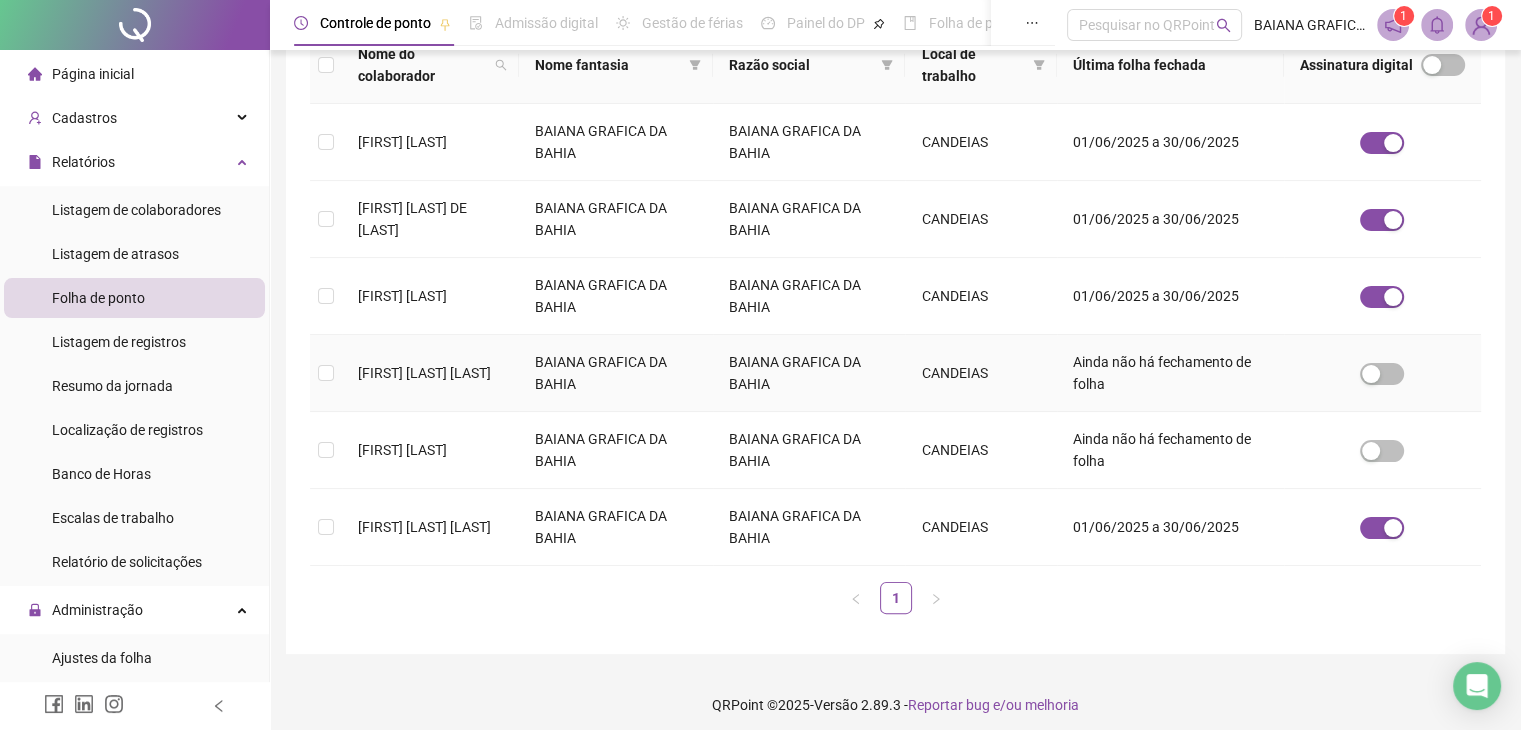 scroll, scrollTop: 344, scrollLeft: 0, axis: vertical 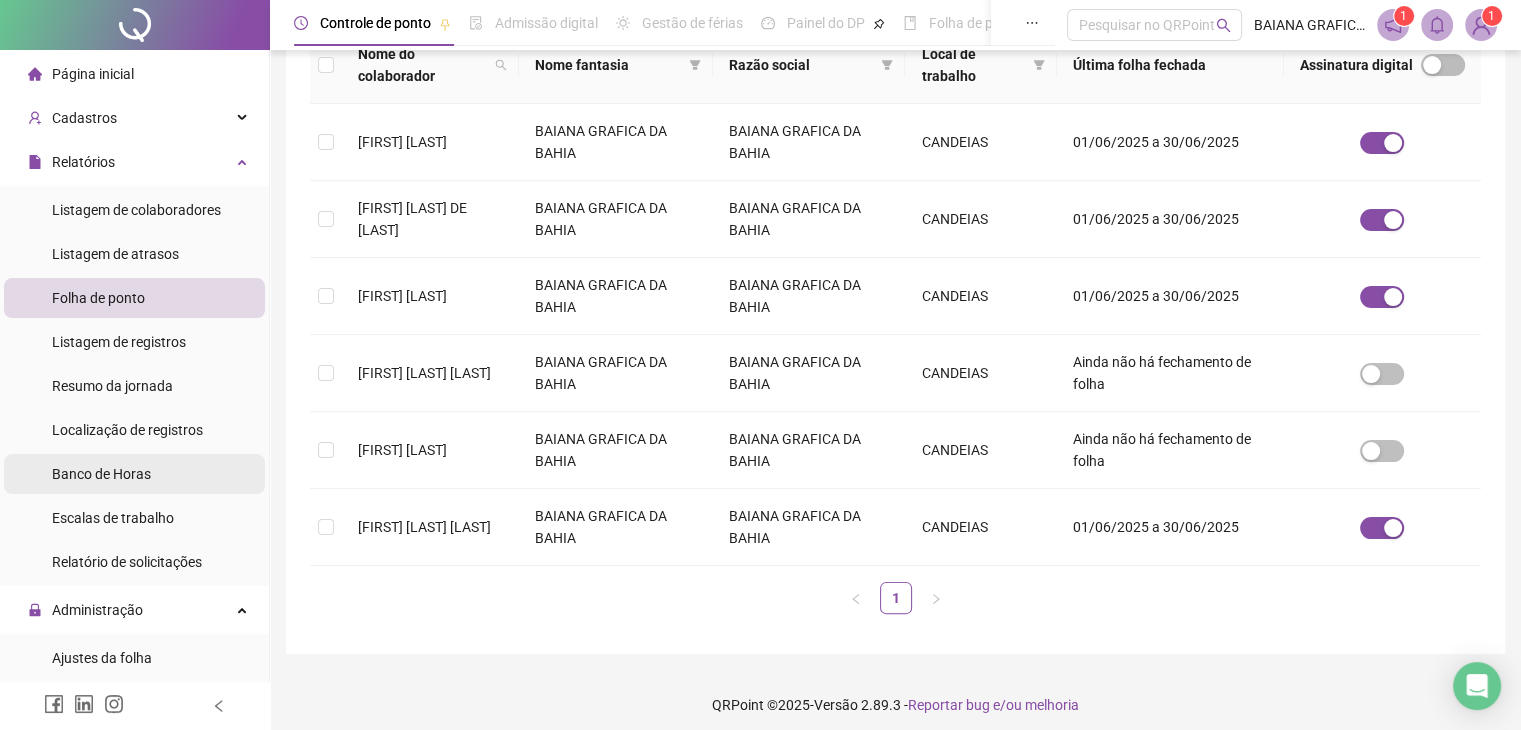 click on "Banco de Horas" at bounding box center [101, 474] 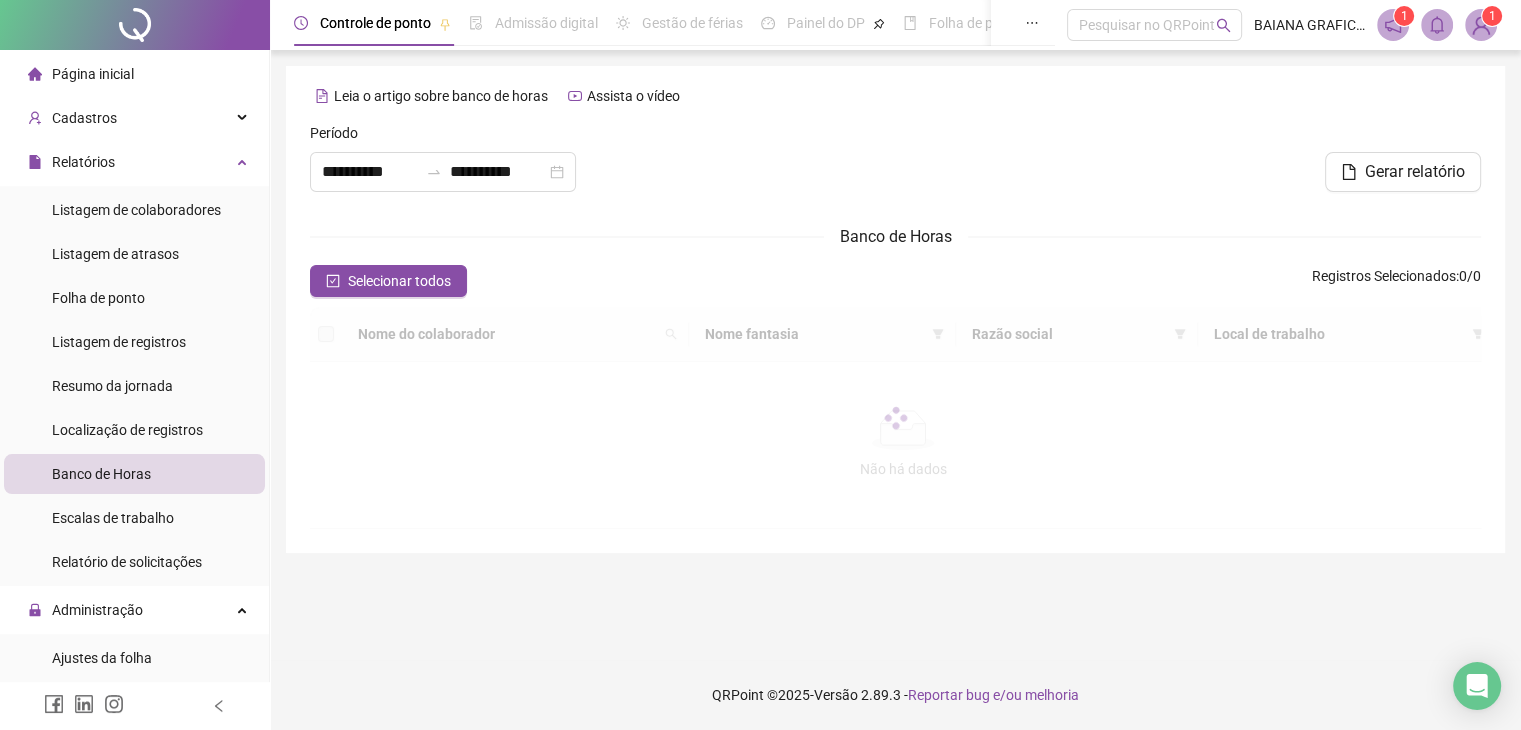 scroll, scrollTop: 0, scrollLeft: 0, axis: both 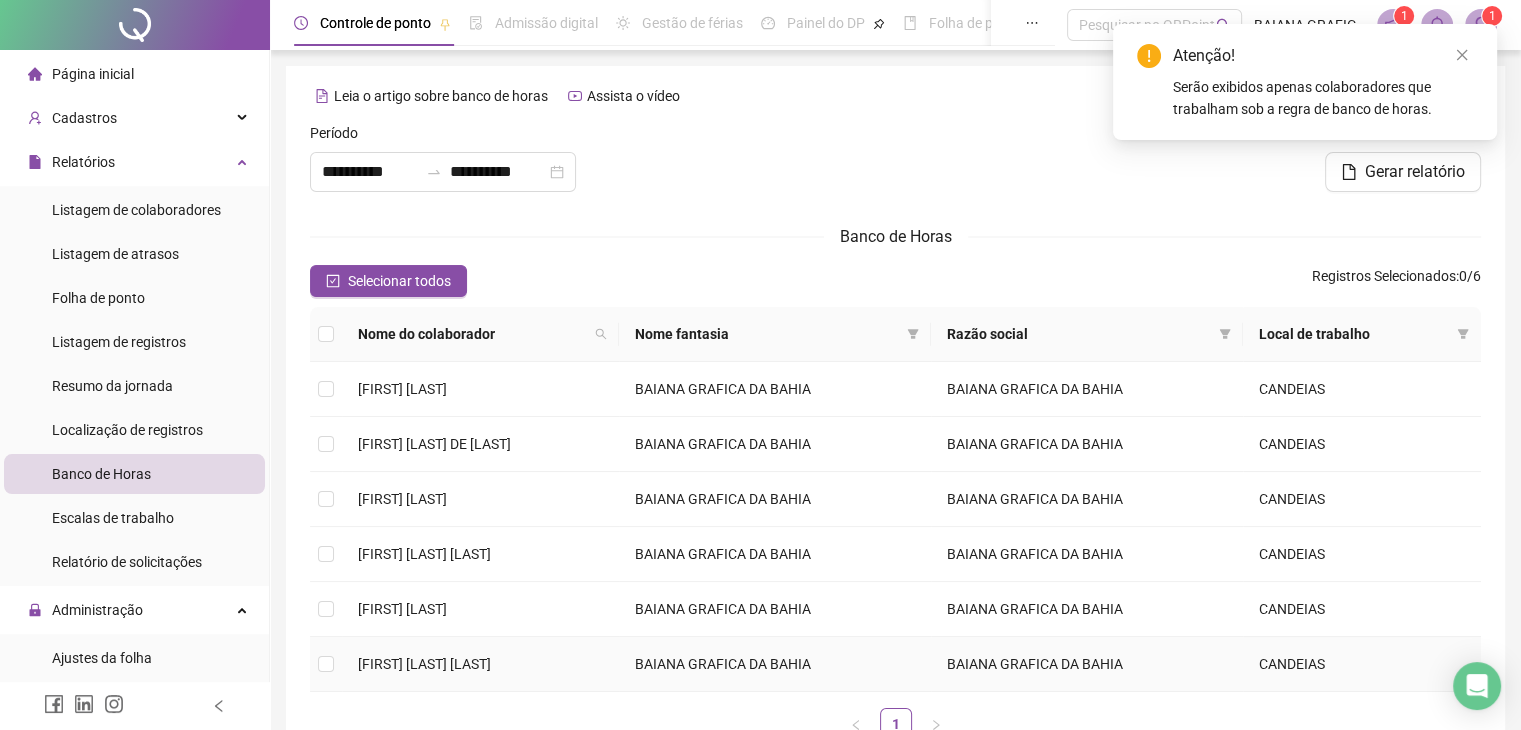click on "[FIRST] [LAST] [LAST]" at bounding box center [480, 664] 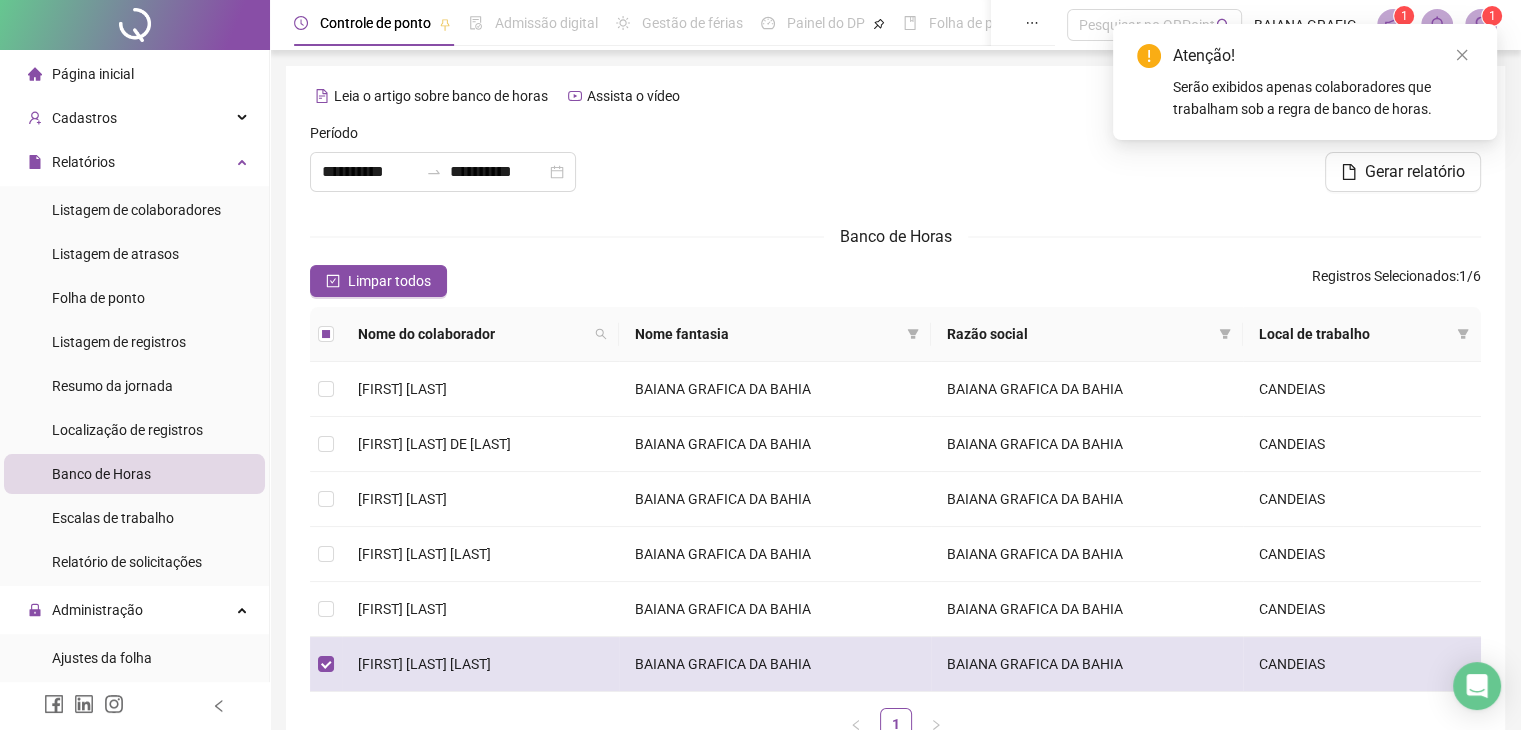 click on "[FIRST] [LAST] [LAST]" at bounding box center [424, 664] 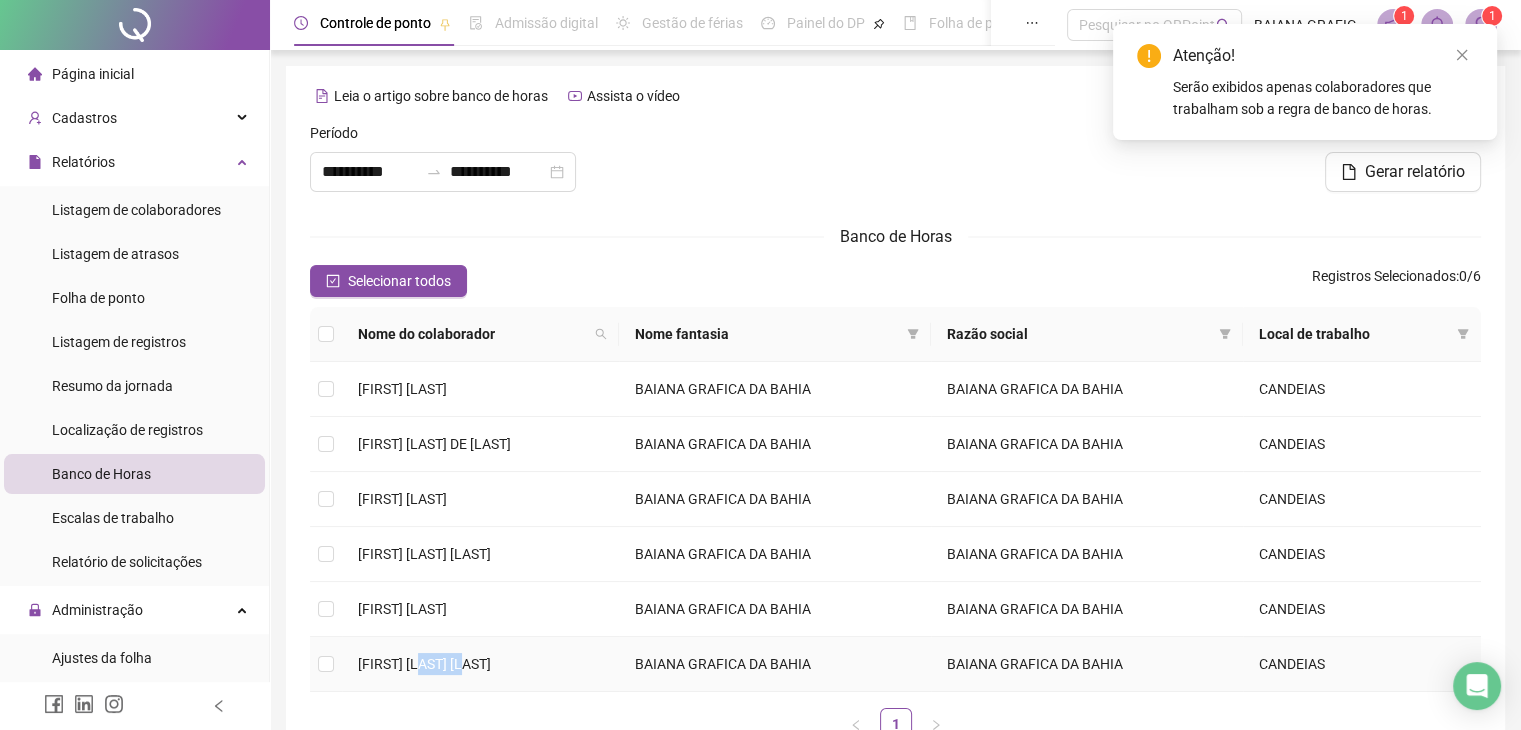 click on "[FIRST] [LAST] [LAST]" at bounding box center (424, 664) 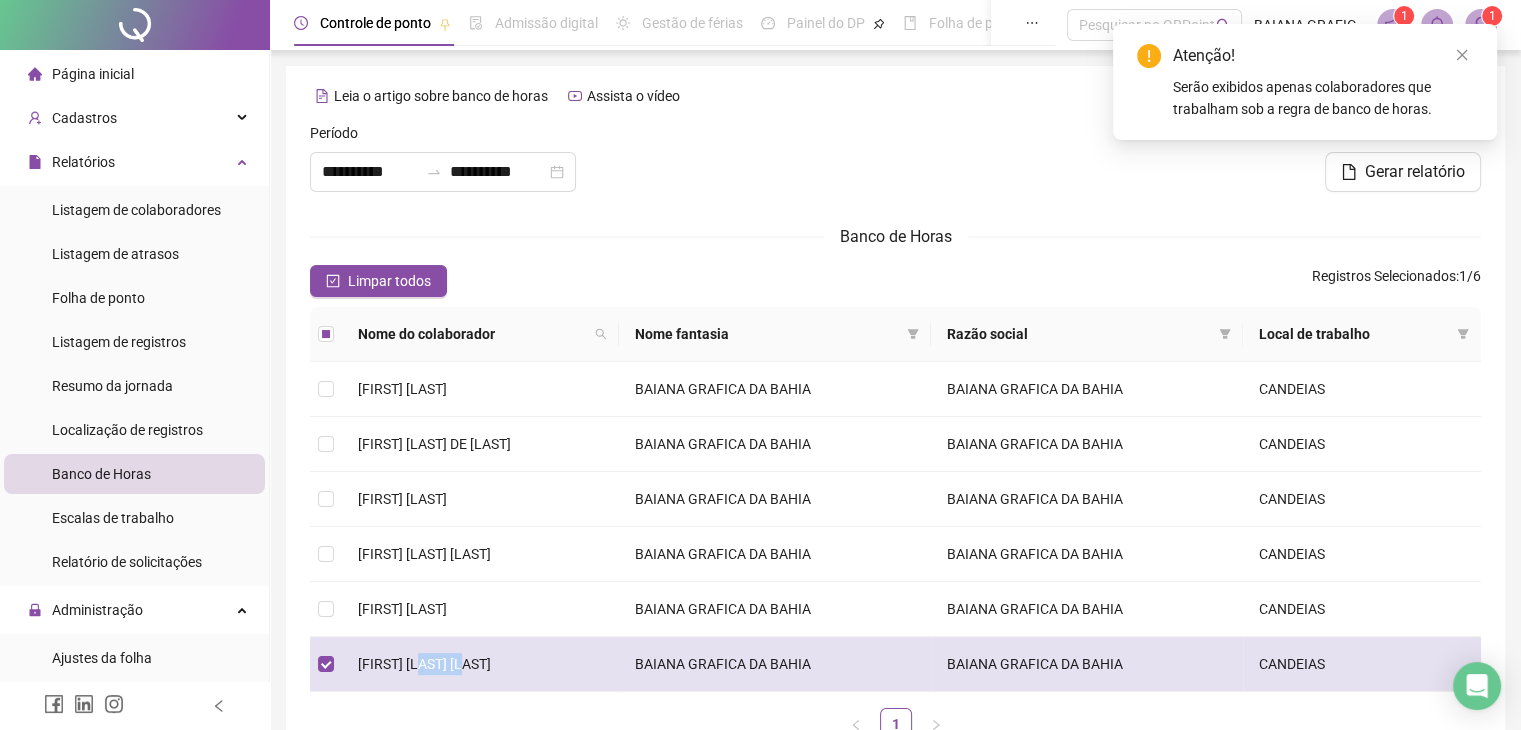 click on "[FIRST] [LAST] [LAST]" at bounding box center (424, 664) 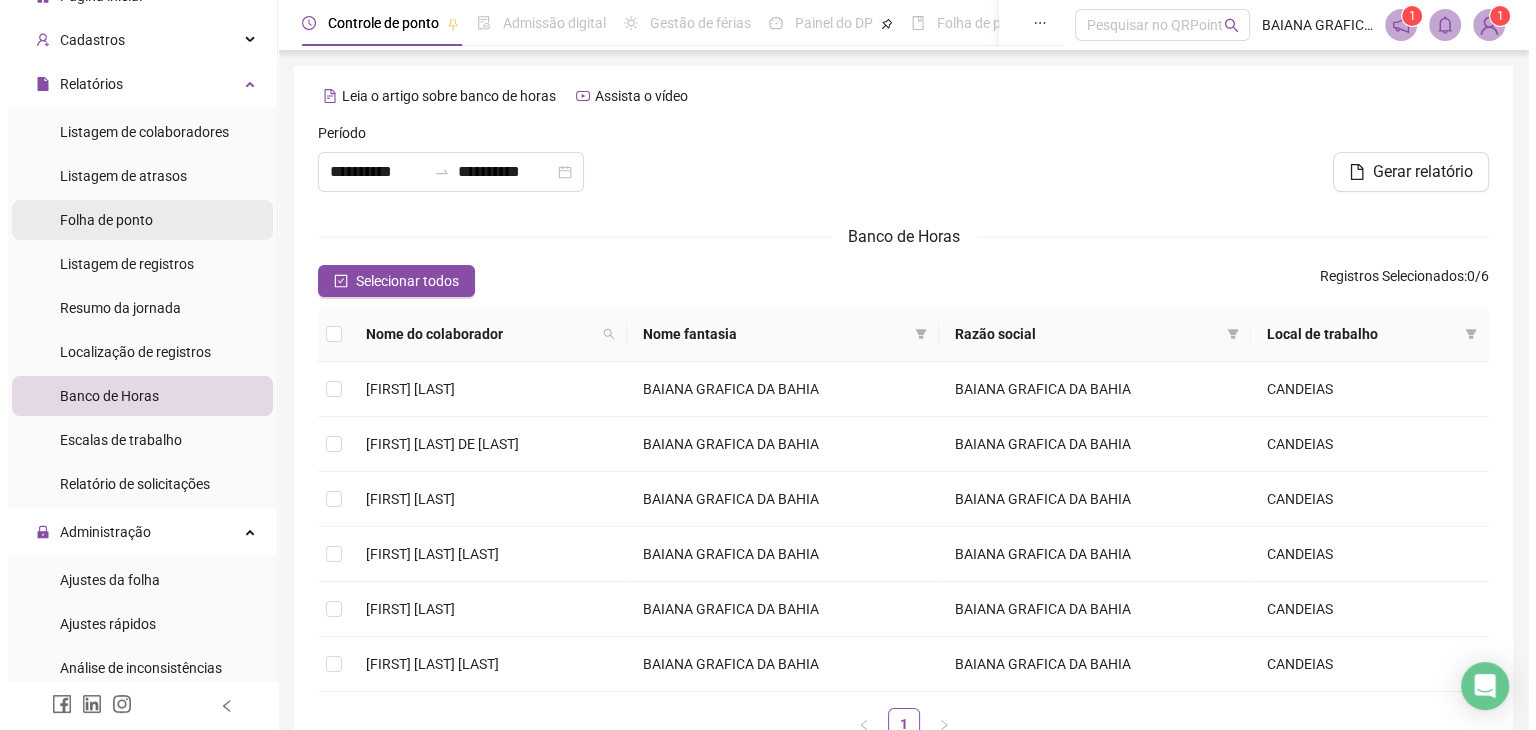 scroll, scrollTop: 0, scrollLeft: 0, axis: both 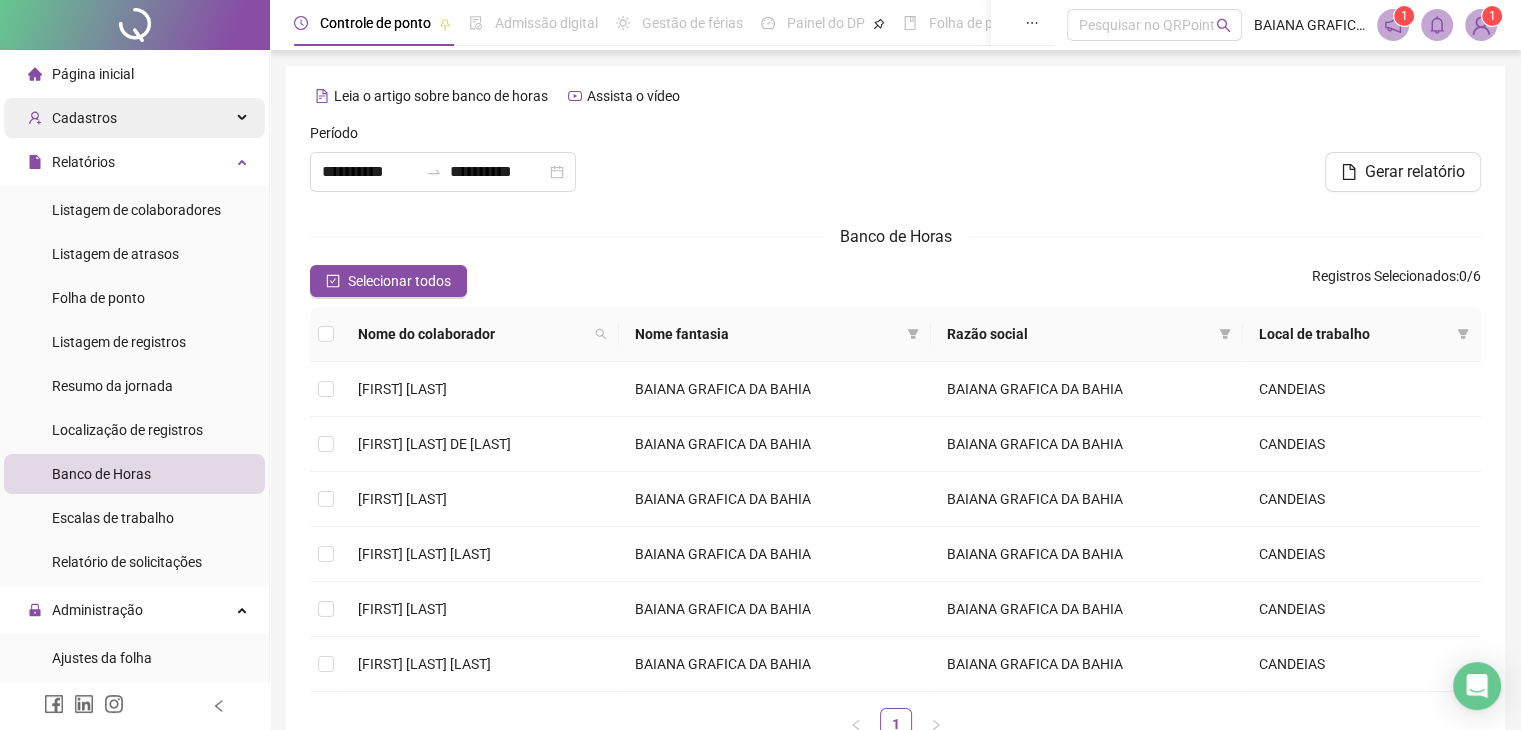 click on "Cadastros" at bounding box center [134, 118] 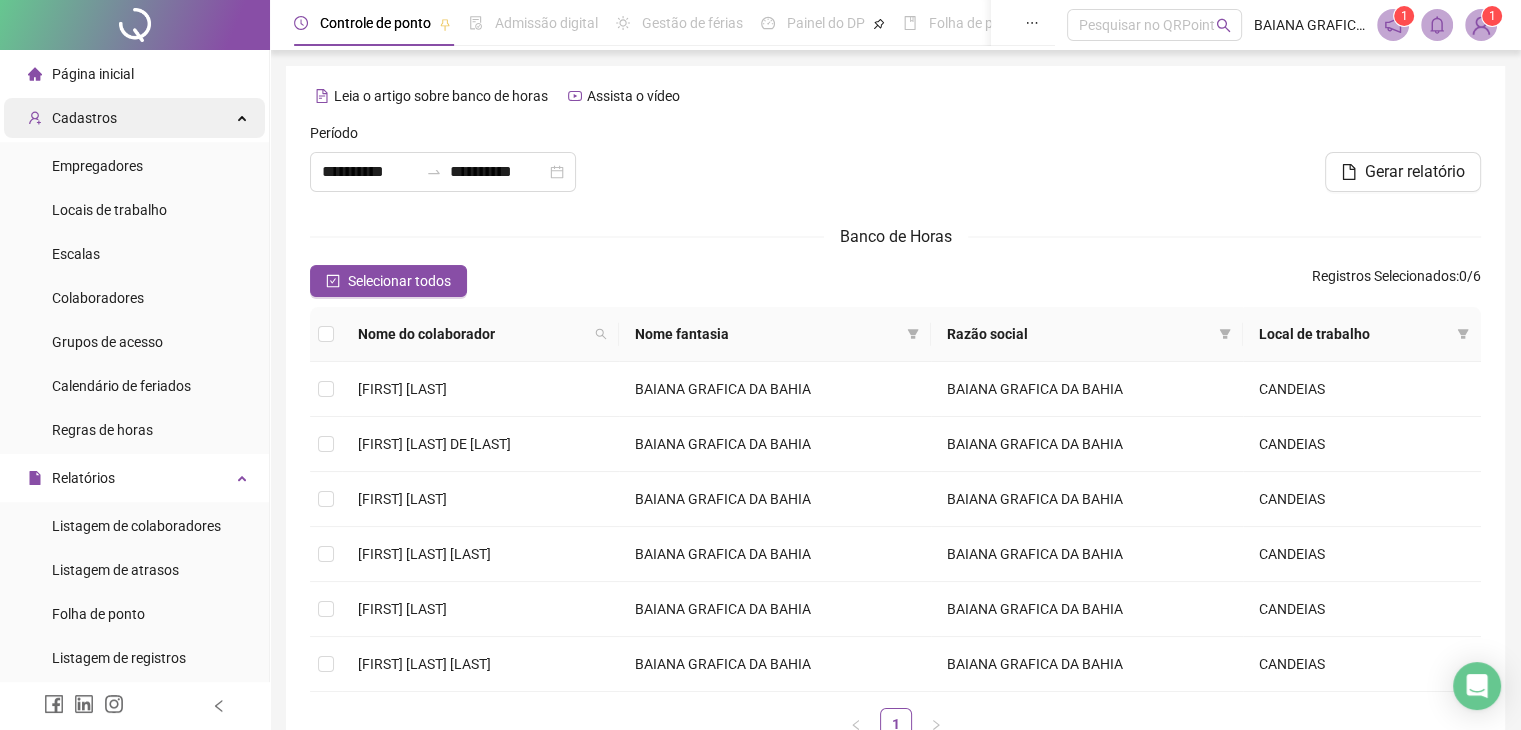 click on "Cadastros" at bounding box center [134, 118] 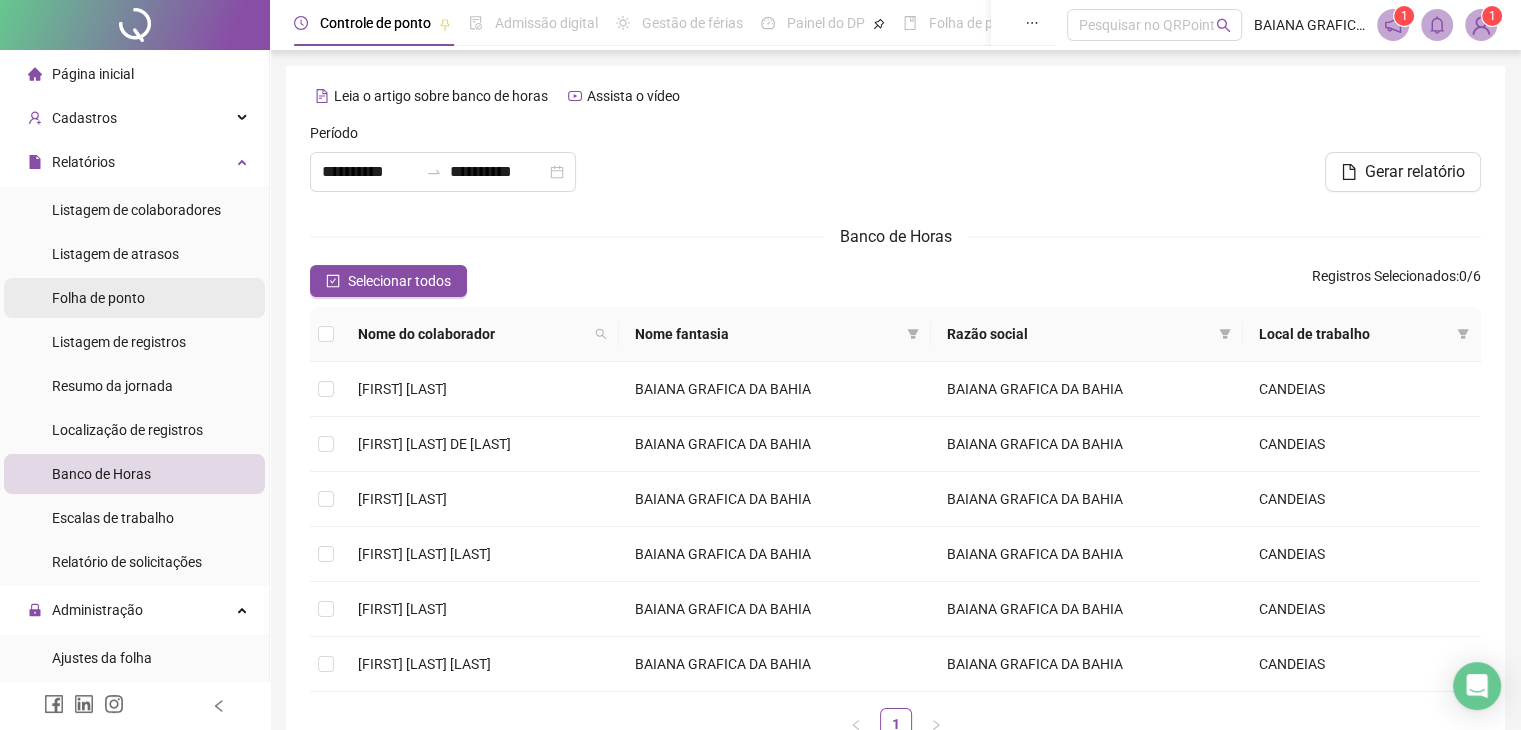 click on "Folha de ponto" at bounding box center [134, 298] 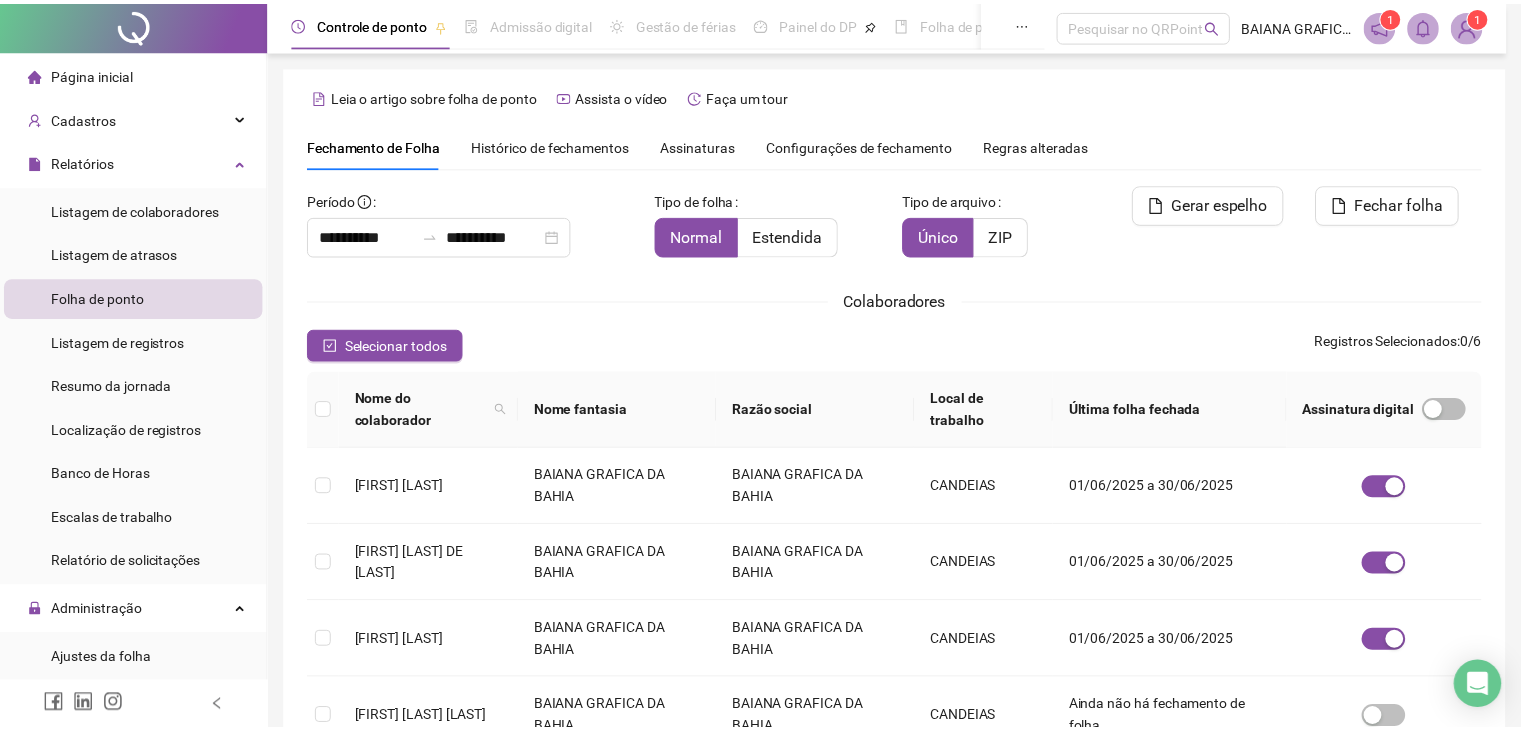 scroll, scrollTop: 44, scrollLeft: 0, axis: vertical 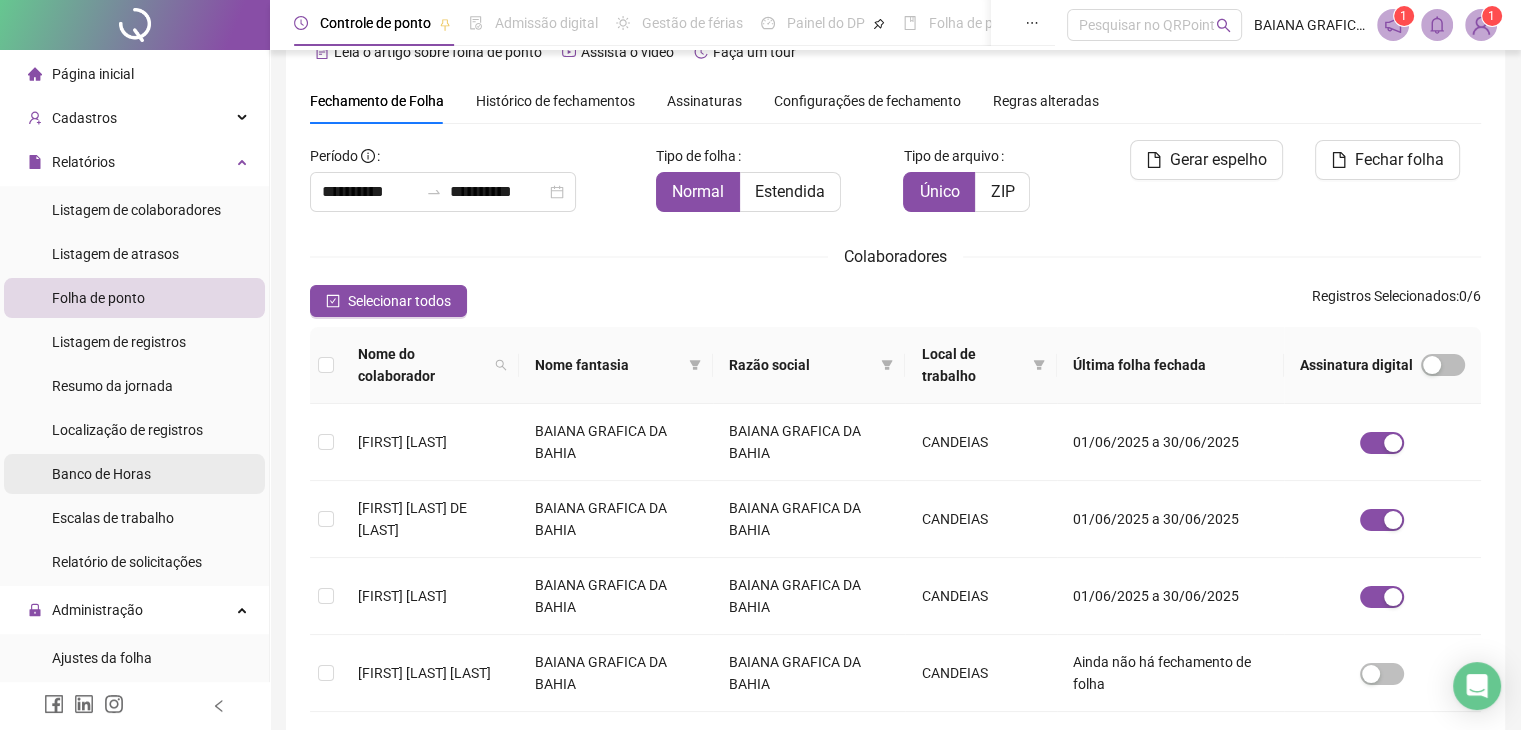 click on "Banco de Horas" at bounding box center (101, 474) 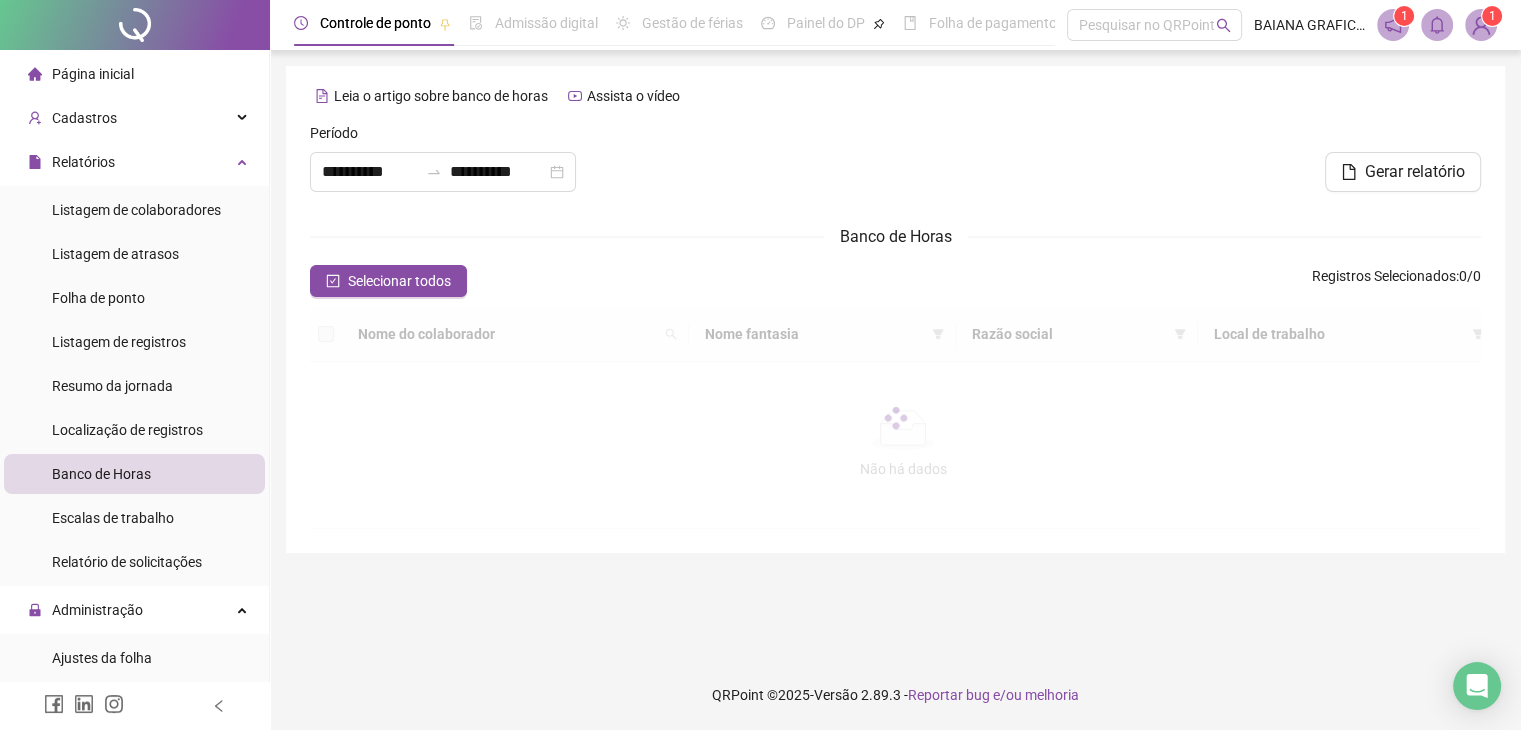 scroll, scrollTop: 0, scrollLeft: 0, axis: both 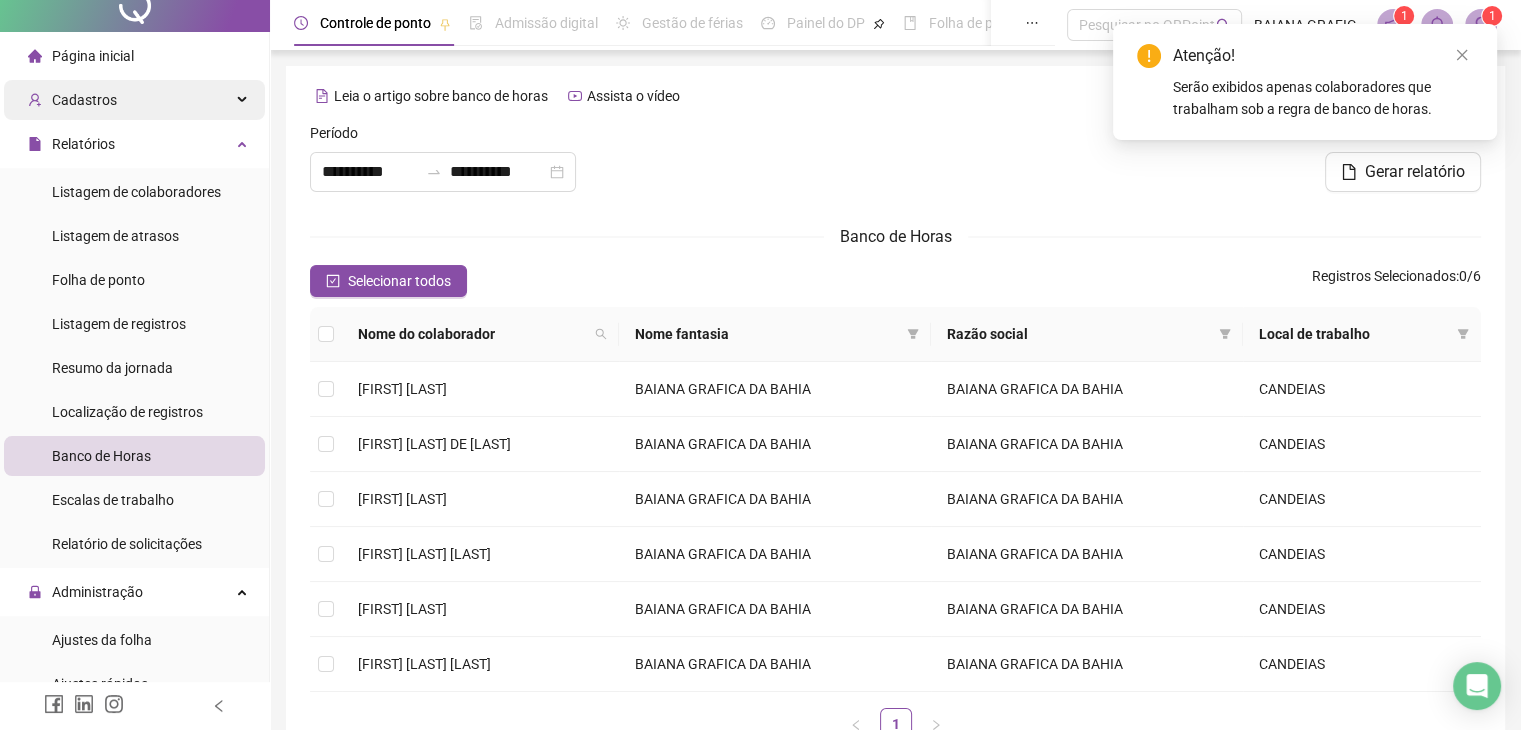 click on "Cadastros" at bounding box center [84, 100] 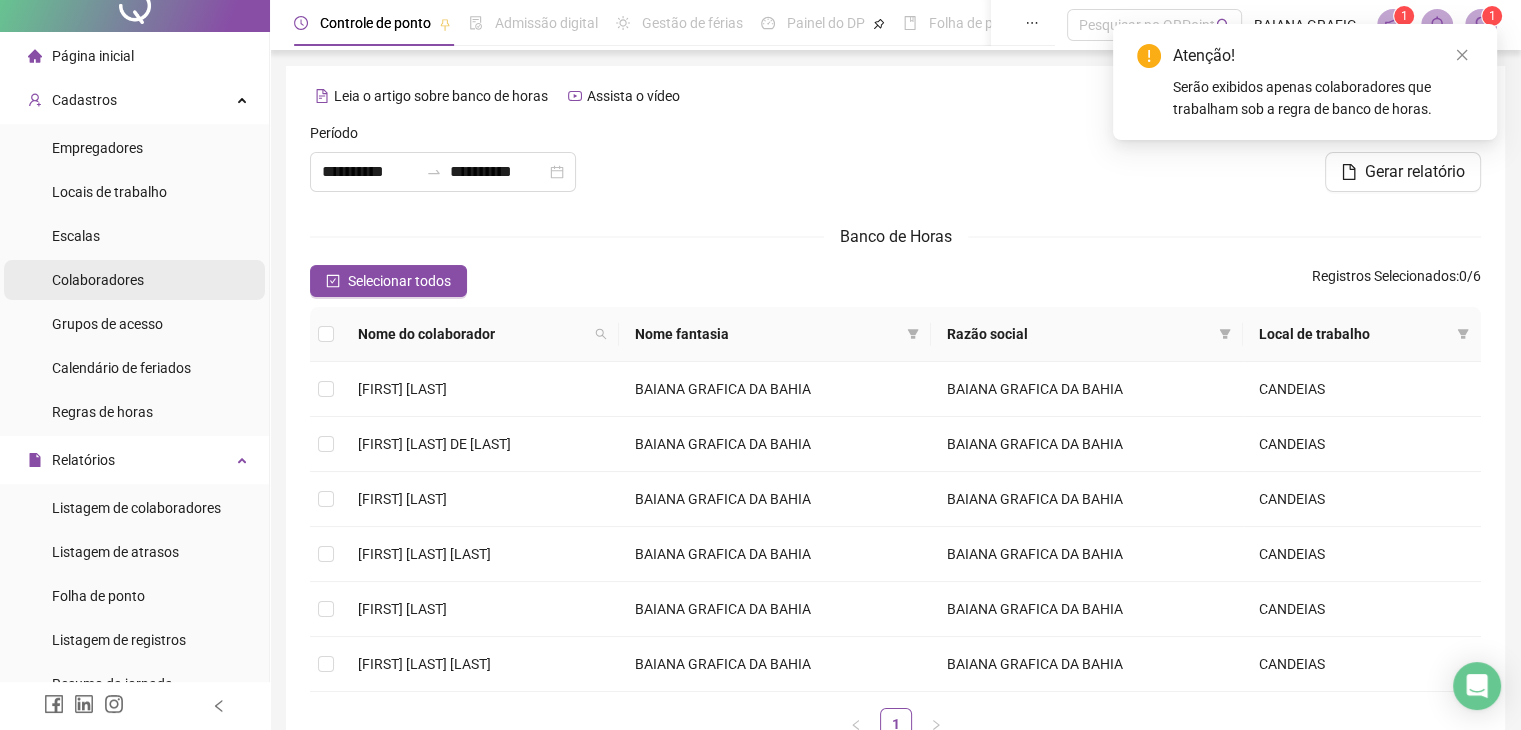 click on "Colaboradores" at bounding box center (98, 280) 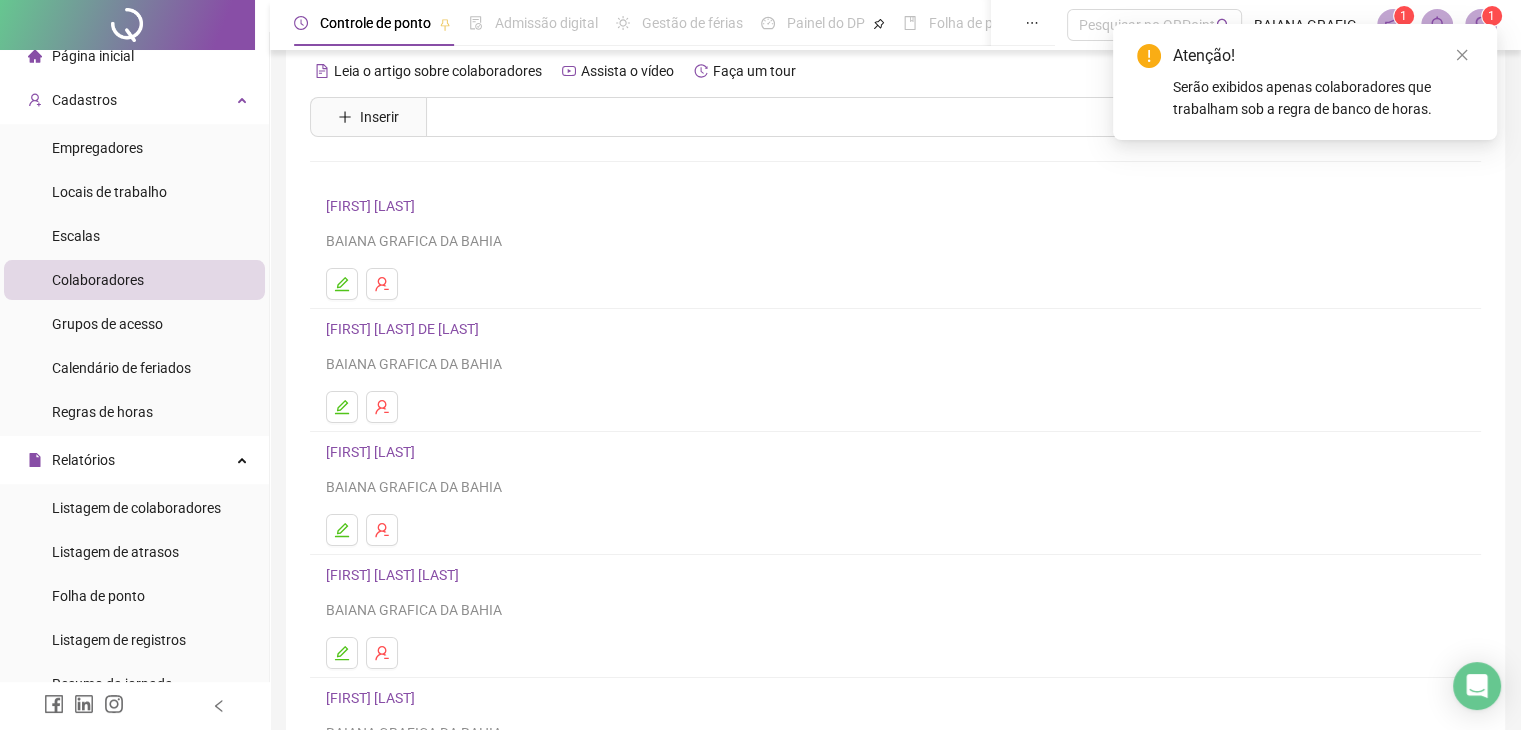scroll, scrollTop: 236, scrollLeft: 0, axis: vertical 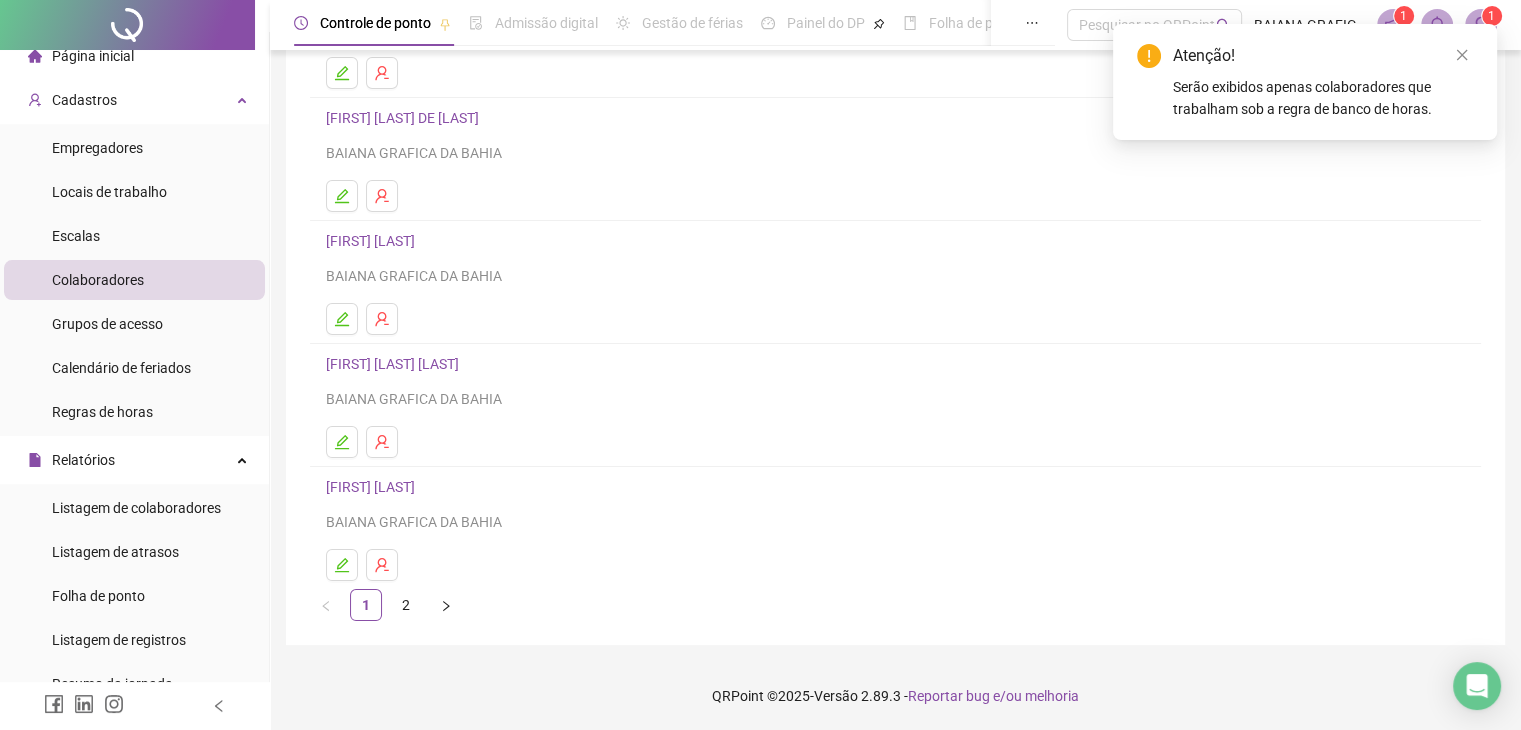 click 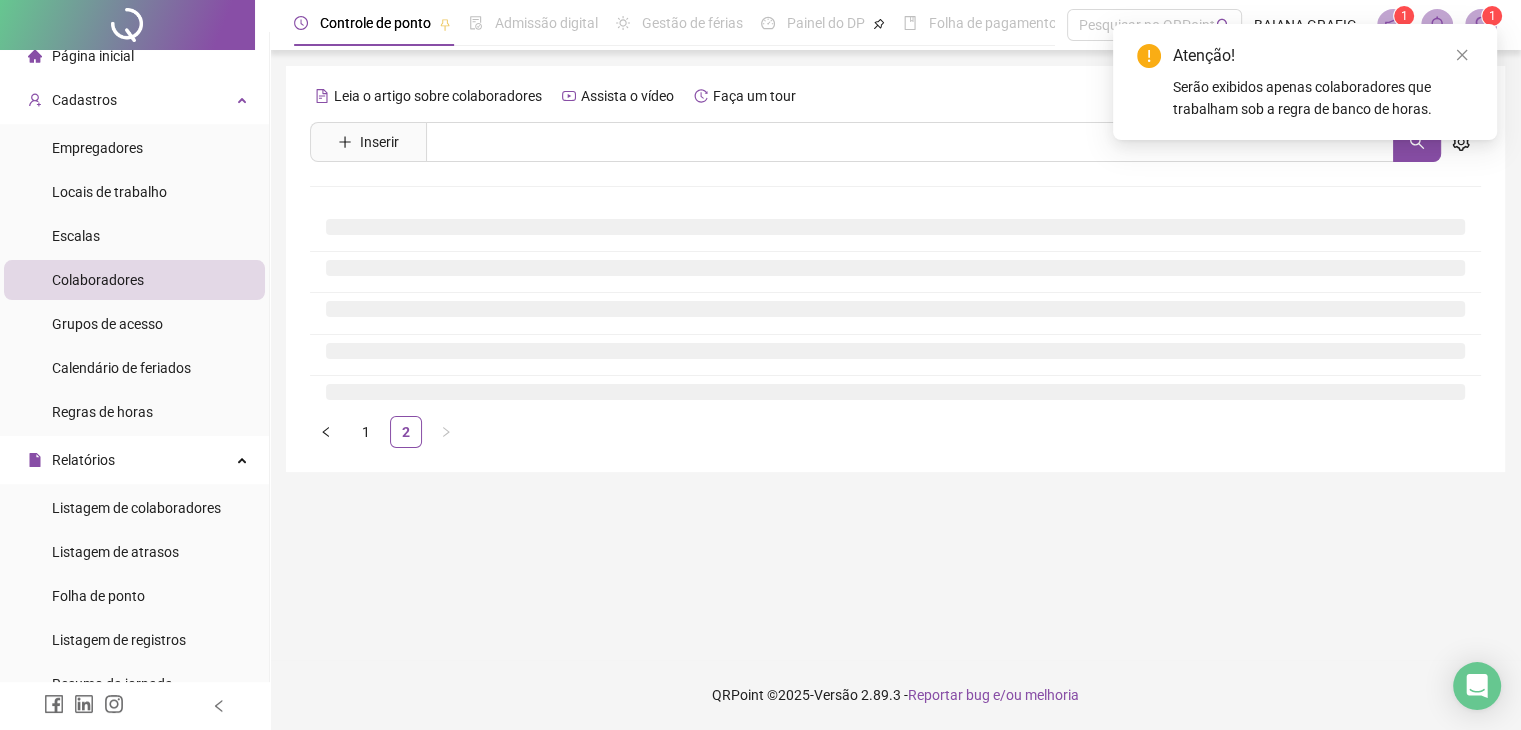scroll, scrollTop: 0, scrollLeft: 0, axis: both 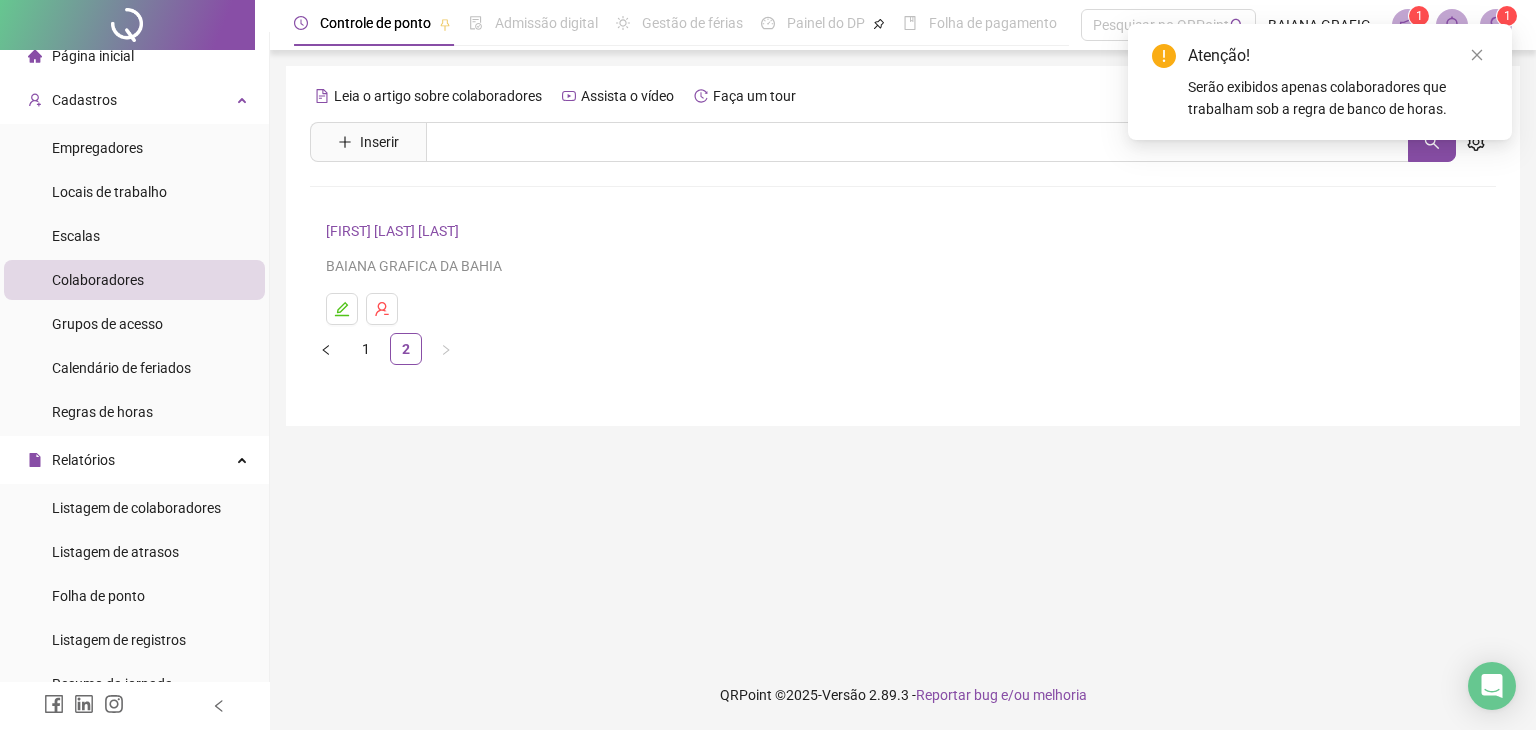 drag, startPoint x: 386, startPoint y: 241, endPoint x: 392, endPoint y: 228, distance: 14.3178215 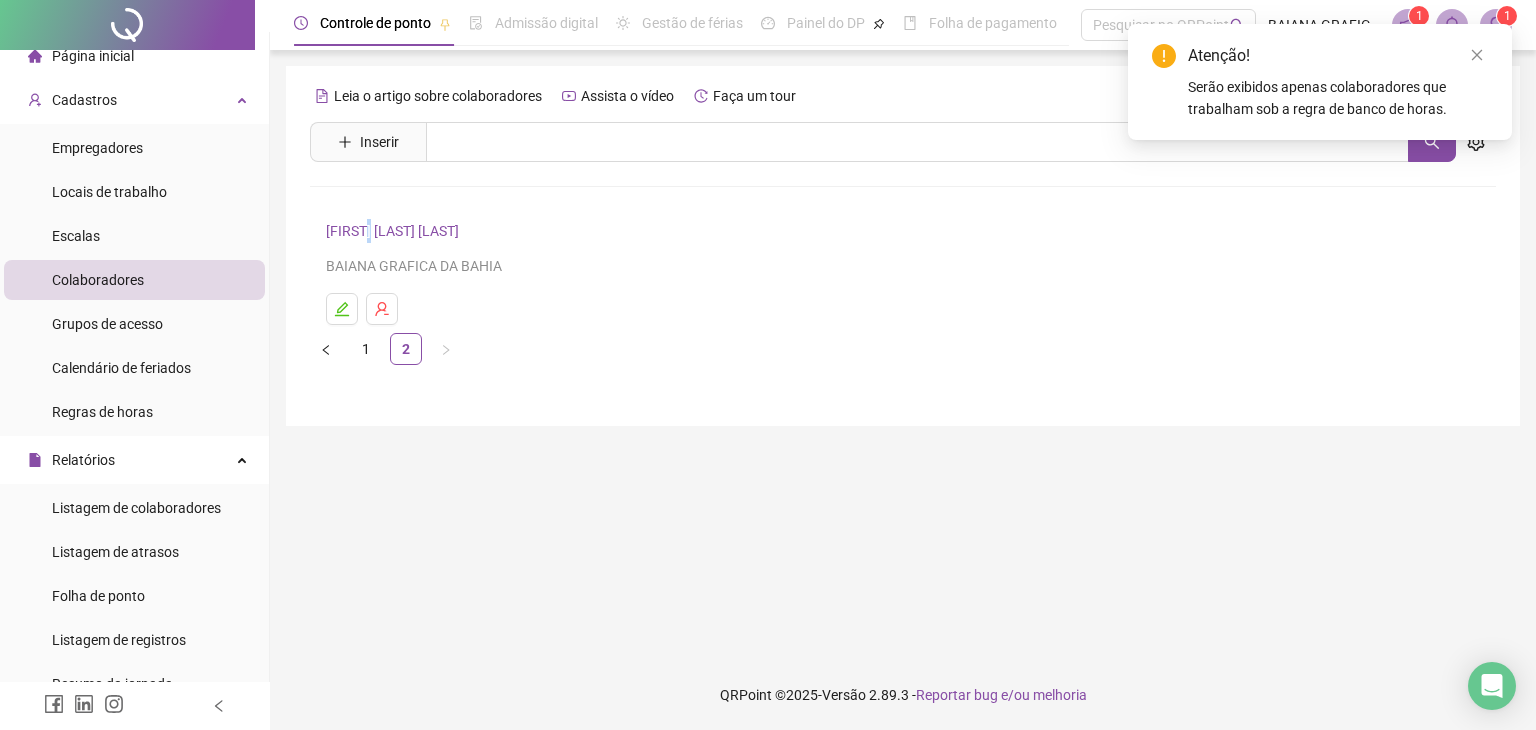 click on "[FIRST] [LAST] [LAST]" at bounding box center (395, 231) 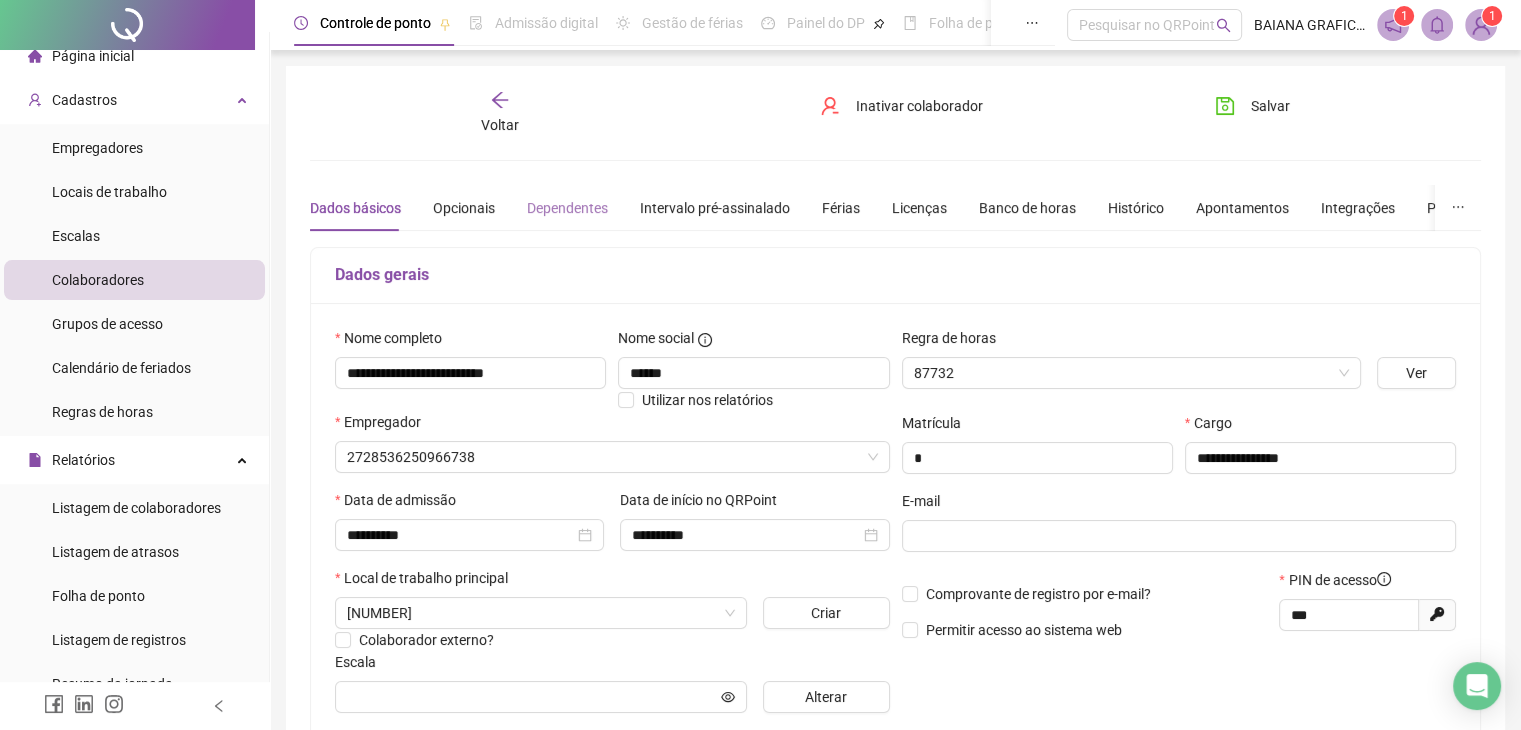 type on "**********" 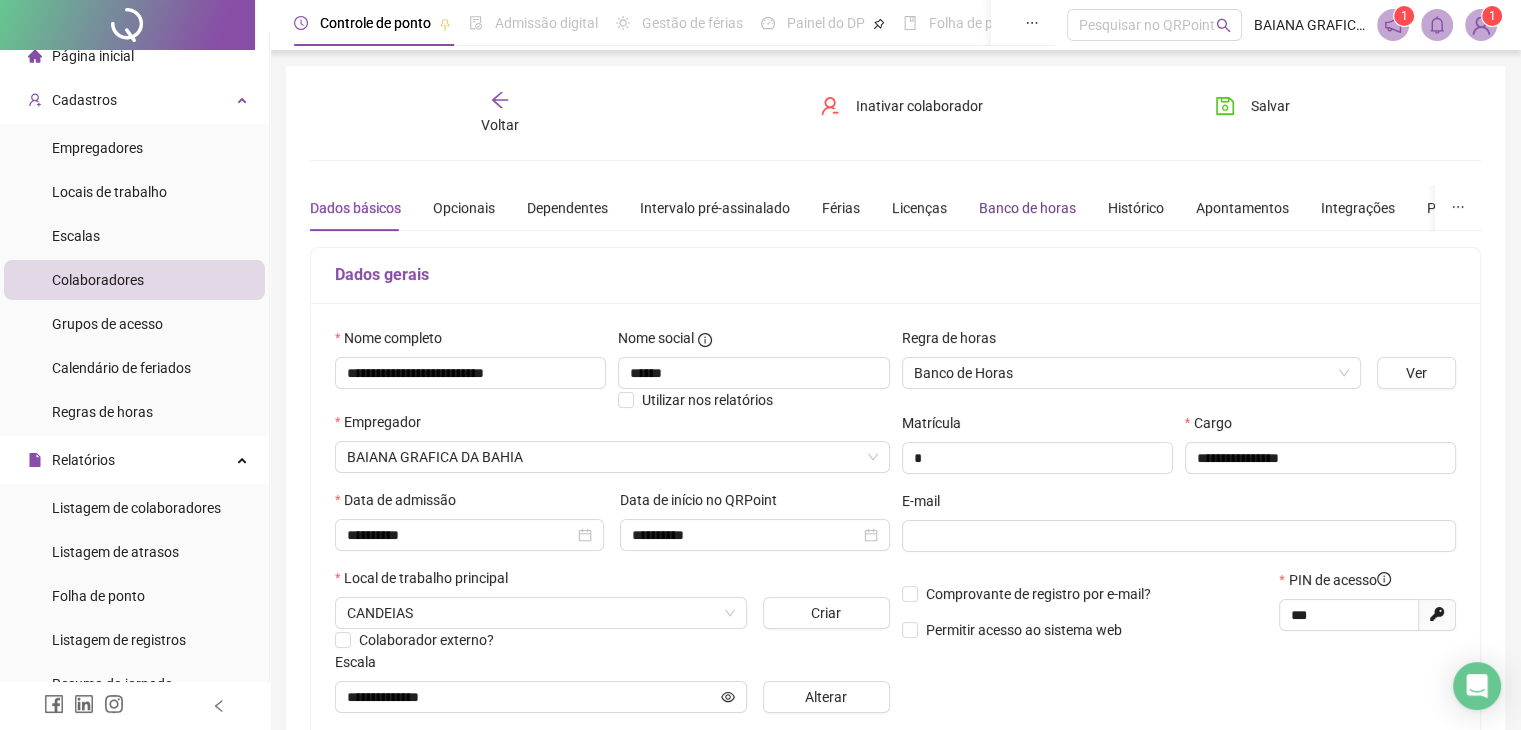 click on "Banco de horas" at bounding box center (1027, 208) 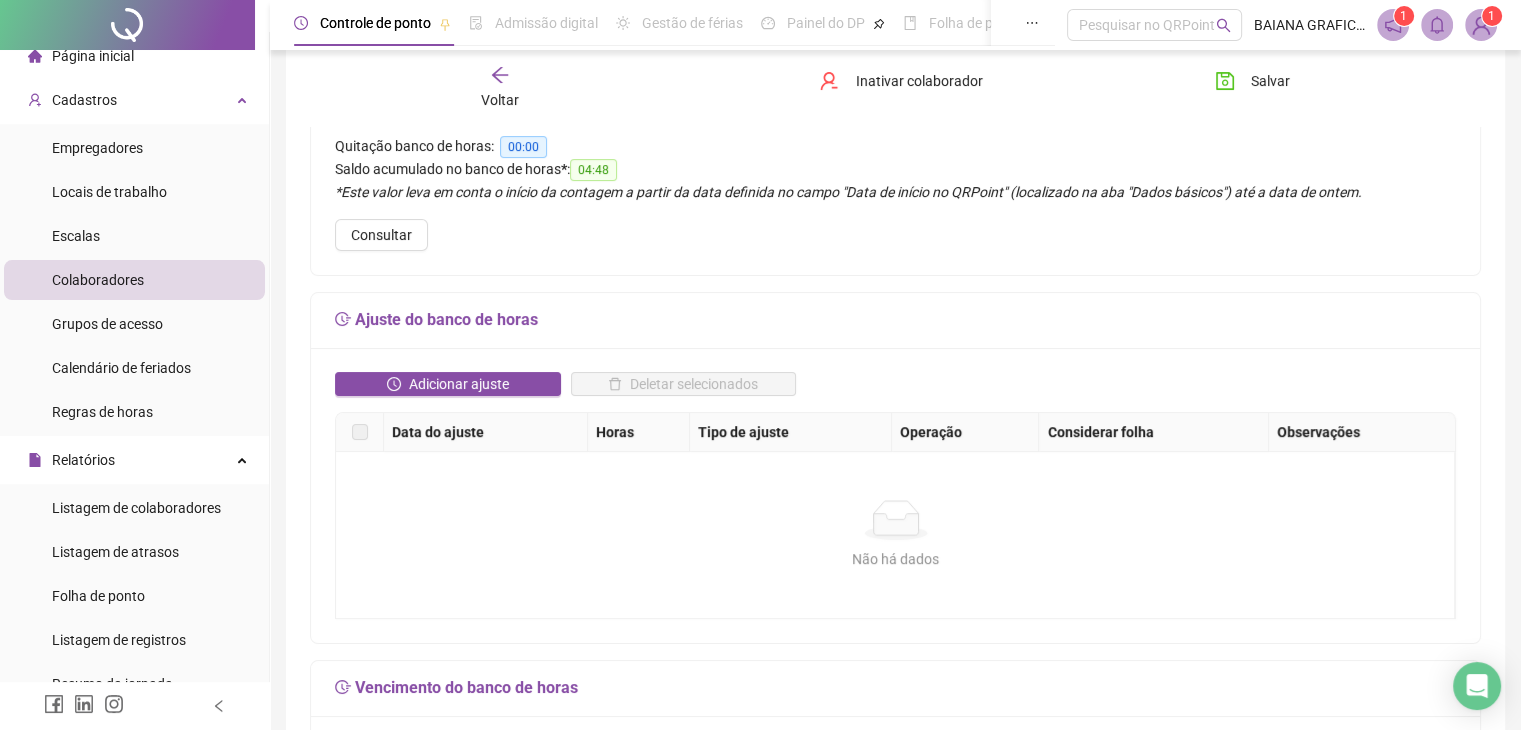 scroll, scrollTop: 192, scrollLeft: 0, axis: vertical 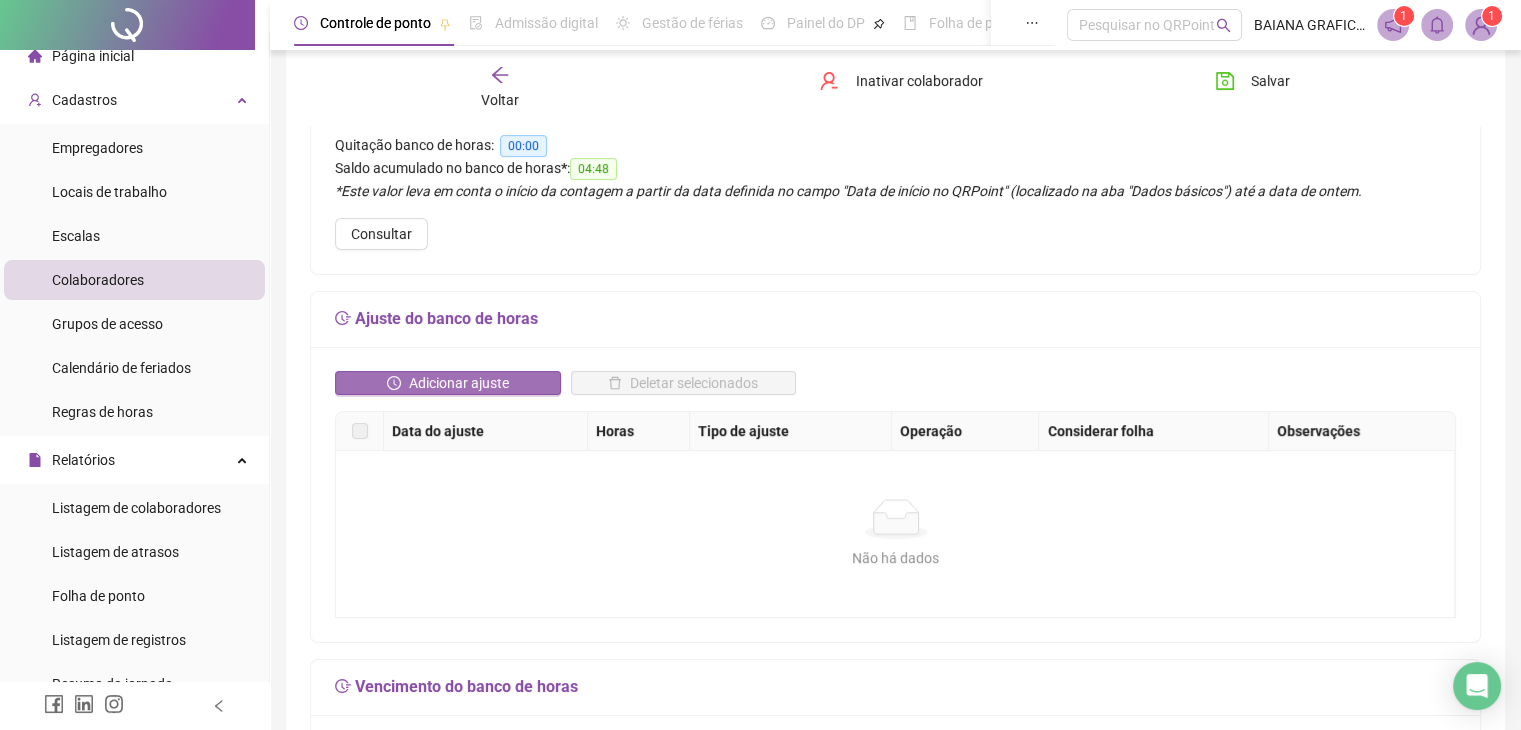 click on "Adicionar ajuste" at bounding box center [459, 383] 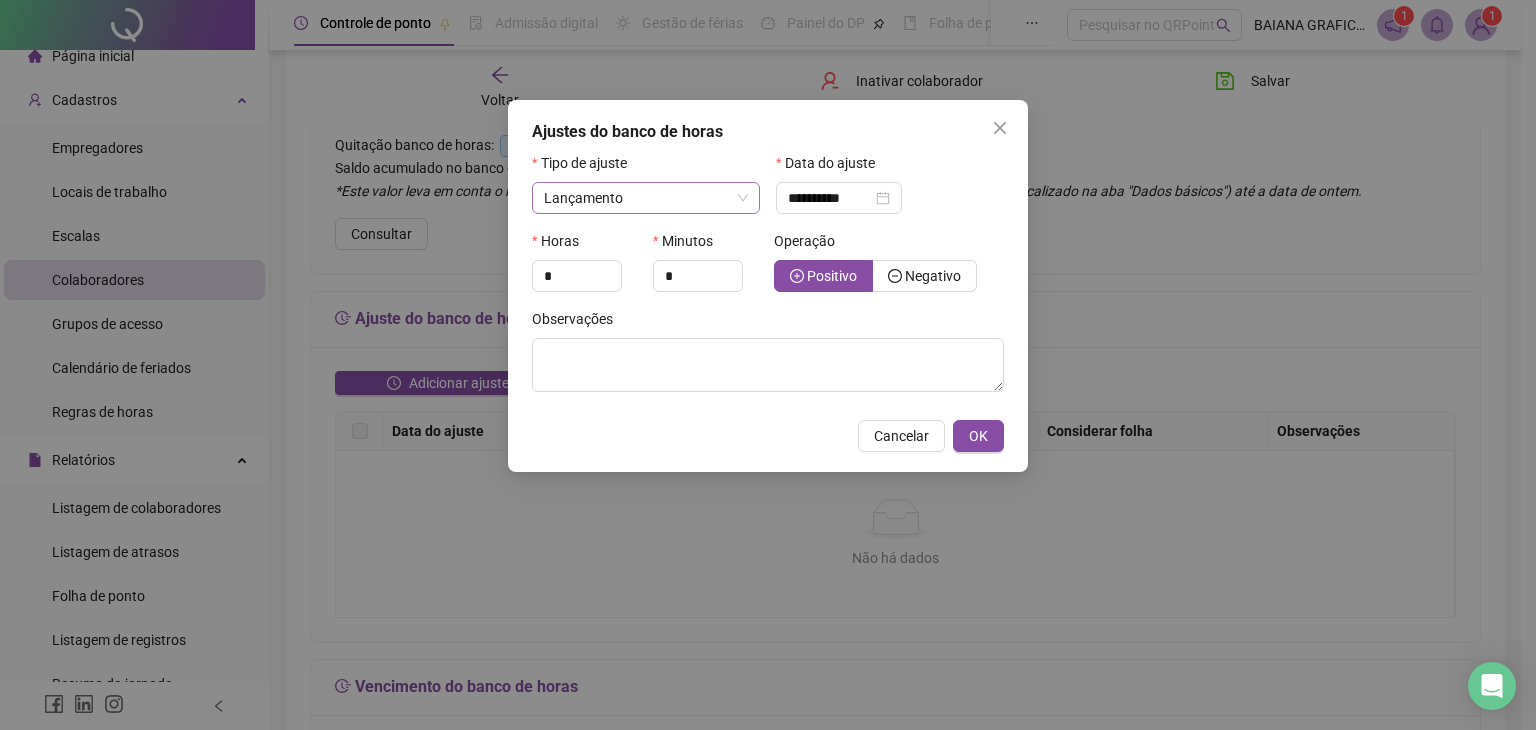 click on "Lançamento" at bounding box center [646, 198] 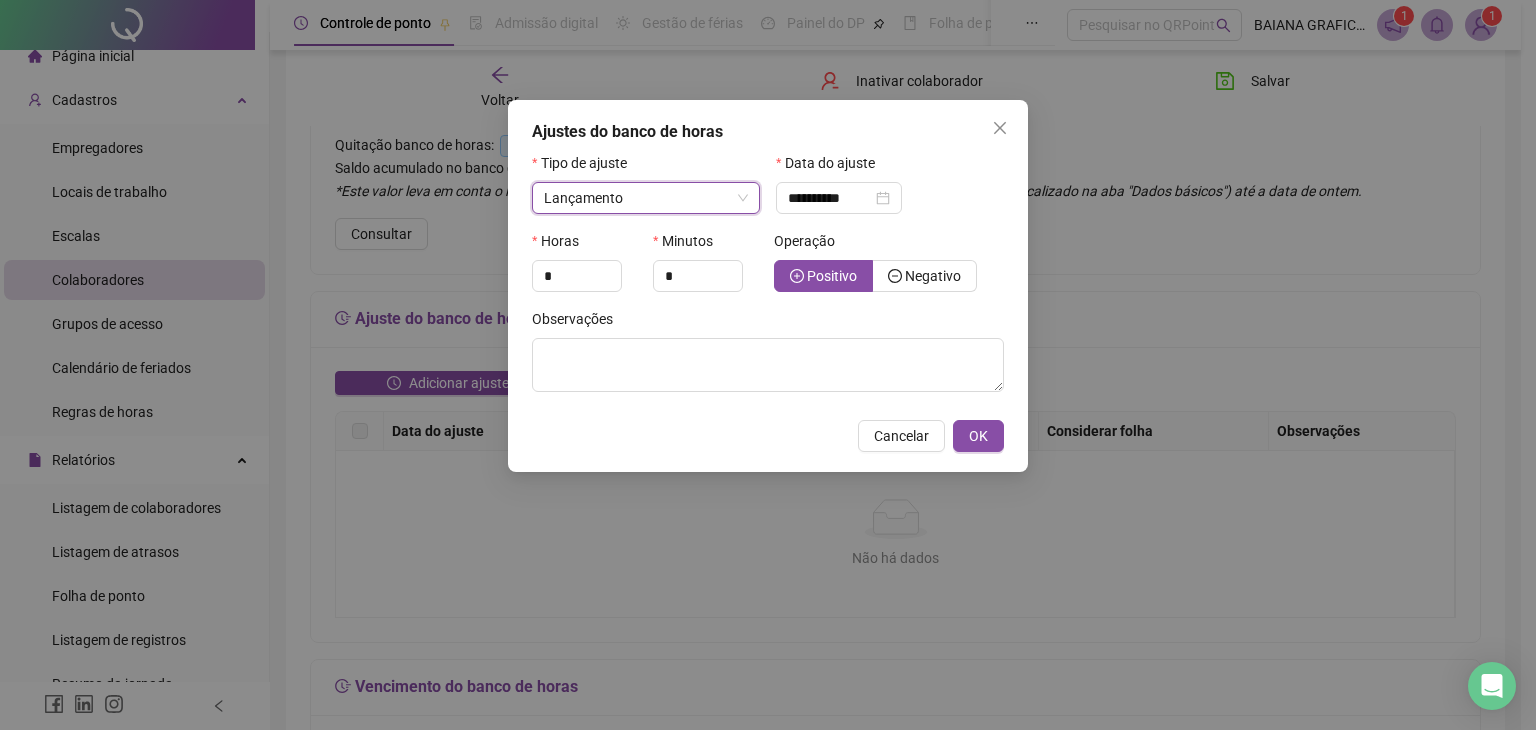 click on "Lançamento" at bounding box center (646, 198) 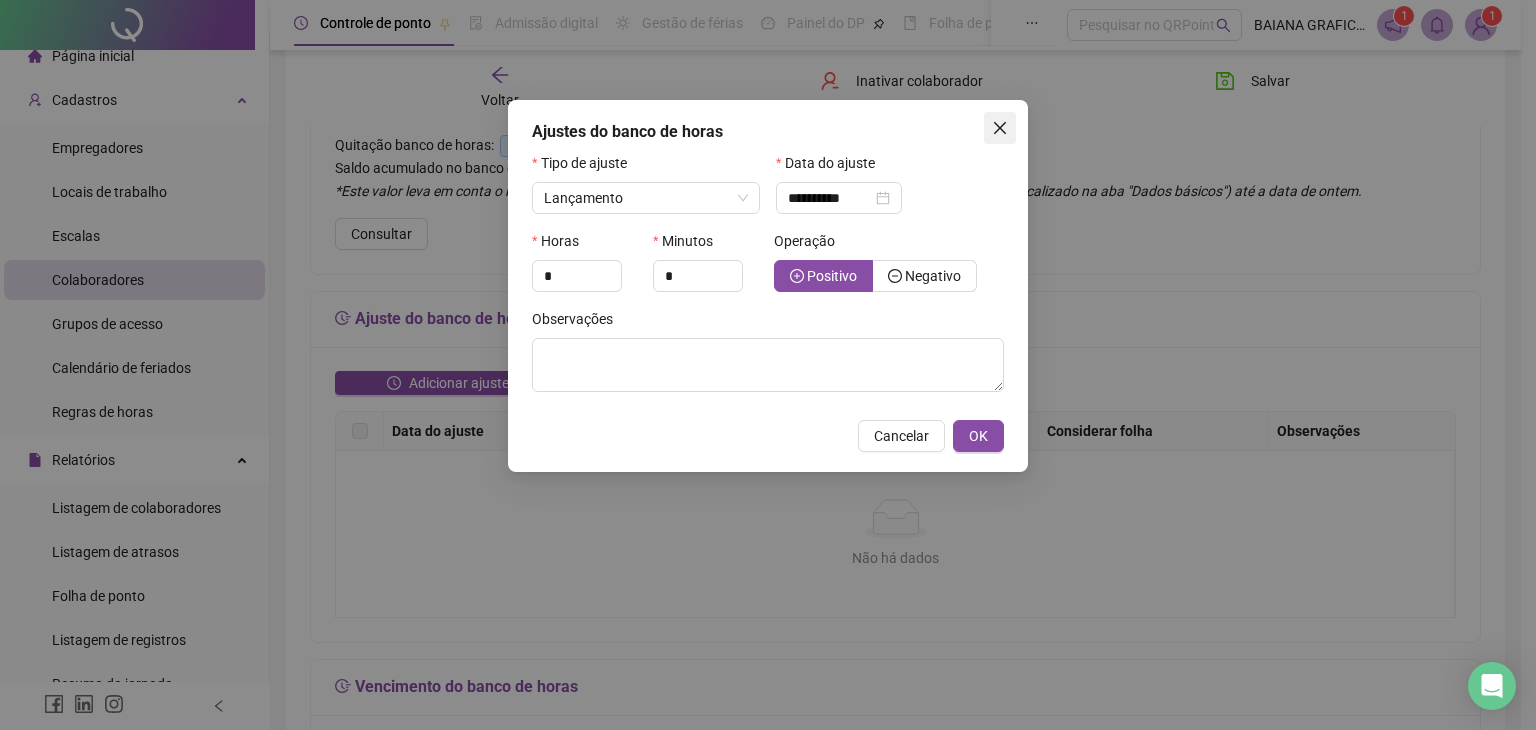 click 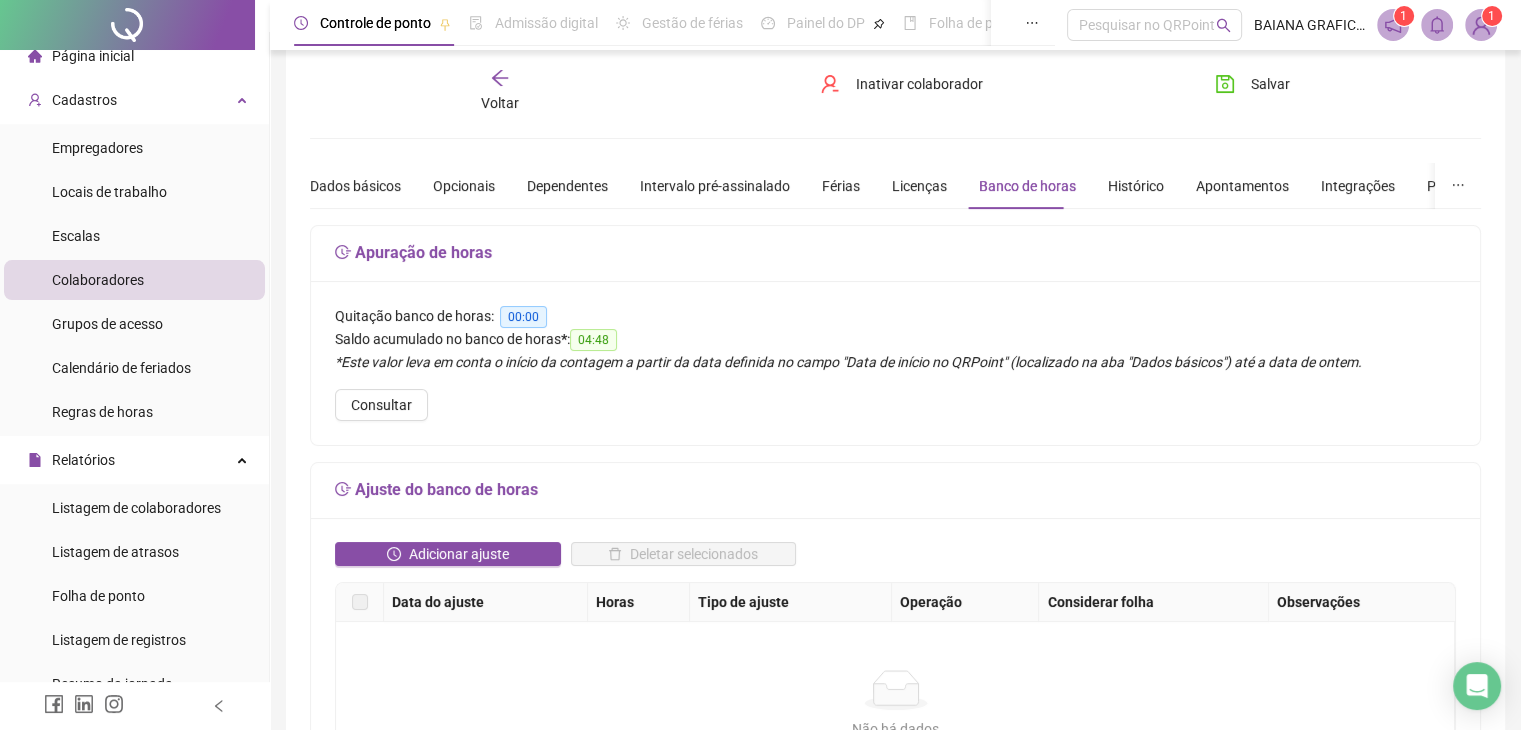 scroll, scrollTop: 0, scrollLeft: 0, axis: both 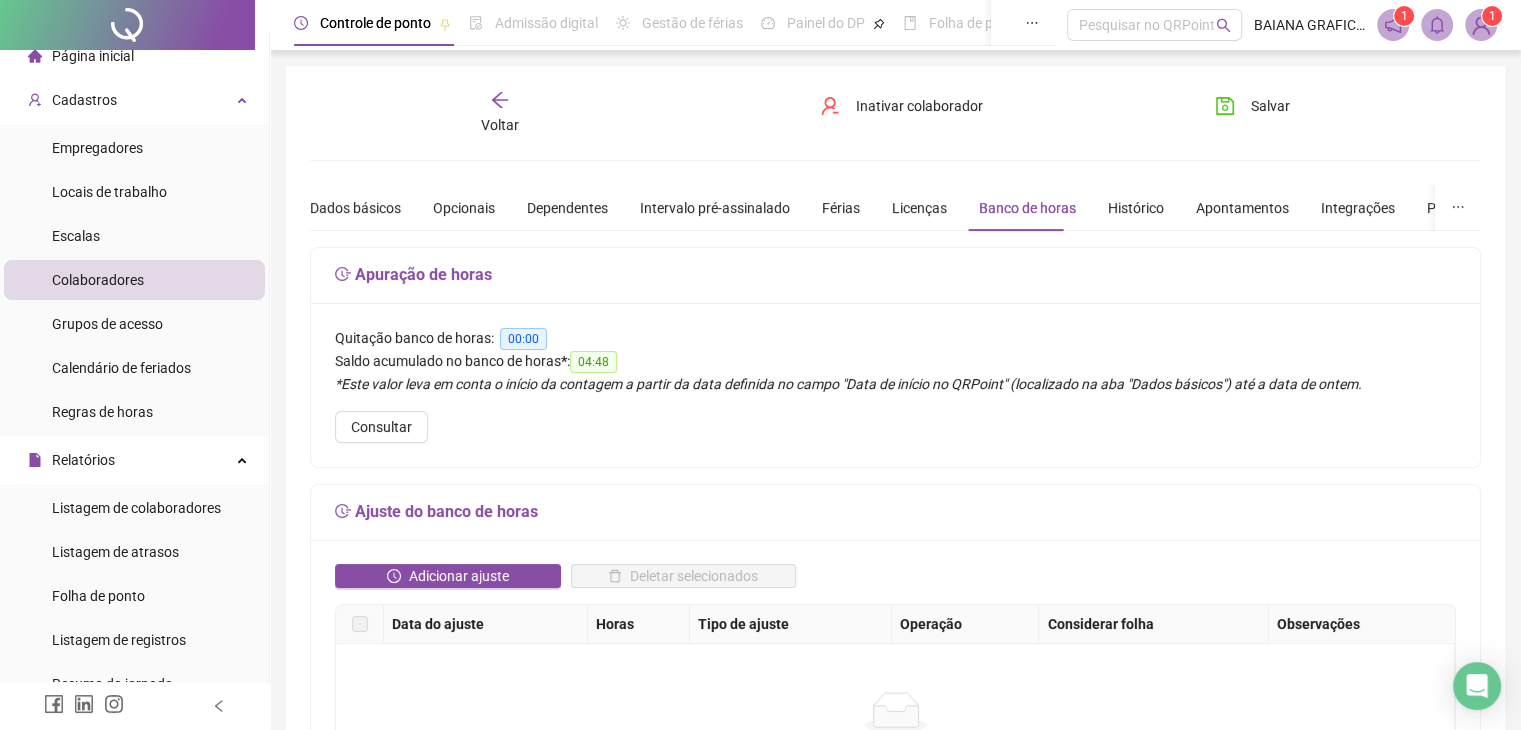 click on "00:00" at bounding box center (523, 339) 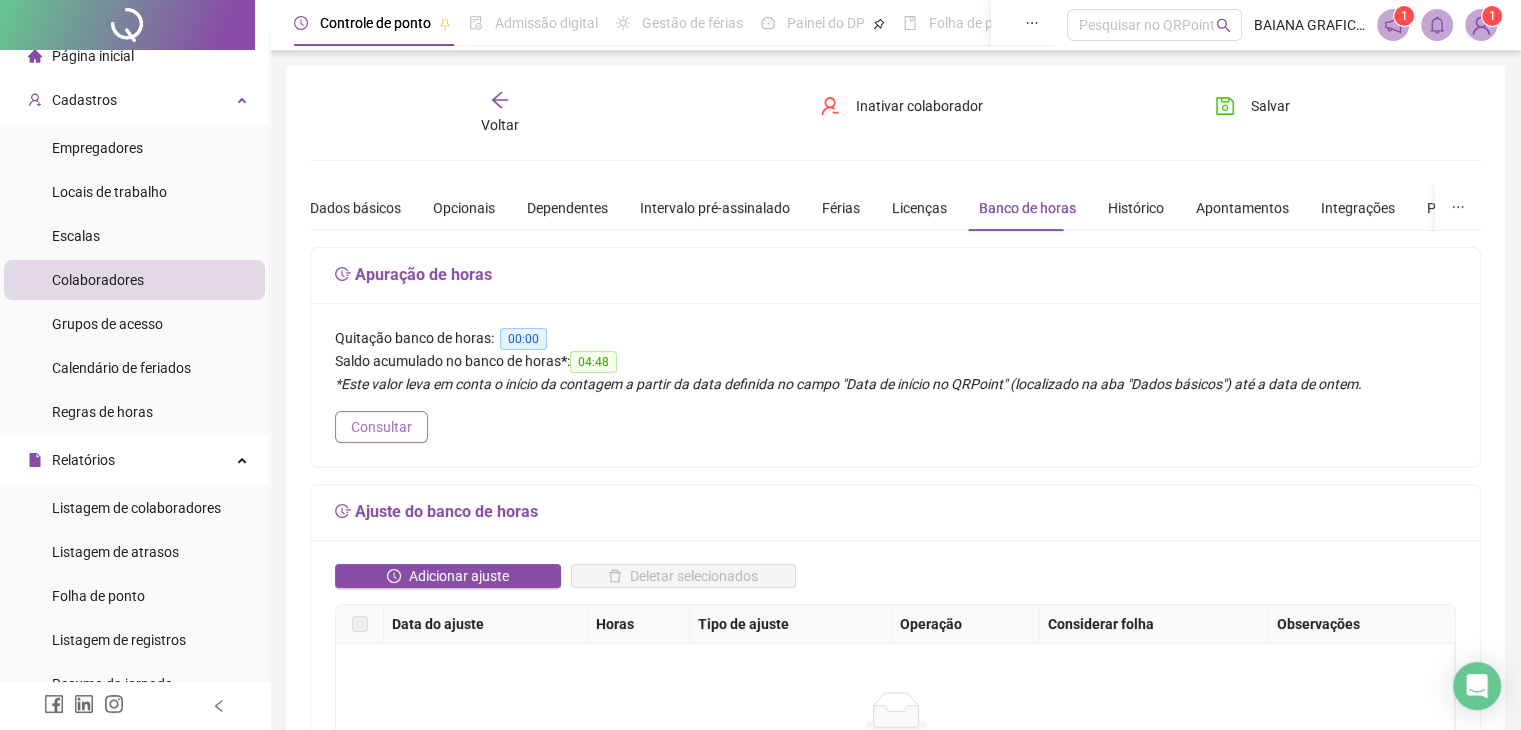 click on "Consultar" at bounding box center (381, 427) 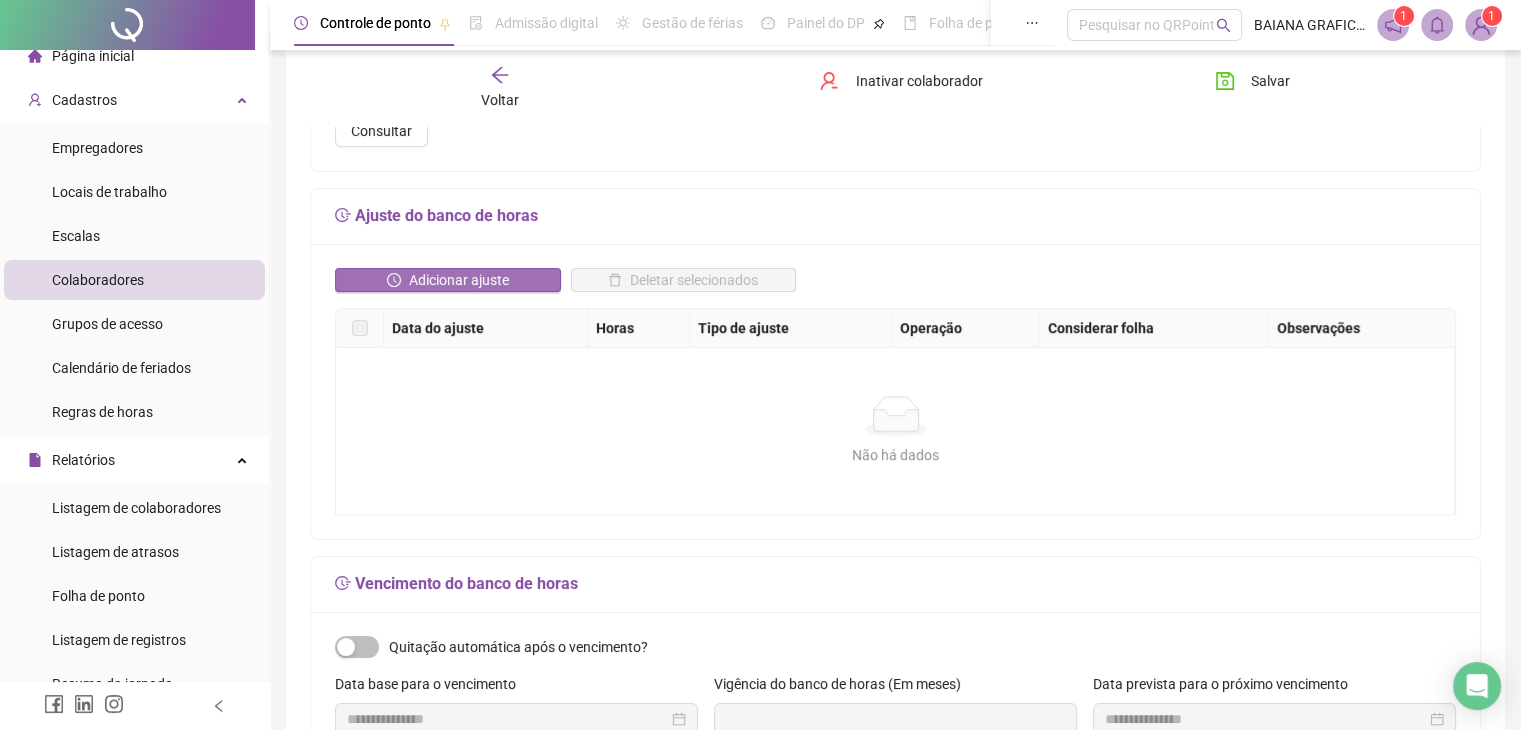 scroll, scrollTop: 294, scrollLeft: 0, axis: vertical 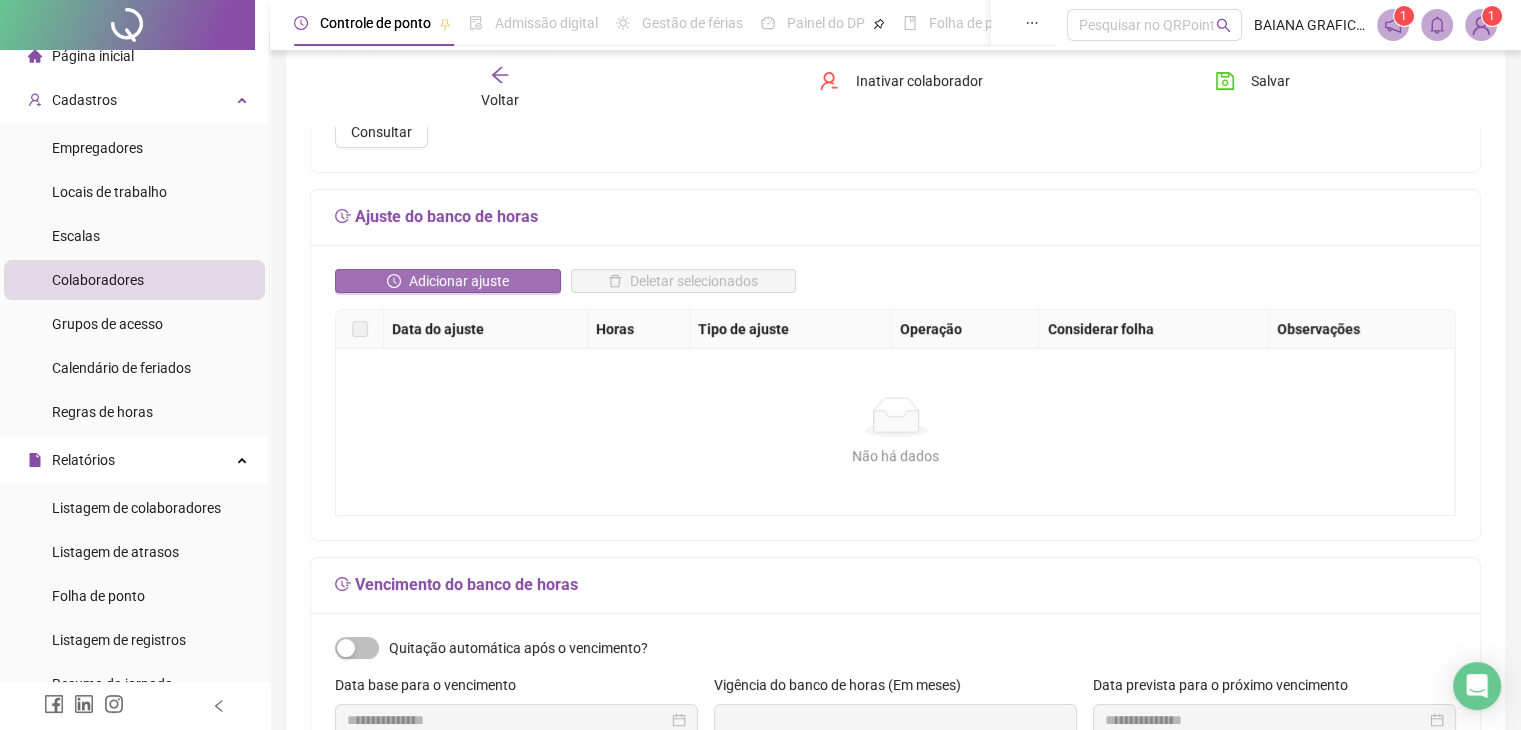click on "Adicionar ajuste" at bounding box center [459, 281] 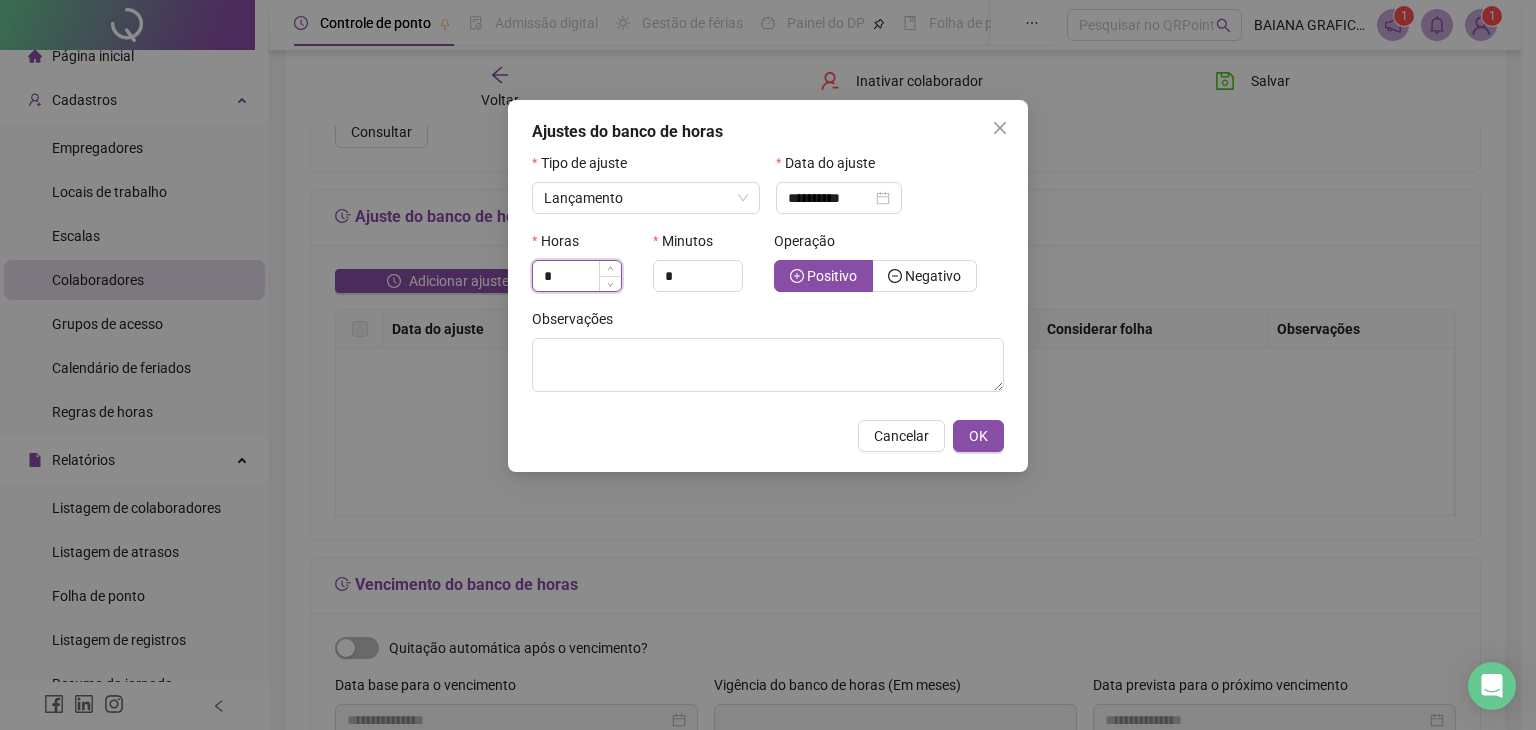 click on "*" at bounding box center (577, 276) 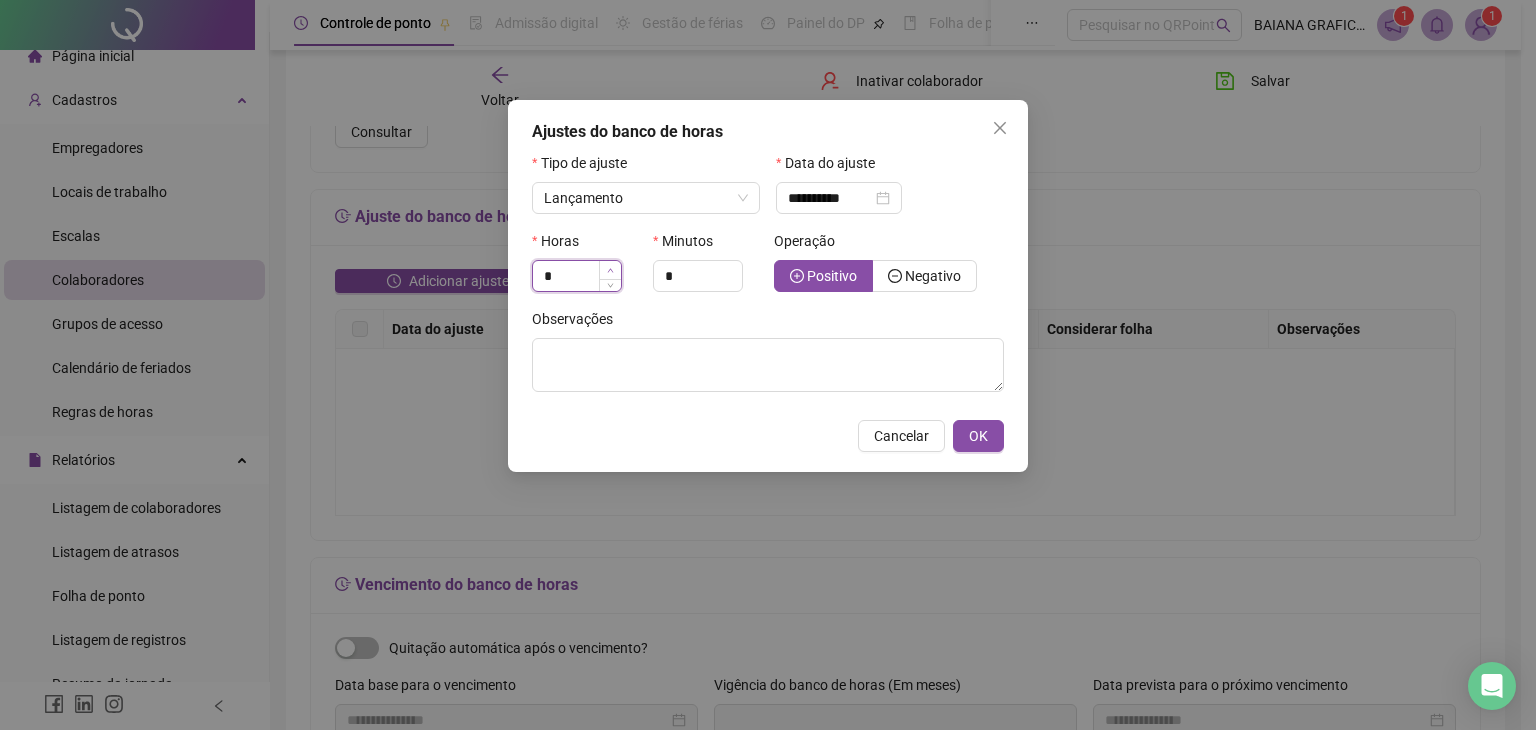 type on "*" 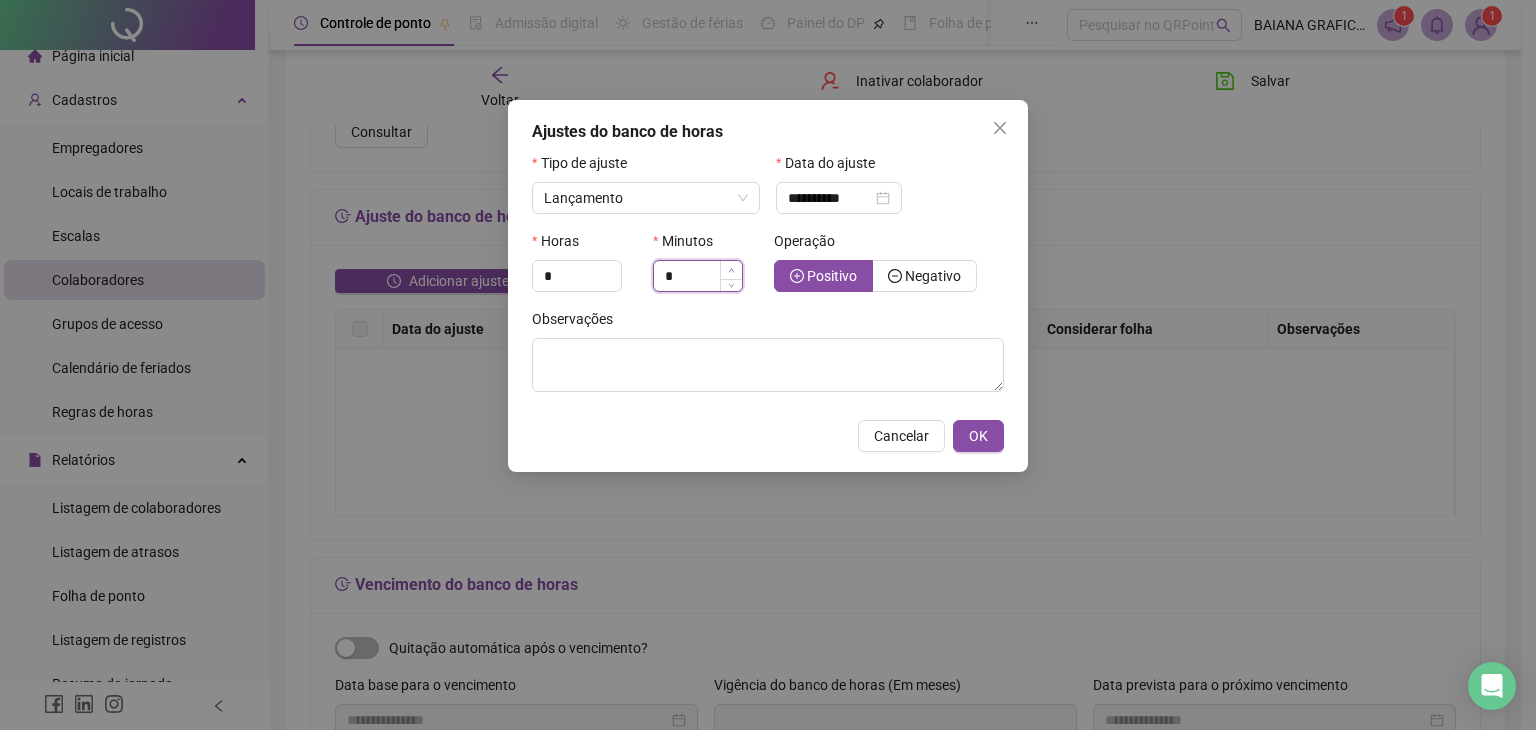 click 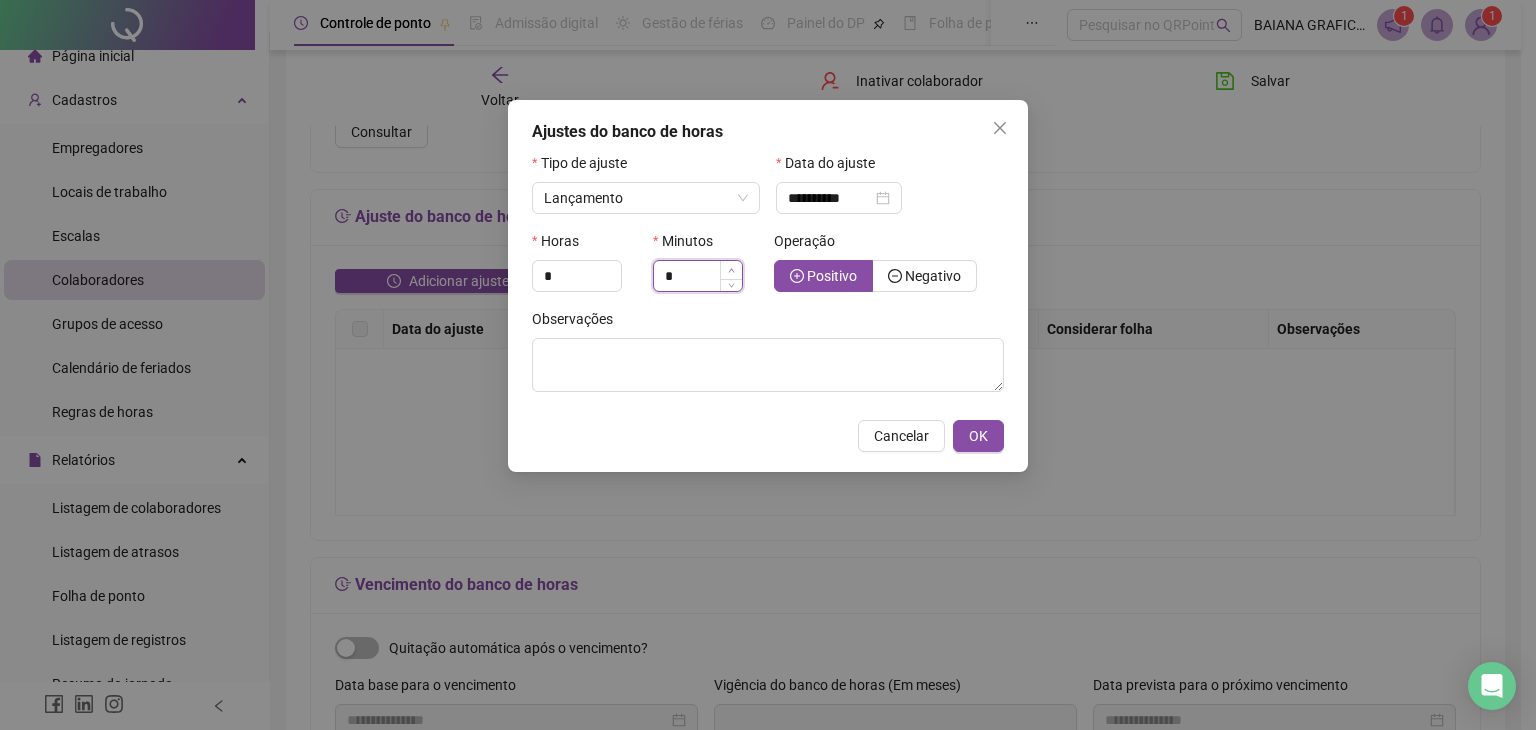 drag, startPoint x: 663, startPoint y: 277, endPoint x: 733, endPoint y: 275, distance: 70.028564 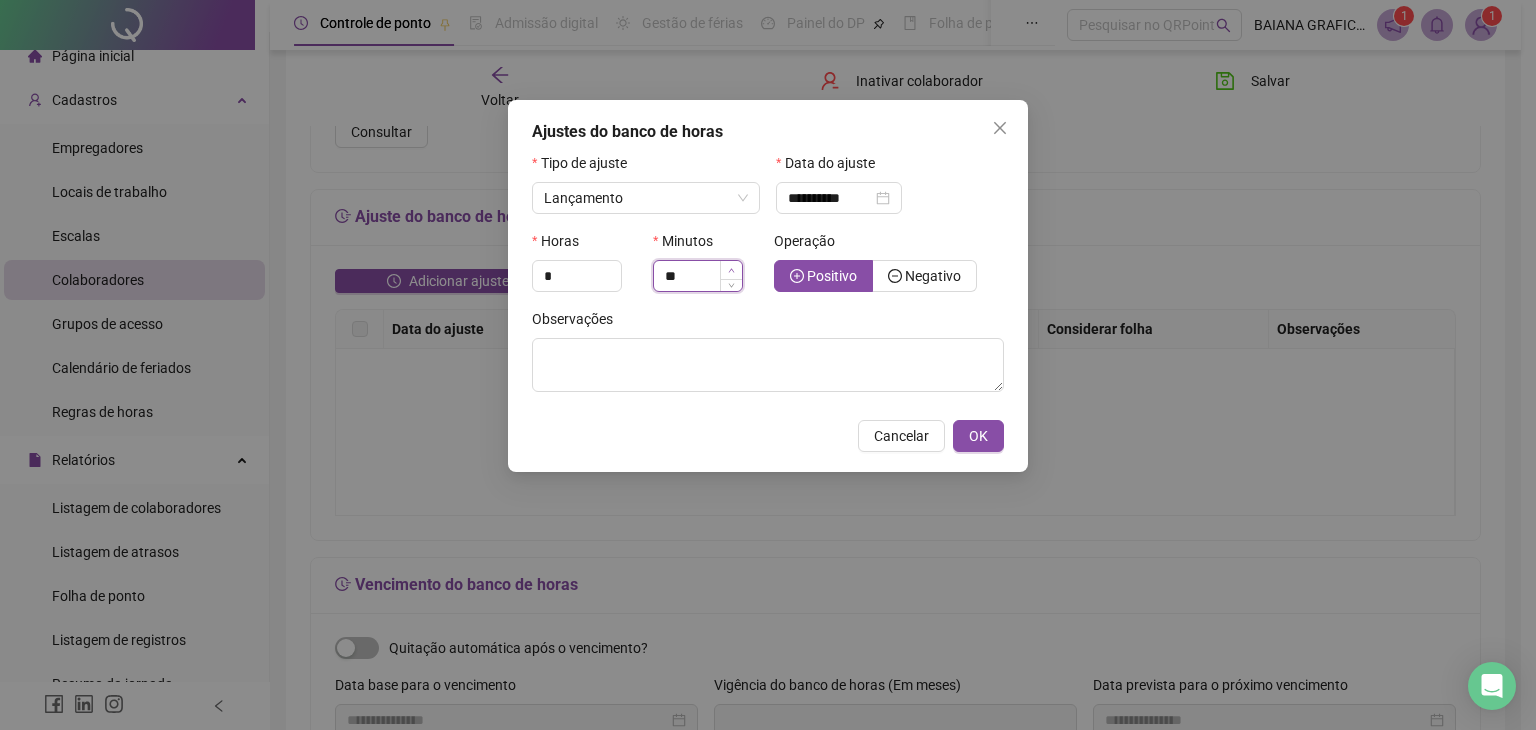 type on "**" 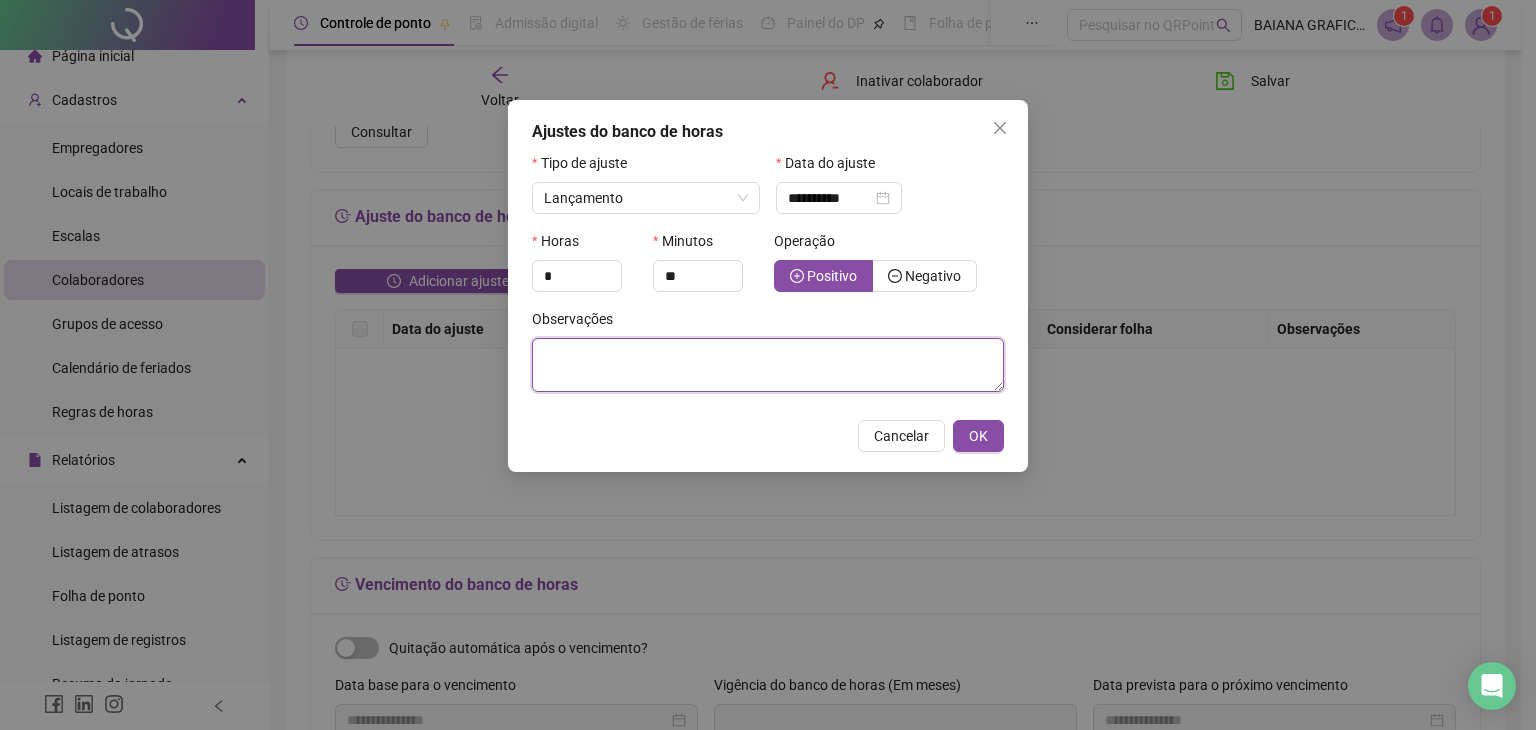 click at bounding box center (768, 365) 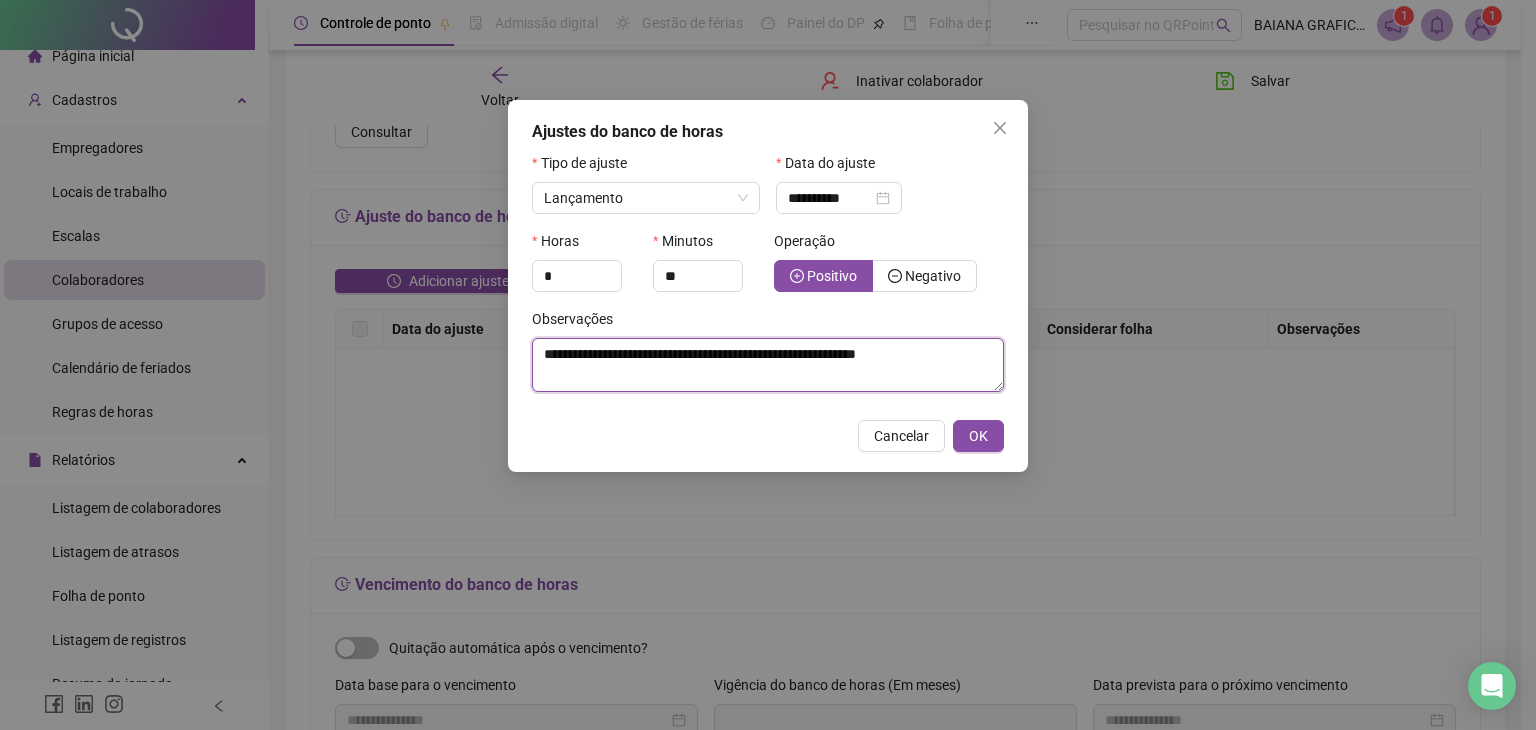 drag, startPoint x: 779, startPoint y: 358, endPoint x: 819, endPoint y: 389, distance: 50.606323 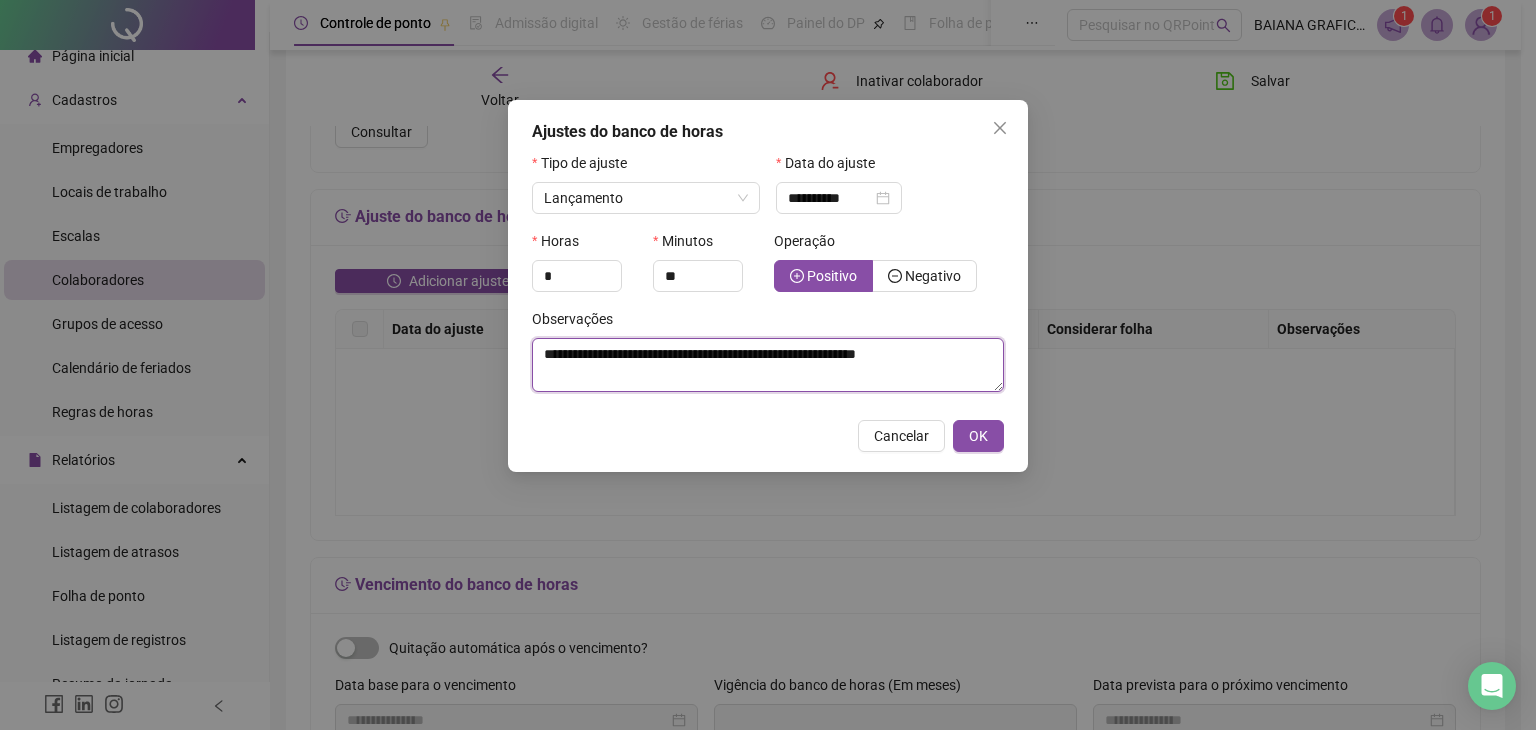 click on "**********" at bounding box center (768, 365) 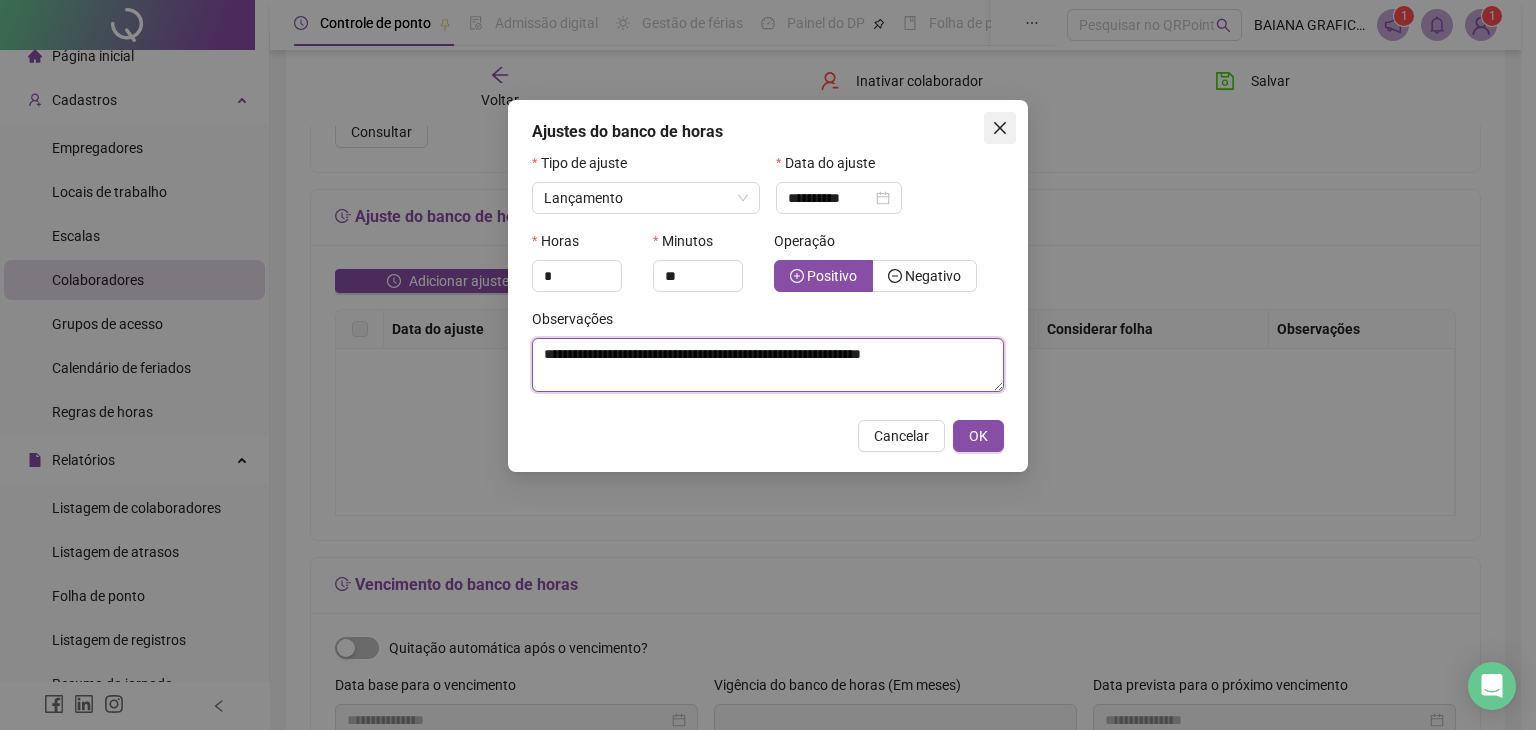 type on "**********" 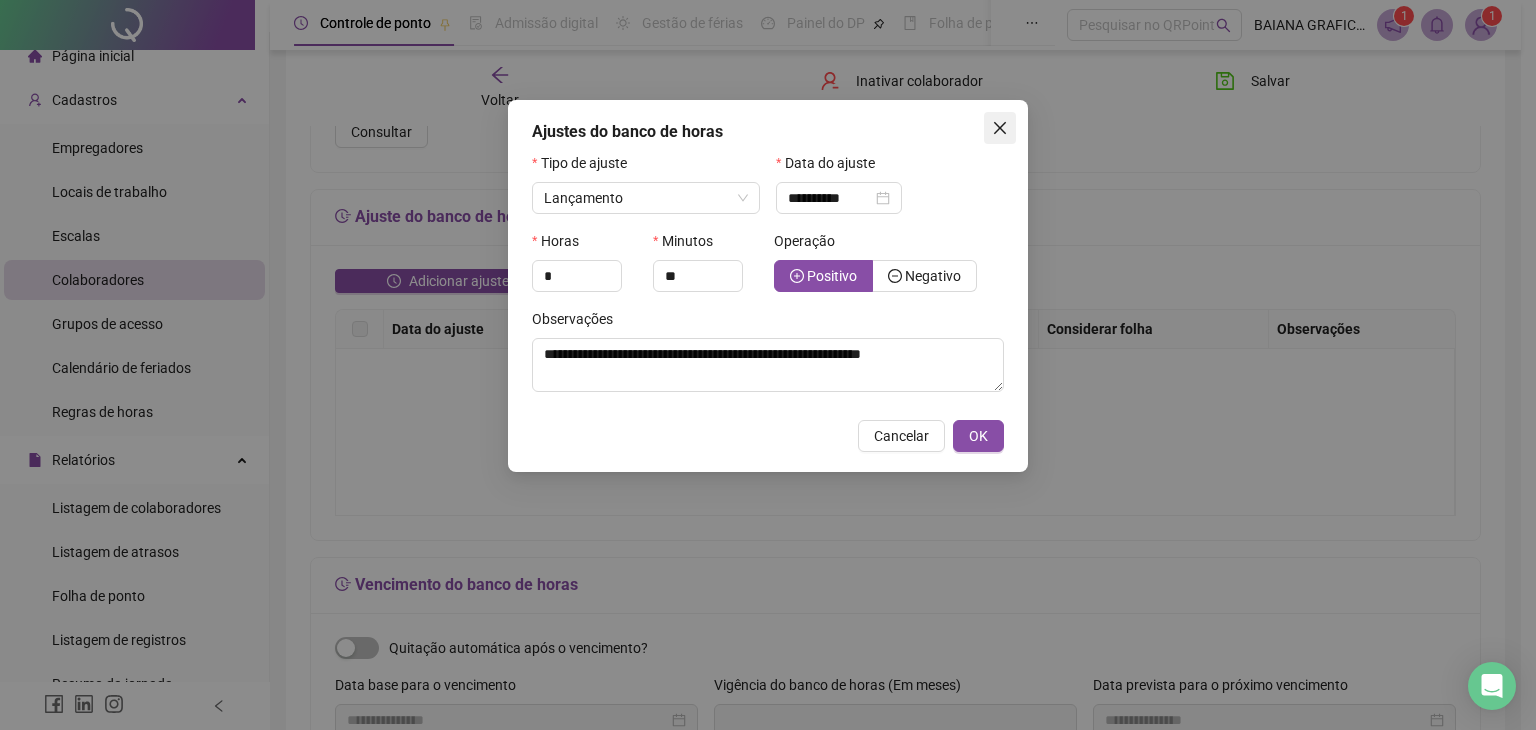 click at bounding box center [1000, 128] 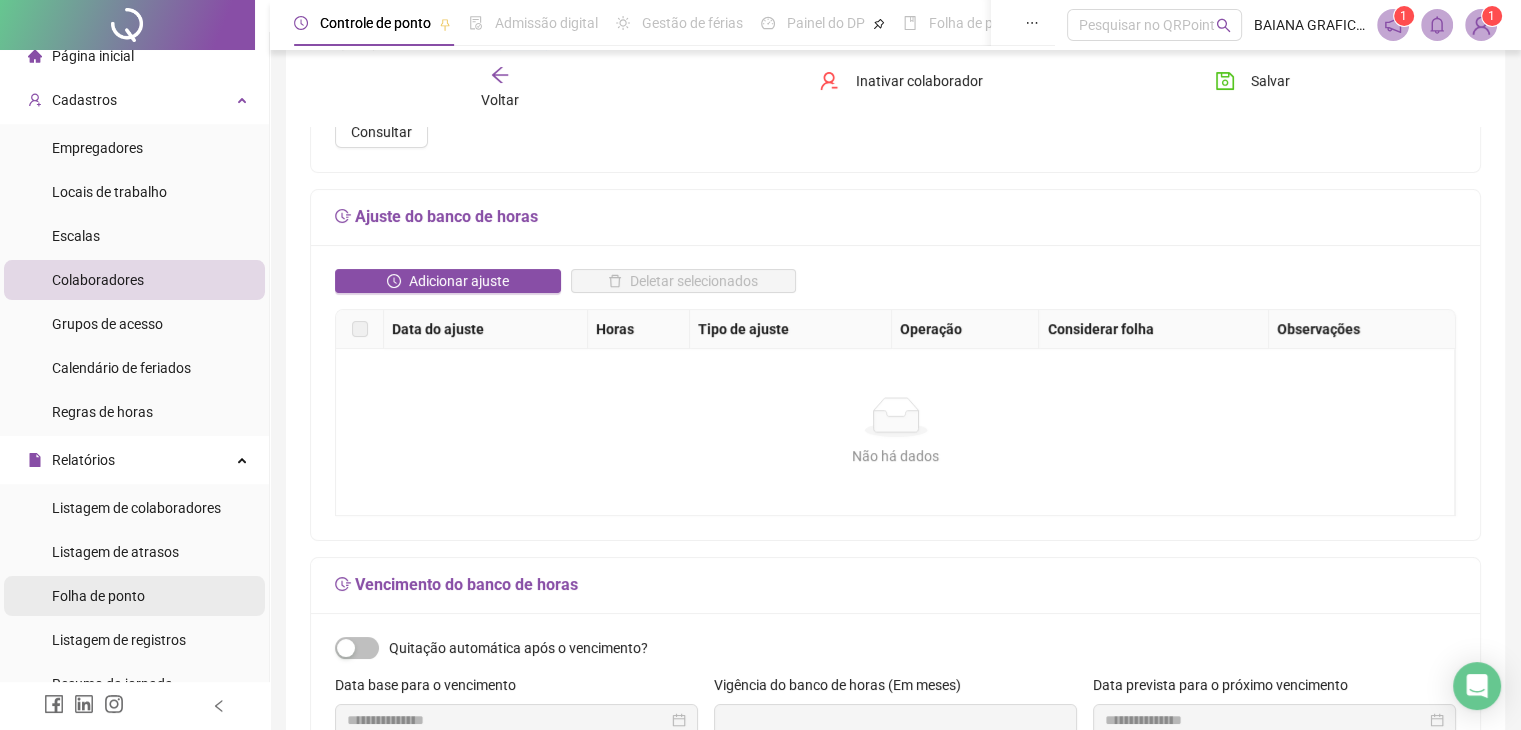 click on "Folha de ponto" at bounding box center [98, 596] 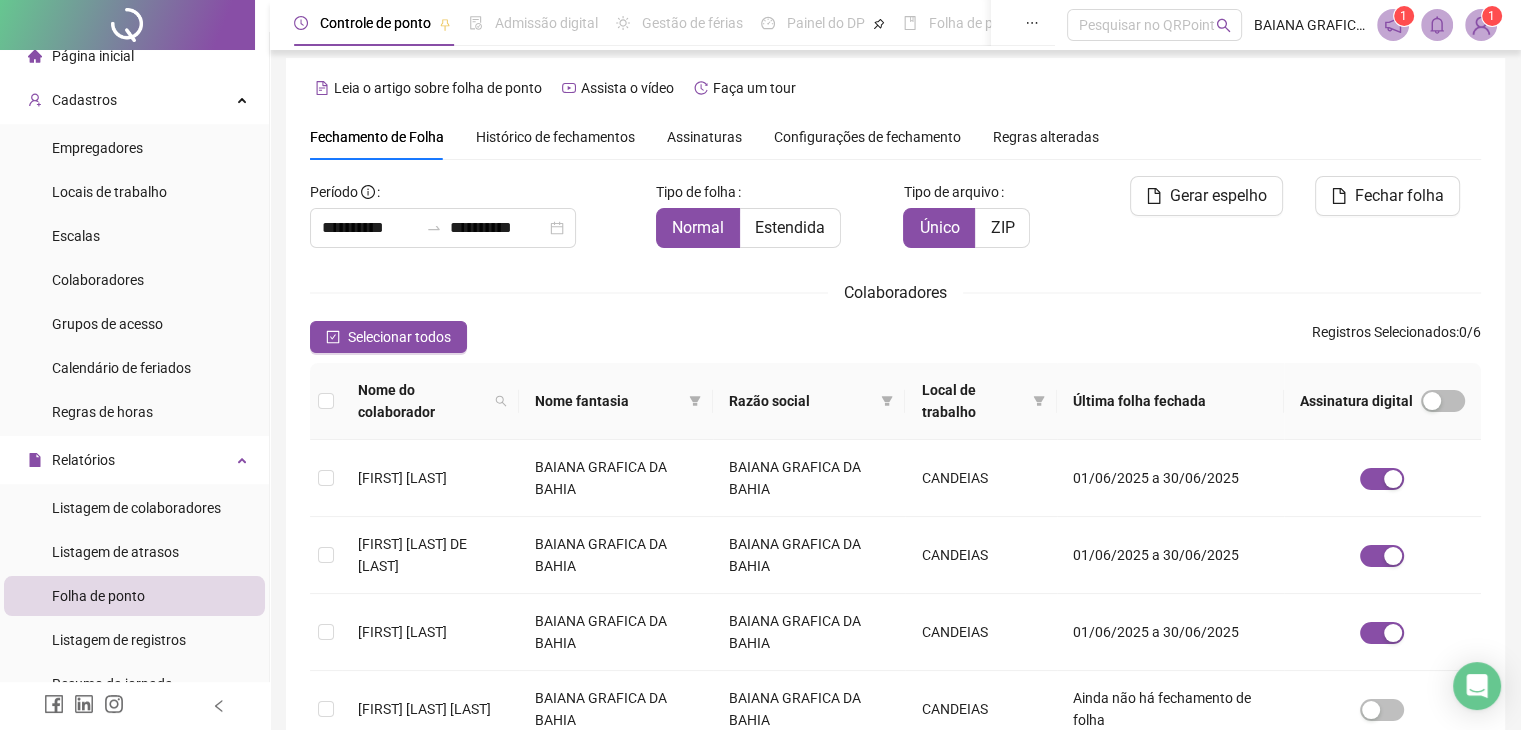 scroll, scrollTop: 0, scrollLeft: 0, axis: both 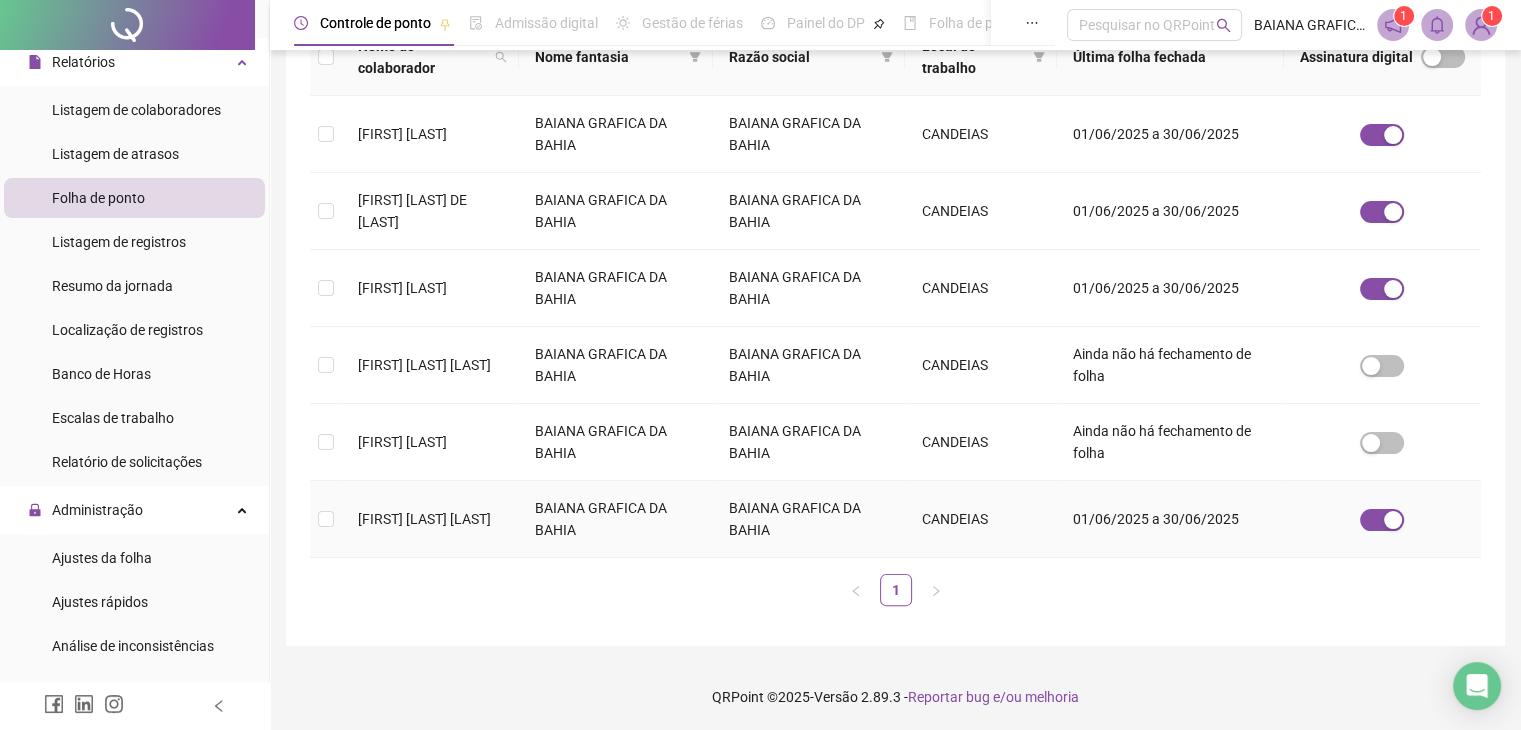 click on "[FIRST] [LAST] [LAST]" at bounding box center [424, 519] 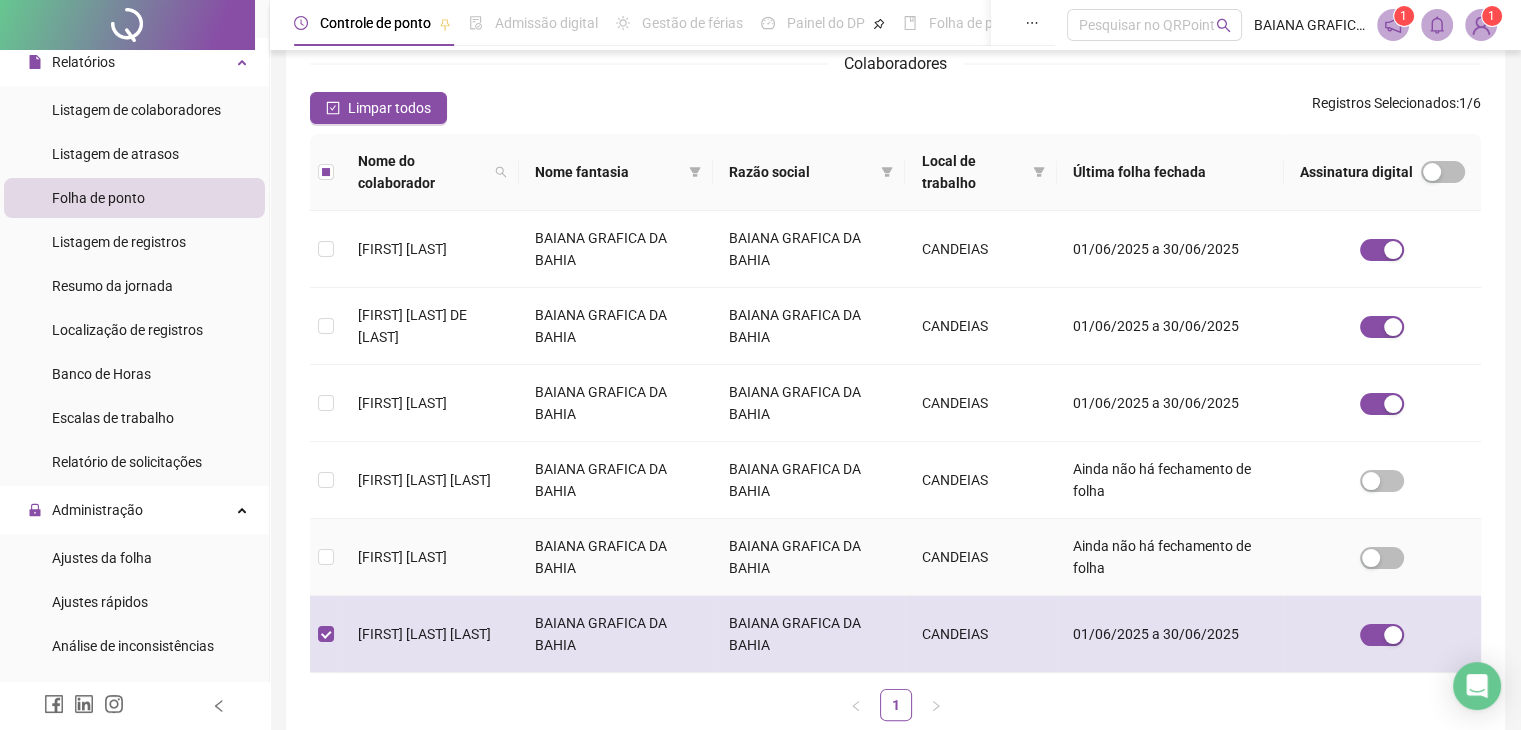 scroll, scrollTop: 352, scrollLeft: 0, axis: vertical 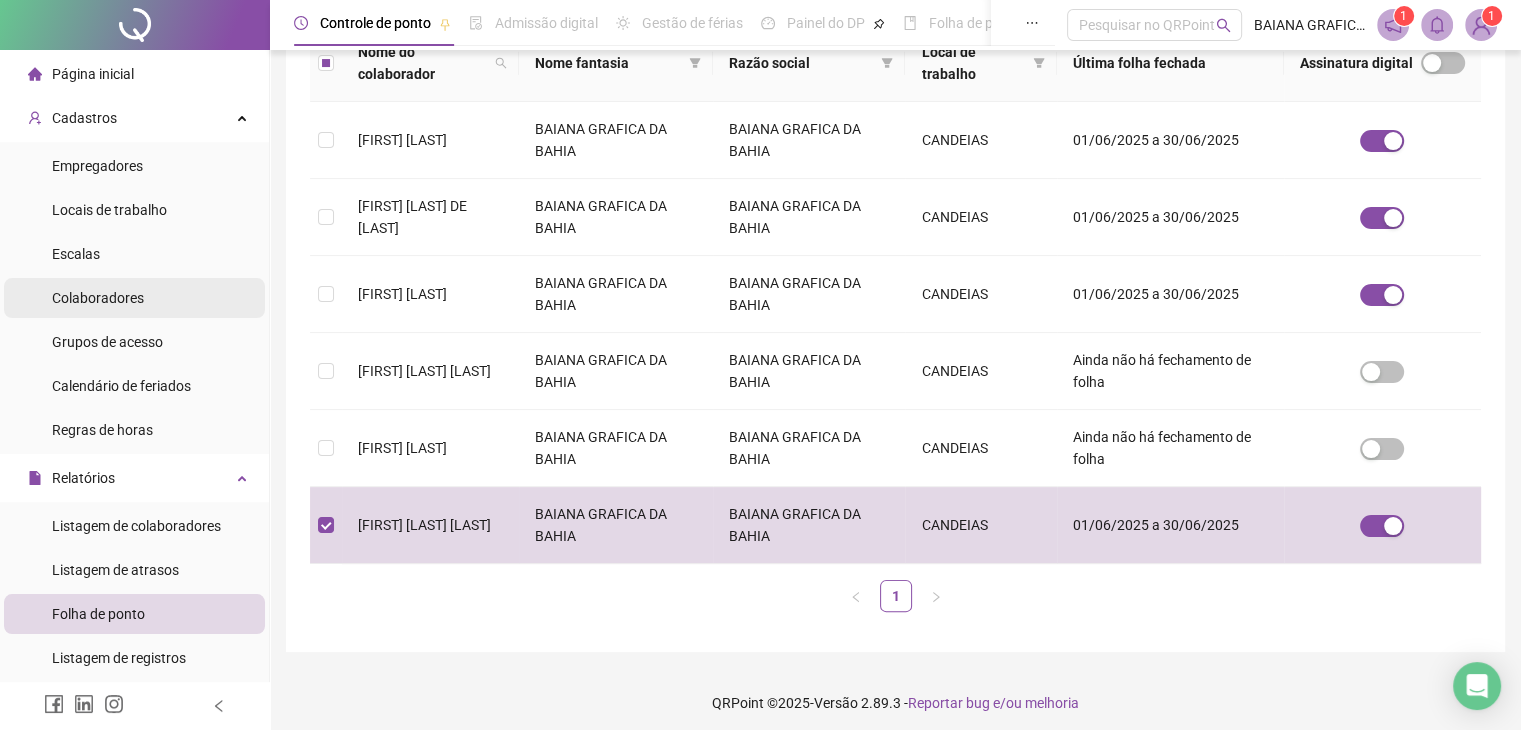 drag, startPoint x: 98, startPoint y: 304, endPoint x: 108, endPoint y: 303, distance: 10.049875 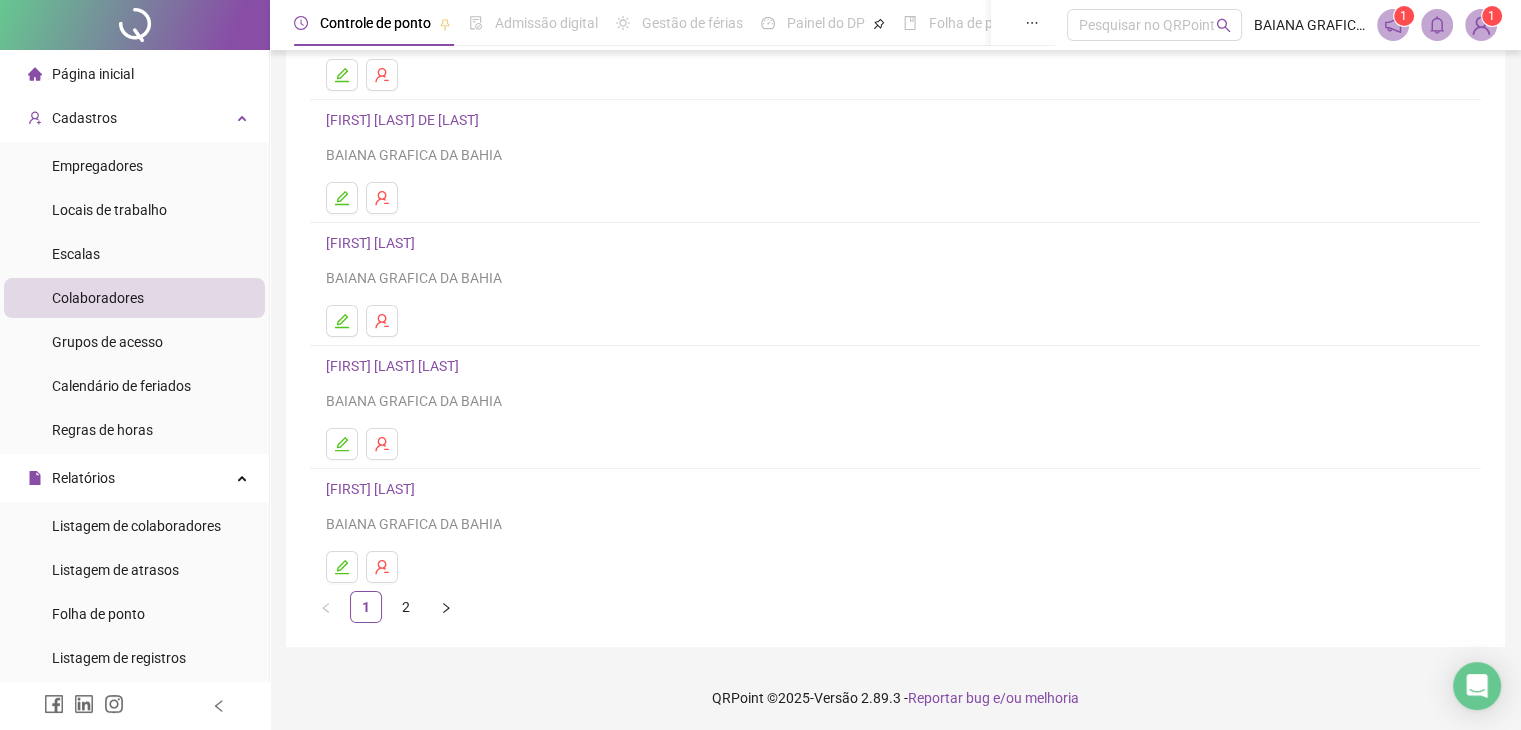 scroll, scrollTop: 236, scrollLeft: 0, axis: vertical 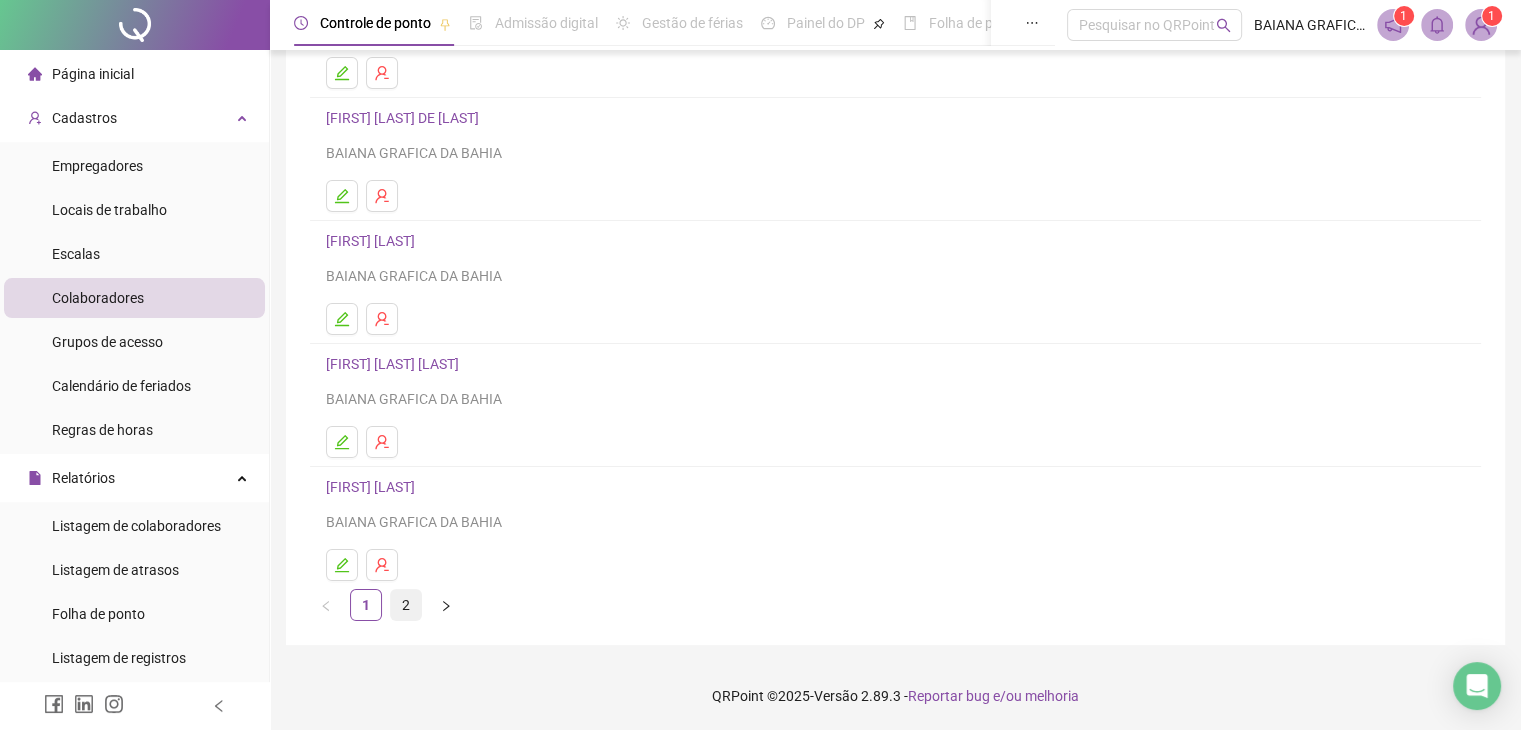 click on "2" at bounding box center (406, 605) 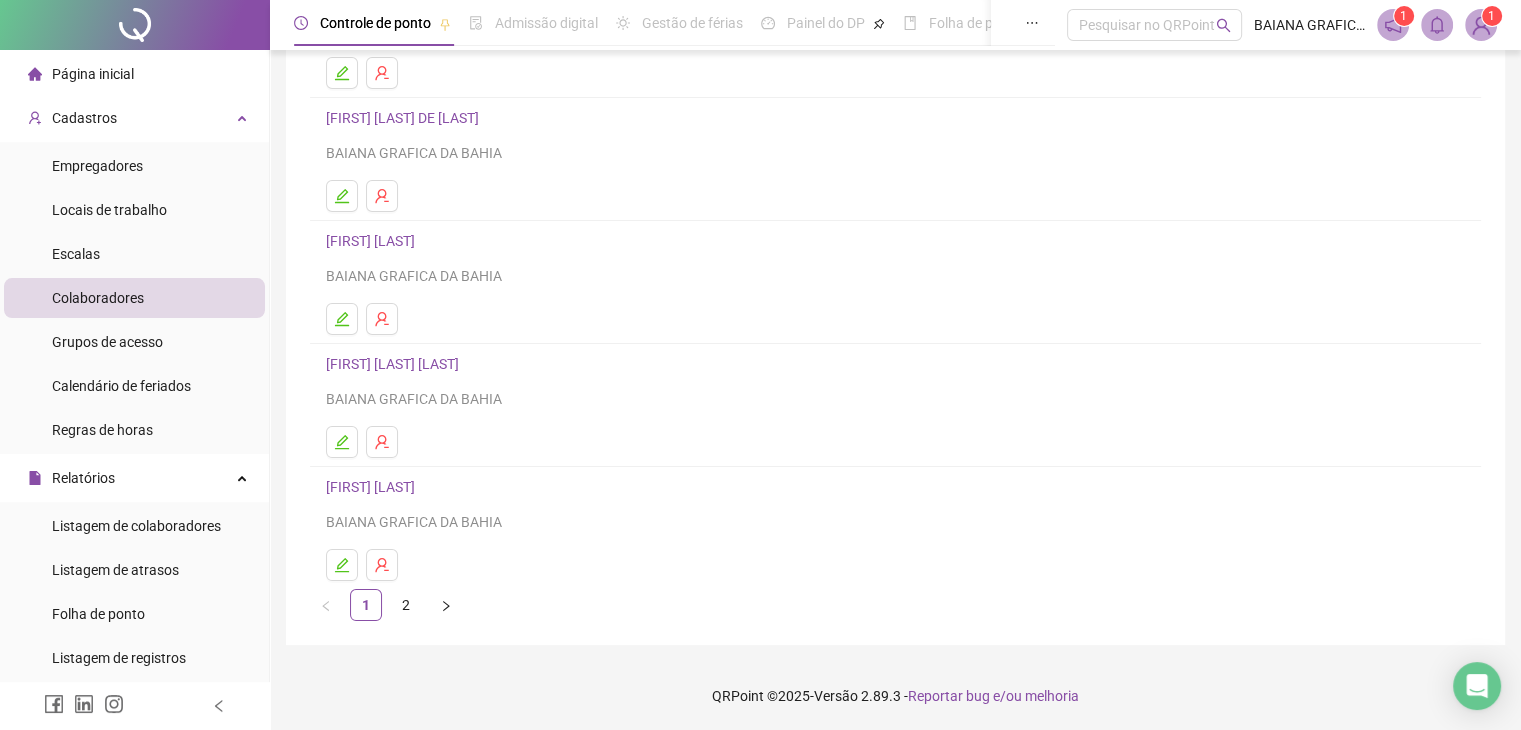 scroll, scrollTop: 0, scrollLeft: 0, axis: both 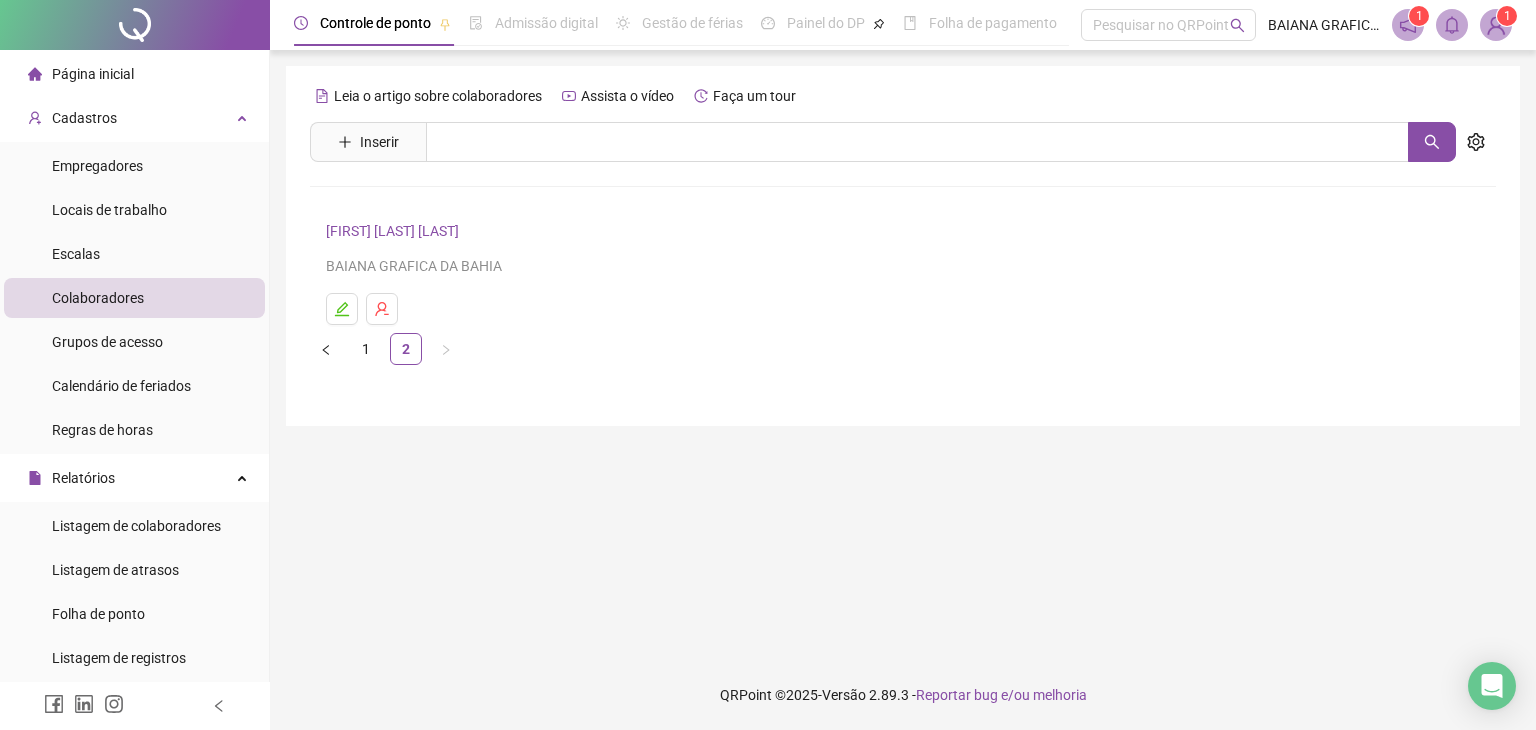 click on "[FIRST] [LAST] [LAST]" at bounding box center (395, 231) 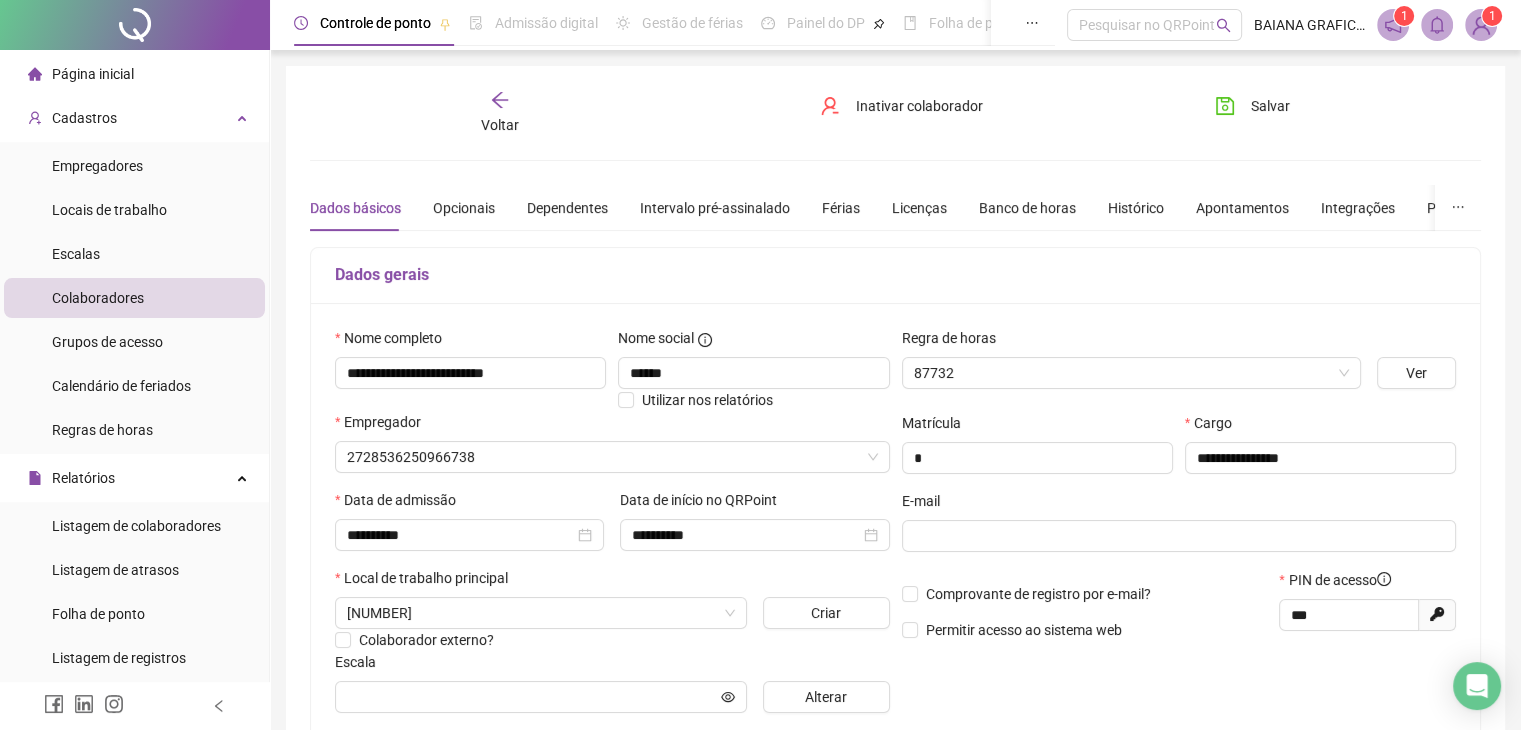 type on "**********" 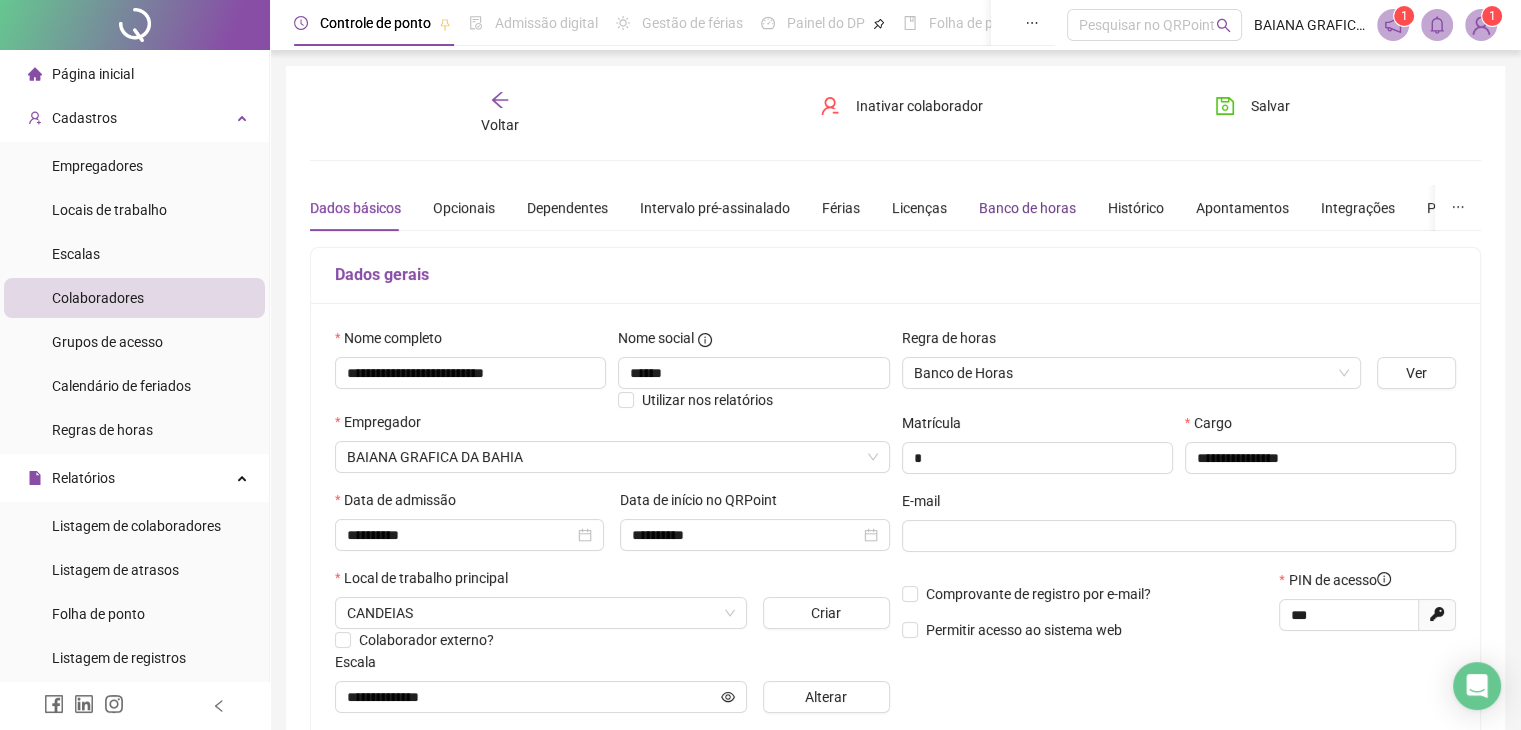 click on "Banco de horas" at bounding box center (1027, 208) 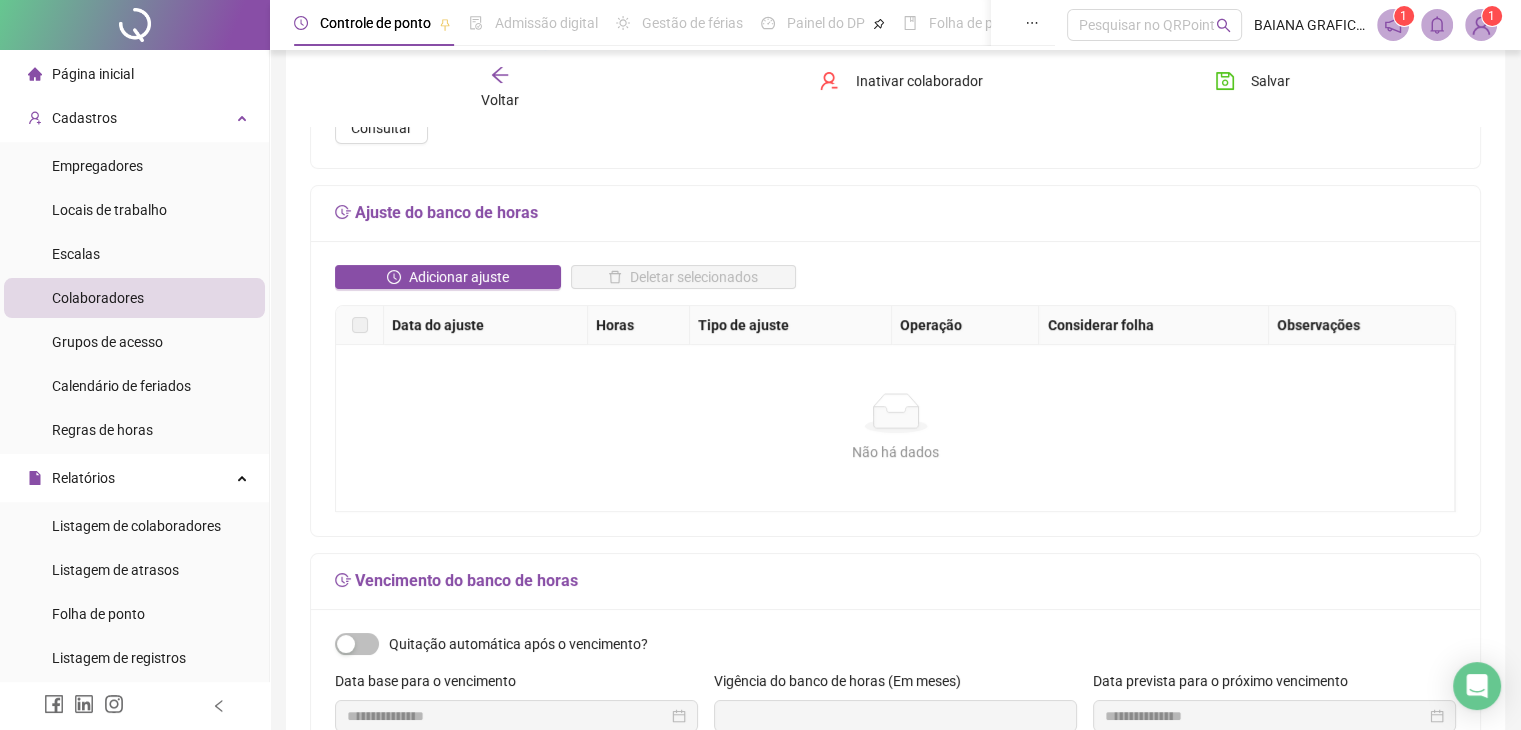 scroll, scrollTop: 299, scrollLeft: 0, axis: vertical 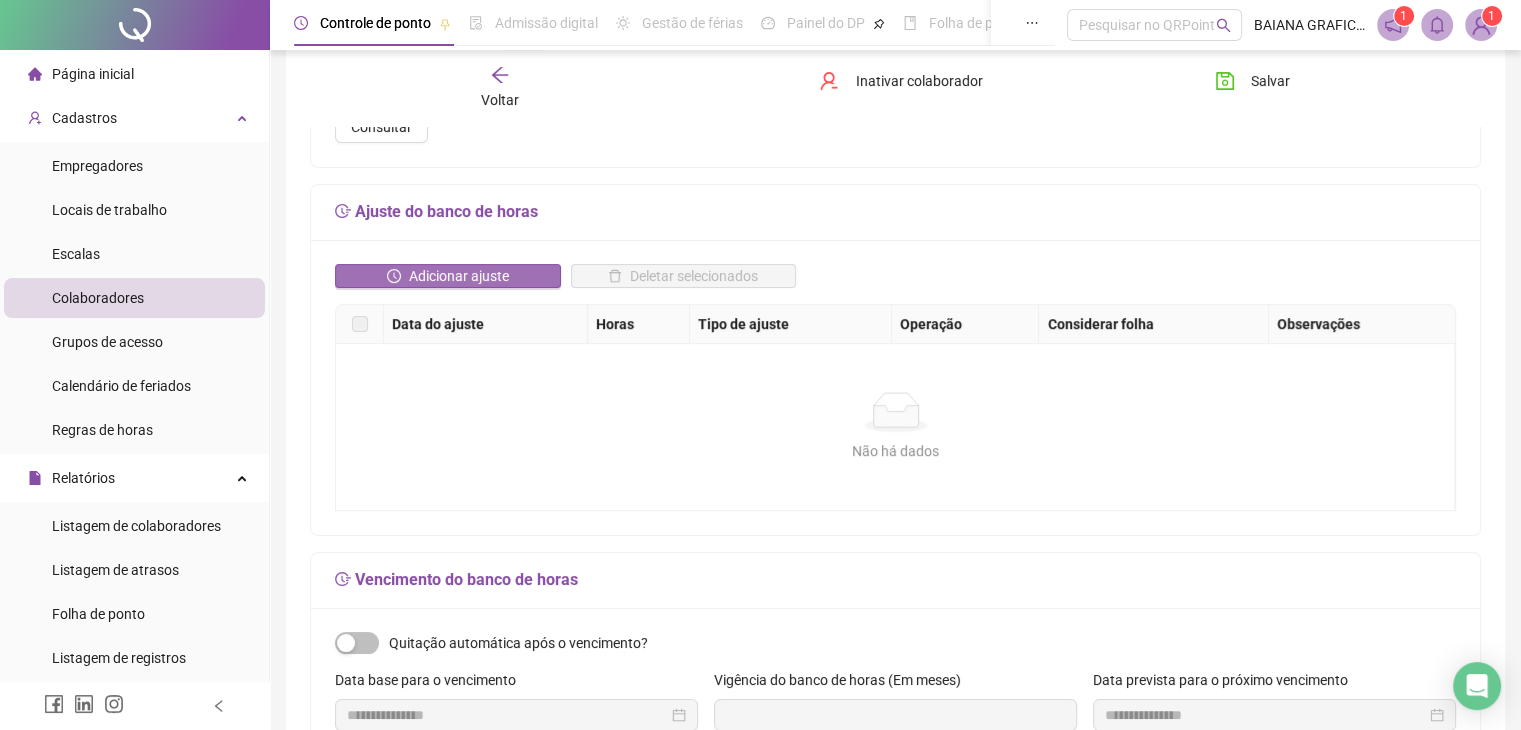 click on "Adicionar ajuste" at bounding box center [448, 276] 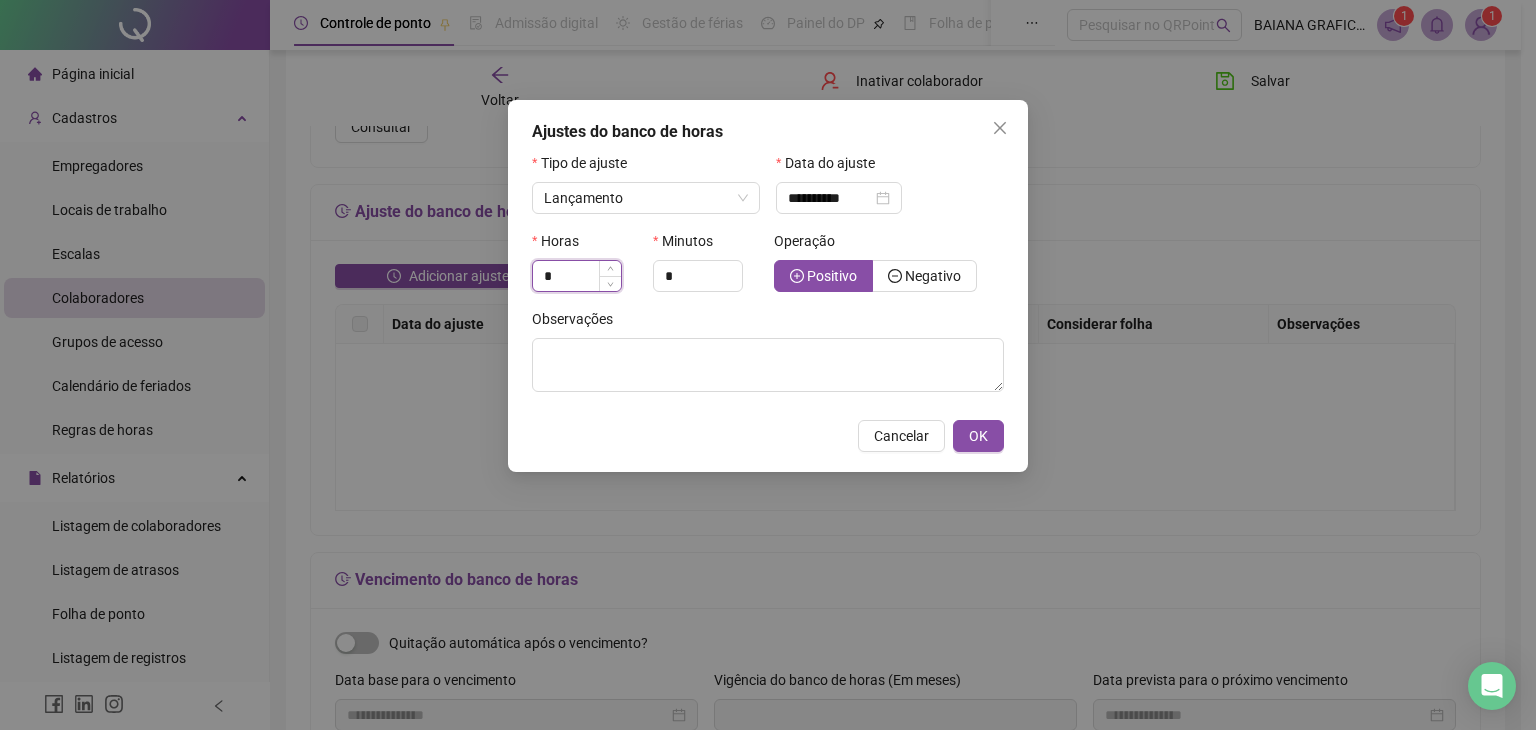 click on "*" at bounding box center (577, 276) 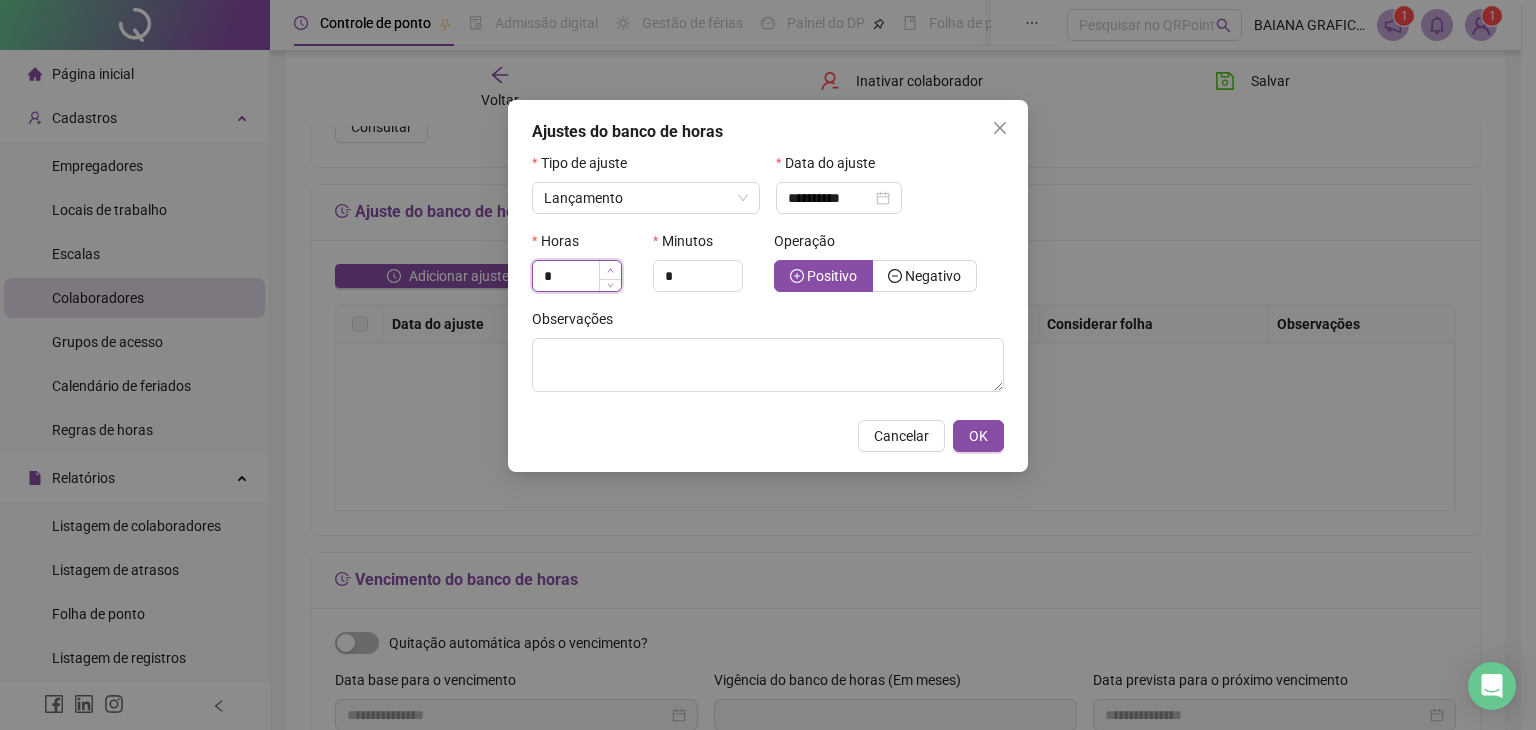 type on "*" 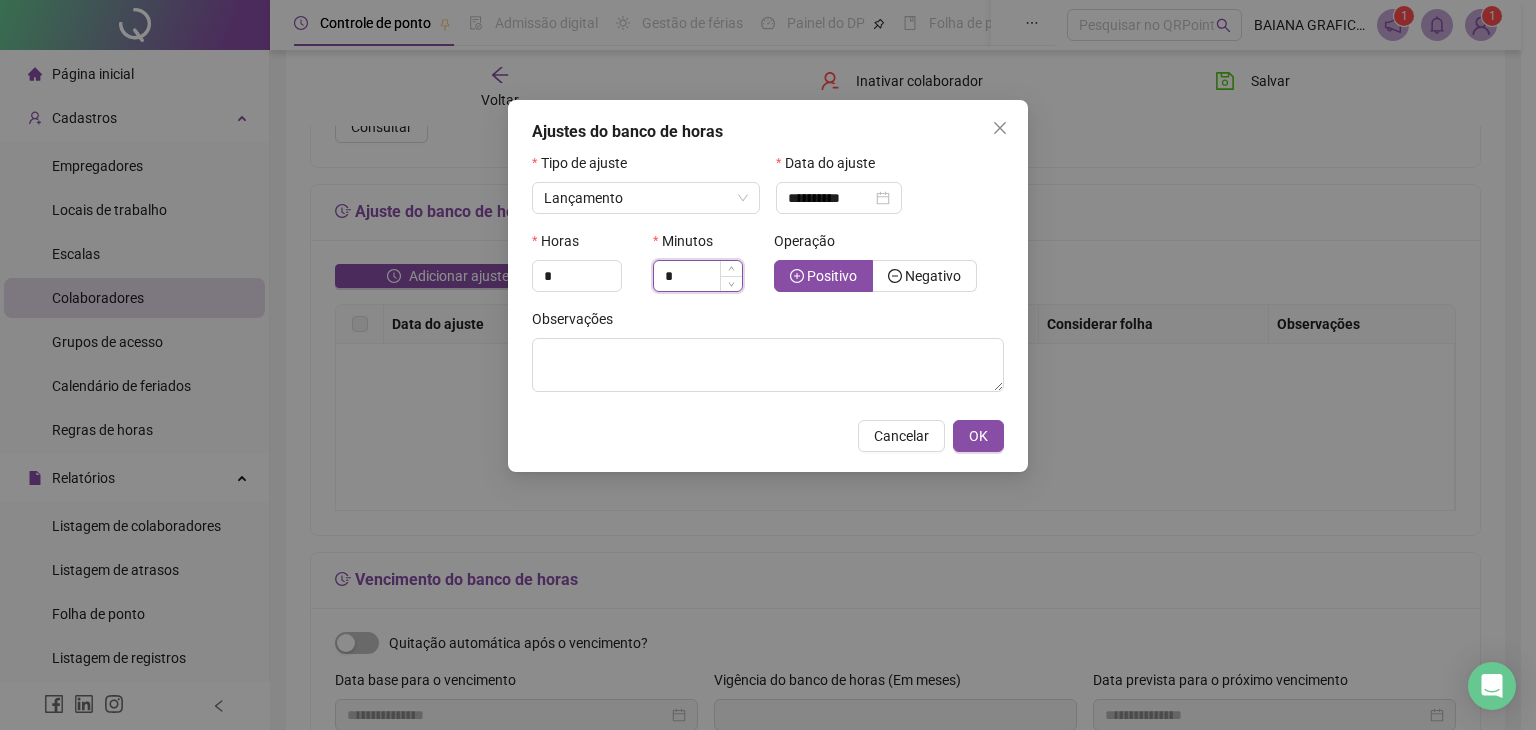 click on "*" at bounding box center [698, 276] 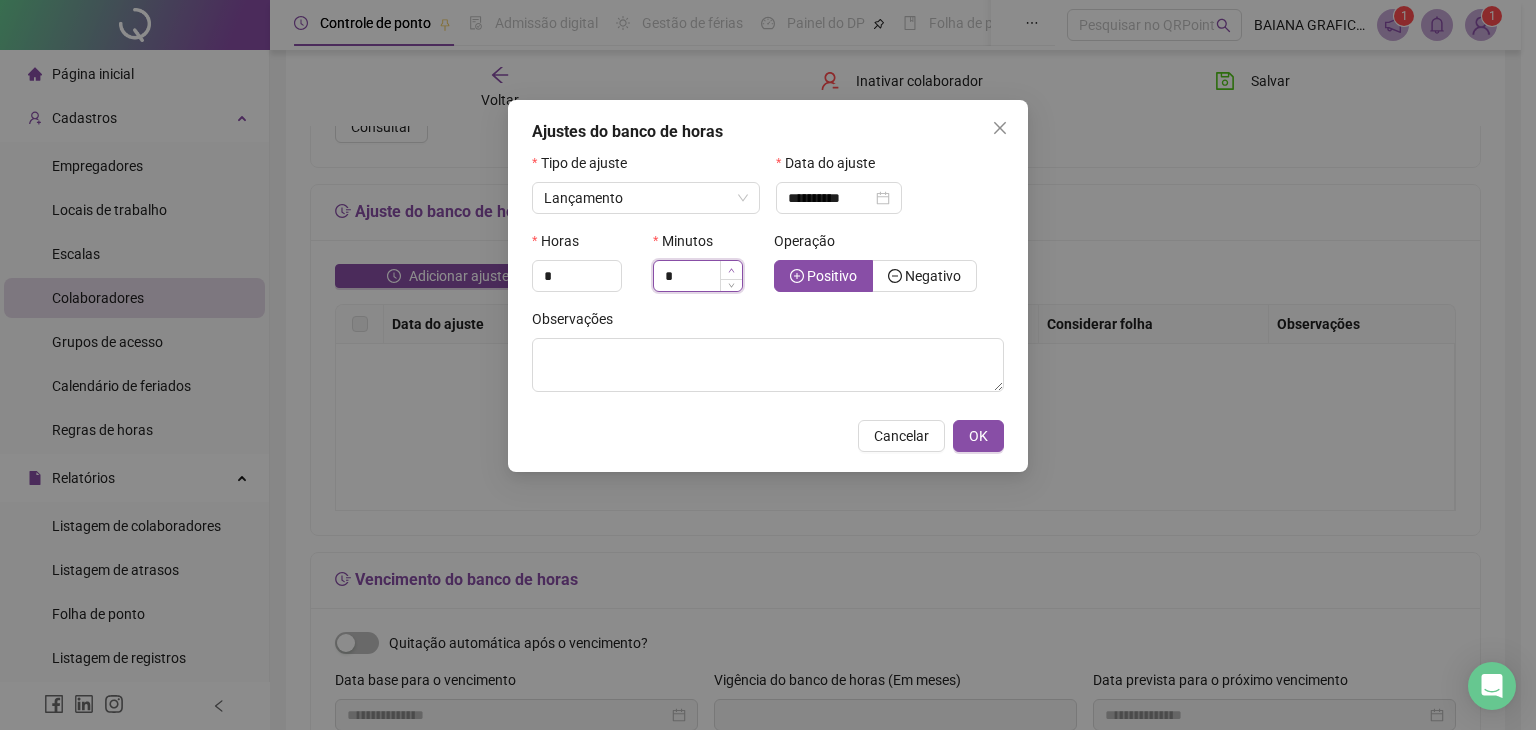 click at bounding box center [731, 270] 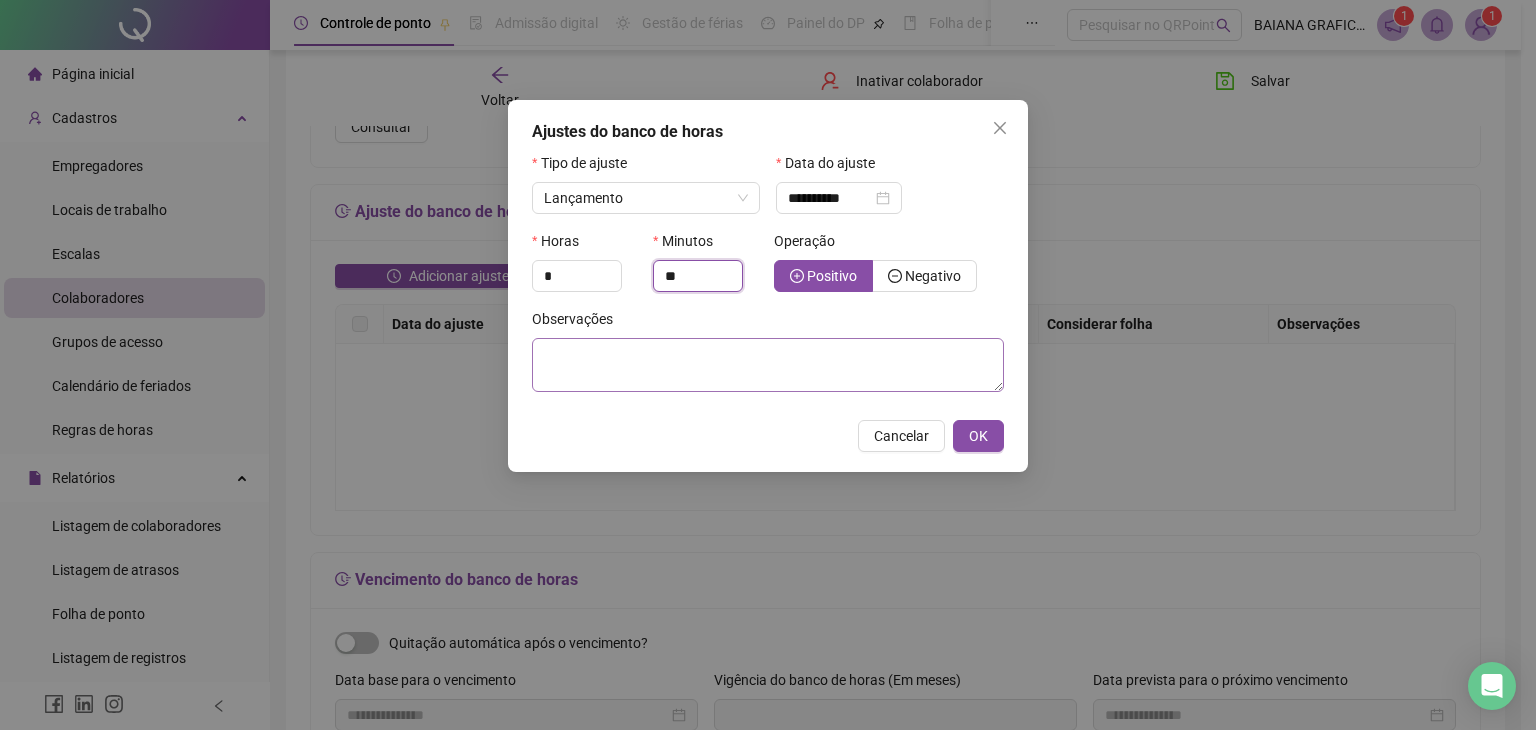 type on "**" 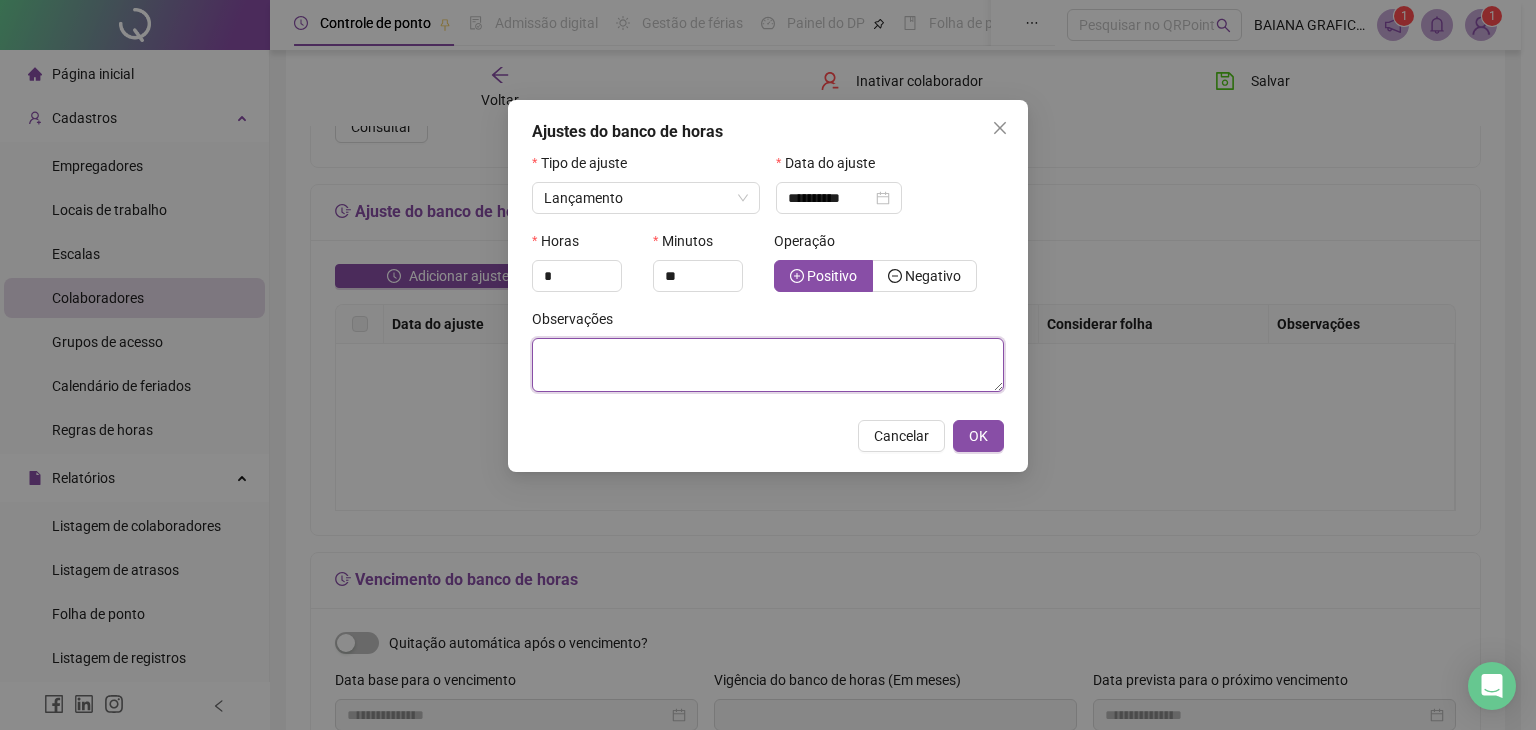 click at bounding box center (768, 365) 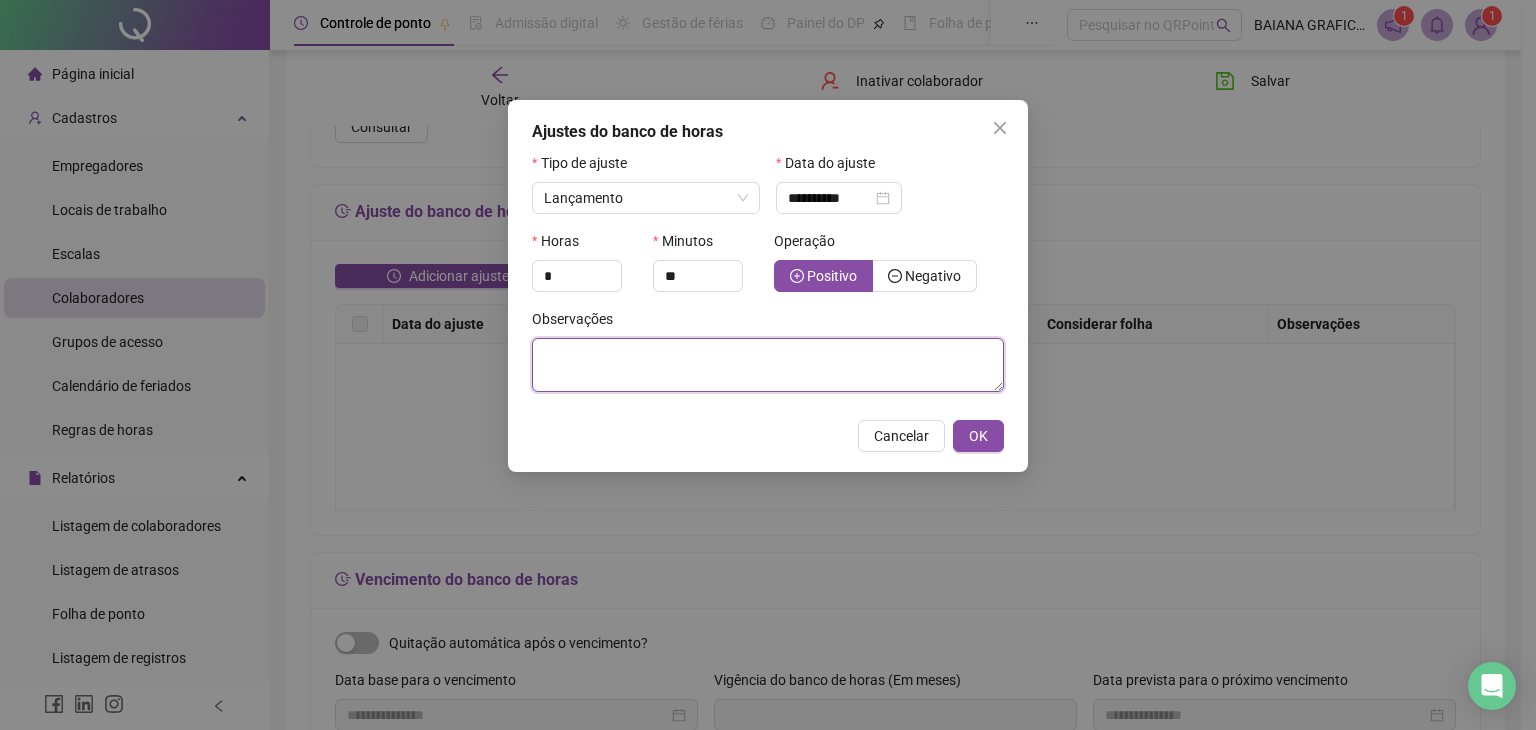 type on "*" 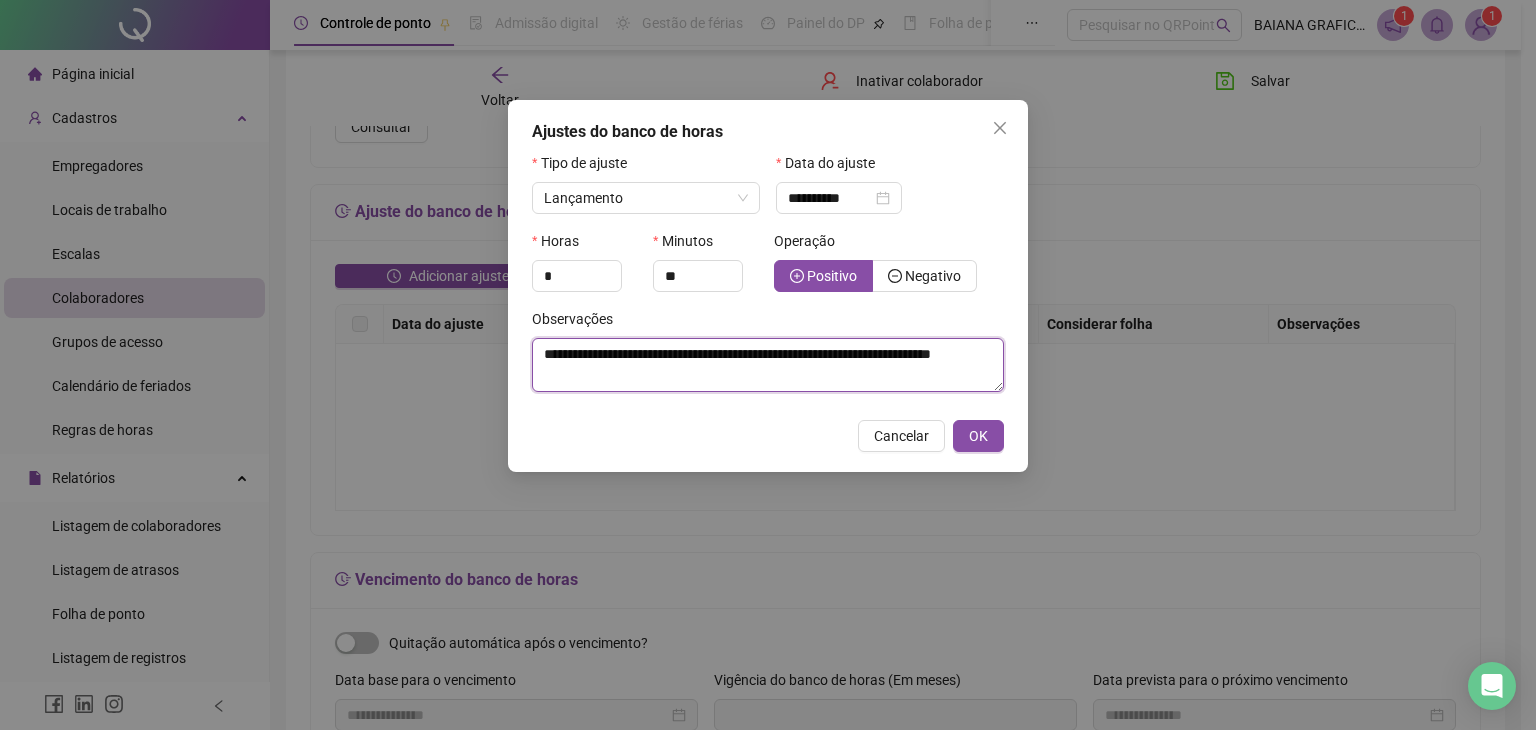 click on "**********" at bounding box center (768, 365) 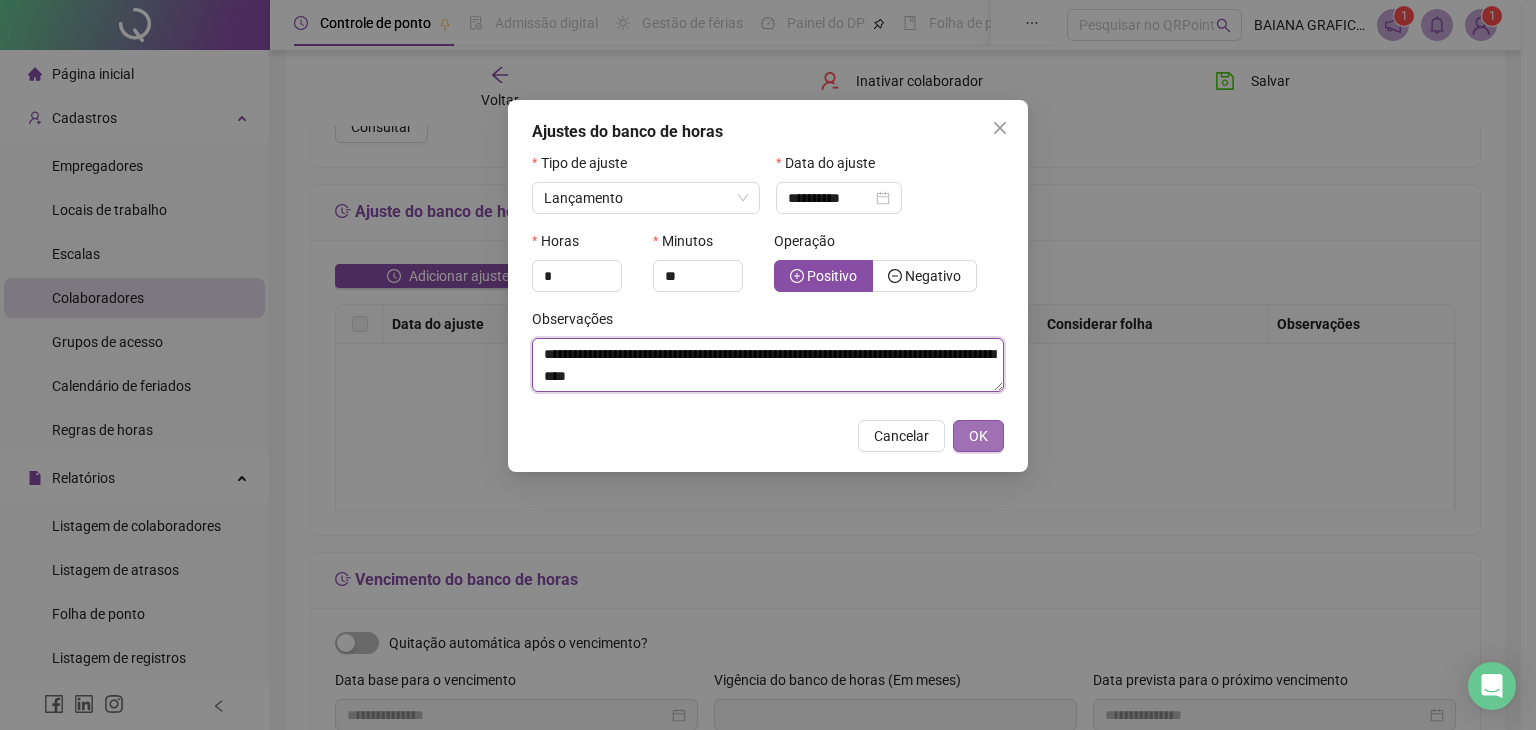 type on "**********" 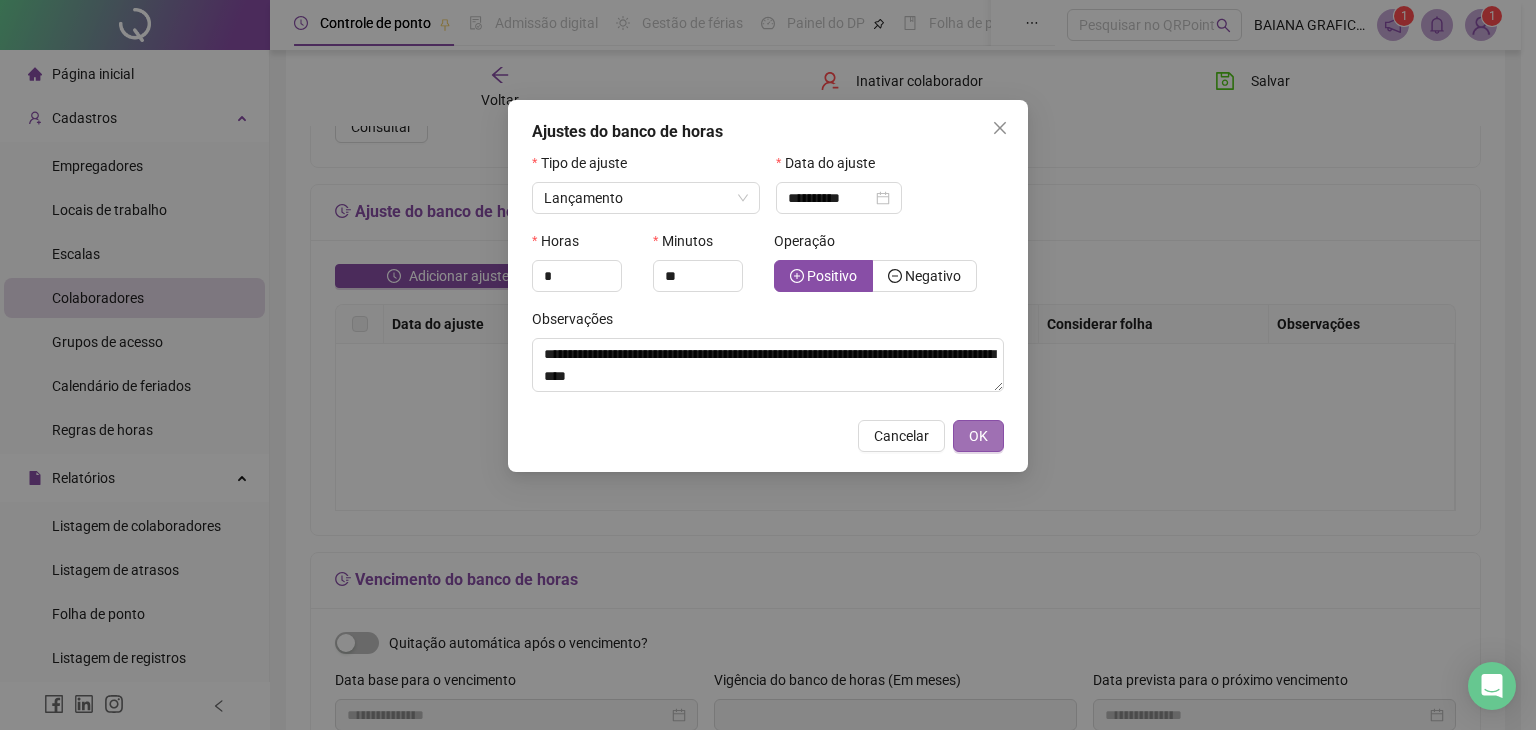 click on "OK" at bounding box center [978, 436] 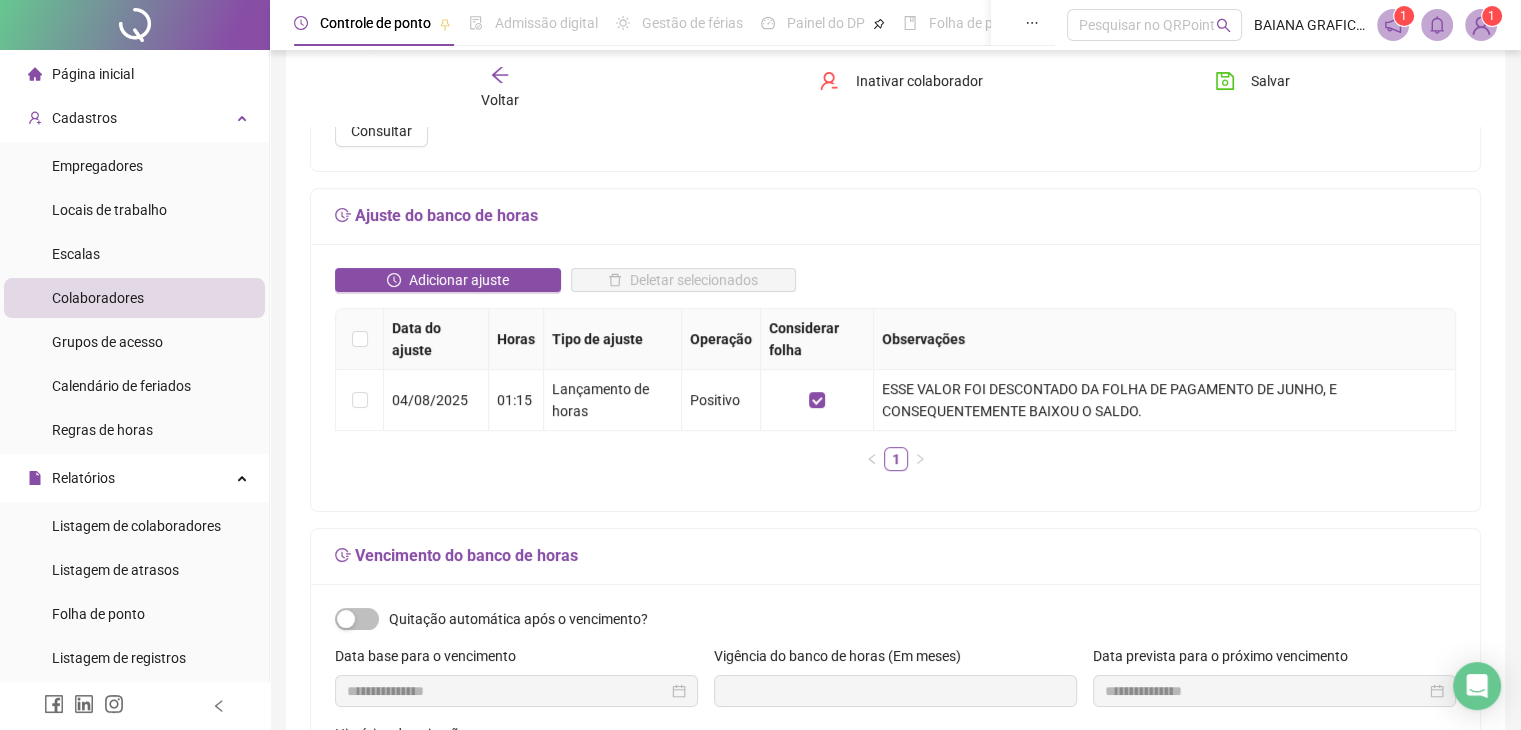 scroll, scrollTop: 296, scrollLeft: 0, axis: vertical 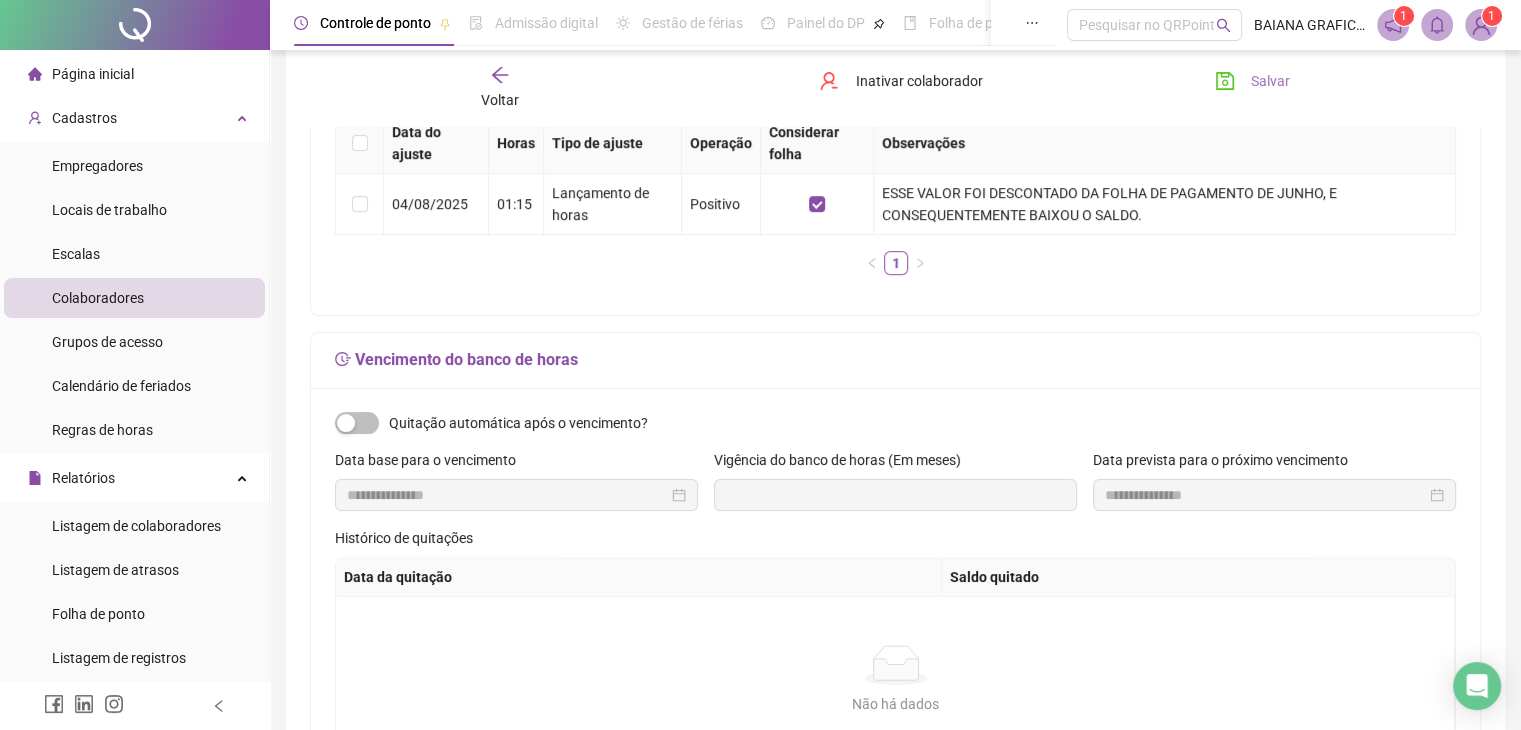 click 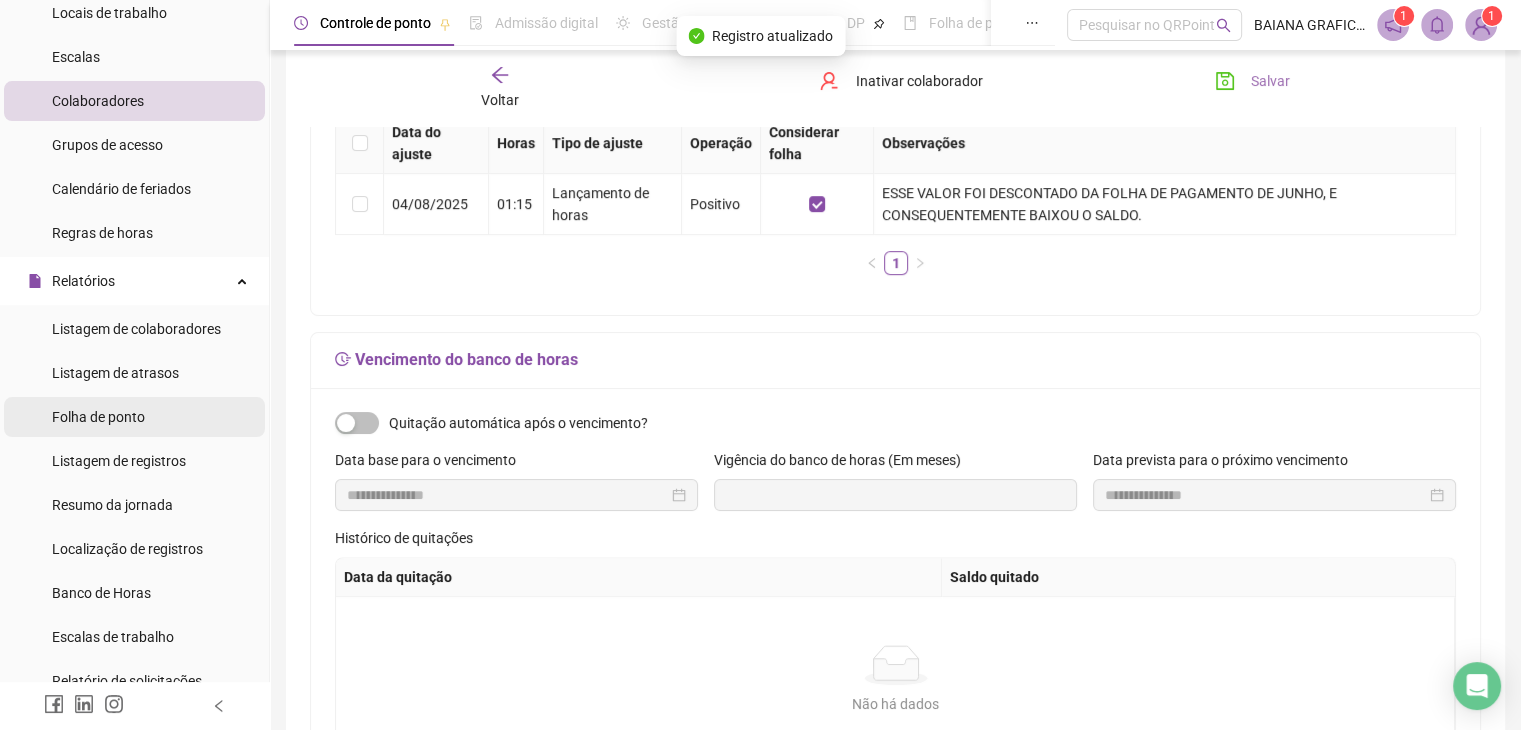 scroll, scrollTop: 199, scrollLeft: 0, axis: vertical 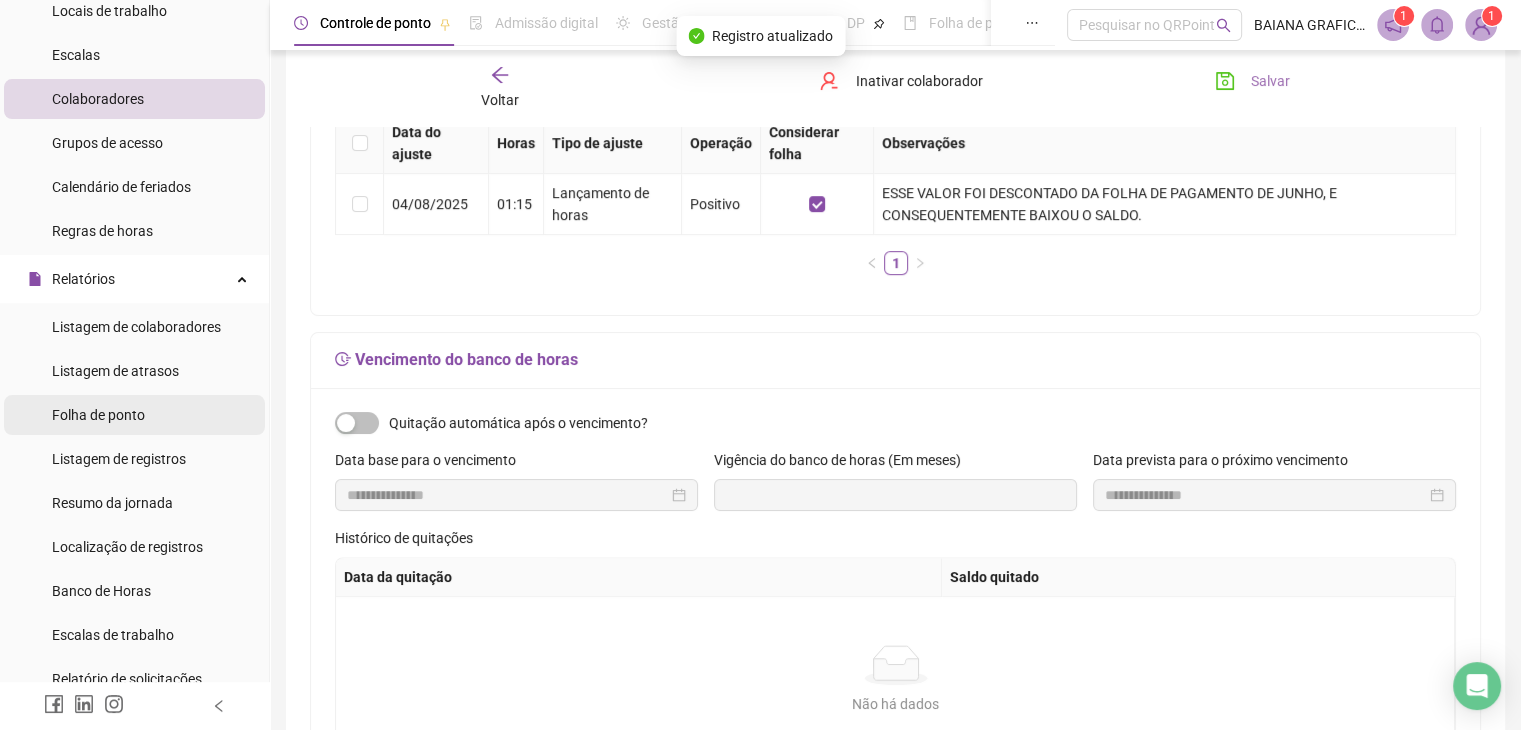 click on "Folha de ponto" at bounding box center [98, 415] 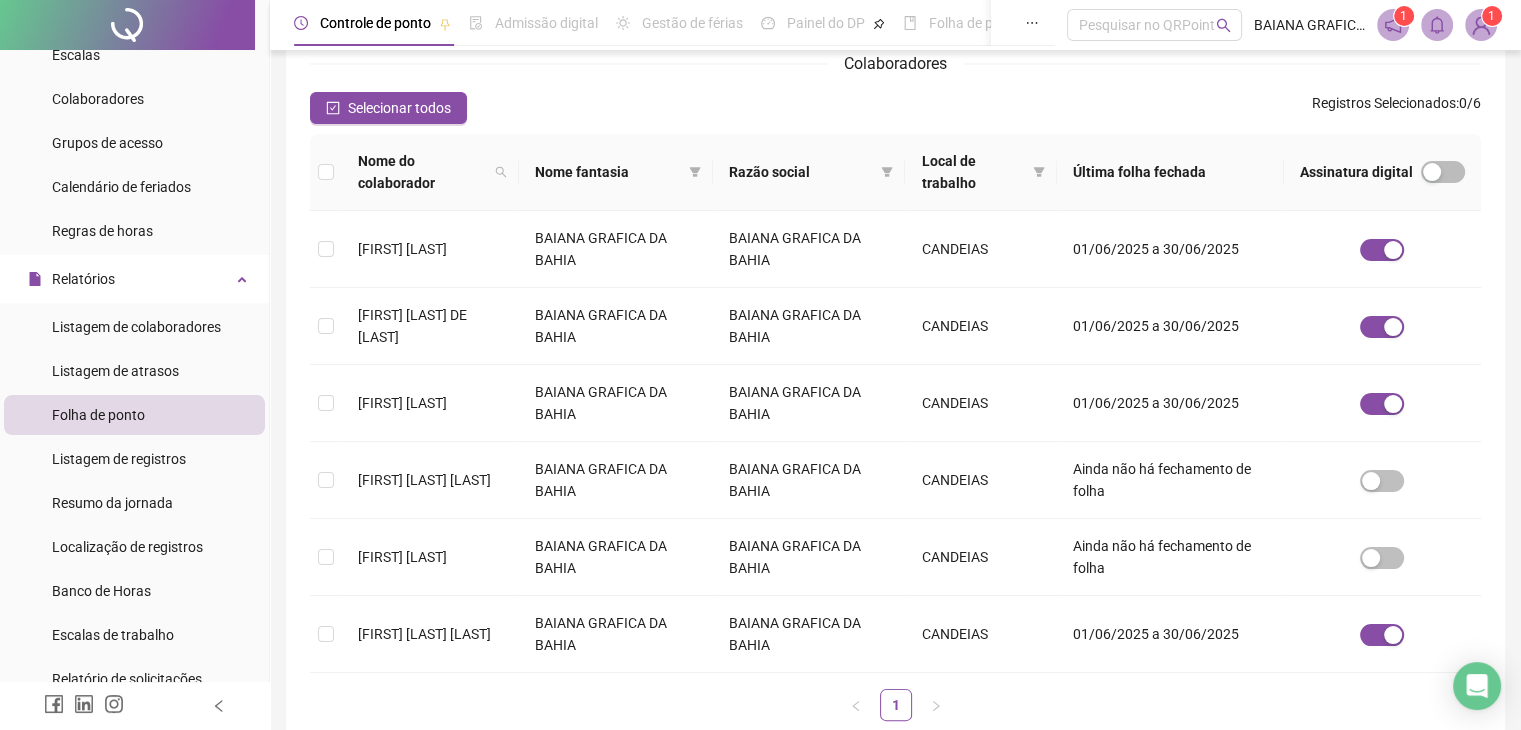 scroll, scrollTop: 240, scrollLeft: 0, axis: vertical 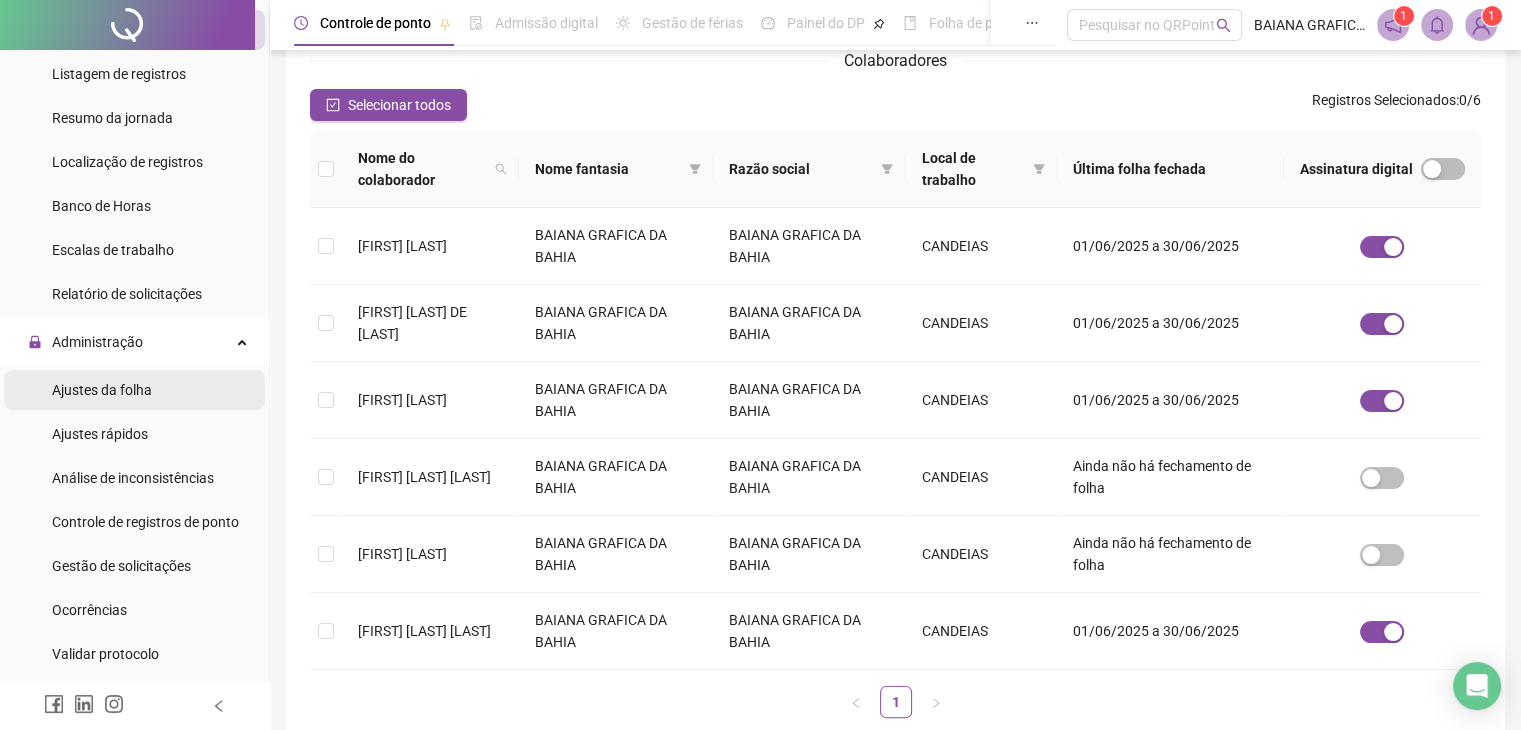 click on "Ajustes da folha" at bounding box center [102, 390] 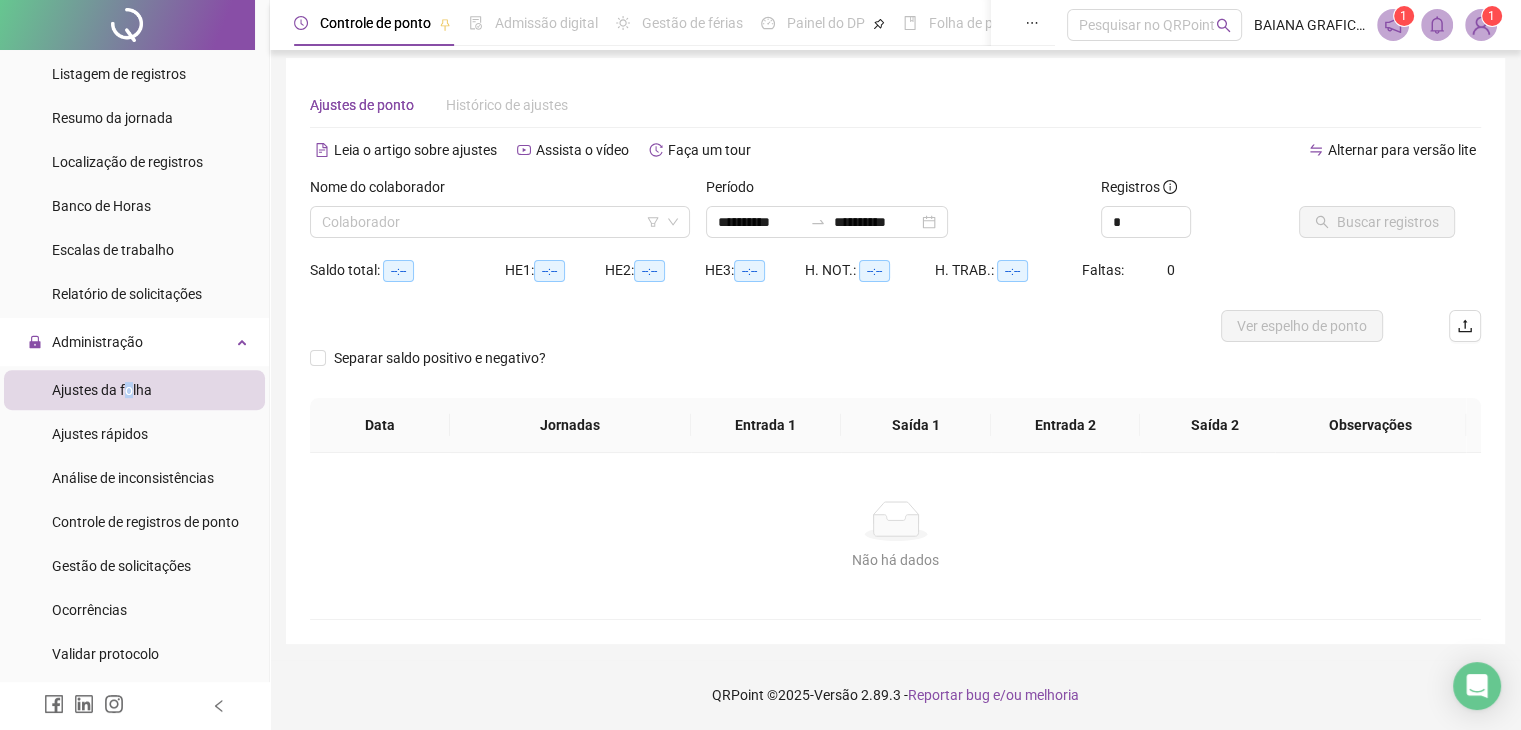 scroll, scrollTop: 8, scrollLeft: 0, axis: vertical 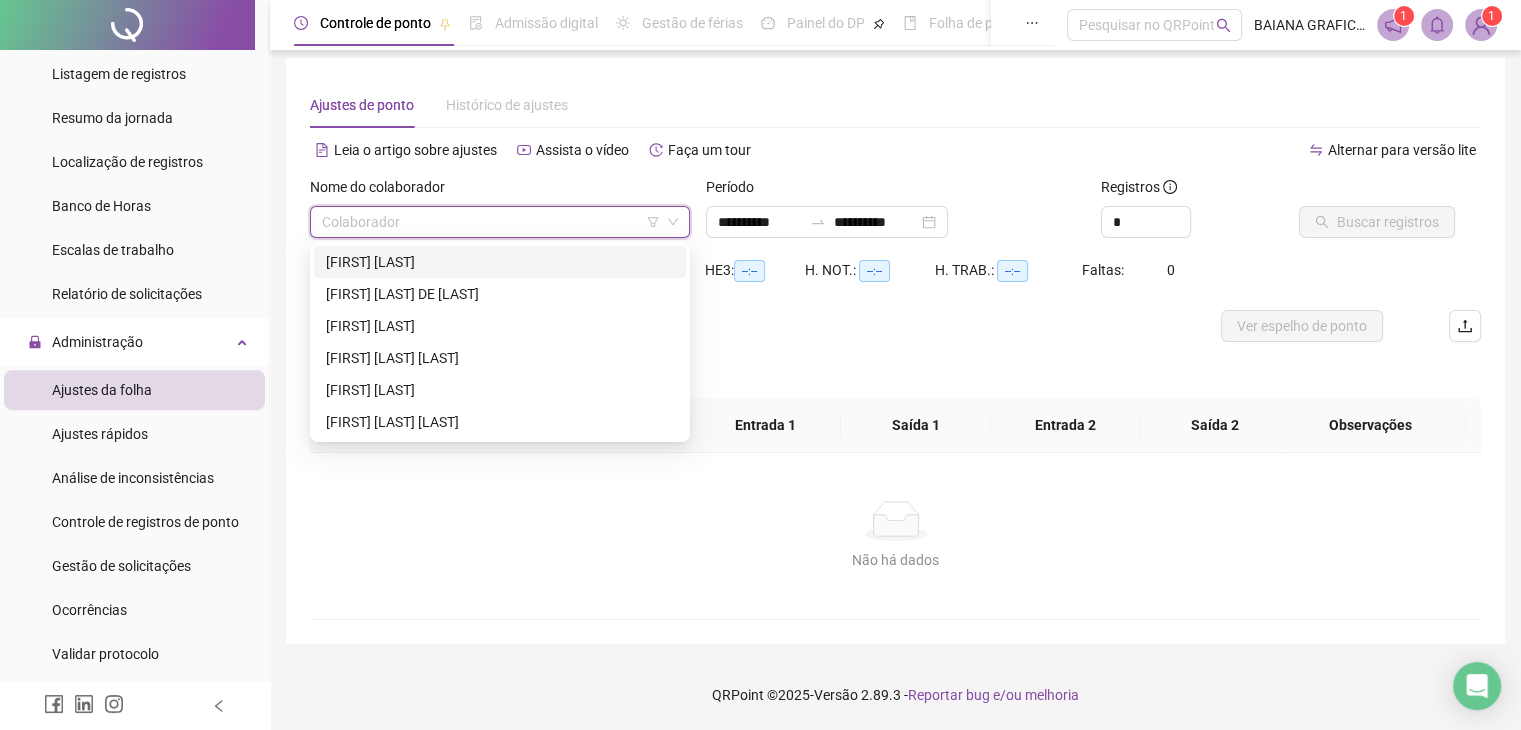drag, startPoint x: 488, startPoint y: 212, endPoint x: 609, endPoint y: 197, distance: 121.92621 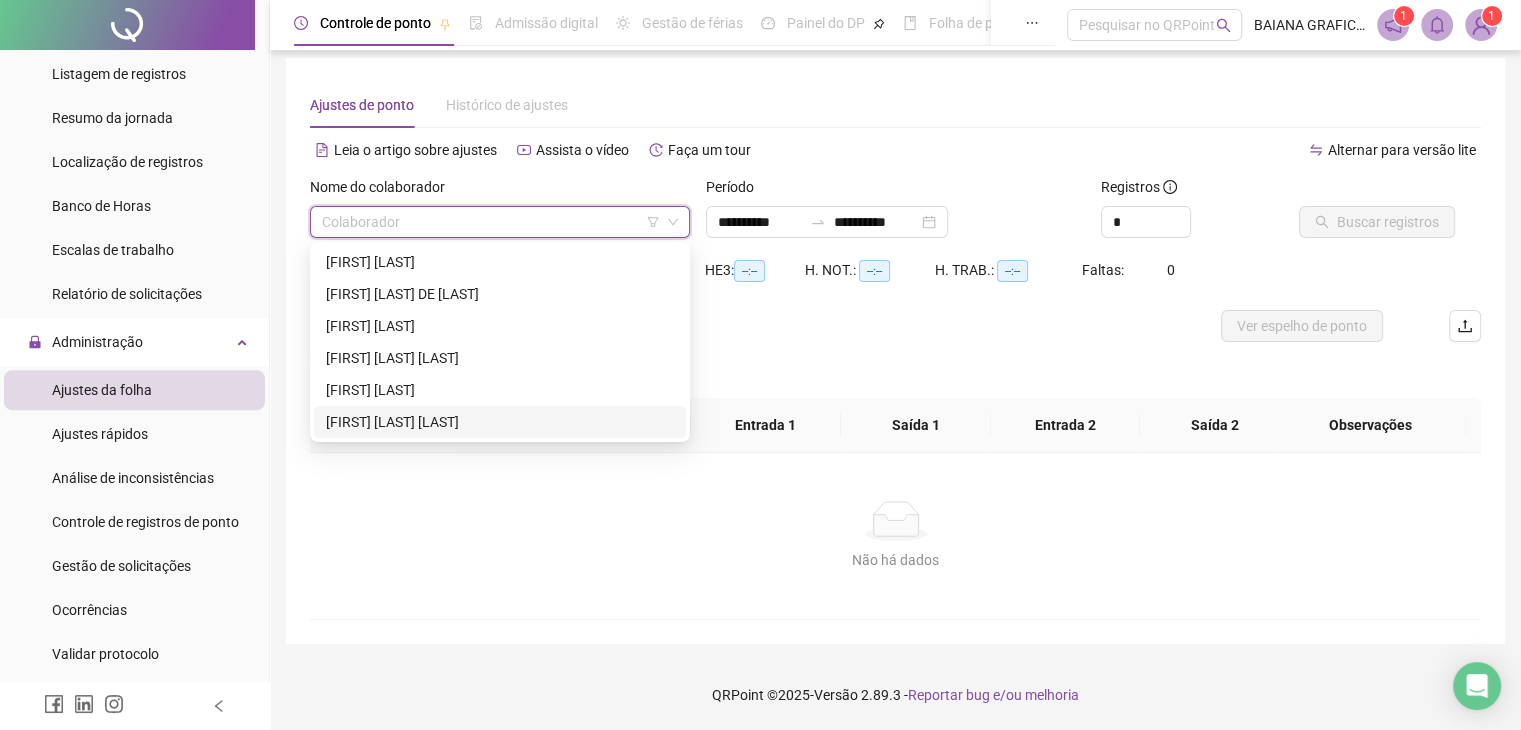click on "[FIRST] [LAST] [LAST]" at bounding box center (500, 422) 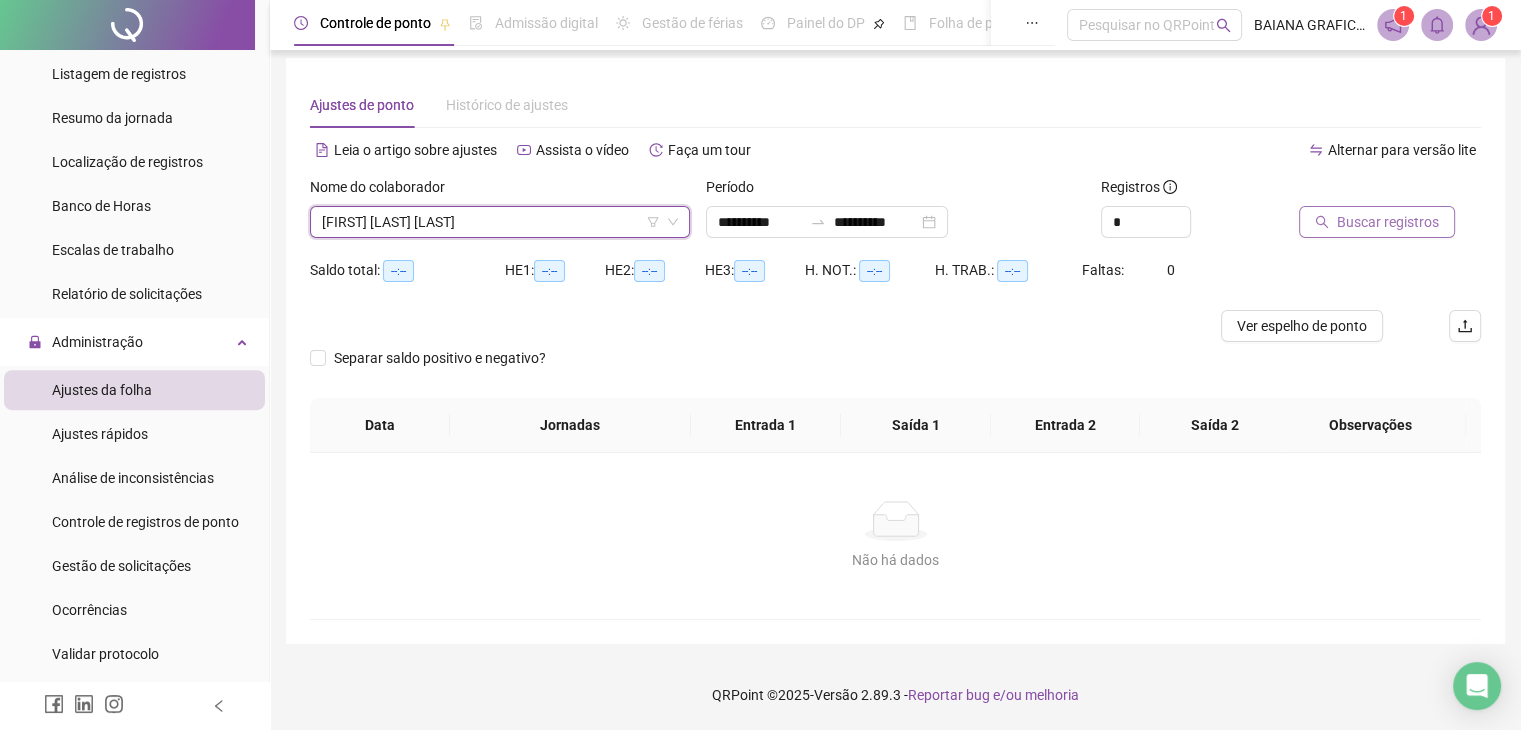 click on "Buscar registros" at bounding box center (1388, 222) 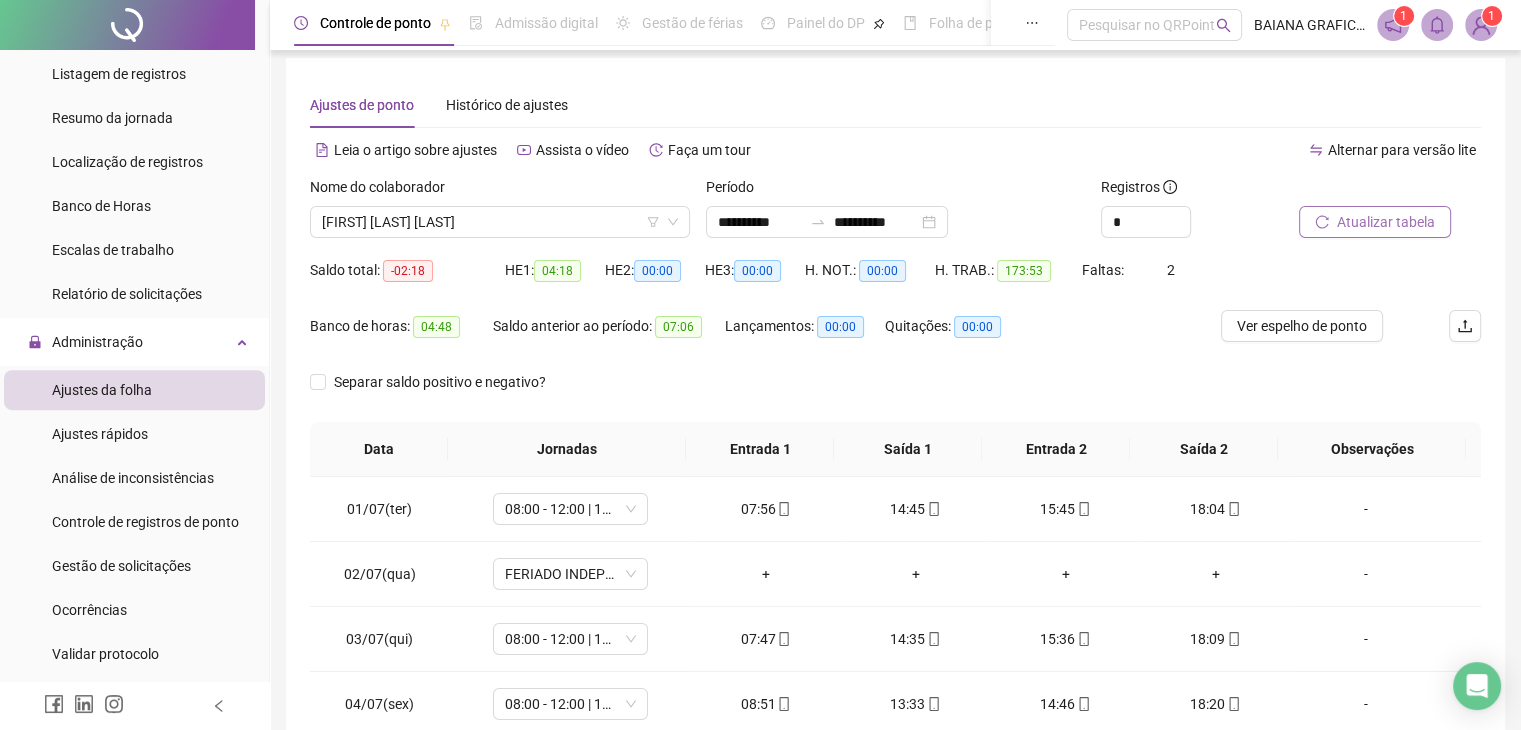 click on "Atualizar tabela" at bounding box center [1386, 222] 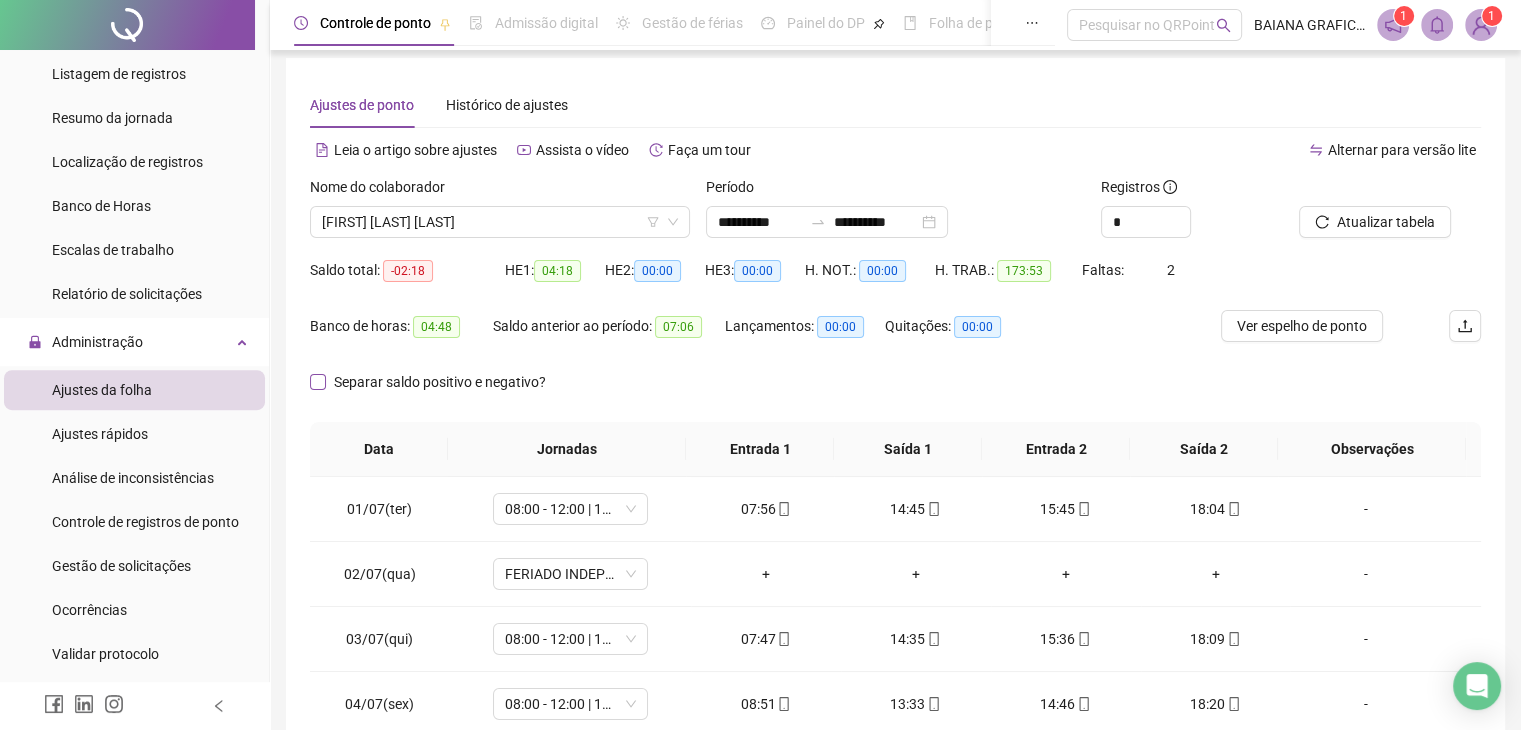 click on "Separar saldo positivo e negativo?" at bounding box center (440, 382) 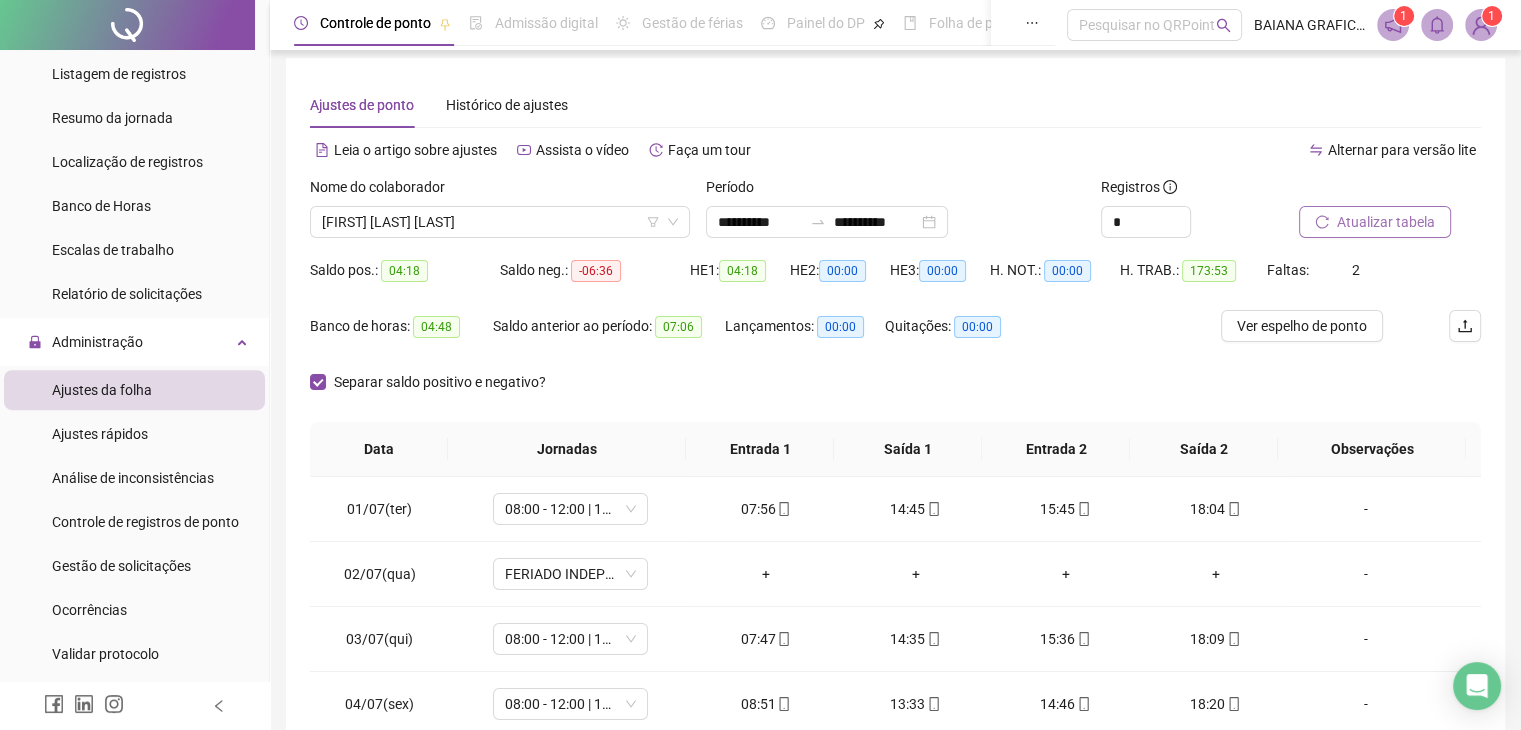 click on "Atualizar tabela" at bounding box center [1386, 222] 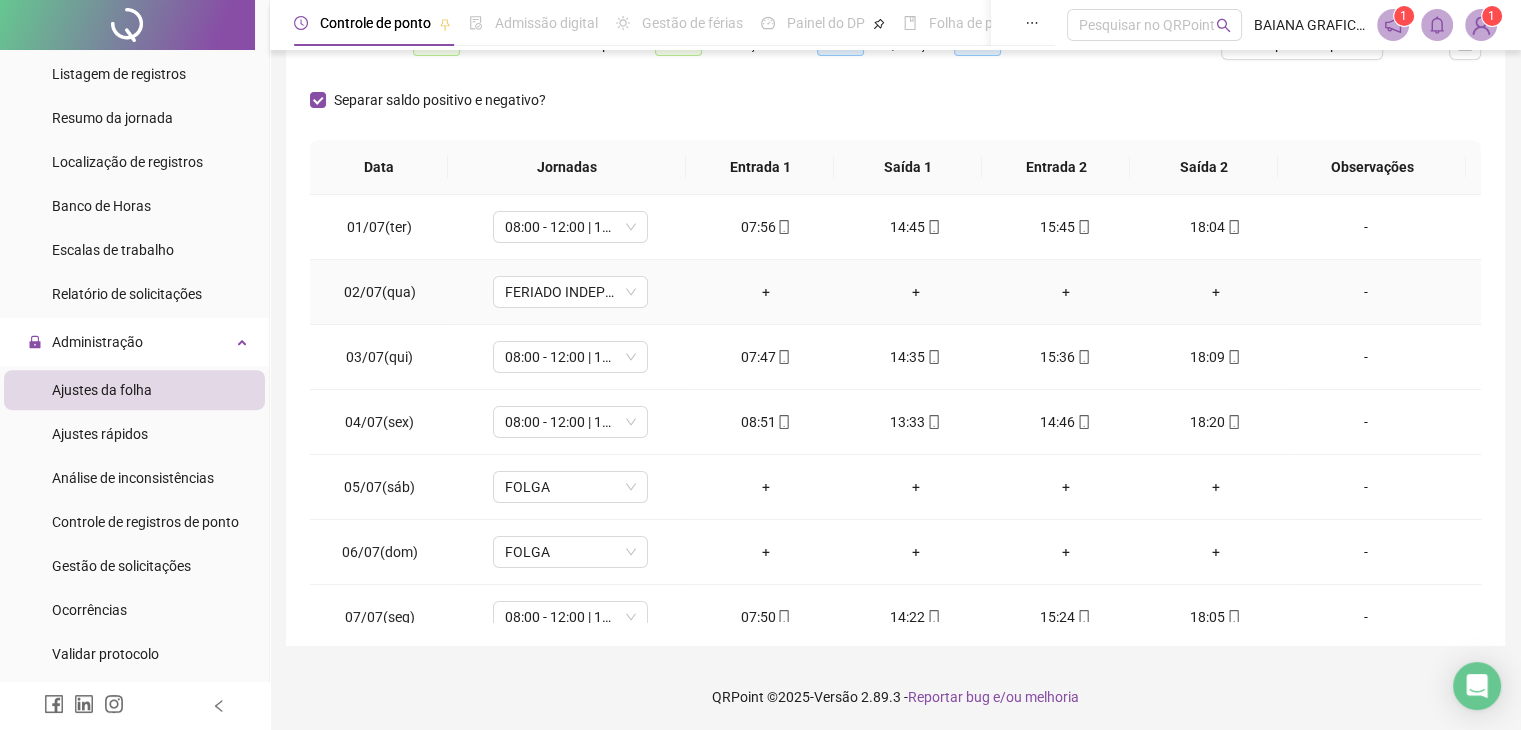 scroll, scrollTop: 292, scrollLeft: 0, axis: vertical 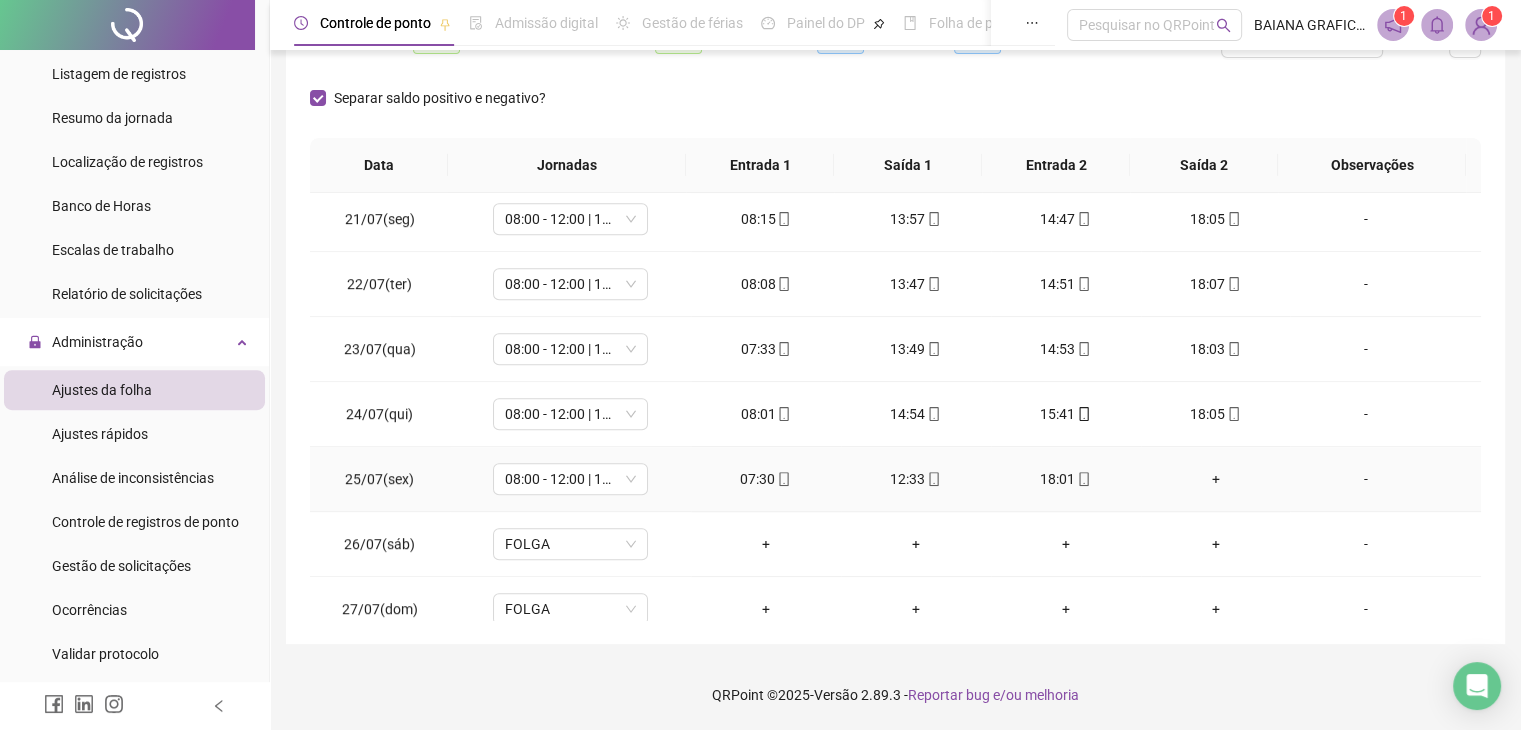 click on "+" at bounding box center (1216, 479) 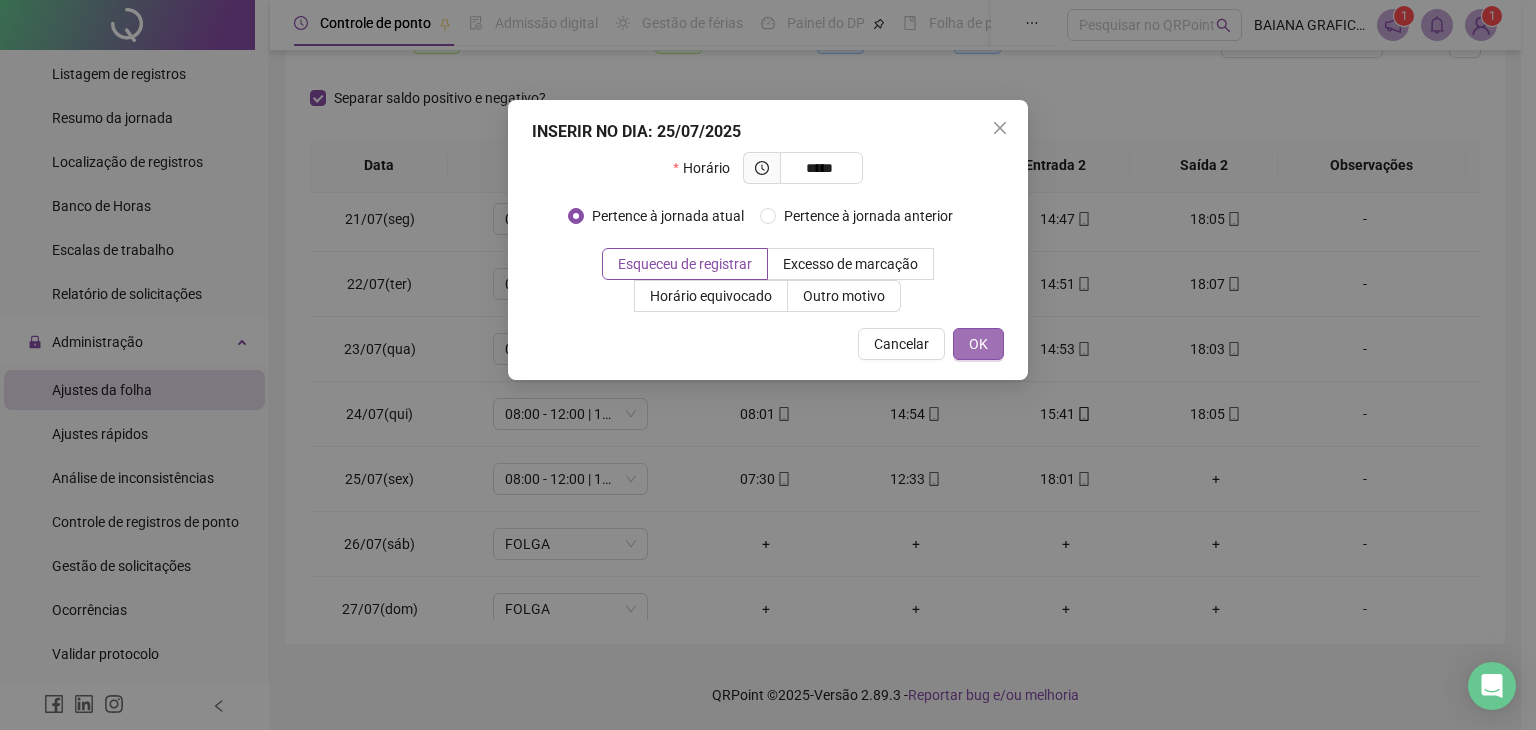 type on "*****" 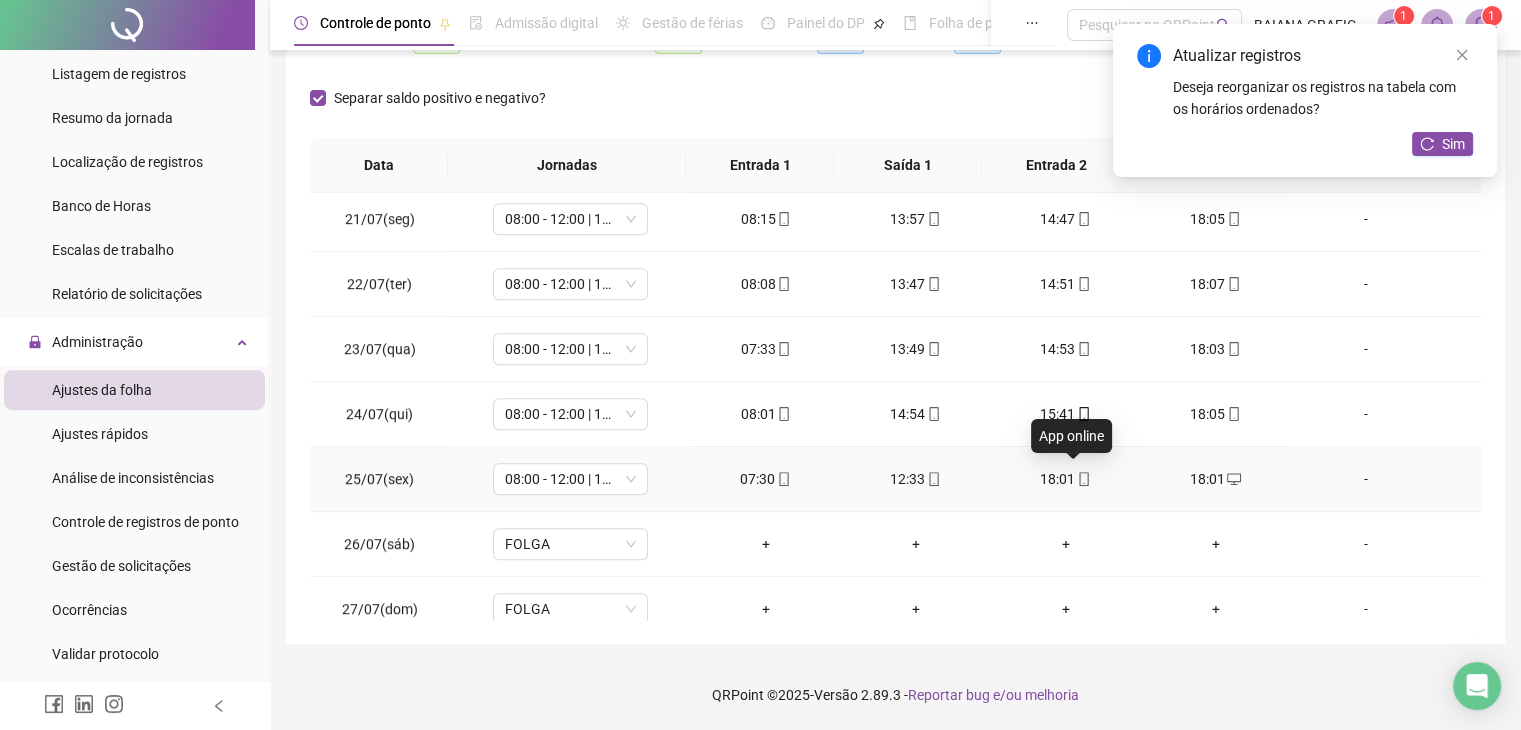 click on "18:01" at bounding box center [1066, 479] 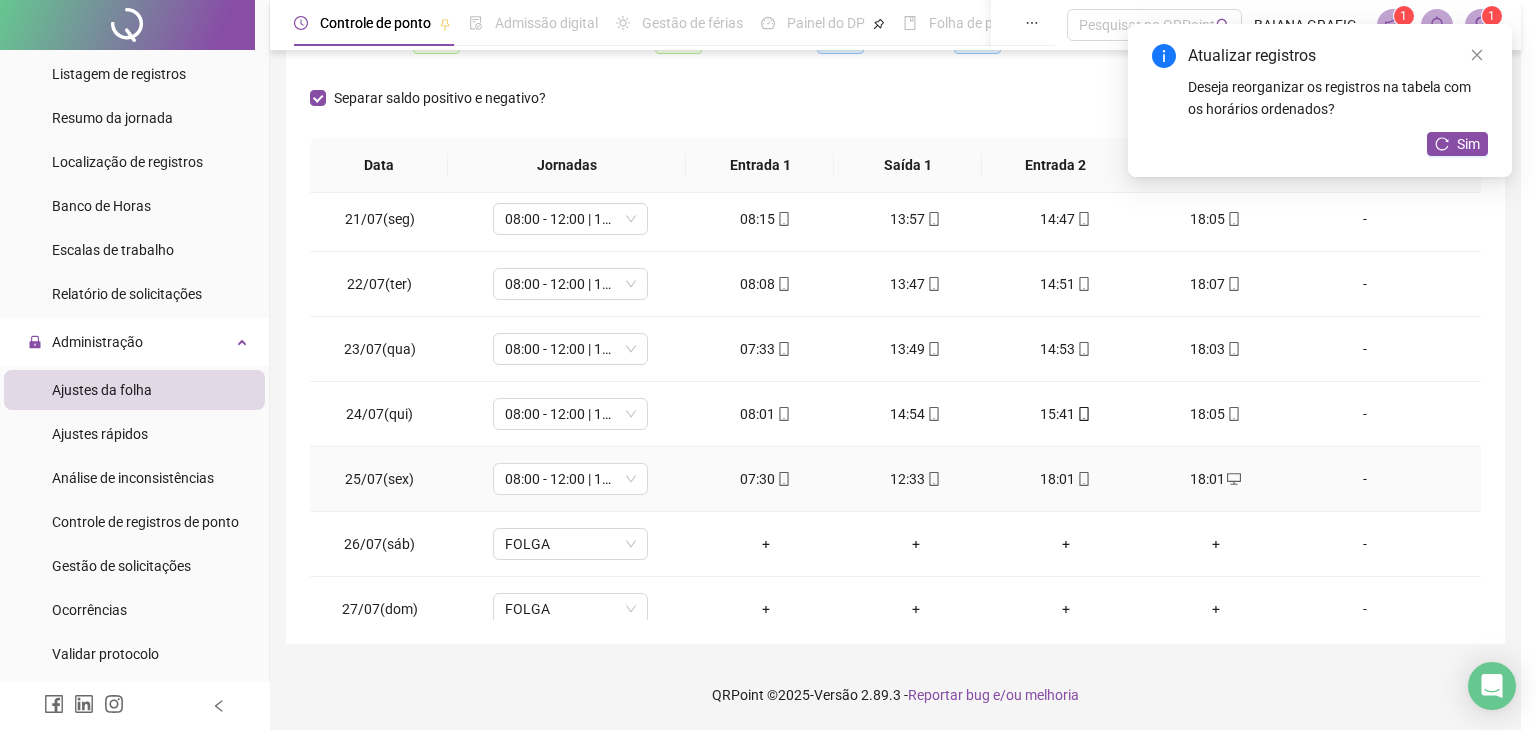 type on "**********" 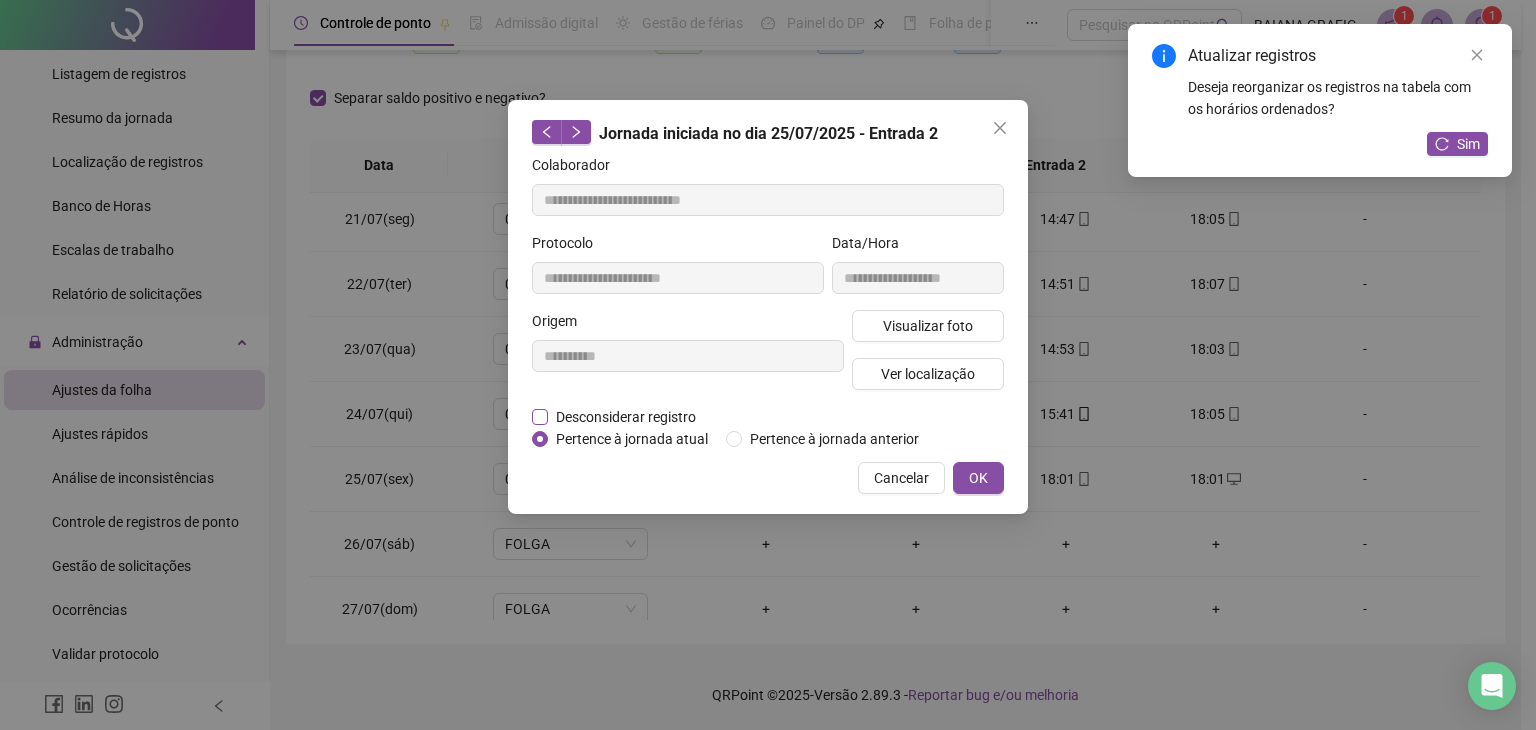 click on "Desconsiderar registro" at bounding box center (626, 417) 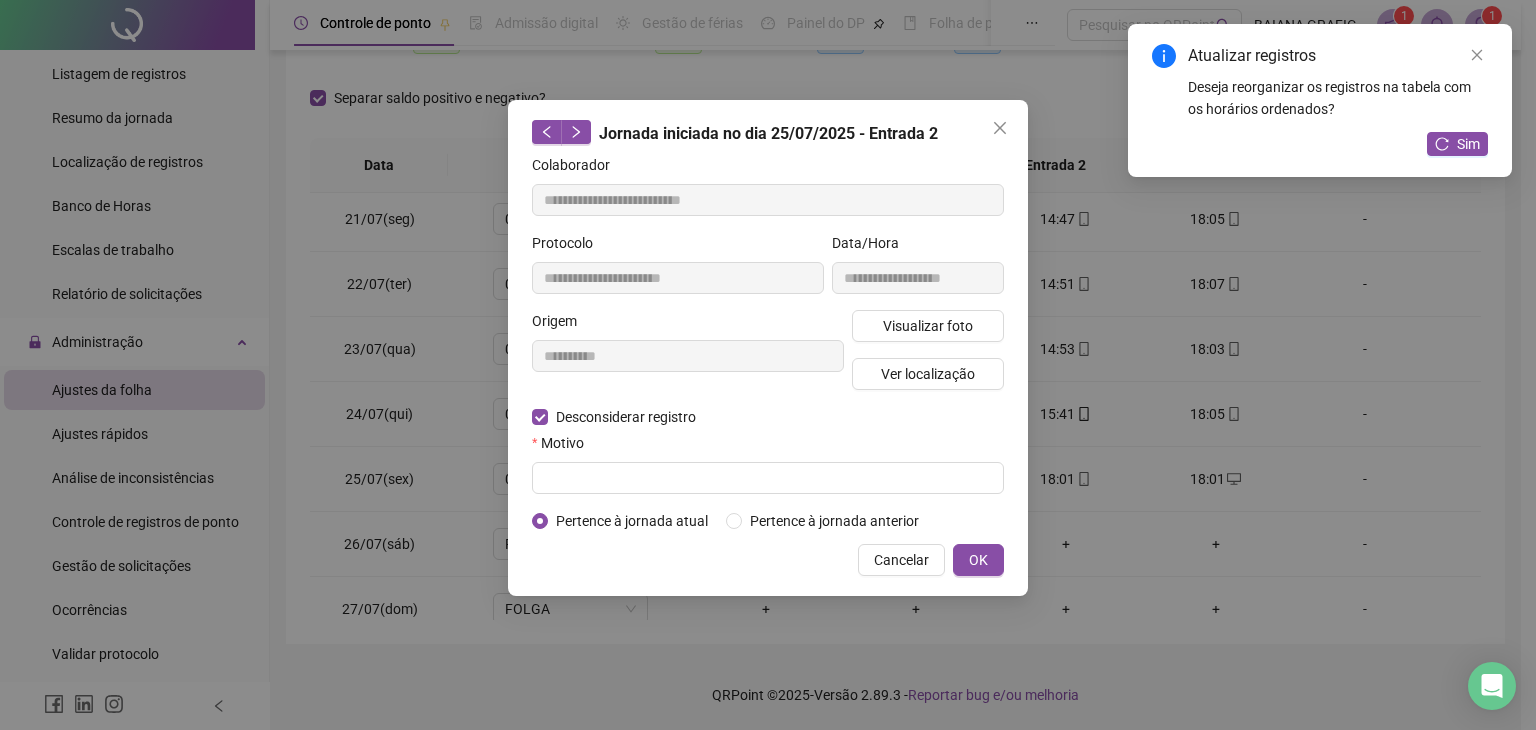 click on "Motivo" at bounding box center [768, 447] 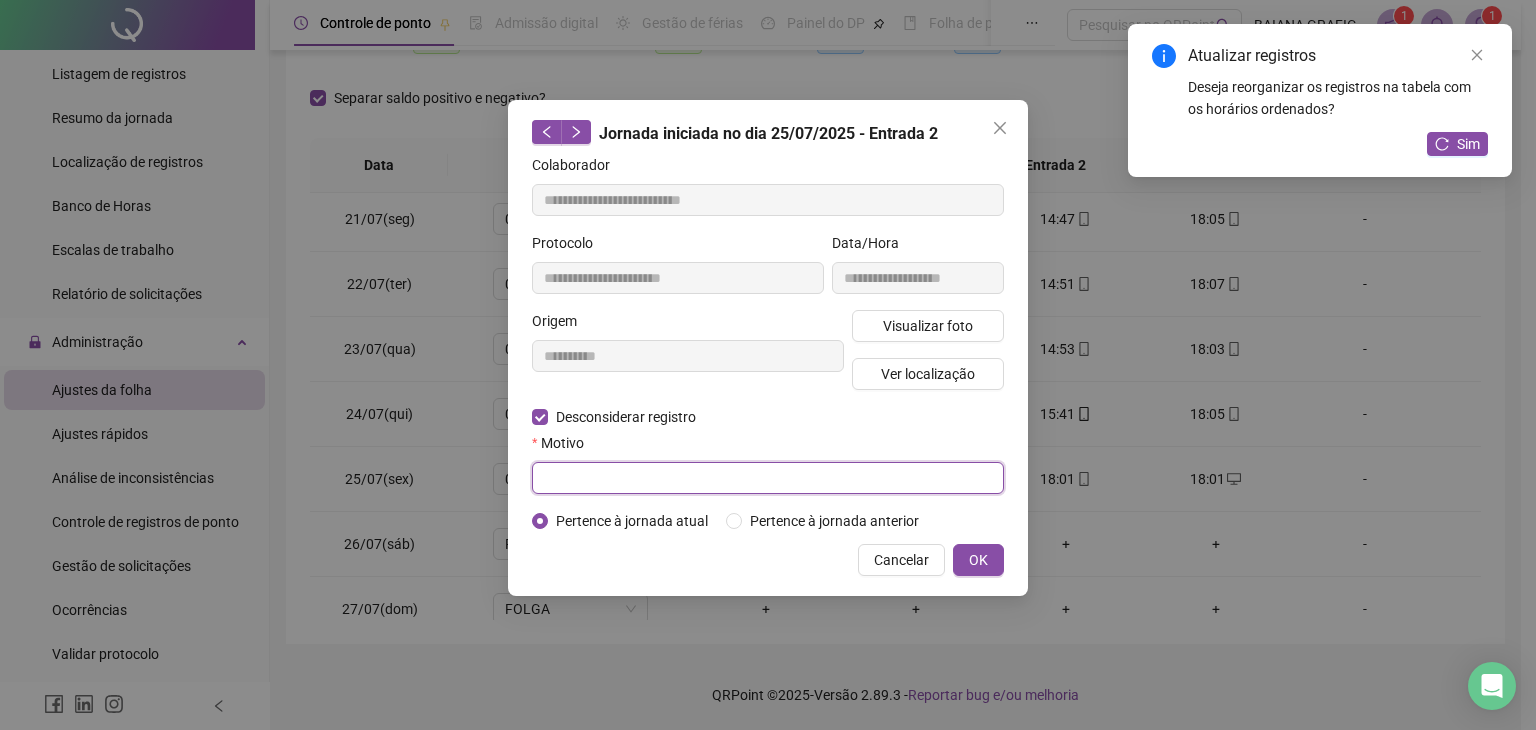 click at bounding box center [768, 478] 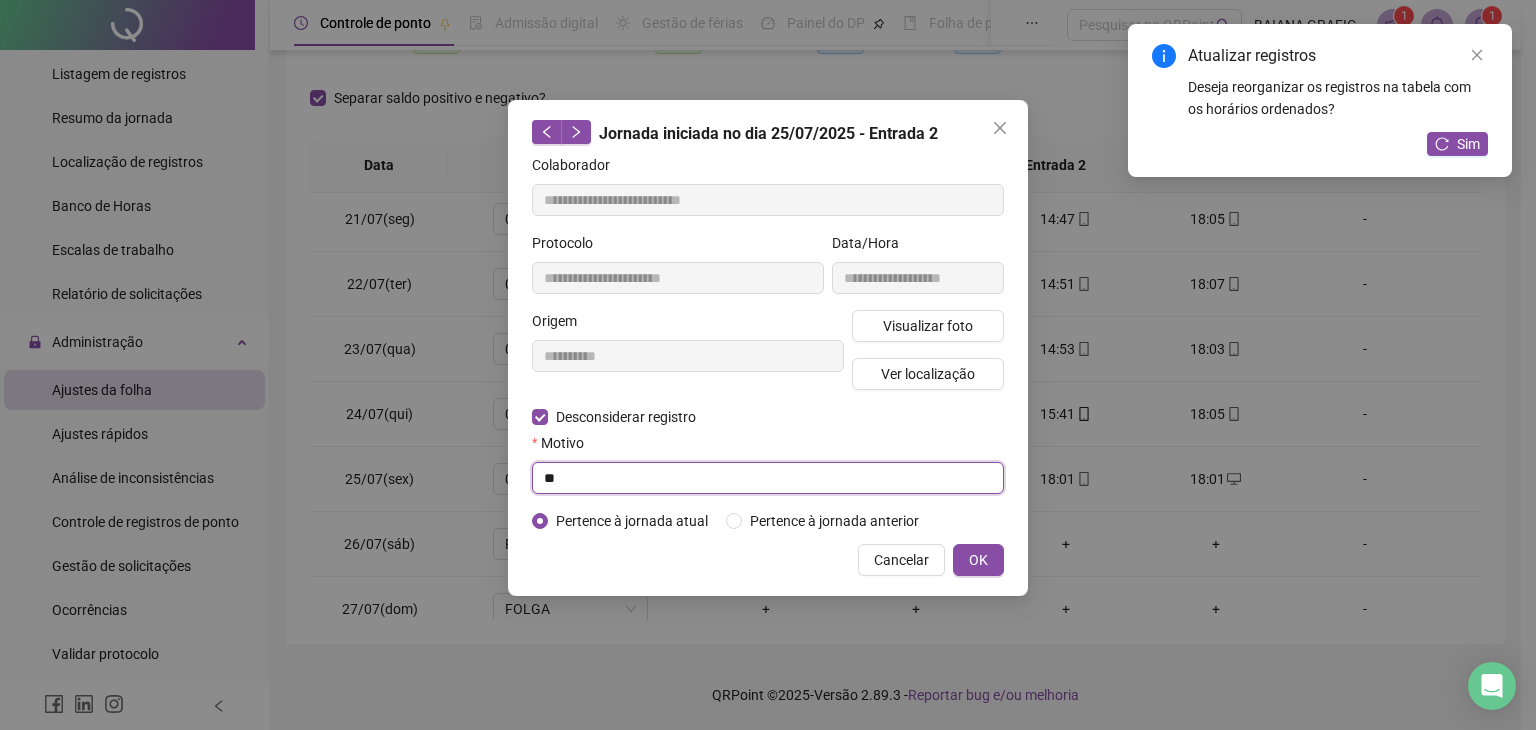 type on "*" 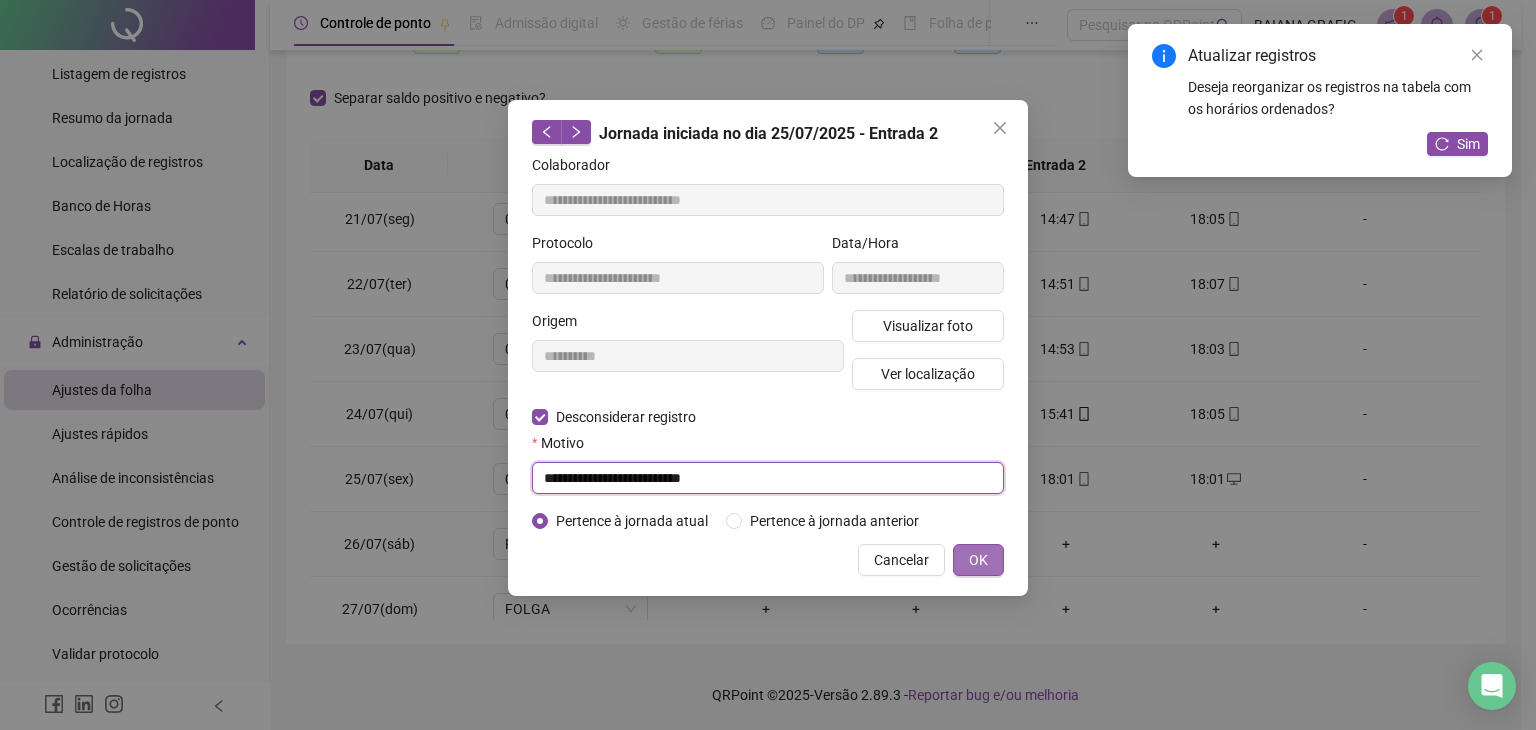 type on "**********" 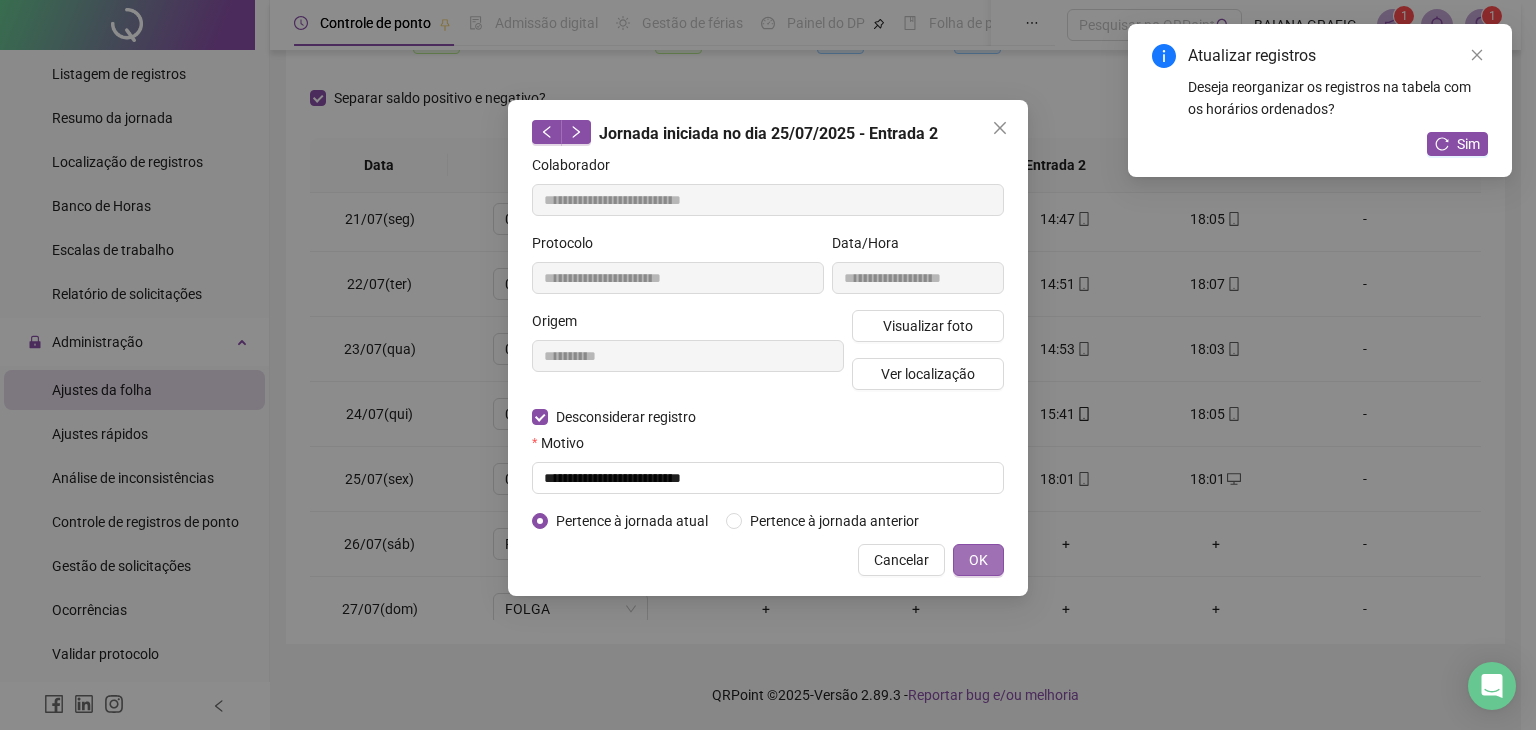 click on "OK" at bounding box center [978, 560] 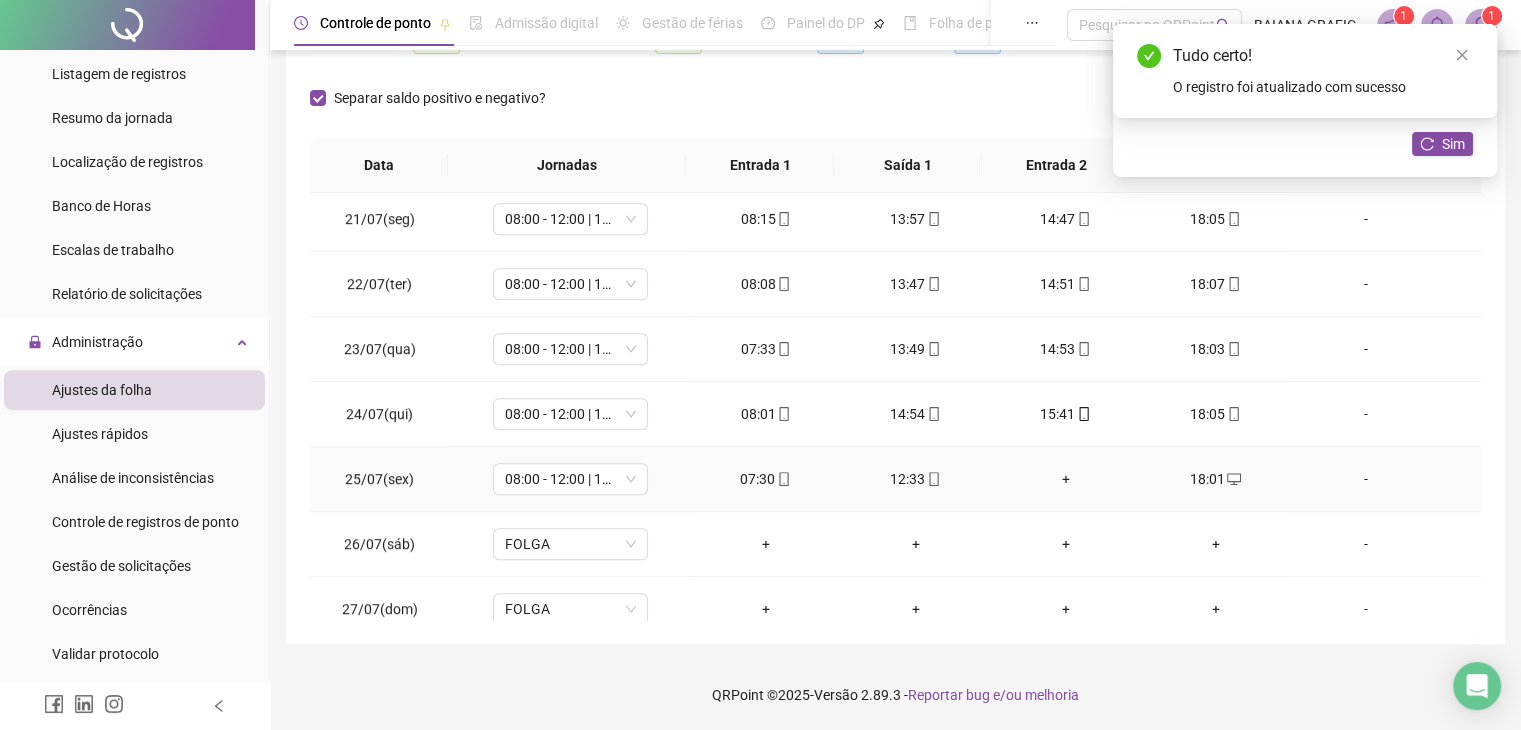 click on "+" at bounding box center (1066, 479) 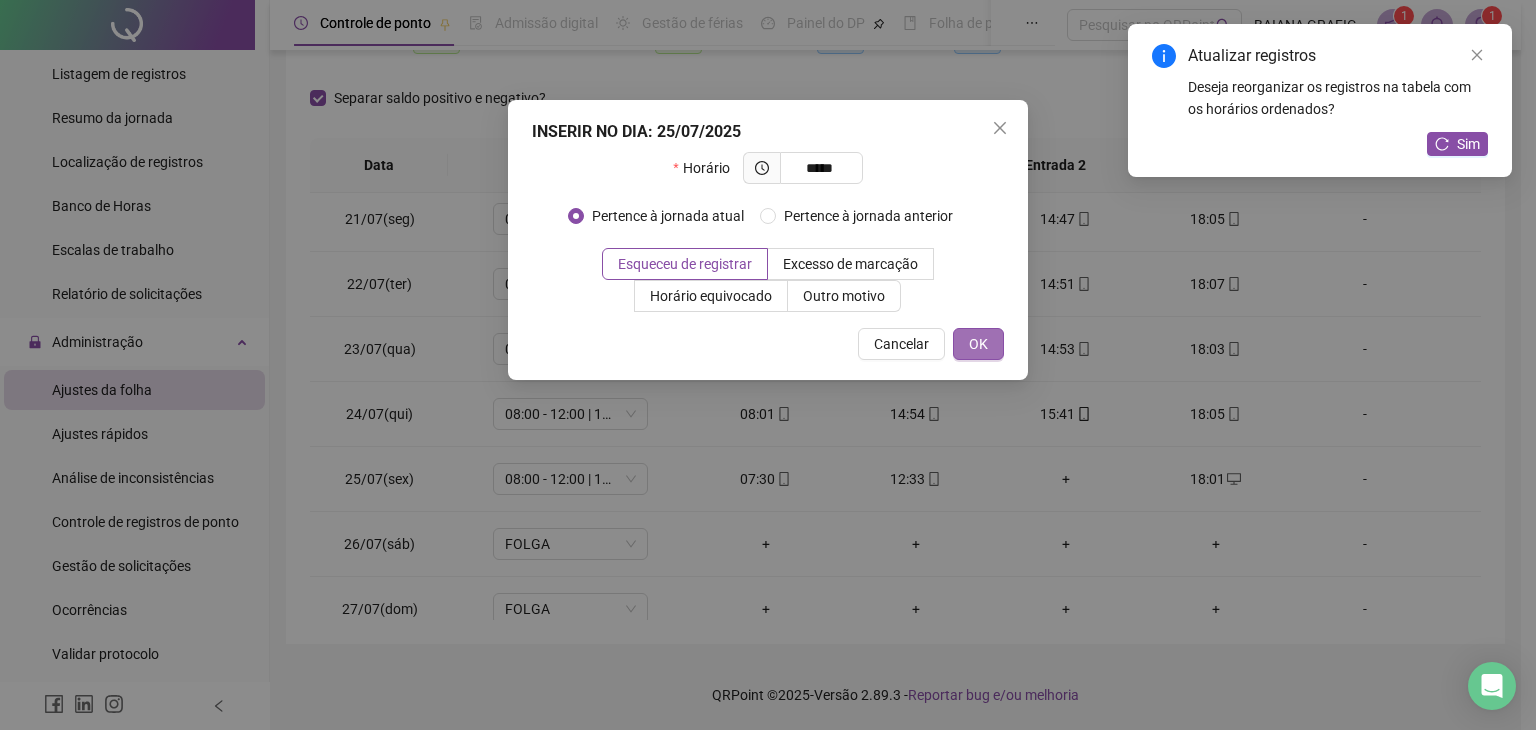 type on "*****" 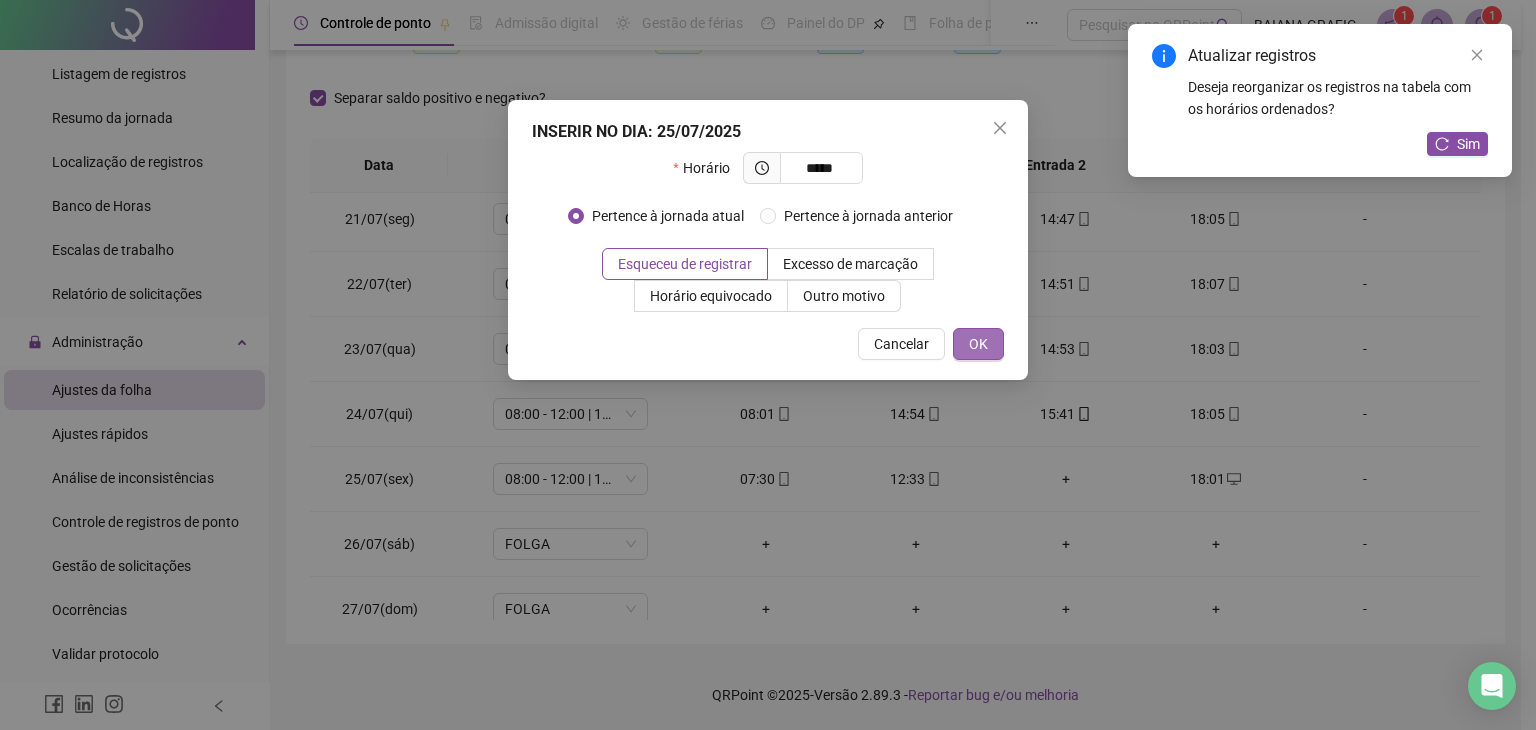 click on "OK" at bounding box center [978, 344] 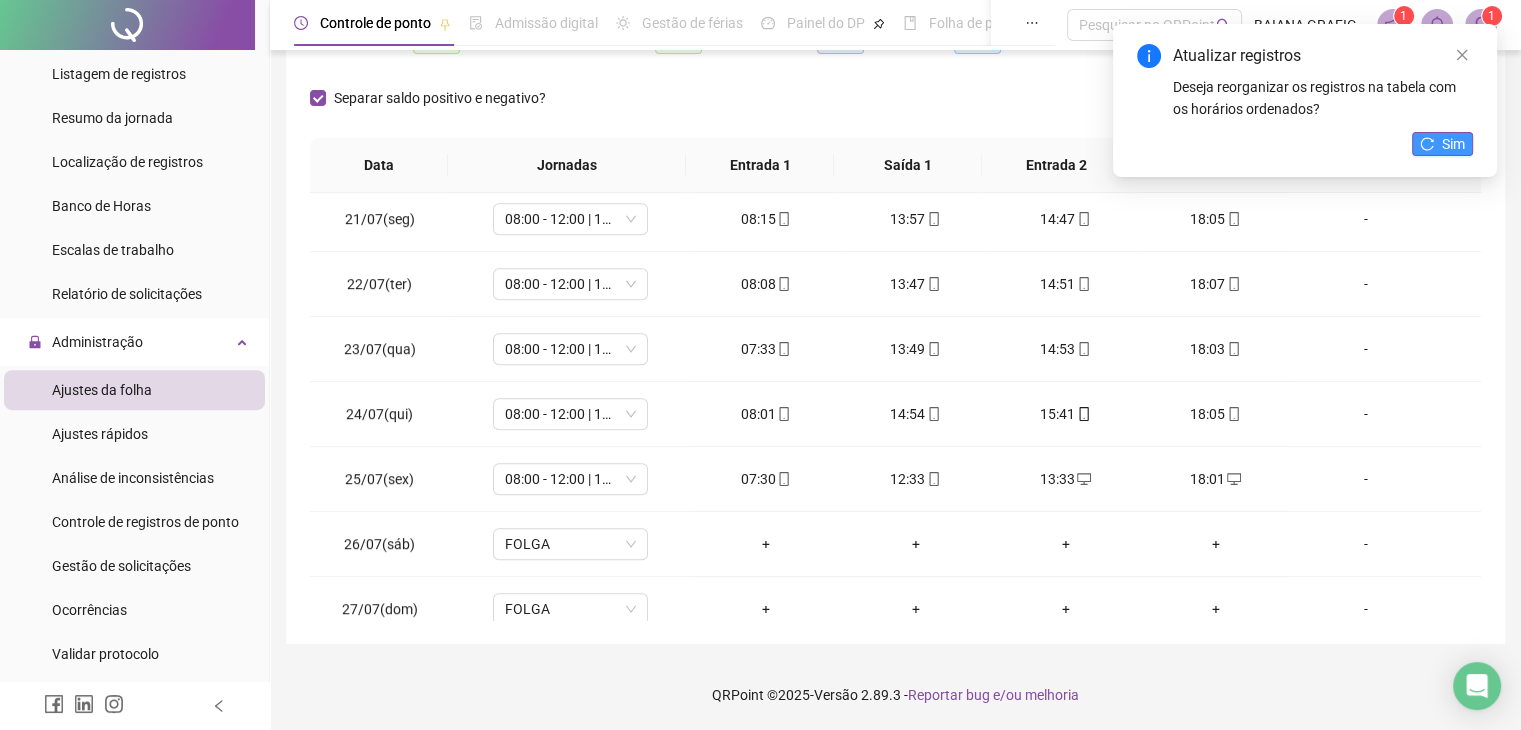 click on "Sim" at bounding box center (1442, 144) 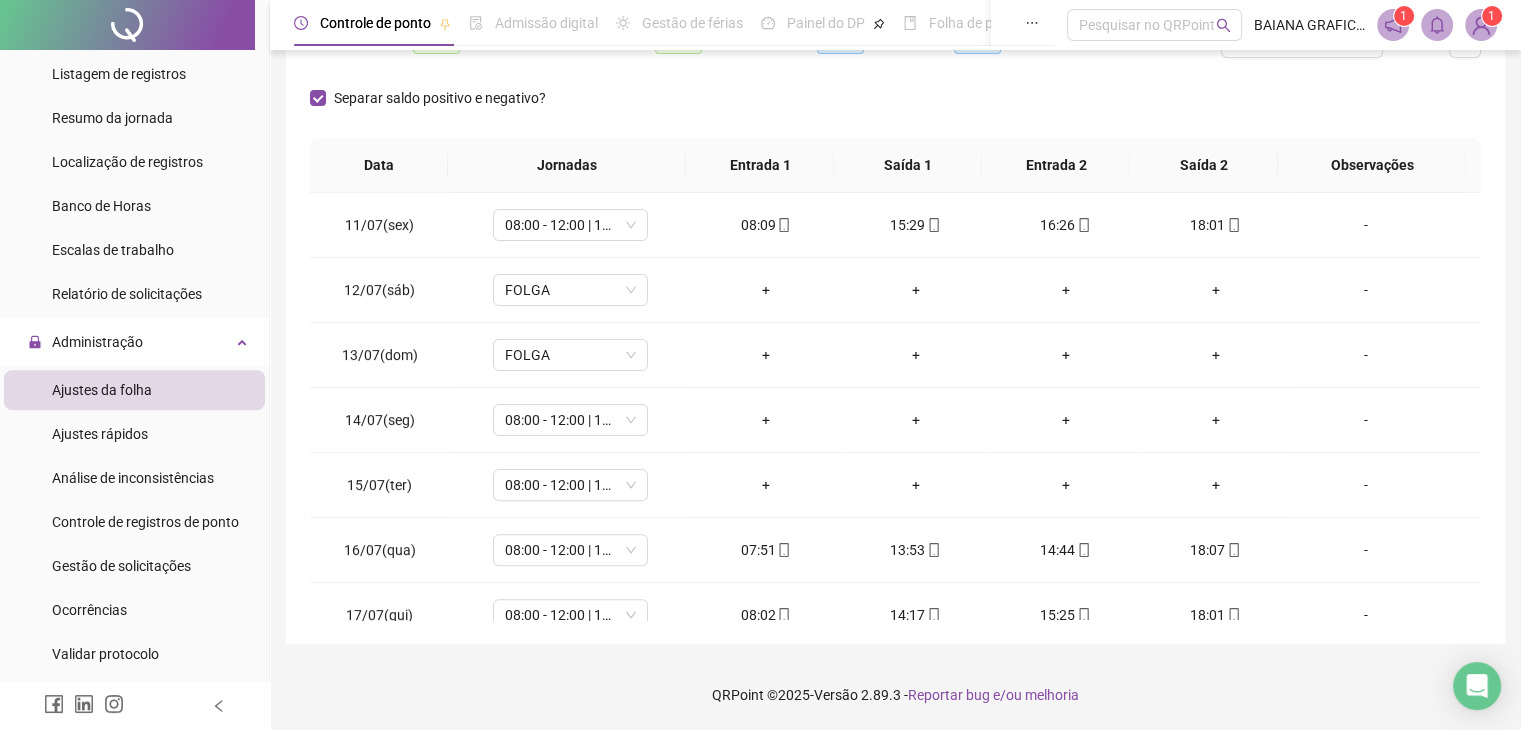 scroll, scrollTop: 0, scrollLeft: 0, axis: both 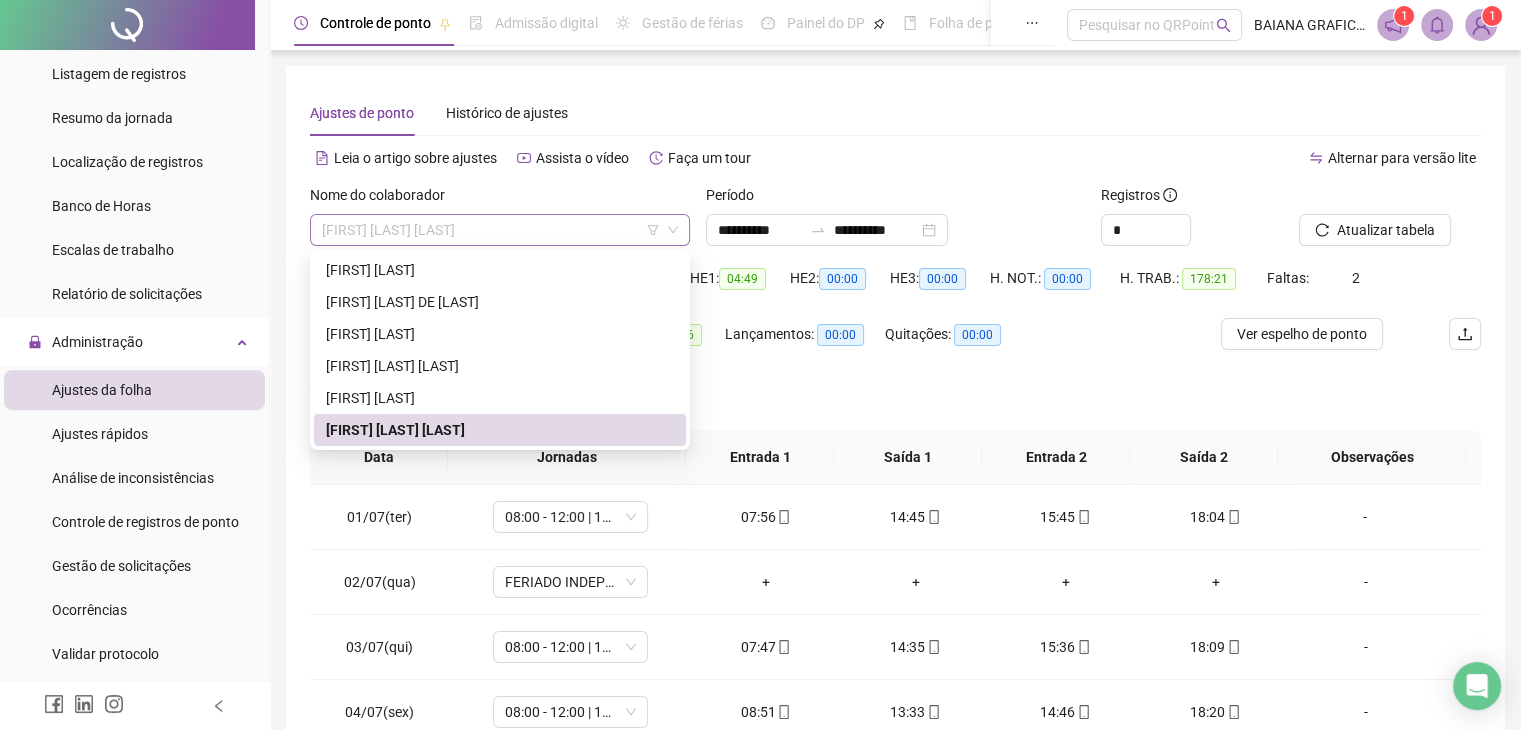 click on "[FIRST] [LAST] [LAST]" at bounding box center (500, 230) 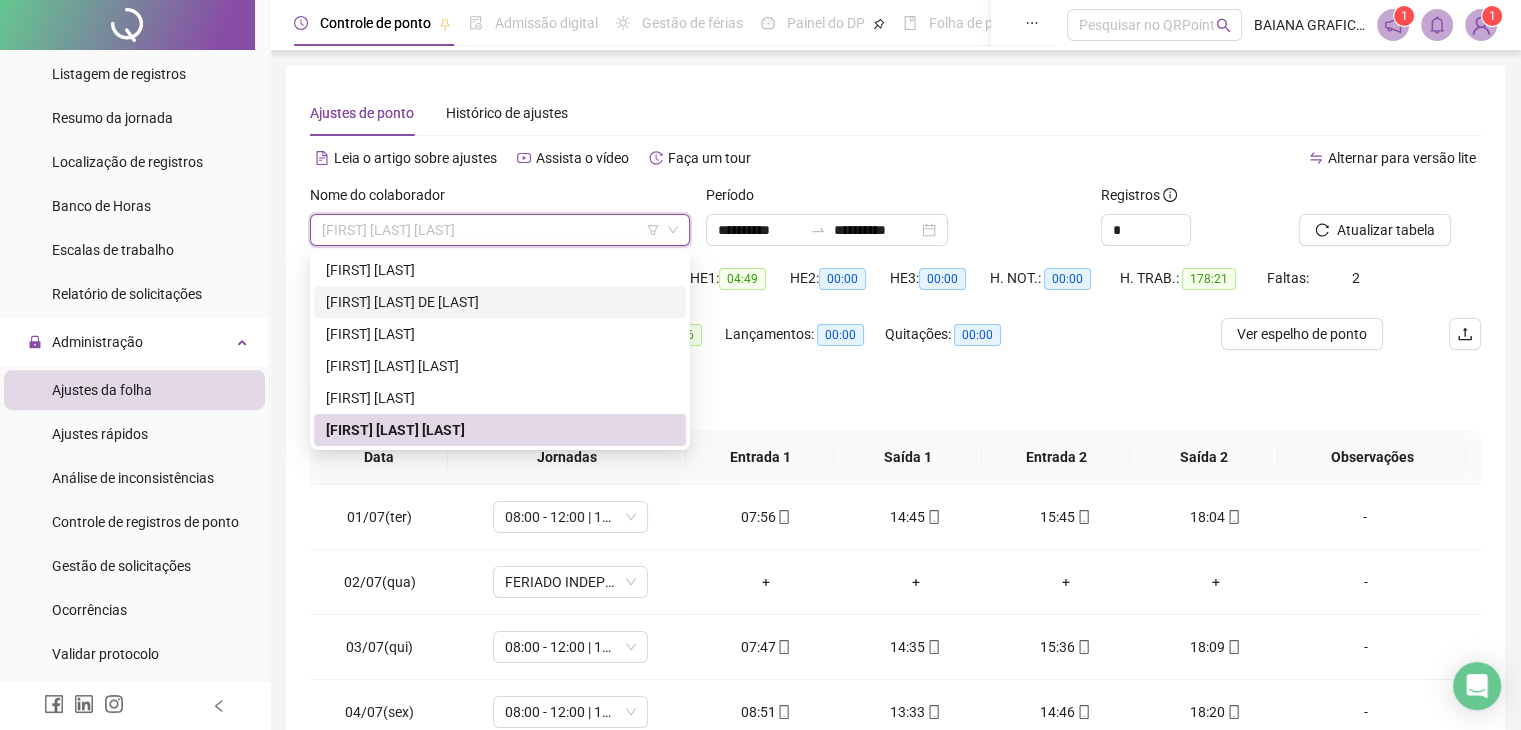 click on "[FIRST] [LAST] DE [LAST]" at bounding box center [500, 302] 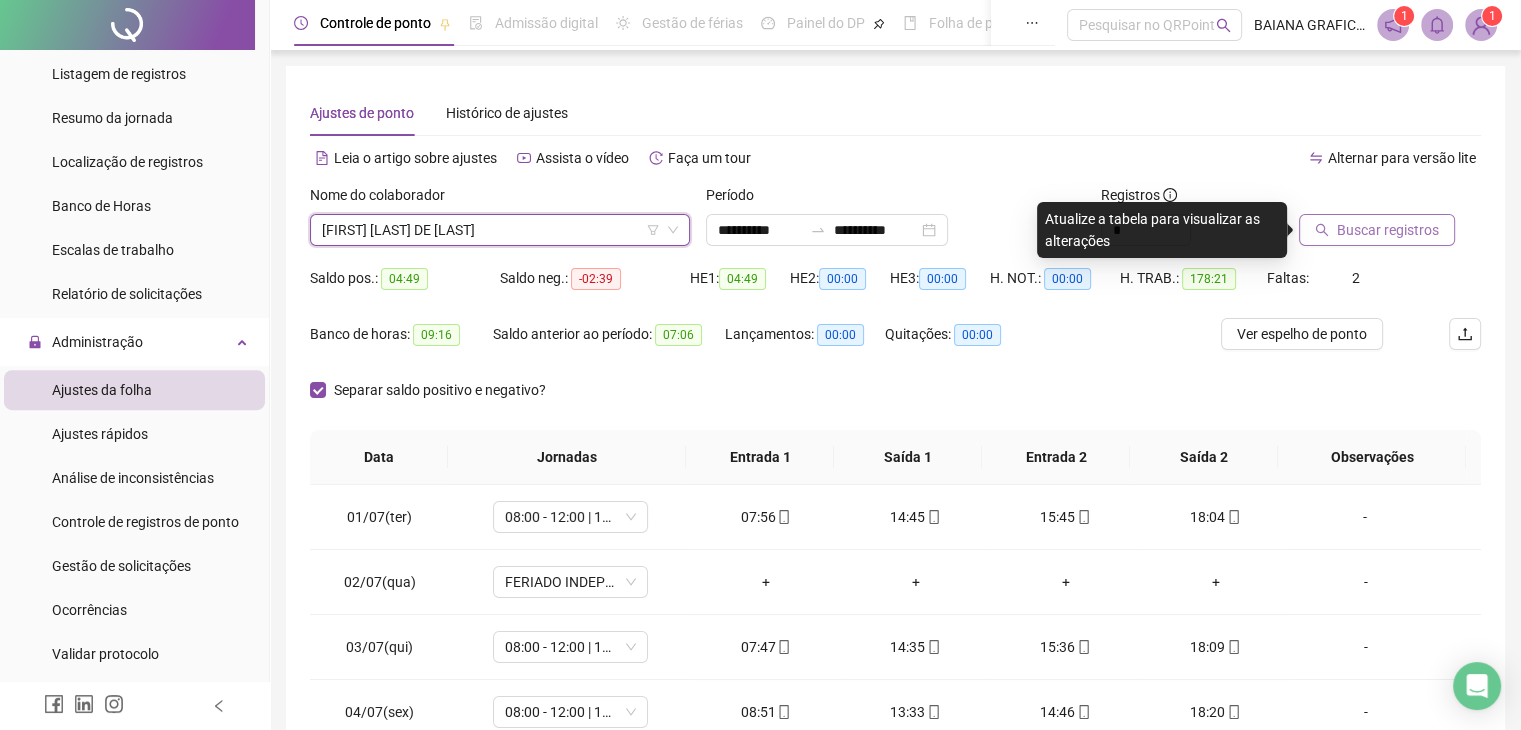click on "Buscar registros" at bounding box center [1388, 230] 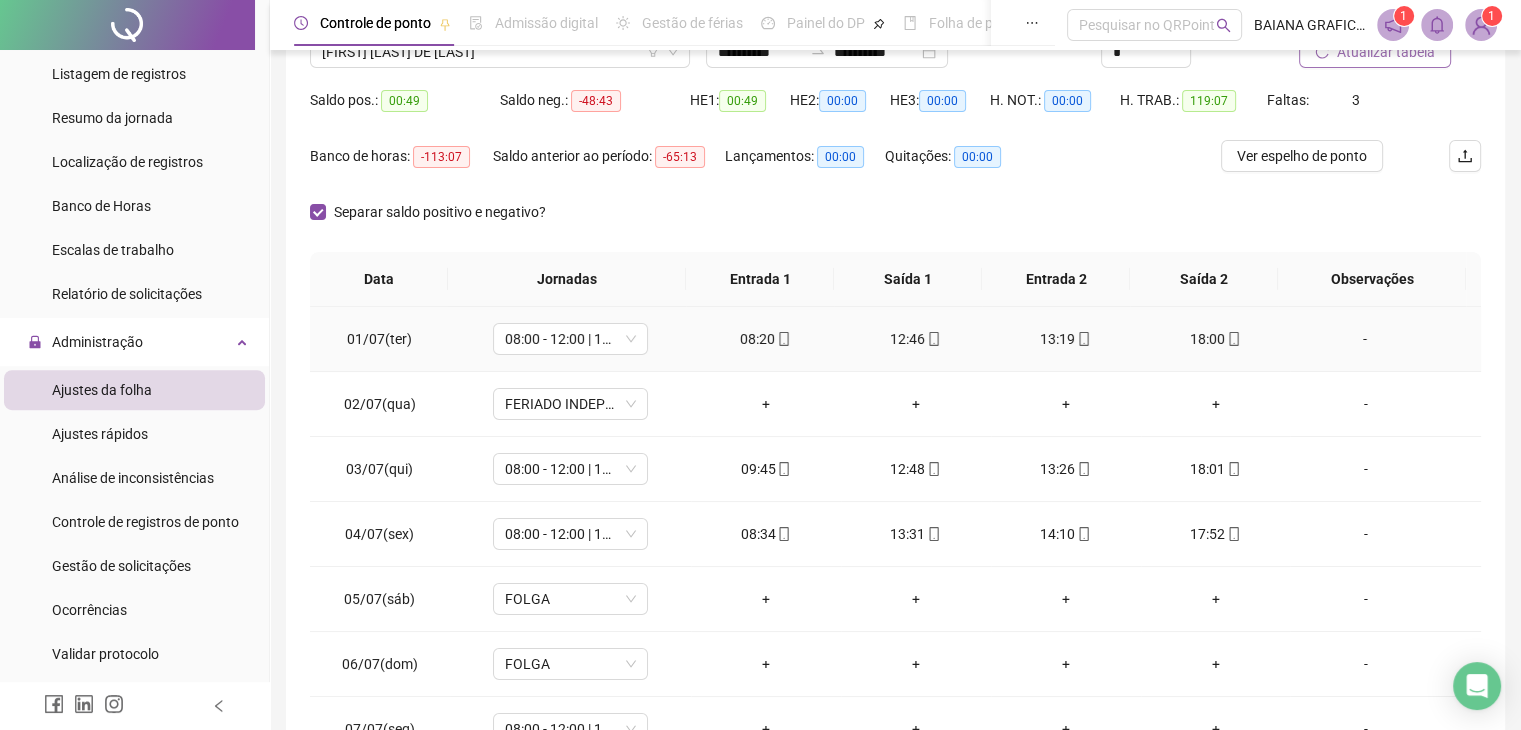 scroll, scrollTop: 292, scrollLeft: 0, axis: vertical 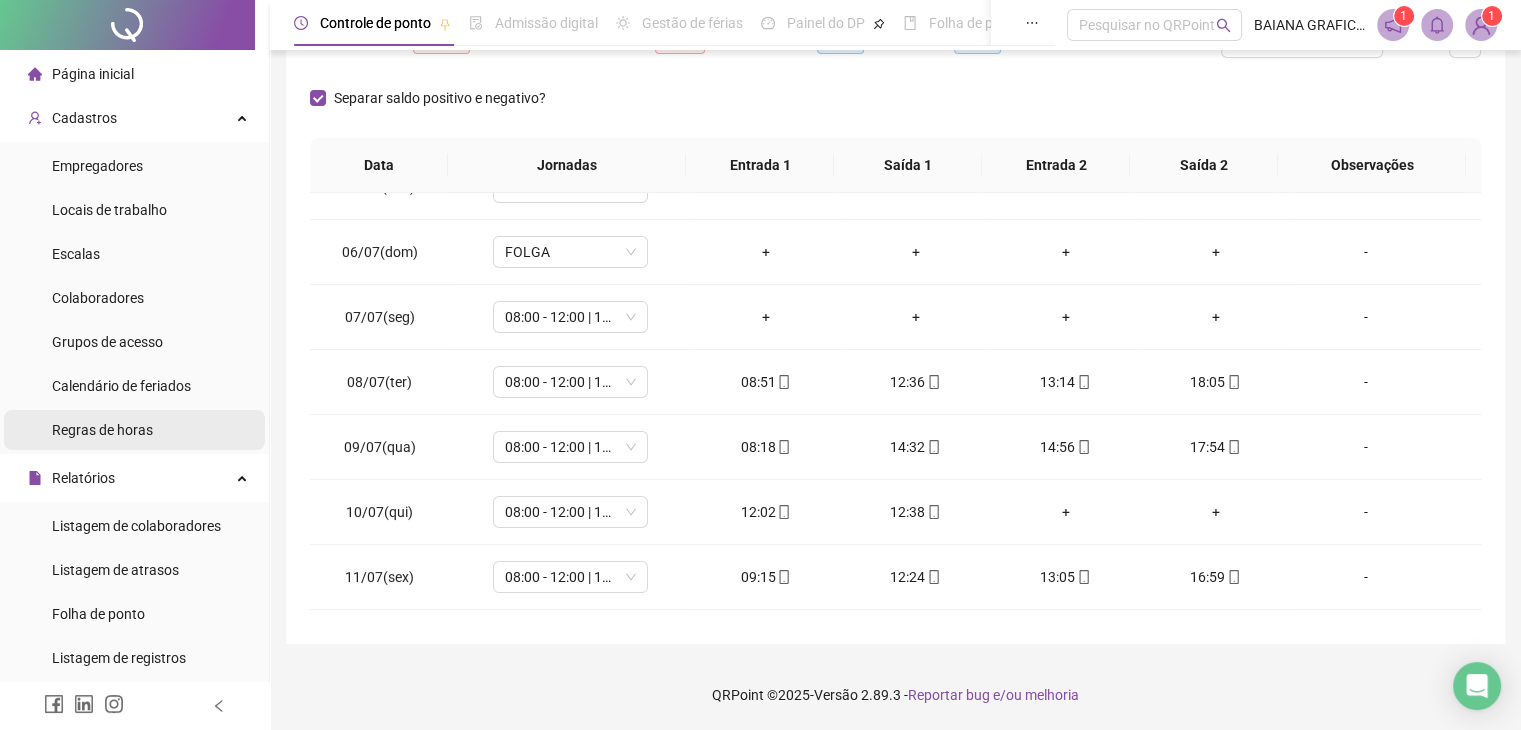 click on "Regras de horas" at bounding box center [134, 430] 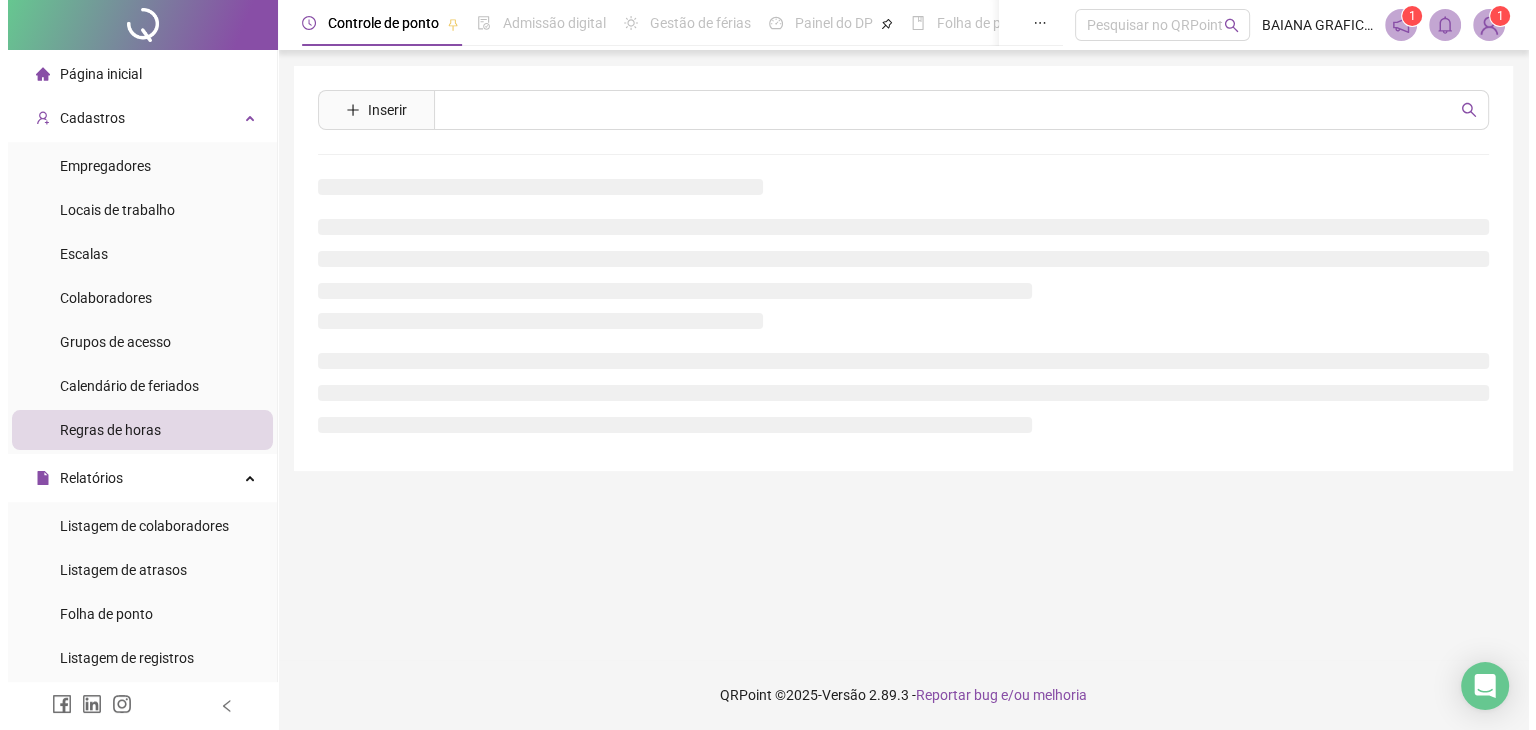 scroll, scrollTop: 0, scrollLeft: 0, axis: both 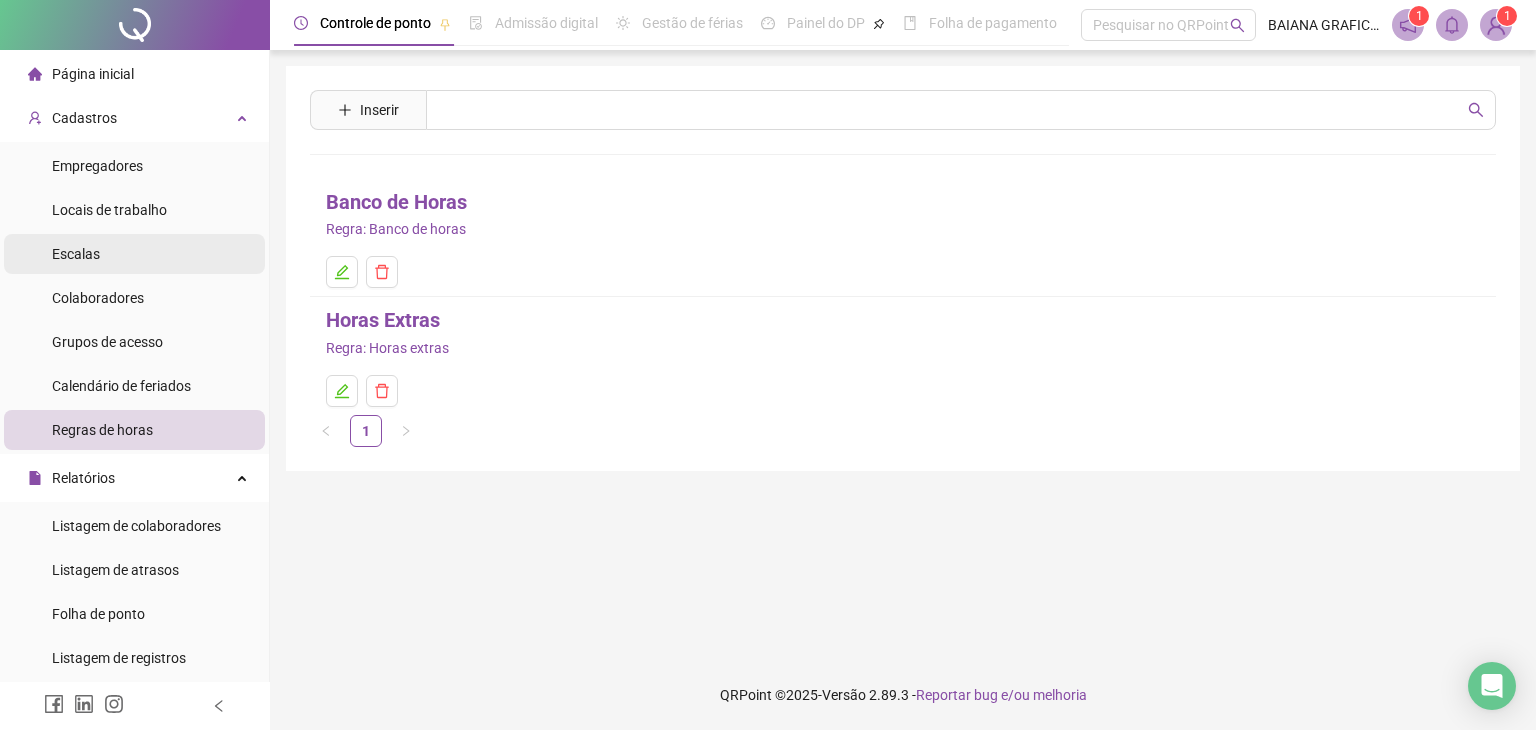 click on "Escalas" at bounding box center [134, 254] 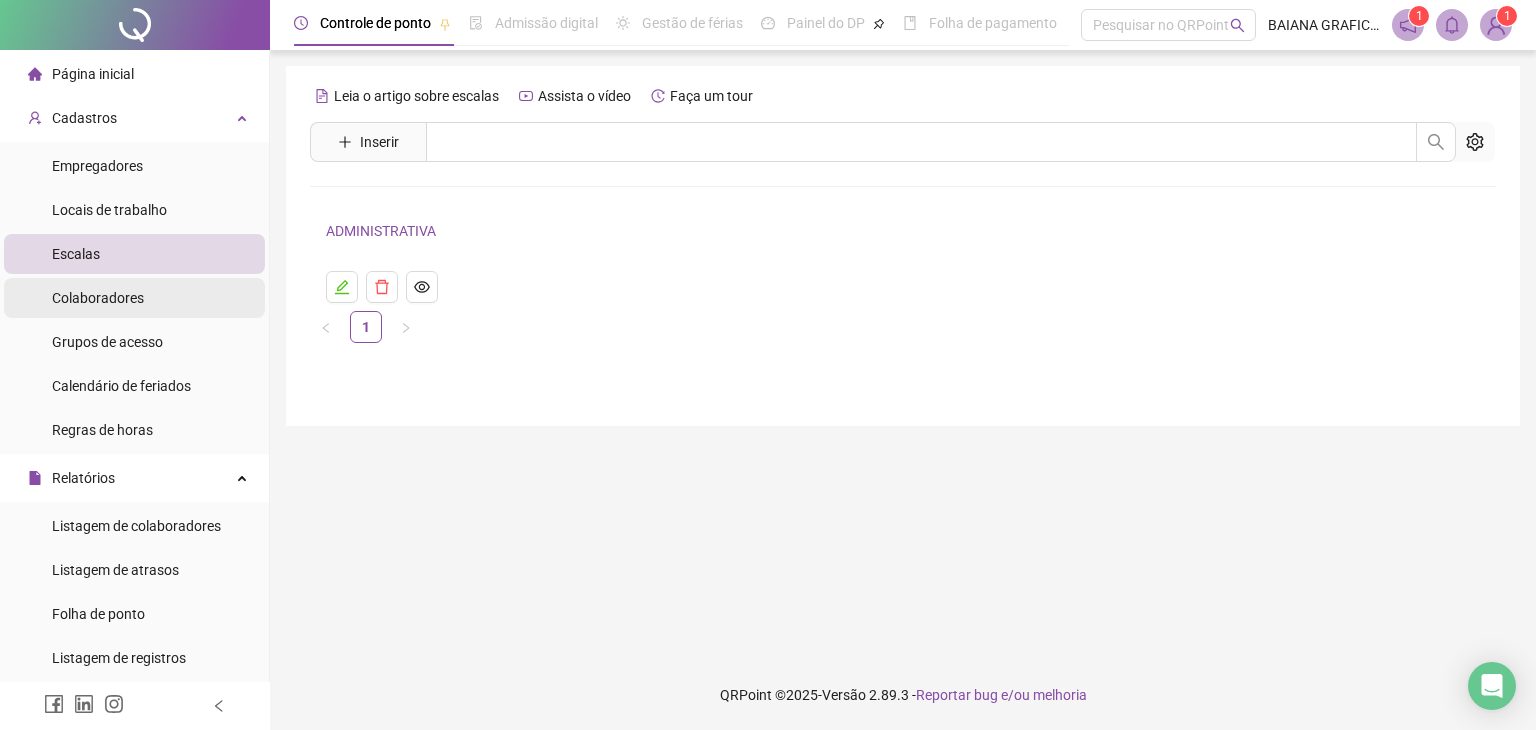 click on "Colaboradores" at bounding box center (98, 298) 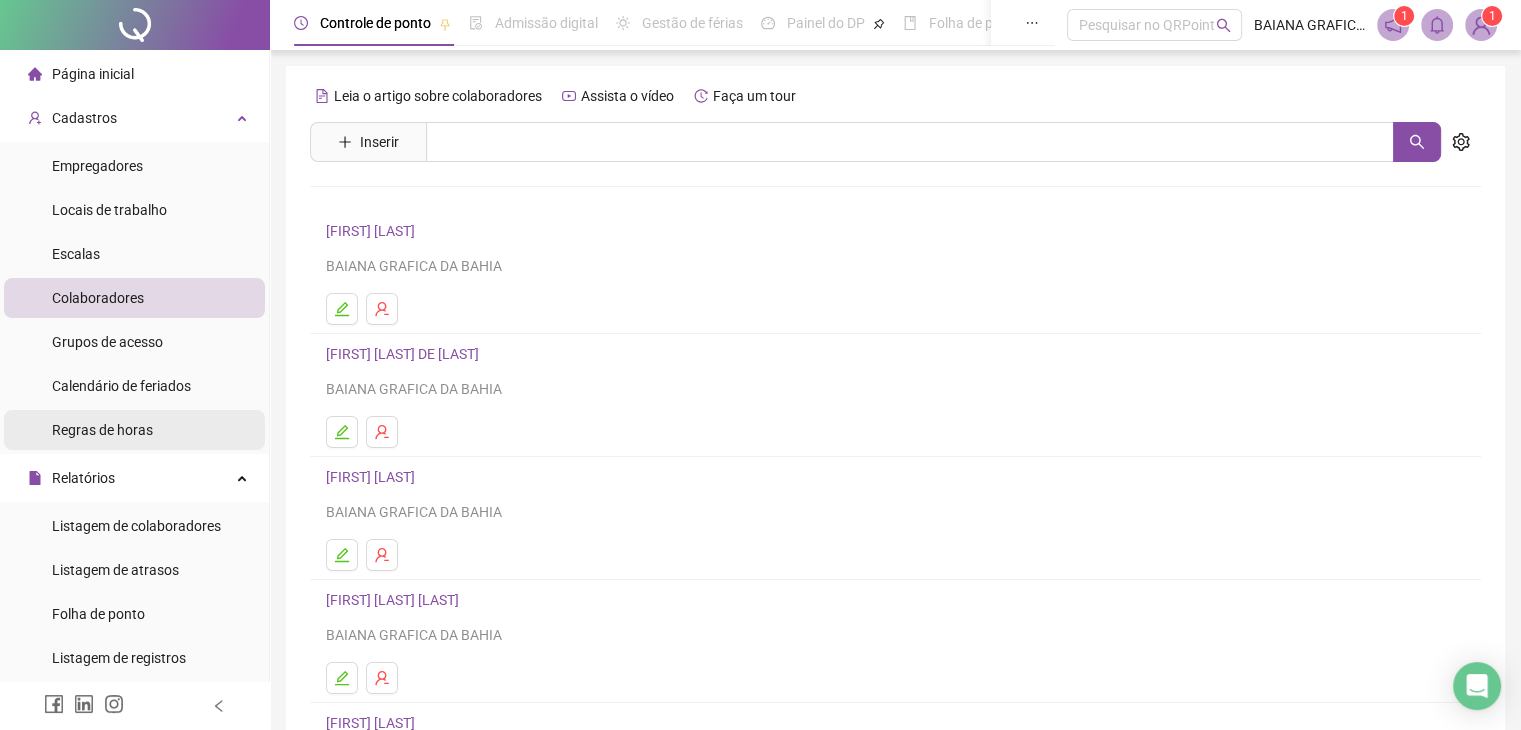 click on "Regras de horas" at bounding box center [102, 430] 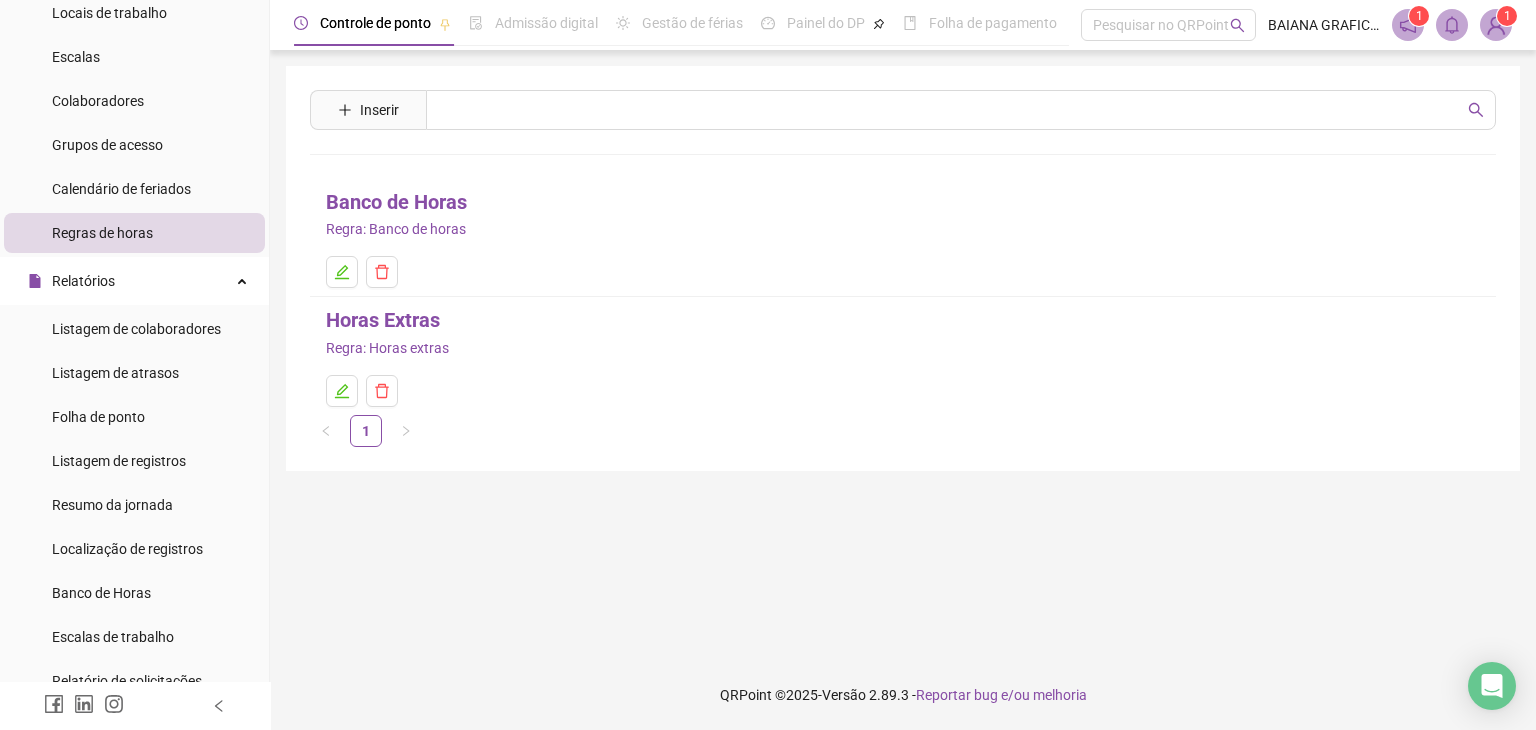 scroll, scrollTop: 199, scrollLeft: 0, axis: vertical 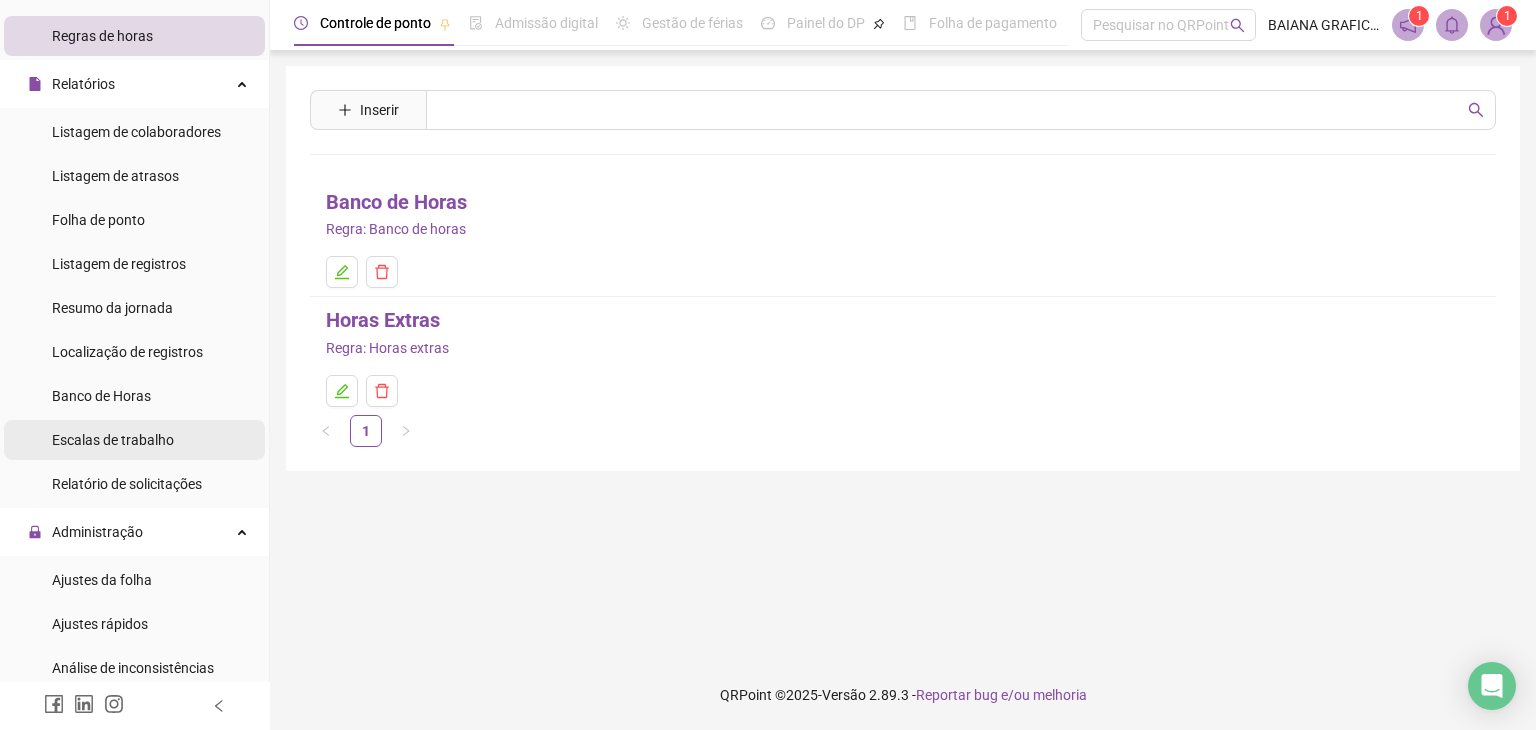 click on "Escalas de trabalho" at bounding box center (113, 440) 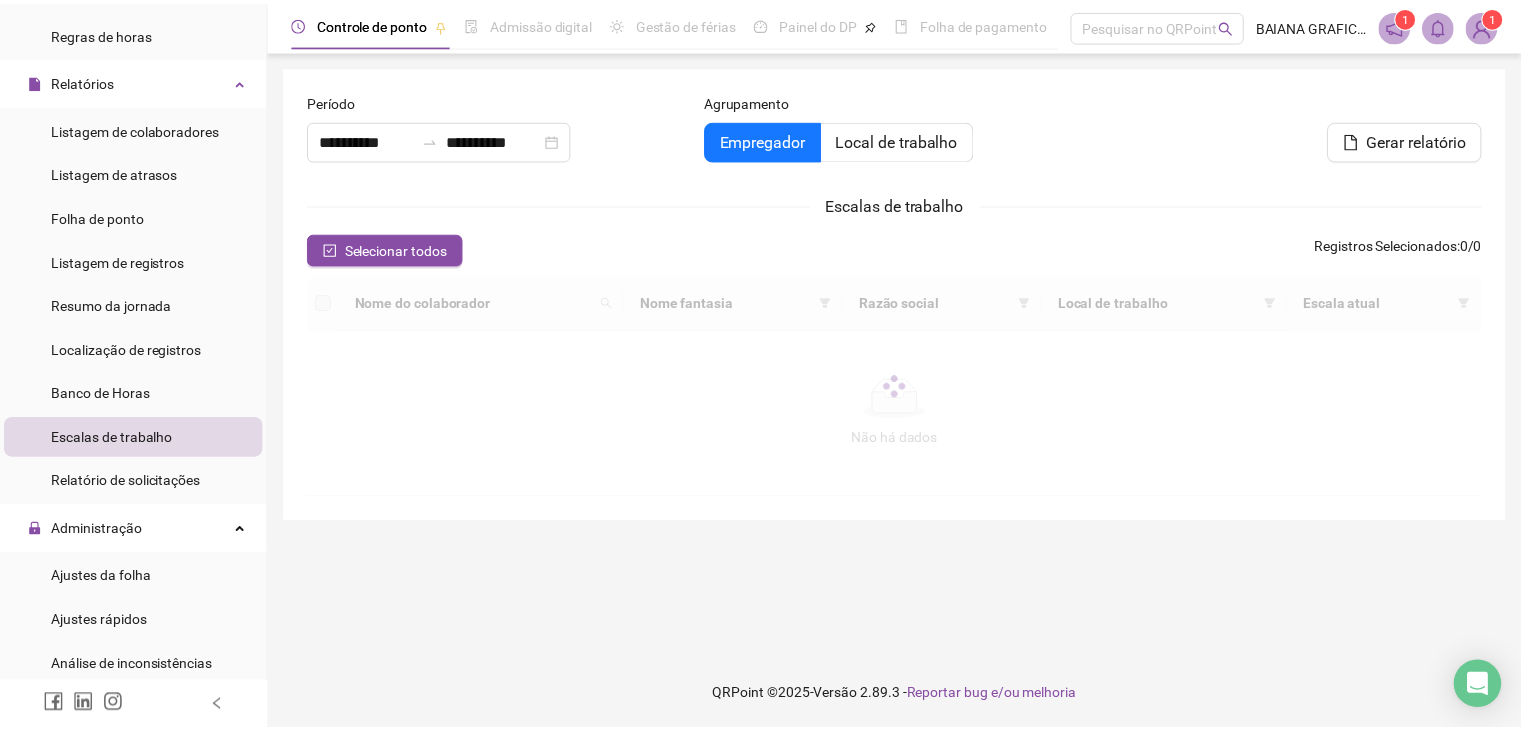 scroll, scrollTop: 398, scrollLeft: 0, axis: vertical 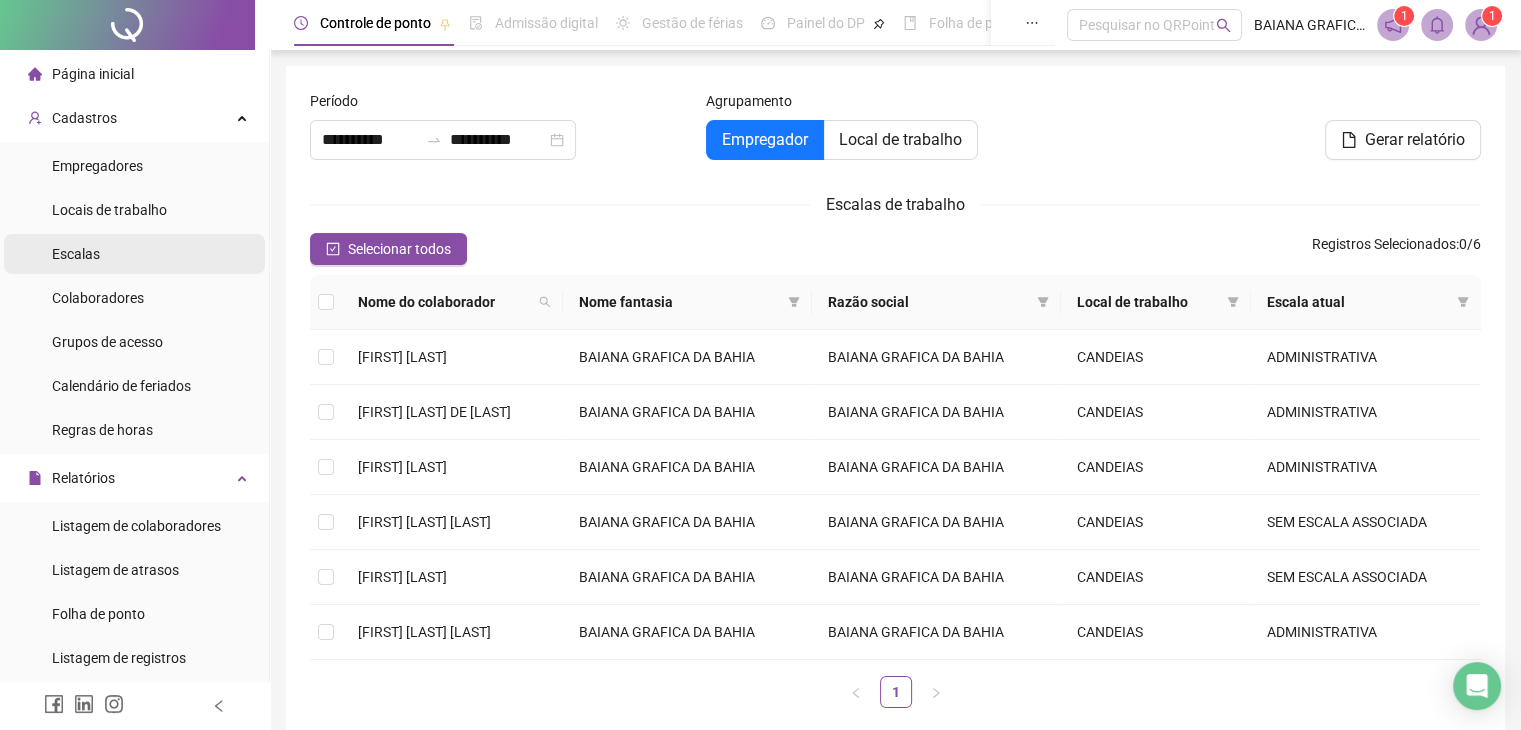 click on "Escalas" at bounding box center (134, 254) 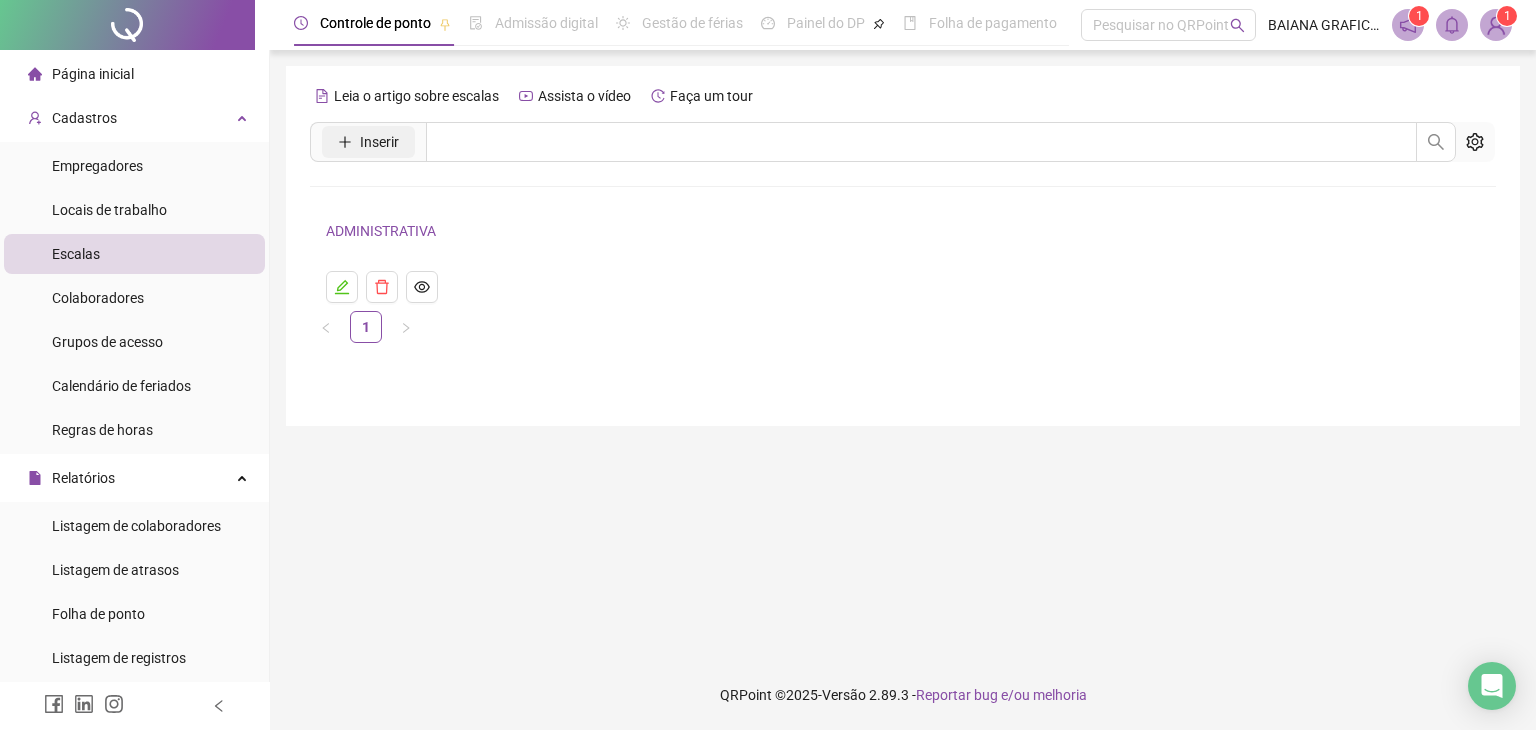 click on "Inserir" at bounding box center [379, 142] 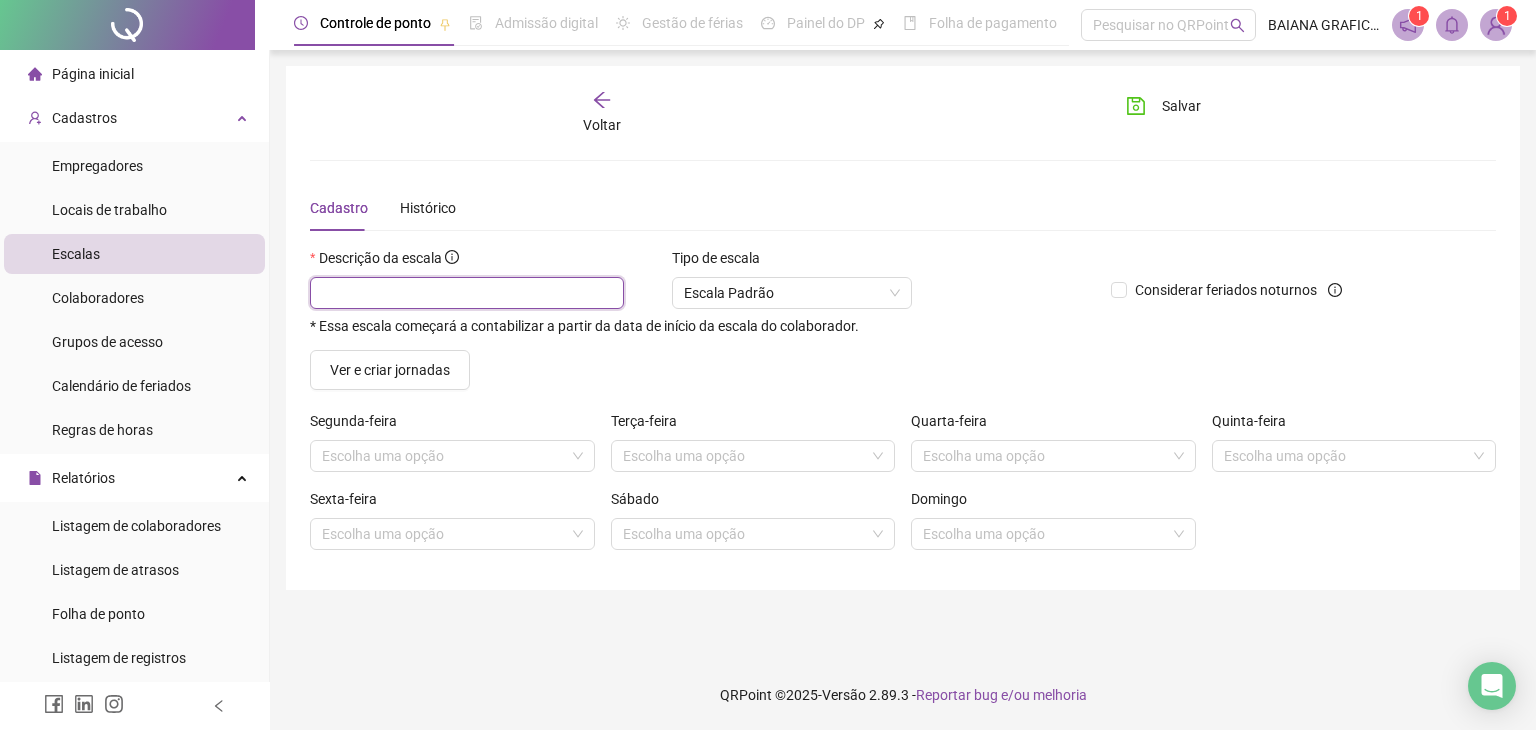 click at bounding box center [467, 293] 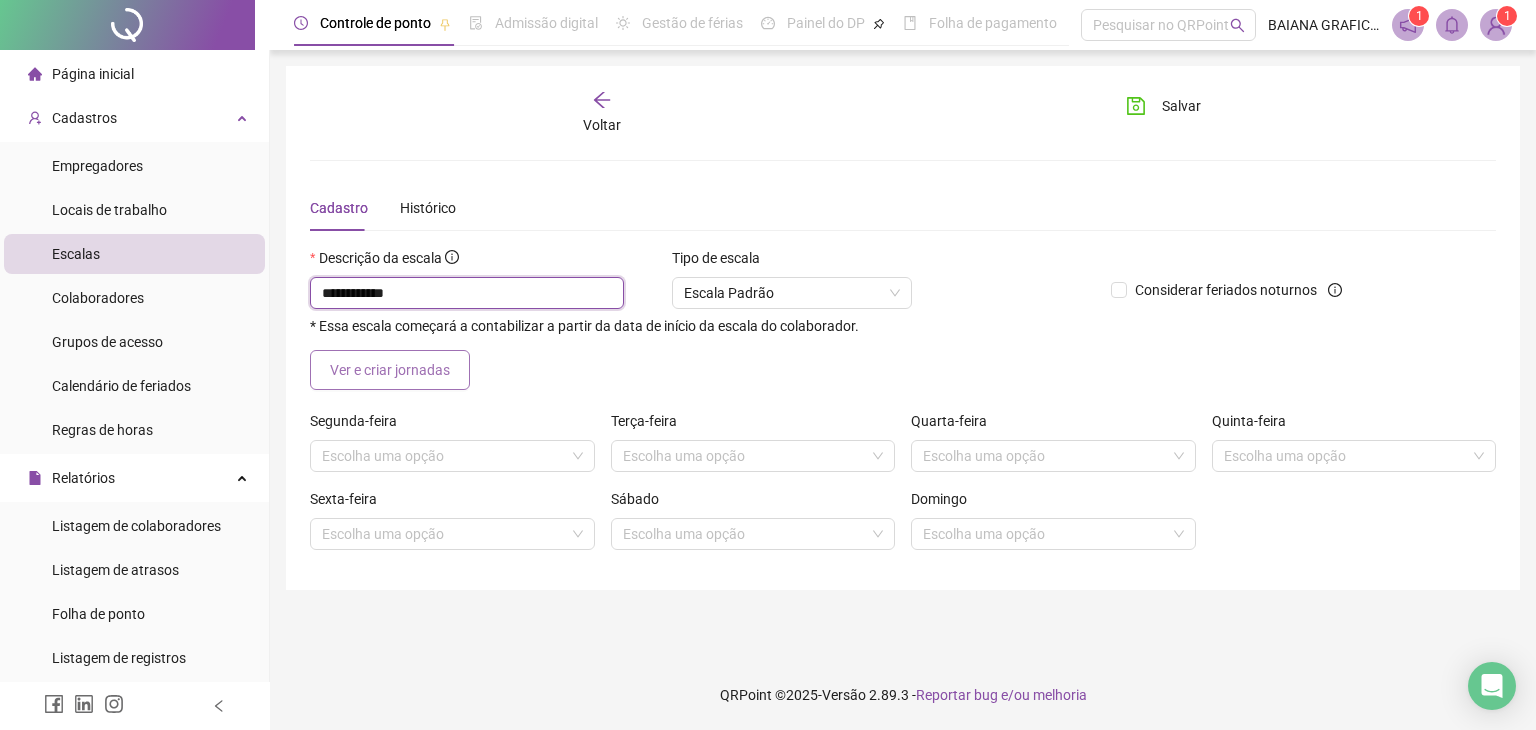type on "**********" 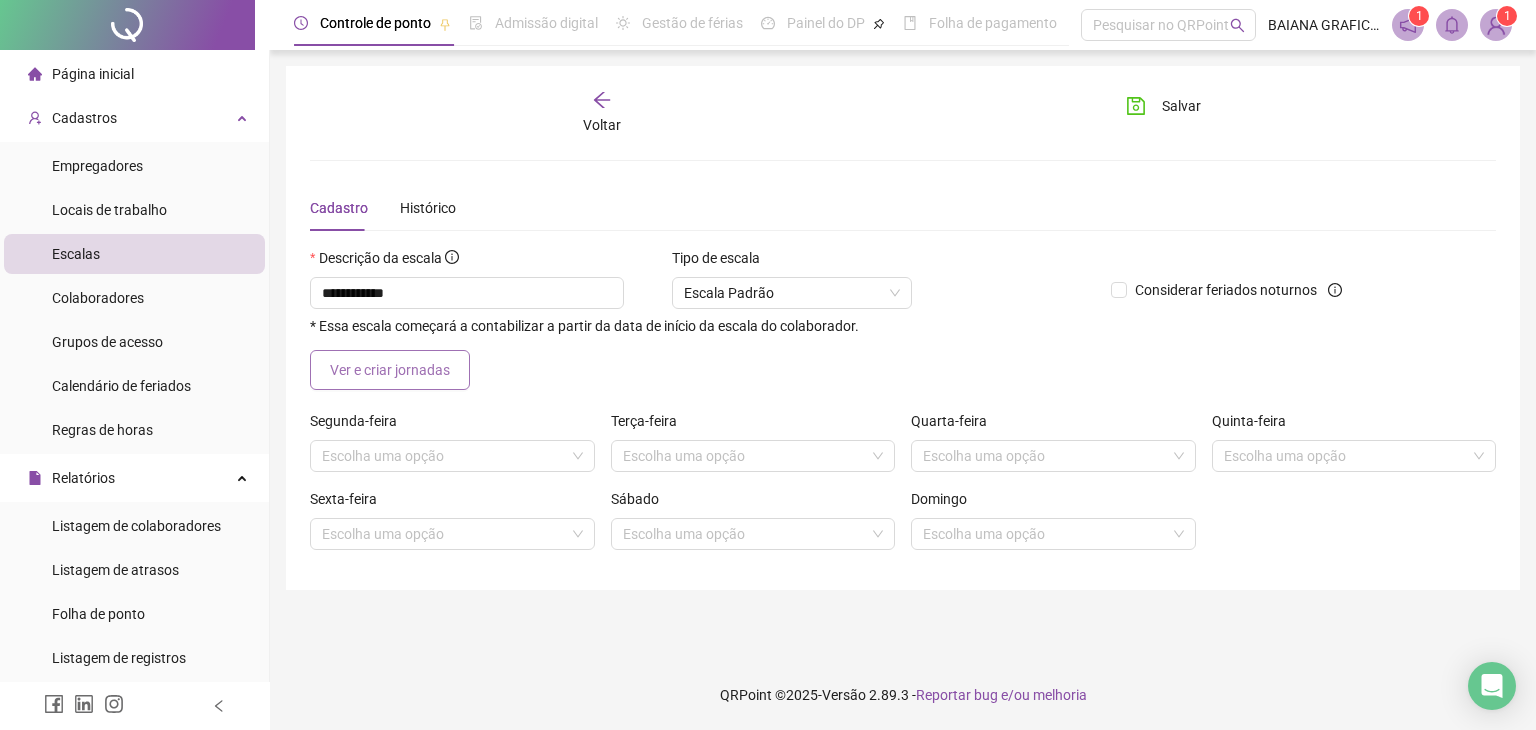 click on "Ver e criar jornadas" at bounding box center [390, 370] 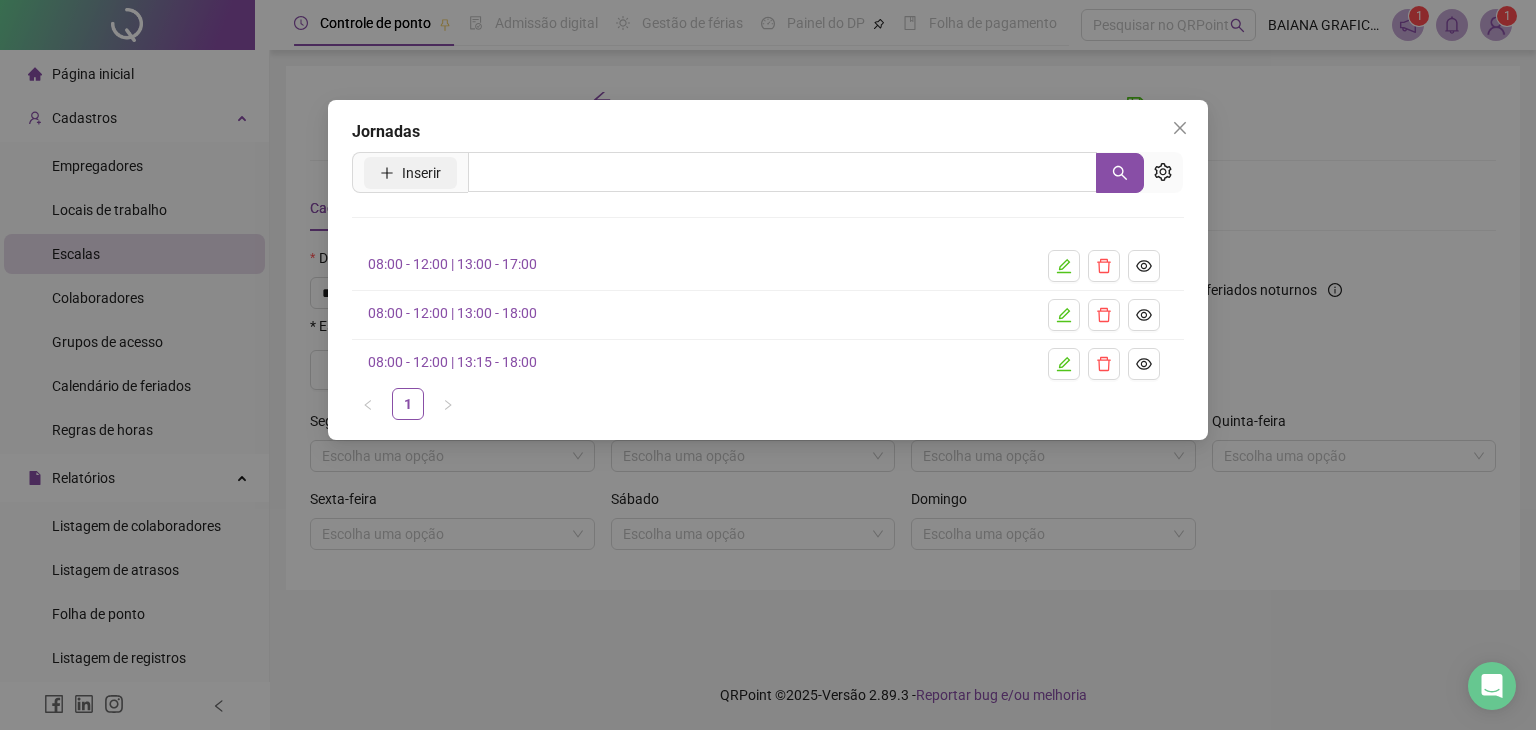 click on "Inserir" at bounding box center (421, 173) 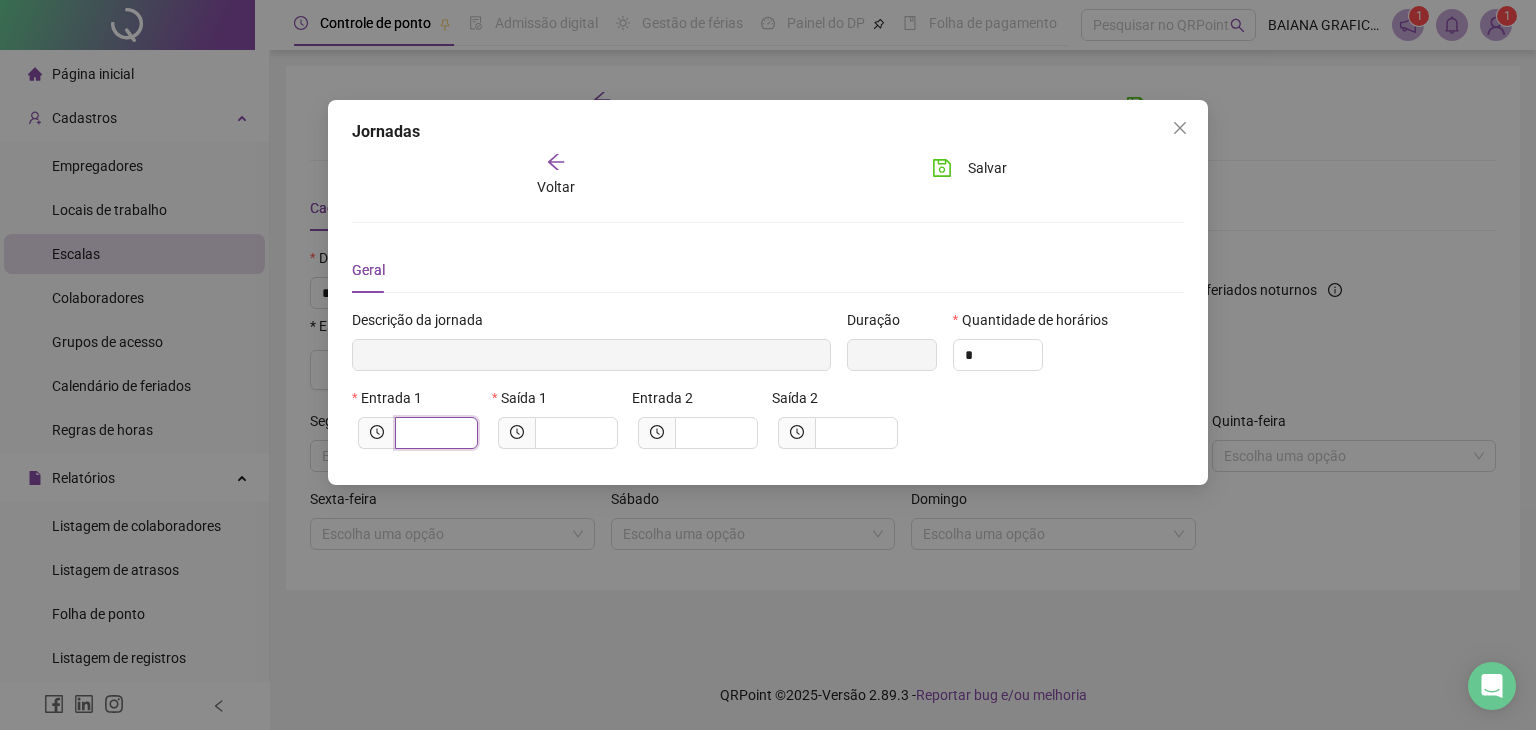 click at bounding box center (434, 433) 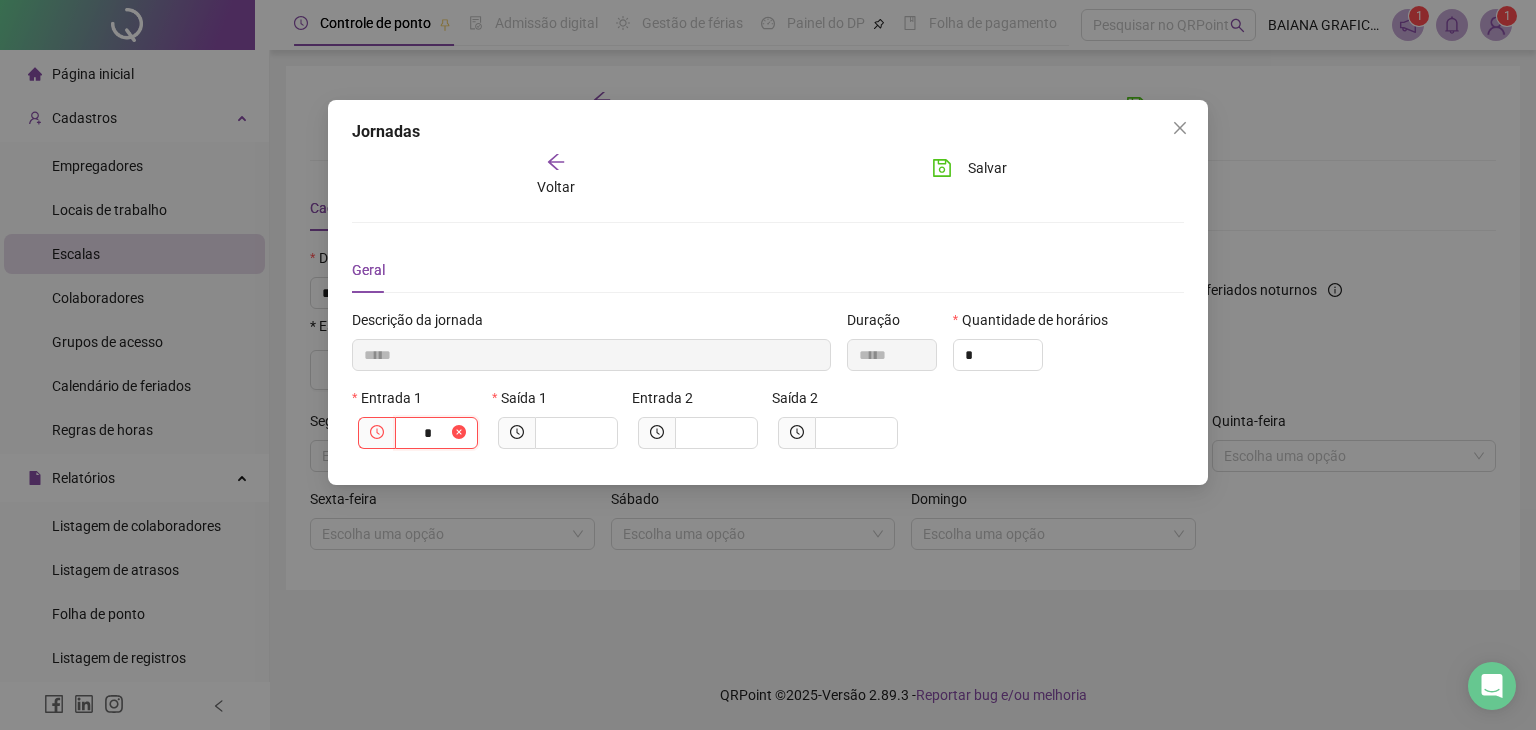 type on "******" 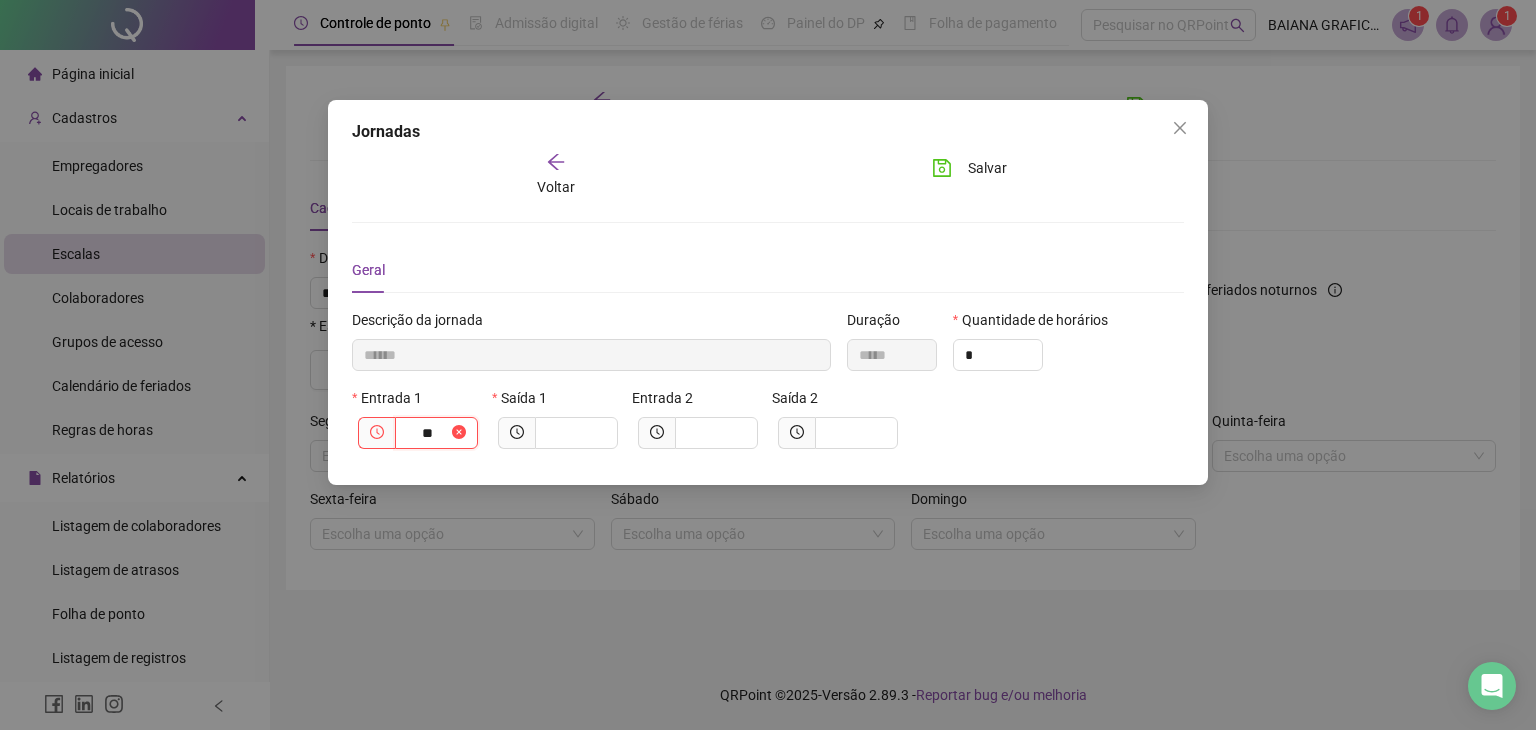 type on "***" 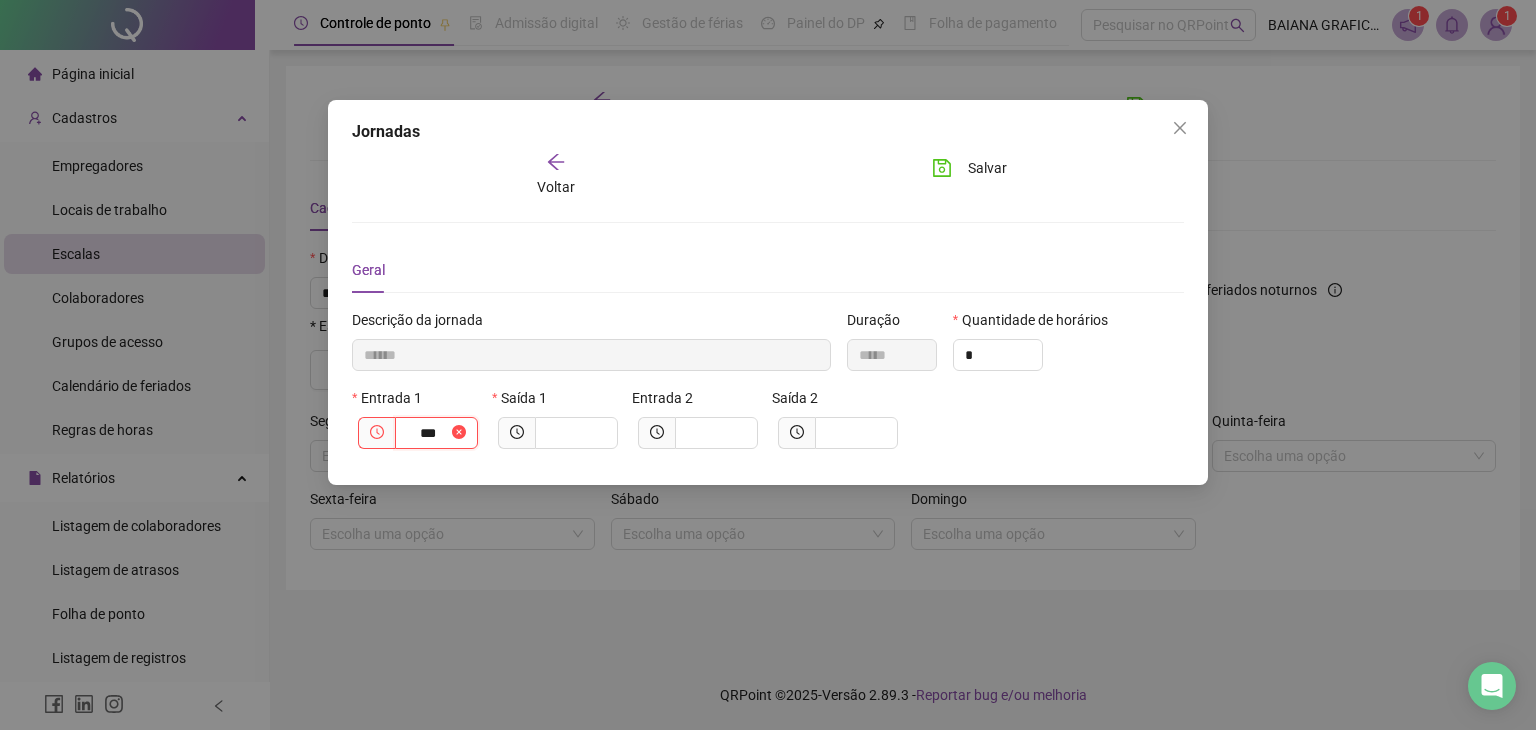 type on "********" 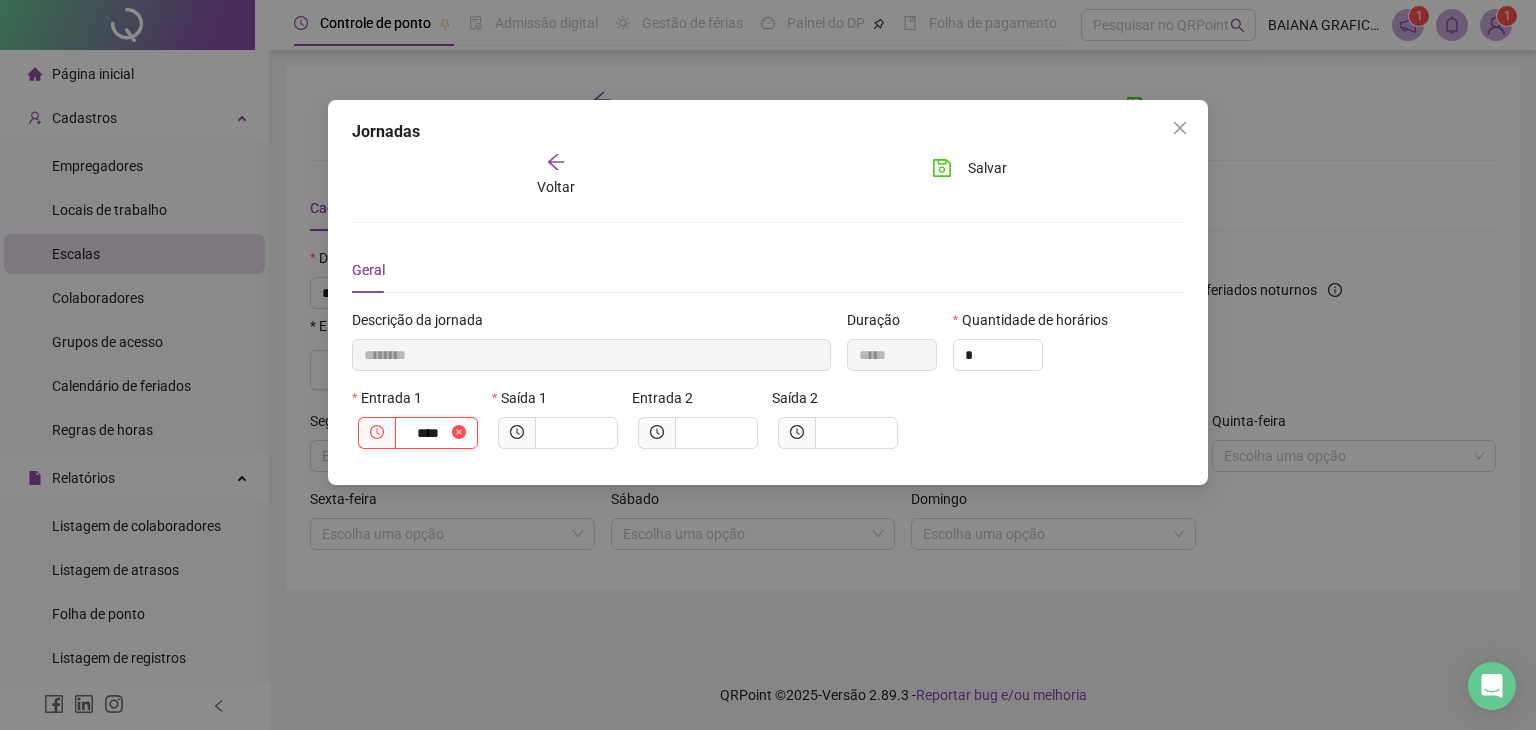 type on "*********" 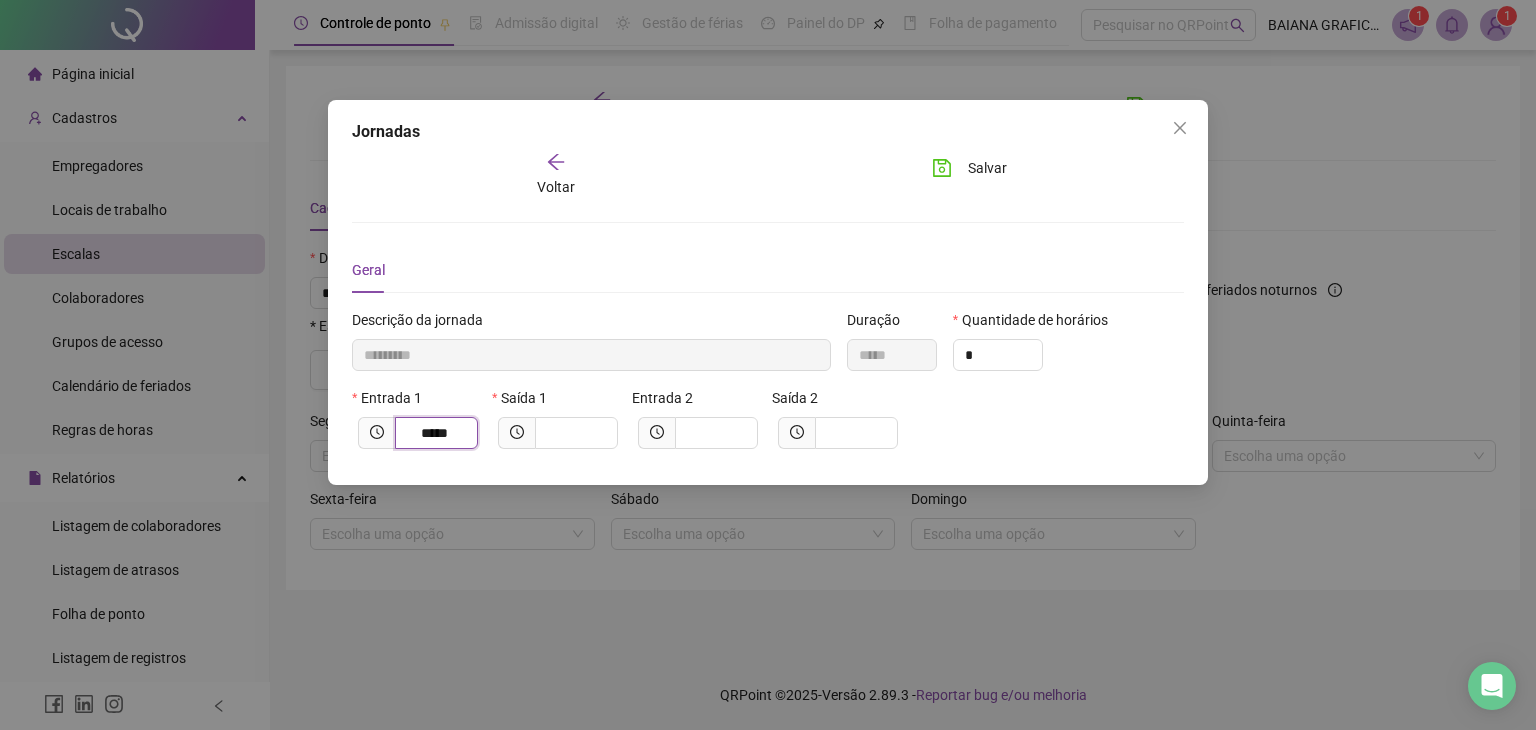 type on "*****" 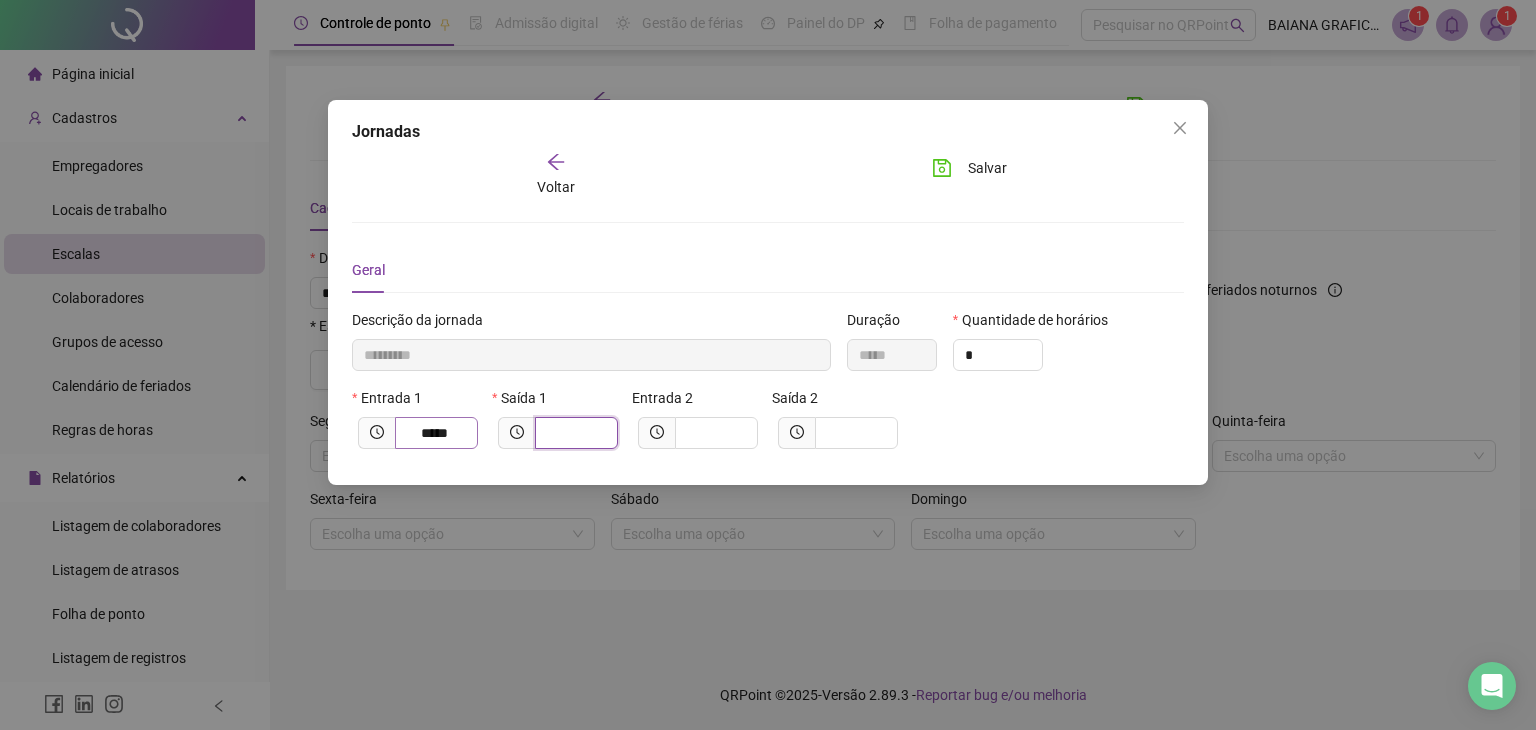 type on "*********" 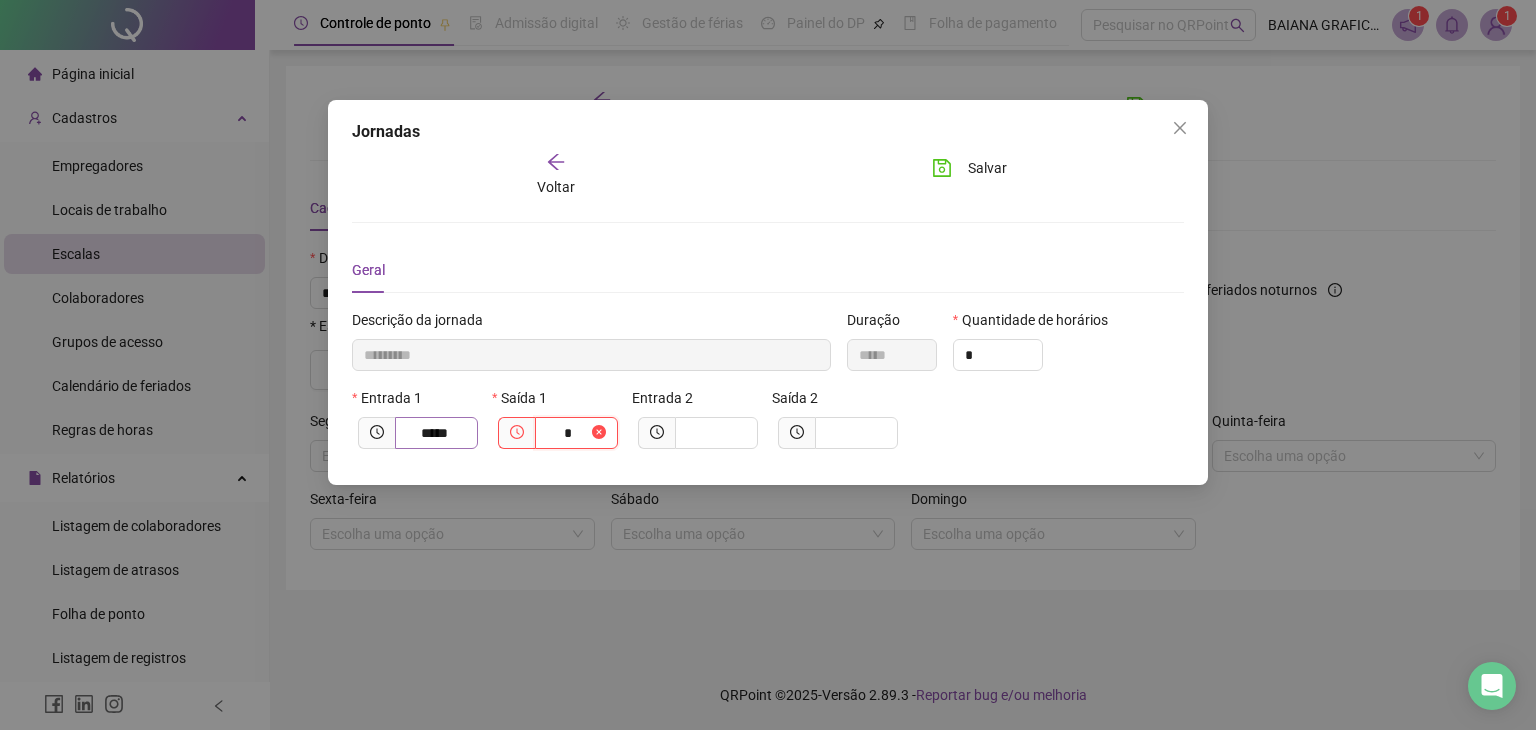 type on "**********" 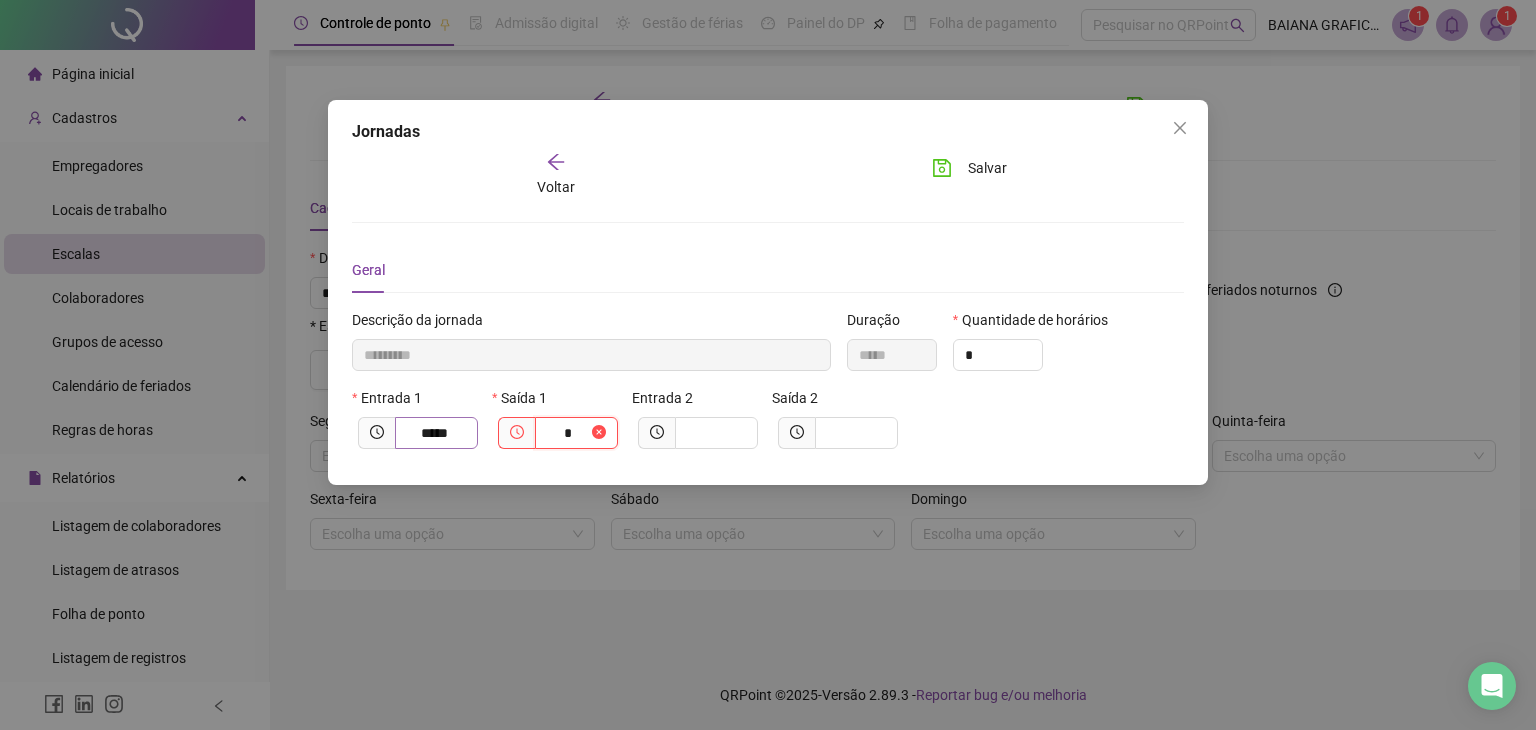 type on "**" 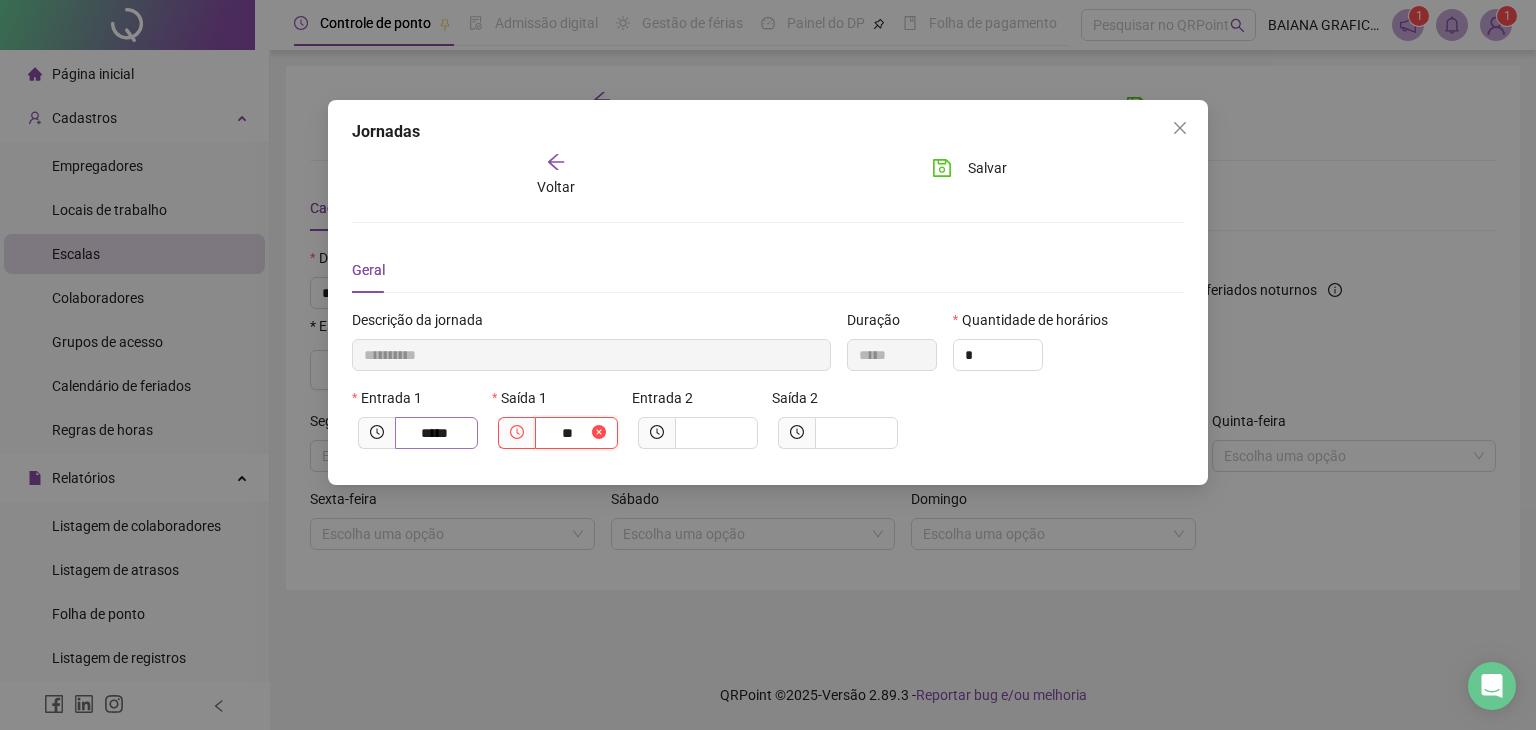 type on "*********" 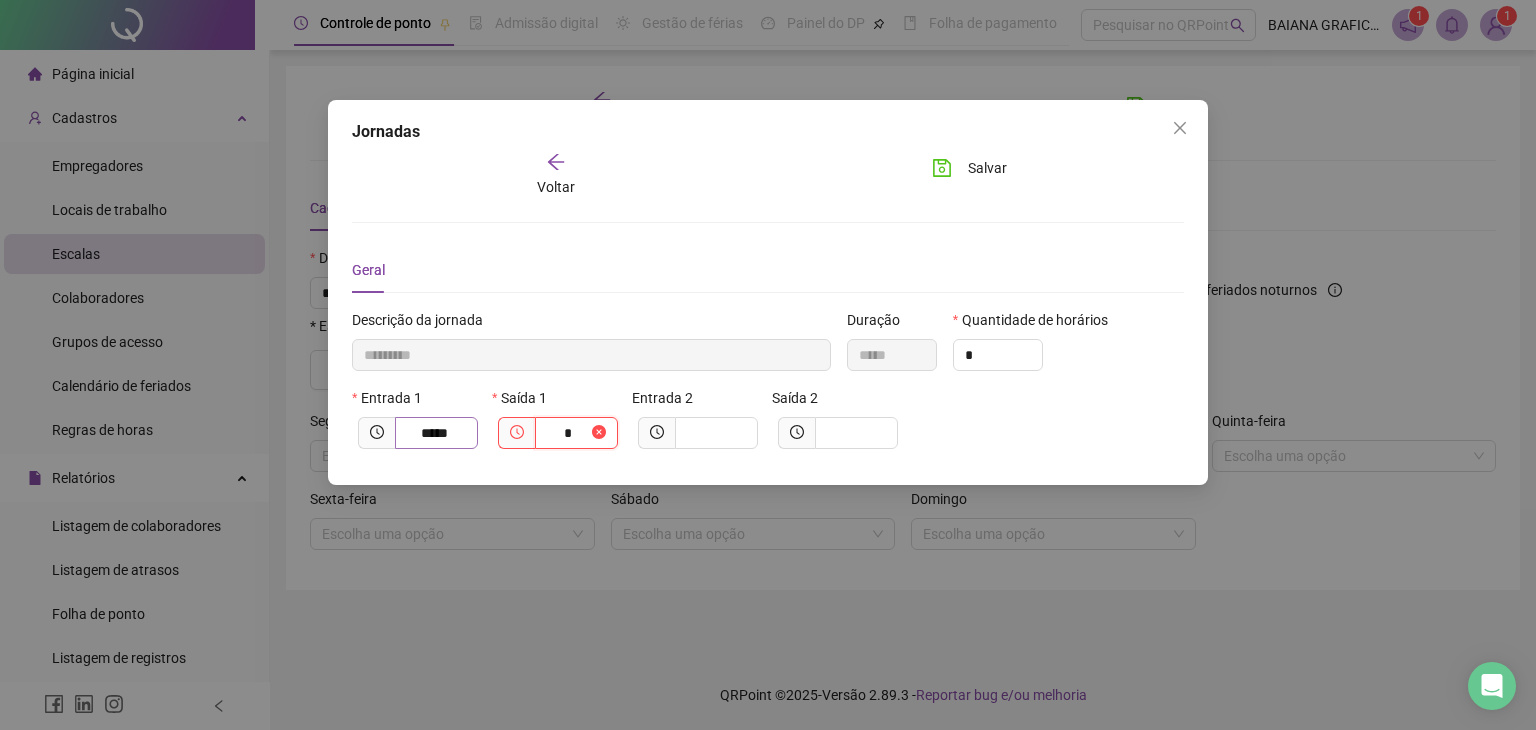 type on "*********" 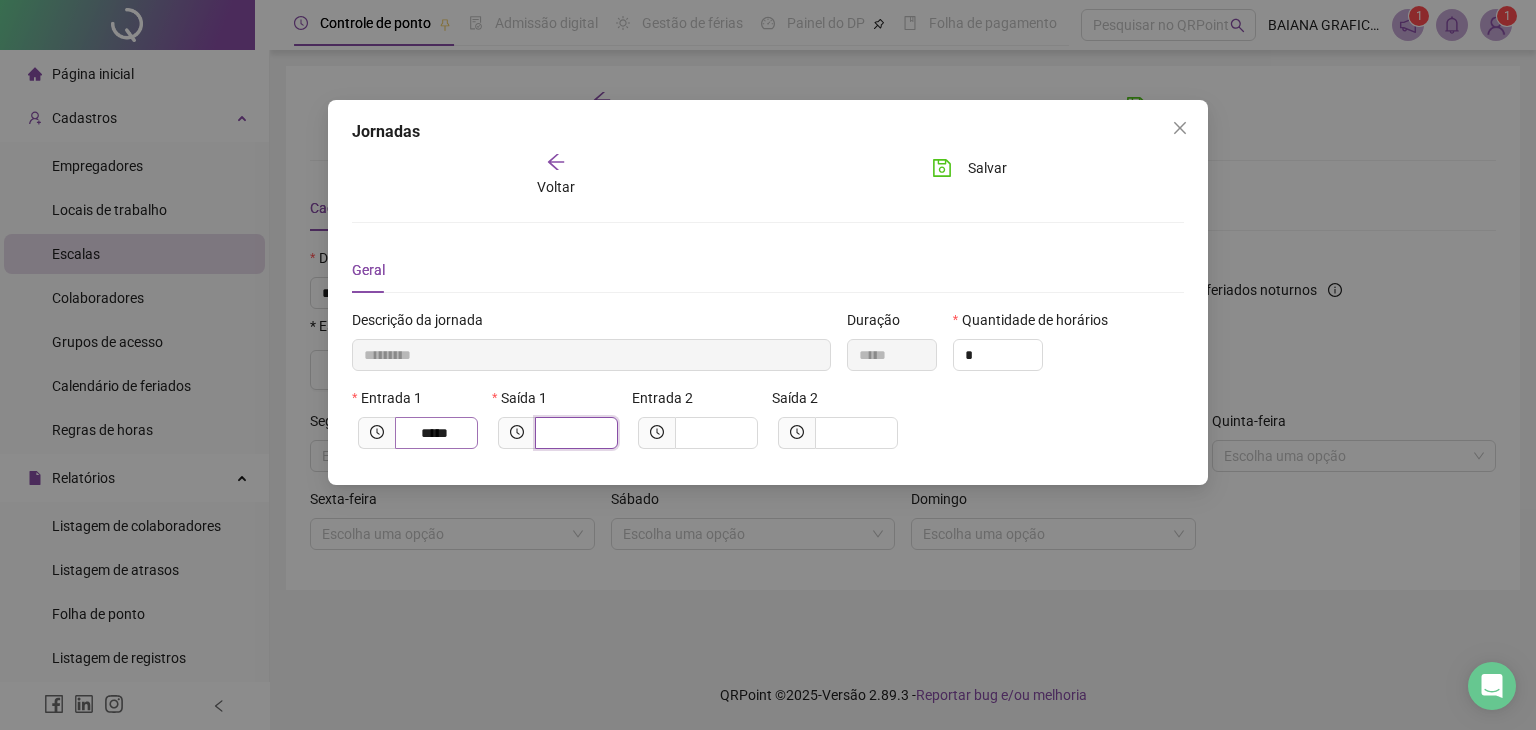 type on "*********" 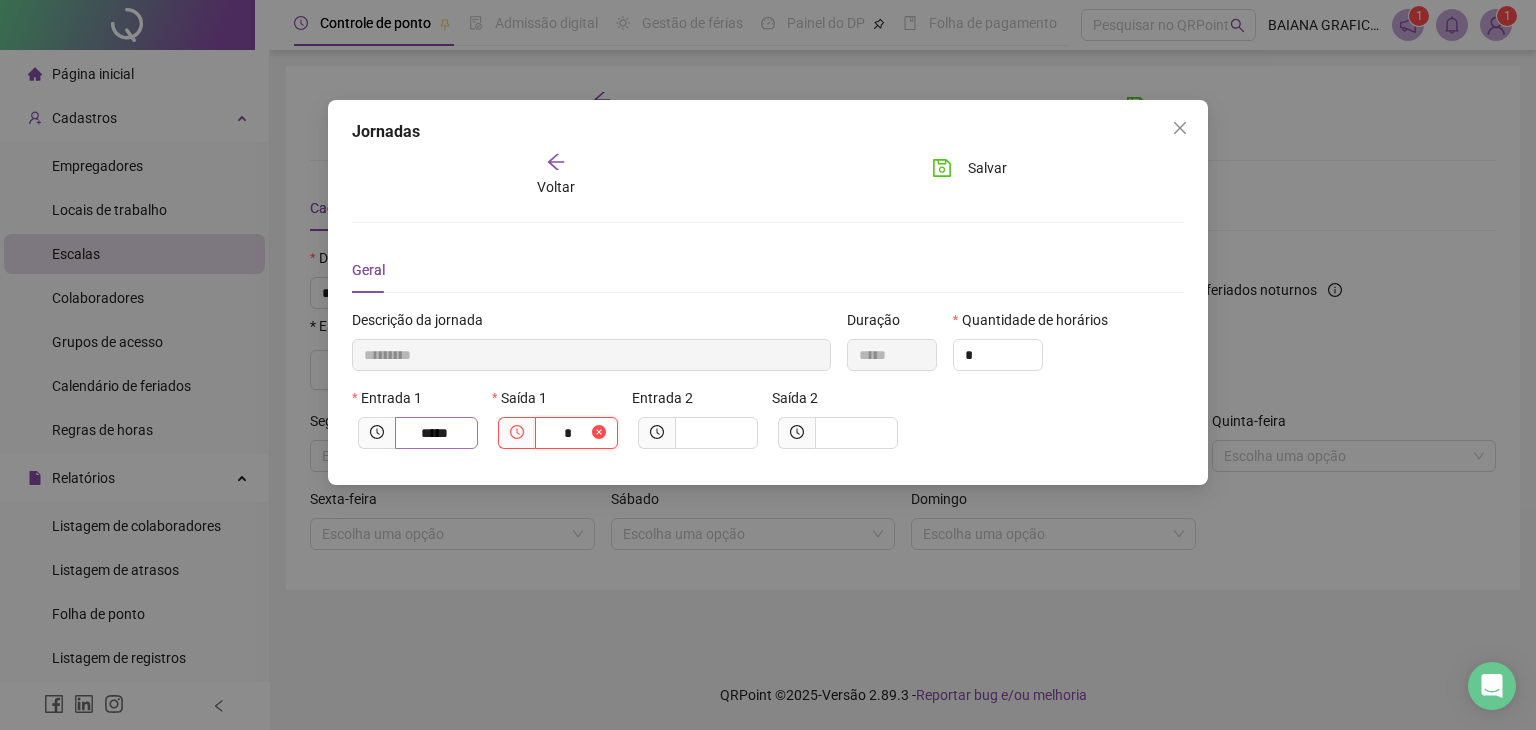 type on "**********" 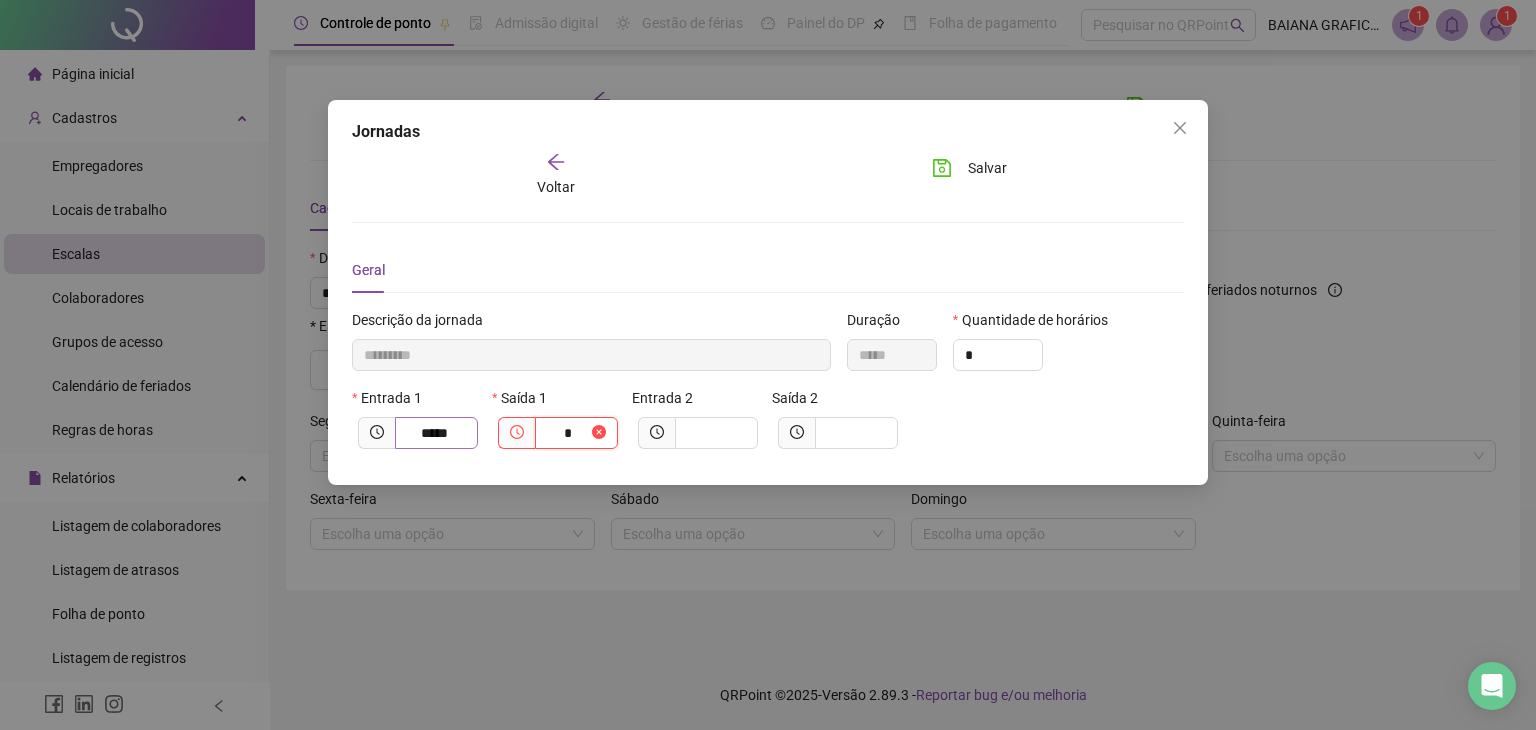 type on "**" 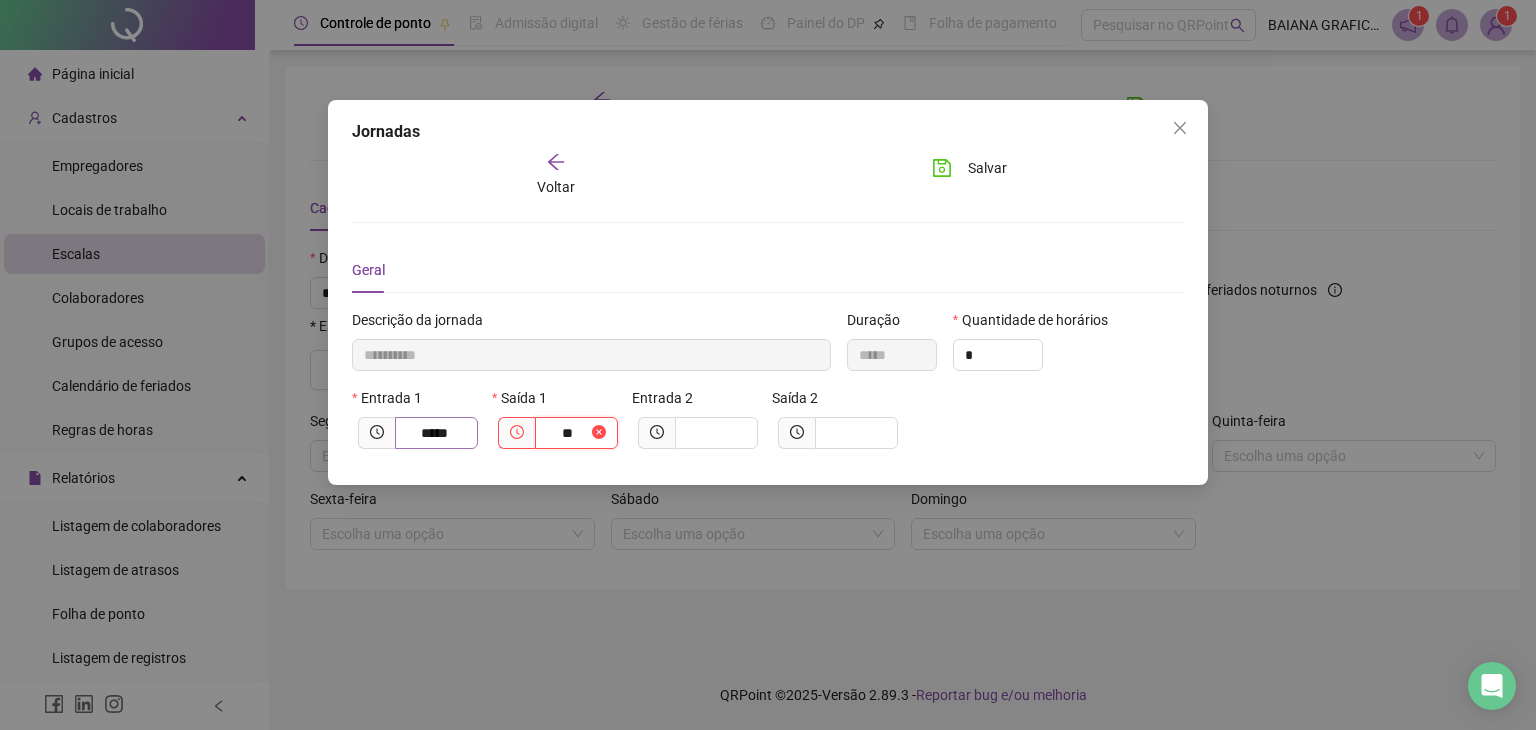 type on "**********" 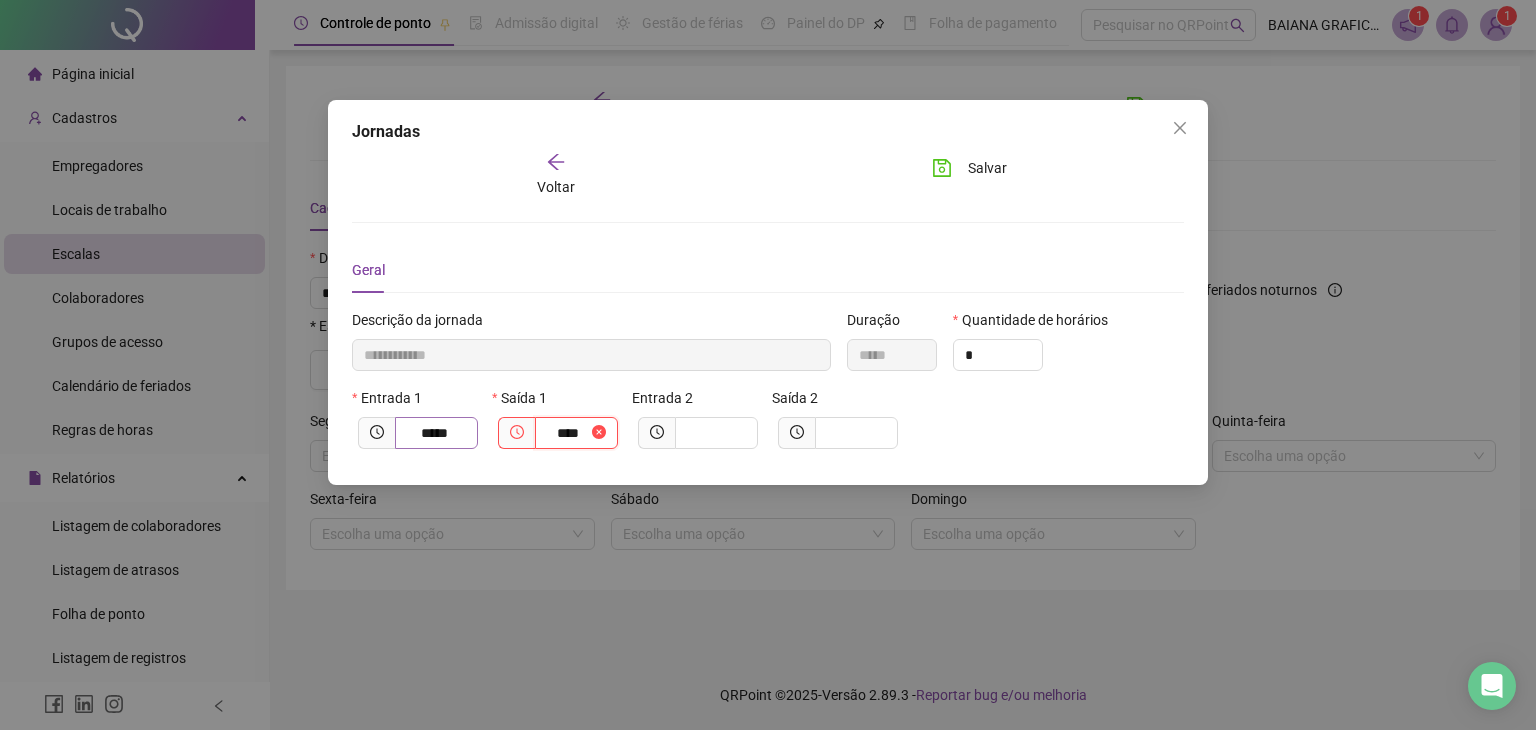 type on "**********" 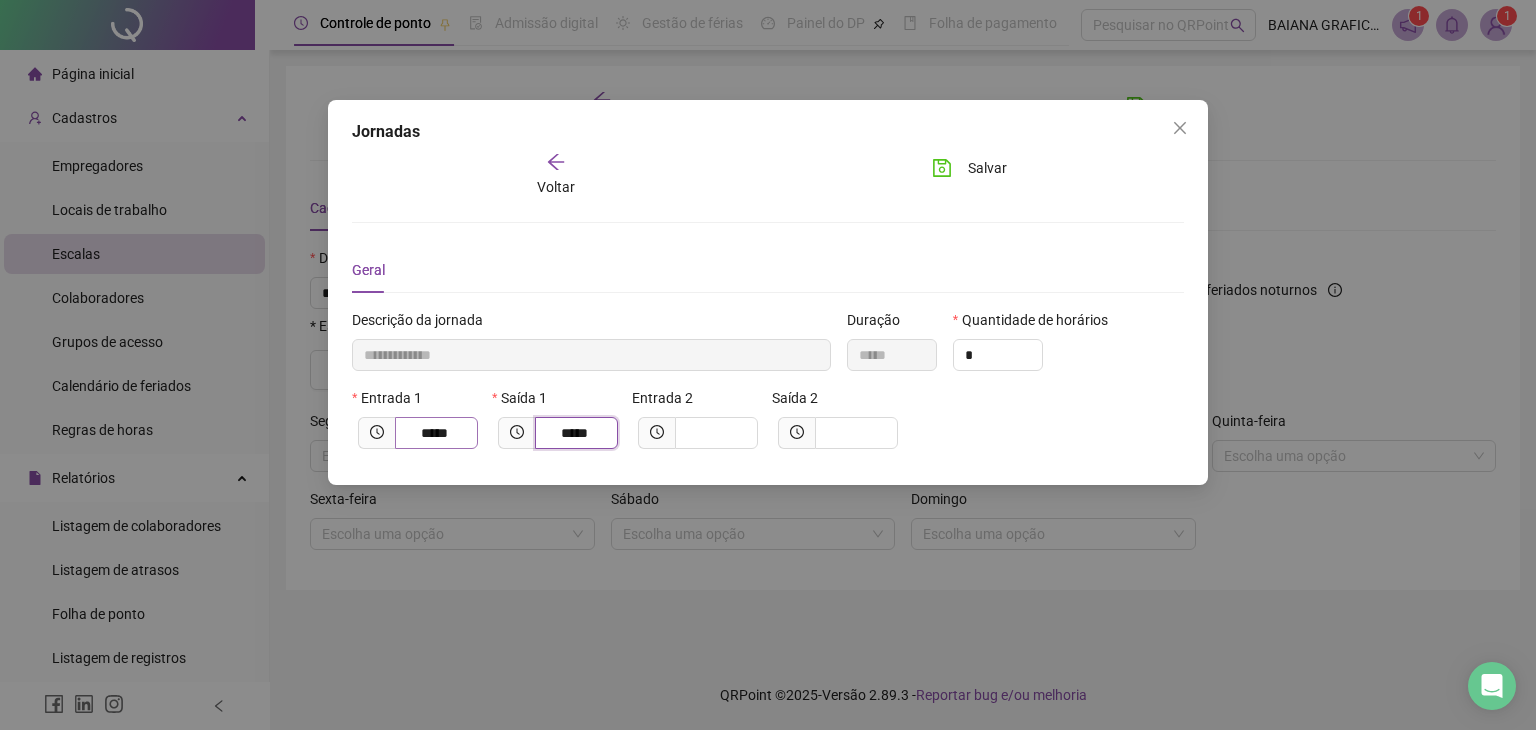 type on "*****" 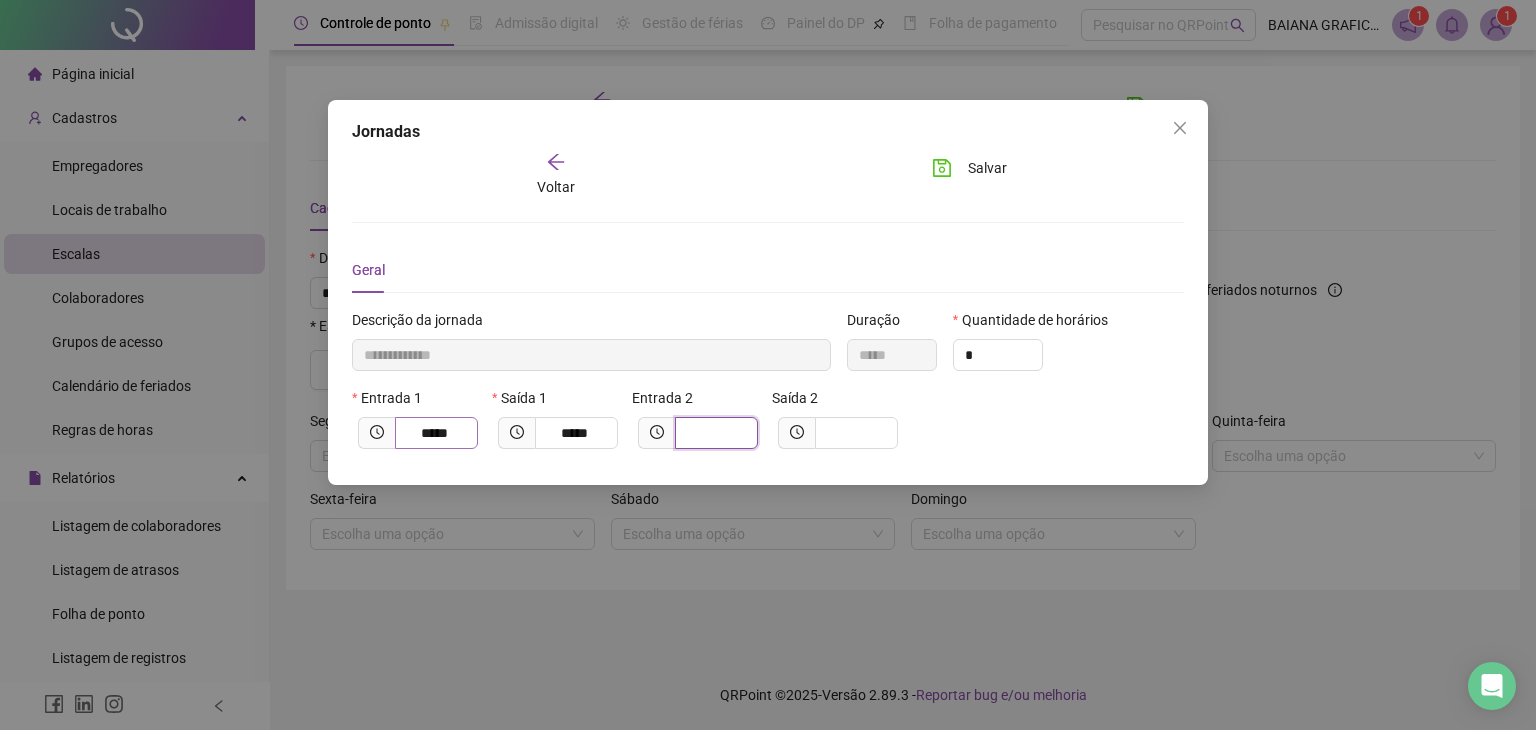 type on "**********" 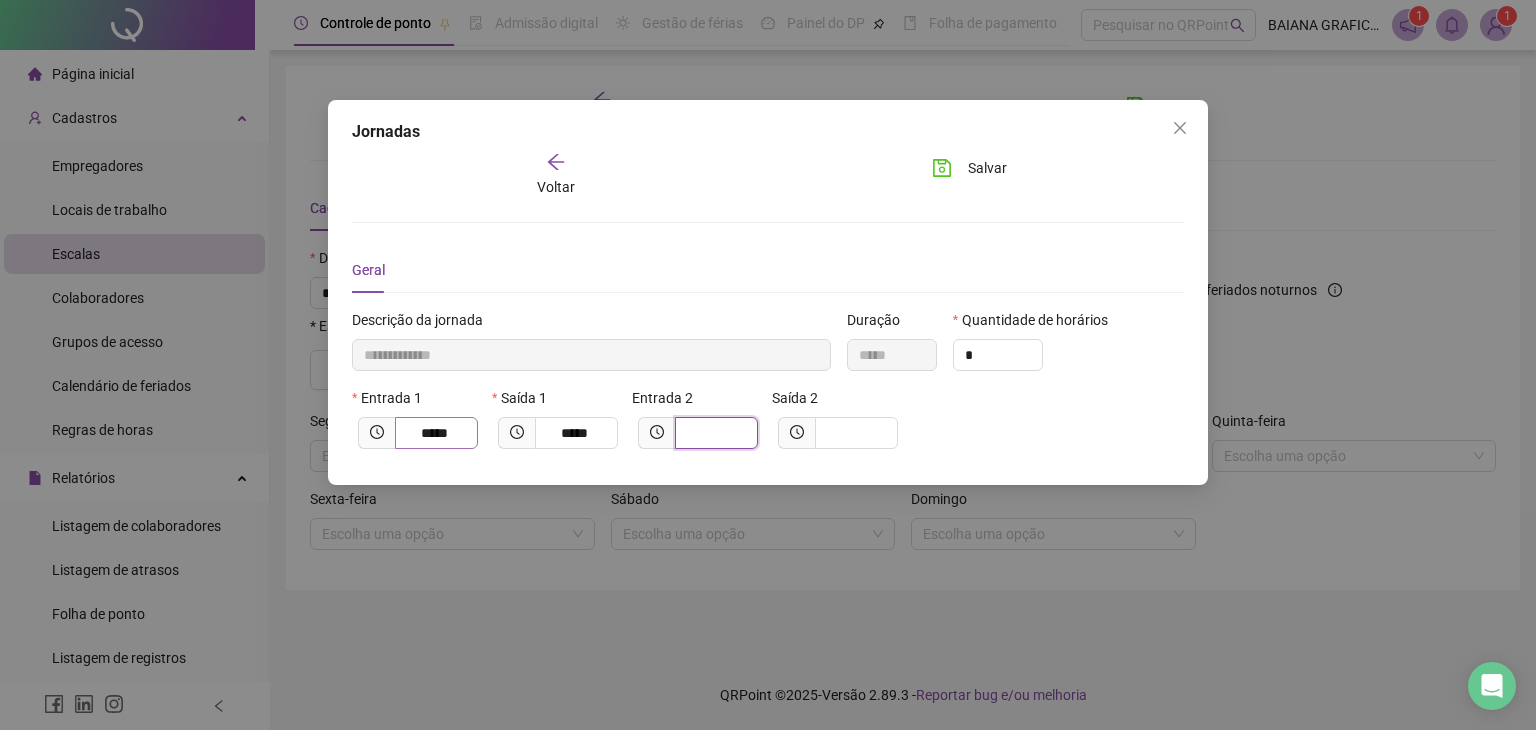 type on "*" 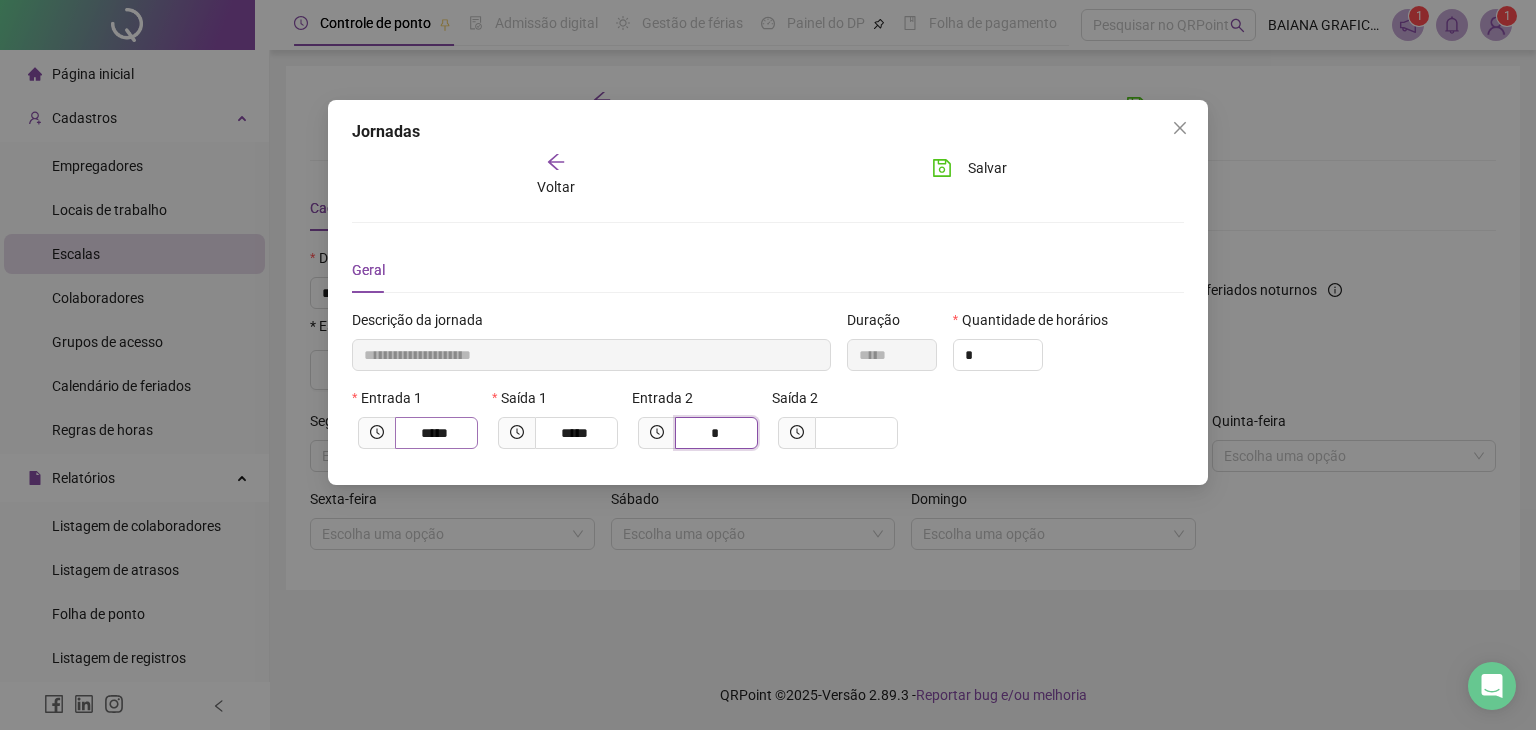 type on "**********" 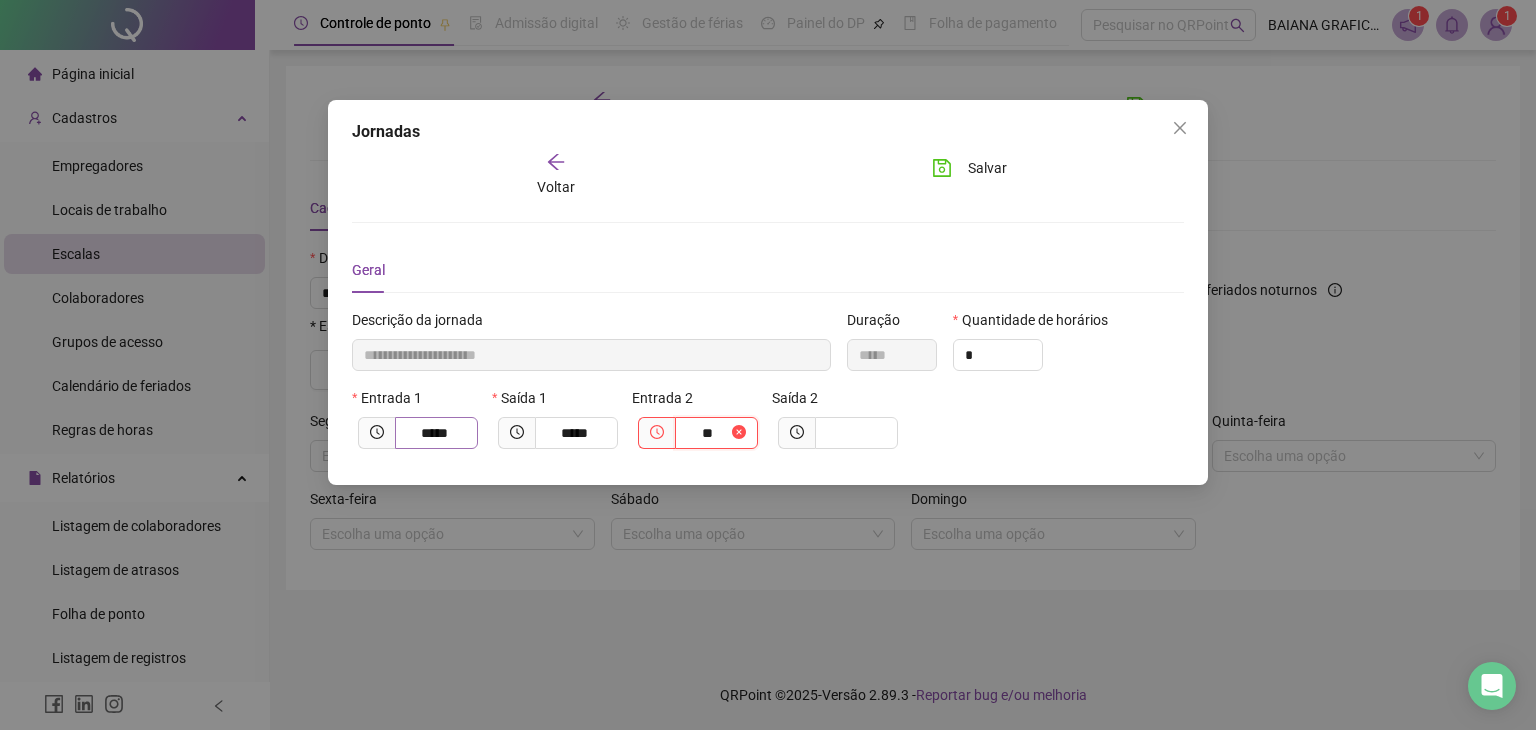 type on "**********" 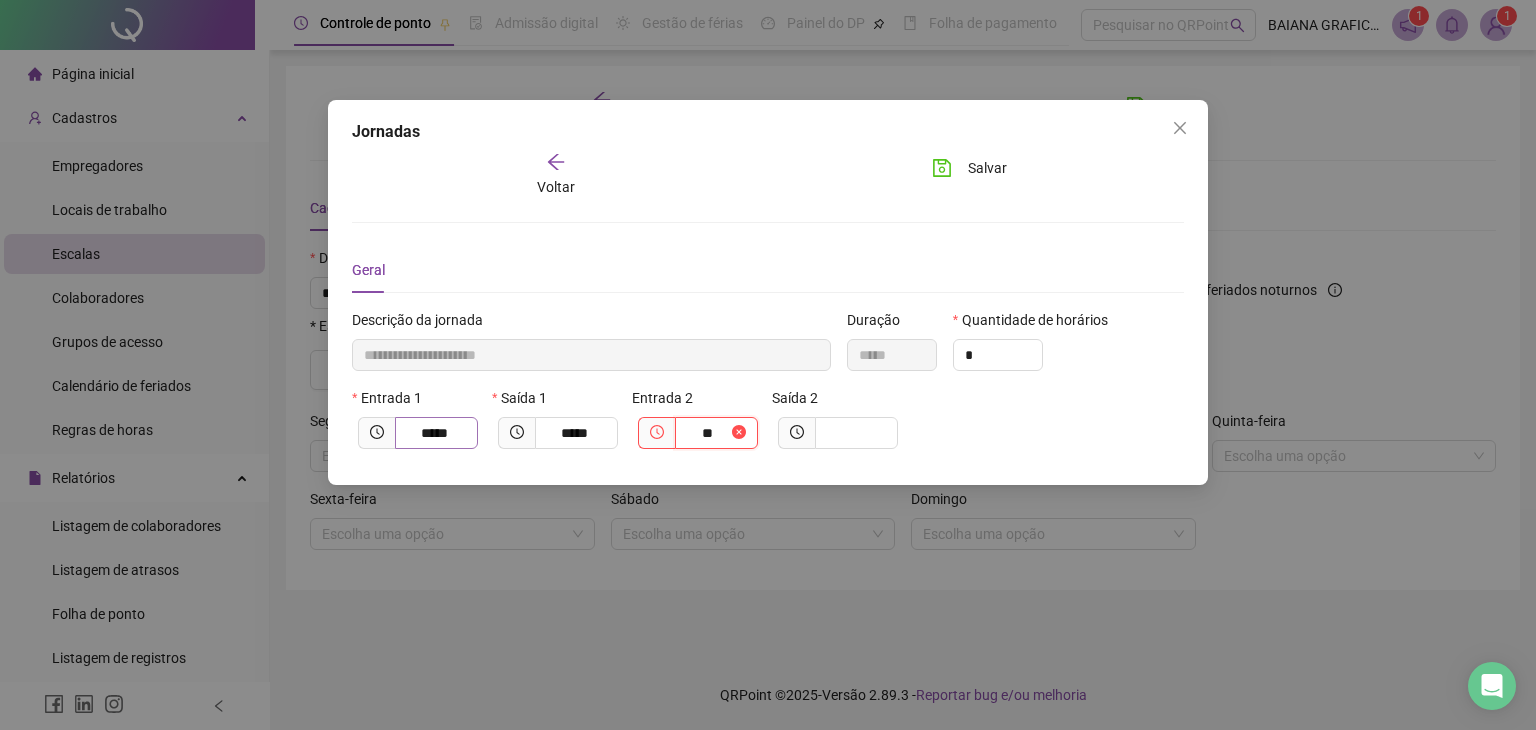 type on "****" 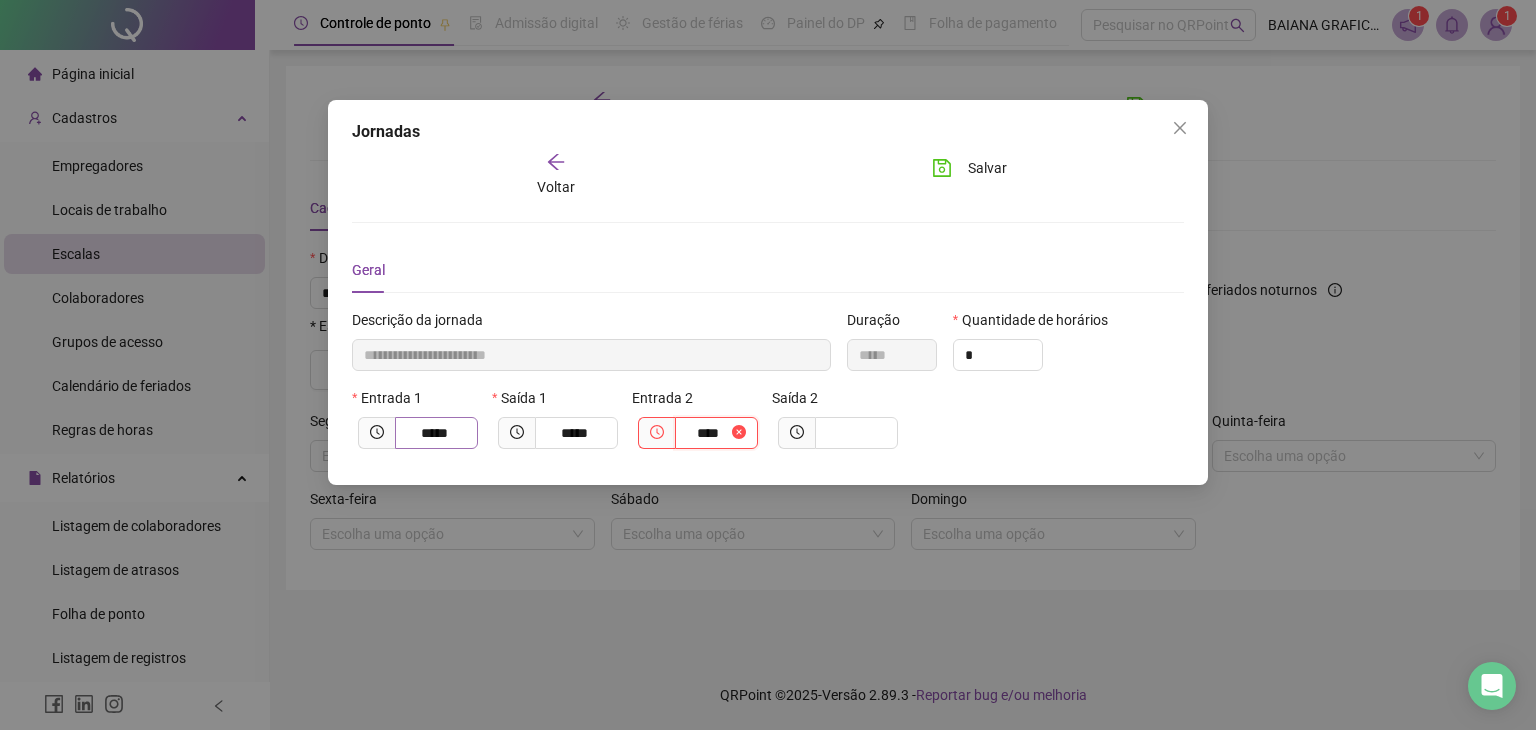 type on "**********" 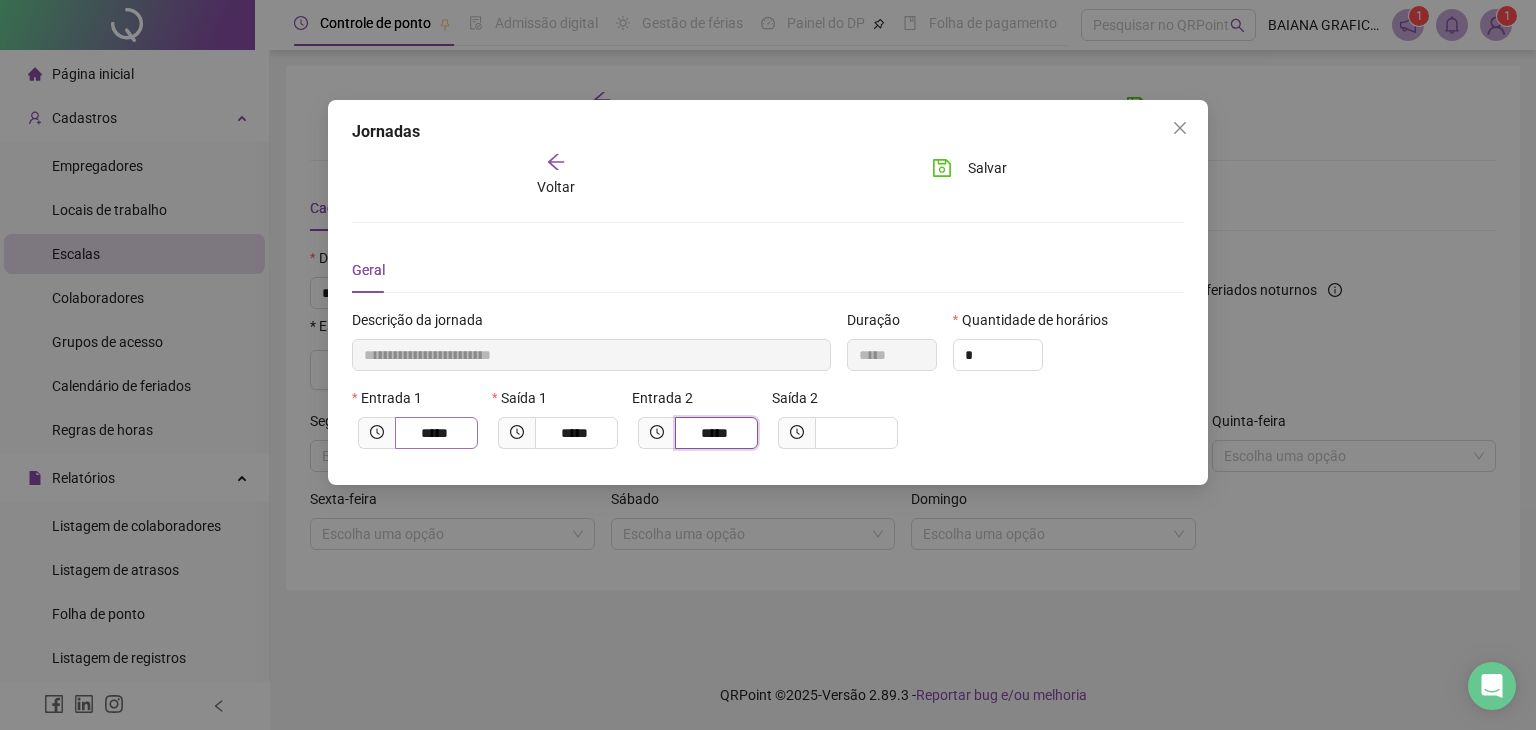 type on "*****" 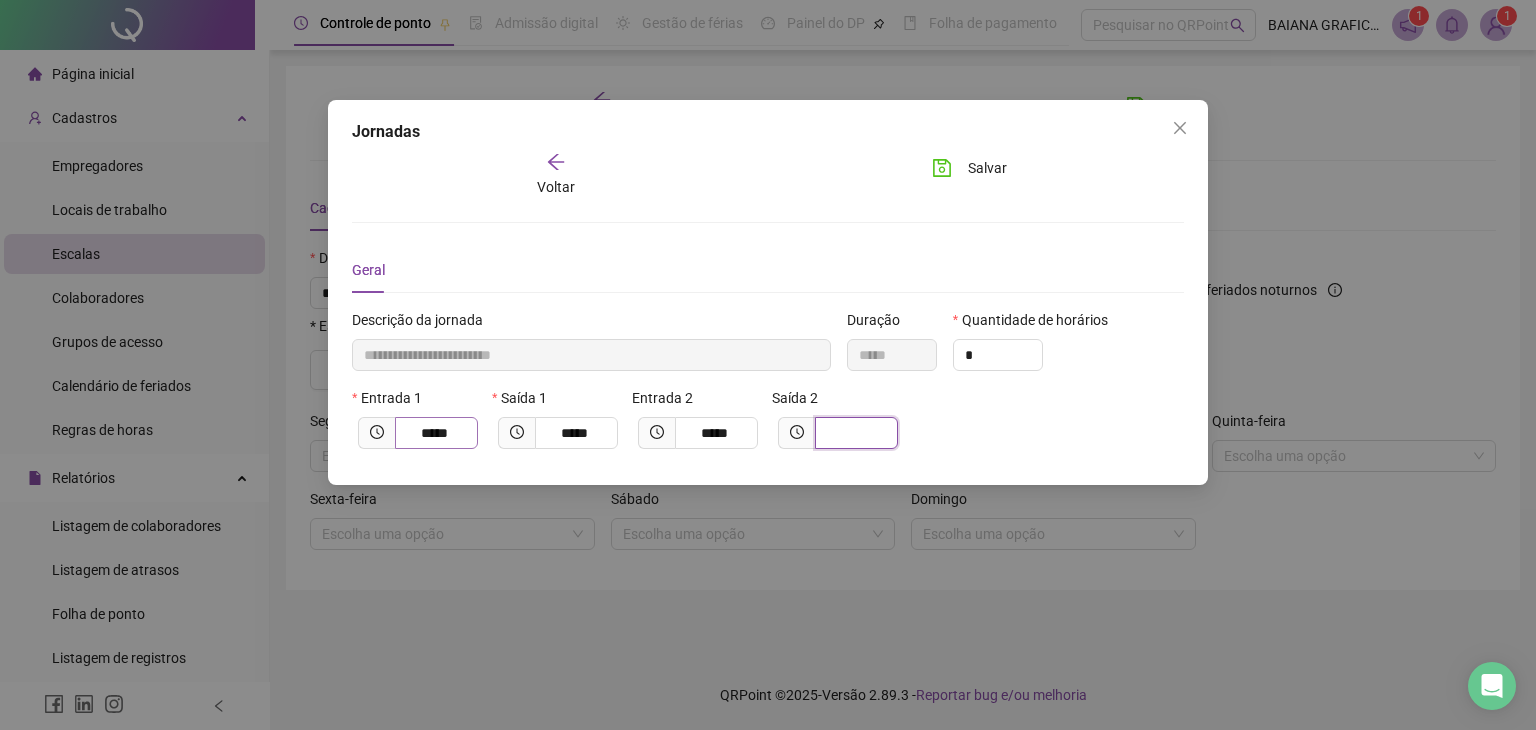 type on "**********" 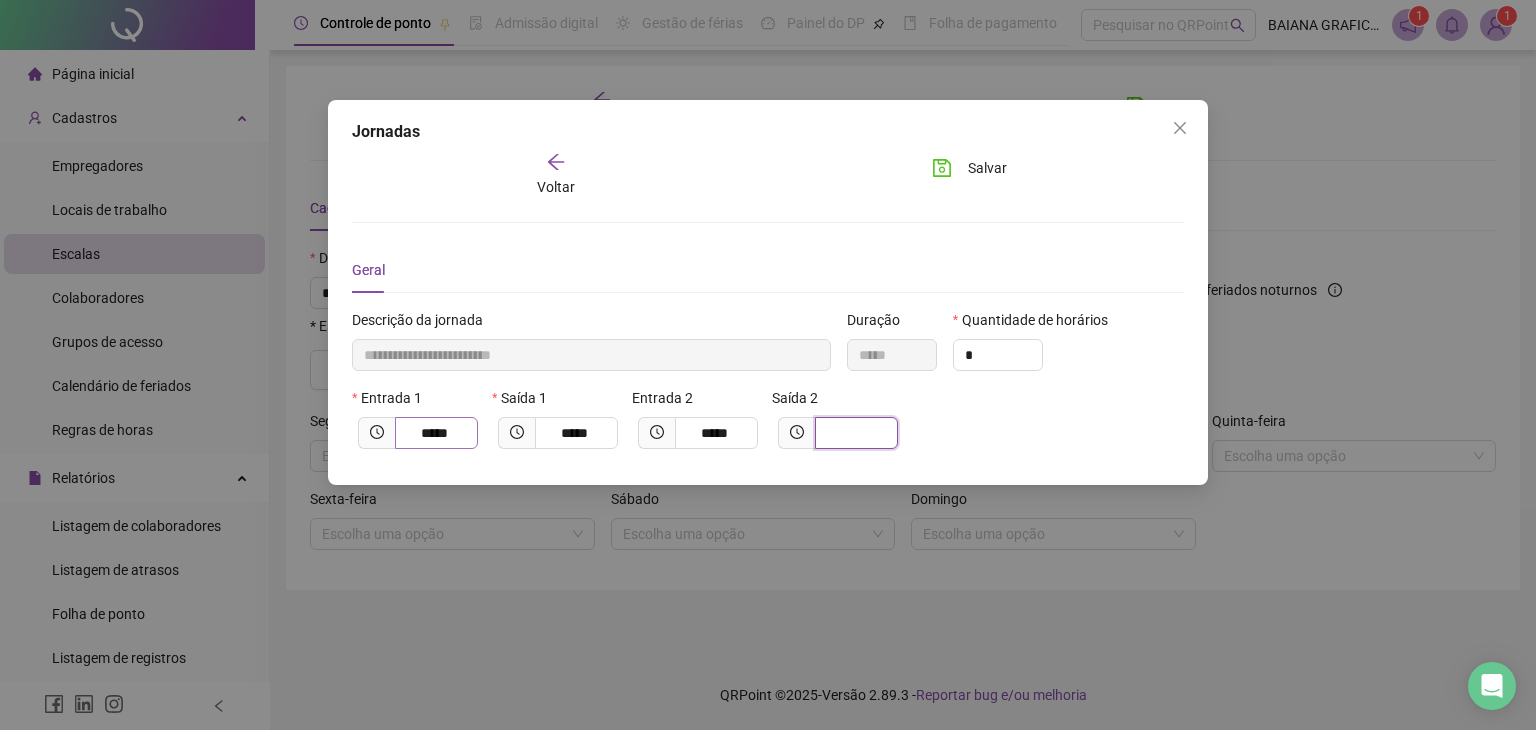 type on "*" 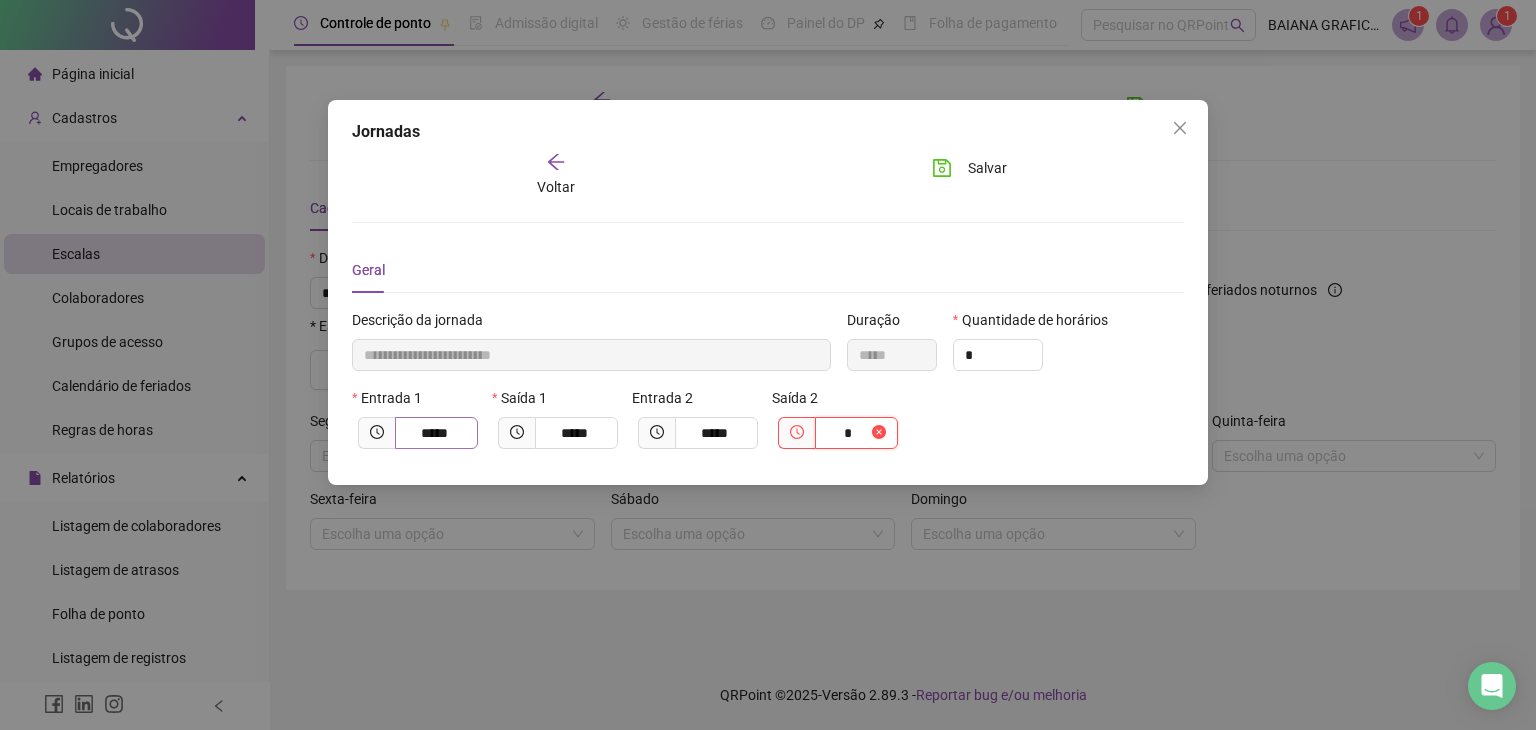 type on "**********" 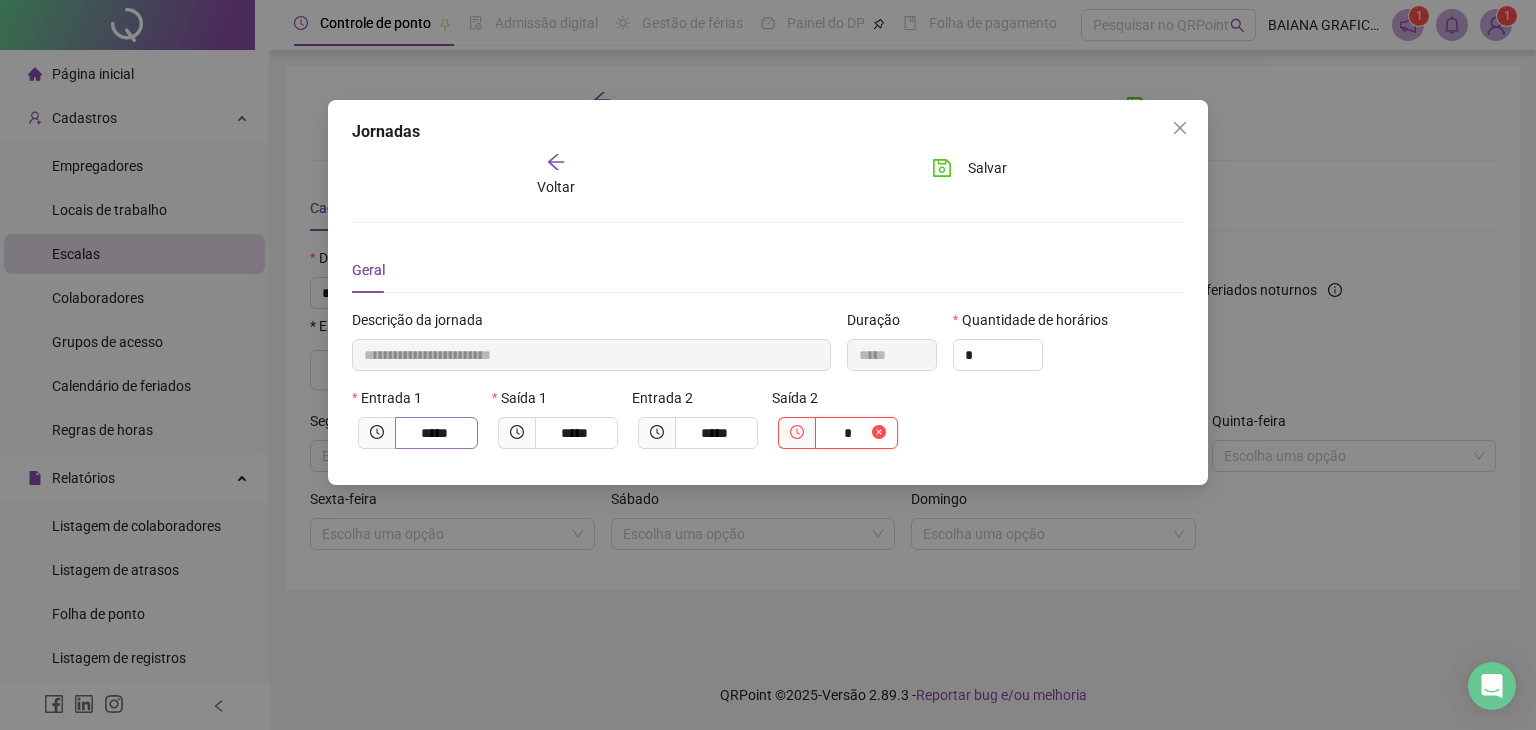 type on "**" 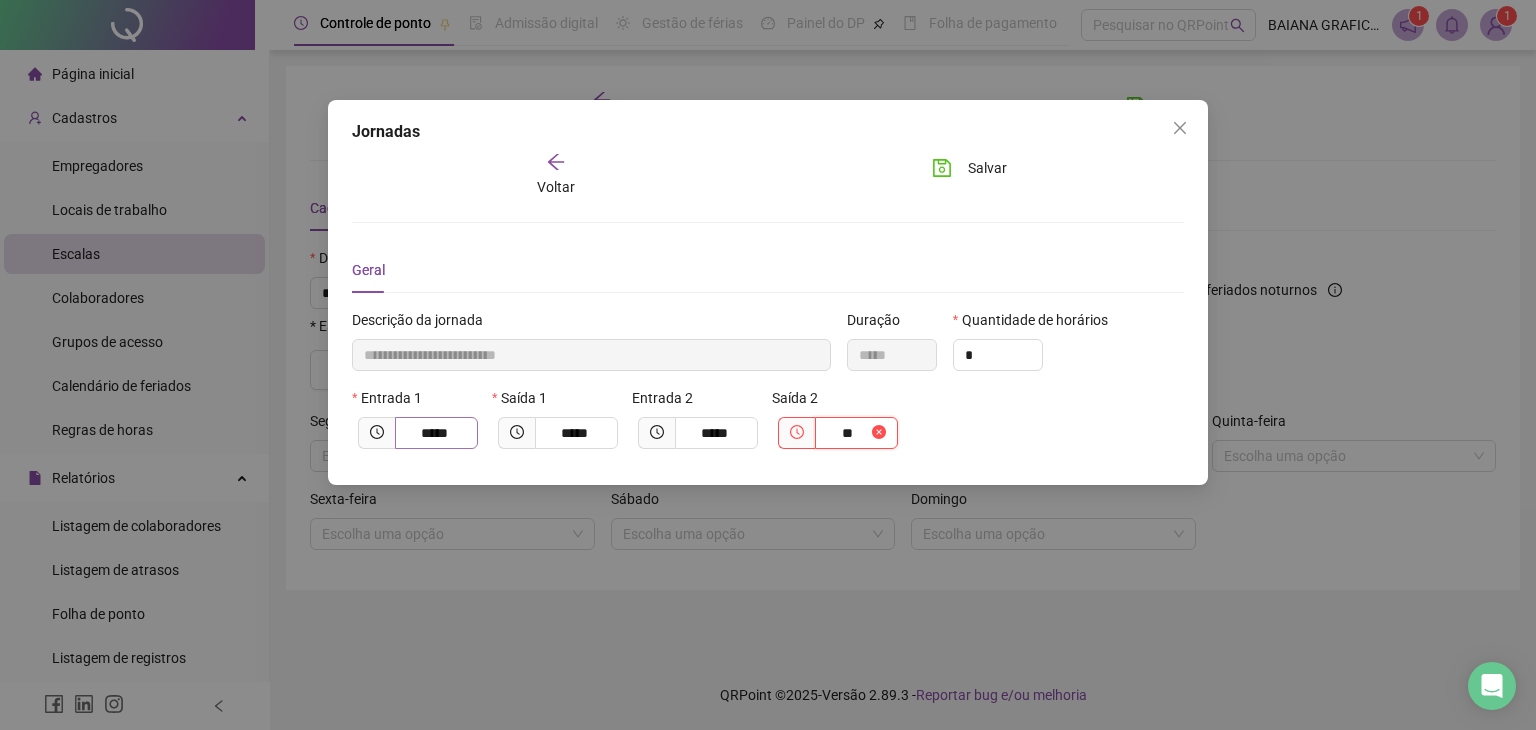 type on "**********" 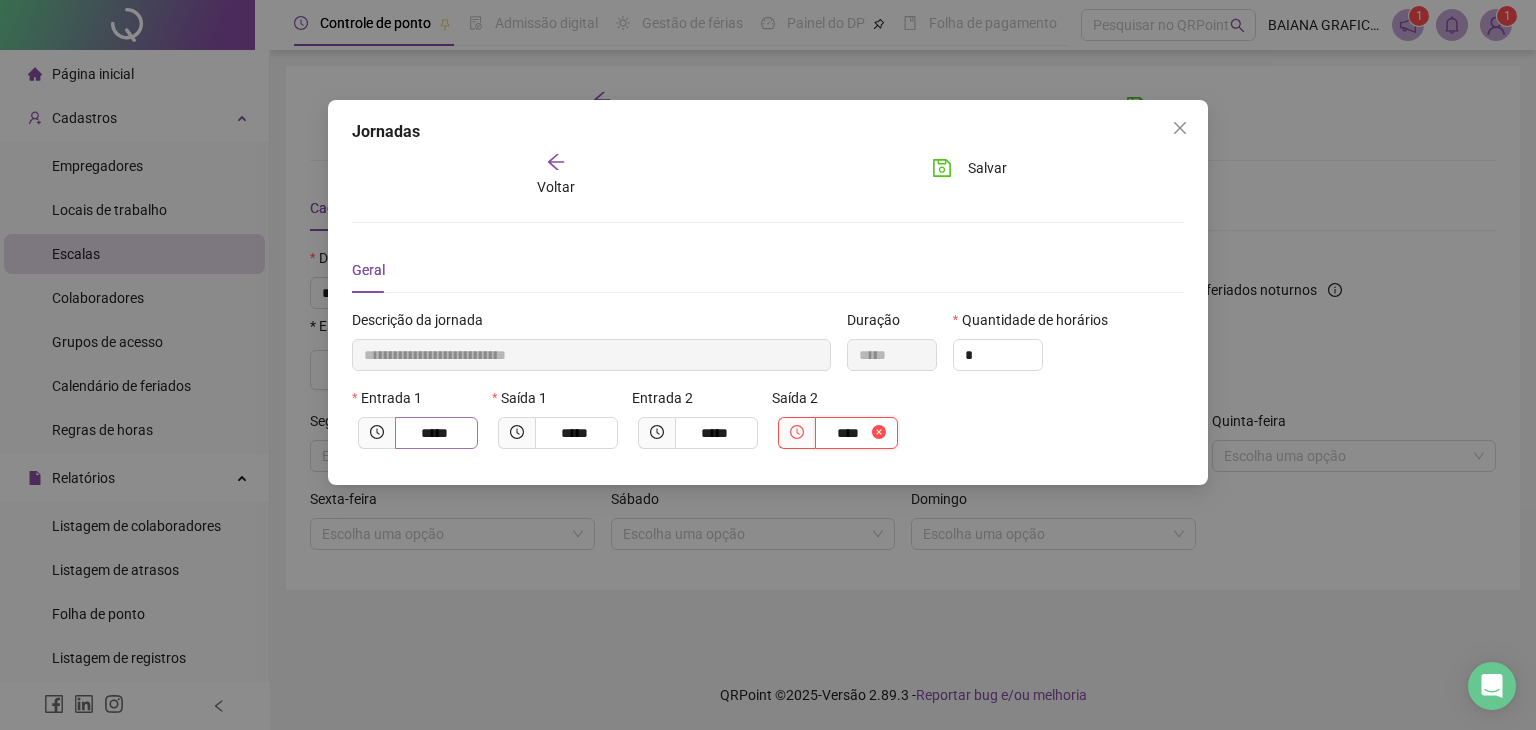 type on "**********" 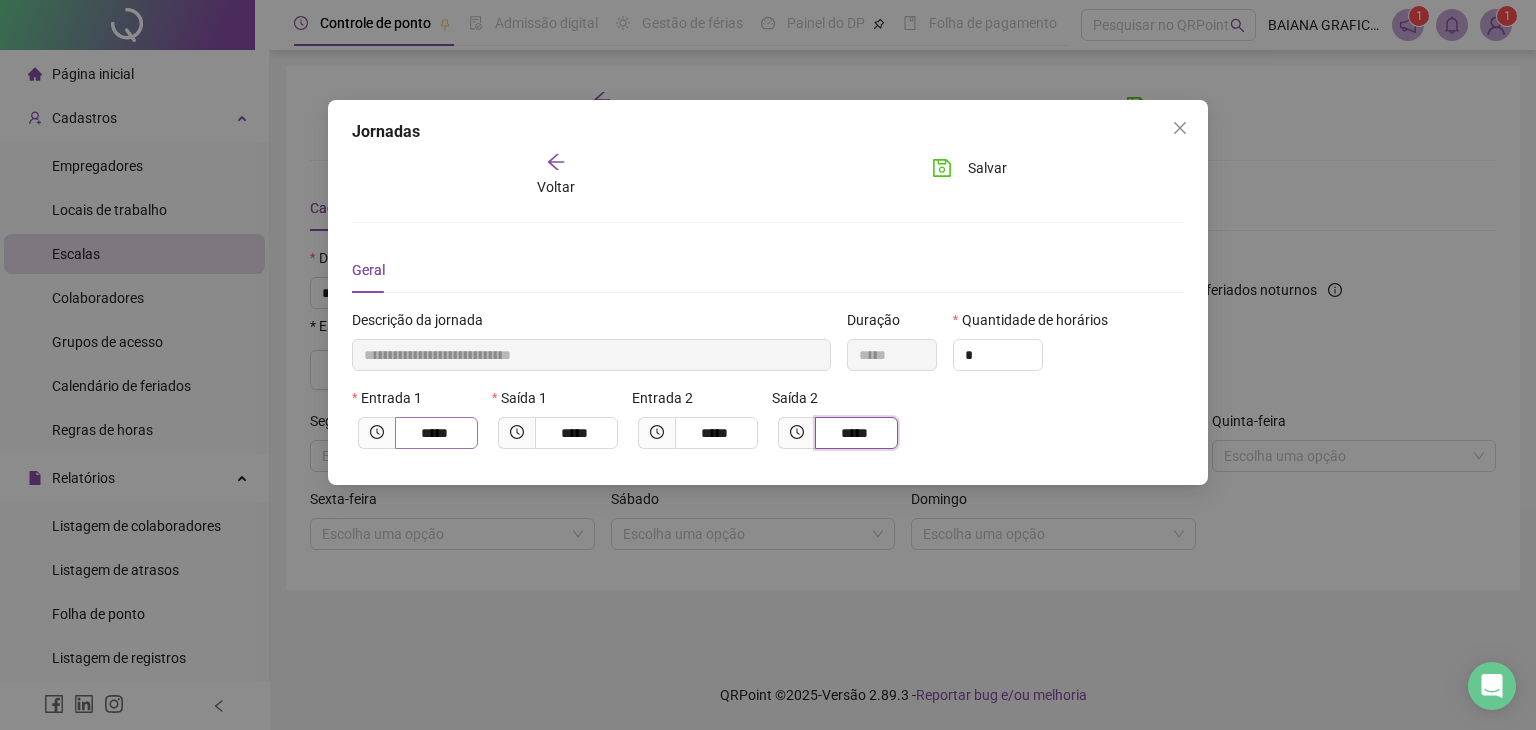 type on "**********" 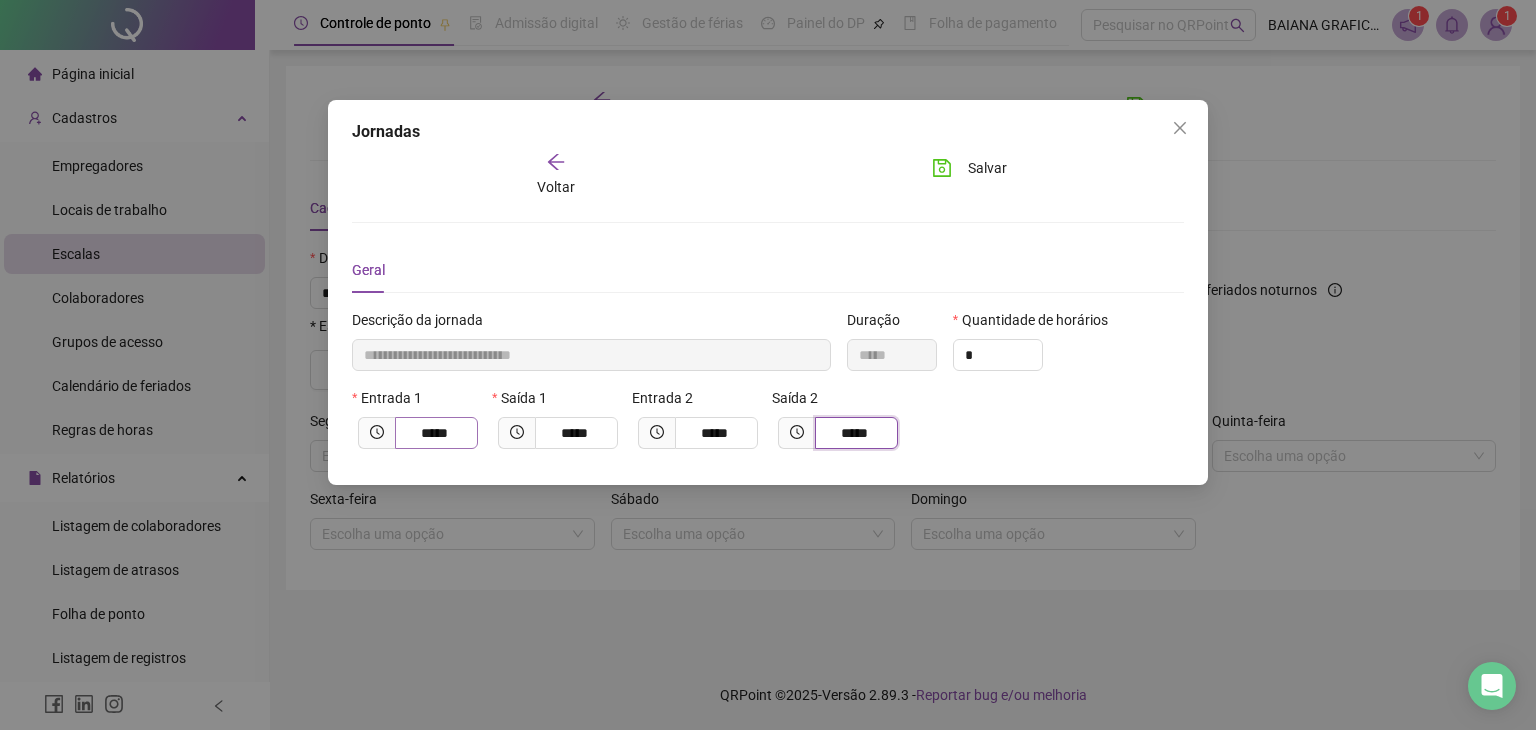 type on "****" 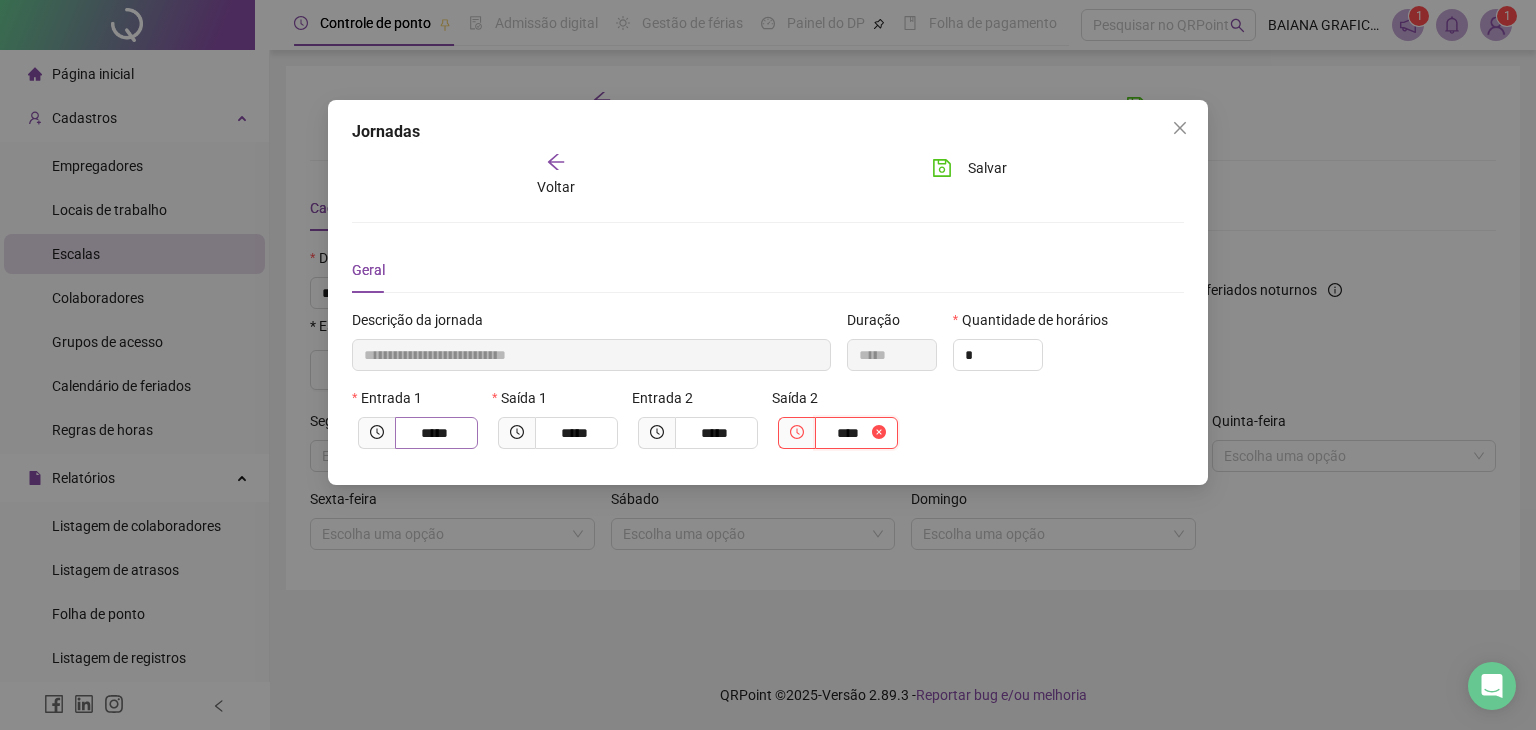 type on "**********" 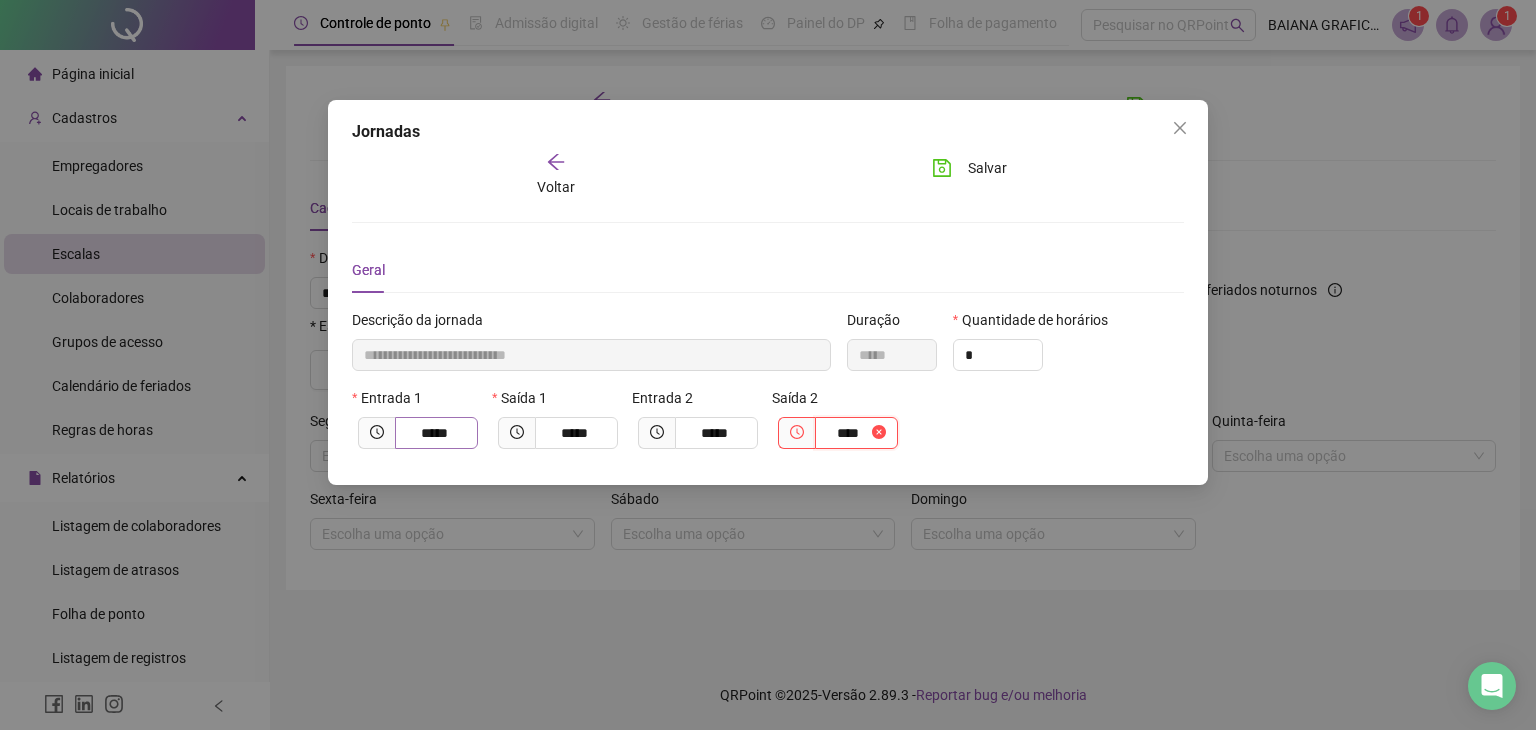 type on "*****" 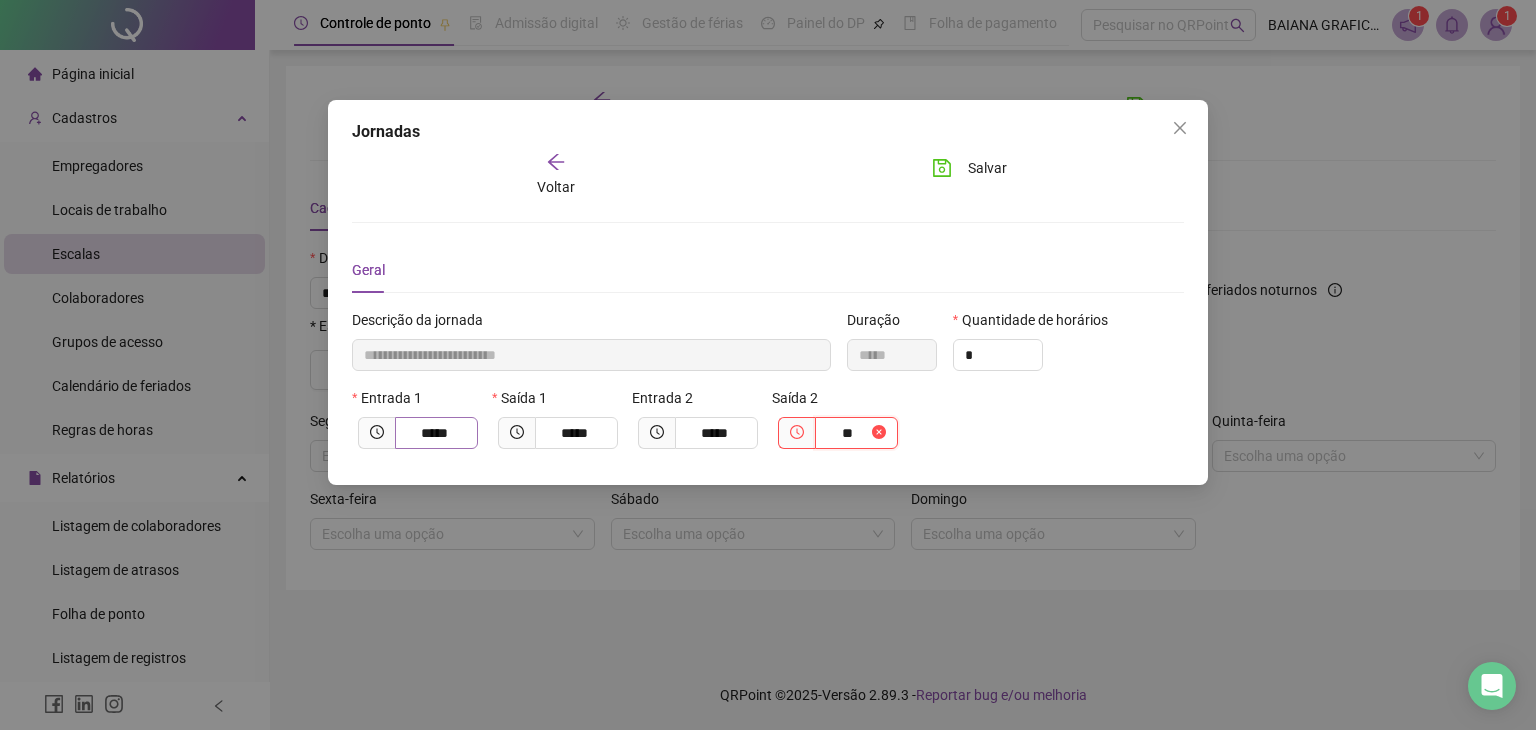 type on "**********" 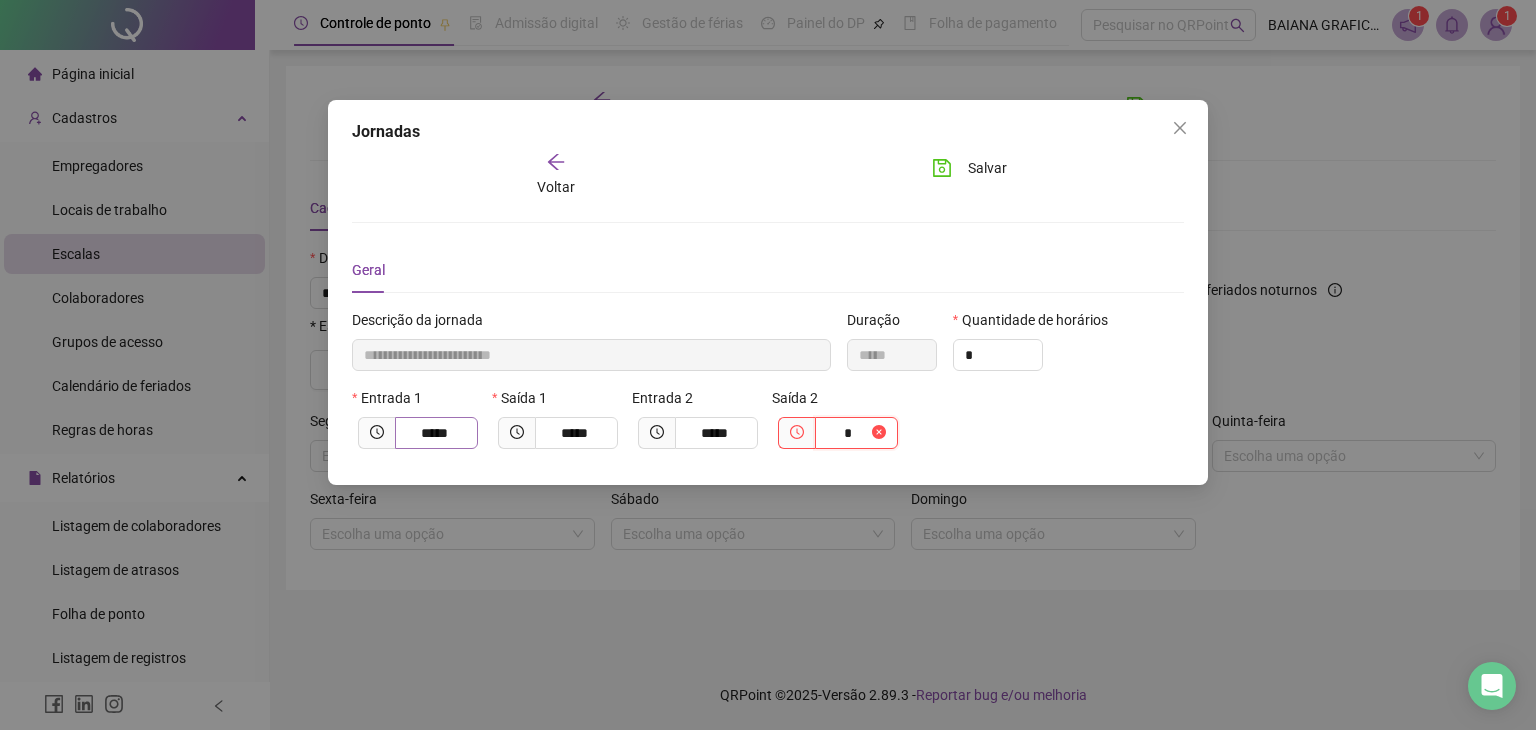 type on "**********" 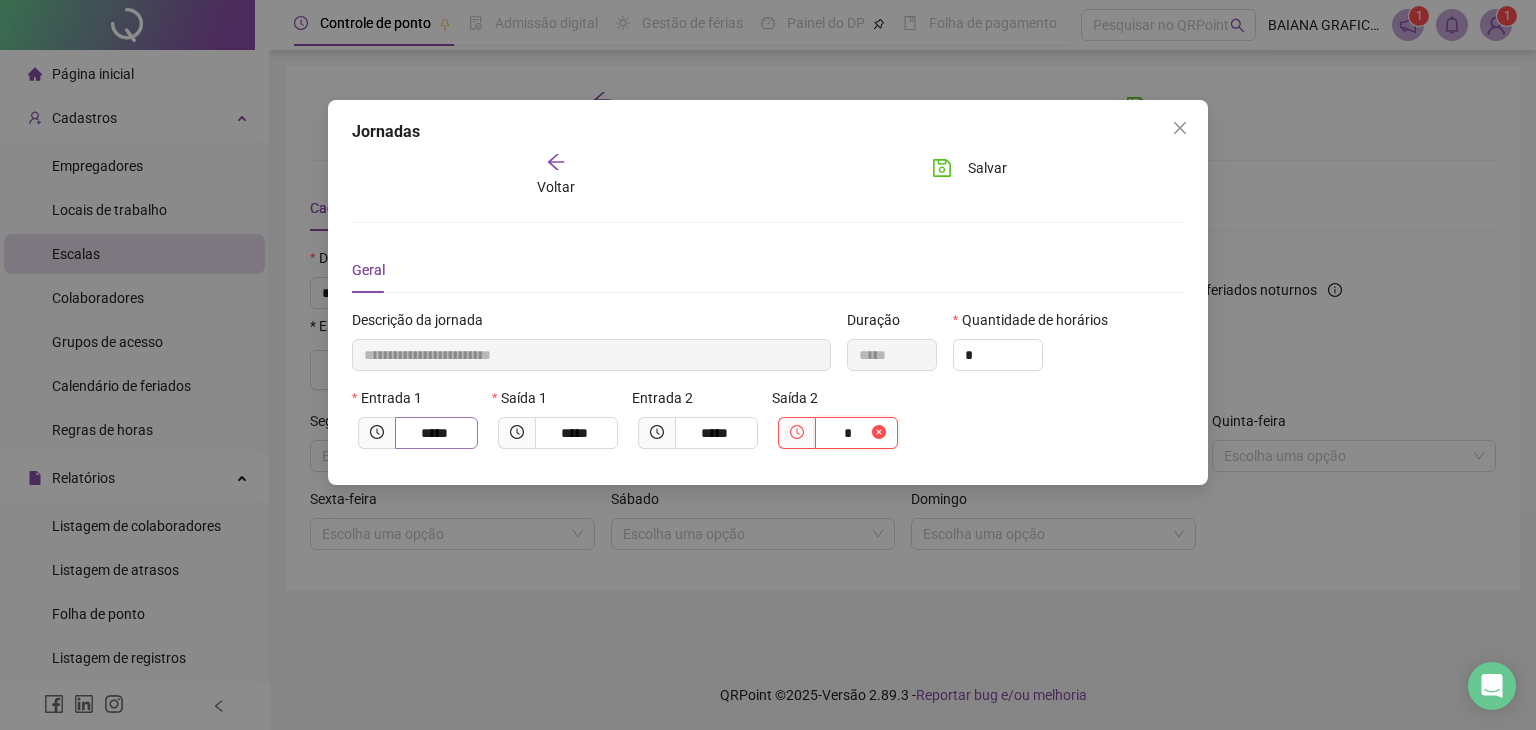type on "**" 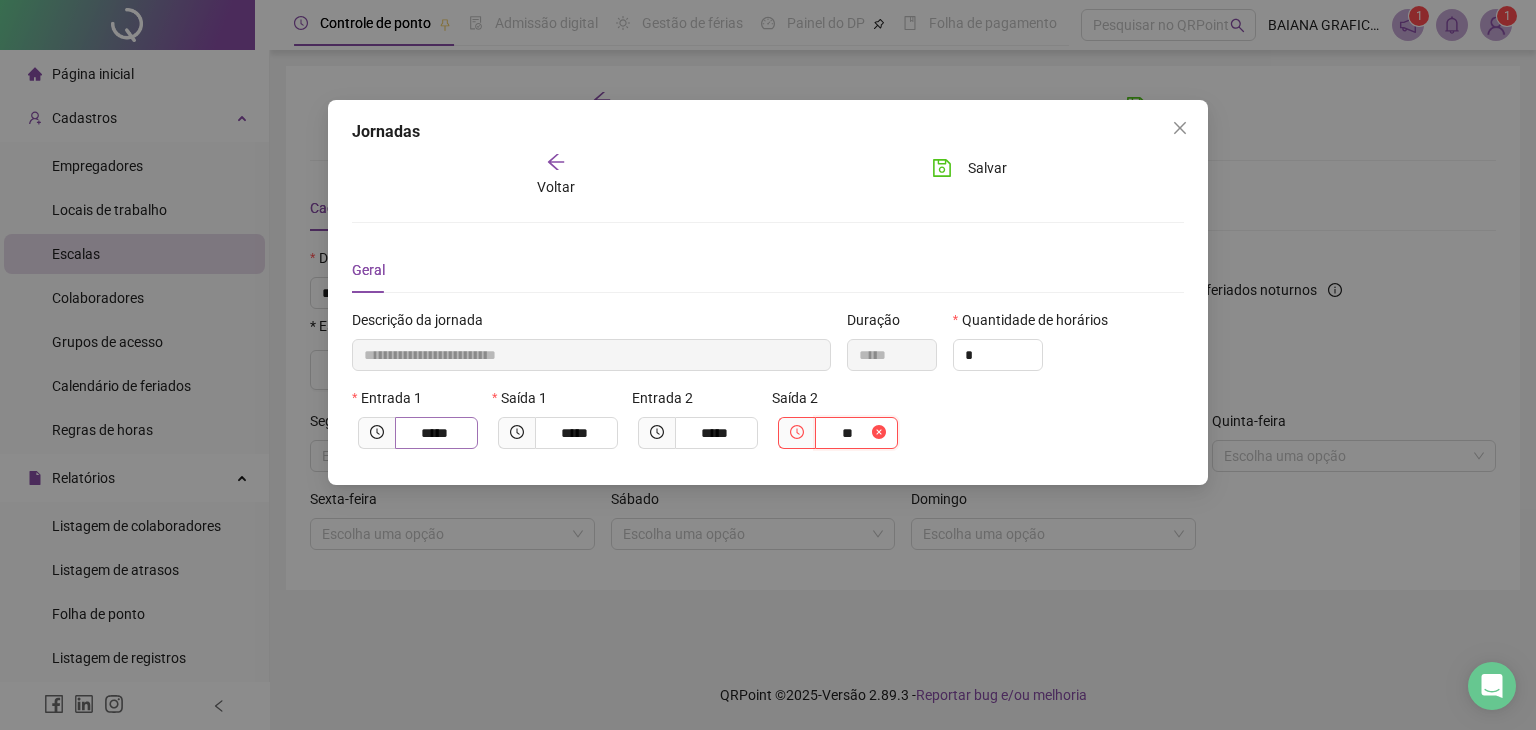 type on "**********" 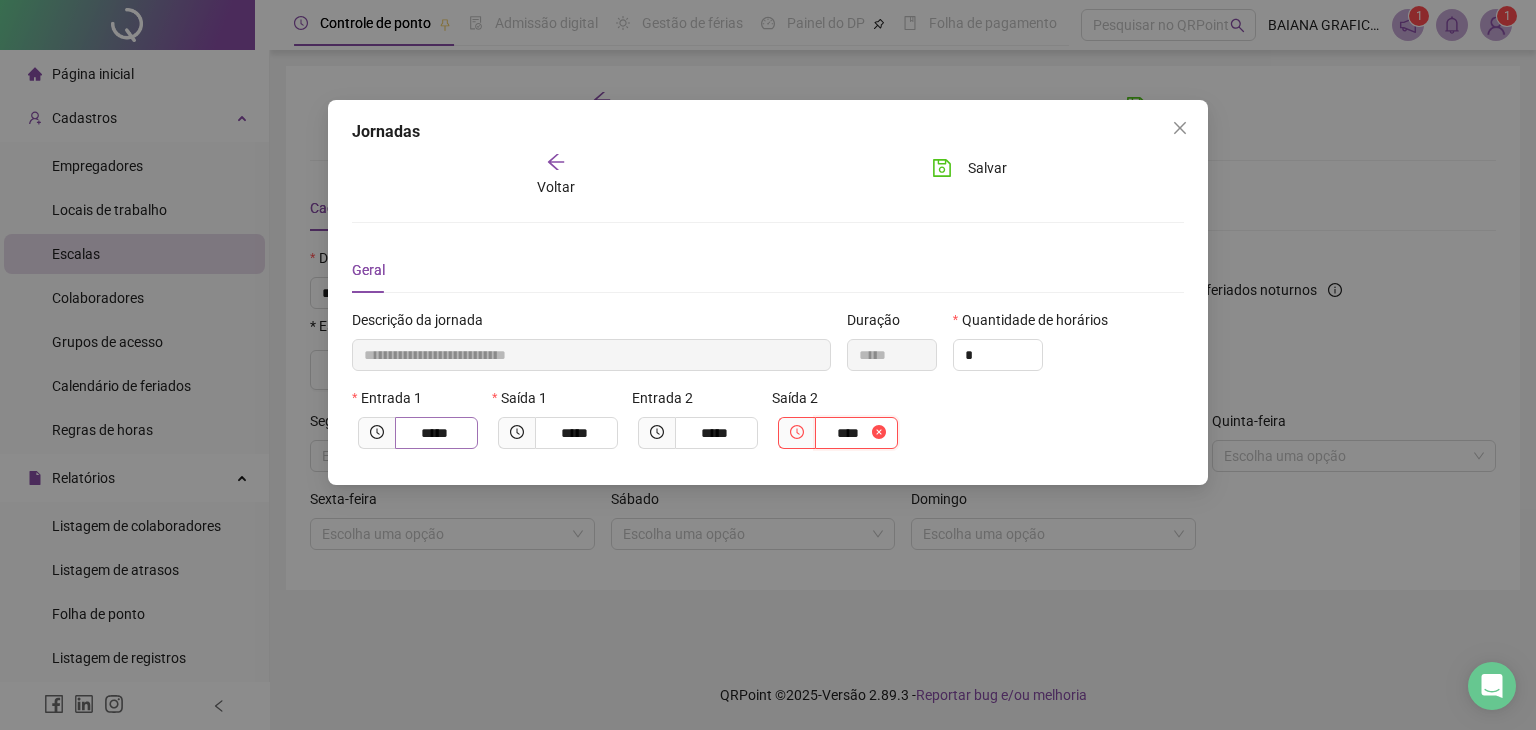 type on "**********" 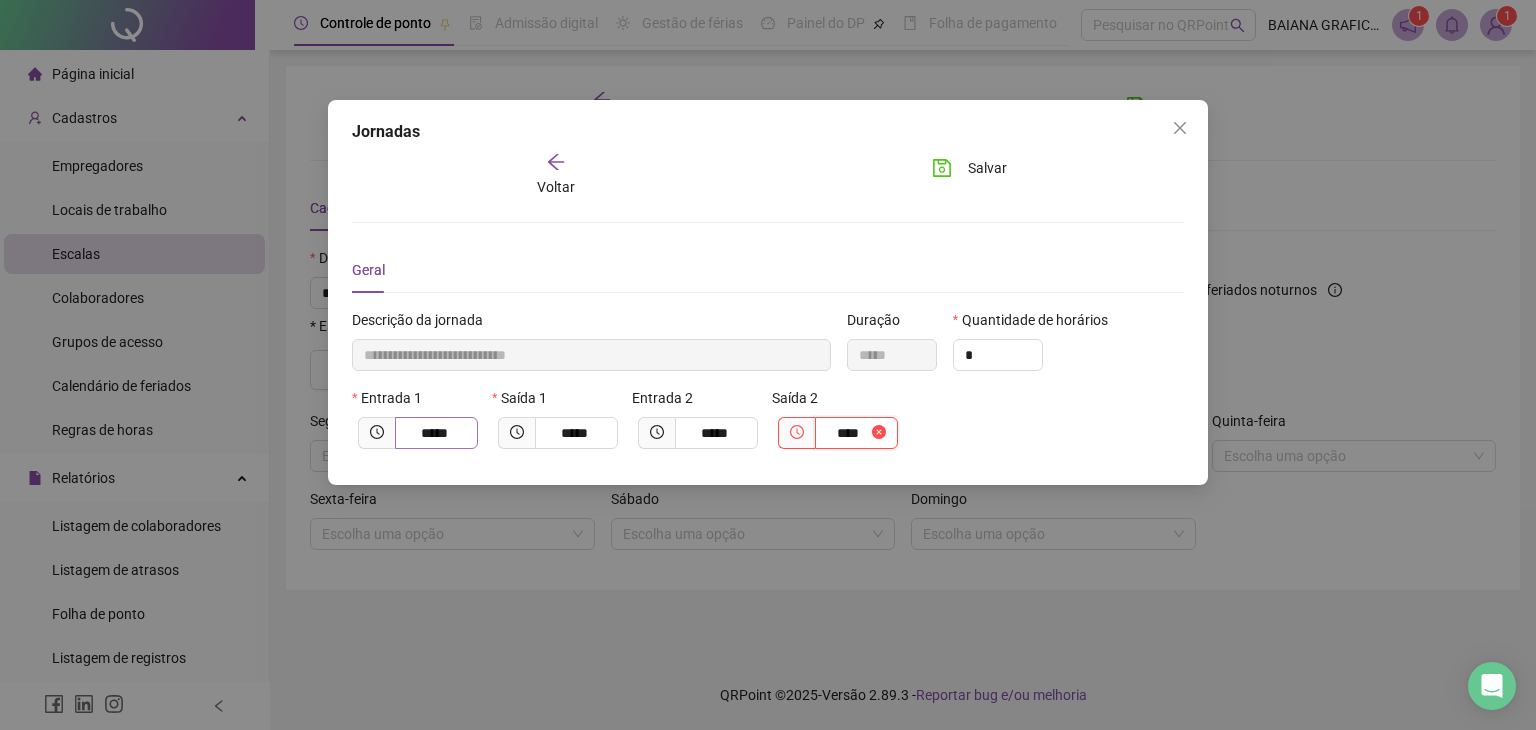 type on "*****" 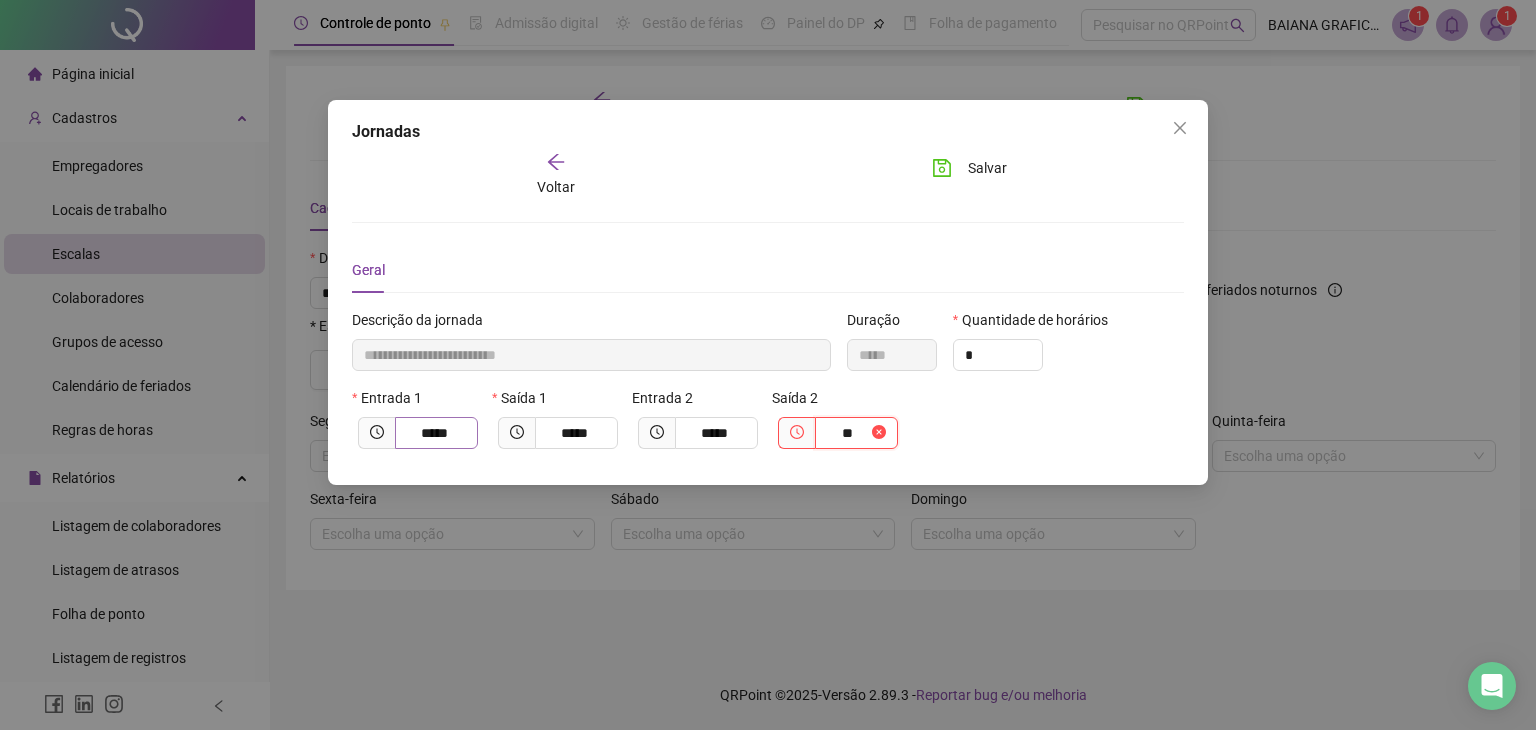type on "**********" 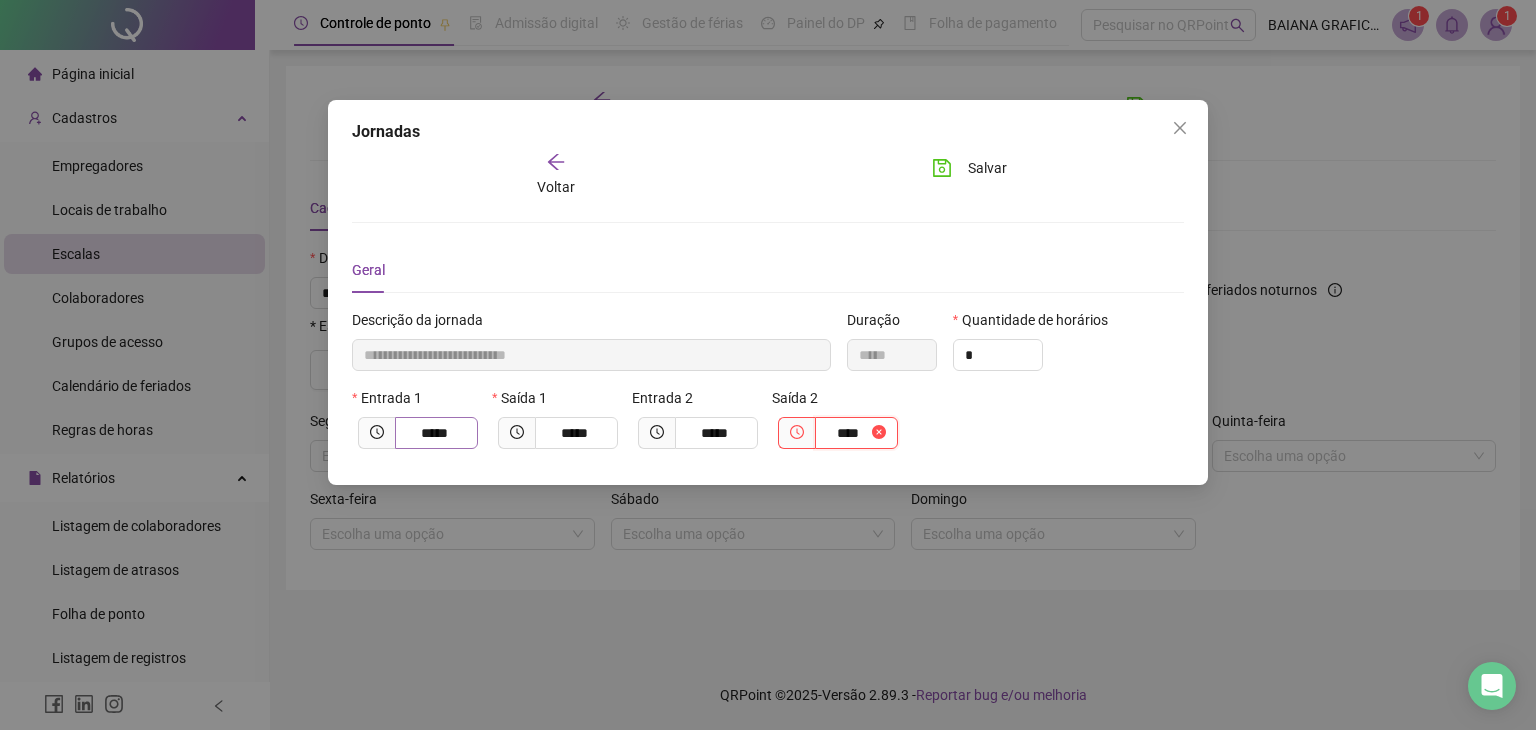 type on "**********" 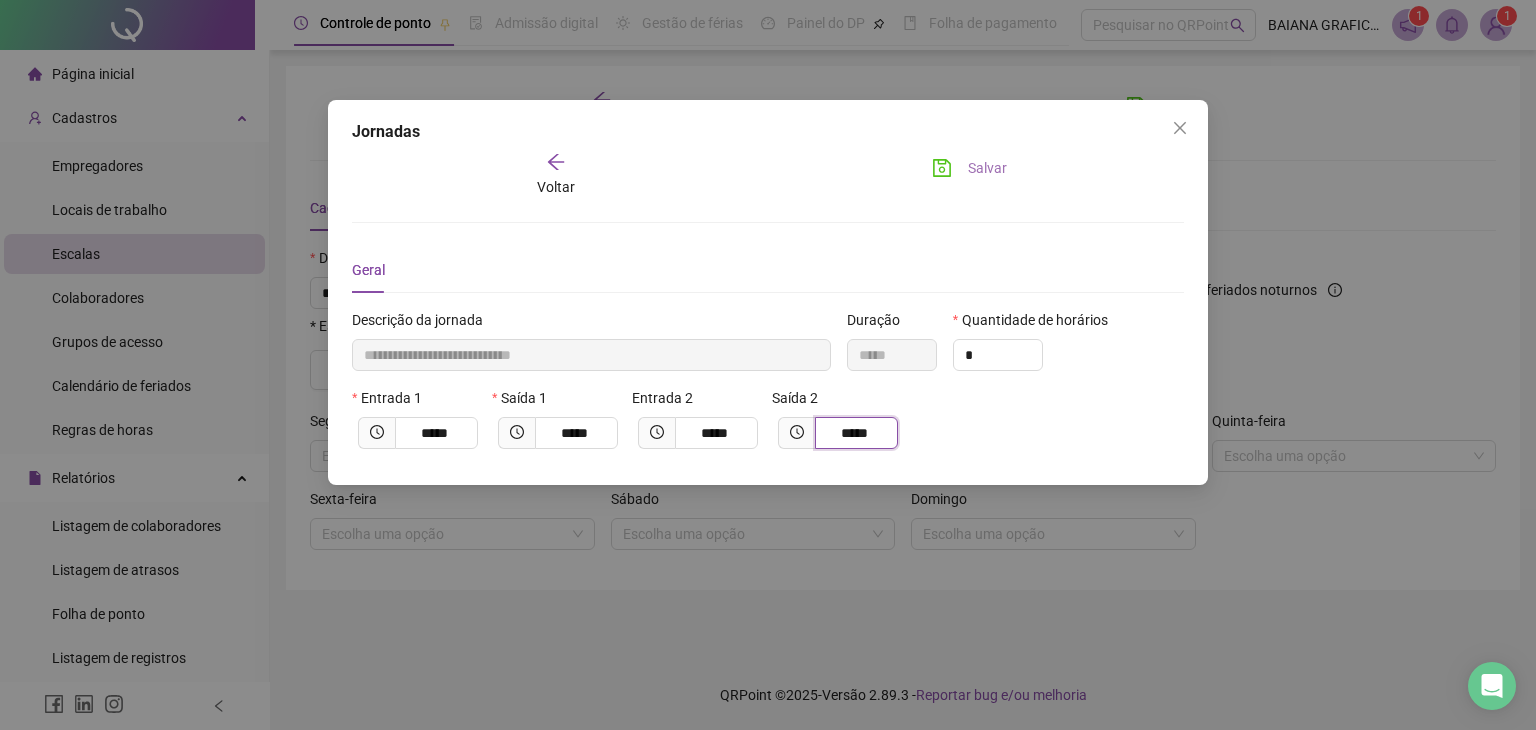 type on "*****" 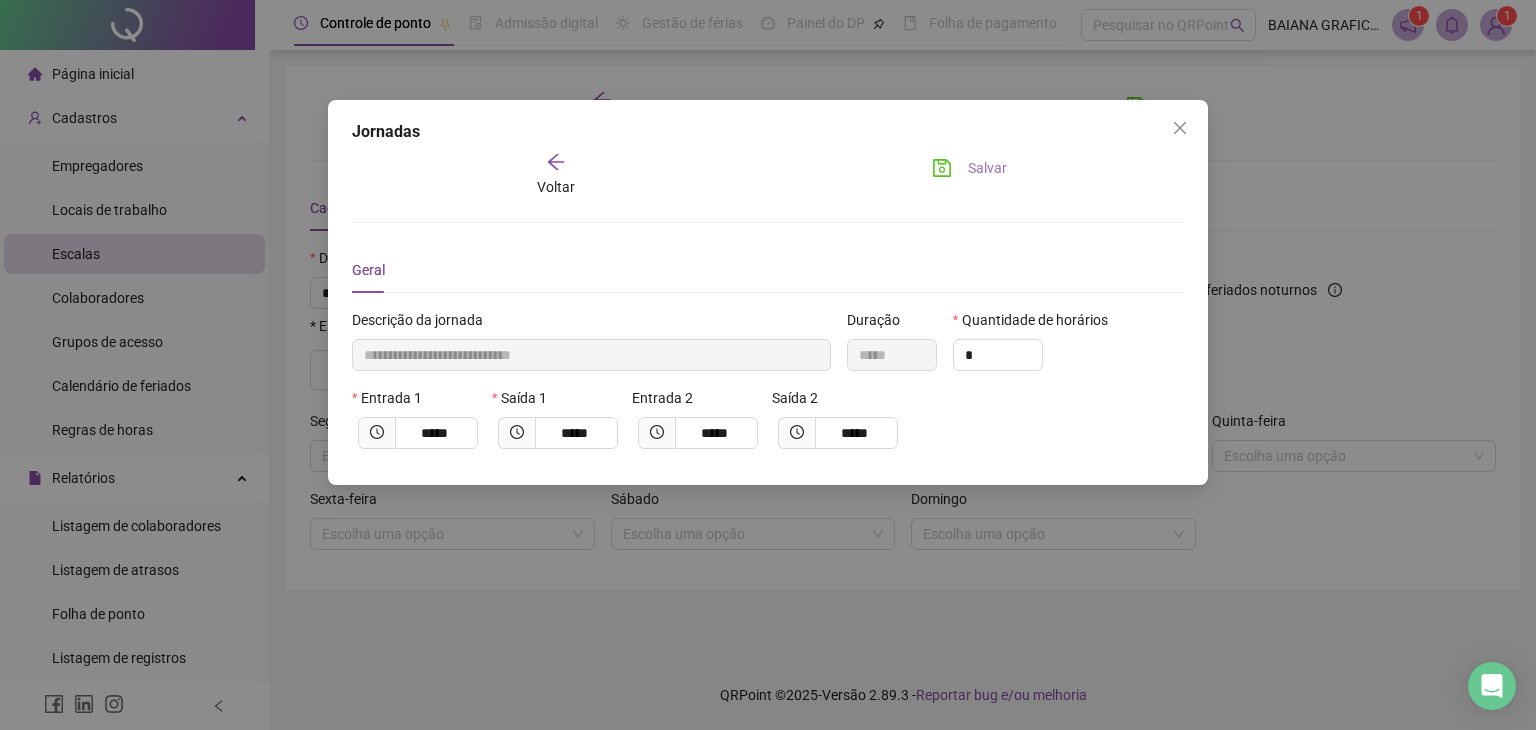drag, startPoint x: 975, startPoint y: 175, endPoint x: 970, endPoint y: 187, distance: 13 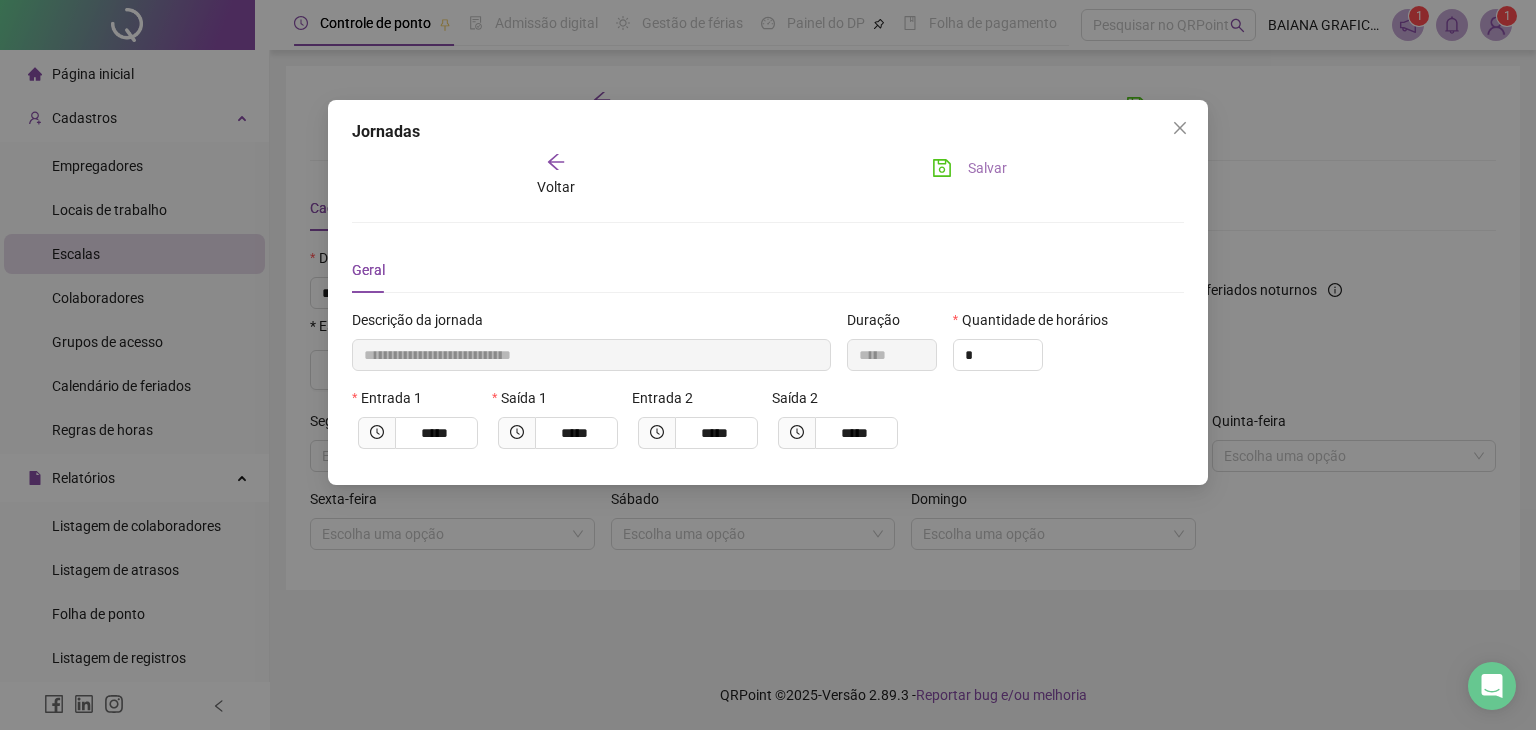 click on "Salvar" at bounding box center (987, 168) 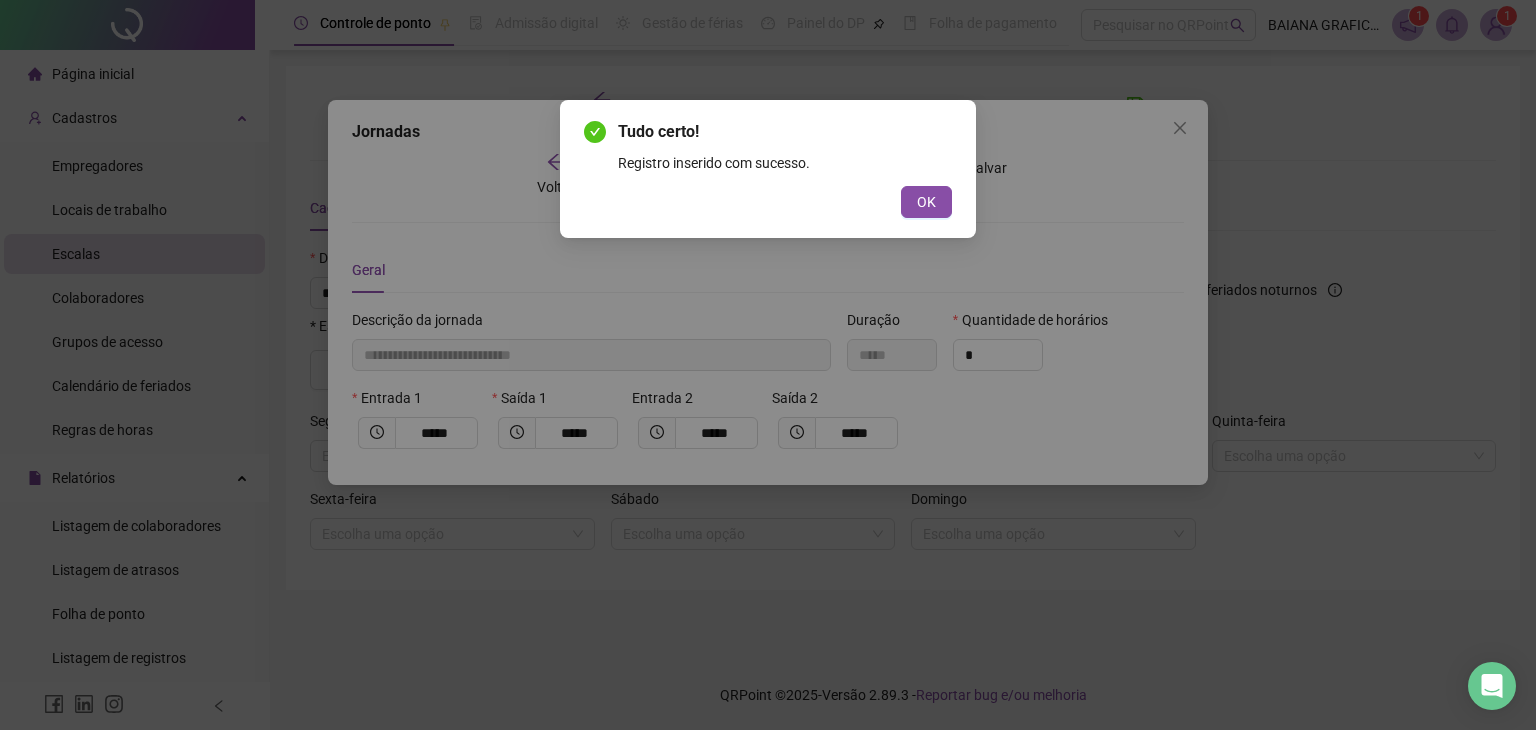 click on "OK" at bounding box center (926, 202) 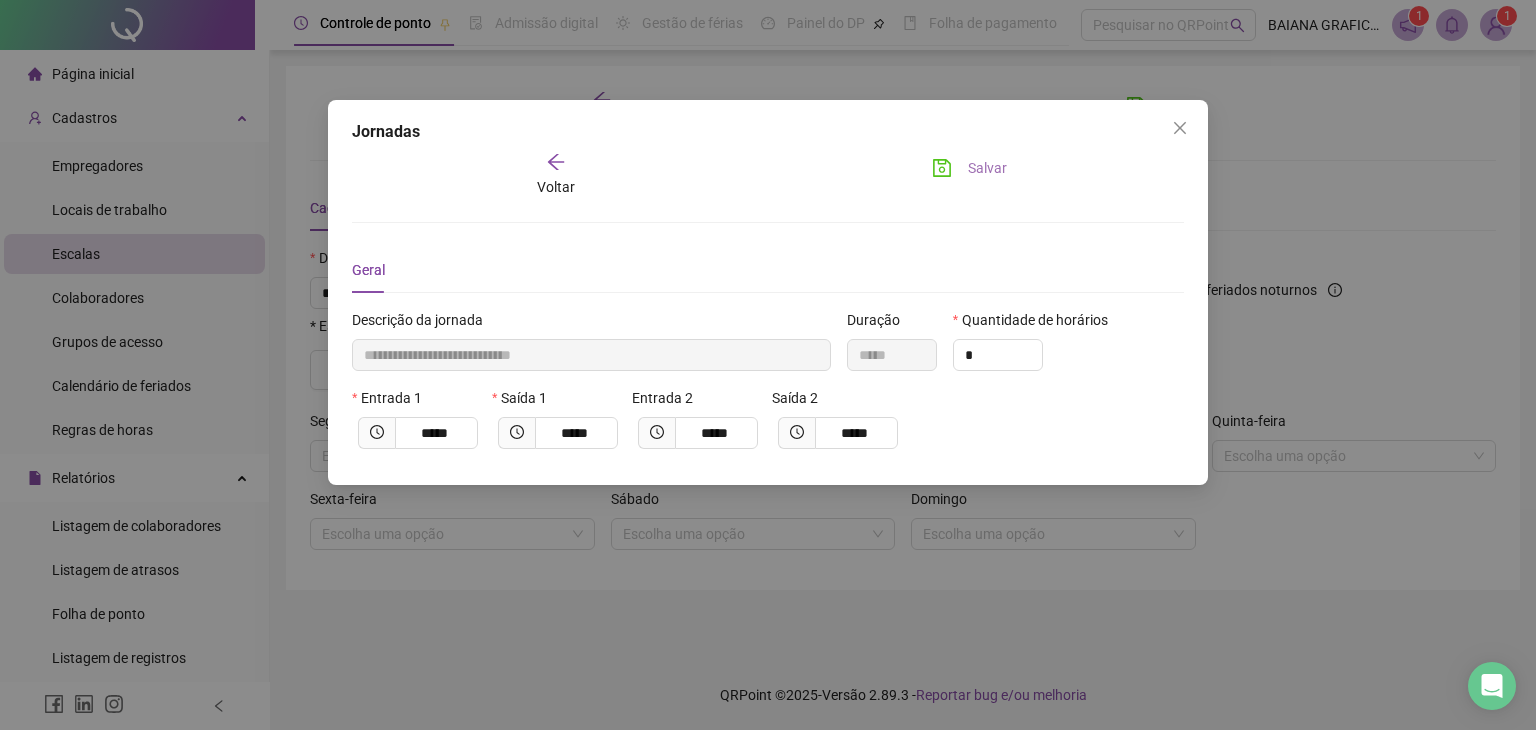 drag, startPoint x: 977, startPoint y: 162, endPoint x: 990, endPoint y: 155, distance: 14.764823 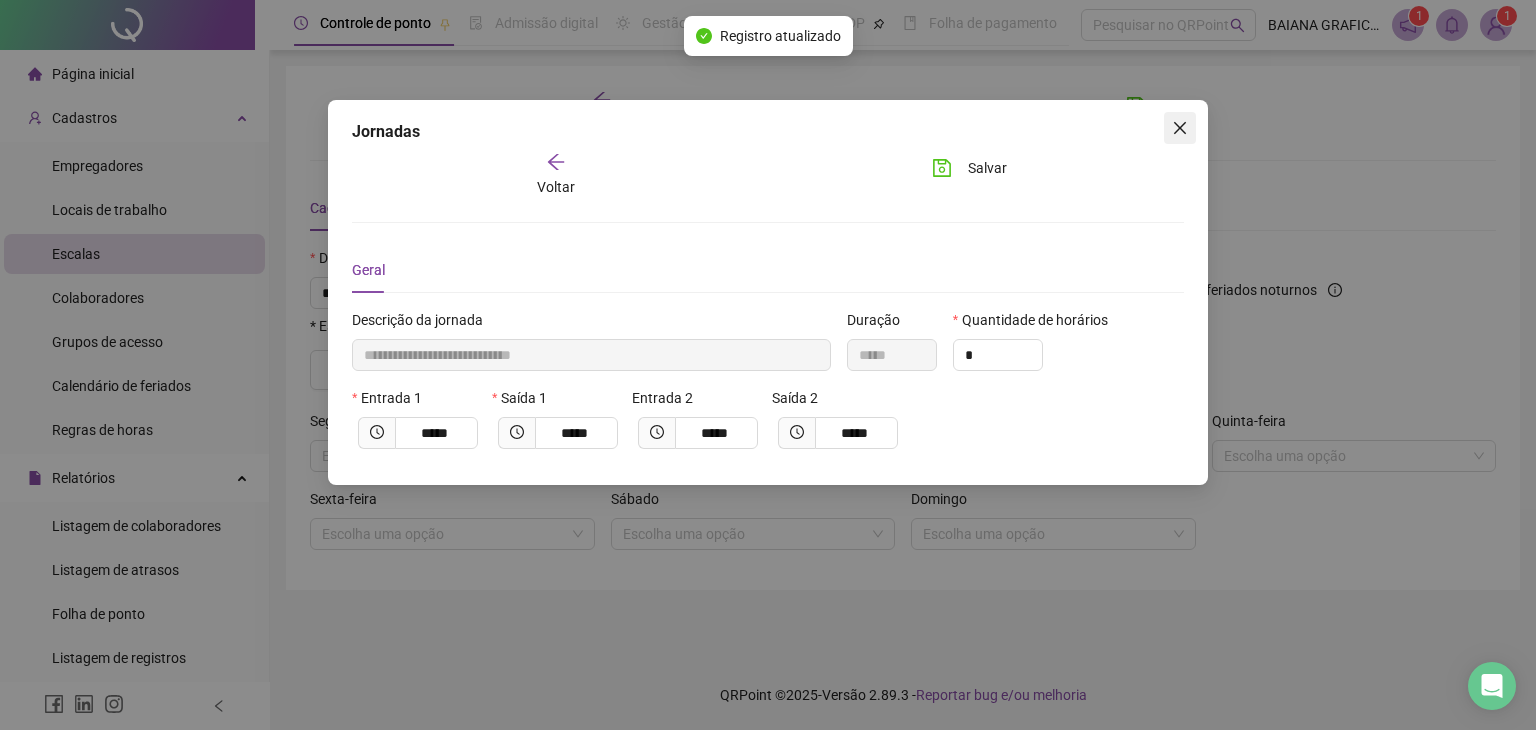 click 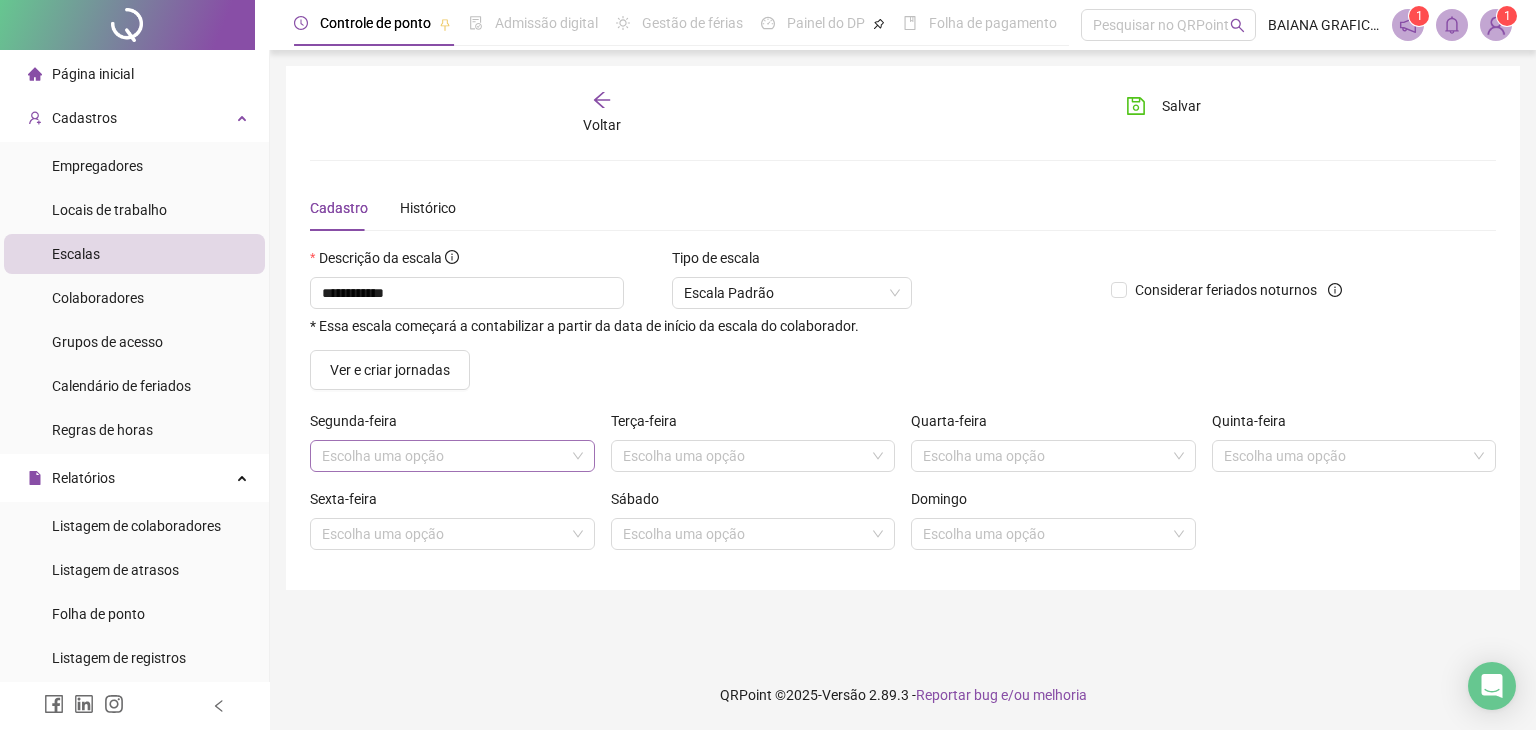 click at bounding box center (443, 456) 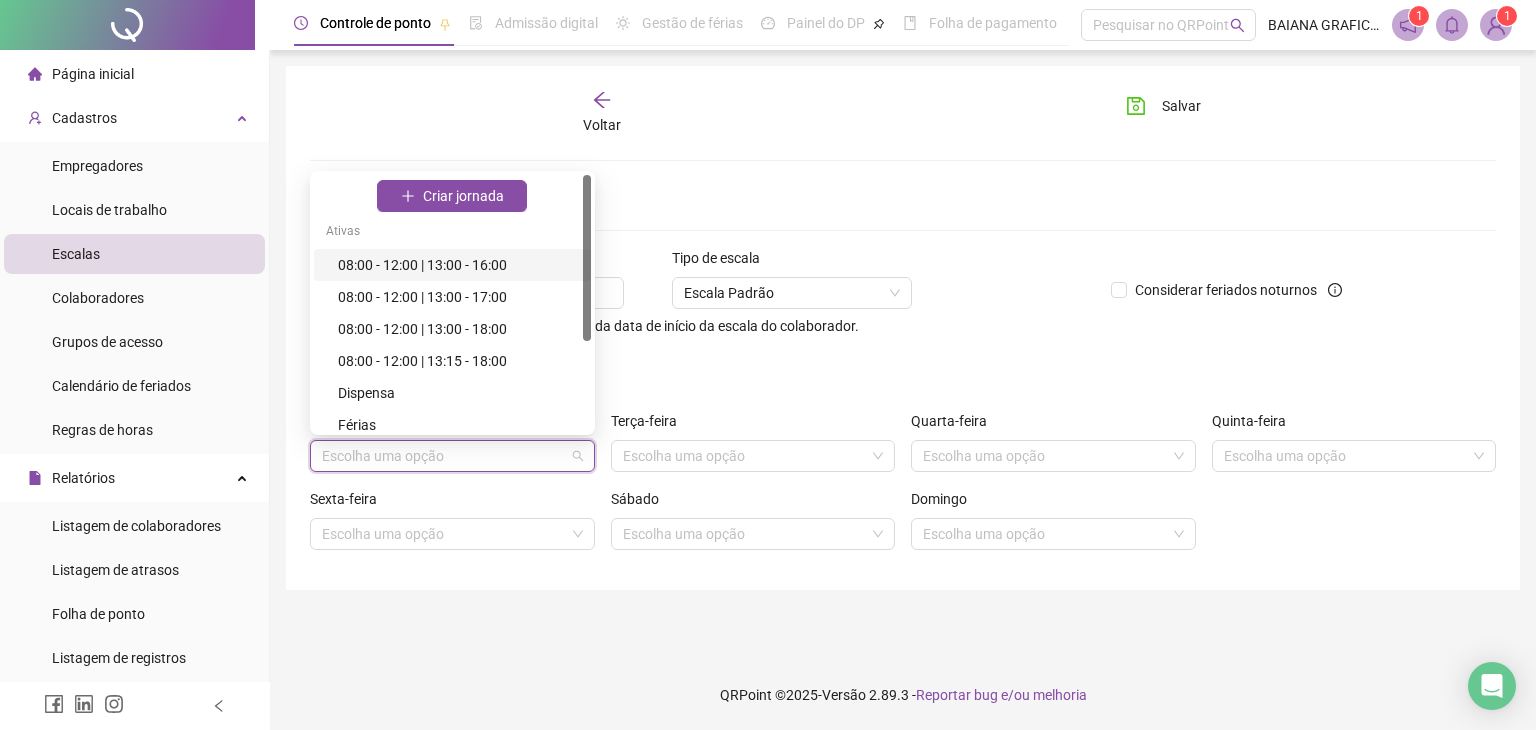 click on "08:00 - 12:00 | 13:00 - 16:00" at bounding box center [458, 265] 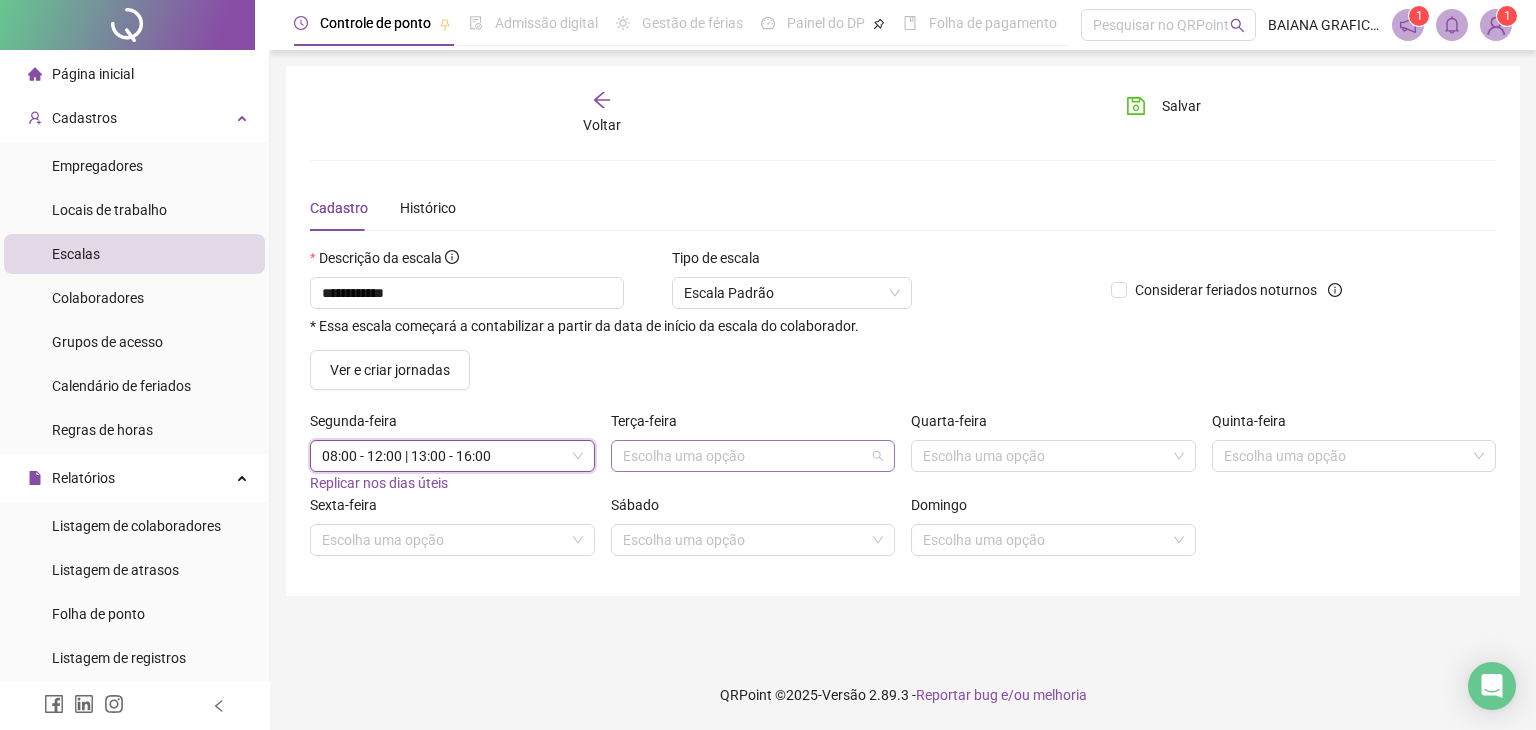 click at bounding box center (744, 456) 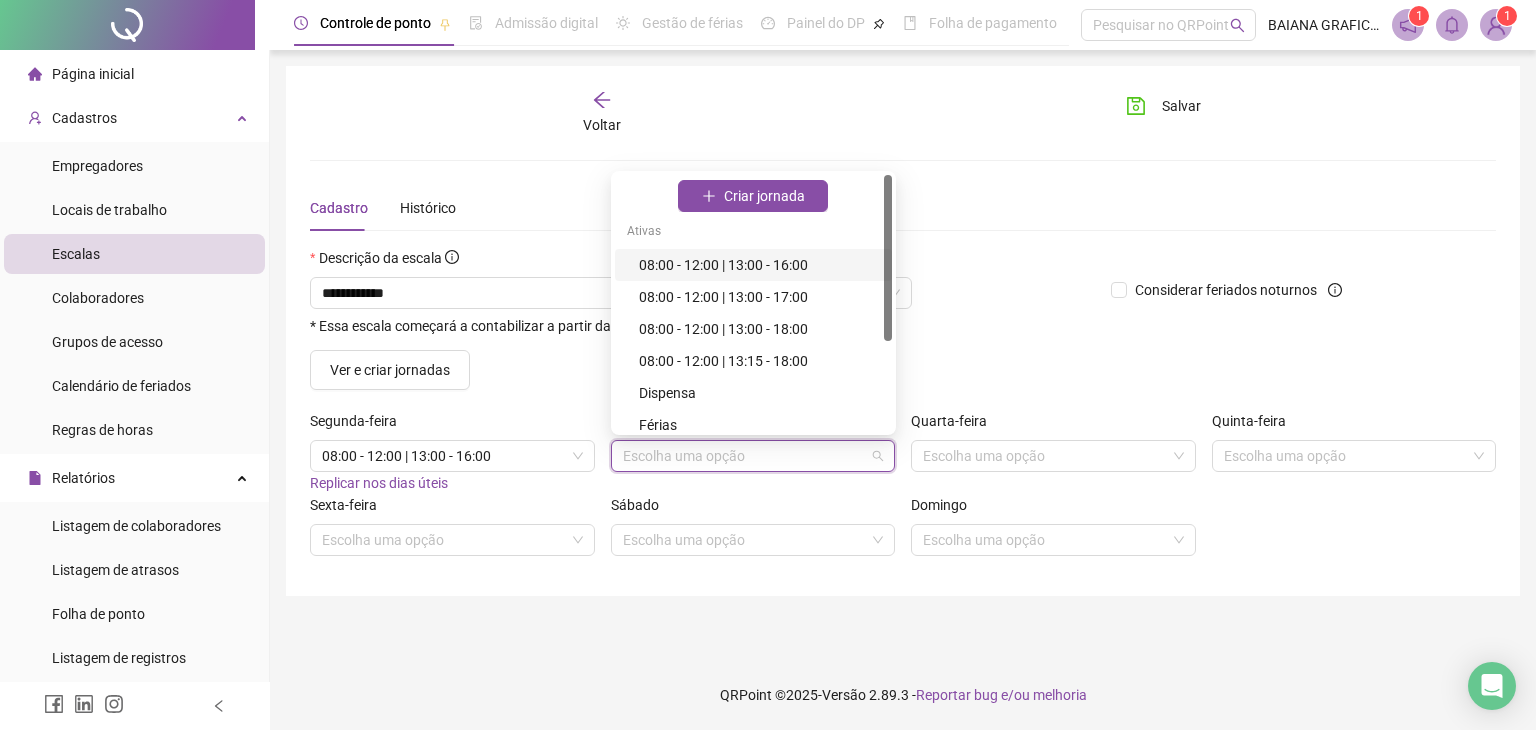 click on "08:00 - 12:00 | 13:00 - 16:00" at bounding box center [759, 265] 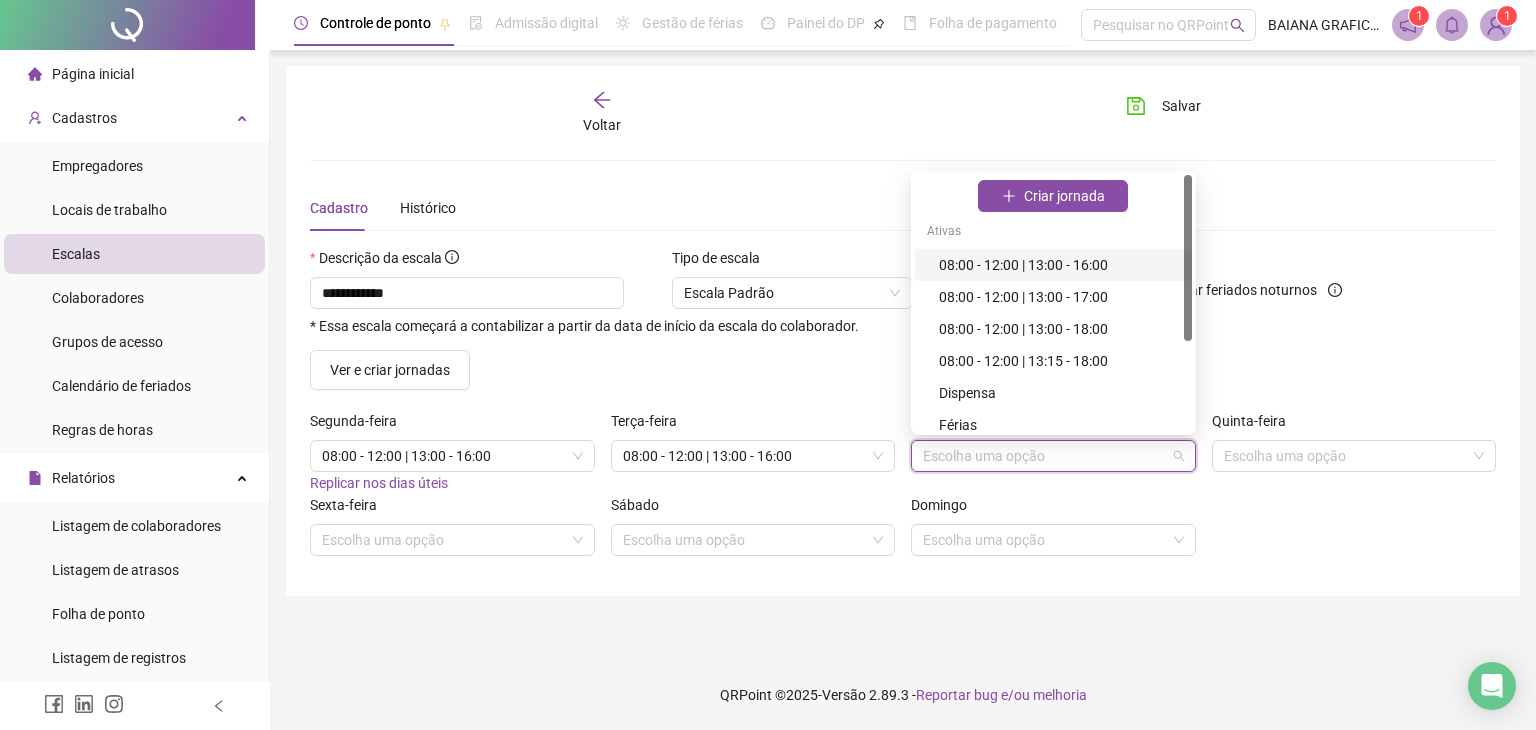 drag, startPoint x: 947, startPoint y: 455, endPoint x: 964, endPoint y: 434, distance: 27.018513 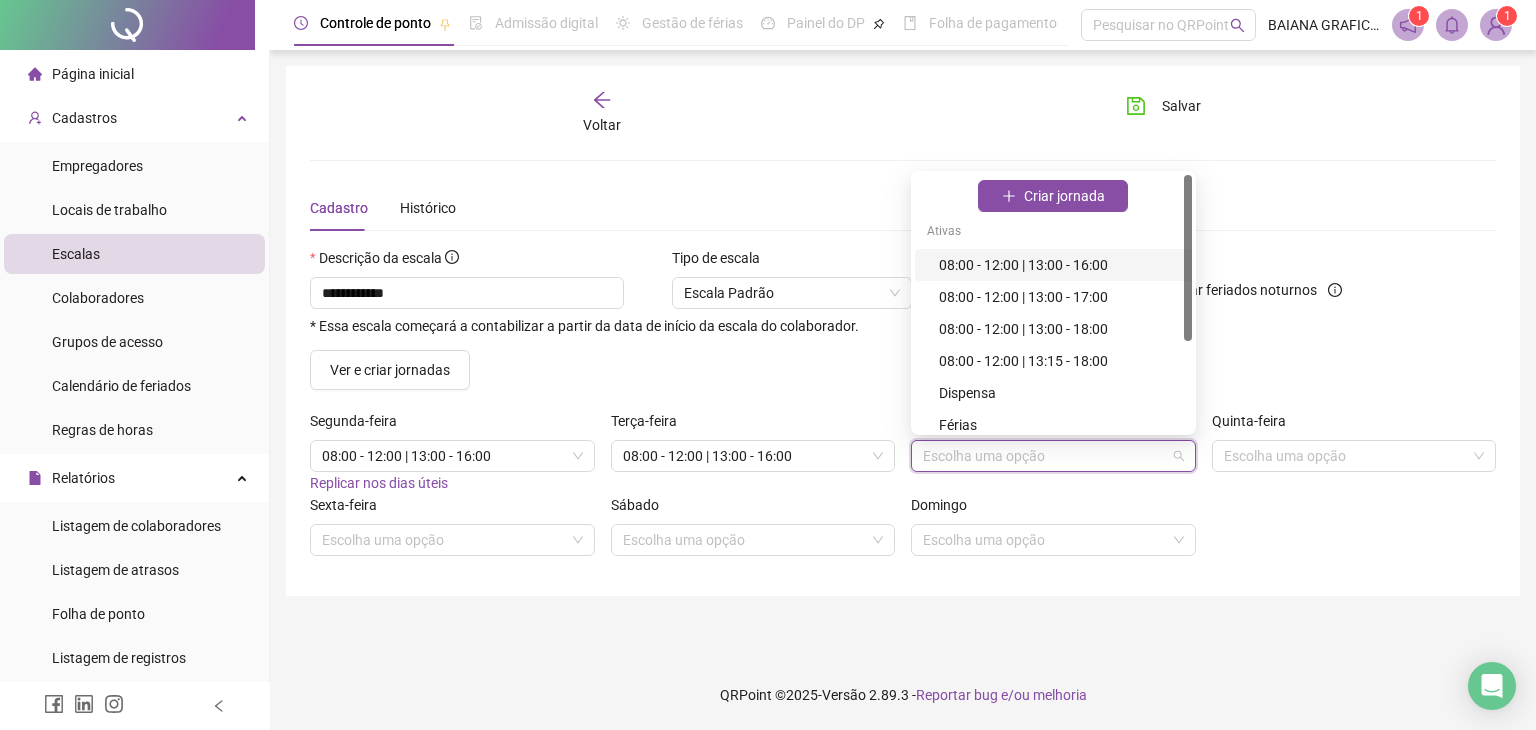 click on "08:00 - 12:00 | 13:00 - 16:00" at bounding box center [1059, 265] 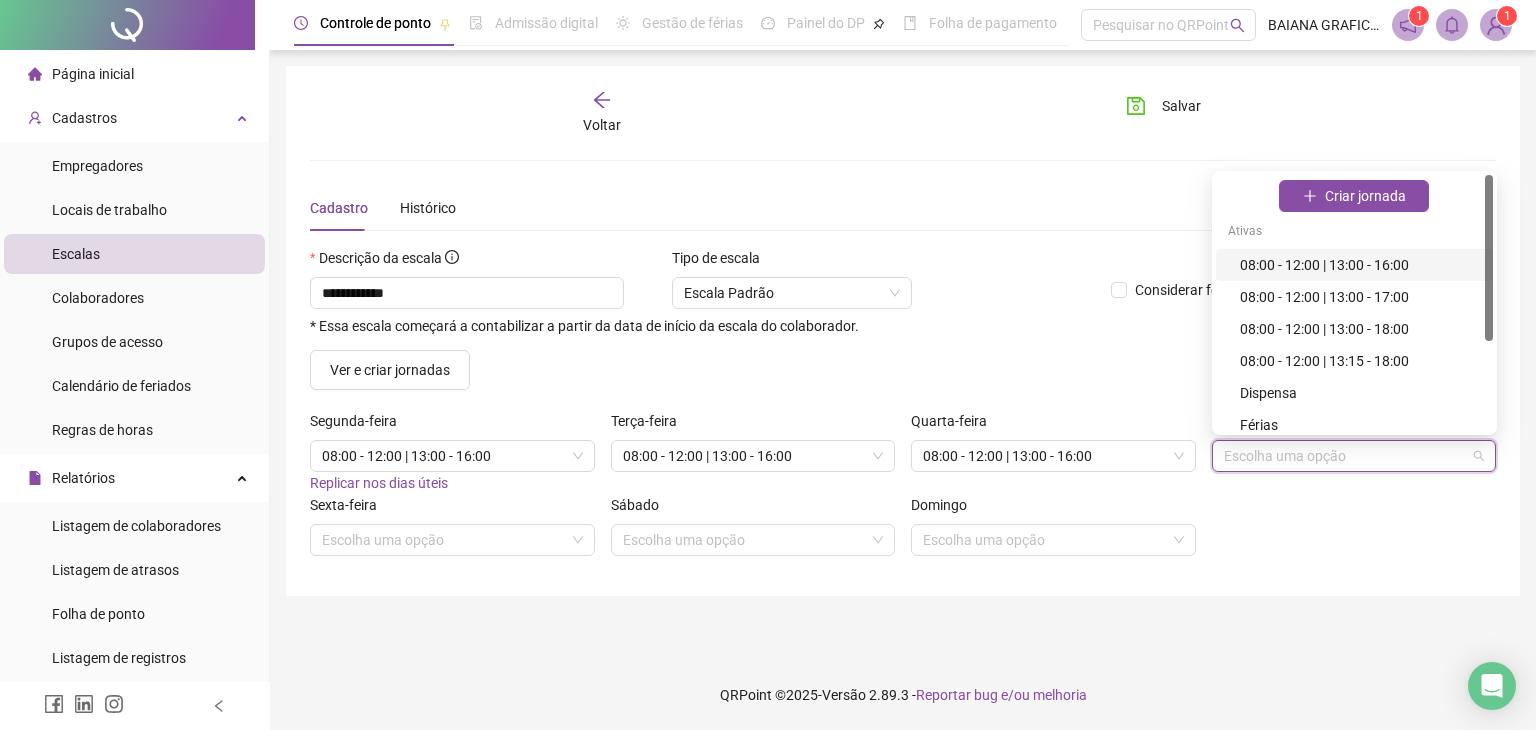 drag, startPoint x: 1276, startPoint y: 454, endPoint x: 1269, endPoint y: 416, distance: 38.63936 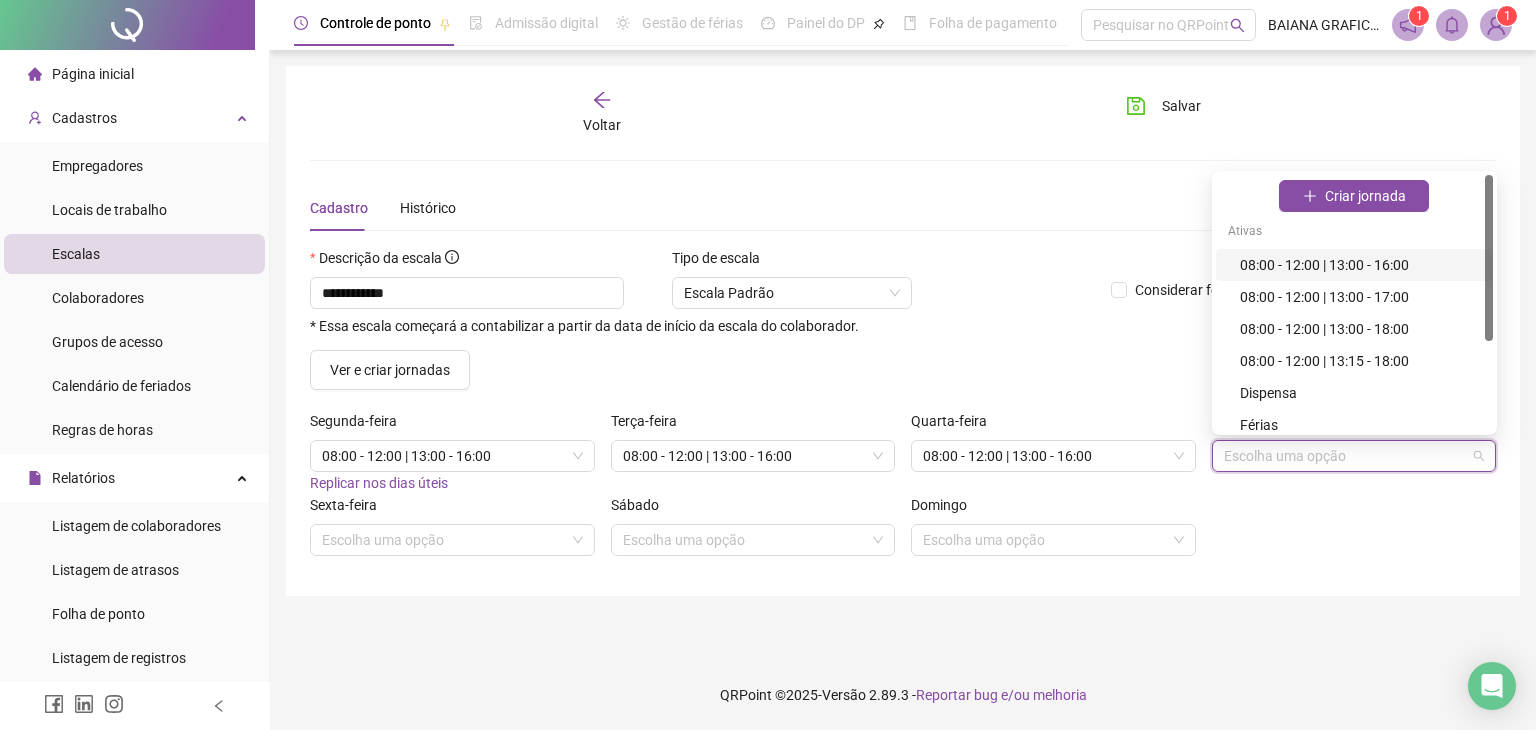 click on "08:00 - 12:00 | 13:00 - 16:00" at bounding box center (1360, 265) 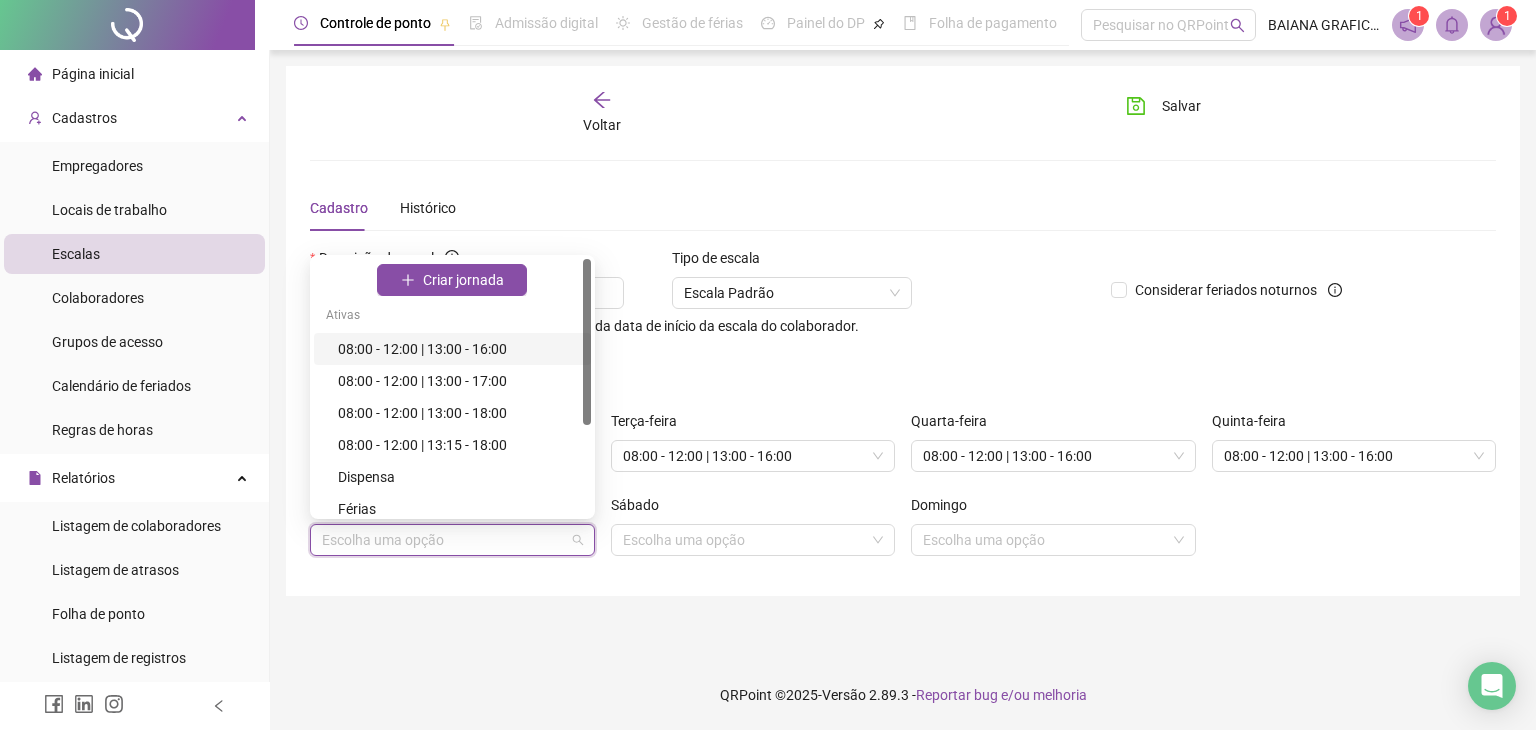 click at bounding box center [443, 540] 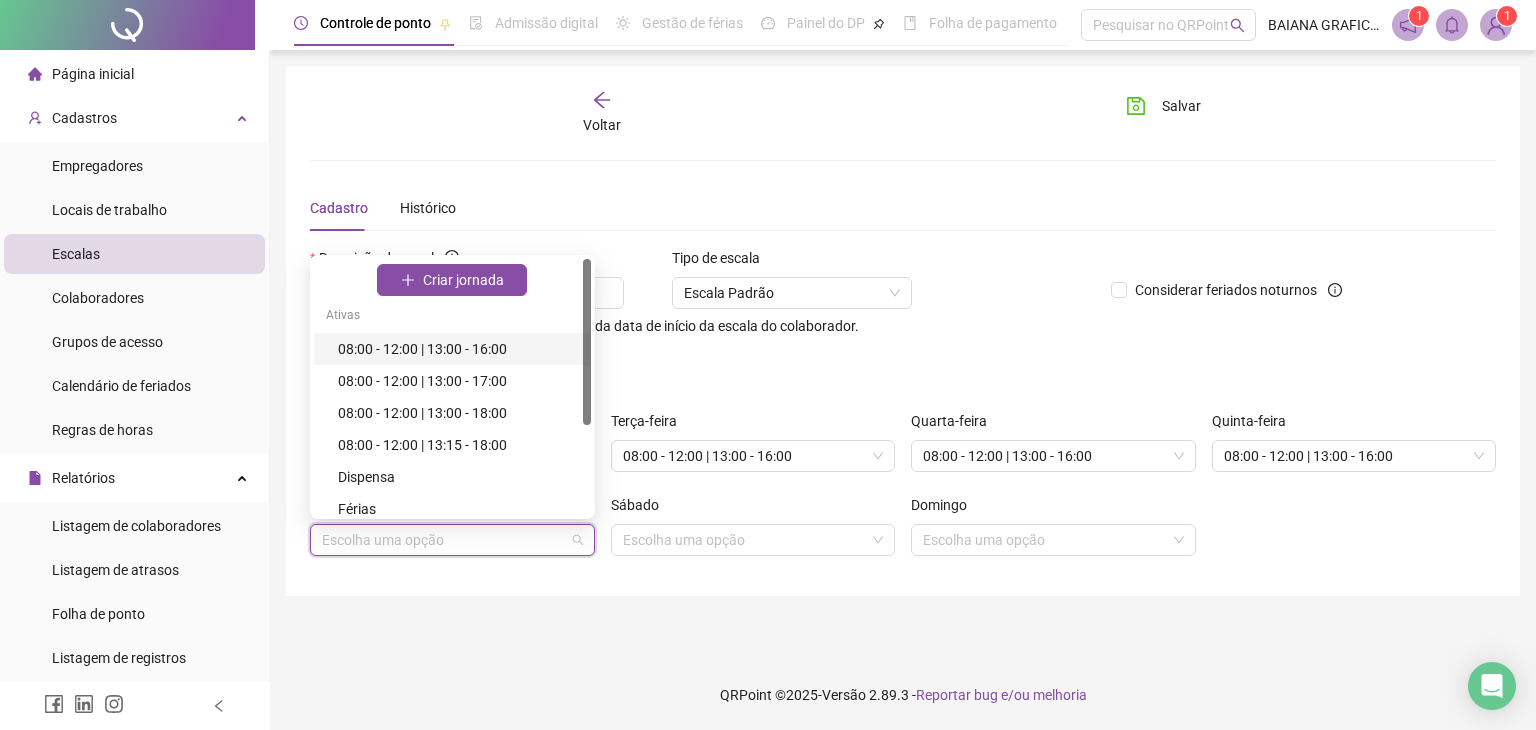 click on "08:00 - 12:00 | 13:00 - 16:00" at bounding box center (458, 349) 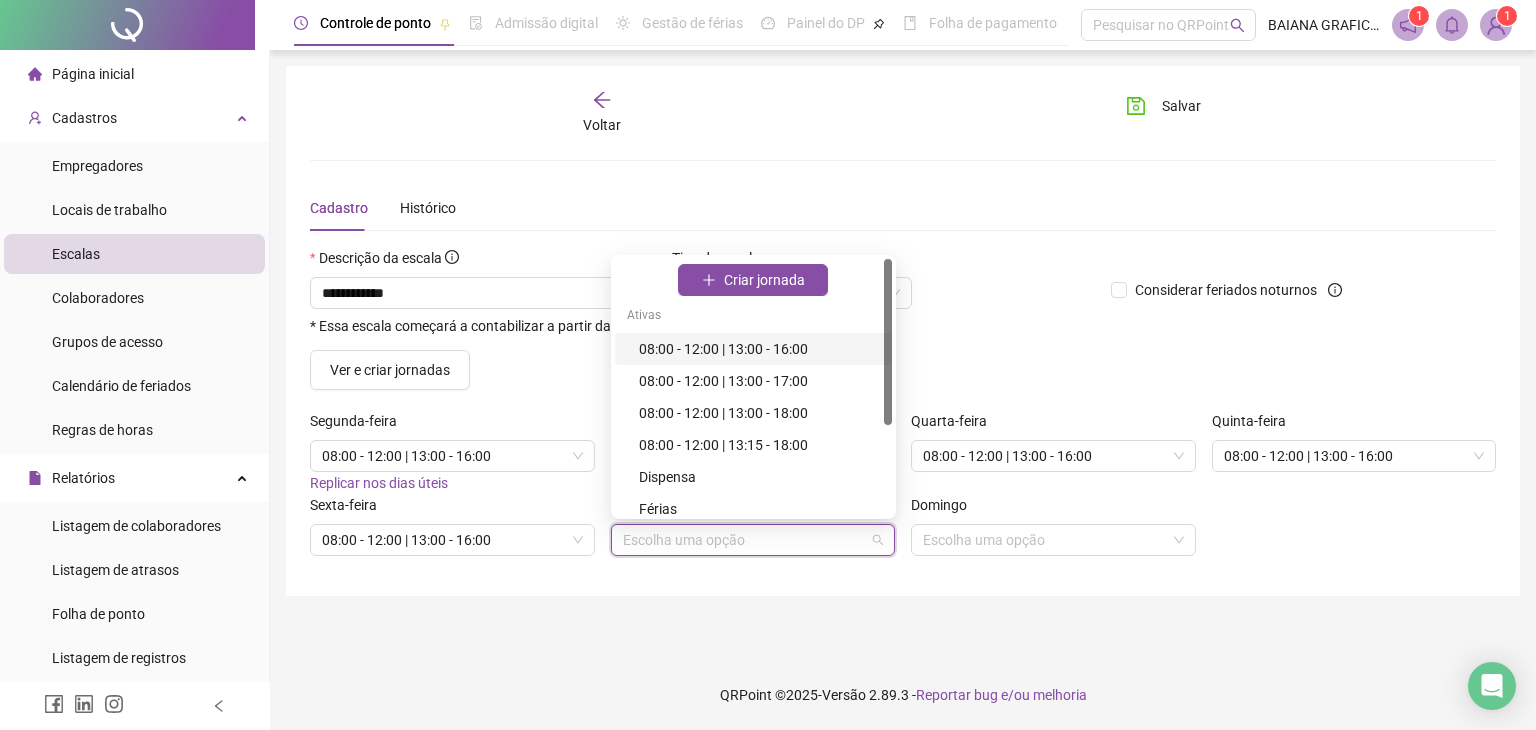 click at bounding box center [744, 540] 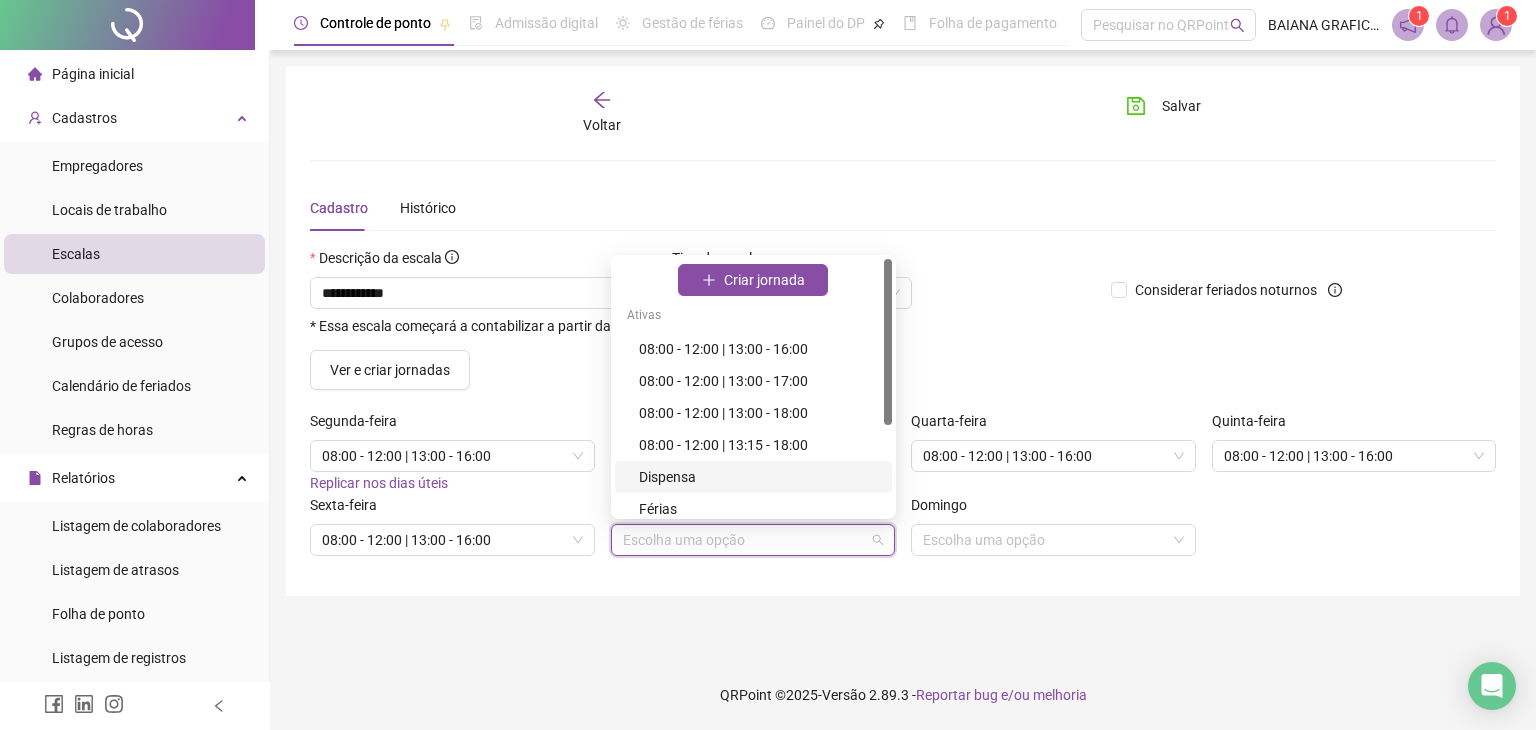 click on "Dispensa" at bounding box center (759, 477) 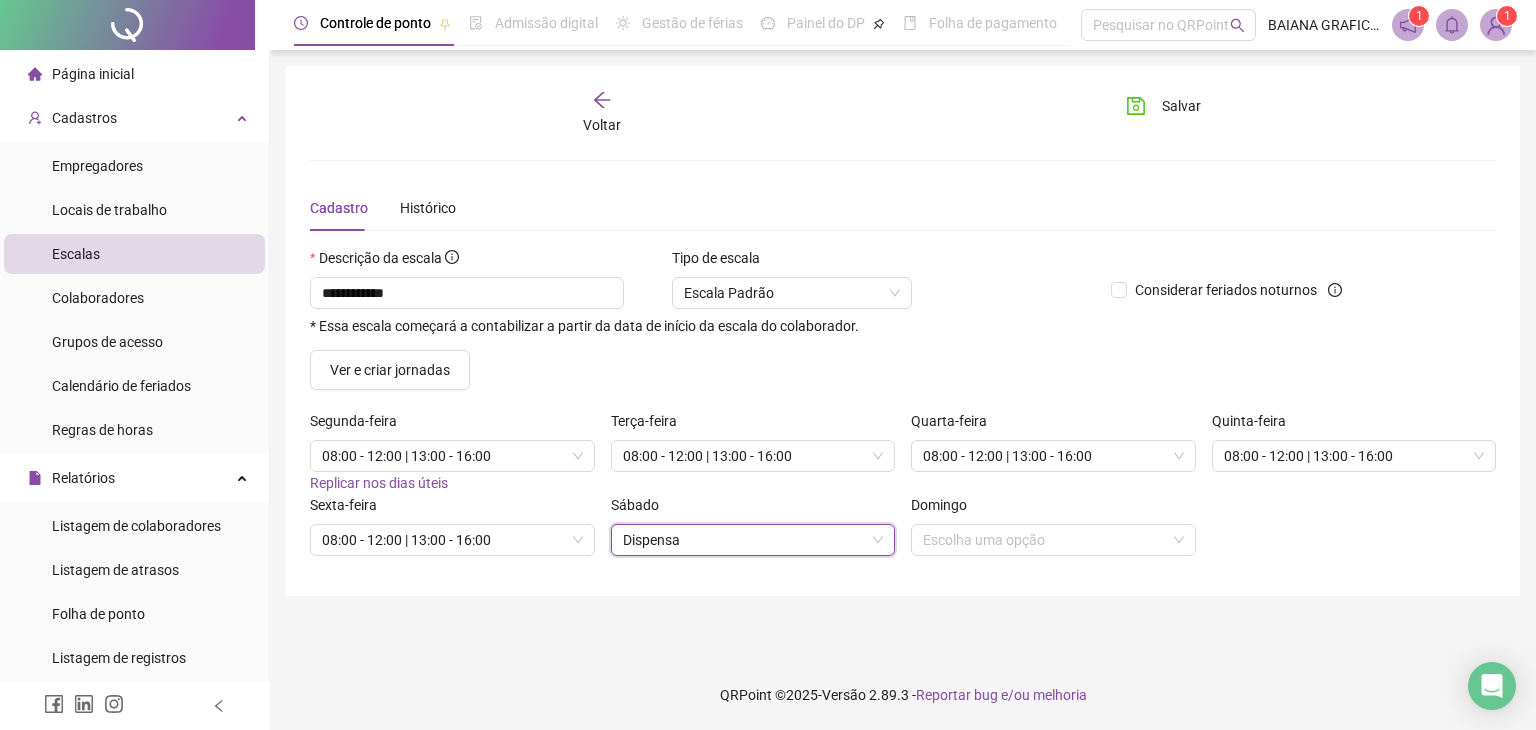 click on "Dispensa" at bounding box center (753, 540) 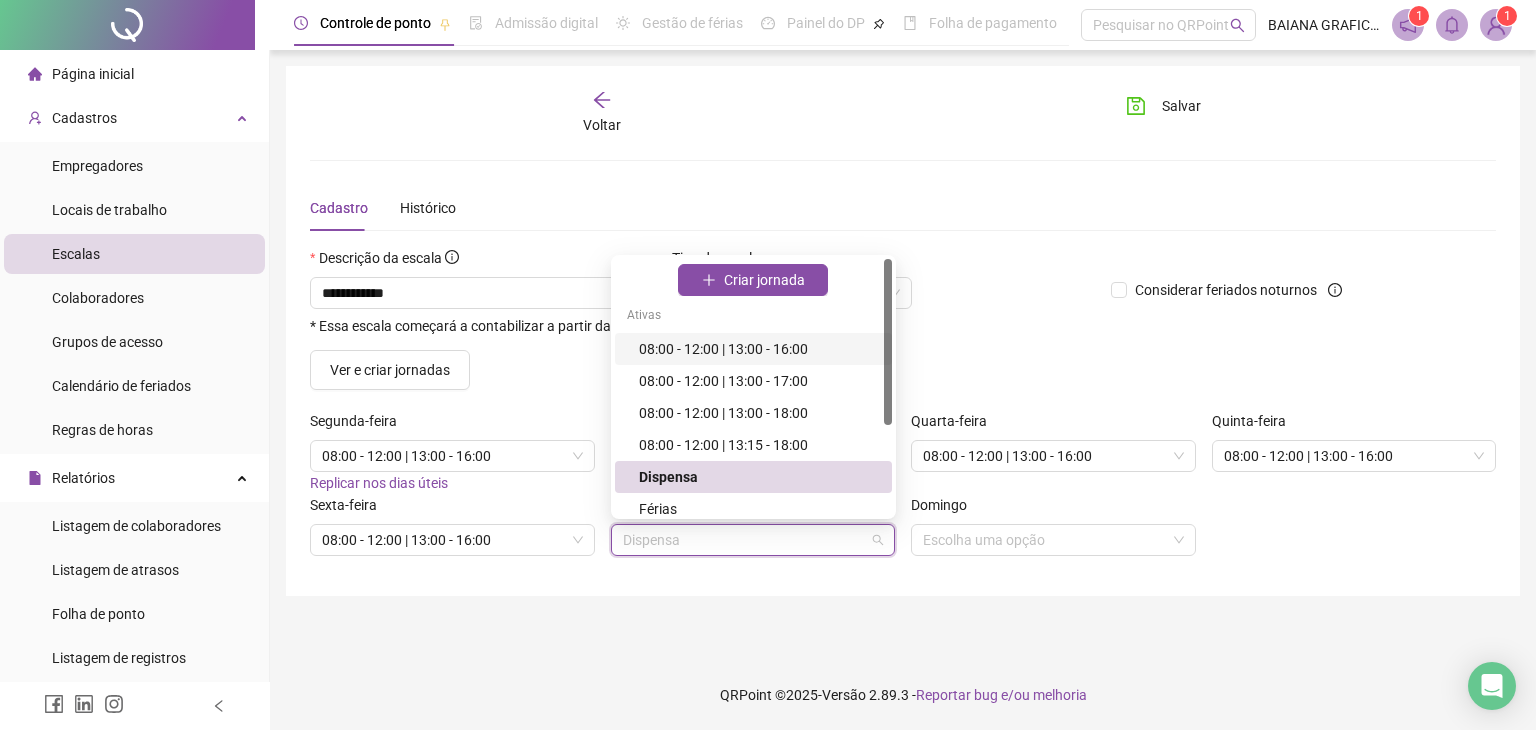 click on "Ativas" at bounding box center [753, 317] 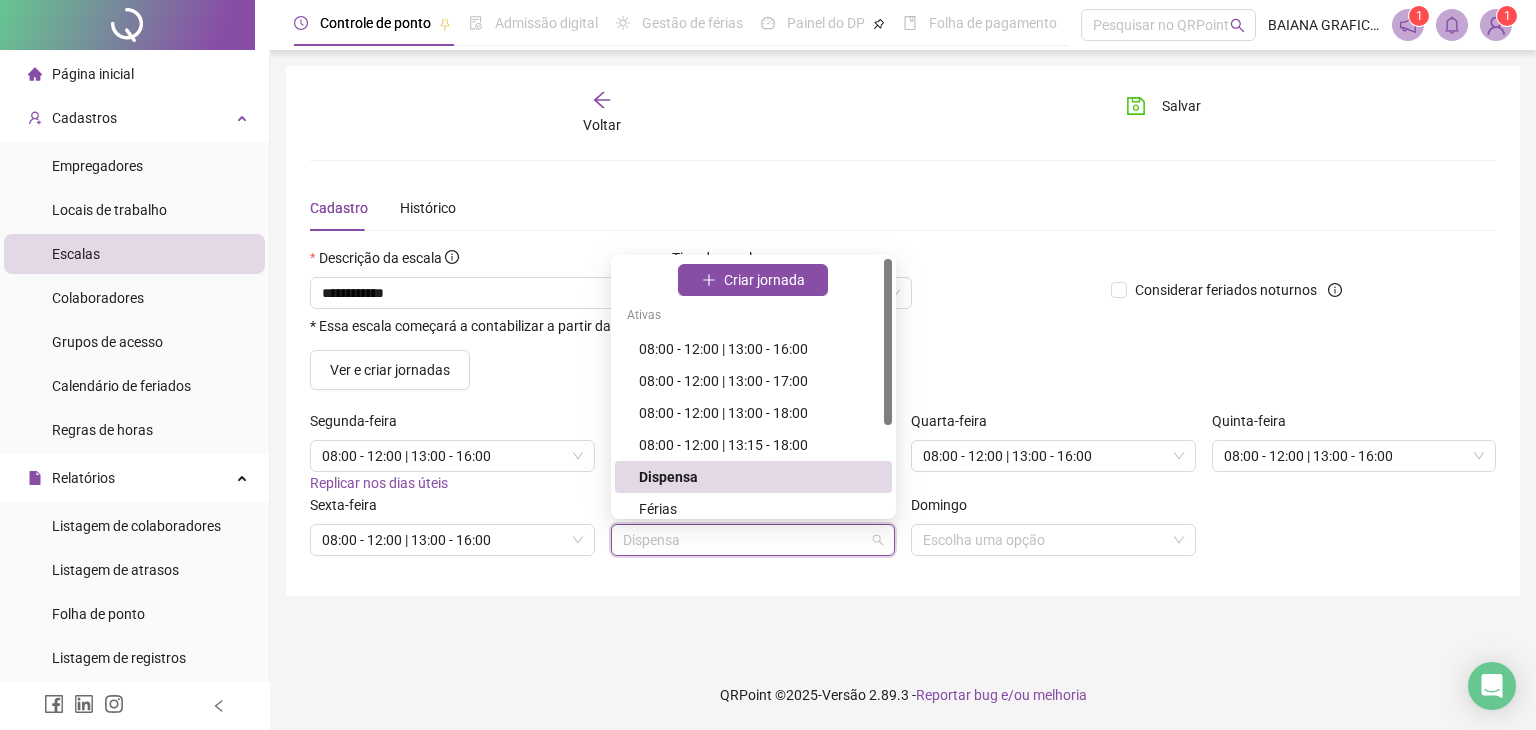 click on "Dispensa" at bounding box center [759, 477] 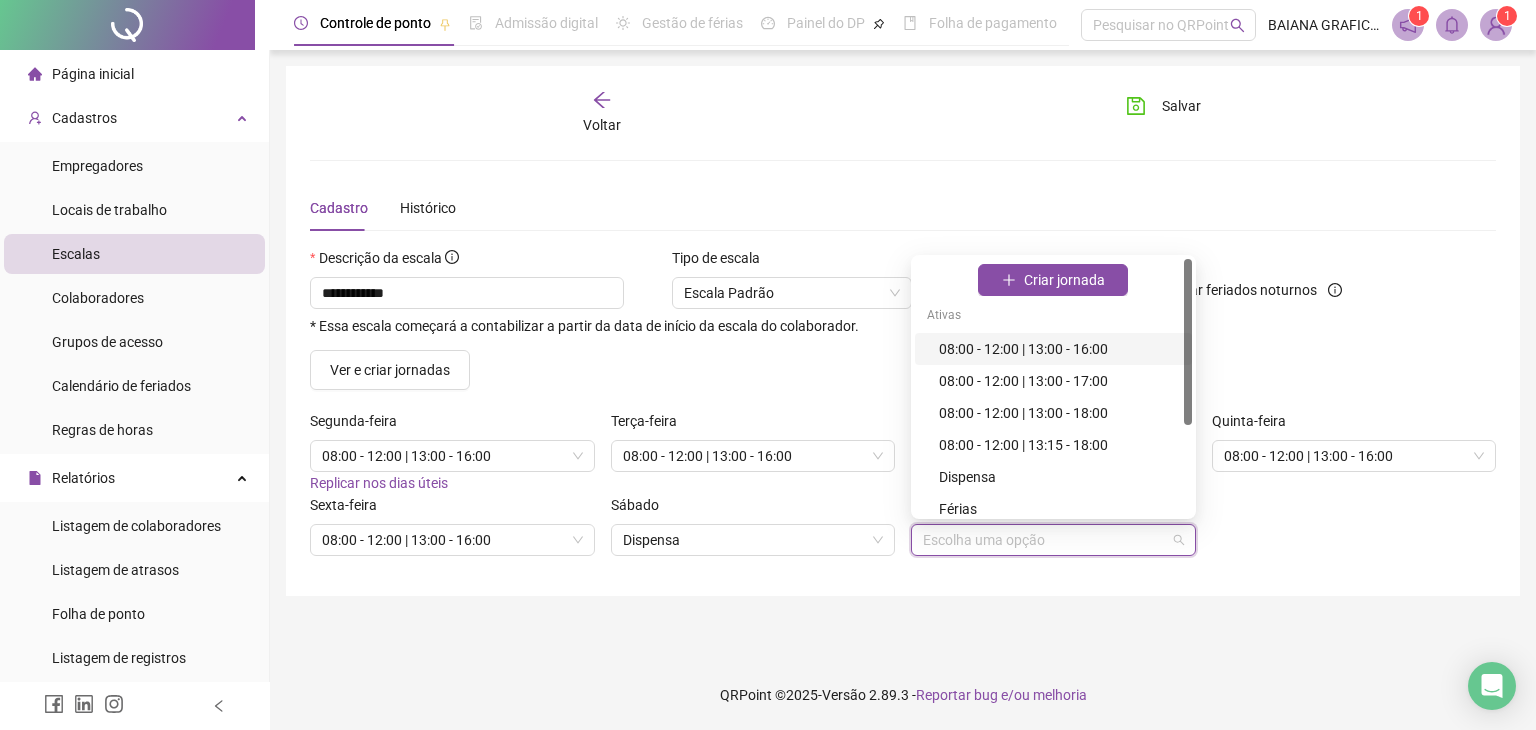 drag, startPoint x: 1028, startPoint y: 541, endPoint x: 1015, endPoint y: 532, distance: 15.811388 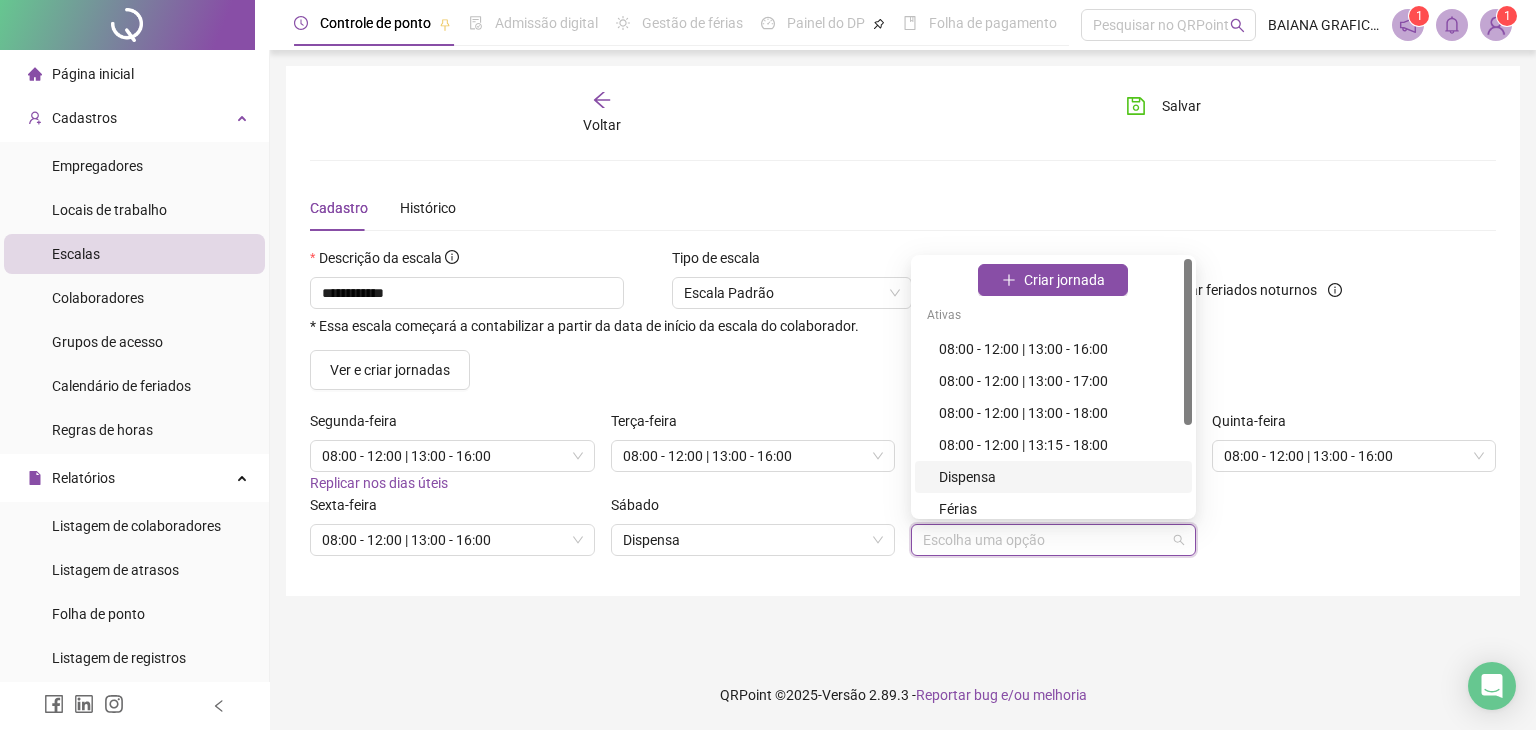 click on "Dispensa" at bounding box center [1059, 477] 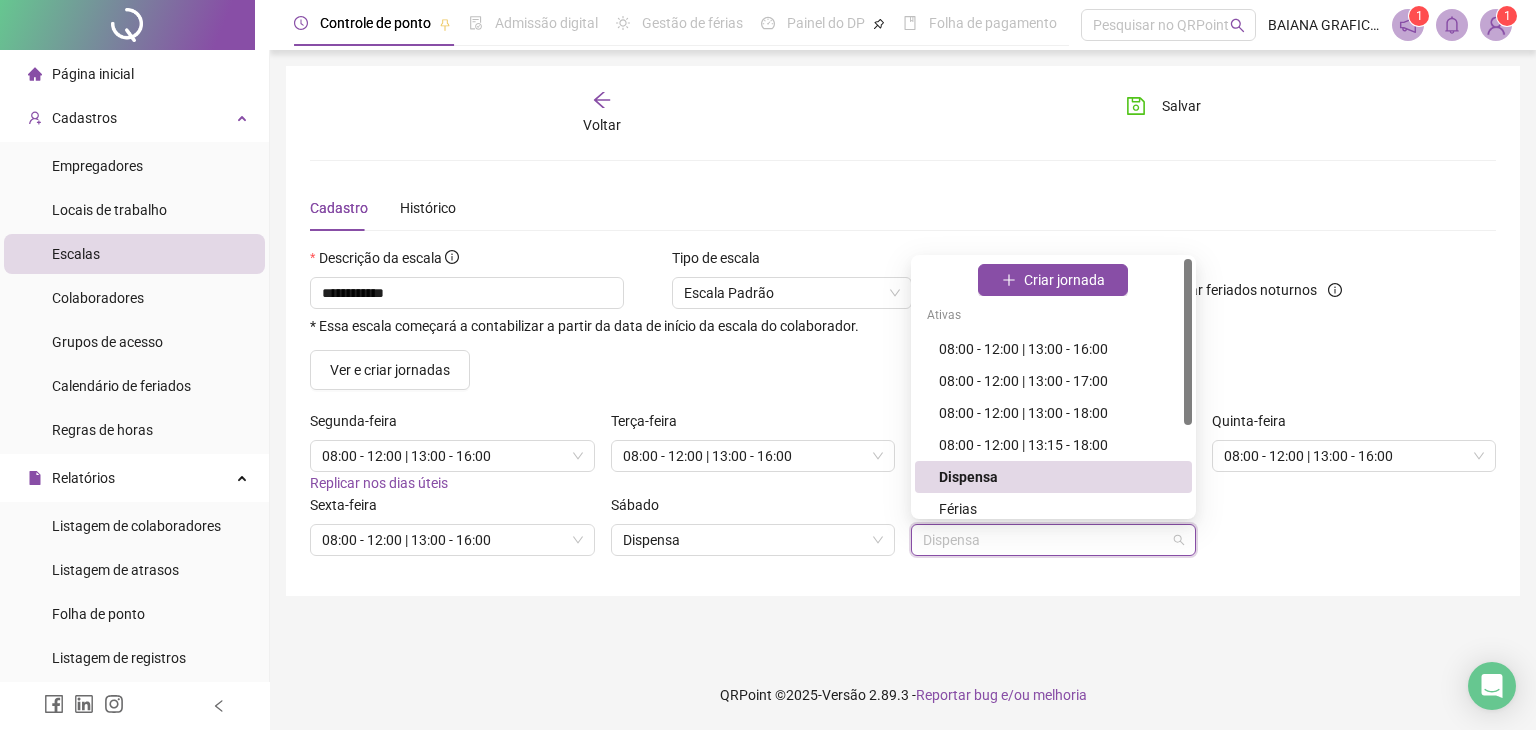 click on "Dispensa" at bounding box center [1053, 540] 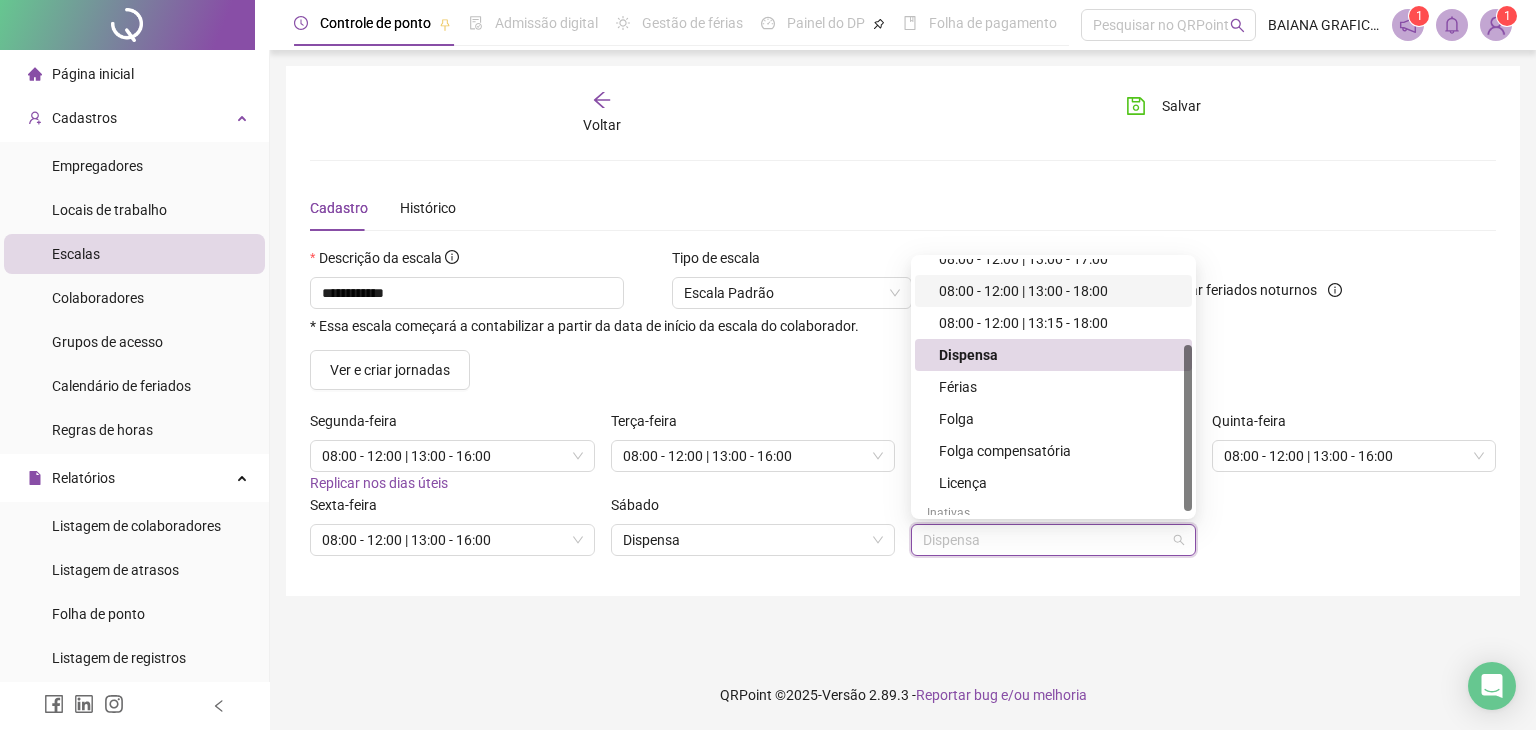 scroll, scrollTop: 138, scrollLeft: 0, axis: vertical 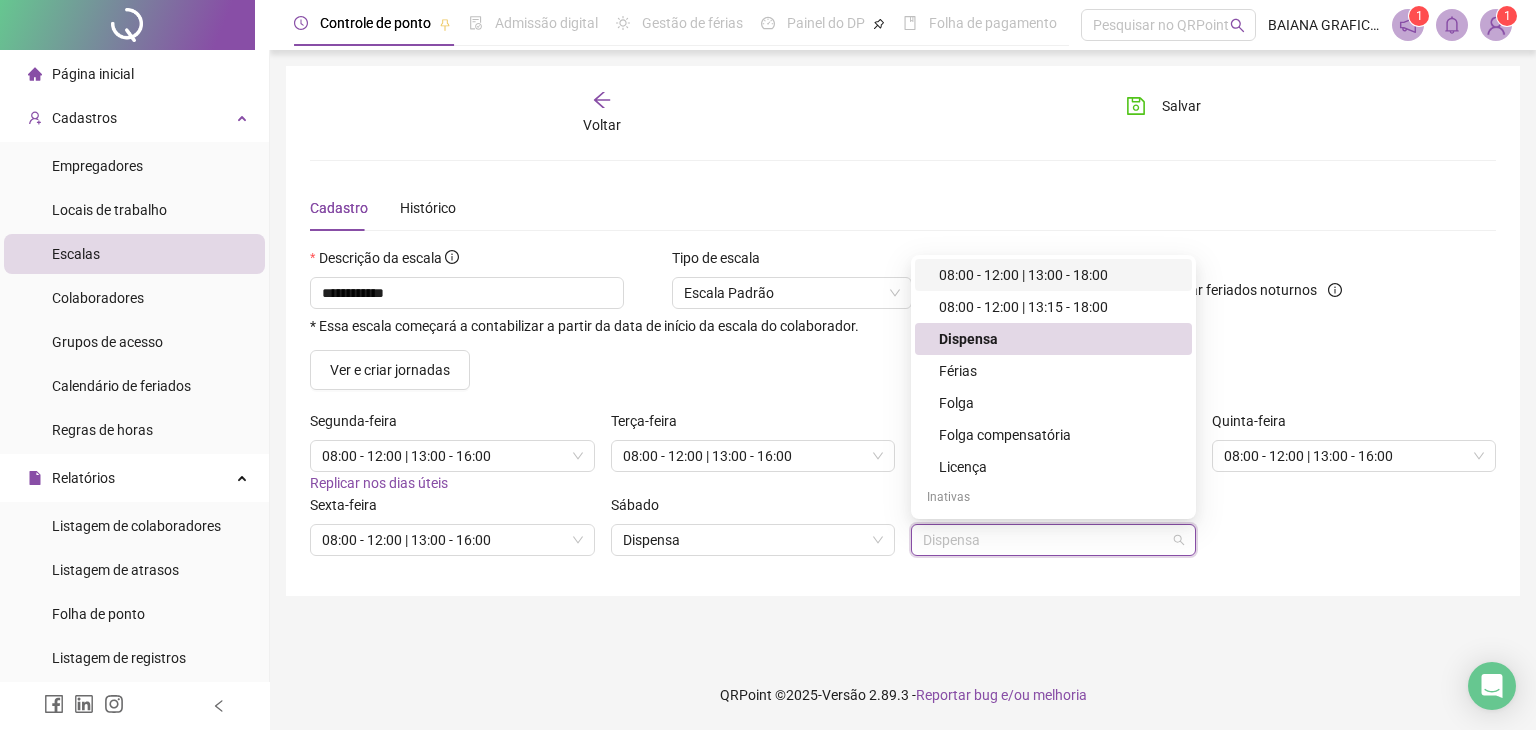 drag, startPoint x: 1188, startPoint y: 383, endPoint x: 1172, endPoint y: 492, distance: 110.16805 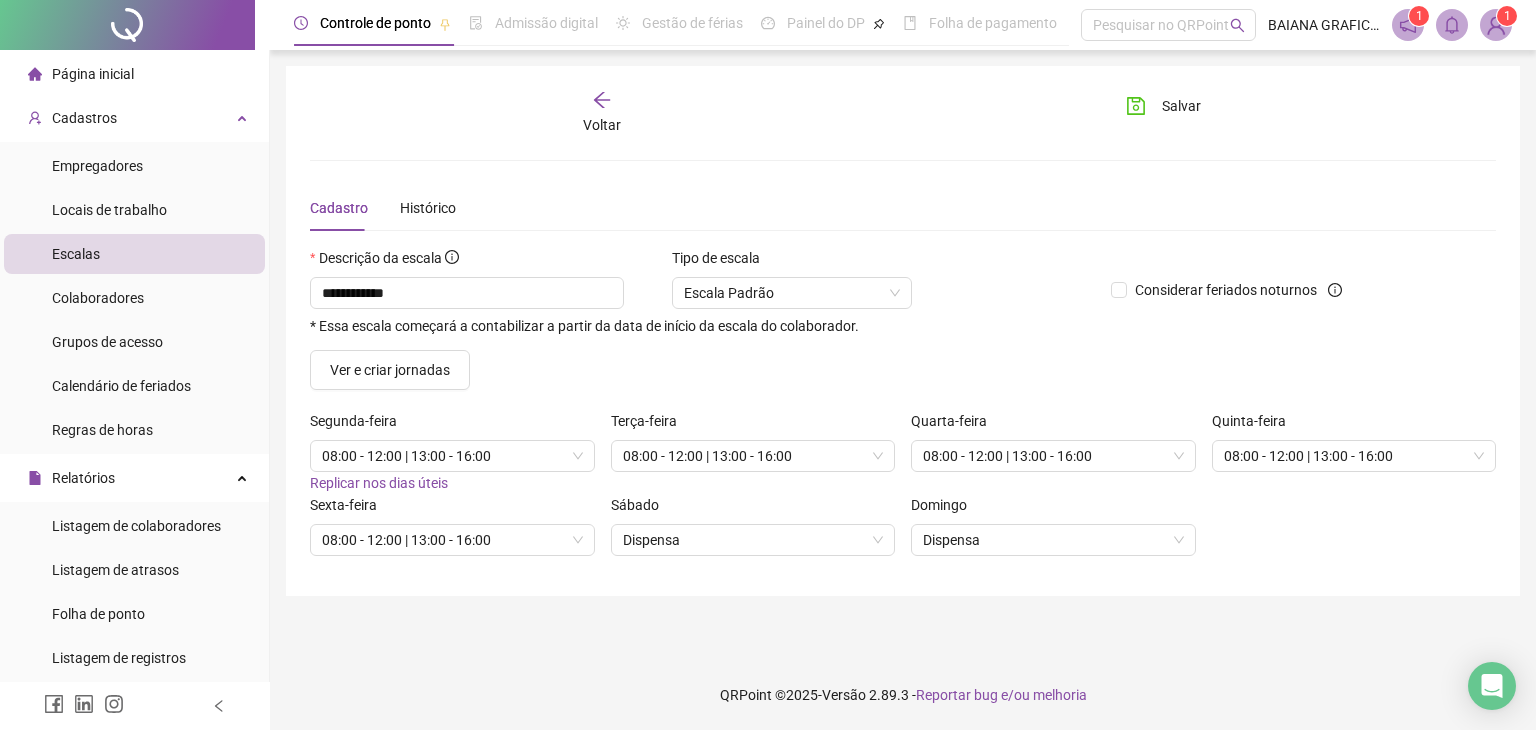 click on "Sábado Dispensa" at bounding box center [753, 533] 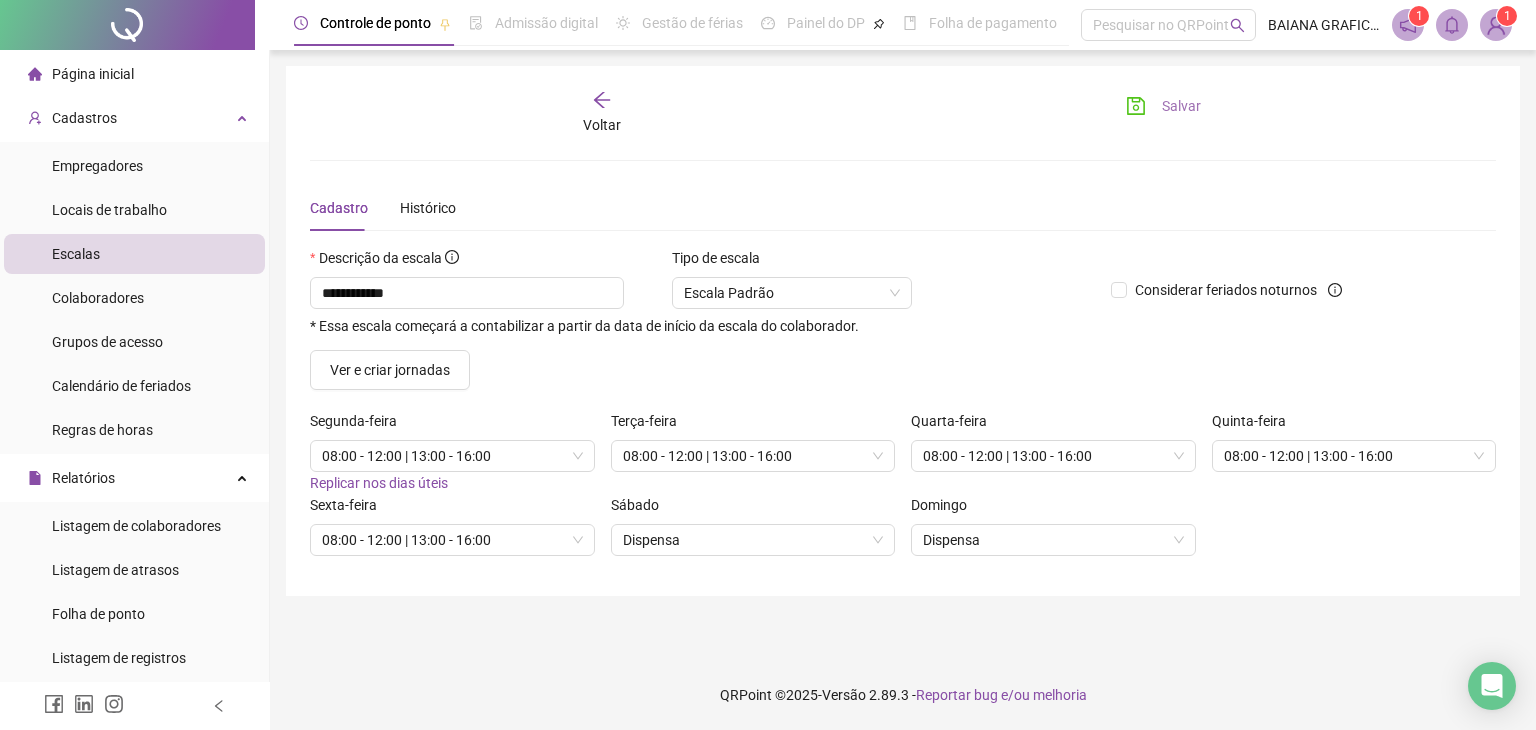 click on "Salvar" at bounding box center [1181, 106] 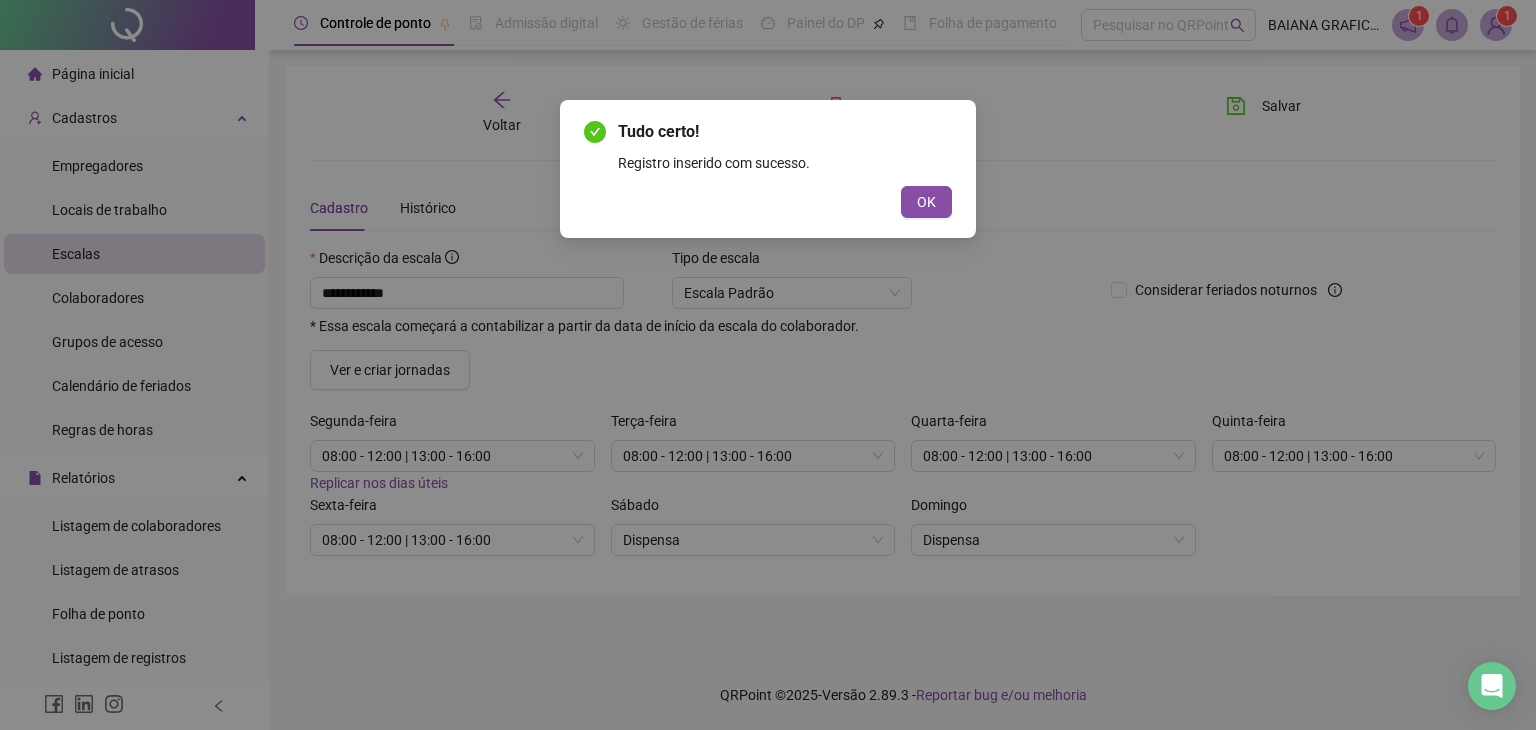 click on "OK" at bounding box center [926, 202] 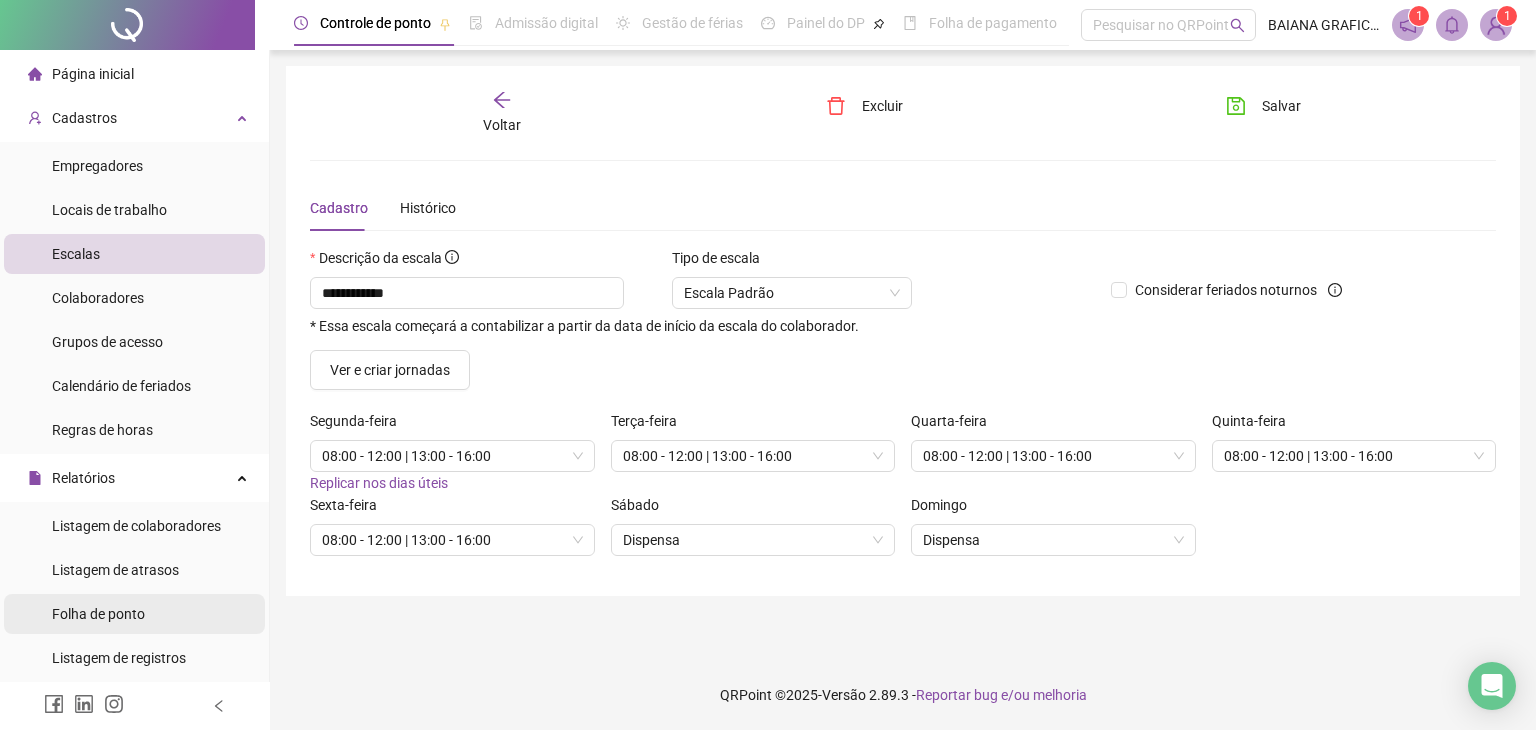 click on "Folha de ponto" at bounding box center [134, 614] 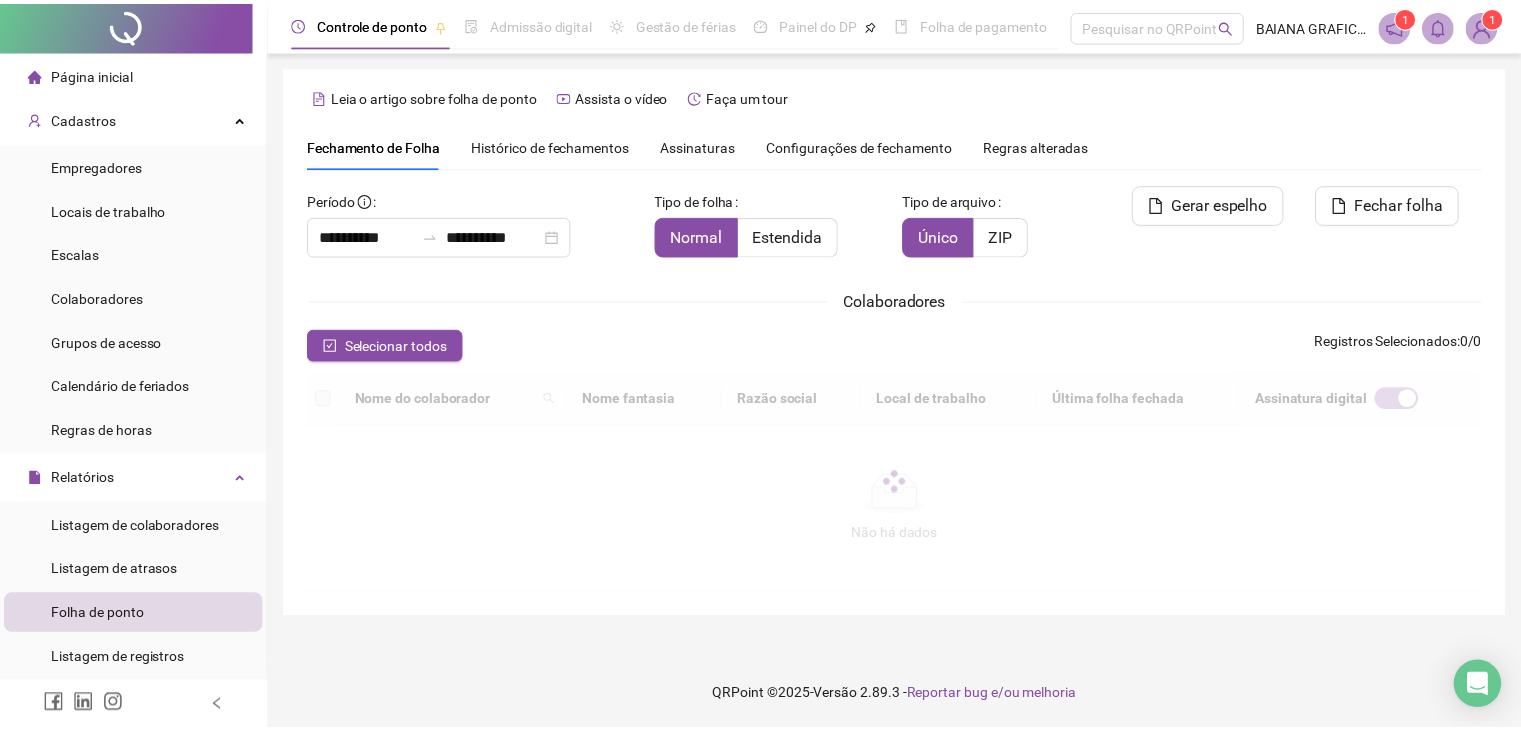 scroll, scrollTop: 44, scrollLeft: 0, axis: vertical 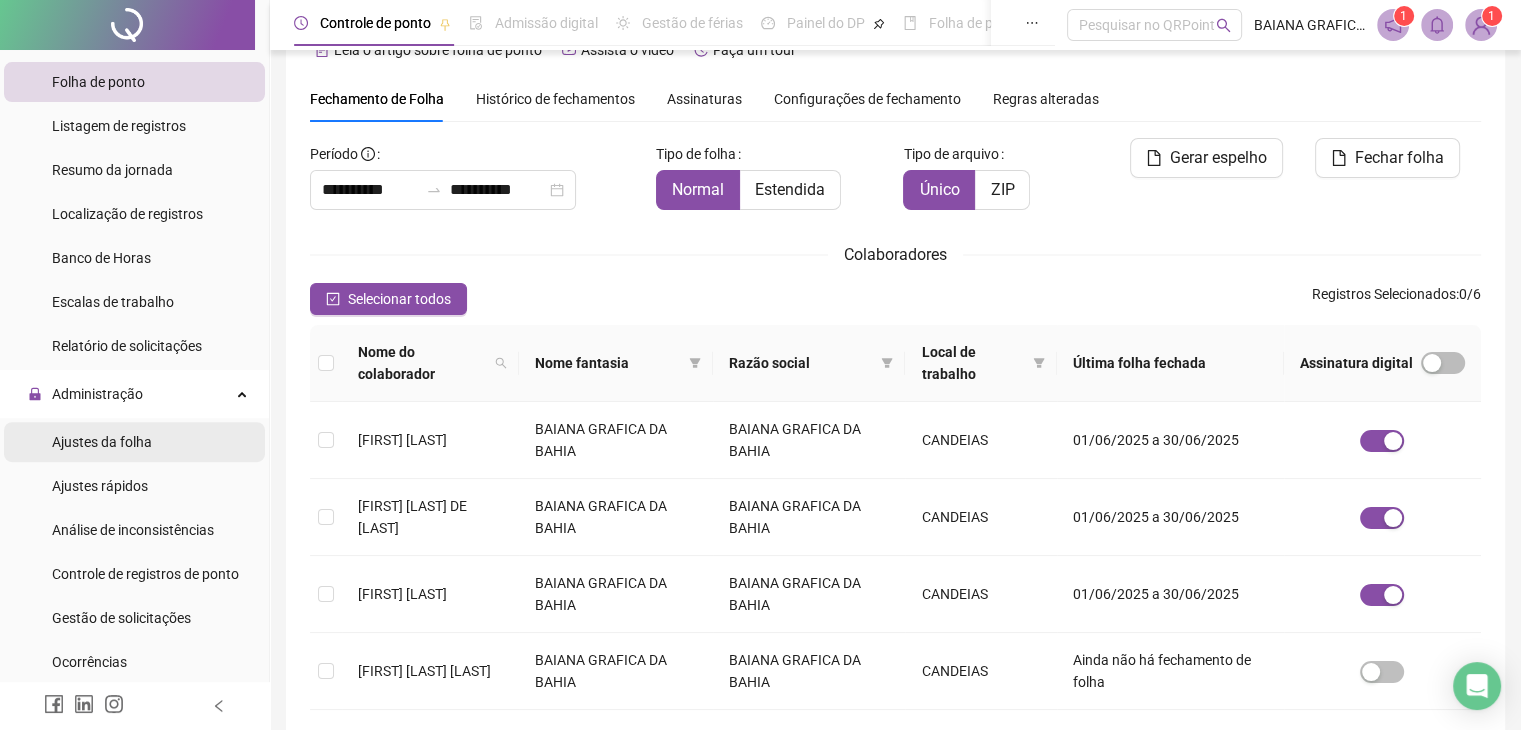 click on "Ajustes da folha" at bounding box center (102, 442) 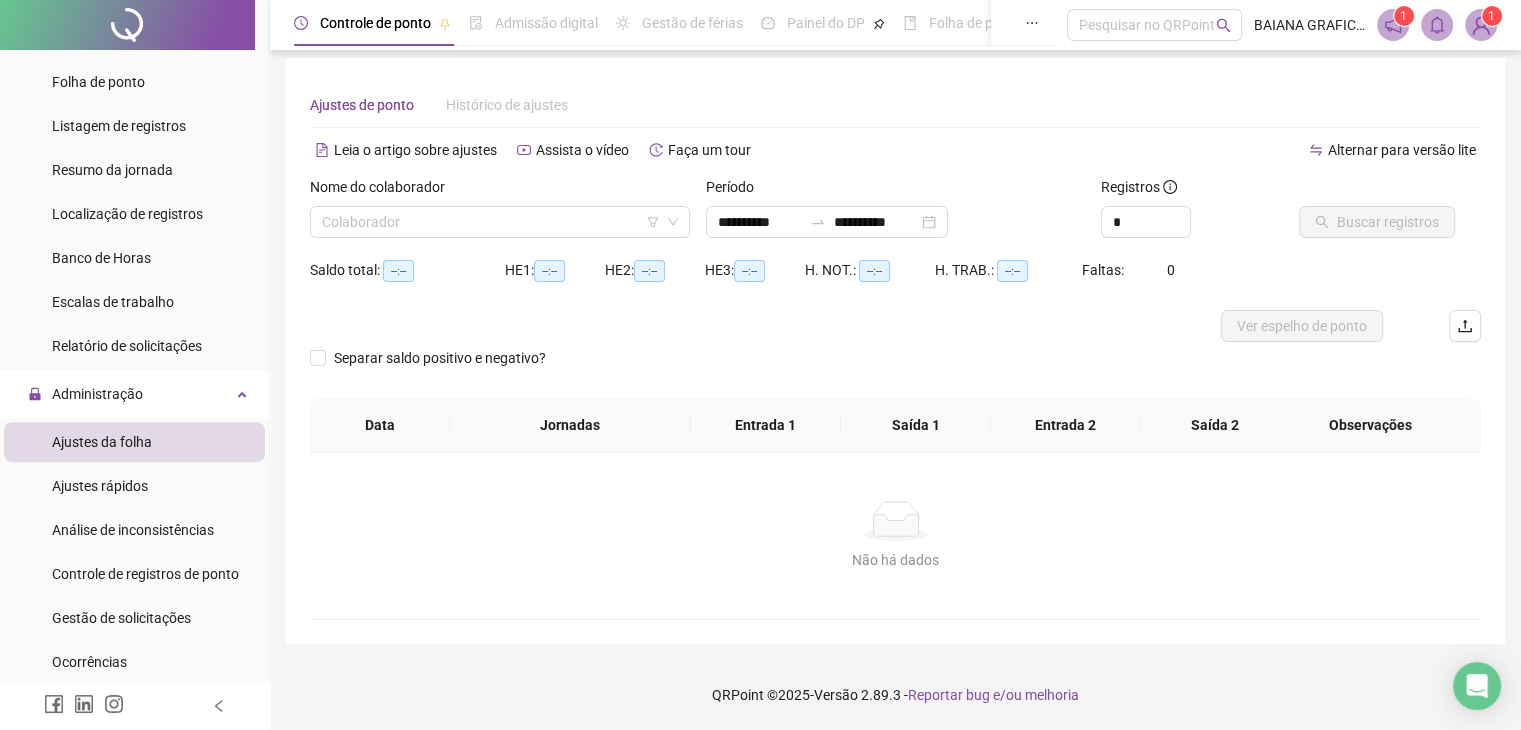 scroll, scrollTop: 8, scrollLeft: 0, axis: vertical 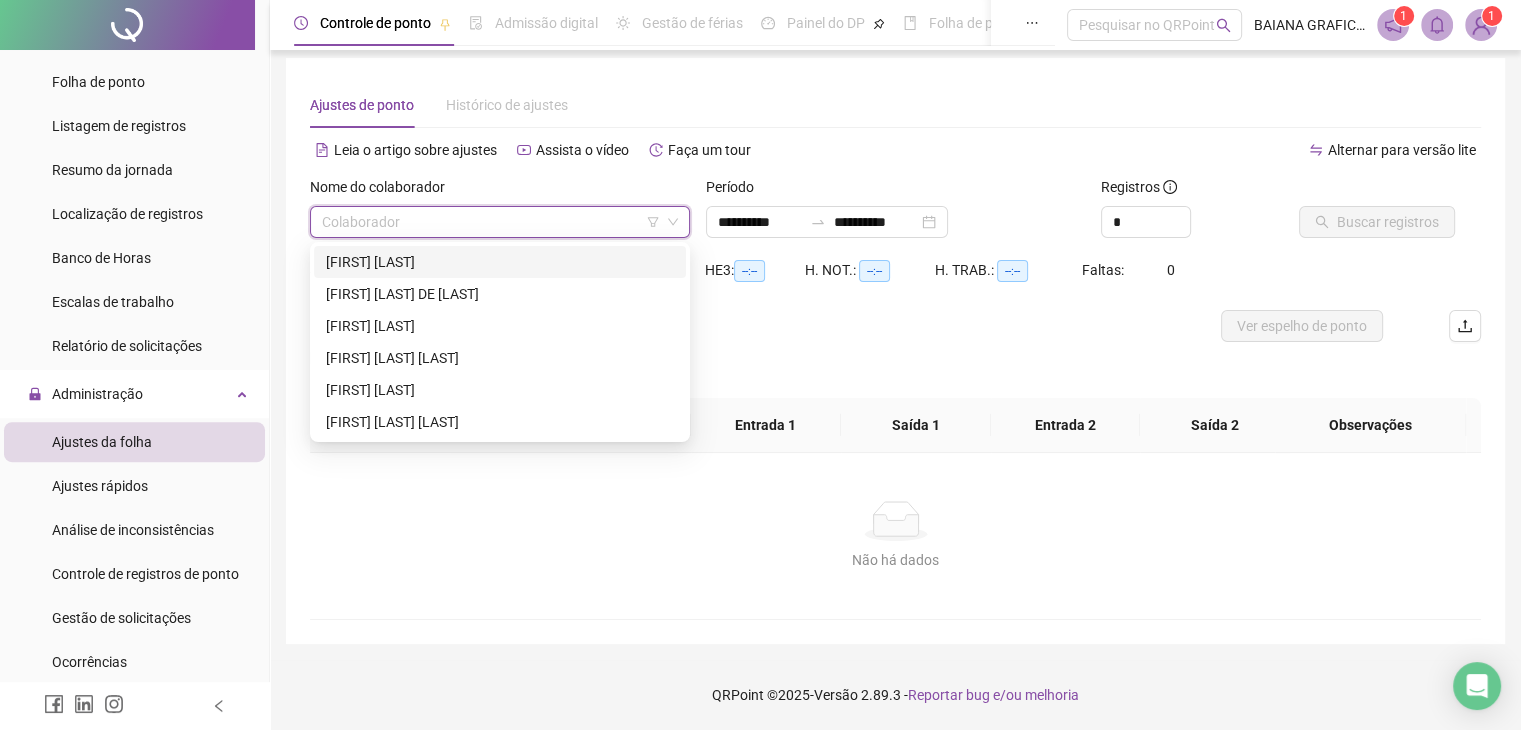 click at bounding box center [491, 222] 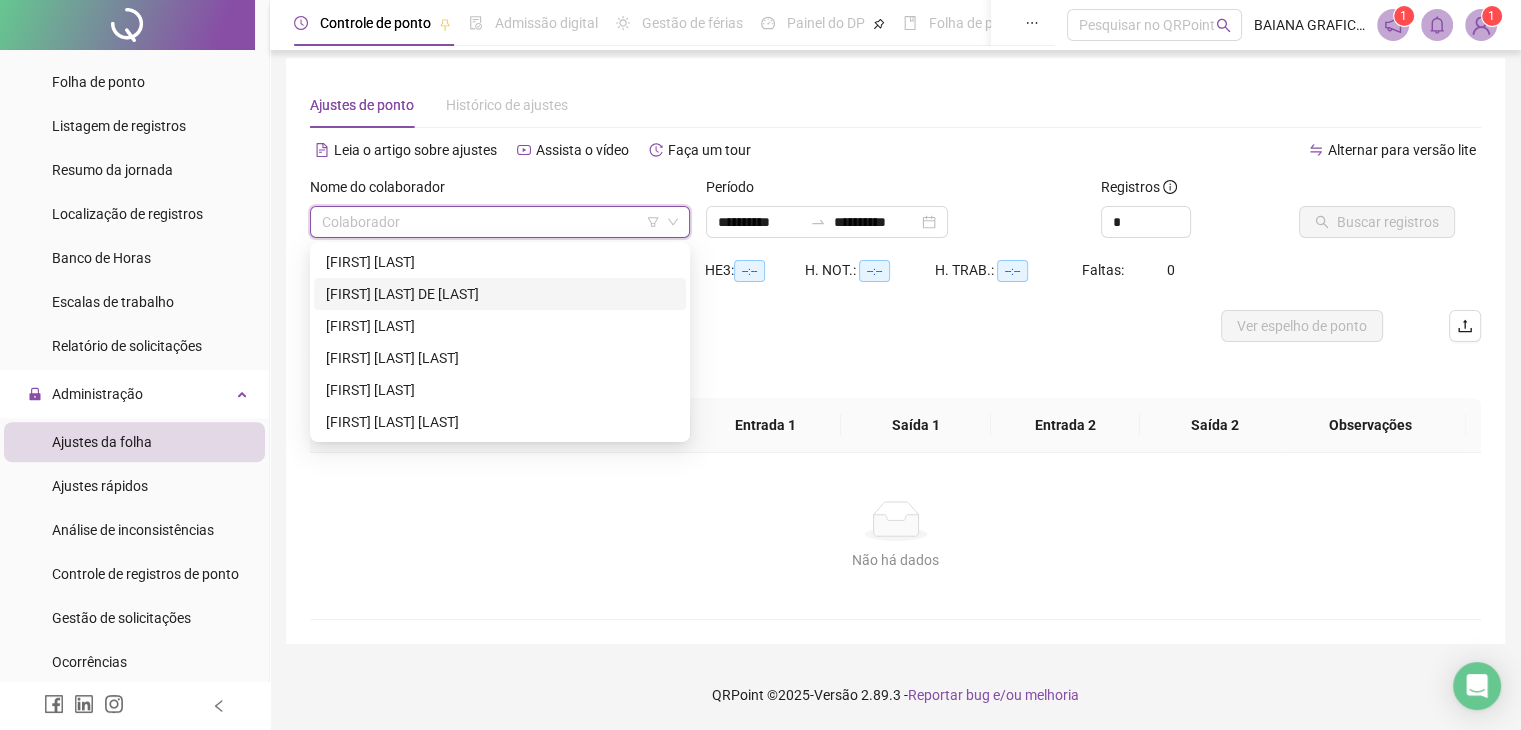 click on "[FIRST] [LAST] DE [LAST]" at bounding box center (500, 294) 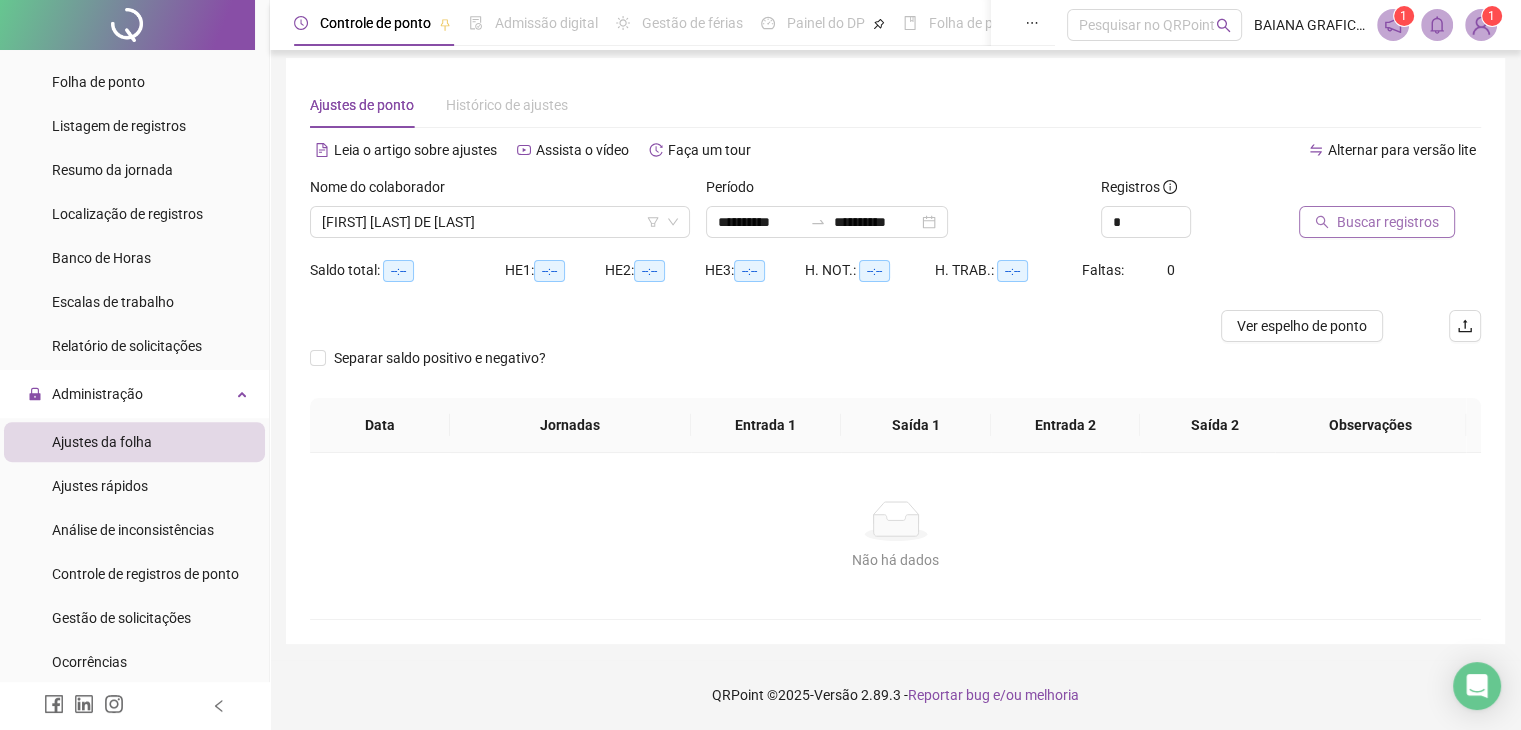 click on "Buscar registros" at bounding box center (1377, 222) 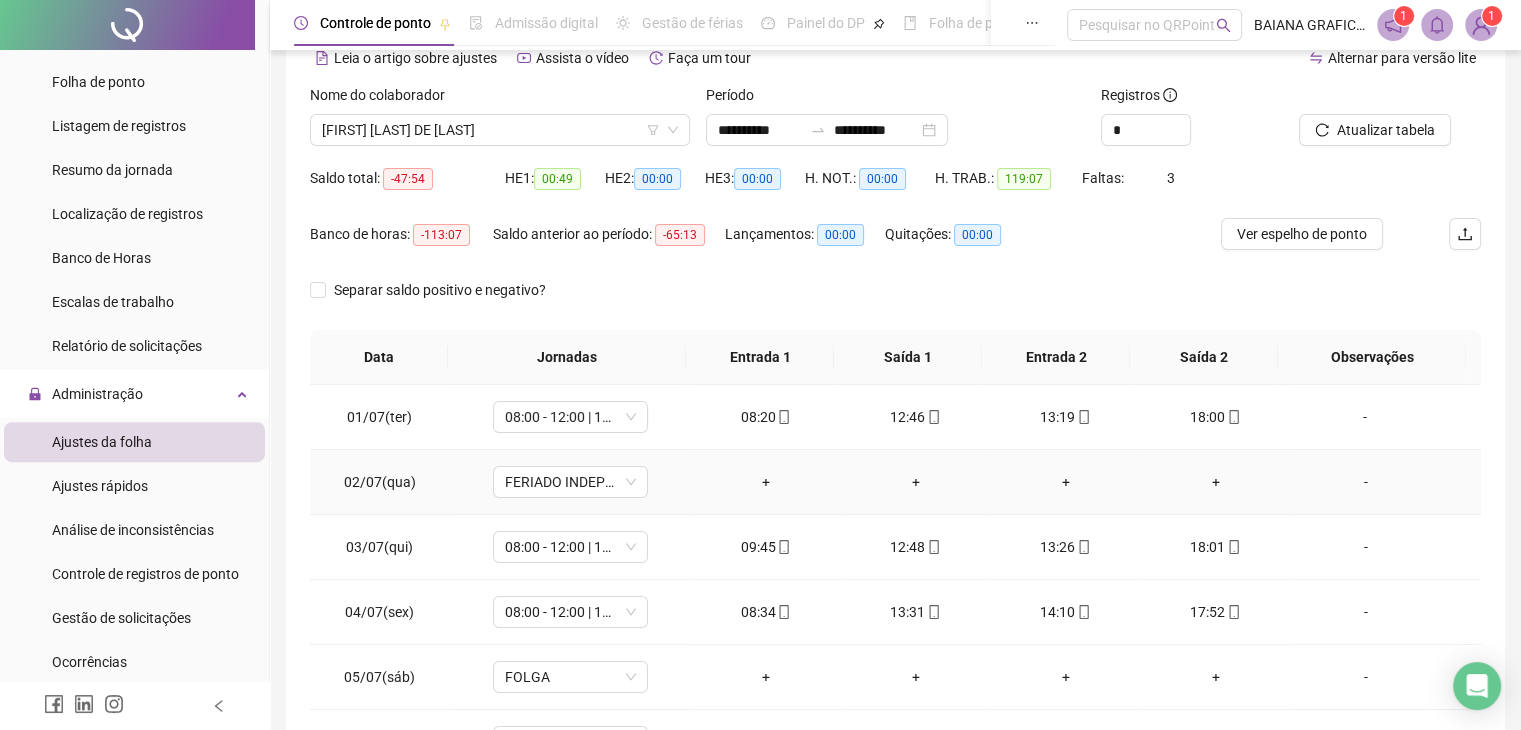 scroll, scrollTop: 101, scrollLeft: 0, axis: vertical 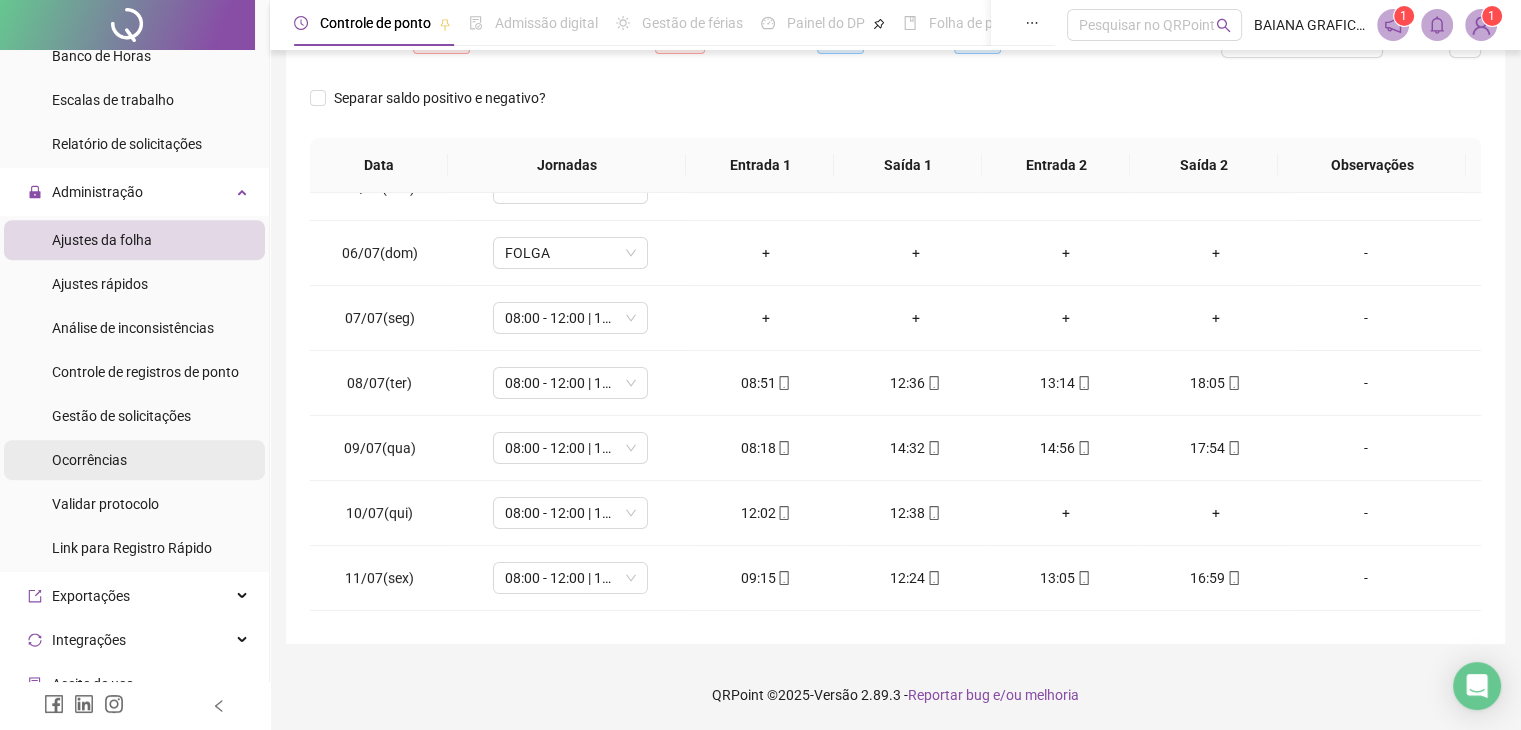 click on "Ocorrências" at bounding box center [89, 460] 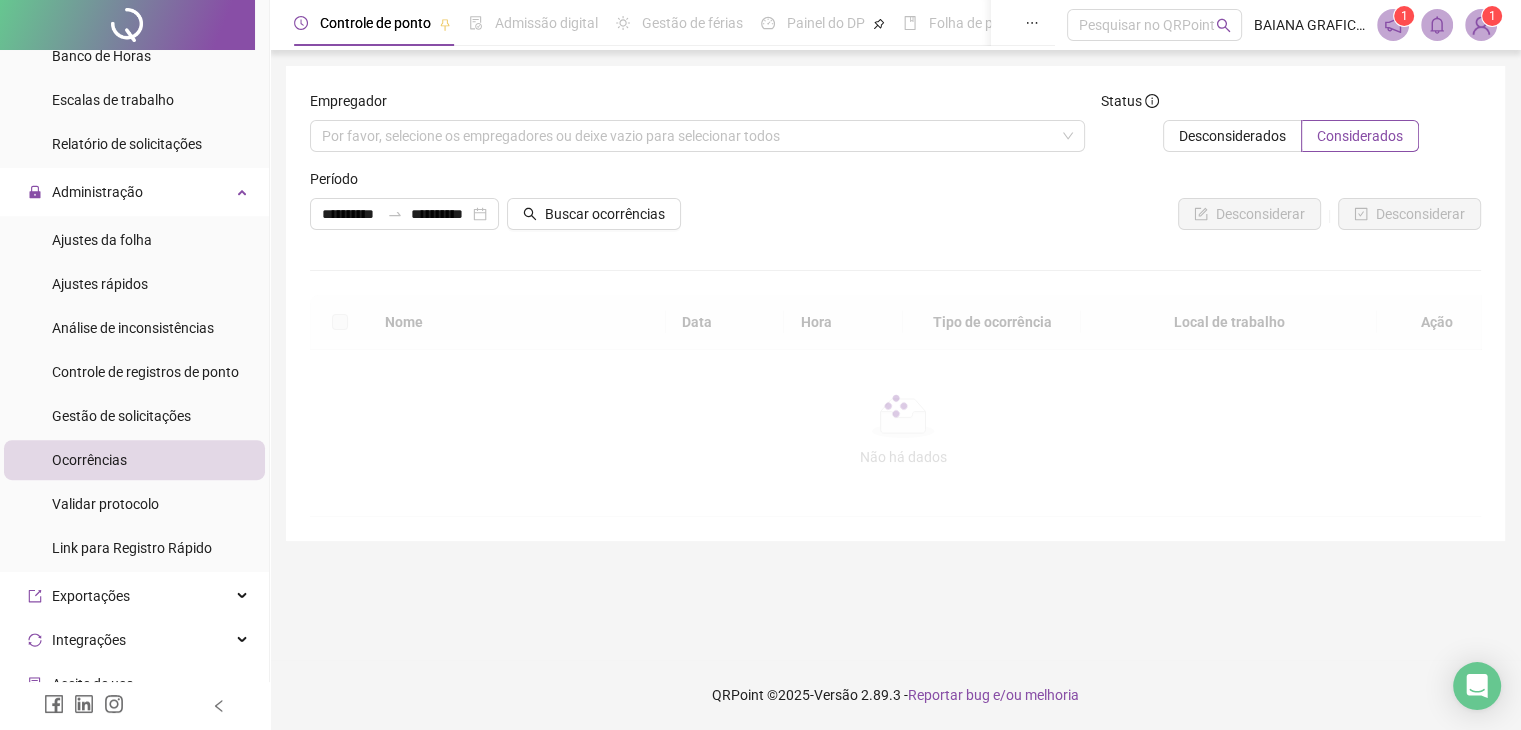 scroll, scrollTop: 0, scrollLeft: 0, axis: both 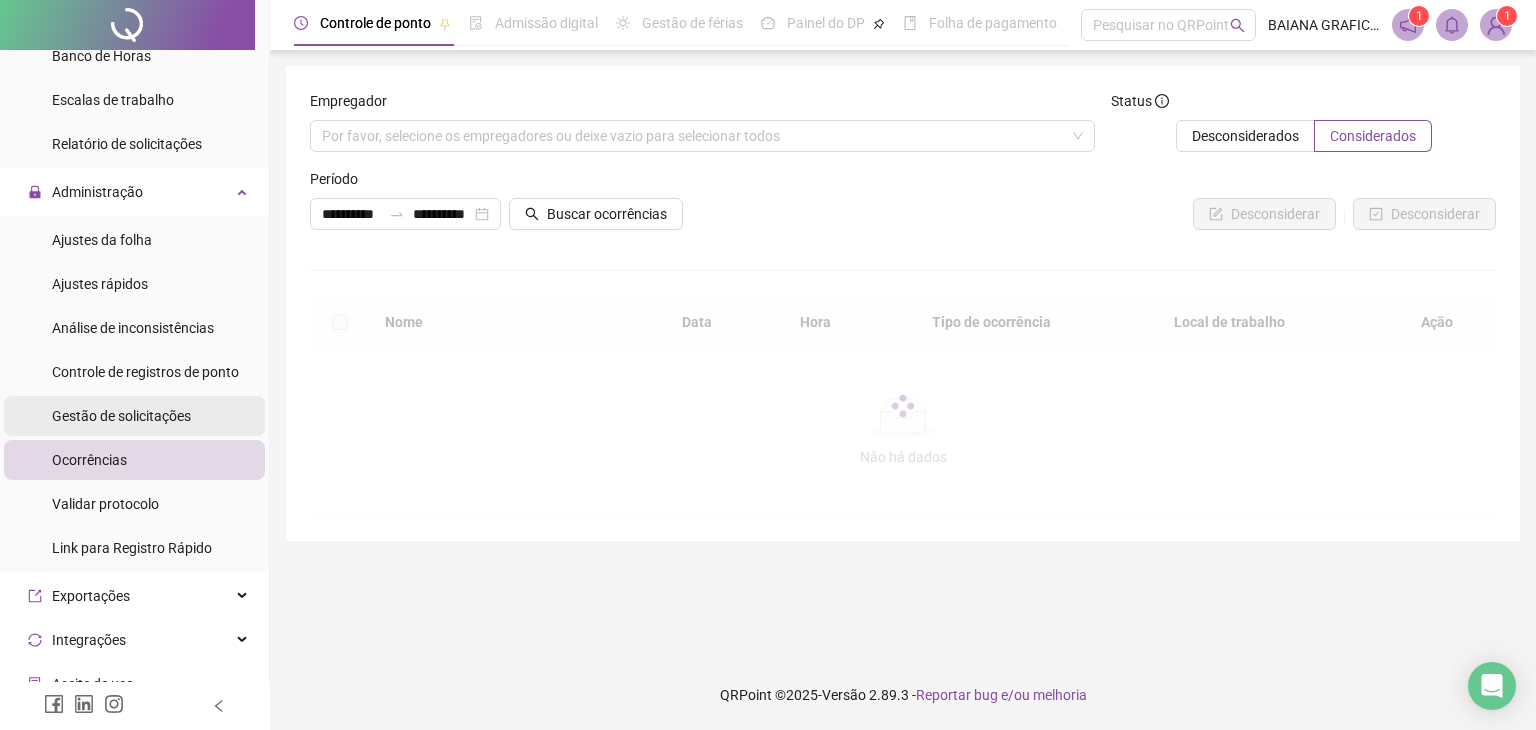 click on "Gestão de solicitações" at bounding box center (121, 416) 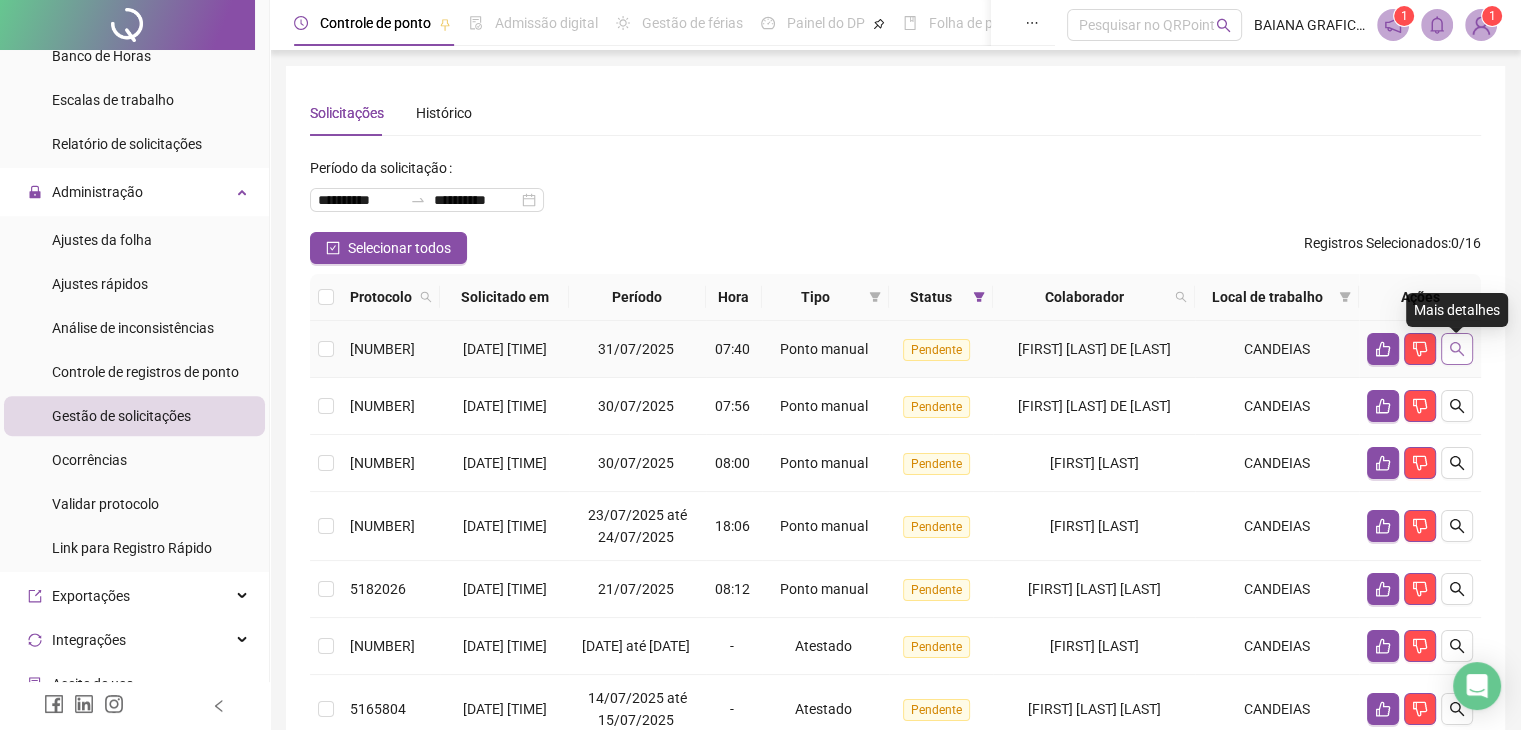 click 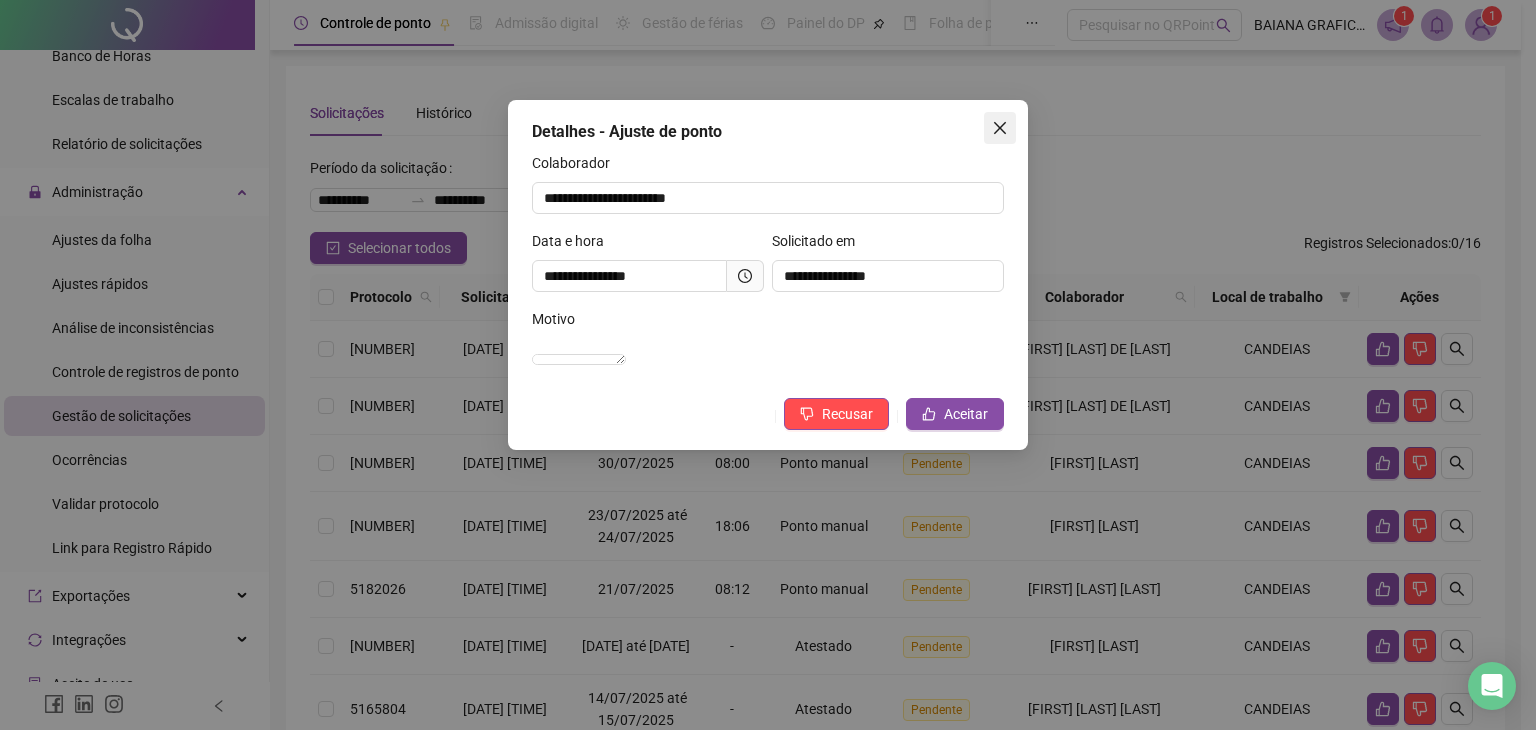 click 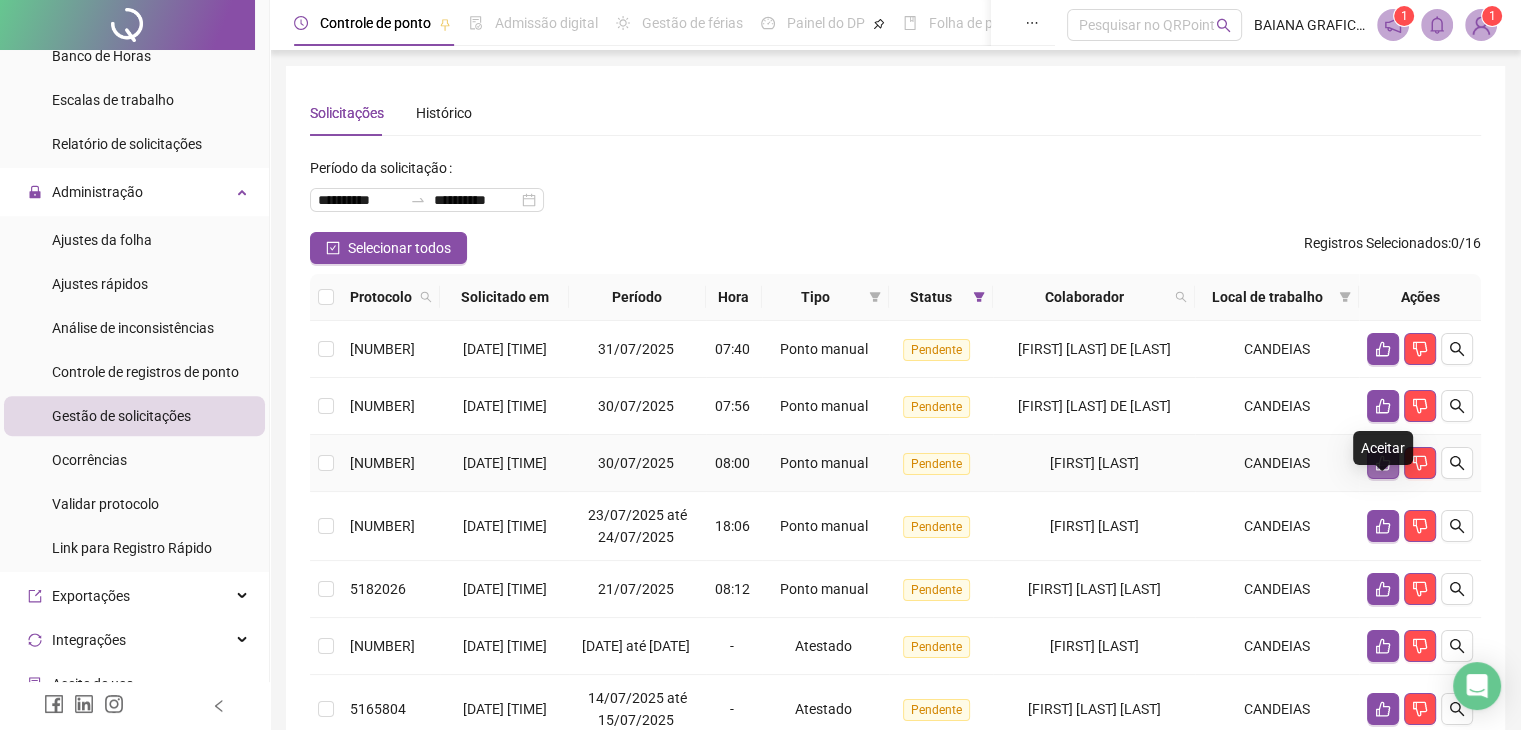 click 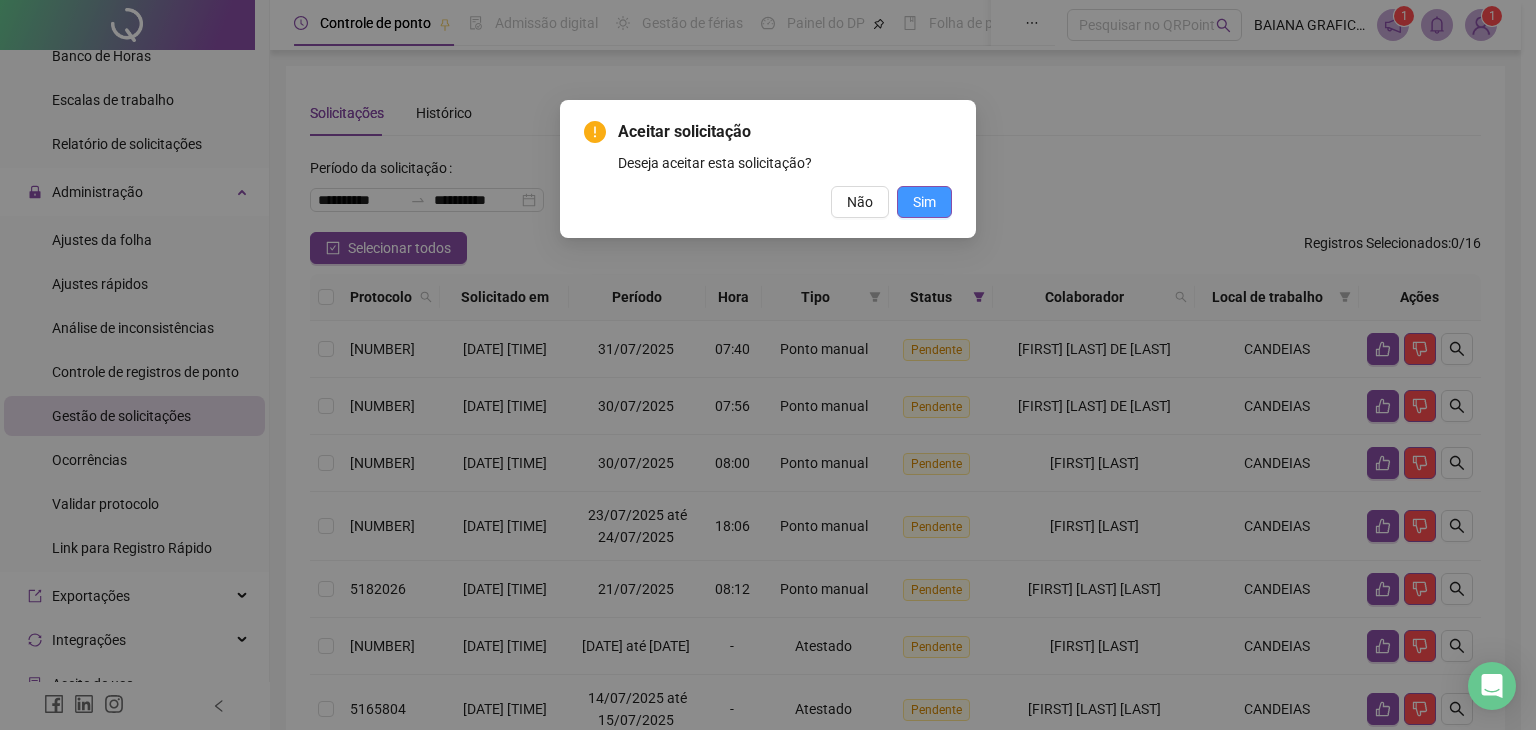 click on "Sim" at bounding box center (924, 202) 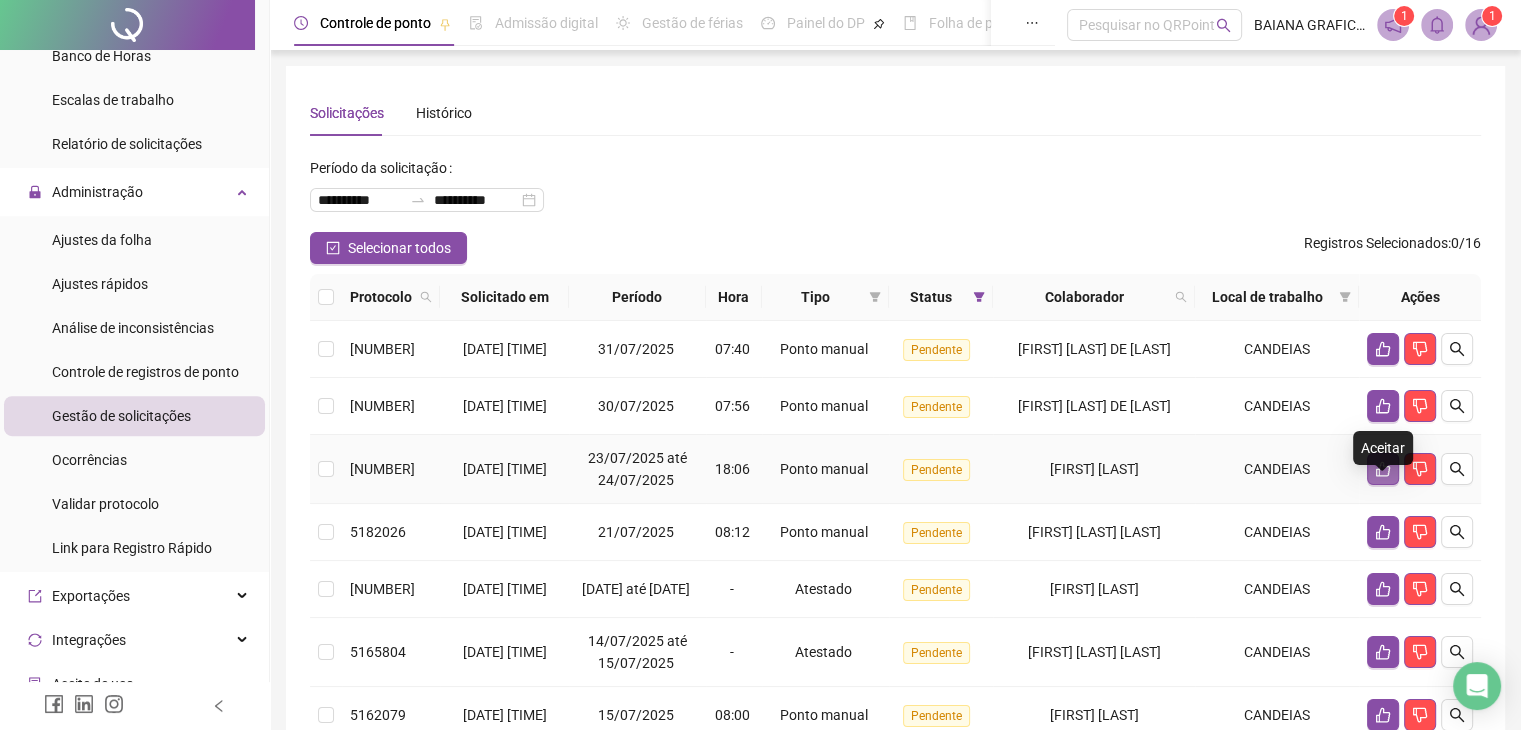 click 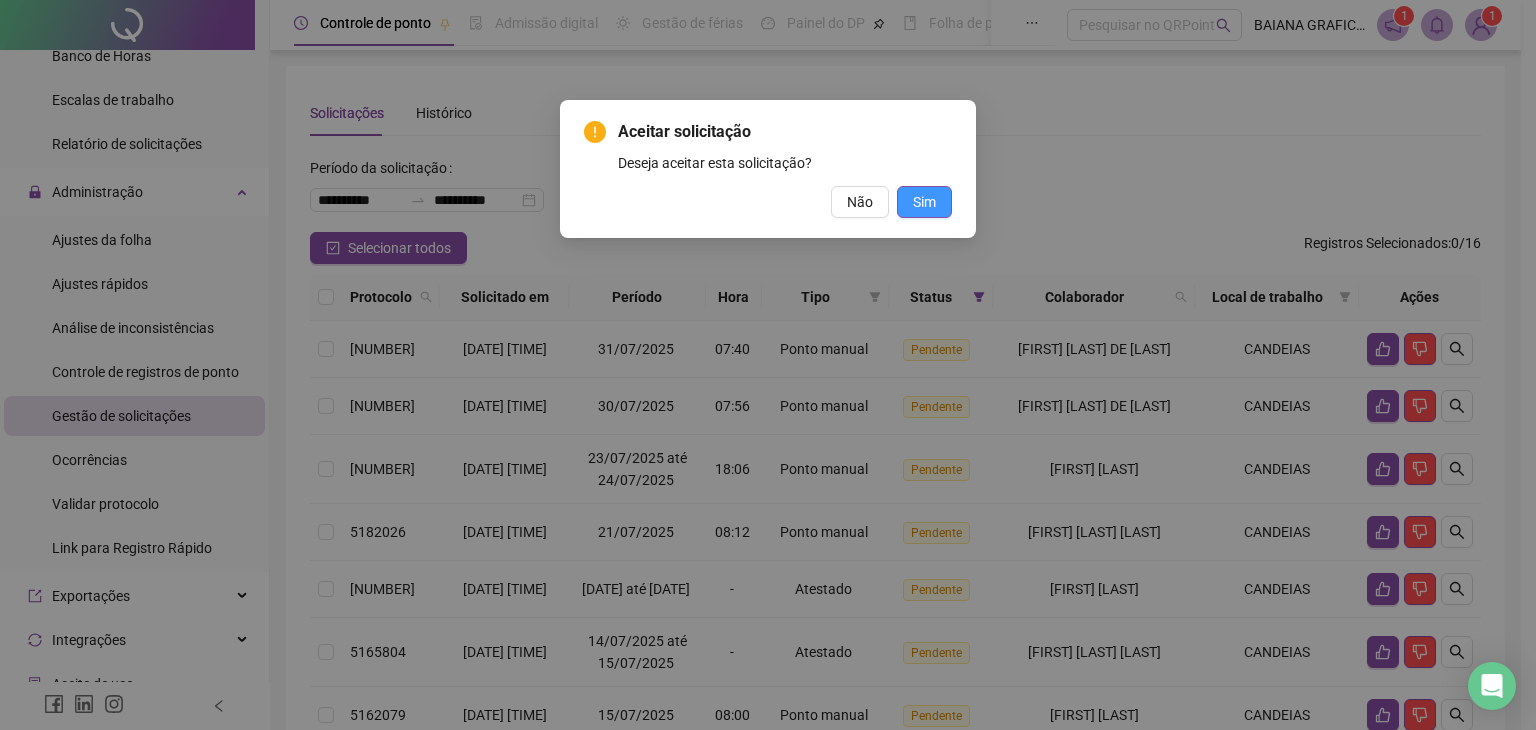 click on "Sim" at bounding box center (924, 202) 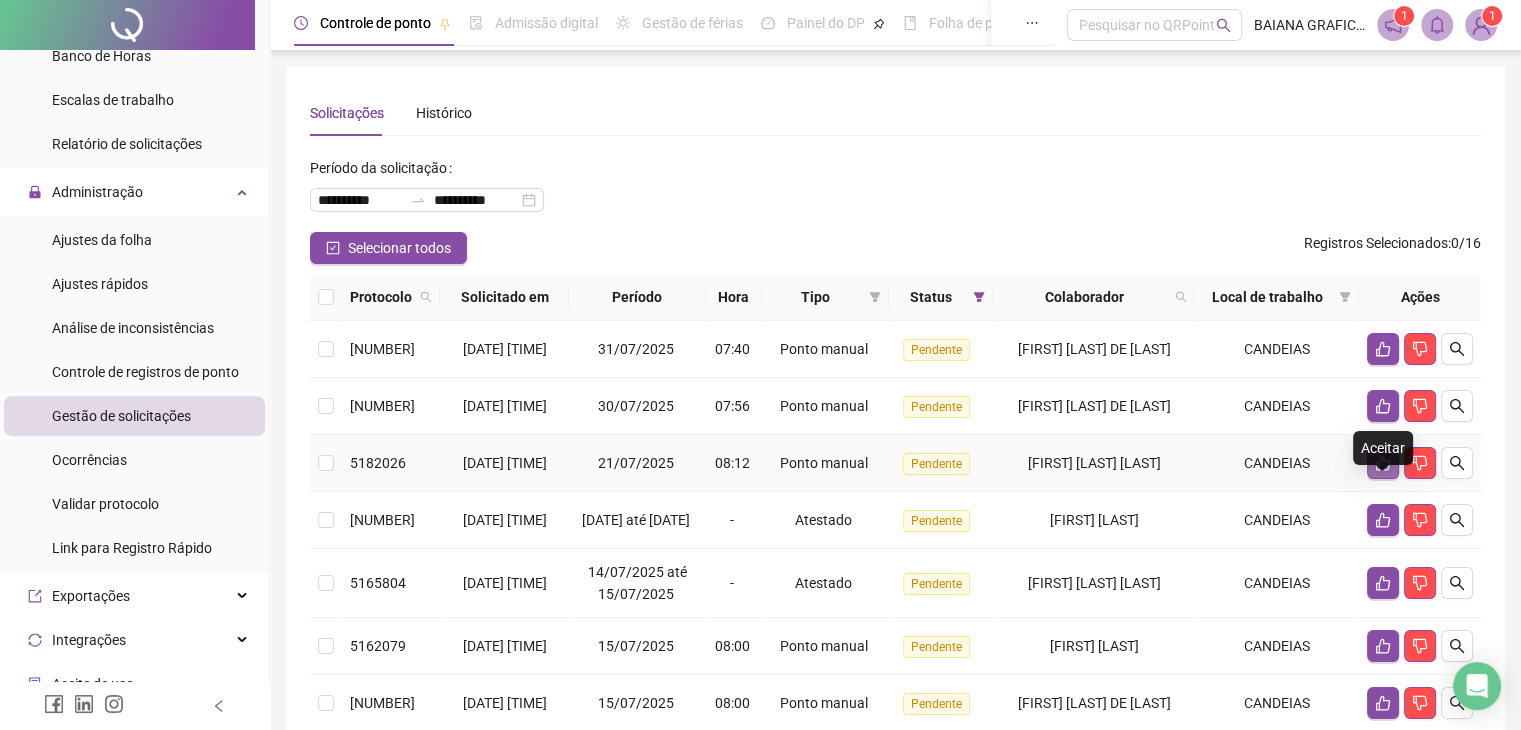 click 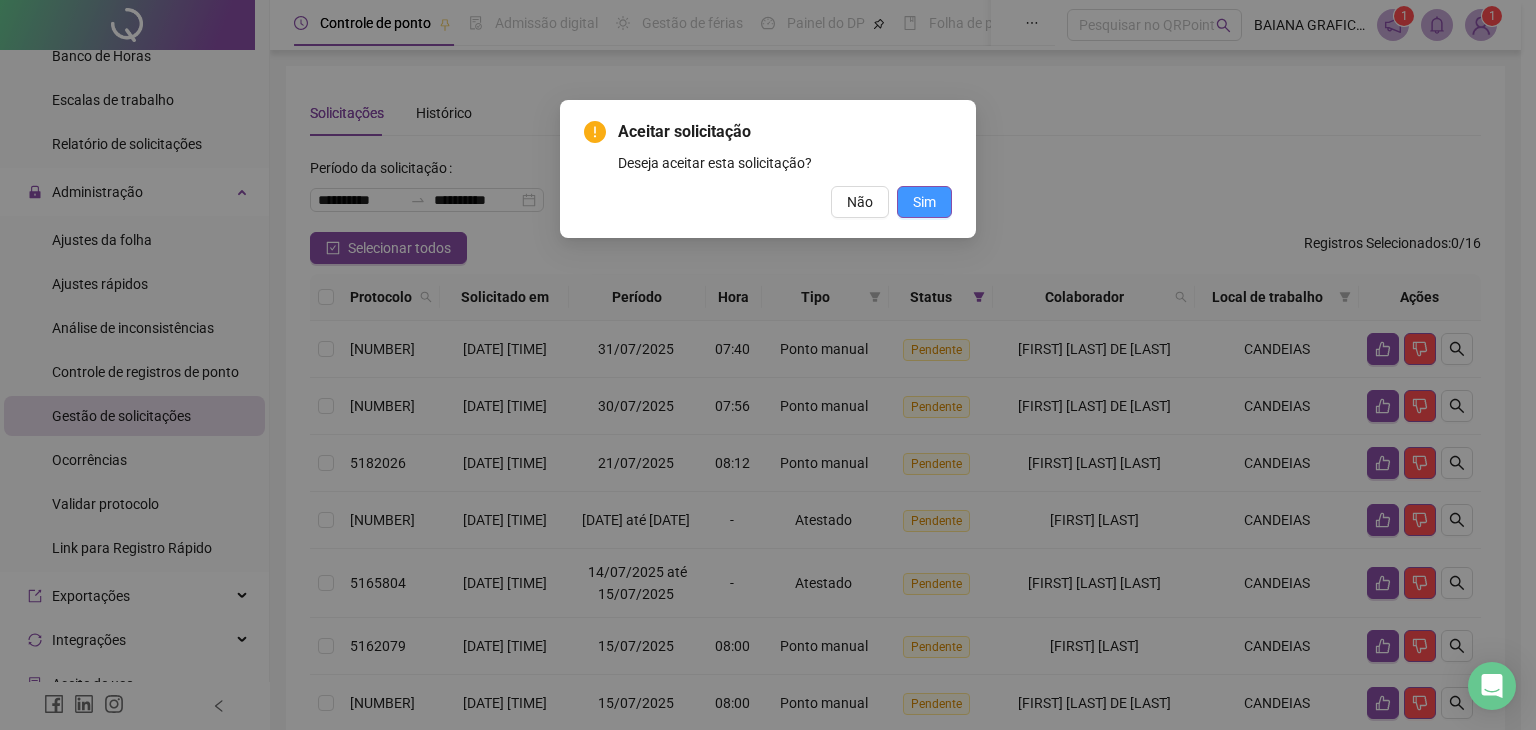 click on "Sim" at bounding box center [924, 202] 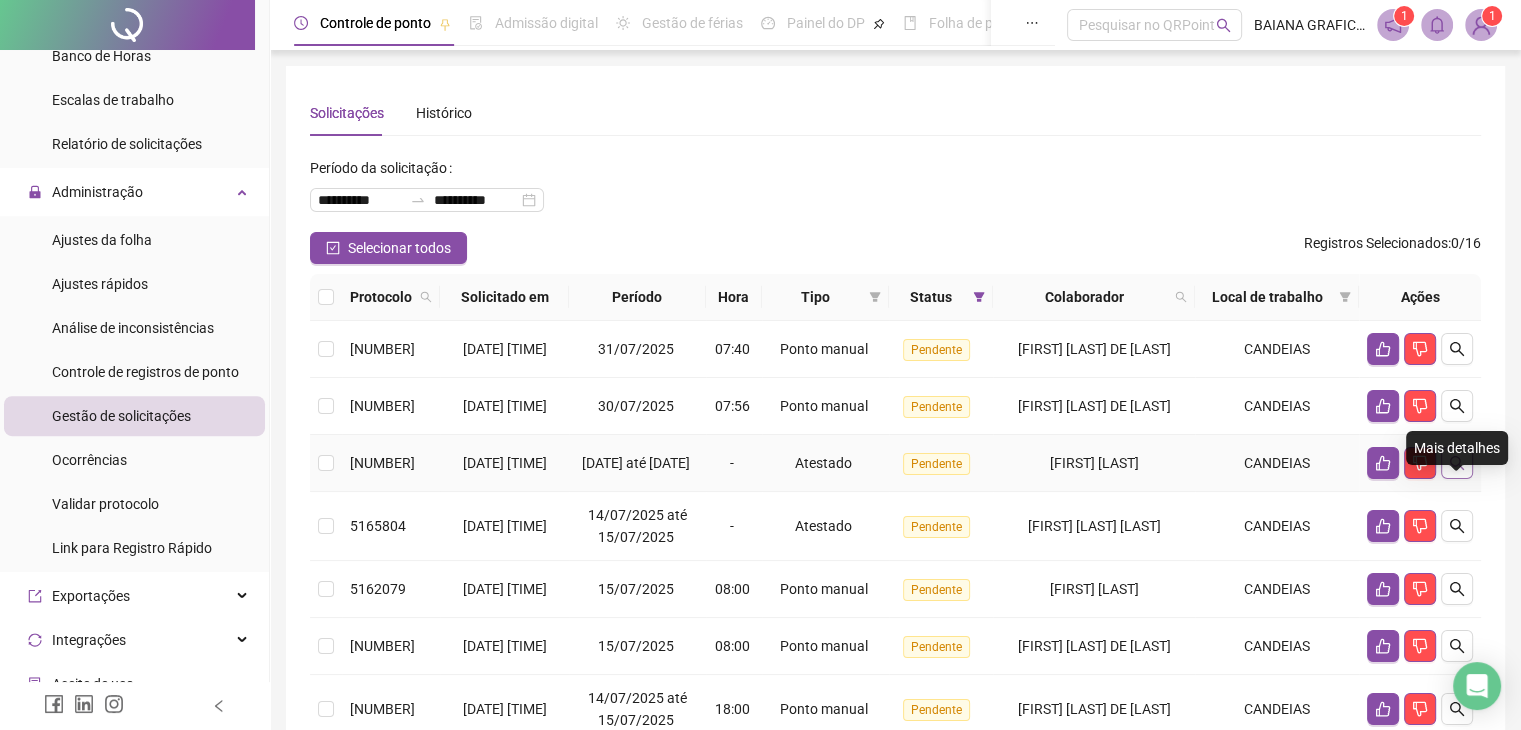 click 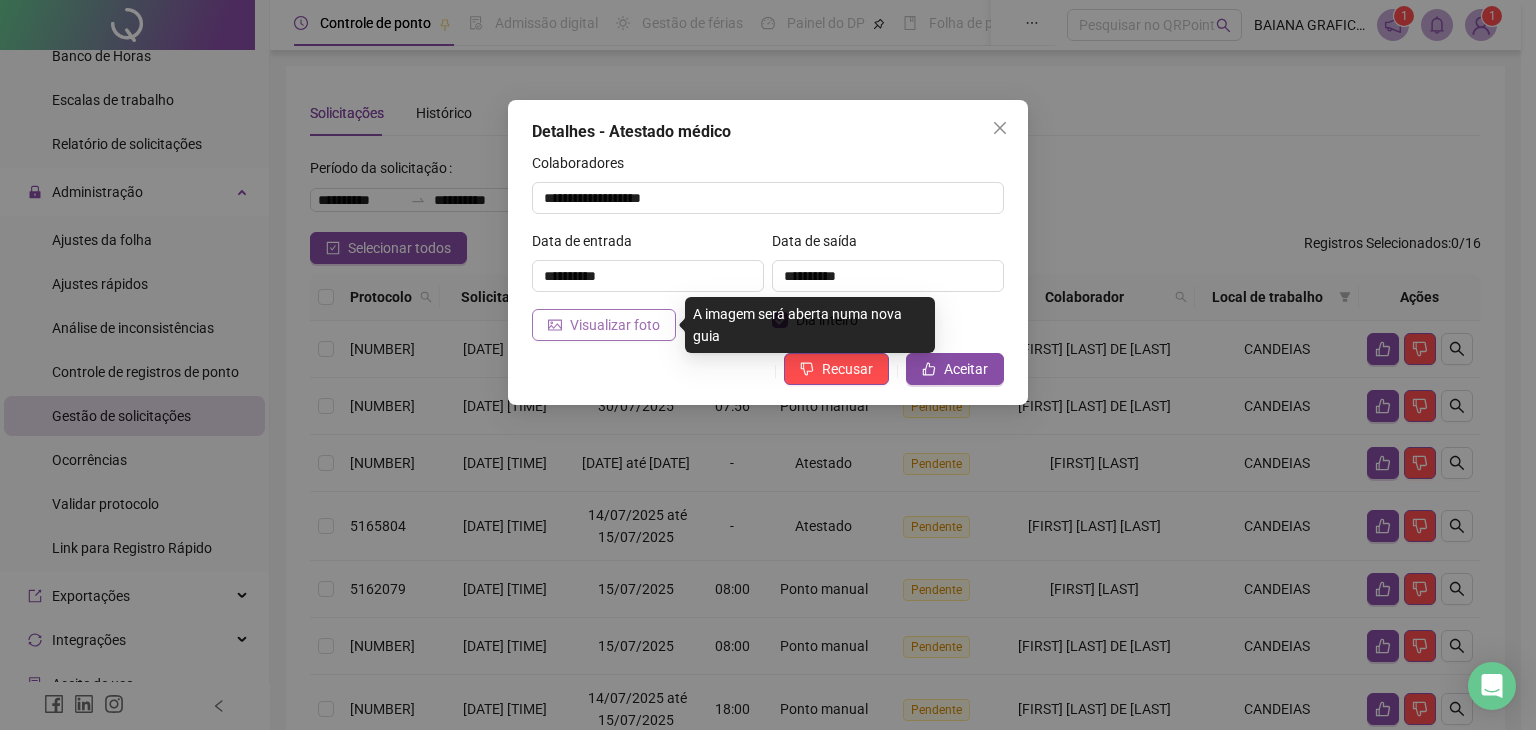 click on "Visualizar foto" at bounding box center [615, 325] 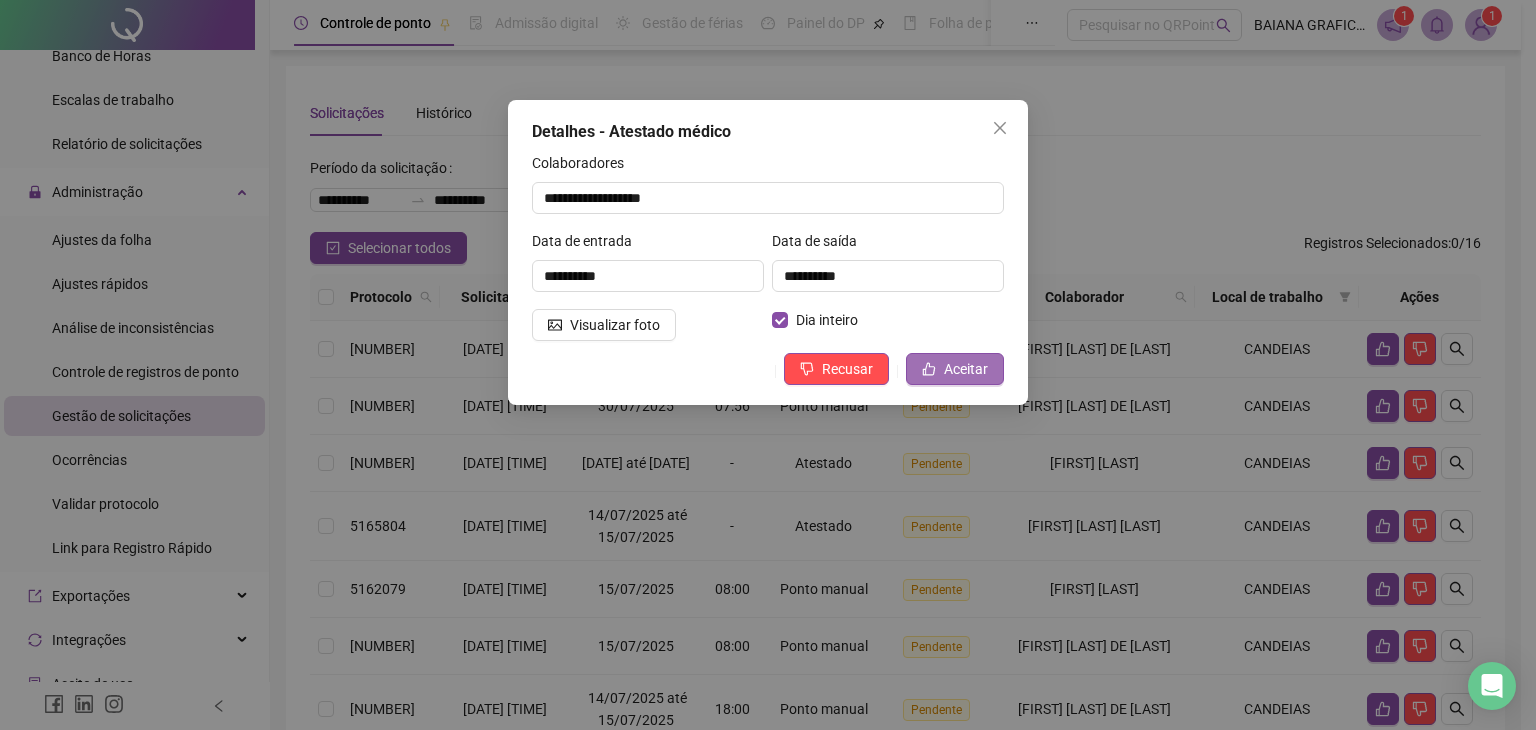 click on "Aceitar" at bounding box center (966, 369) 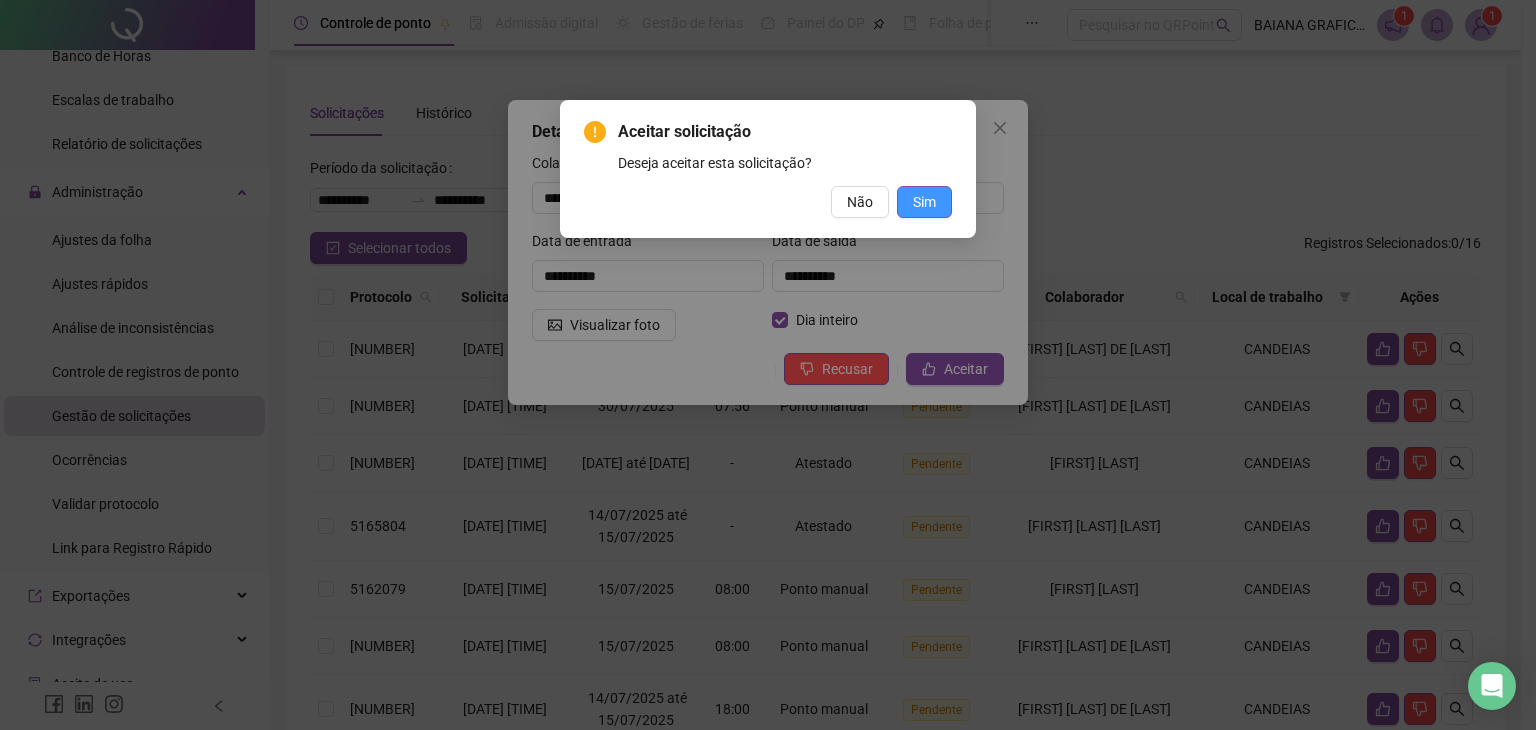 click on "Sim" at bounding box center [924, 202] 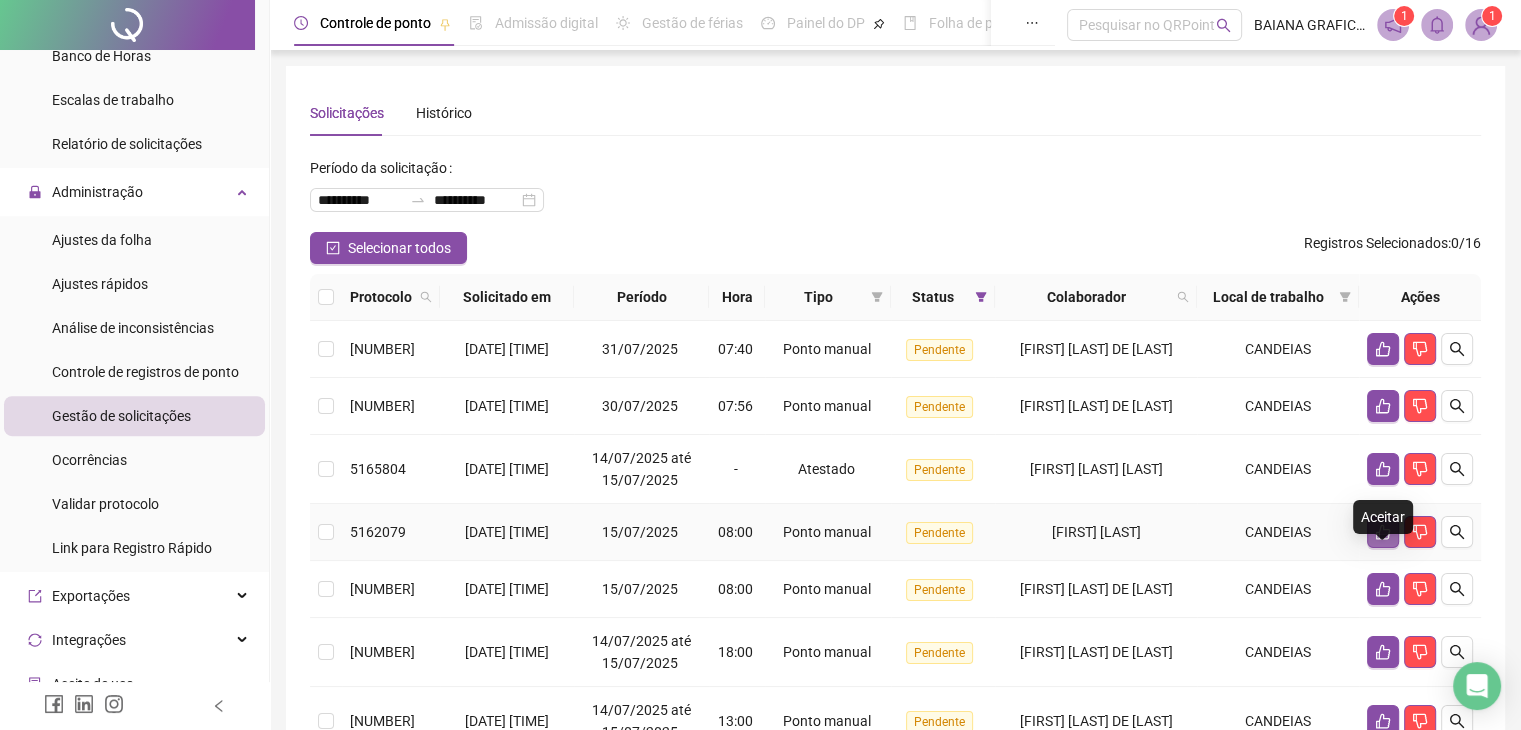 click 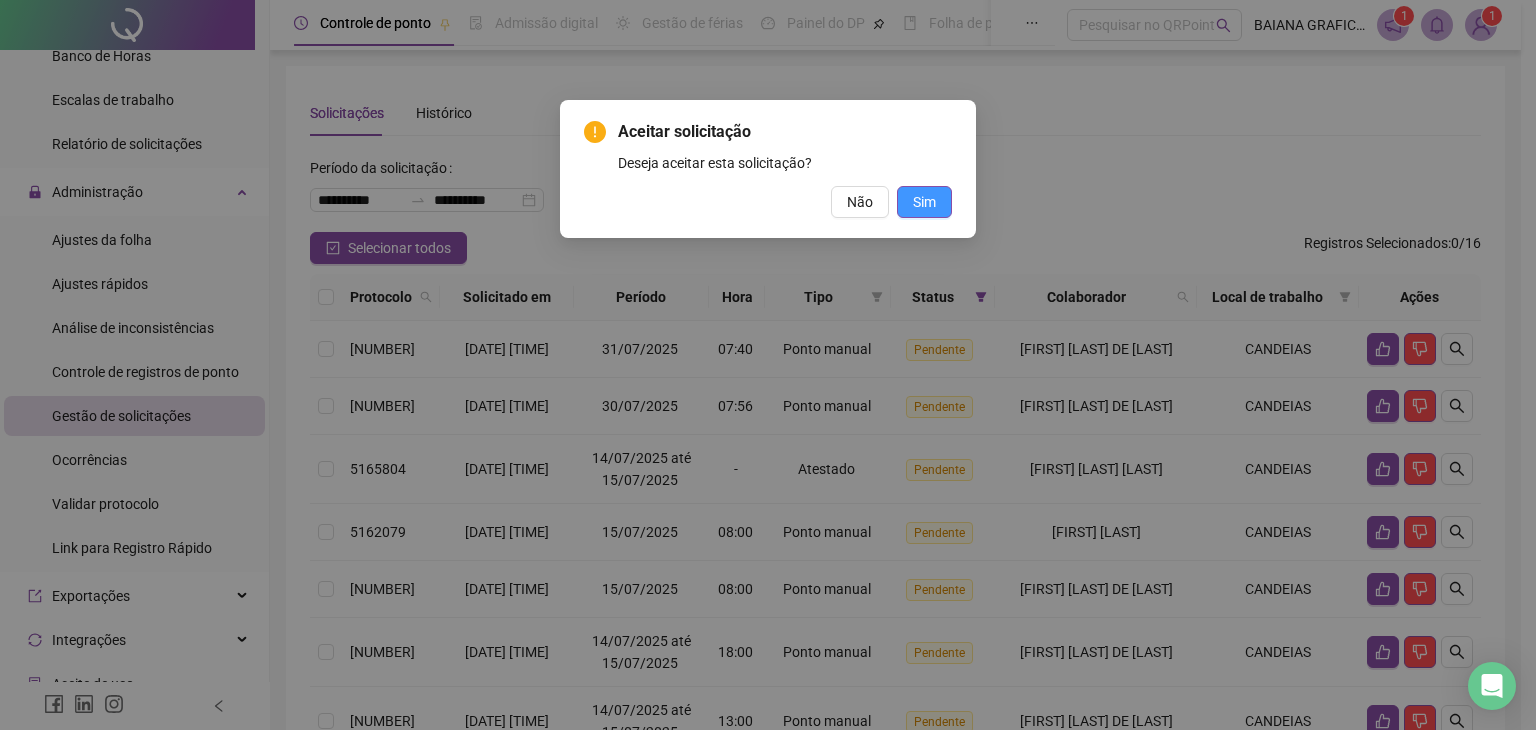 click on "Sim" at bounding box center [924, 202] 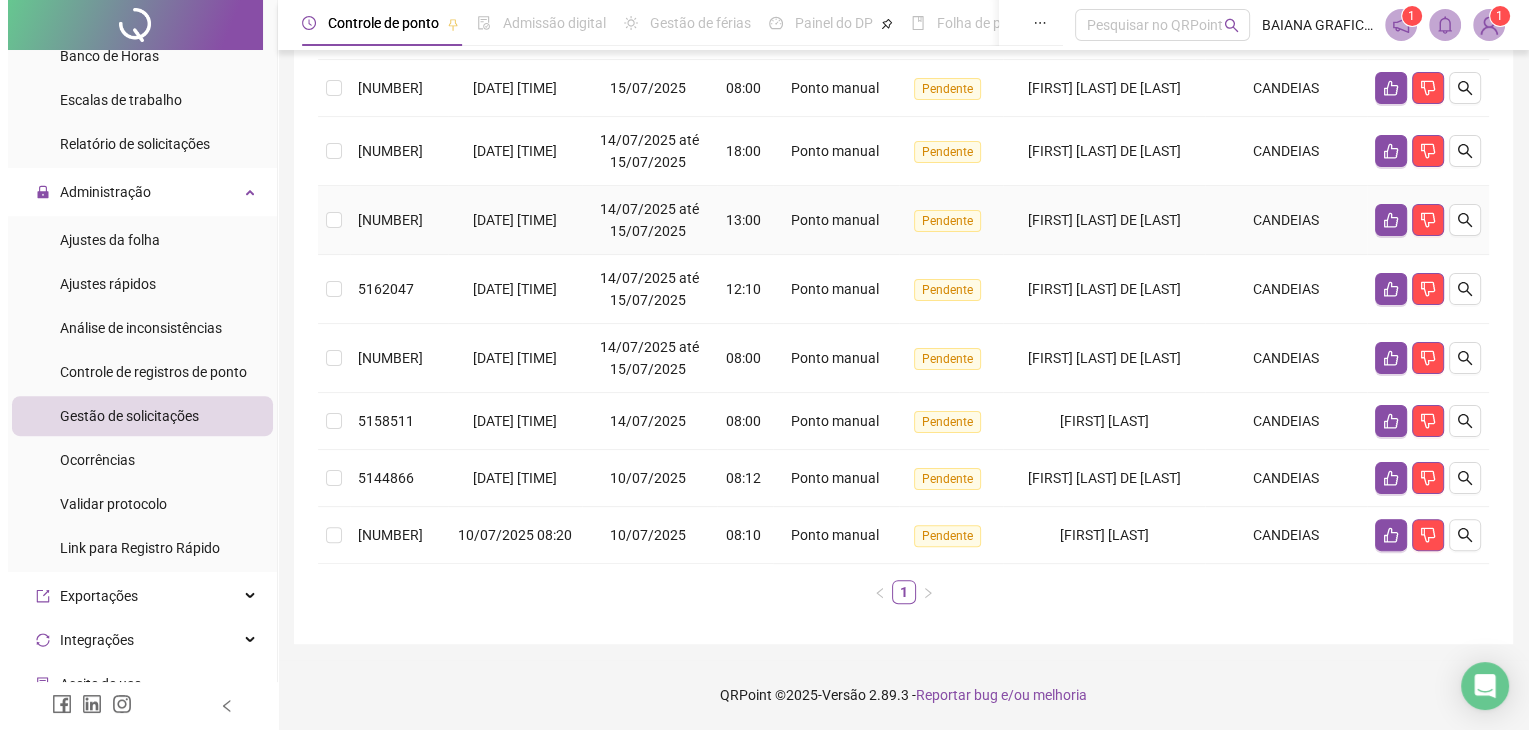 scroll, scrollTop: 514, scrollLeft: 0, axis: vertical 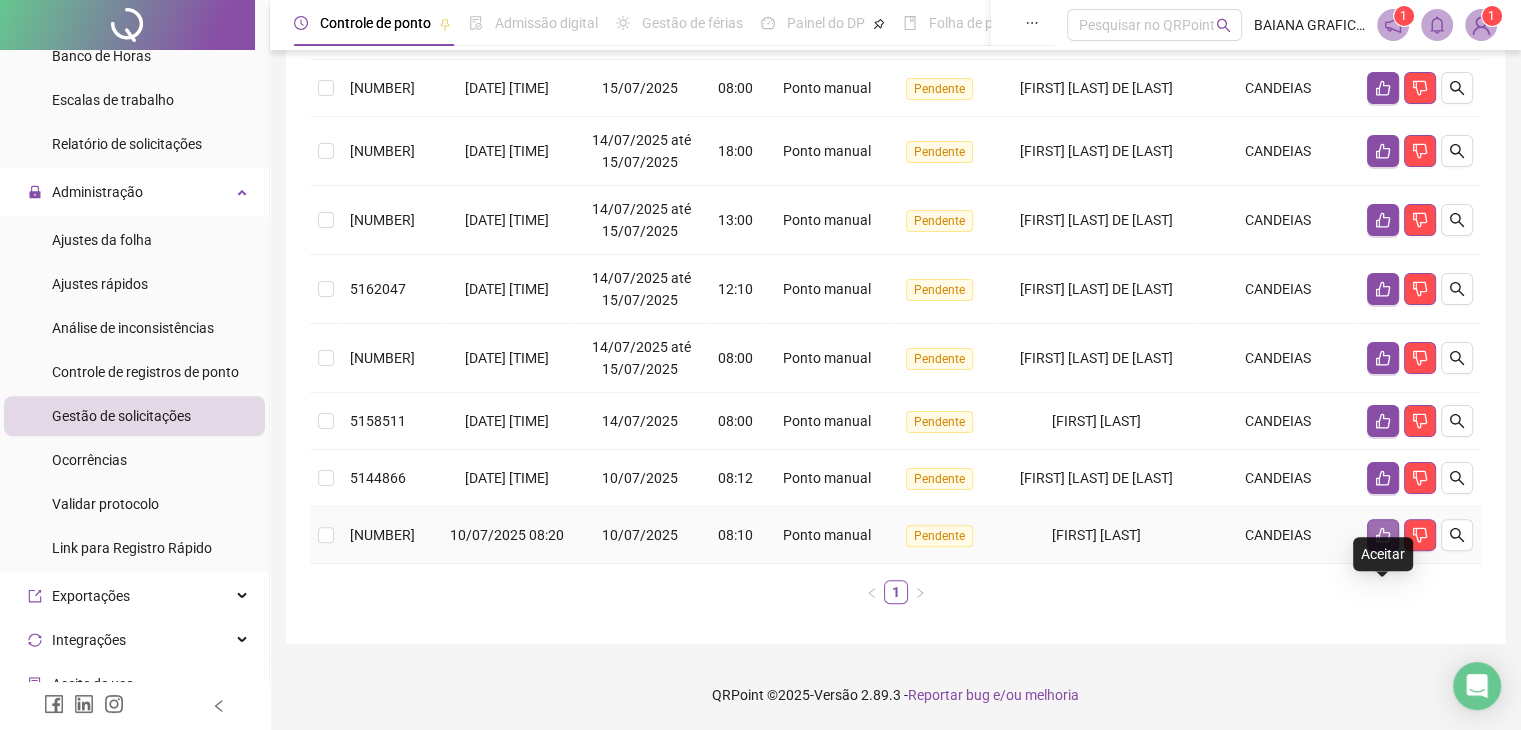 click at bounding box center [1383, 535] 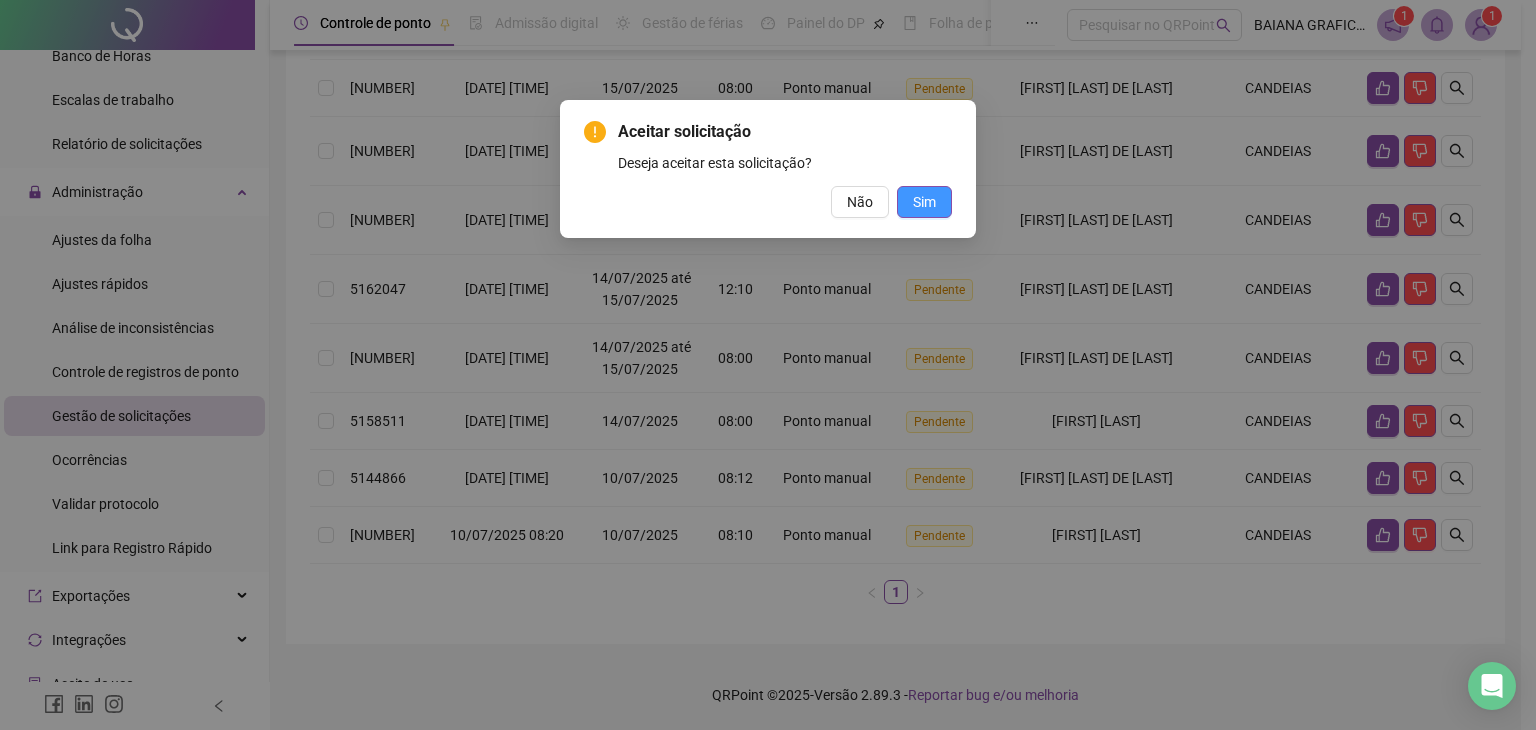 click on "Sim" at bounding box center (924, 202) 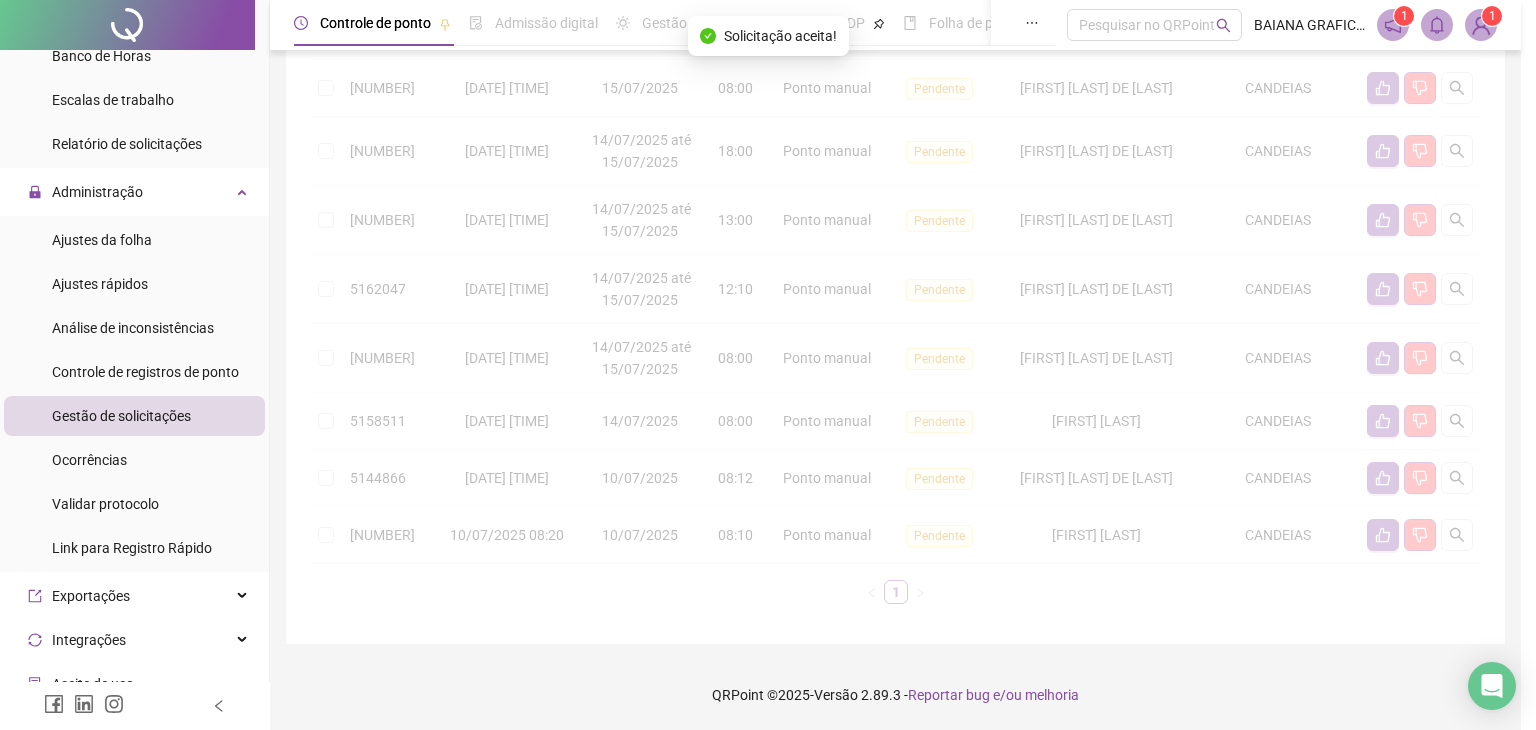 scroll, scrollTop: 385, scrollLeft: 0, axis: vertical 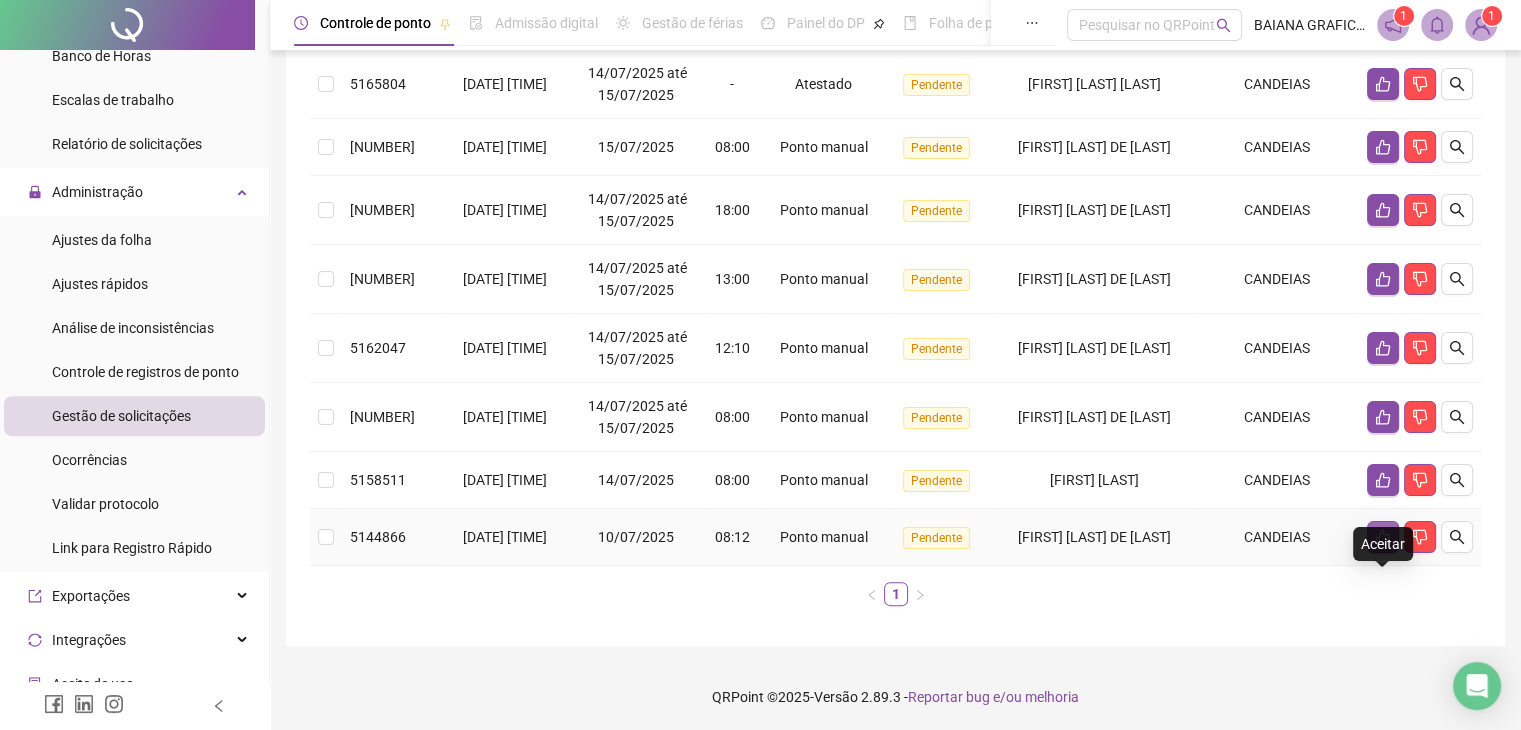 click 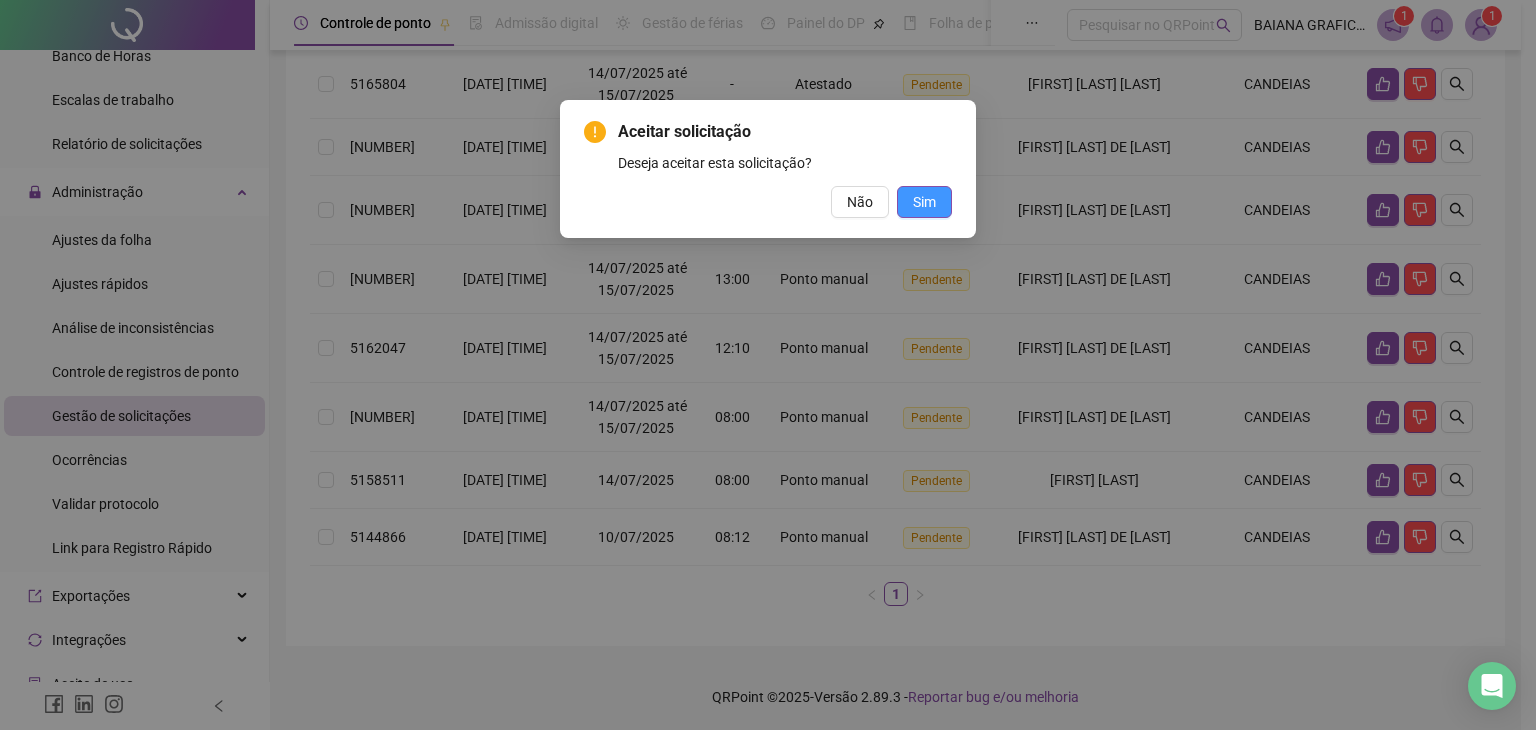 click on "Sim" at bounding box center [924, 202] 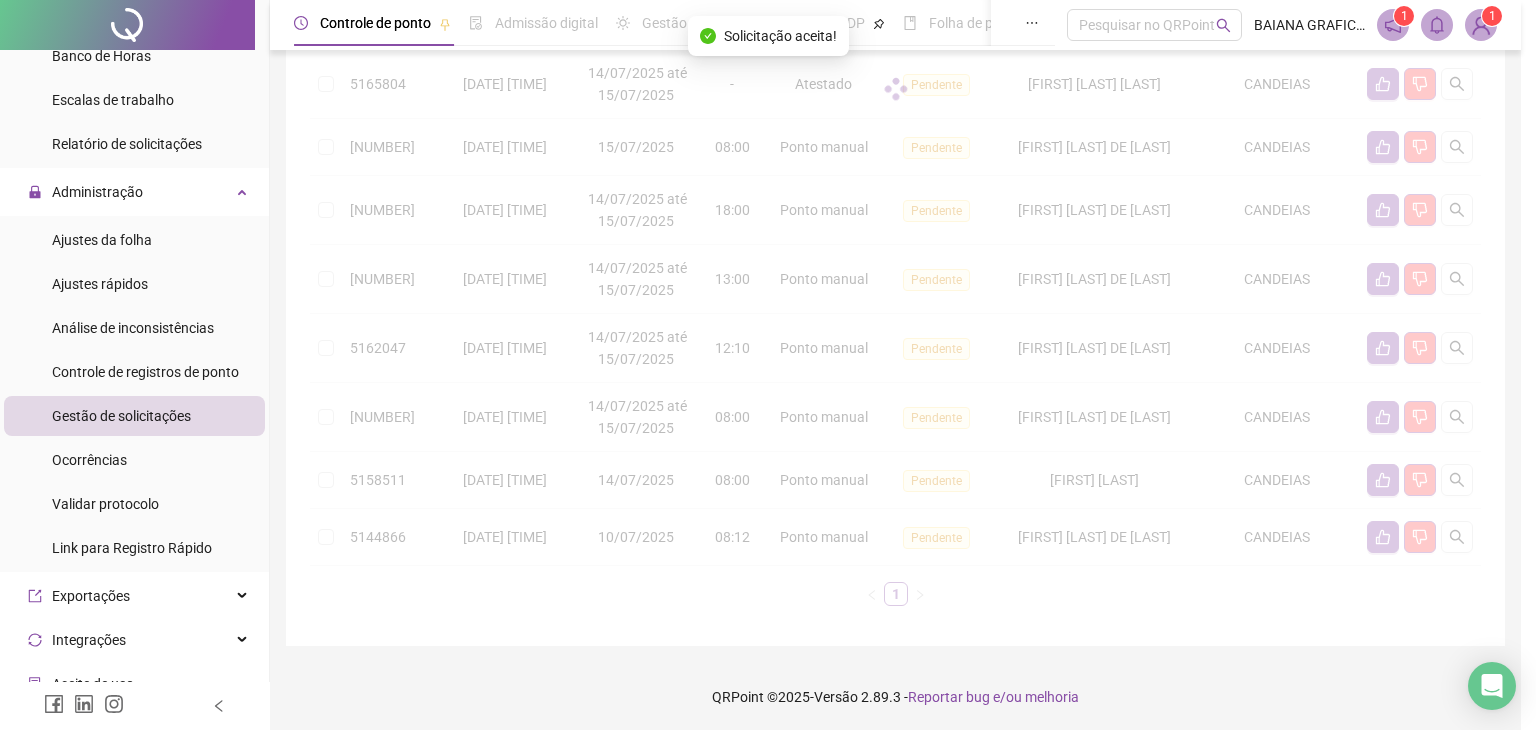 scroll, scrollTop: 328, scrollLeft: 0, axis: vertical 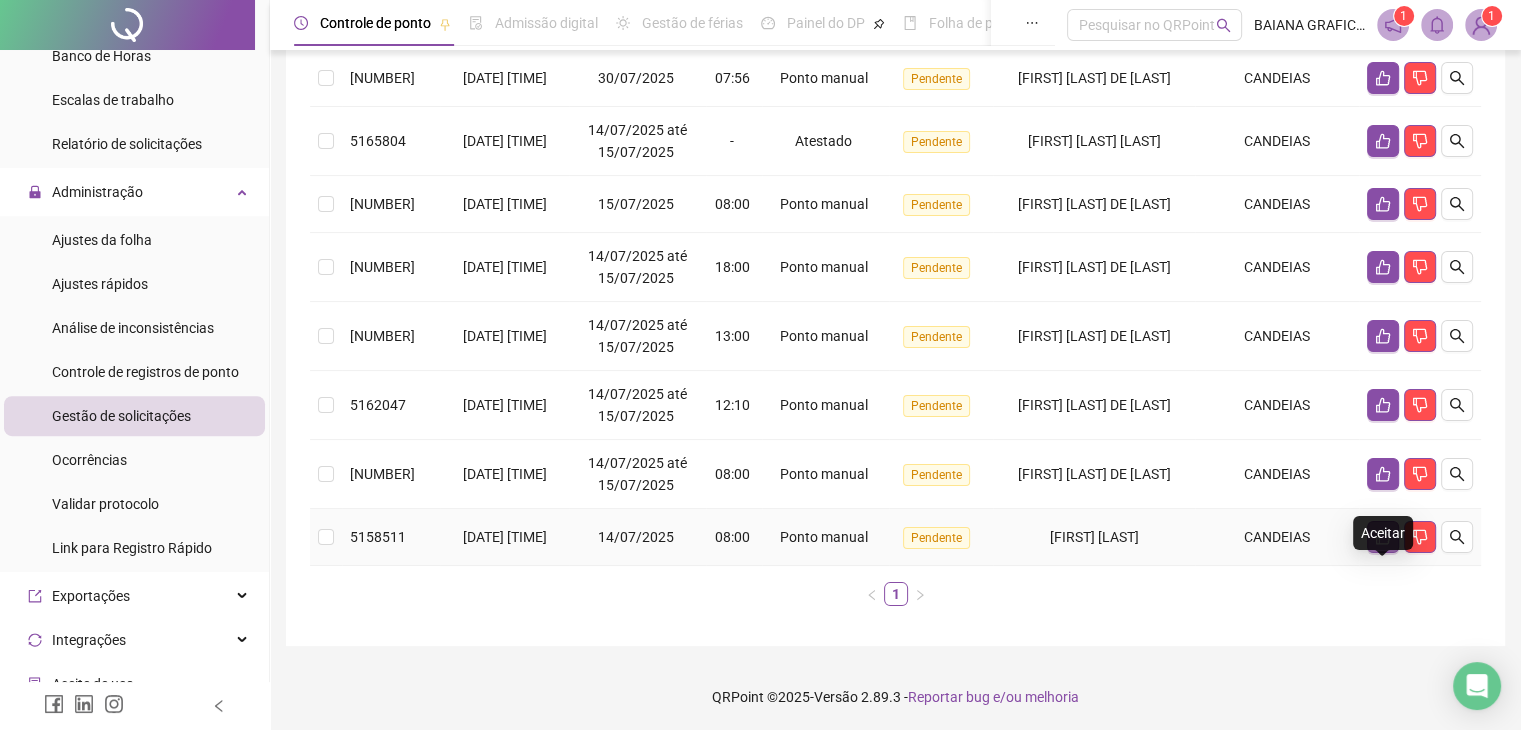 click at bounding box center (1383, 537) 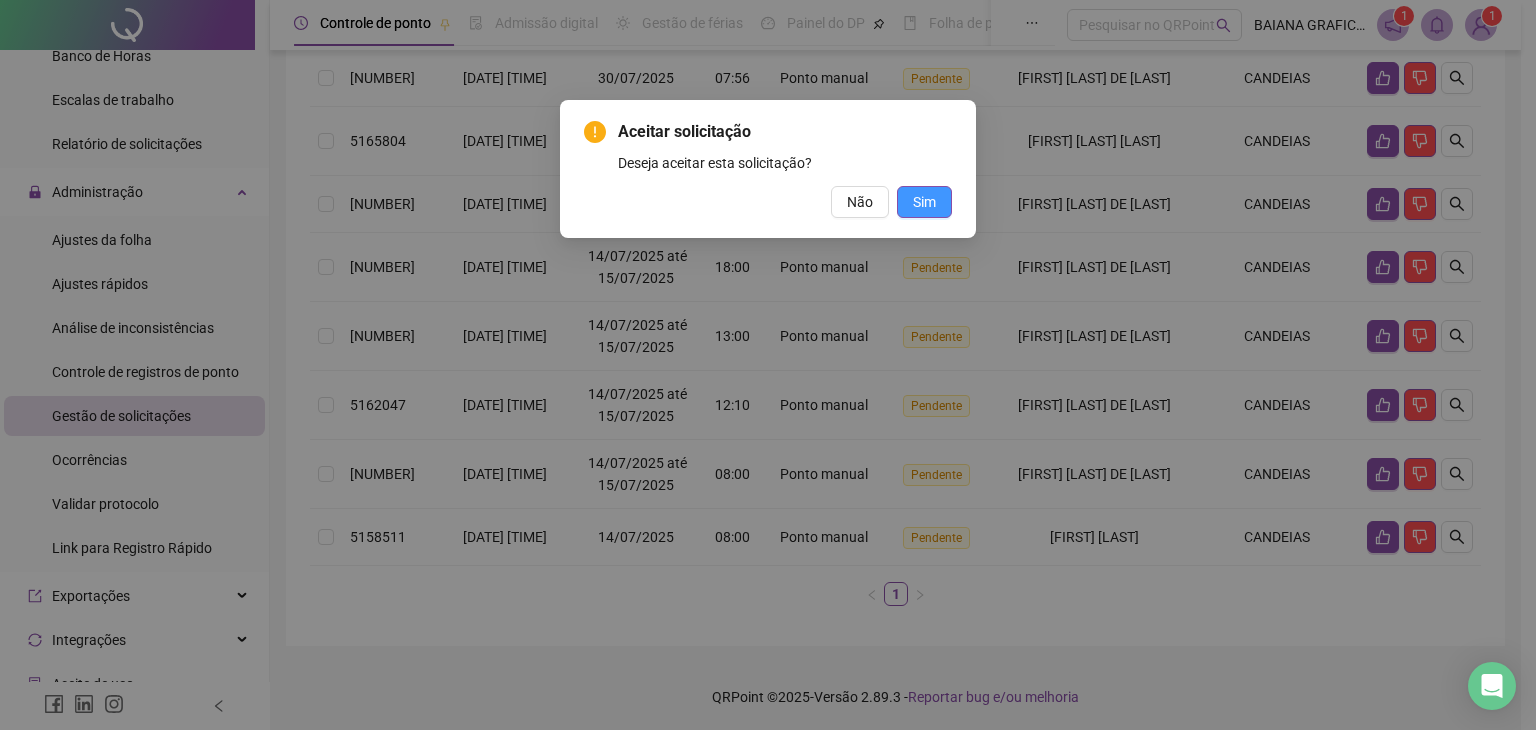 click on "Sim" at bounding box center (924, 202) 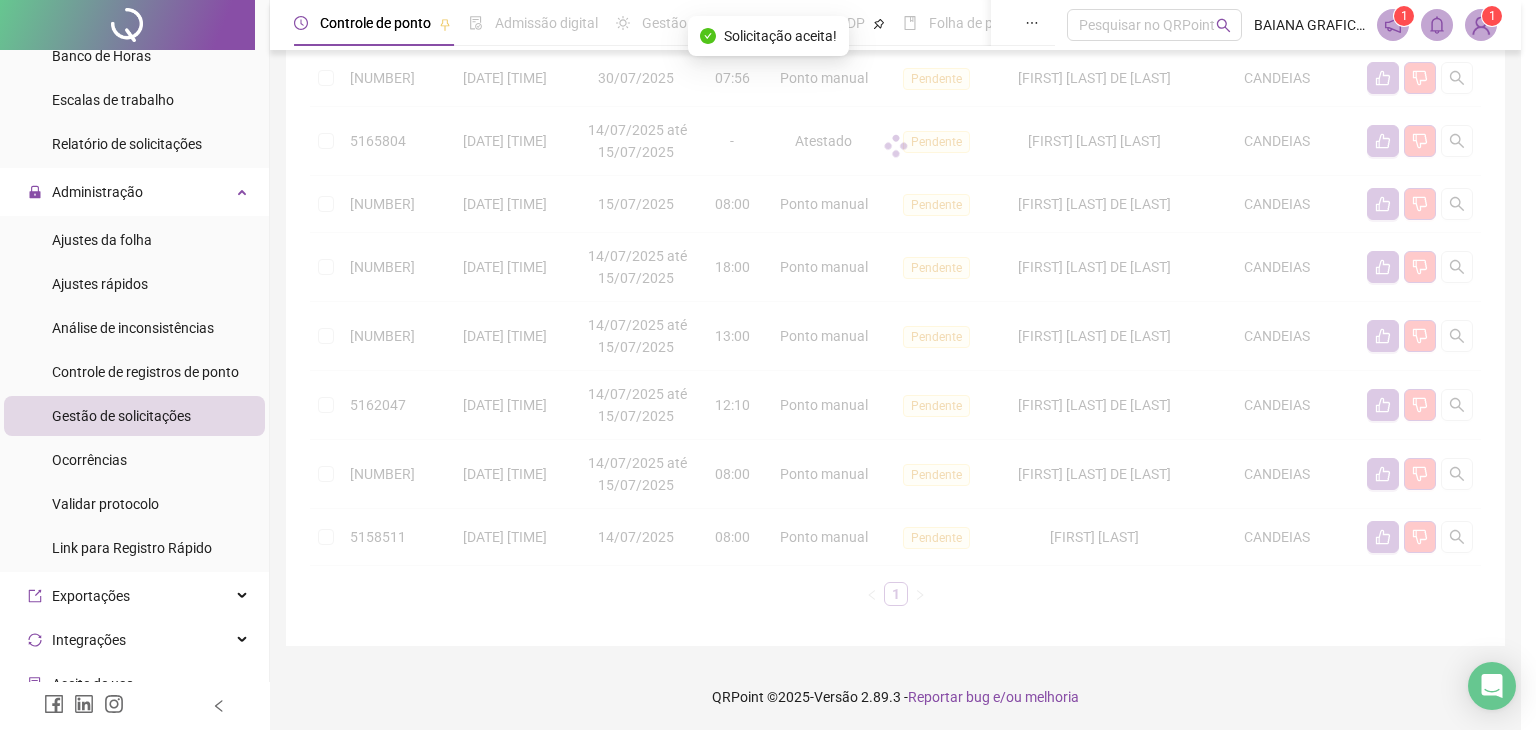 scroll, scrollTop: 272, scrollLeft: 0, axis: vertical 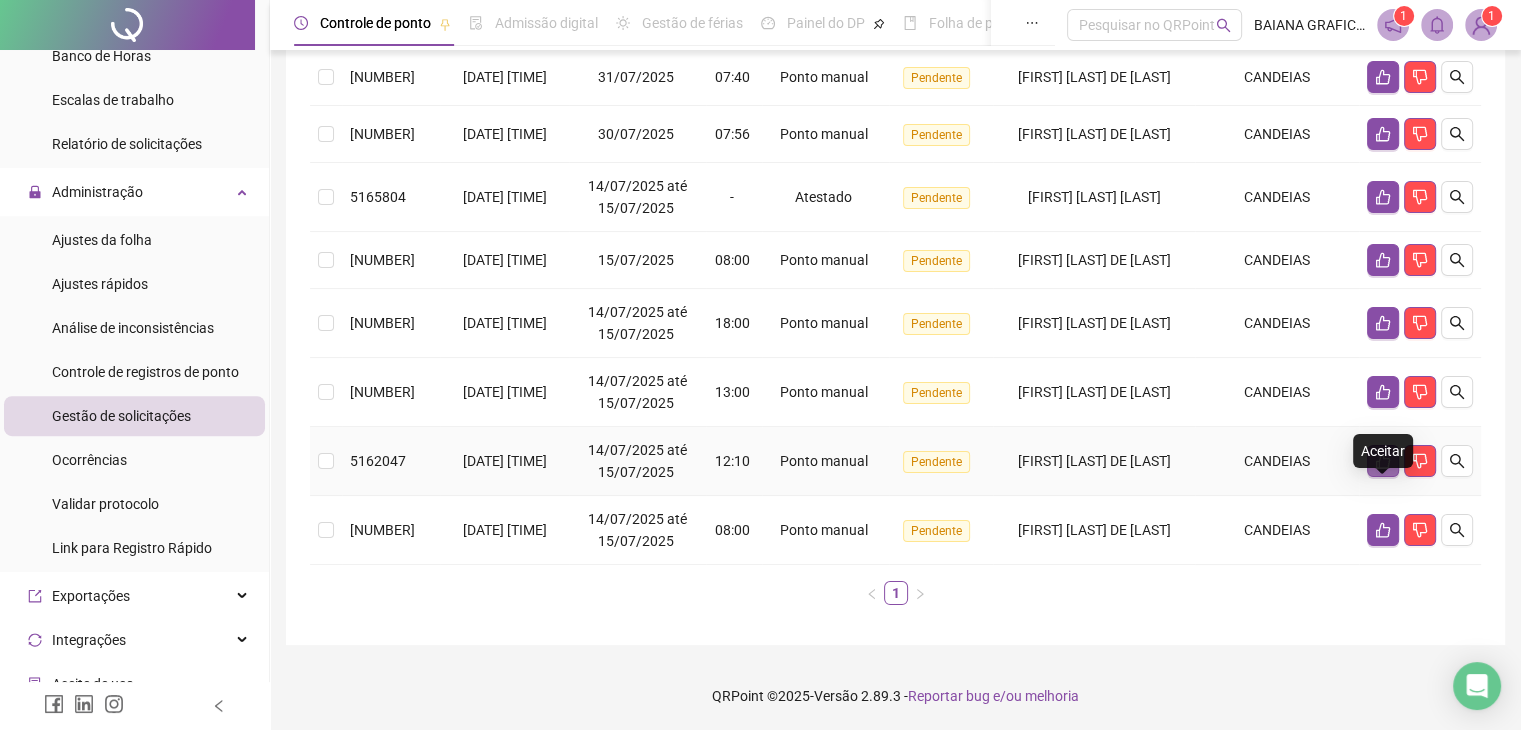 click 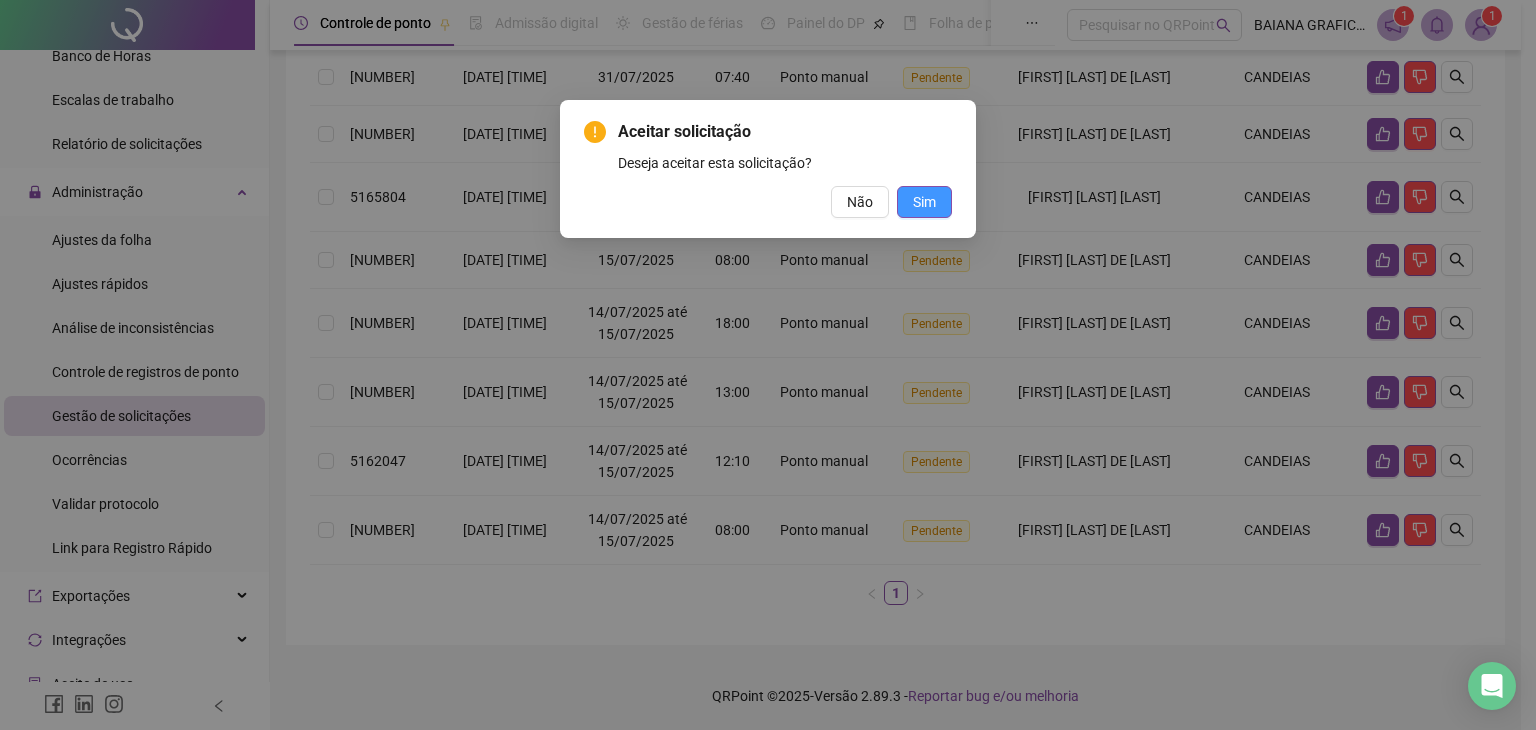 click on "Sim" at bounding box center (924, 202) 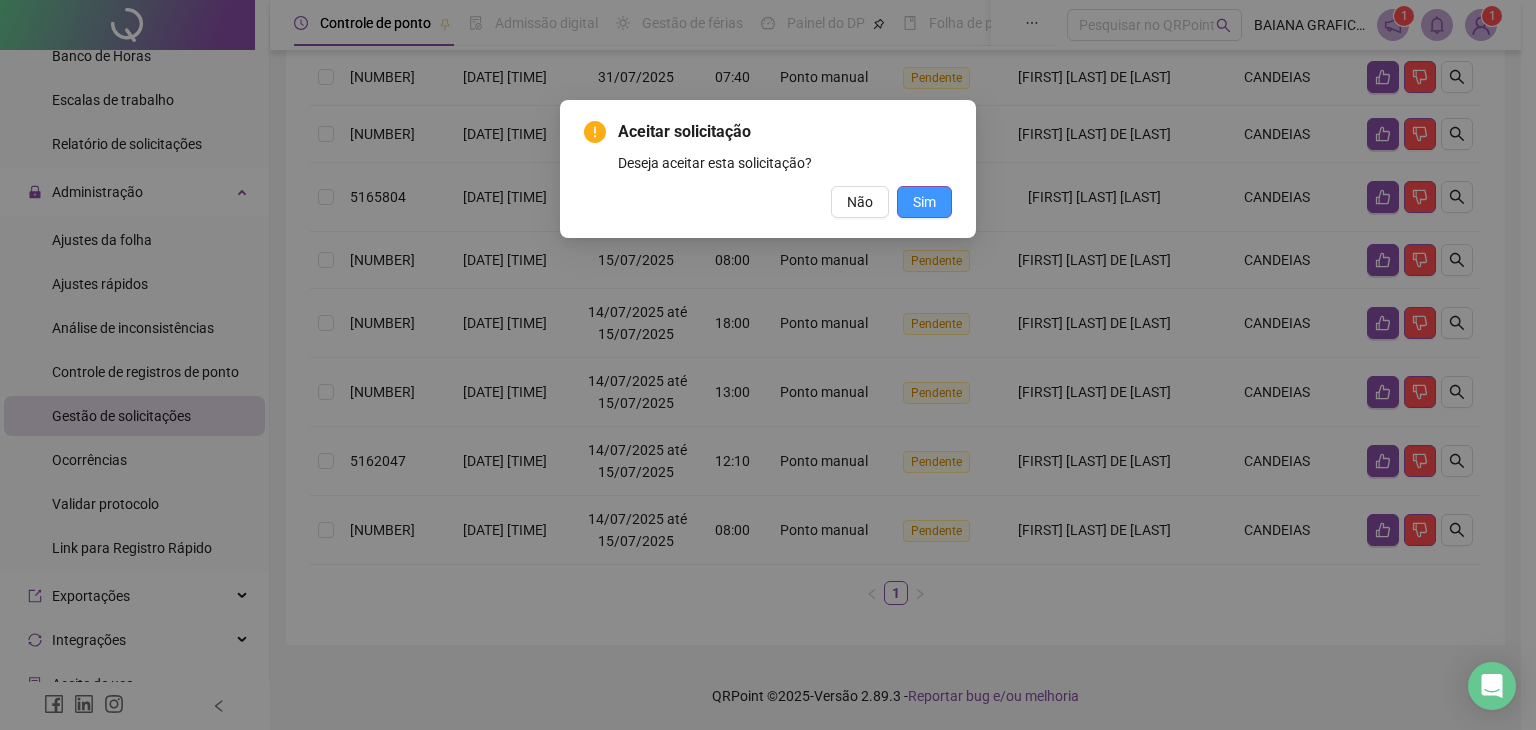 click on "Sim" at bounding box center [924, 202] 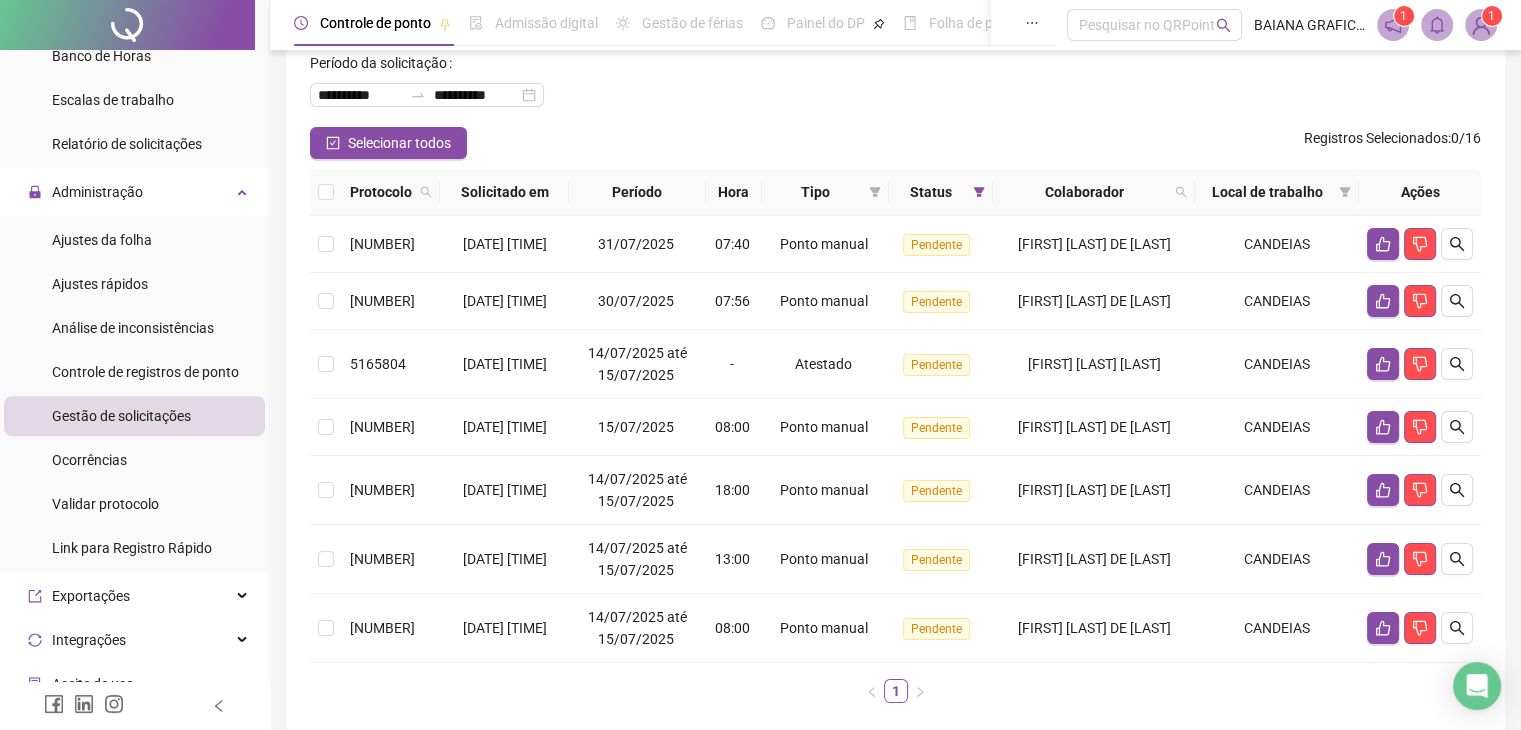 scroll, scrollTop: 104, scrollLeft: 0, axis: vertical 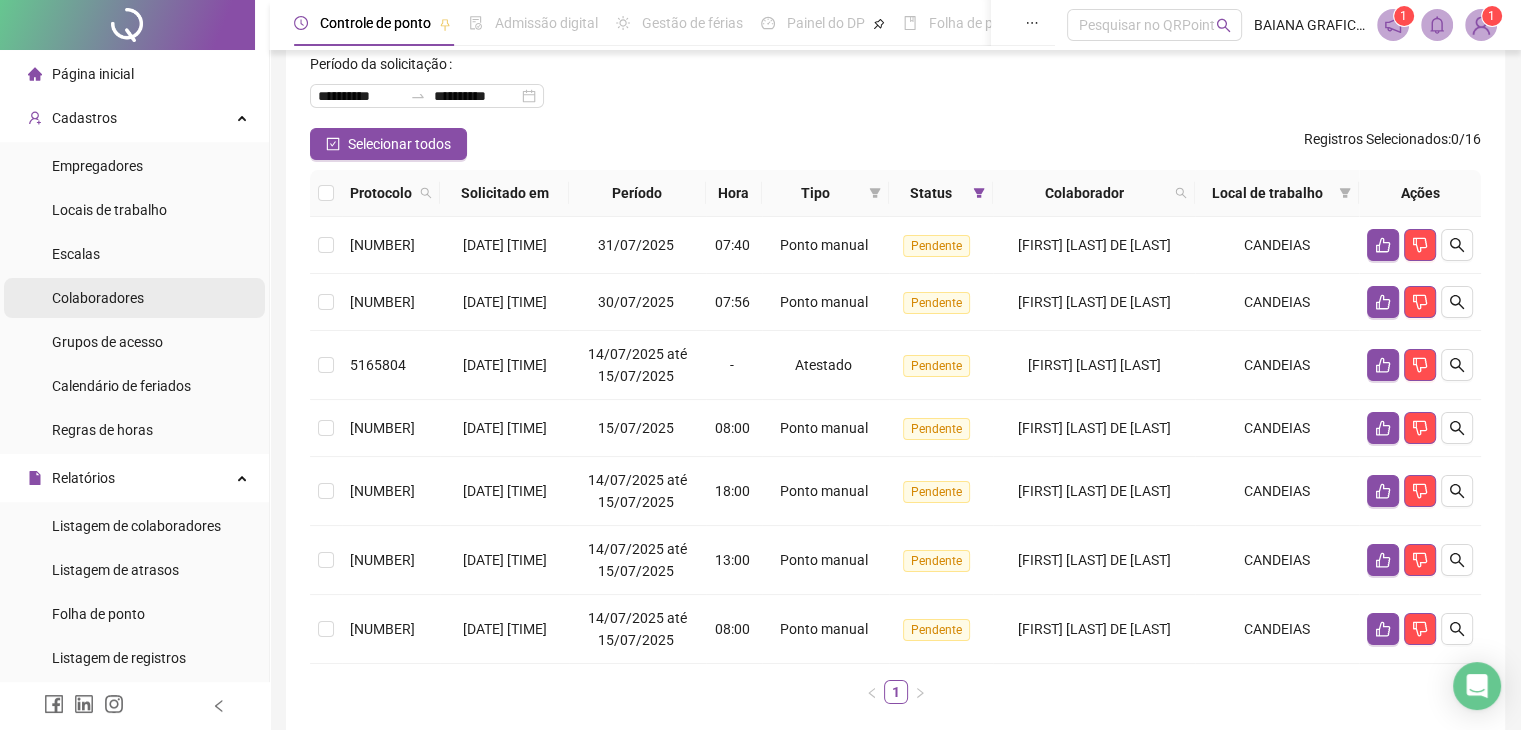 click on "Colaboradores" at bounding box center (98, 298) 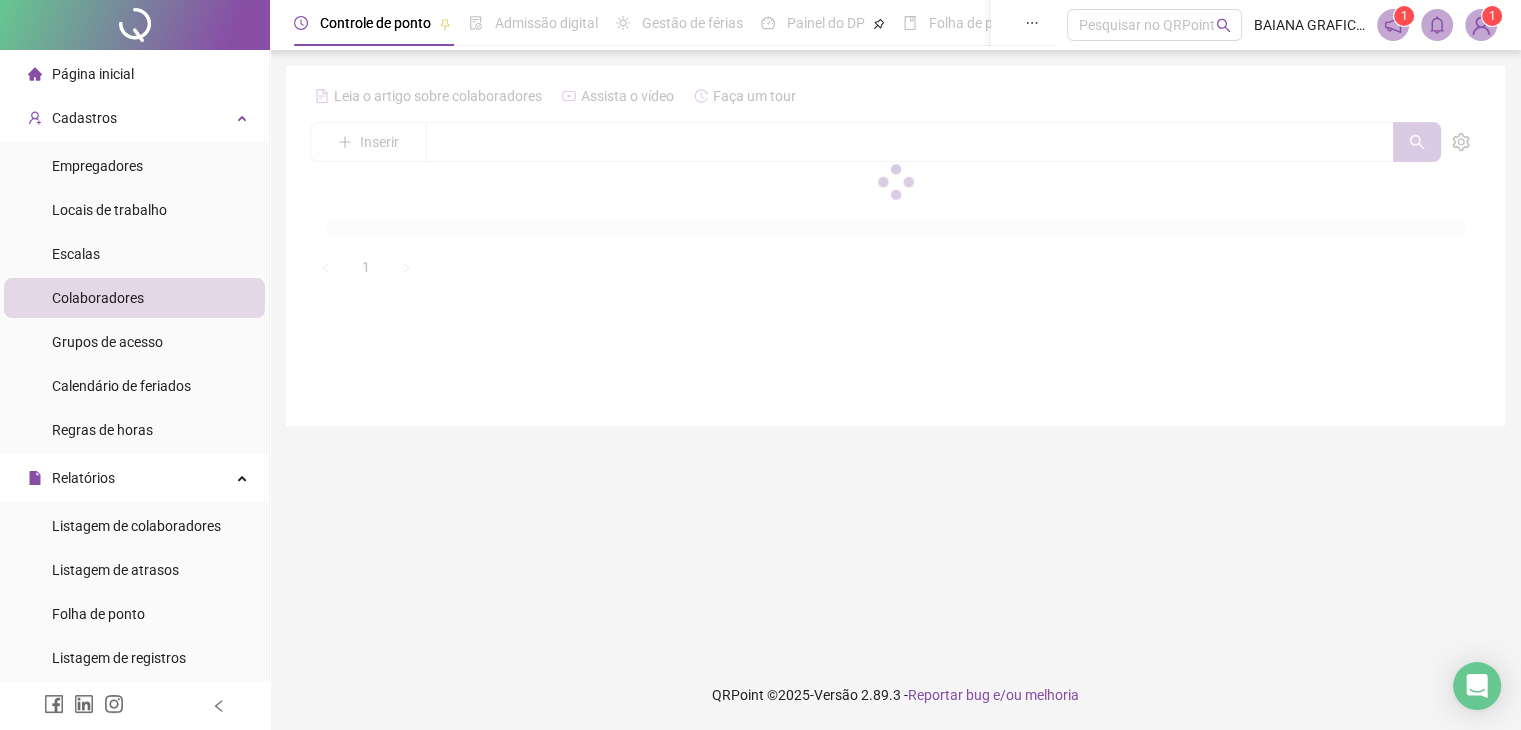 scroll, scrollTop: 0, scrollLeft: 0, axis: both 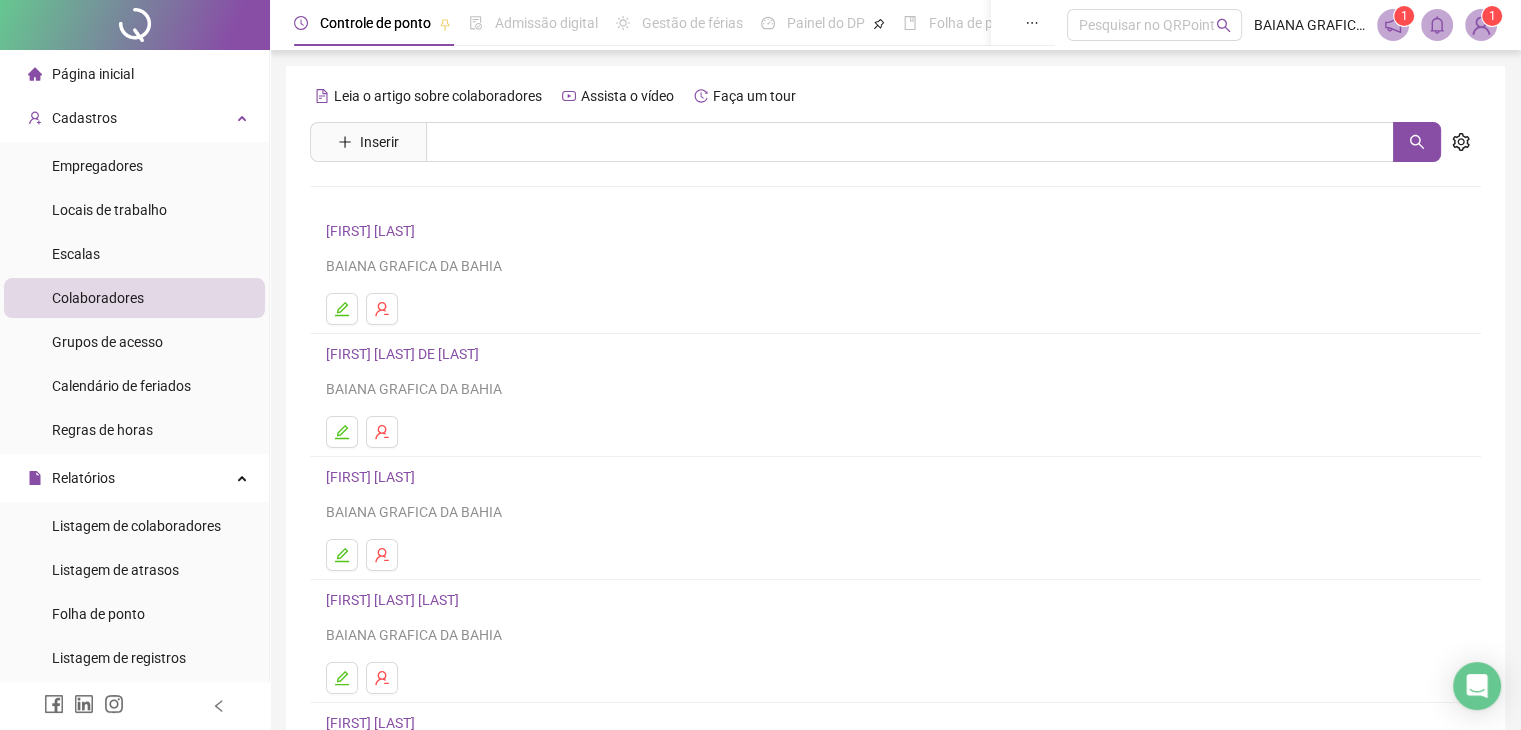 click on "[FIRST] [LAST] DE [LAST]" at bounding box center [405, 354] 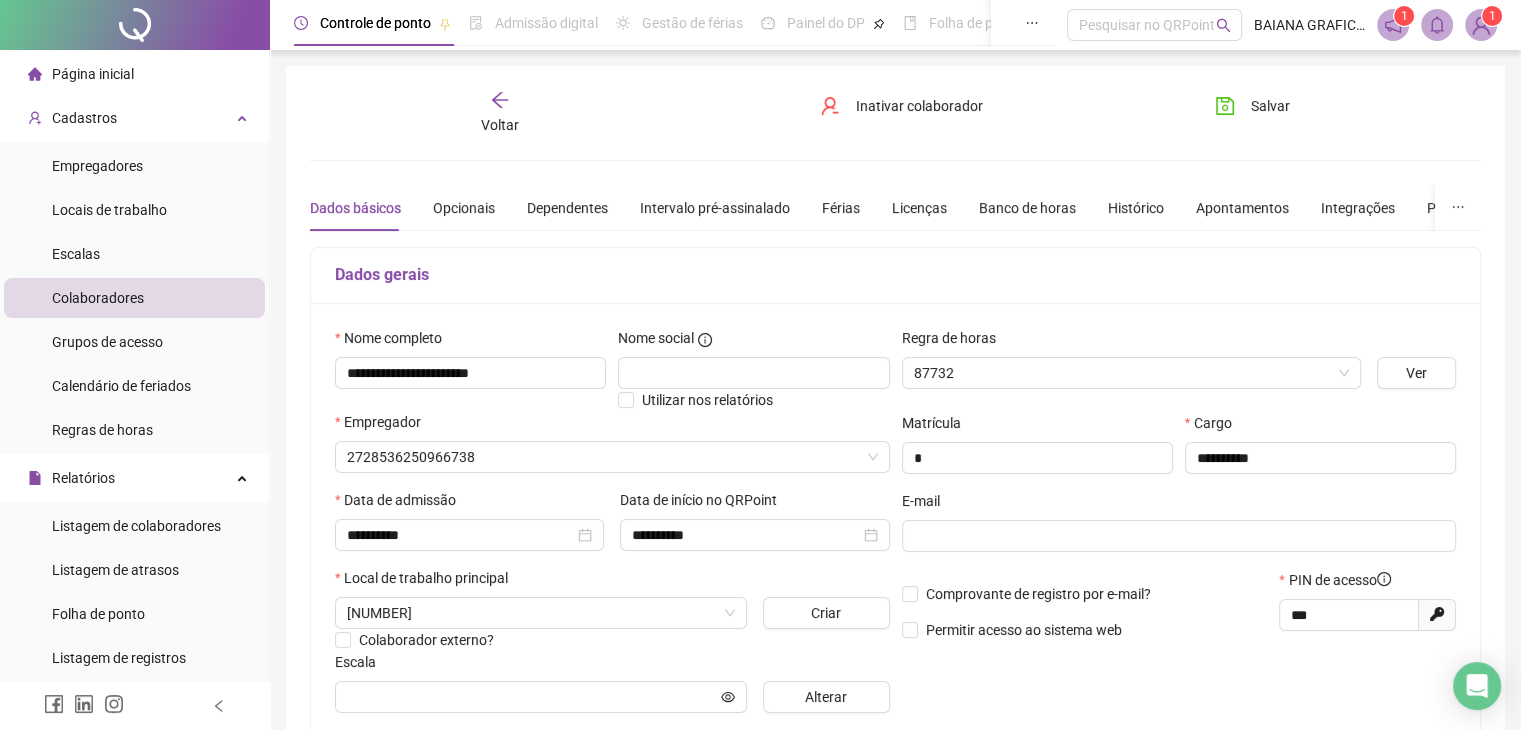 type on "**********" 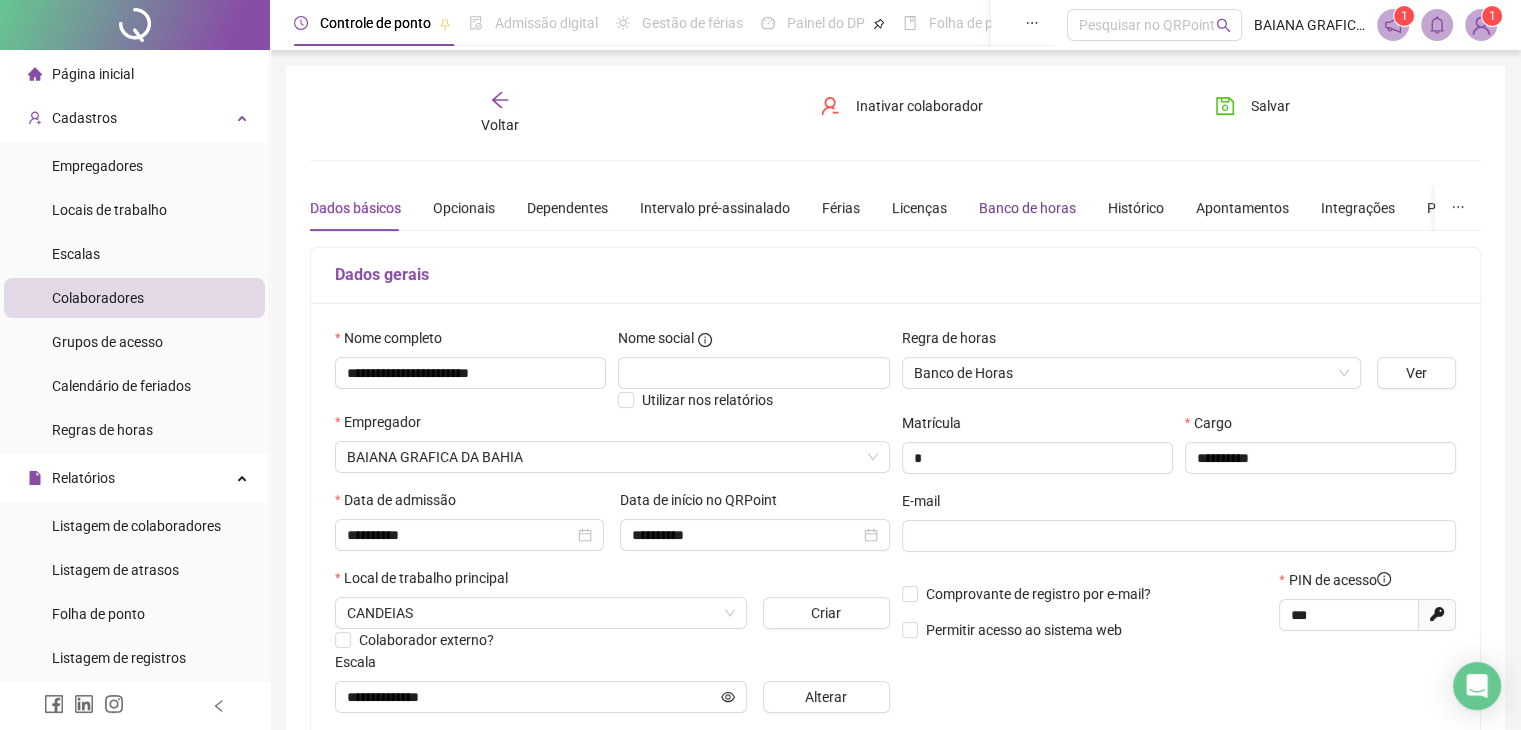 drag, startPoint x: 1013, startPoint y: 205, endPoint x: 1001, endPoint y: 210, distance: 13 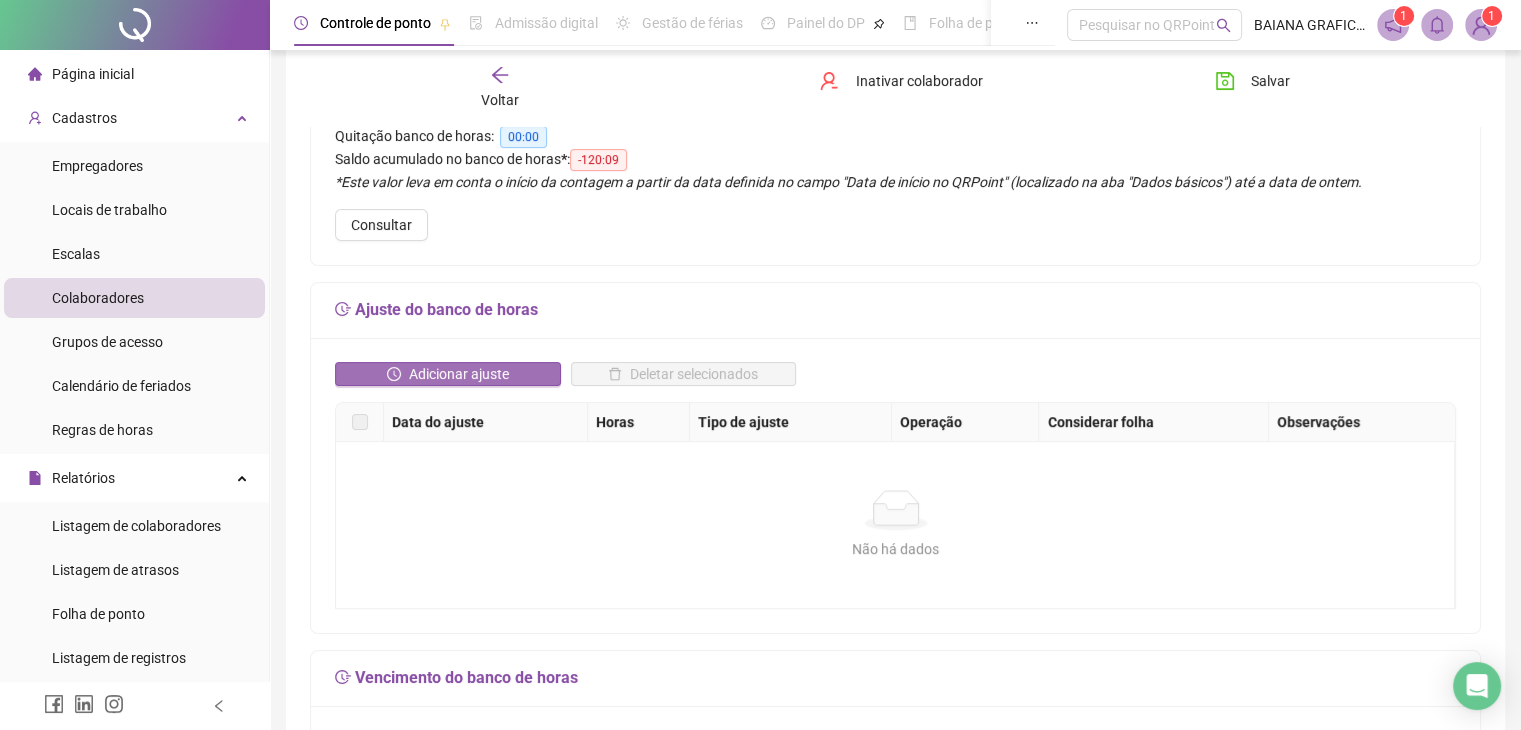 scroll, scrollTop: 200, scrollLeft: 0, axis: vertical 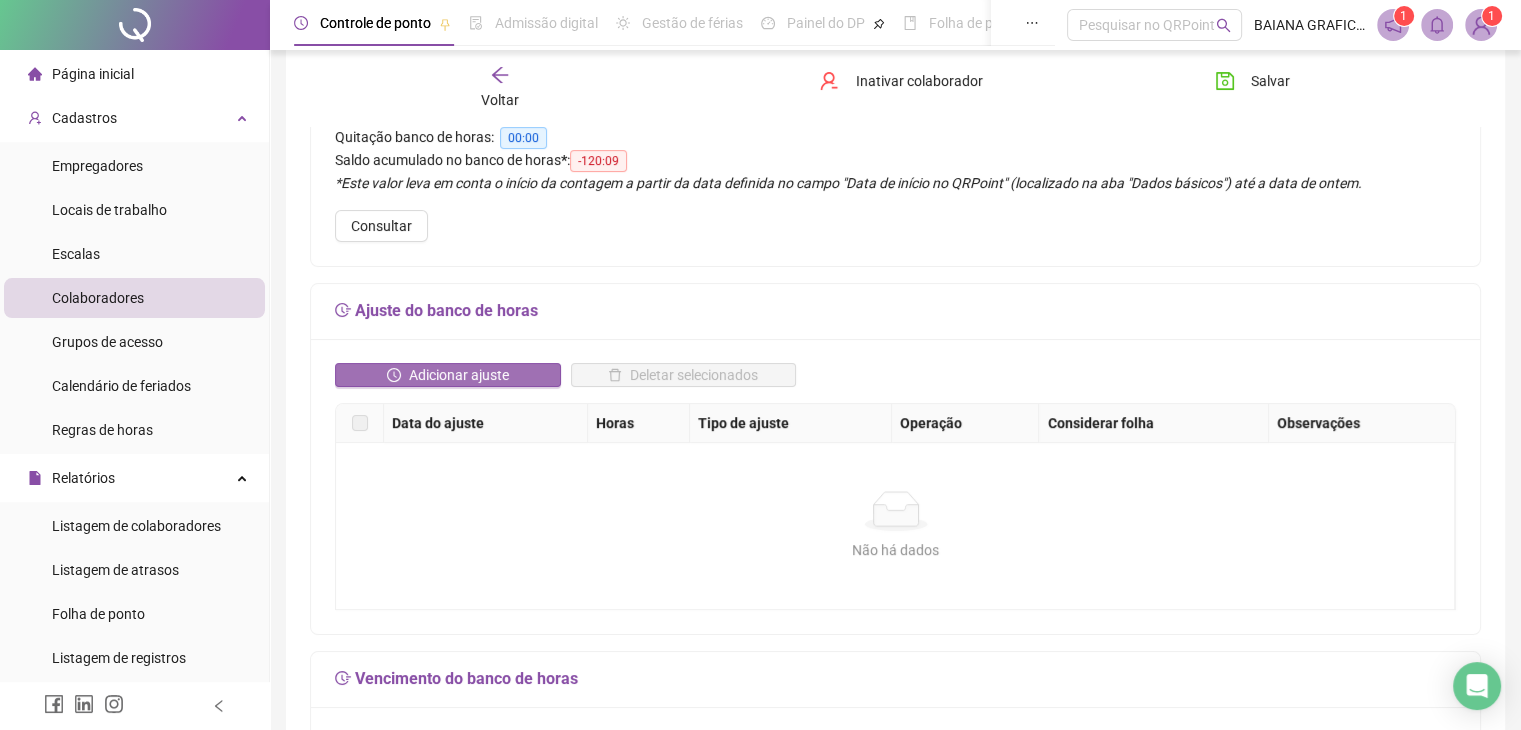 click on "Adicionar ajuste" at bounding box center (459, 375) 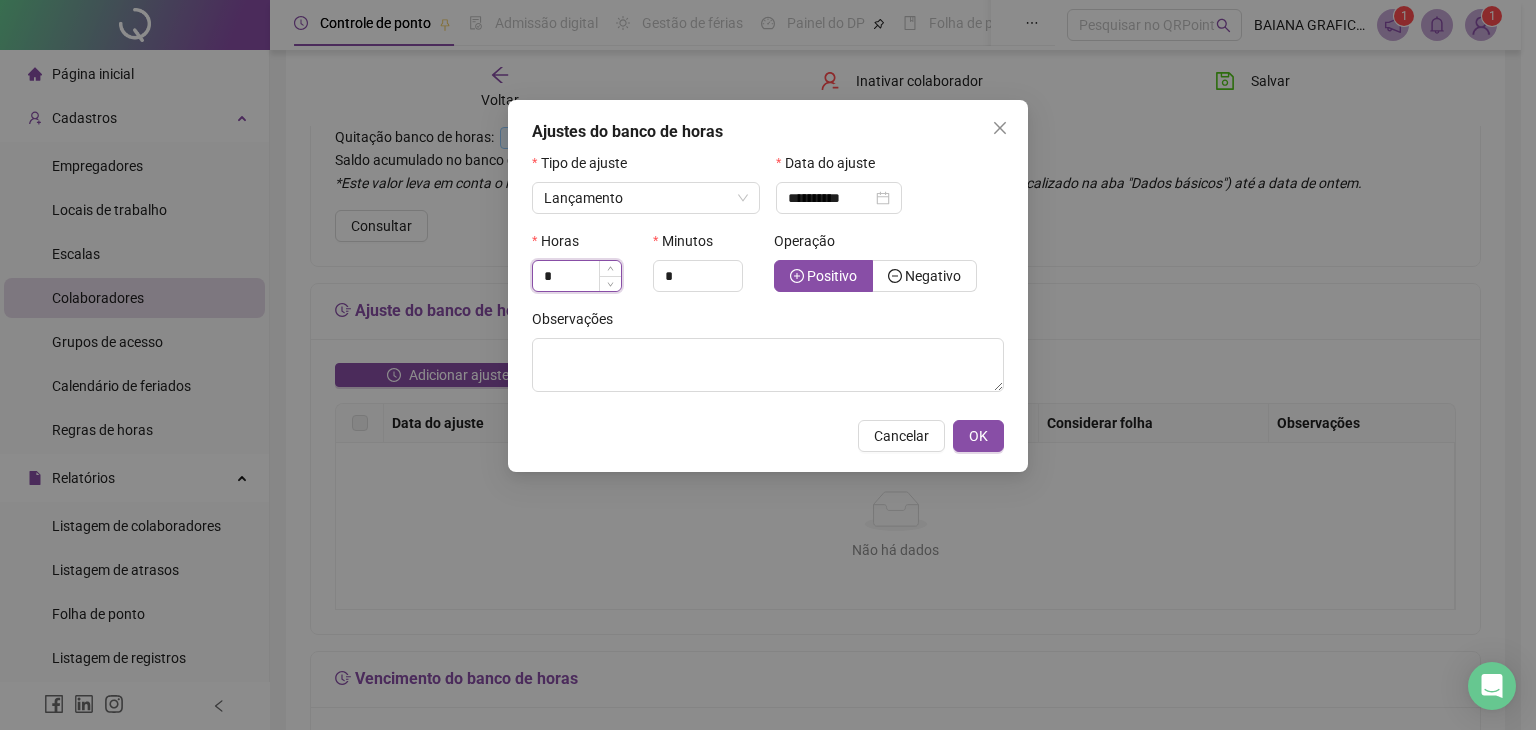 click on "*" at bounding box center (577, 276) 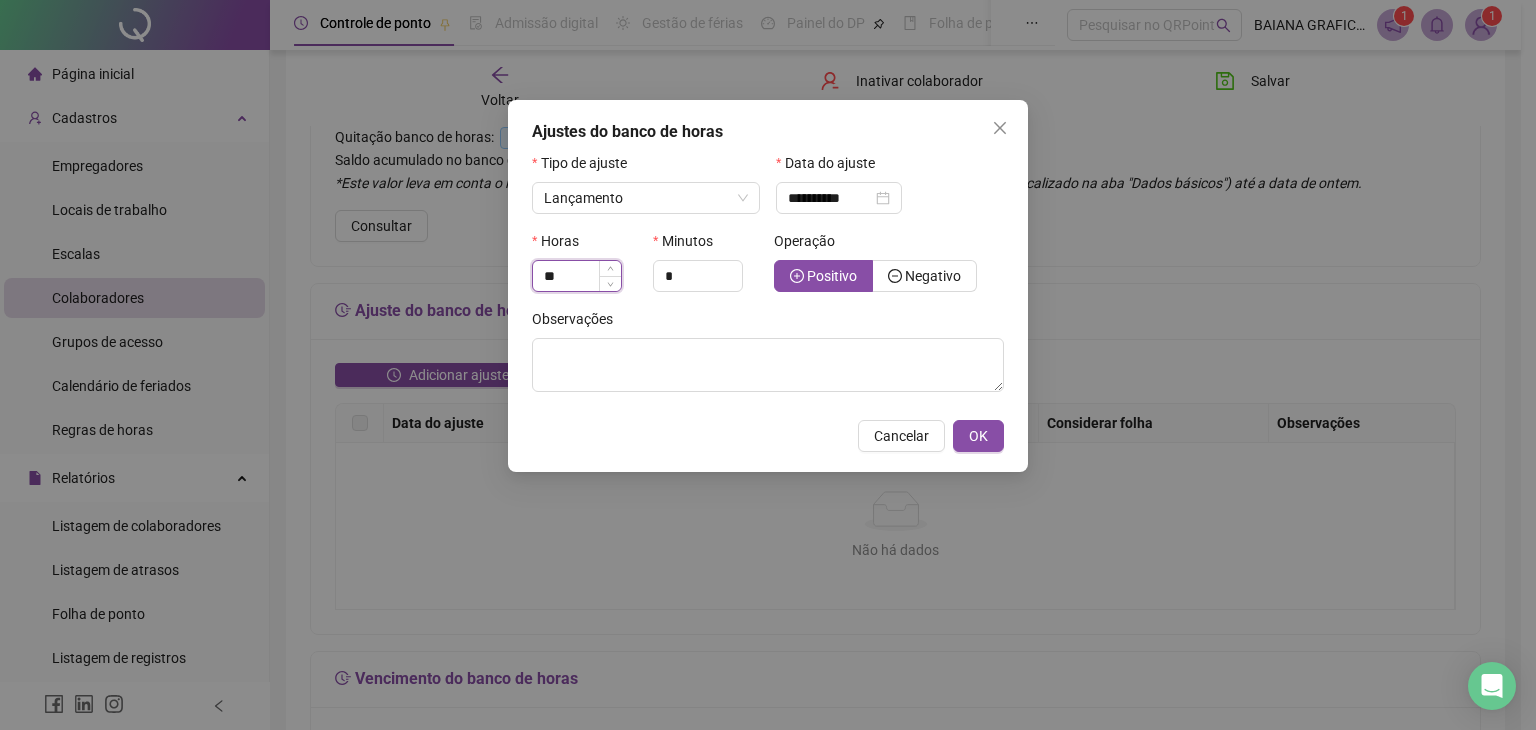 type on "**" 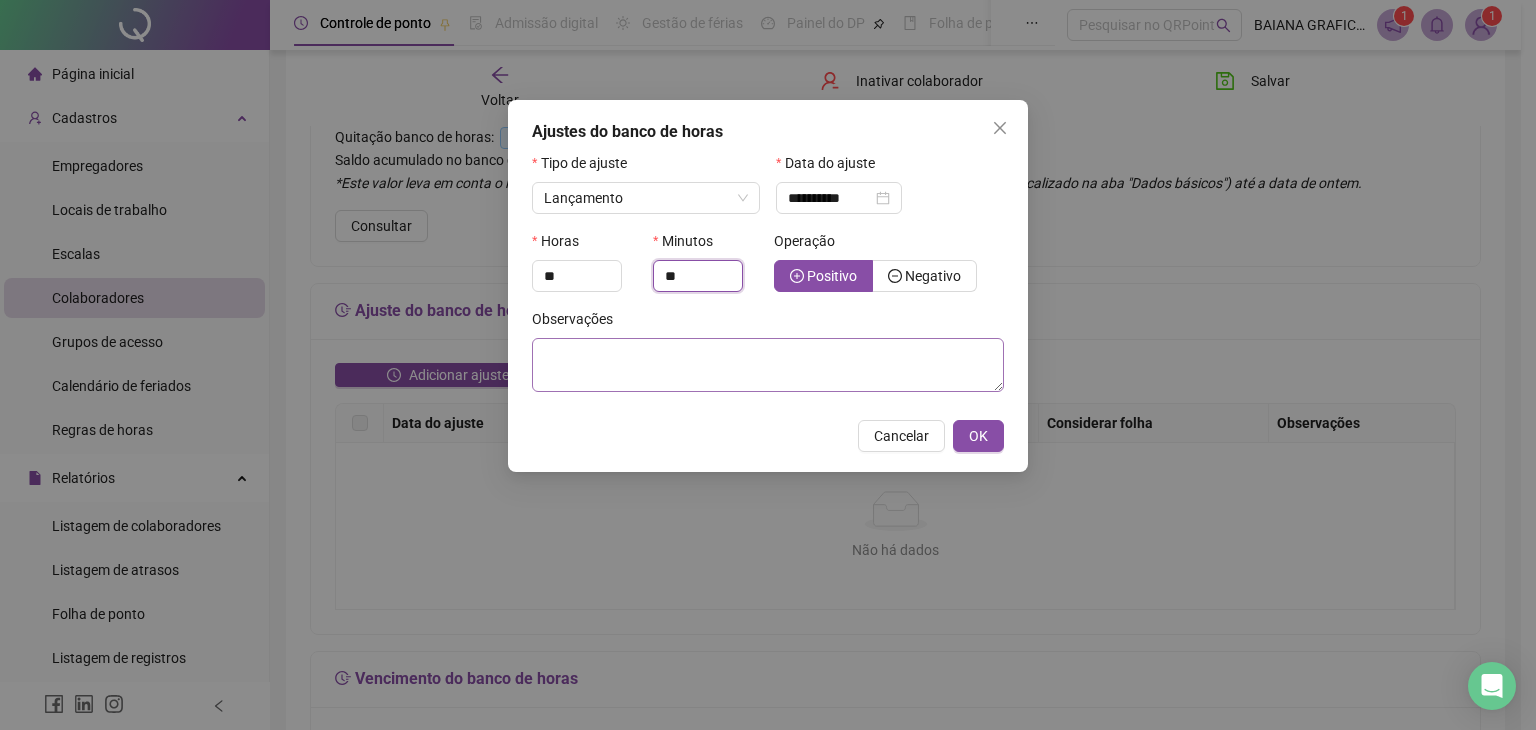 type on "**" 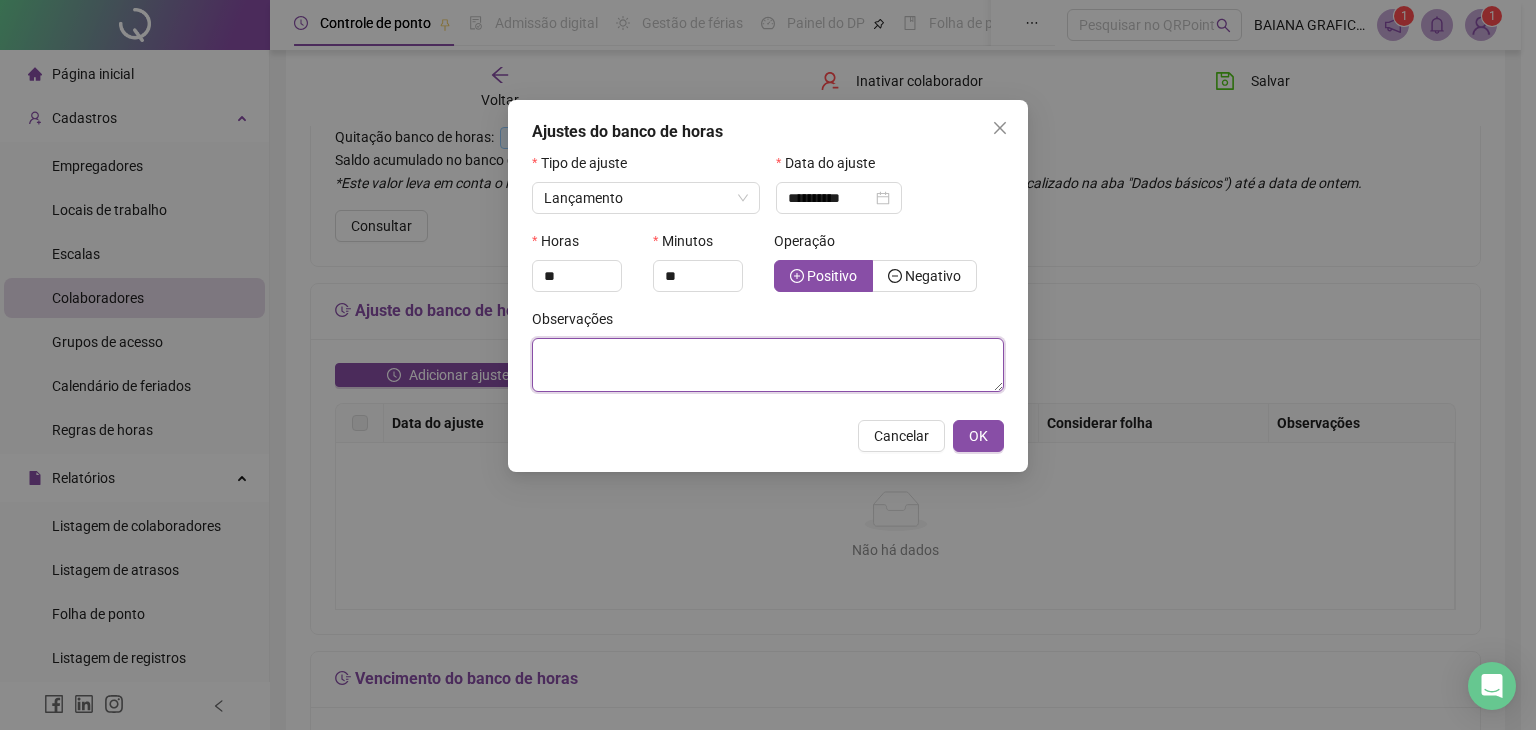click at bounding box center [768, 365] 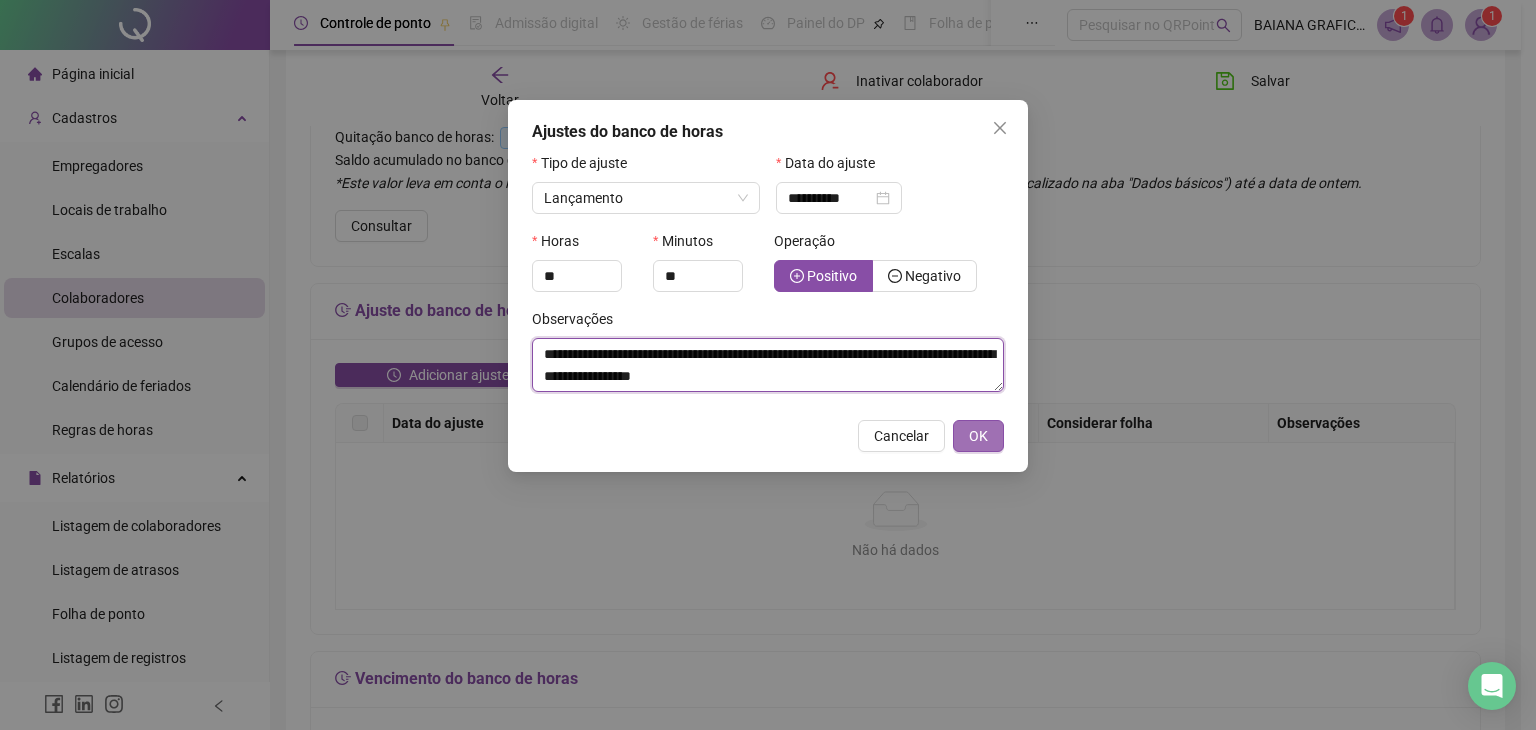 type on "**********" 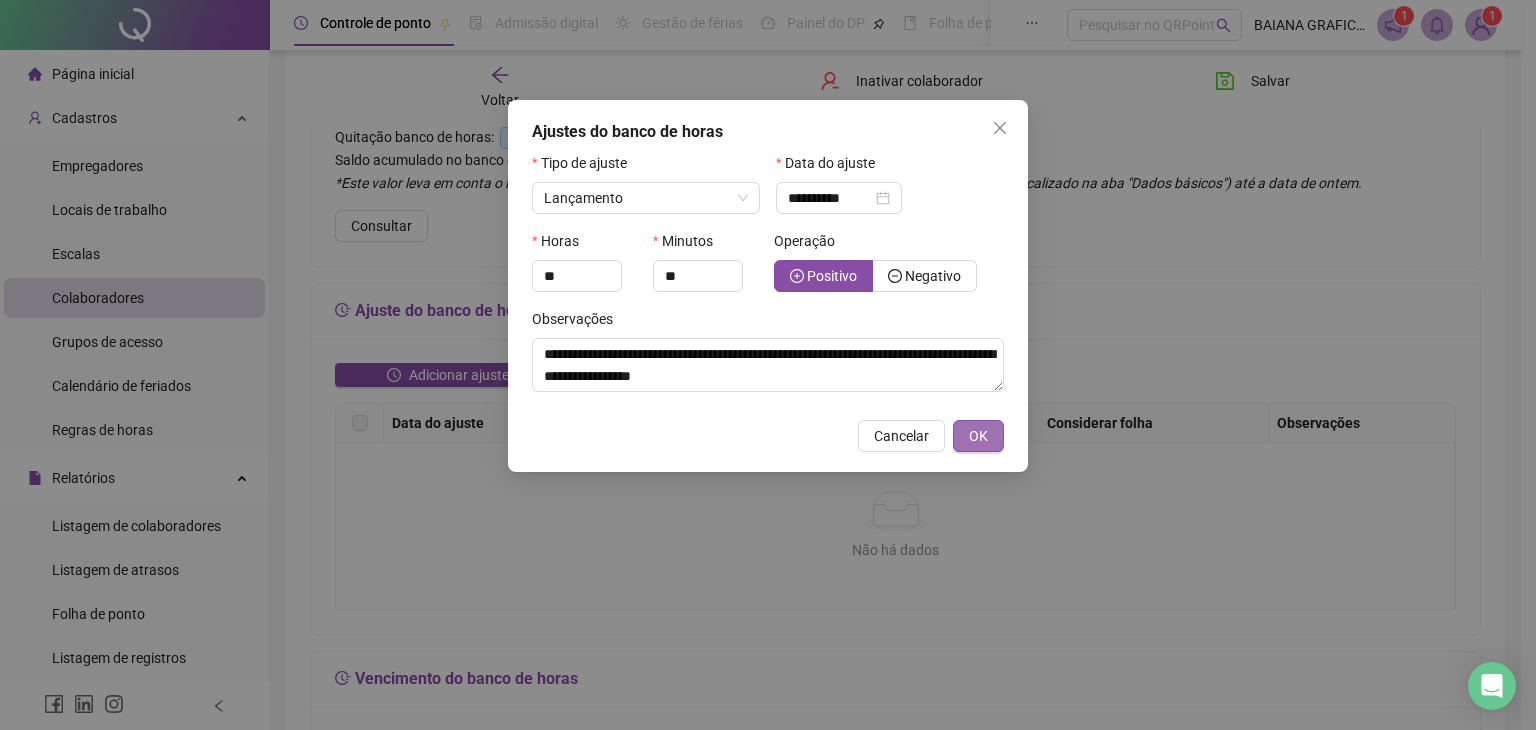 click on "OK" at bounding box center (978, 436) 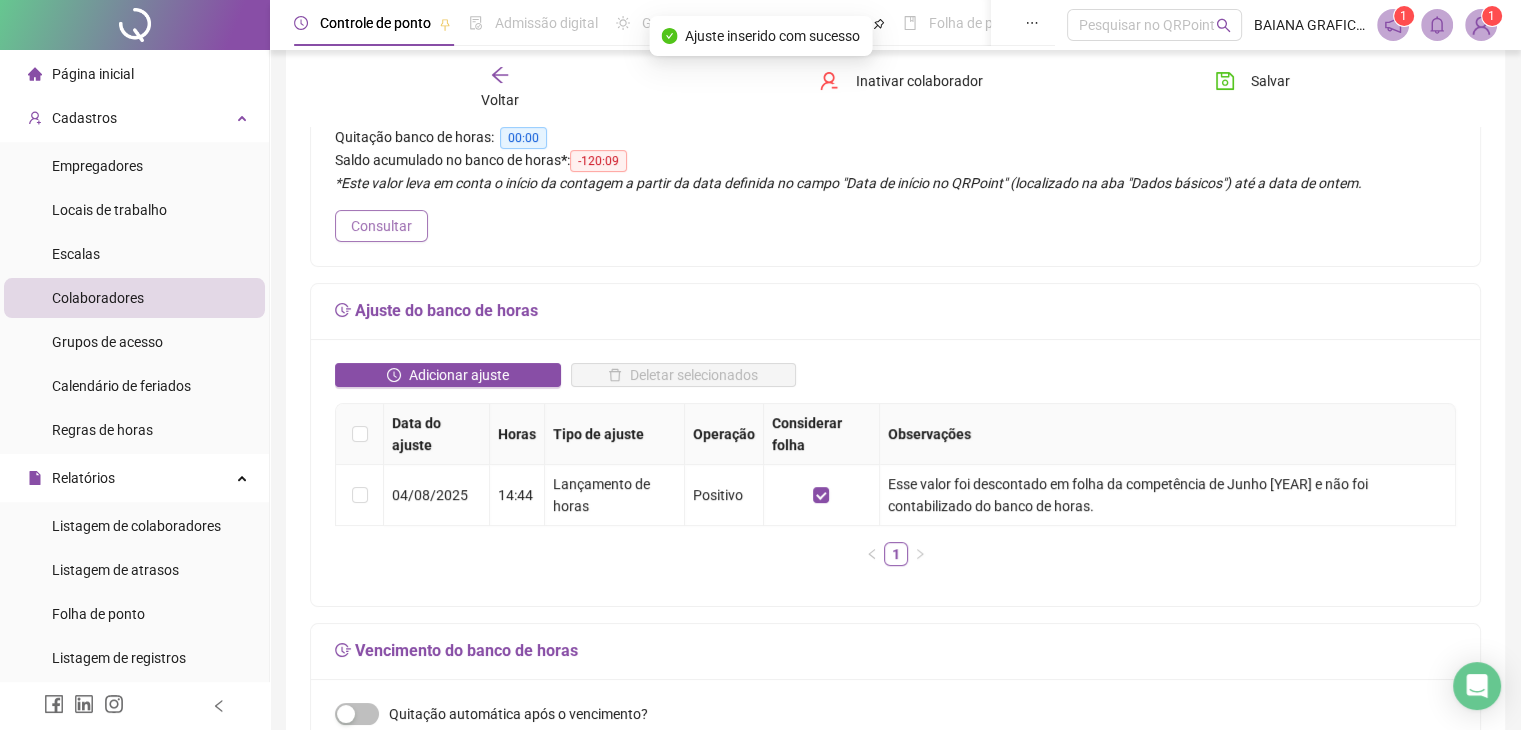 click on "Consultar" at bounding box center [381, 226] 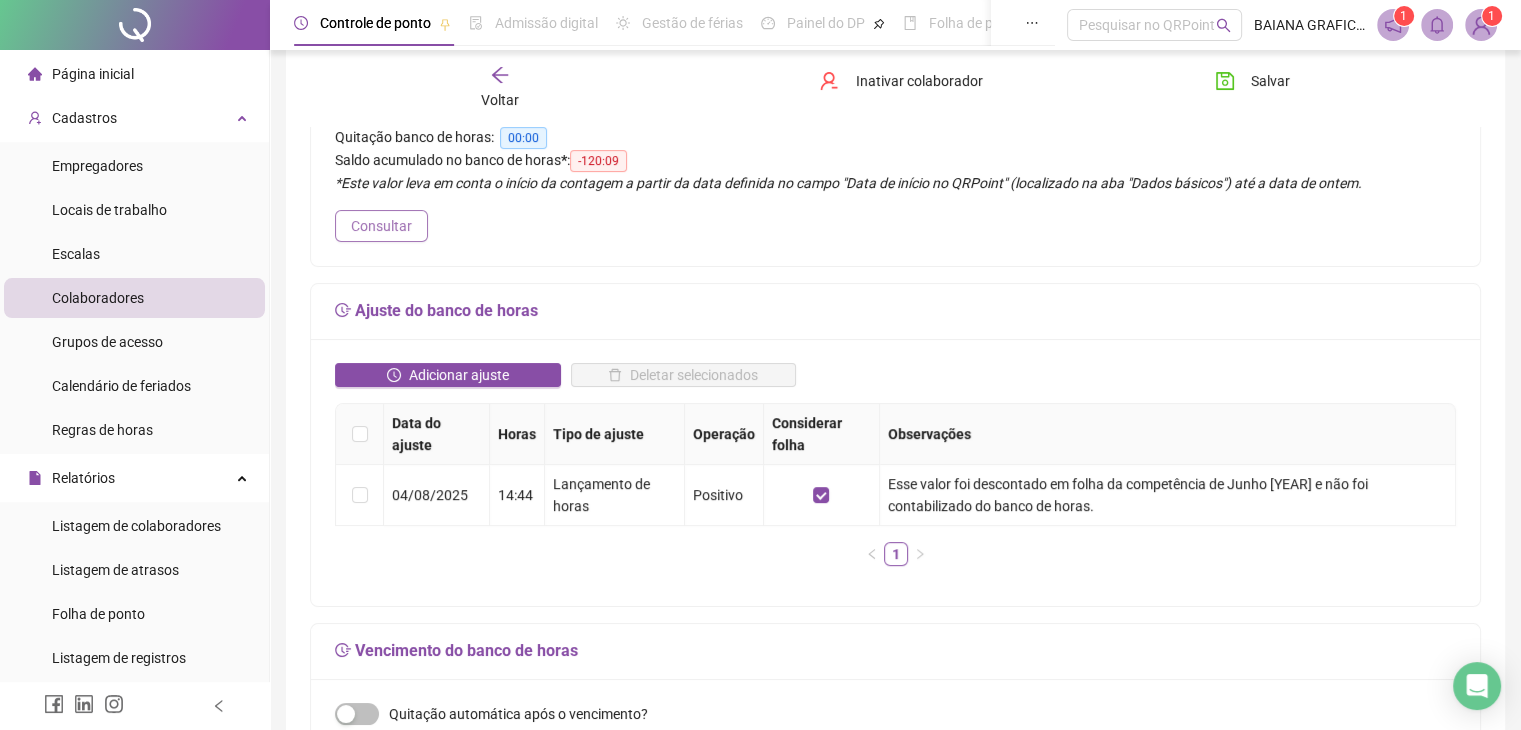 click on "Consultar" at bounding box center (381, 226) 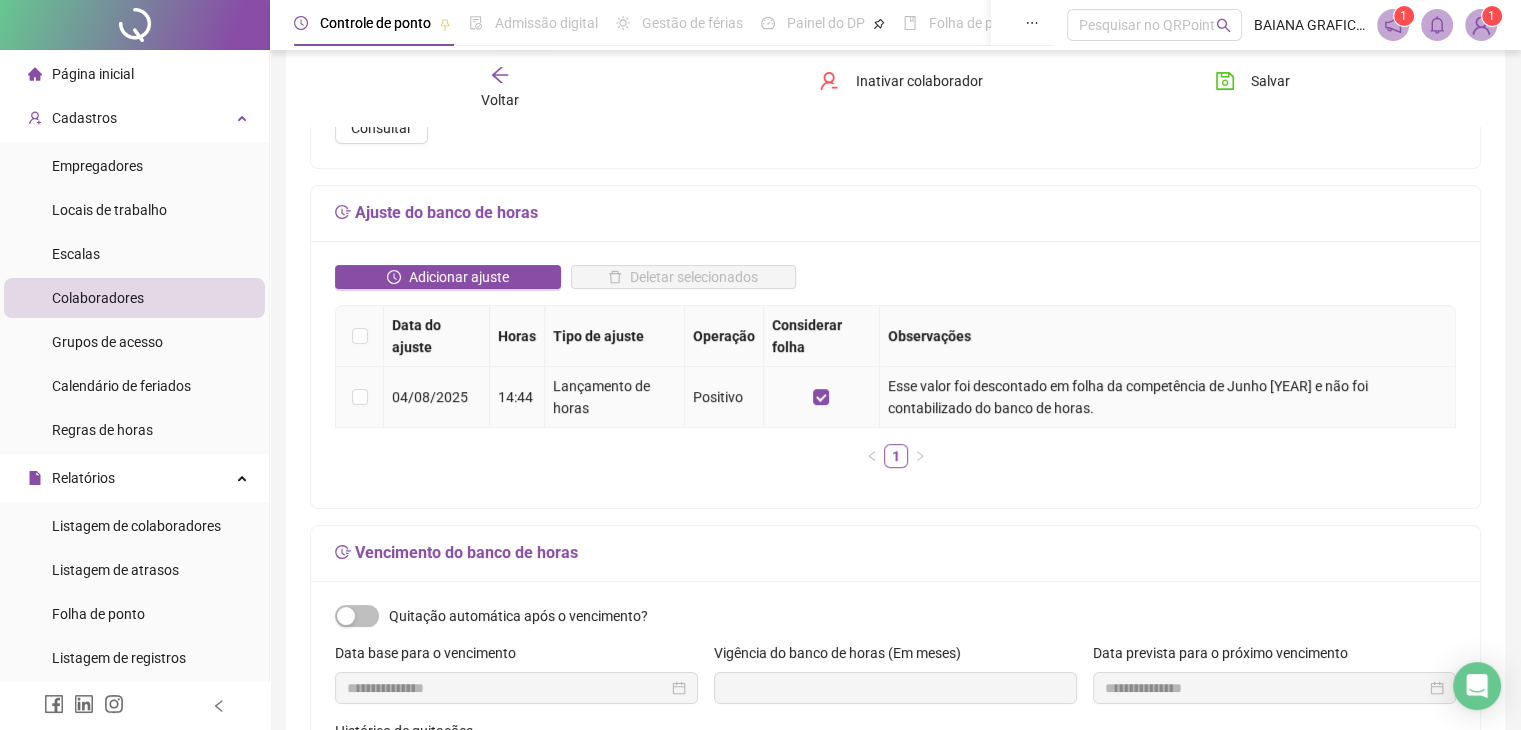 scroll, scrollTop: 299, scrollLeft: 0, axis: vertical 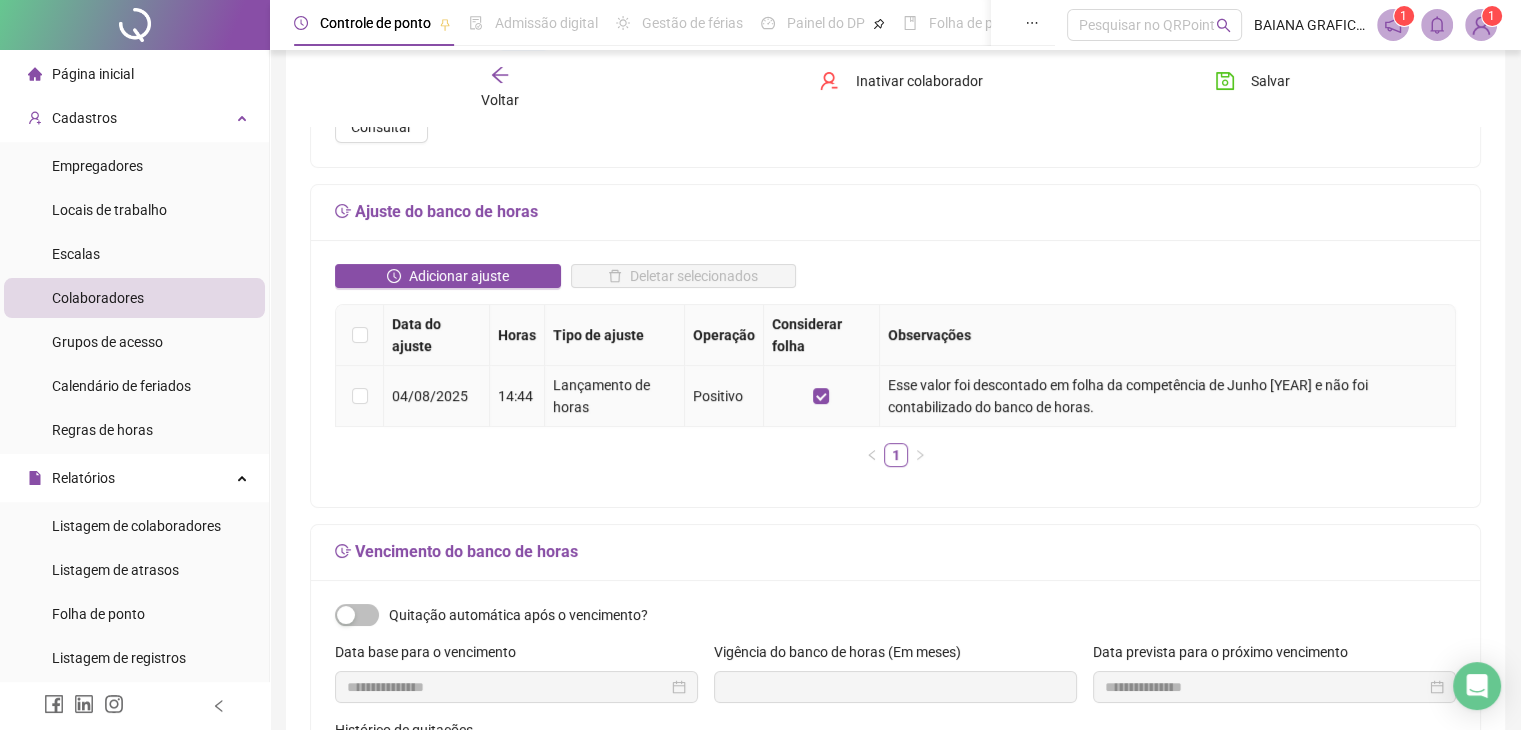 click on "Lançamento de horas" at bounding box center (615, 396) 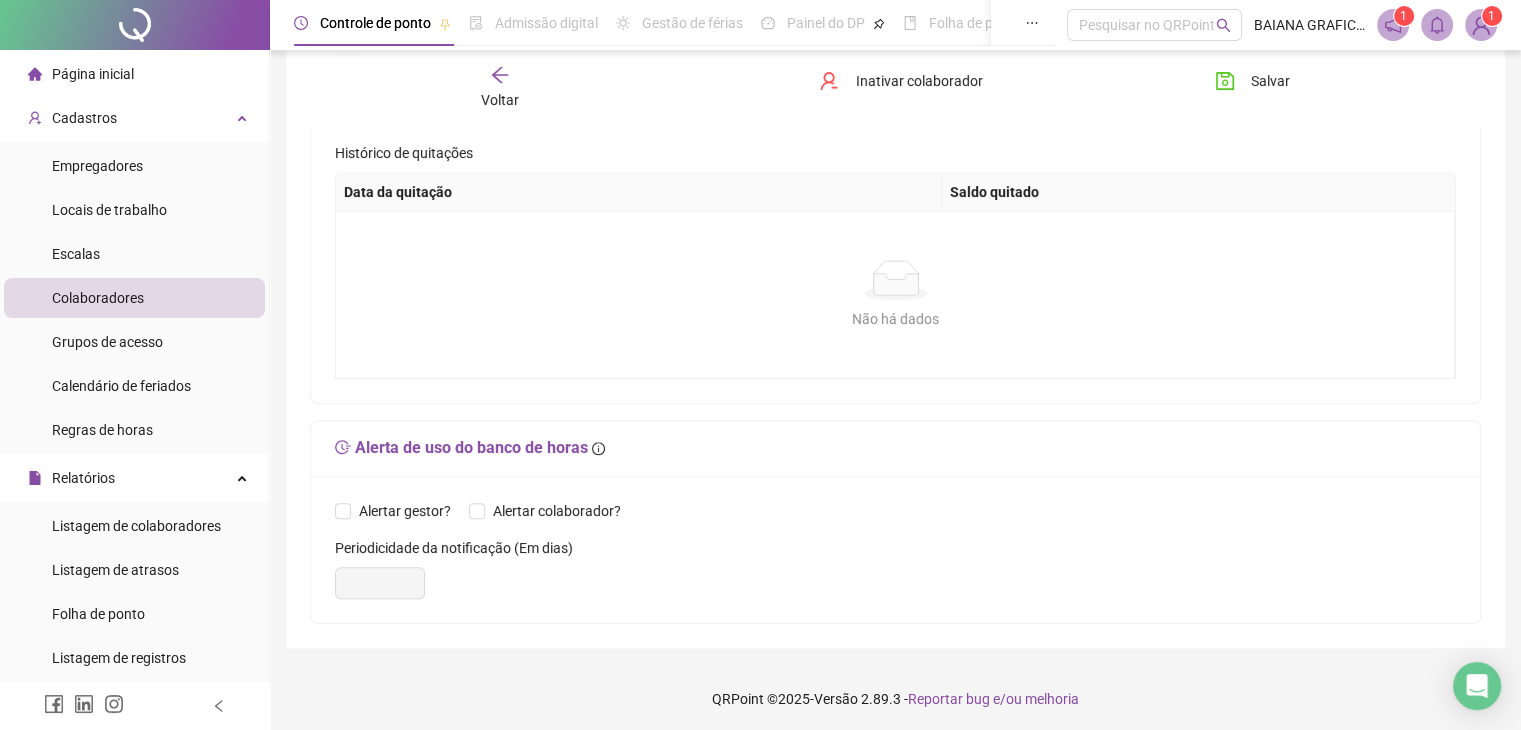 scroll, scrollTop: 877, scrollLeft: 0, axis: vertical 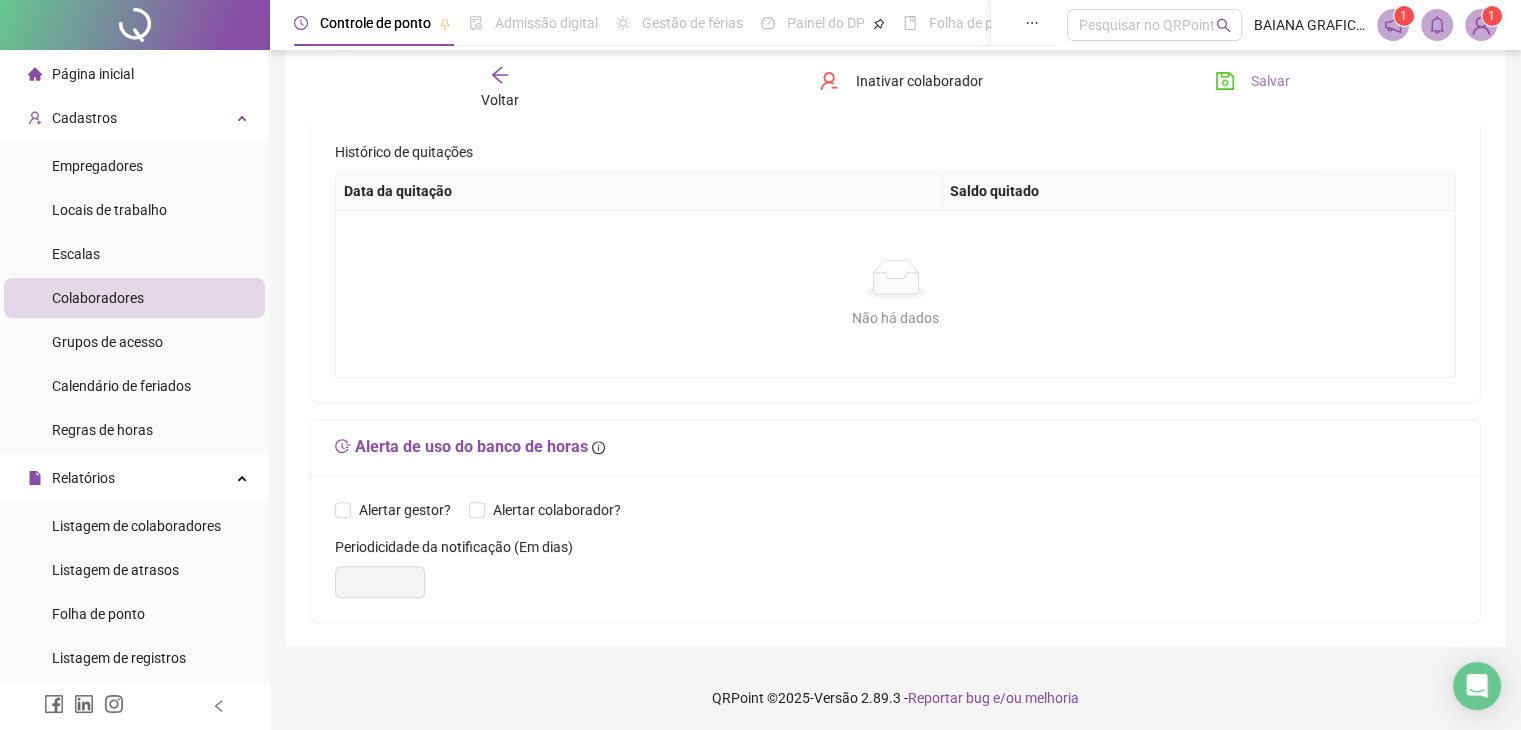 click on "Salvar" at bounding box center (1270, 81) 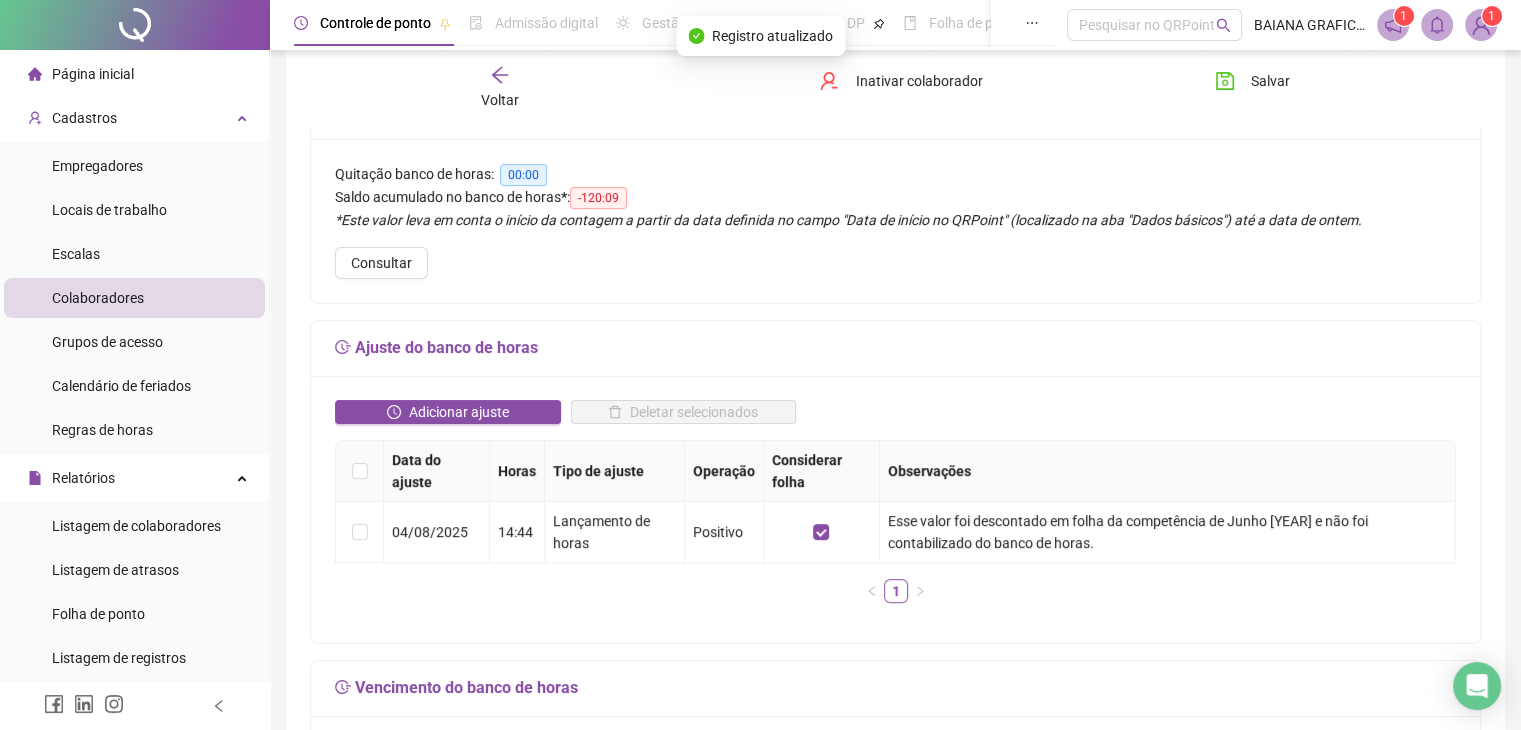 scroll, scrollTop: 162, scrollLeft: 0, axis: vertical 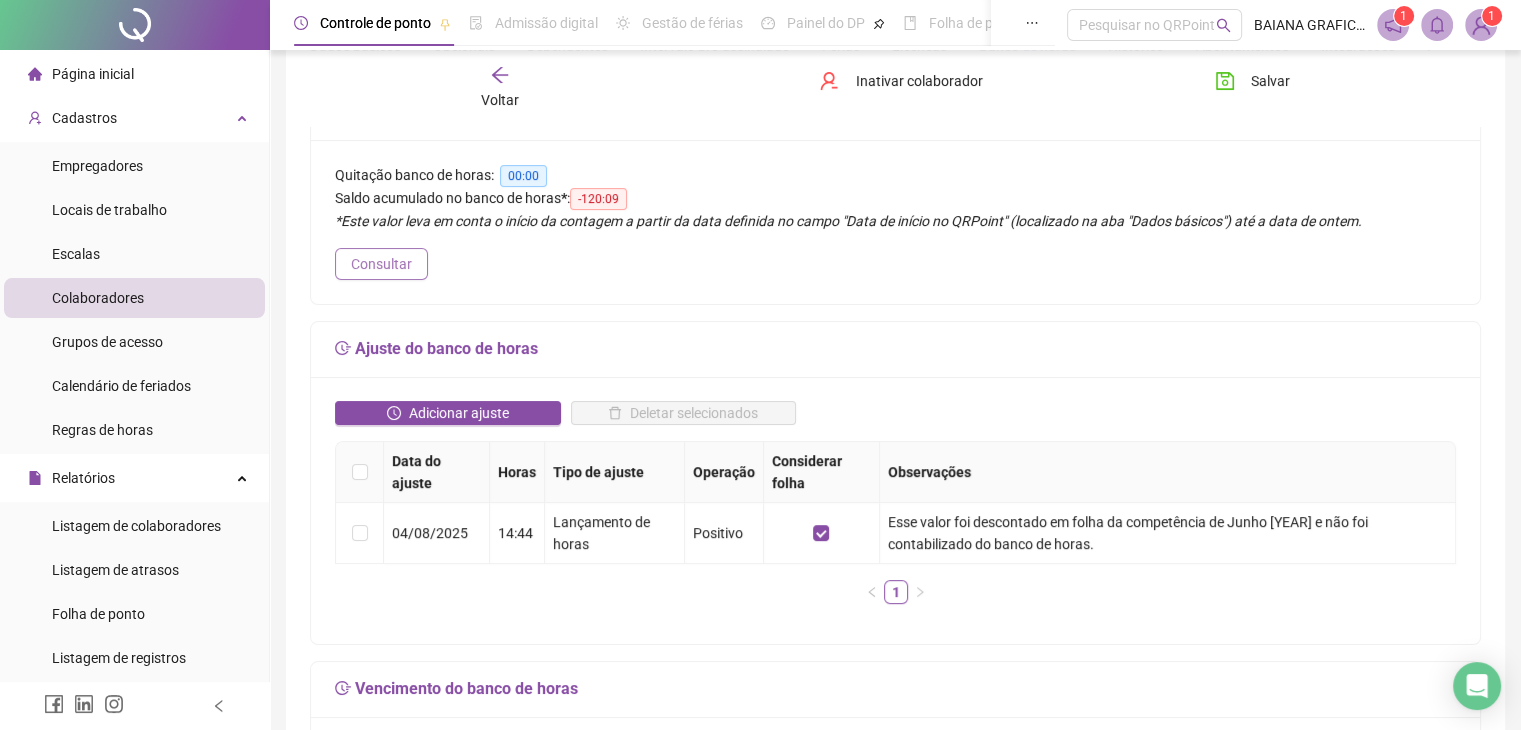 click on "Consultar" at bounding box center (381, 264) 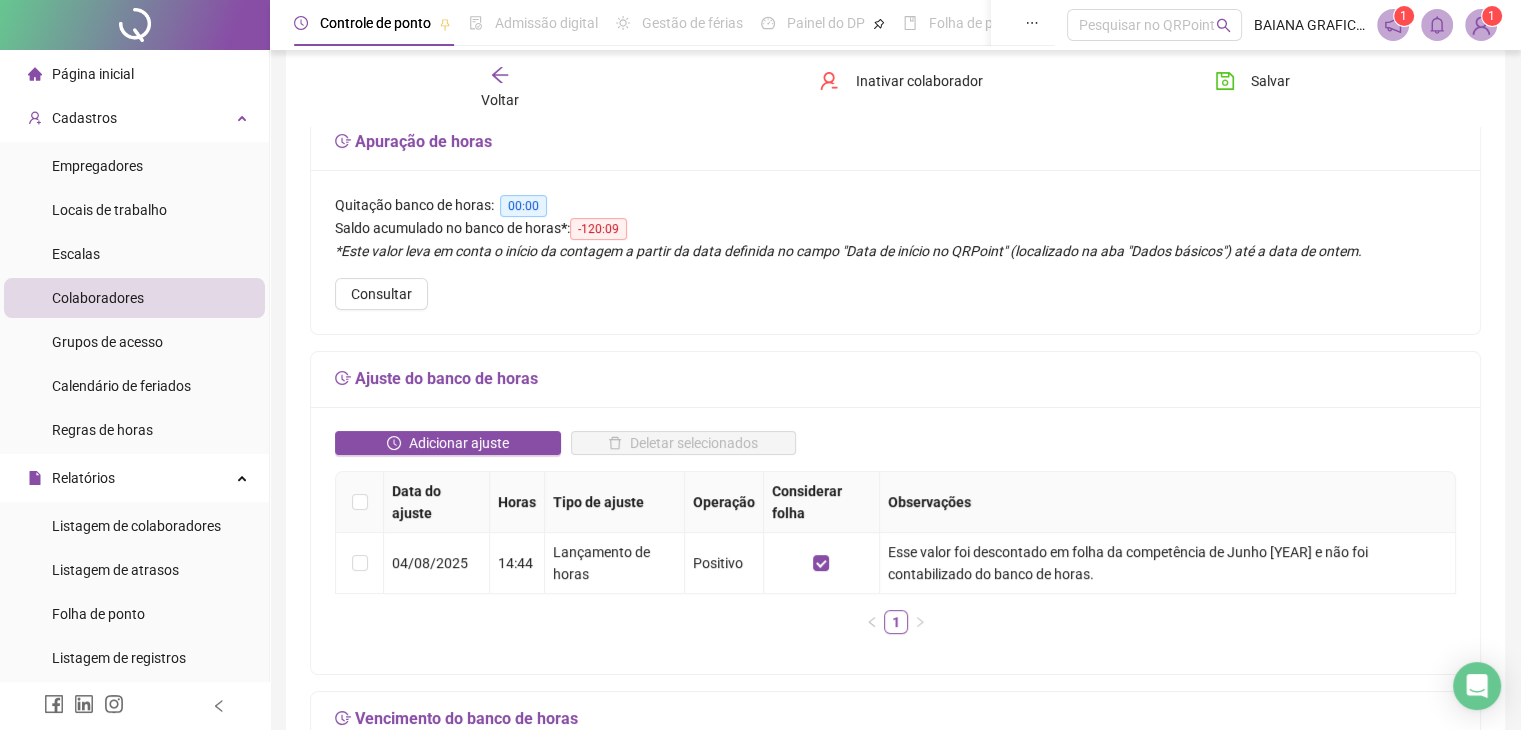 scroll, scrollTop: 0, scrollLeft: 0, axis: both 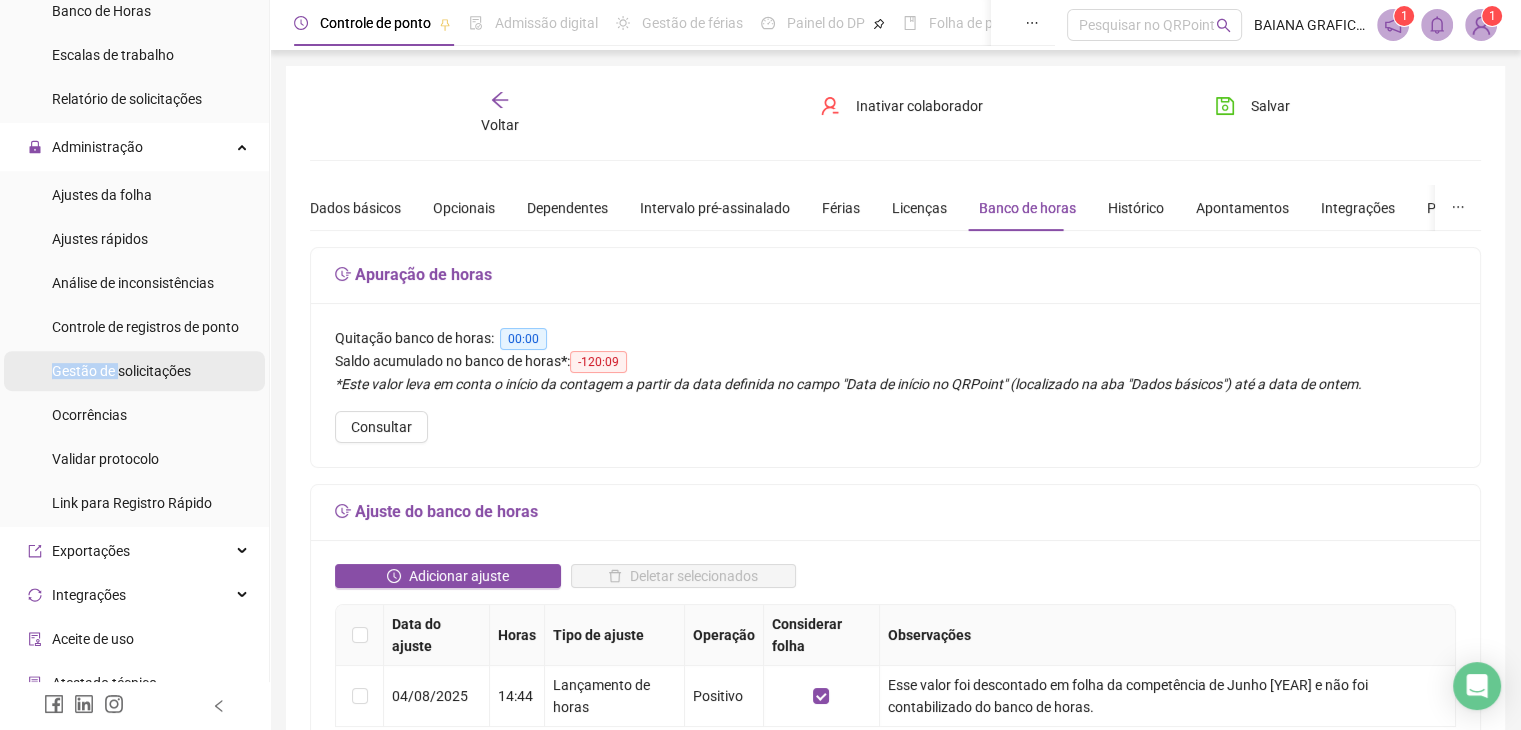 click on "Gestão de solicitações" at bounding box center (121, 371) 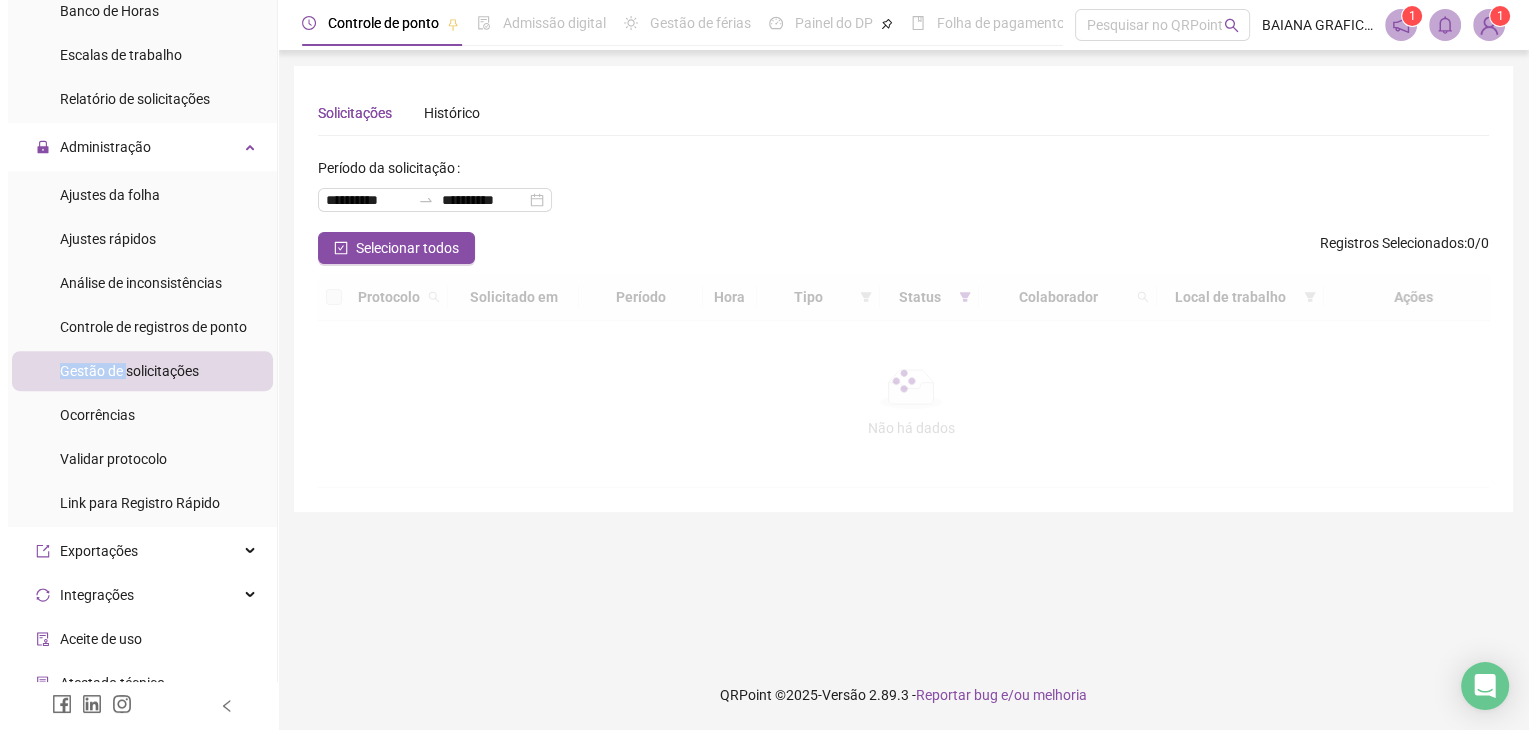 scroll, scrollTop: 781, scrollLeft: 0, axis: vertical 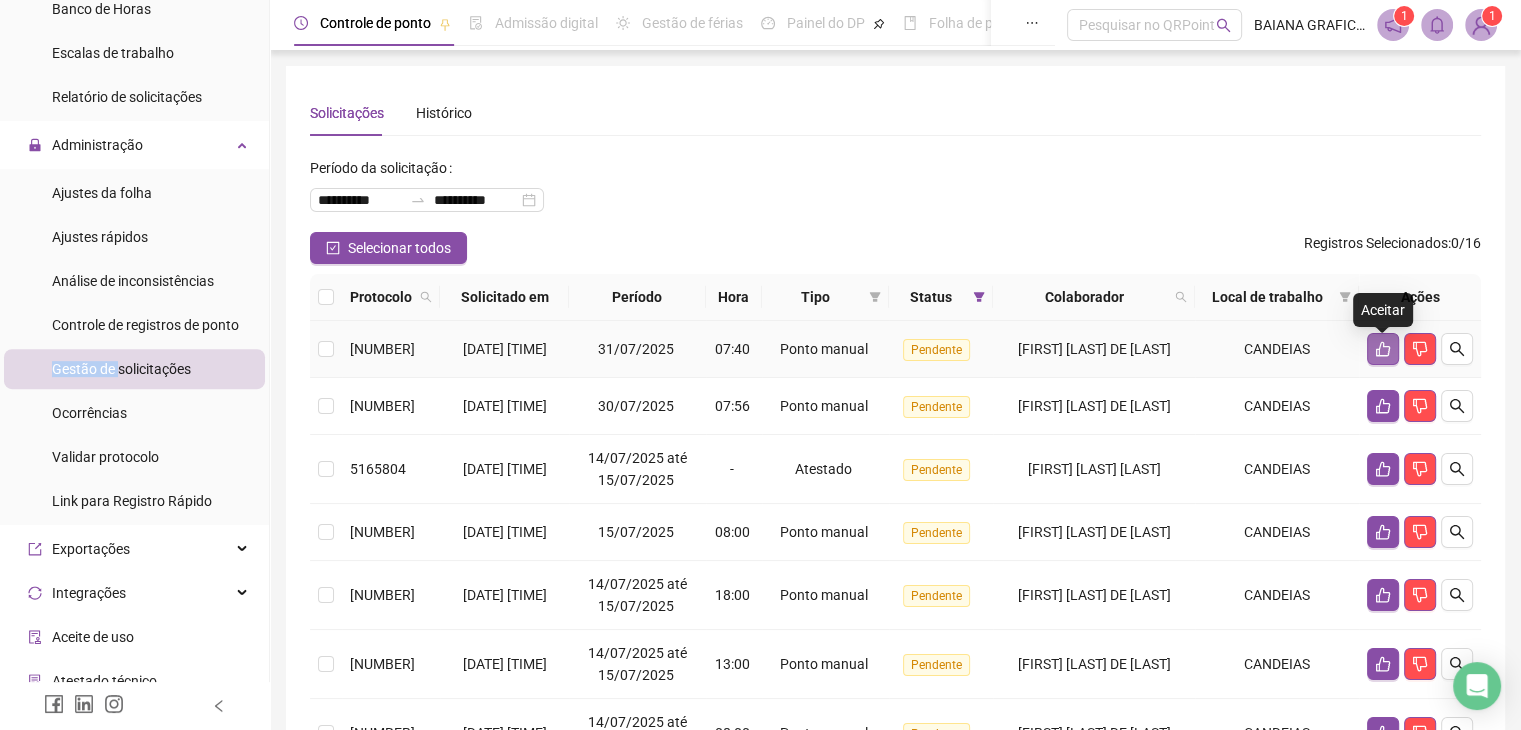 click at bounding box center (1383, 349) 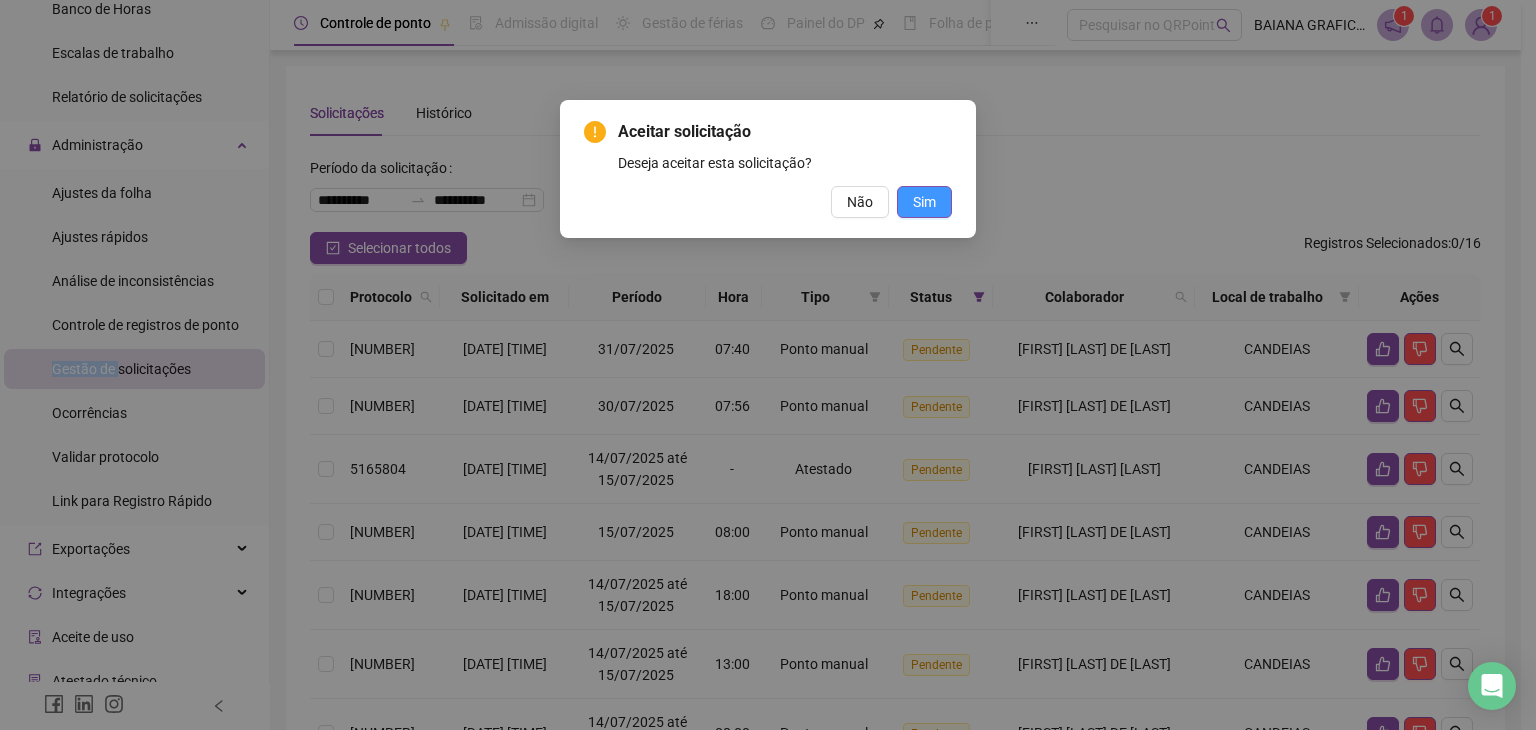 click on "Sim" at bounding box center (924, 202) 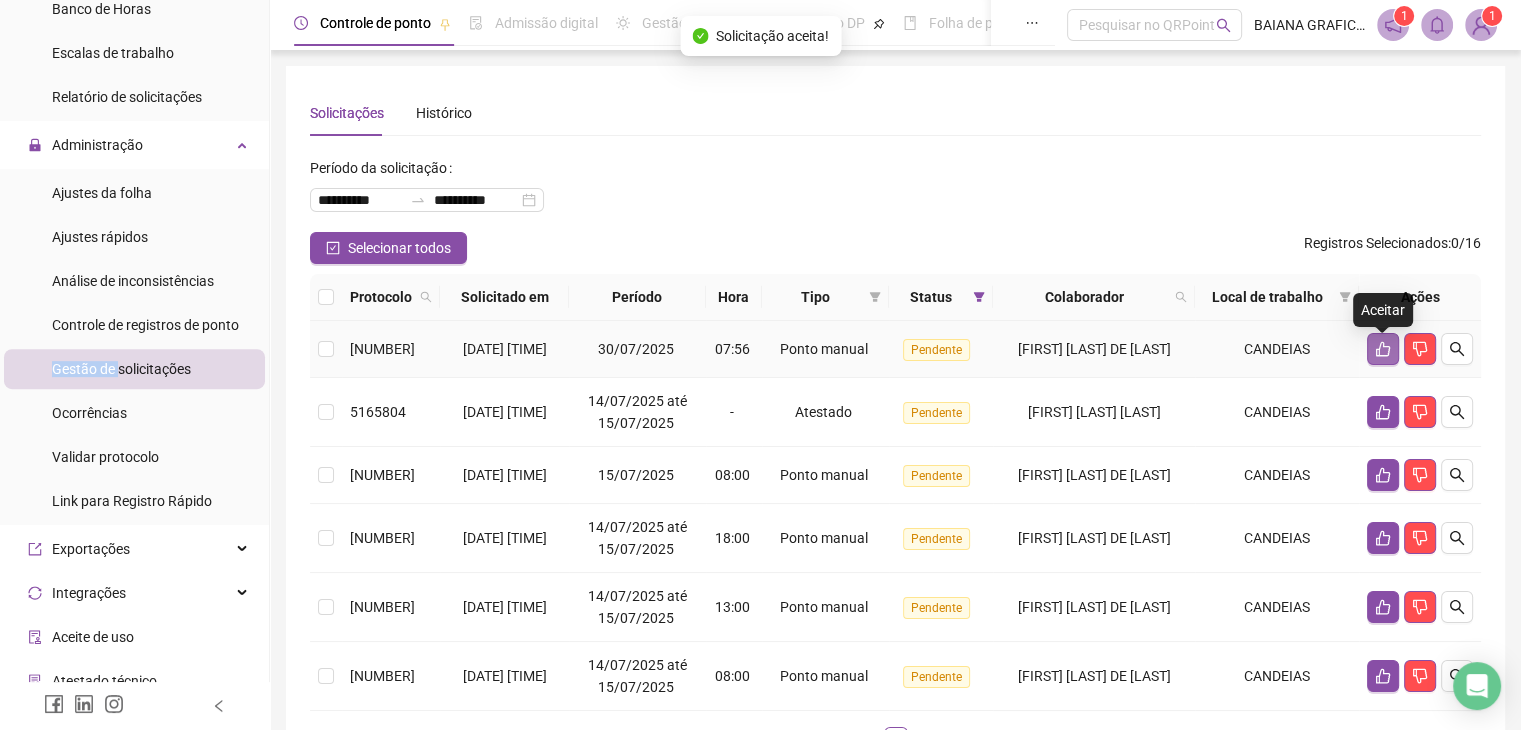 click 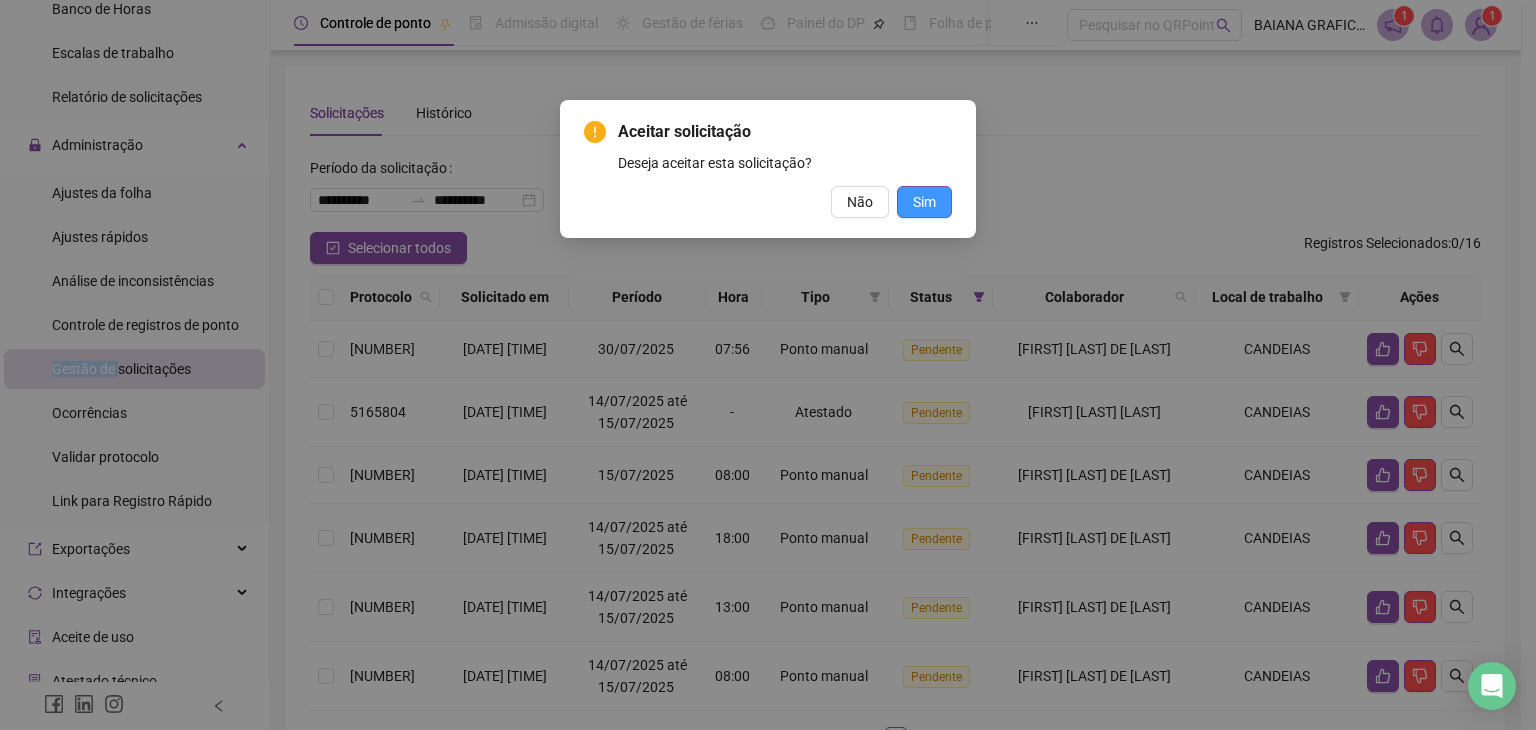 click on "Sim" at bounding box center [924, 202] 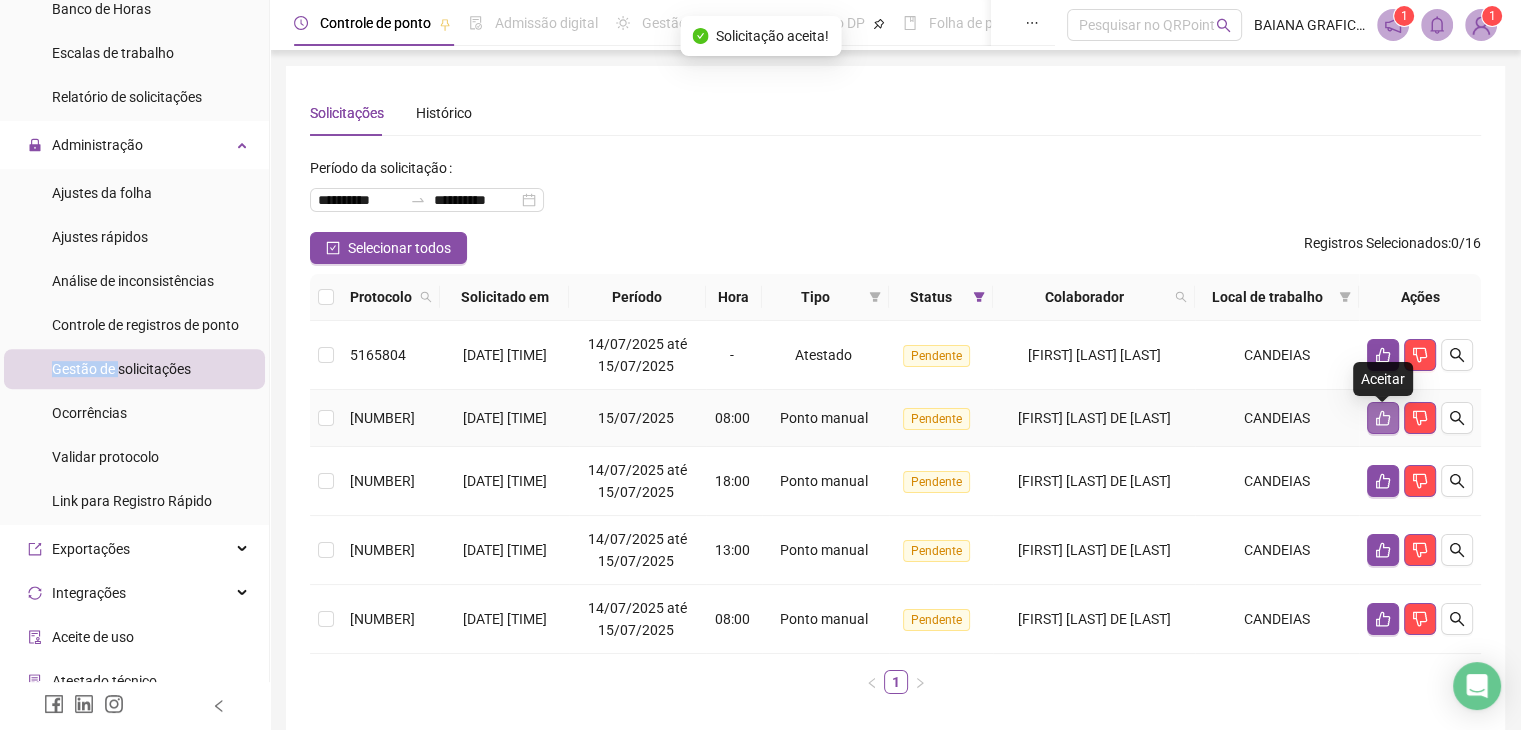 click 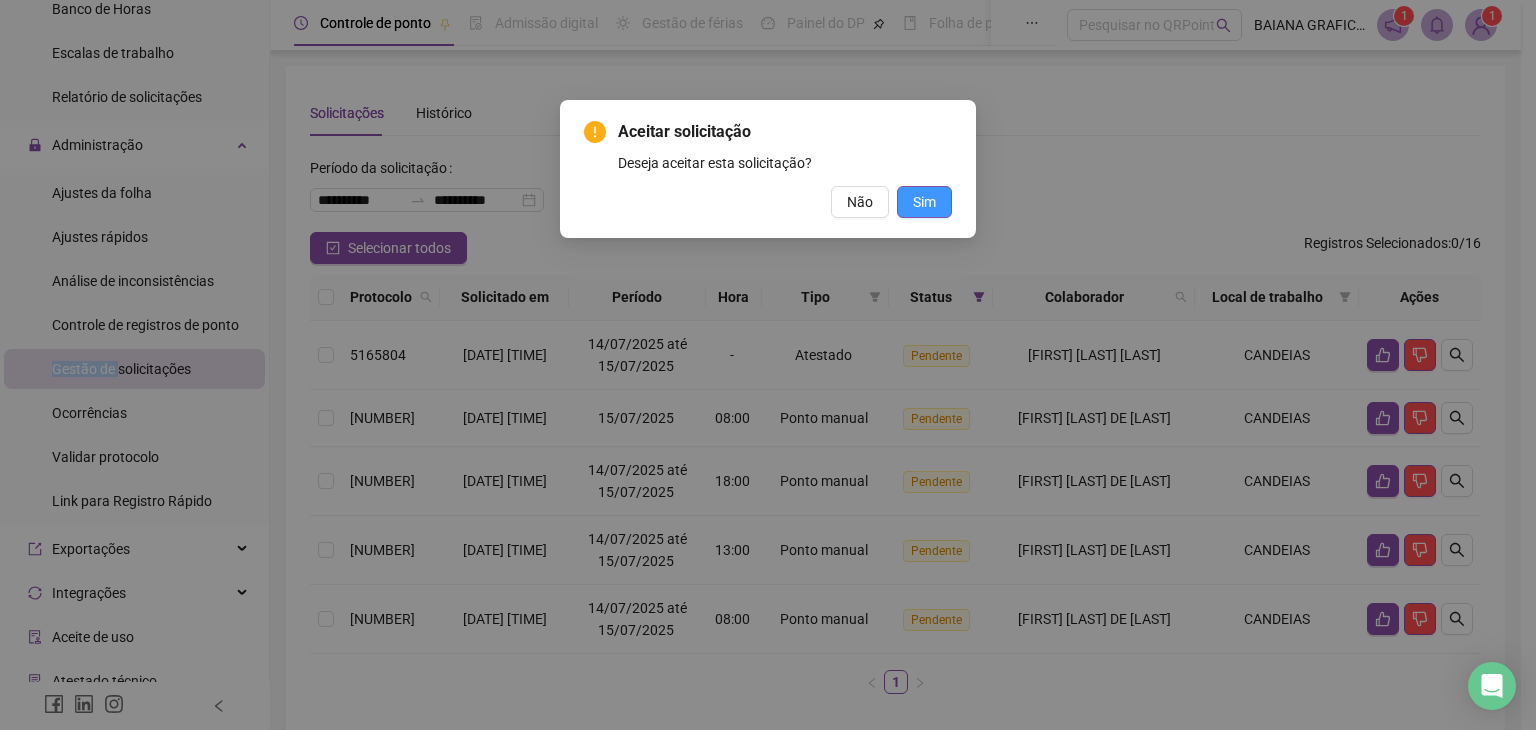 click on "Sim" at bounding box center (924, 202) 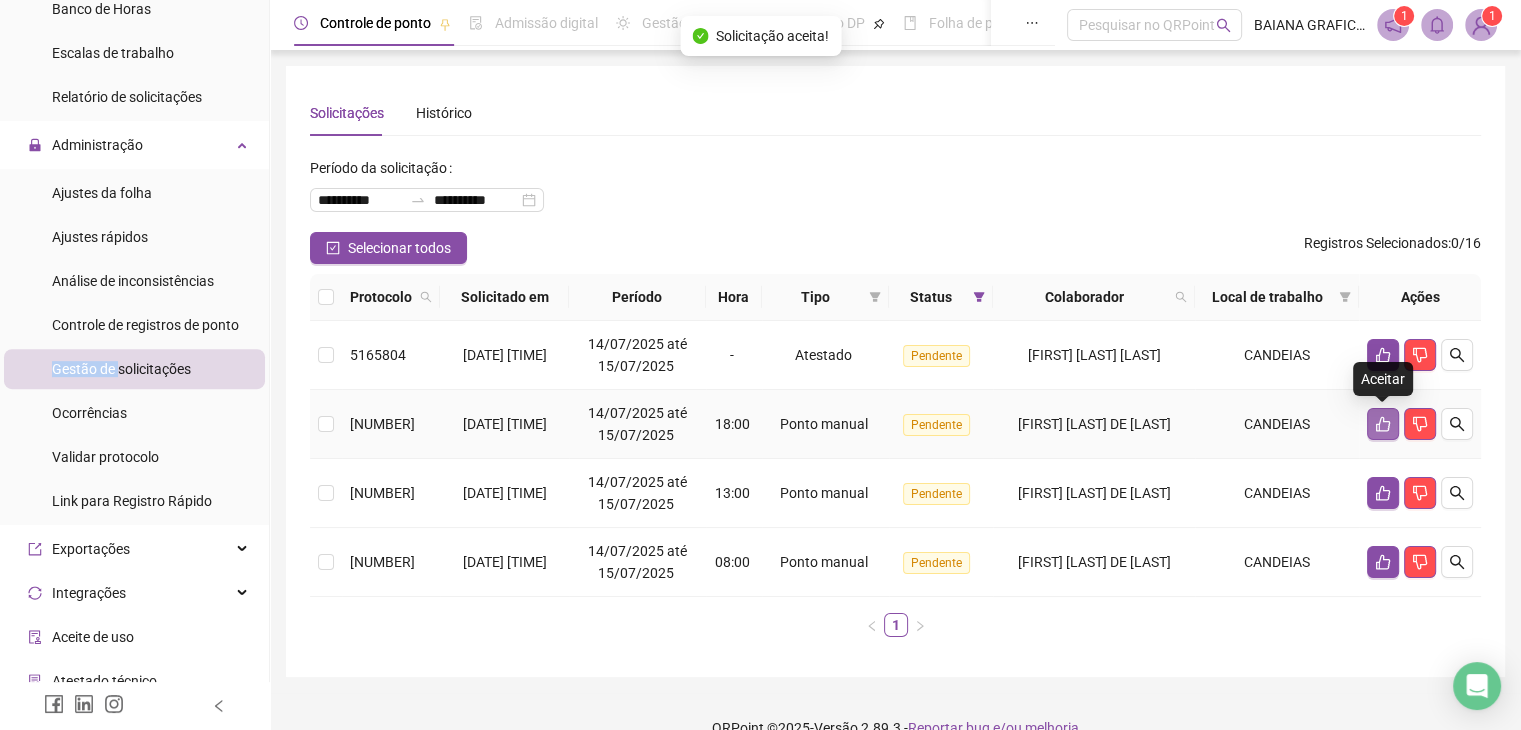 click 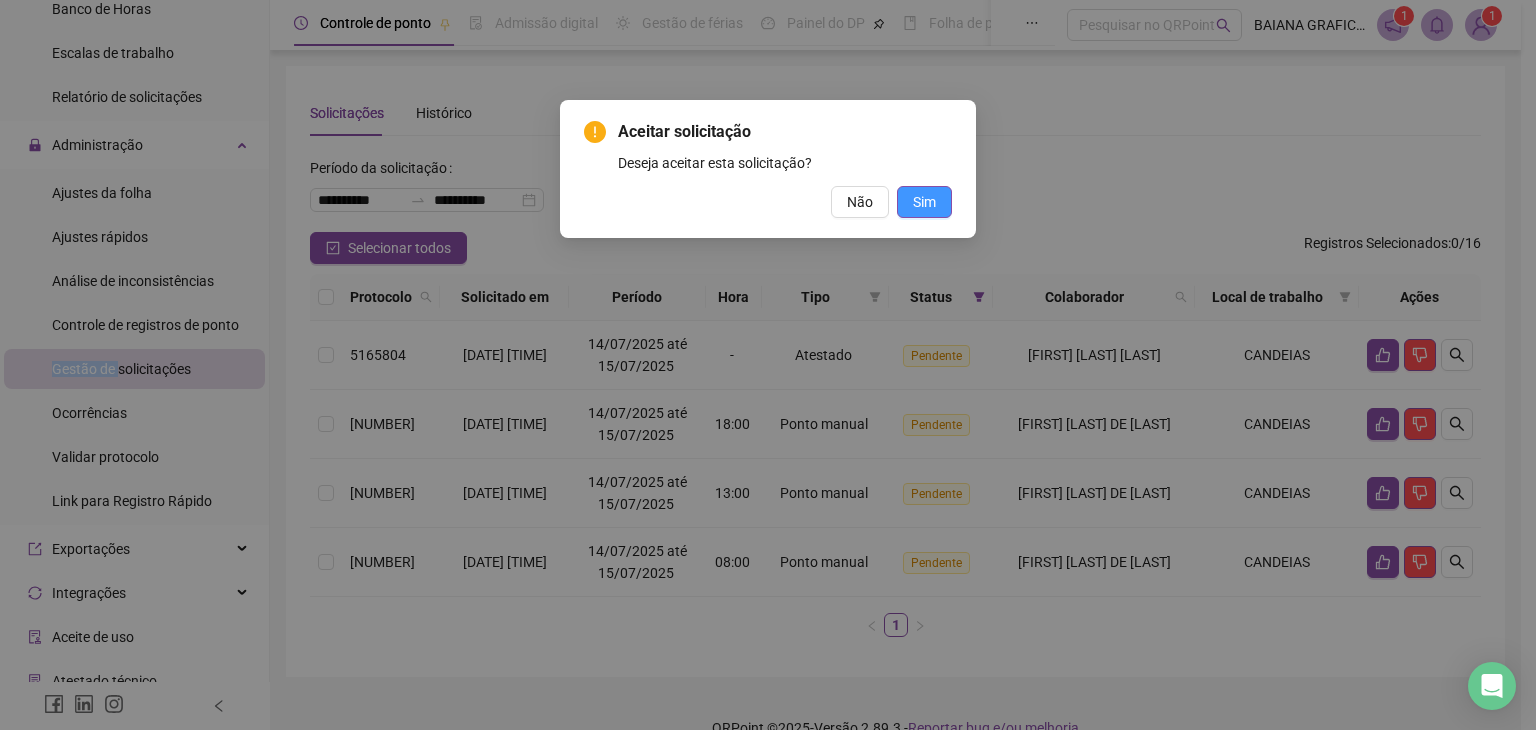 click on "Sim" at bounding box center (924, 202) 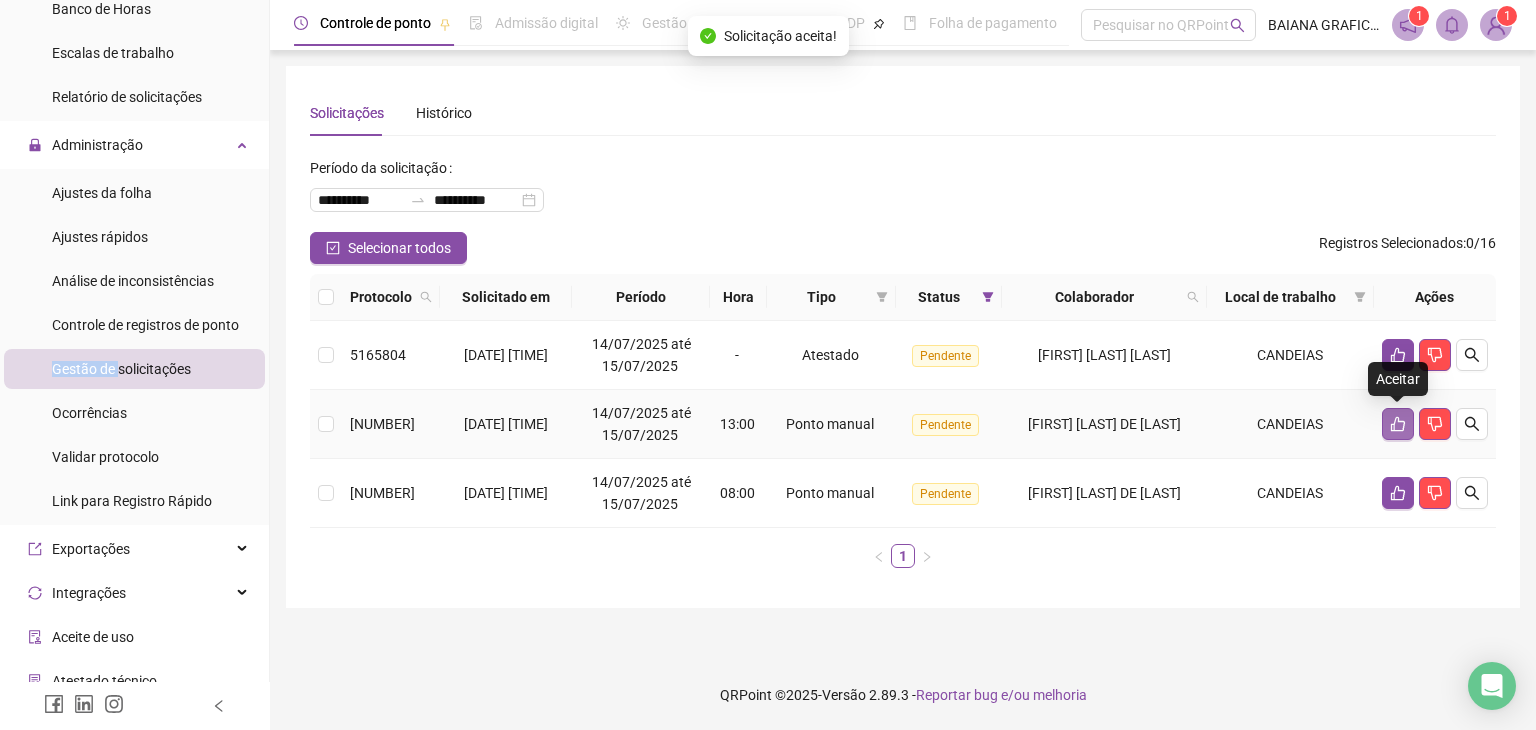 click 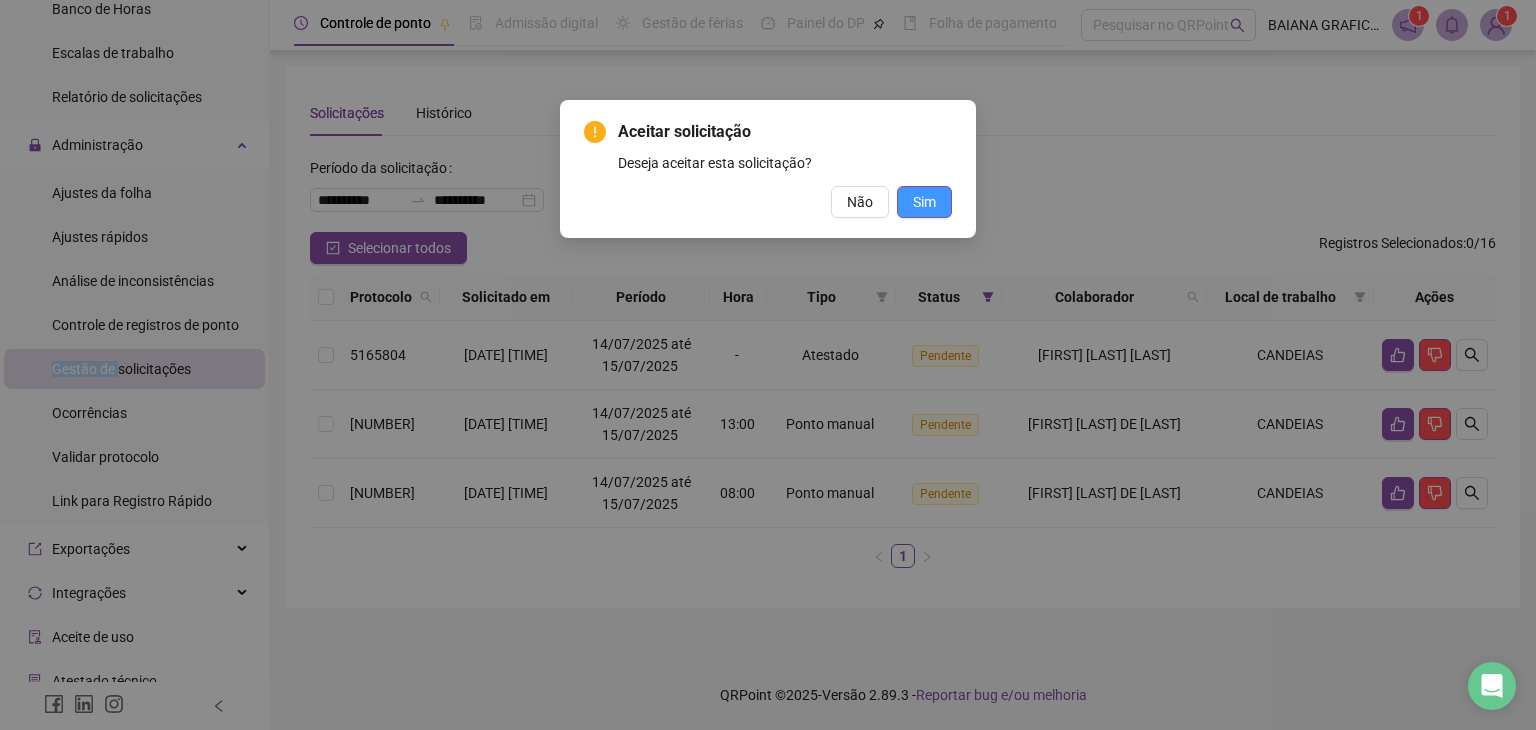 click on "Sim" at bounding box center (924, 202) 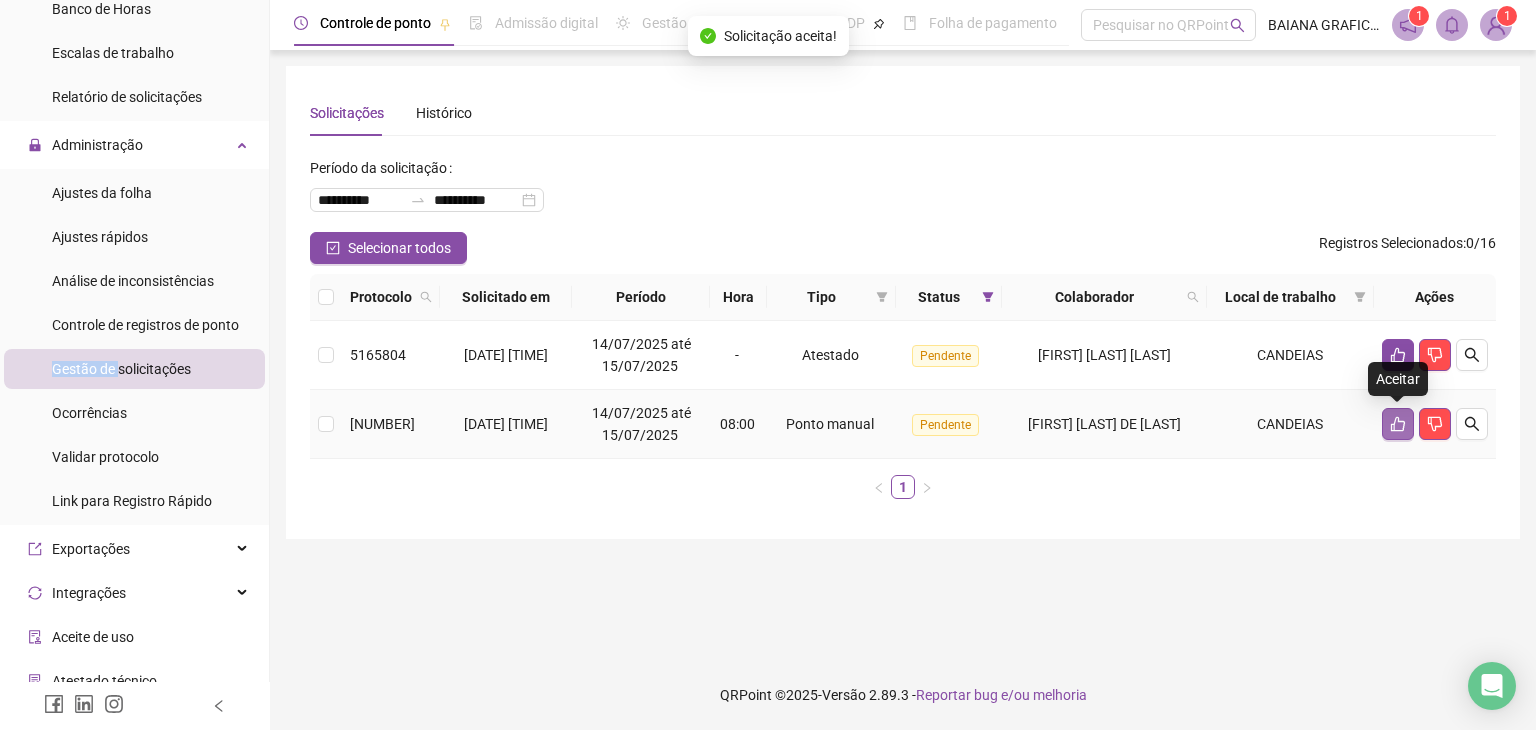 click 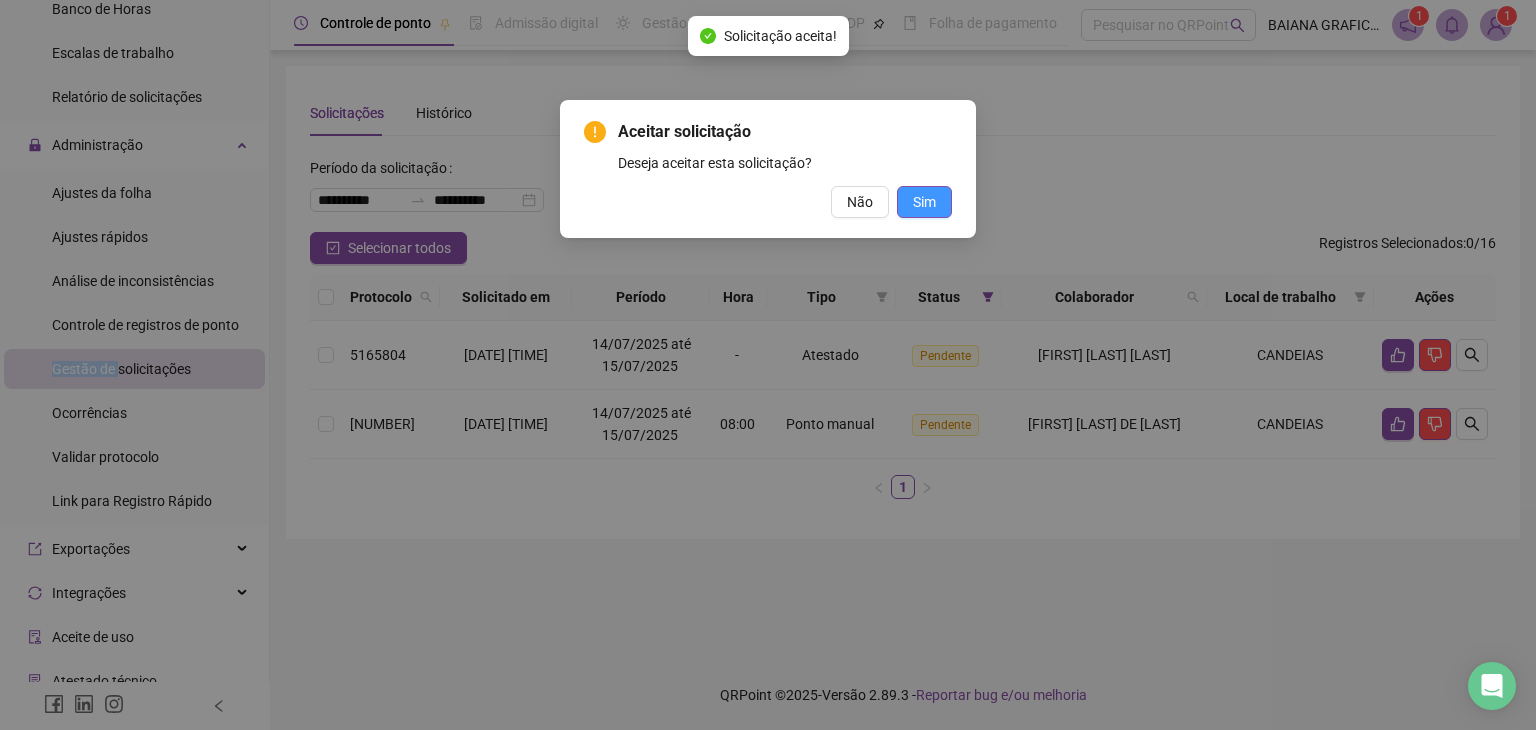 click on "Sim" at bounding box center (924, 202) 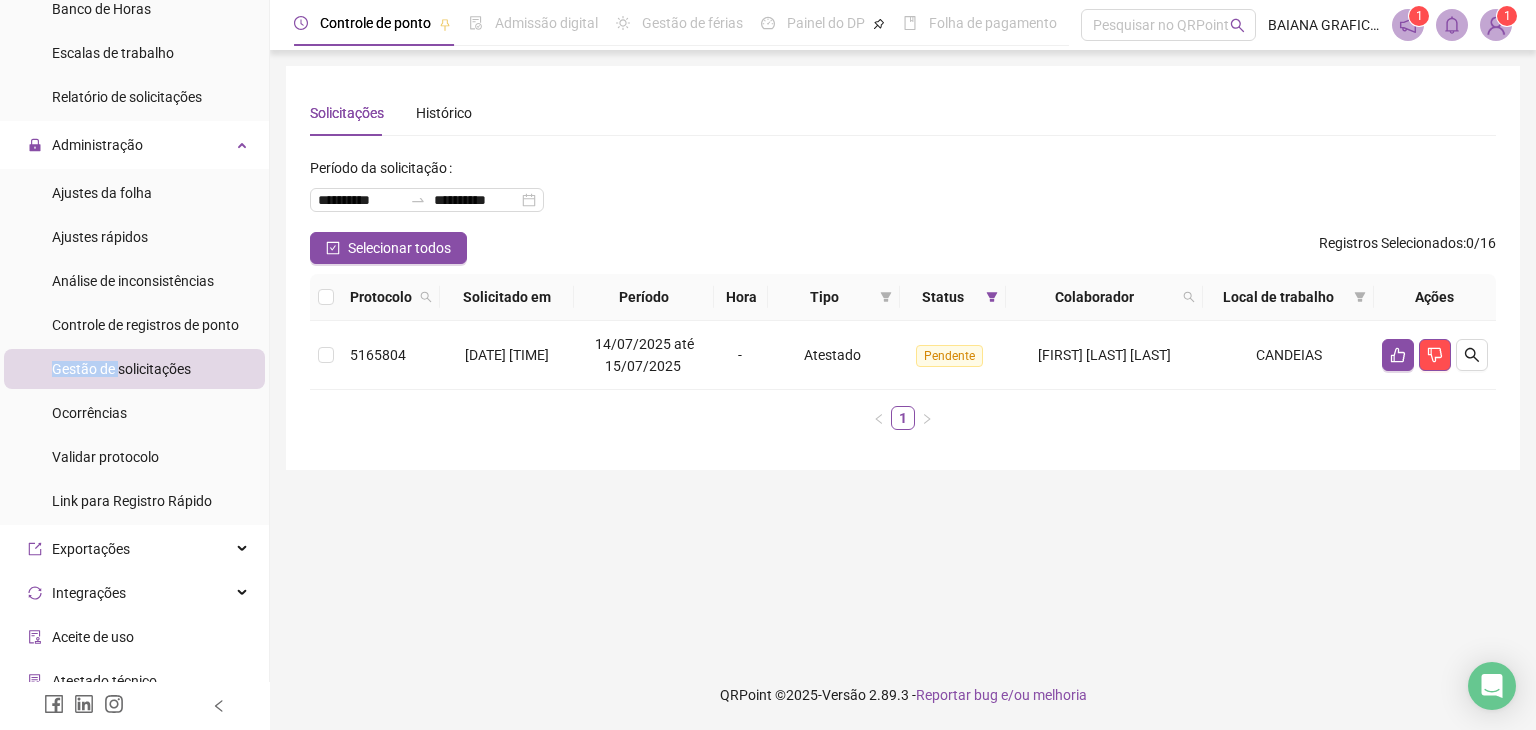 click on "Gestão de solicitações" at bounding box center [121, 369] 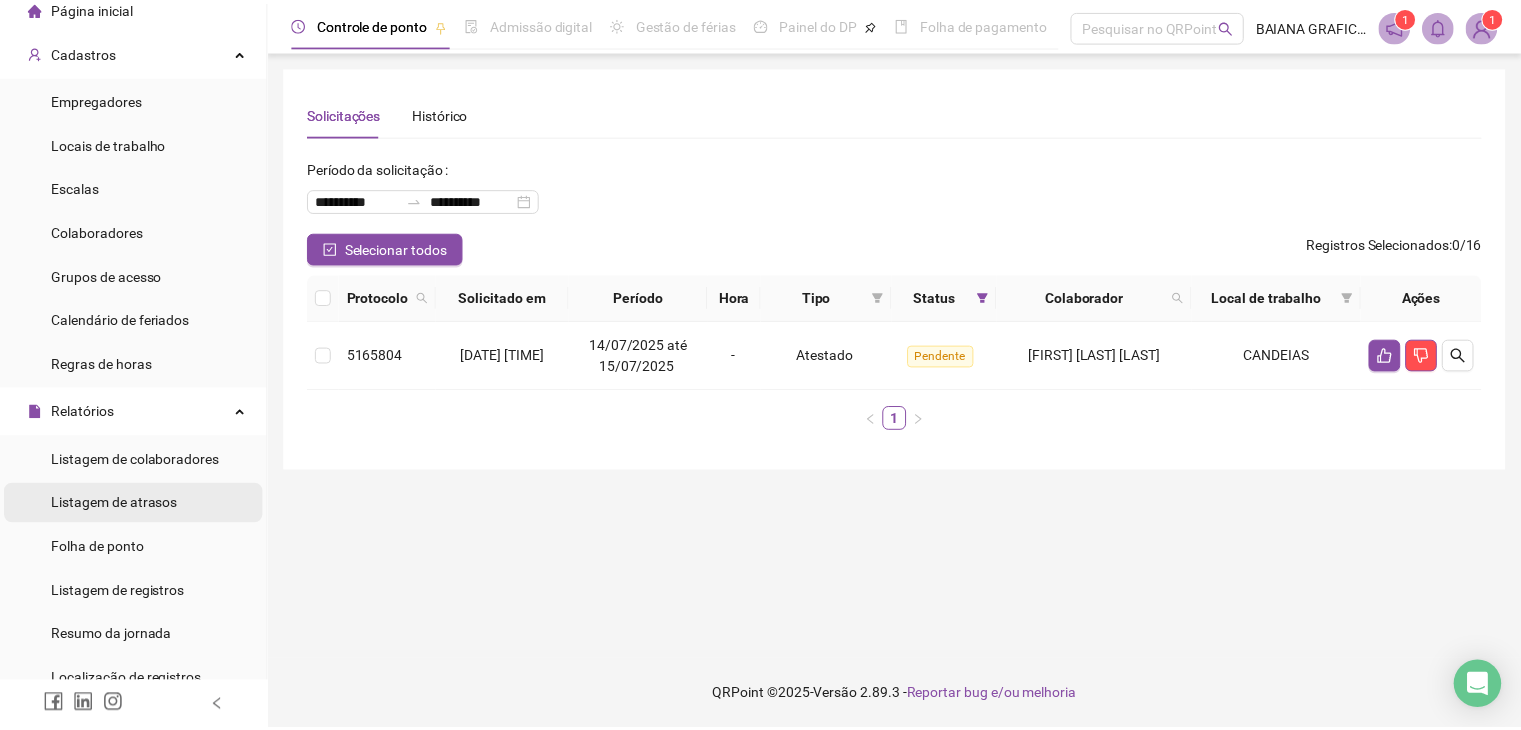 scroll, scrollTop: 500, scrollLeft: 0, axis: vertical 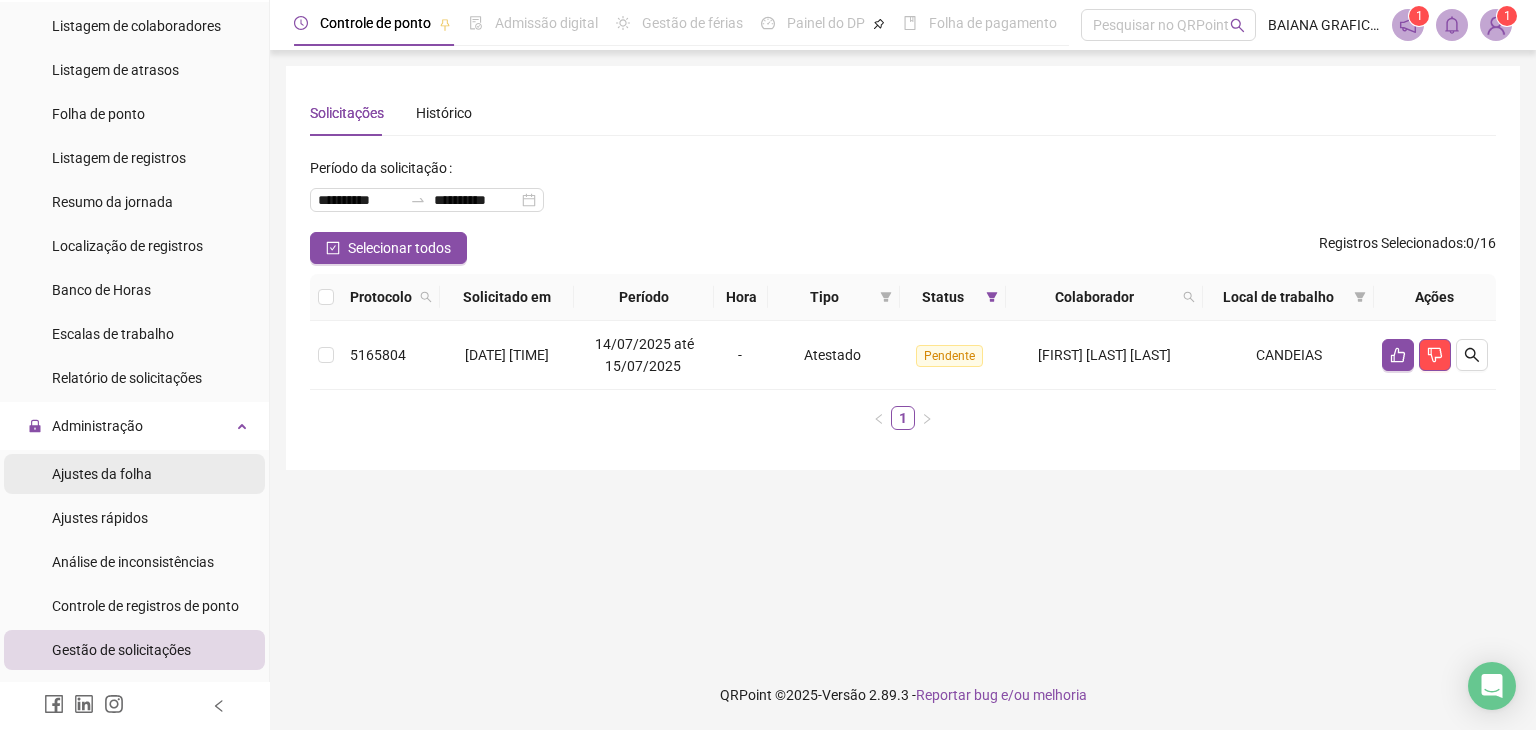 click on "Ajustes da folha" at bounding box center [102, 474] 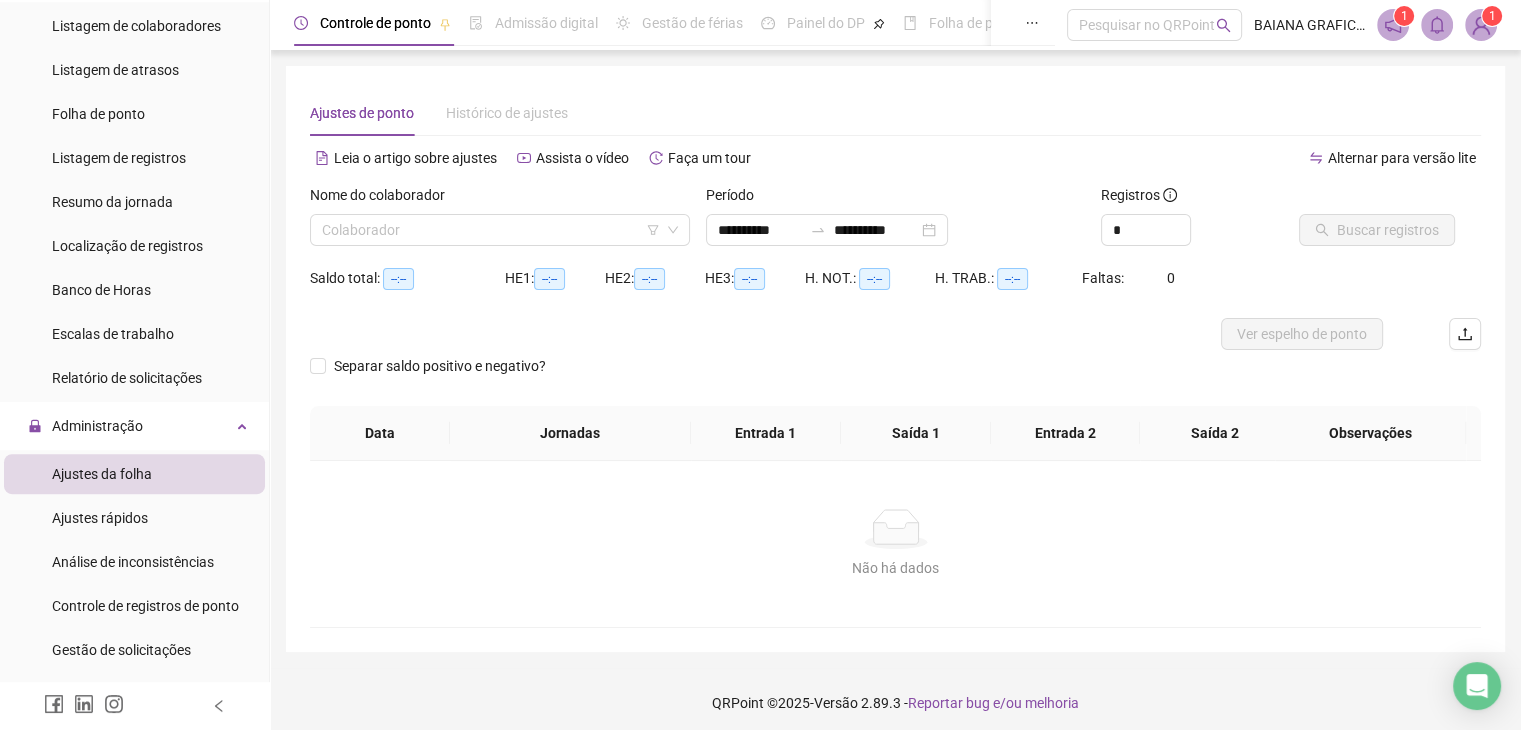 click on "Ajustes da folha" at bounding box center (102, 474) 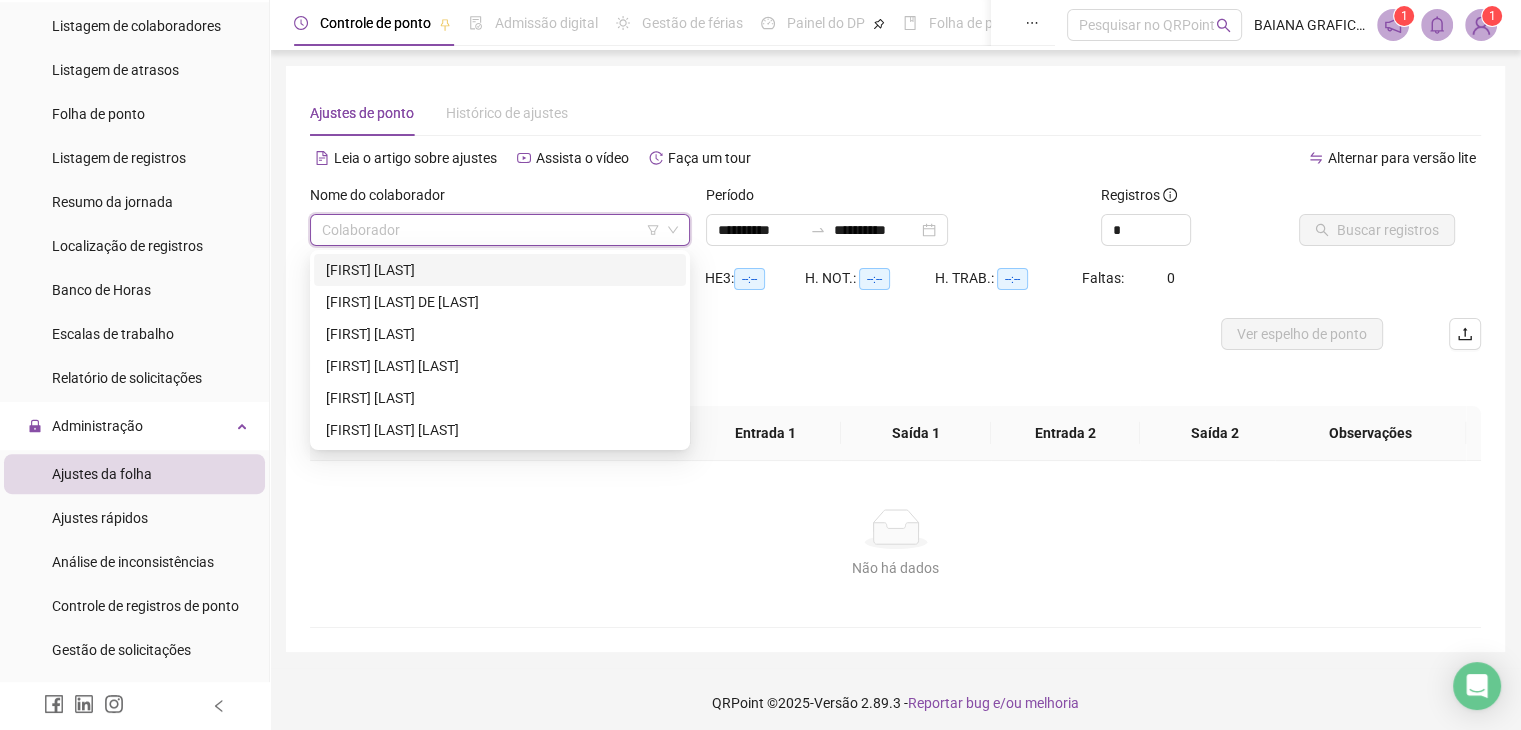 click at bounding box center [491, 230] 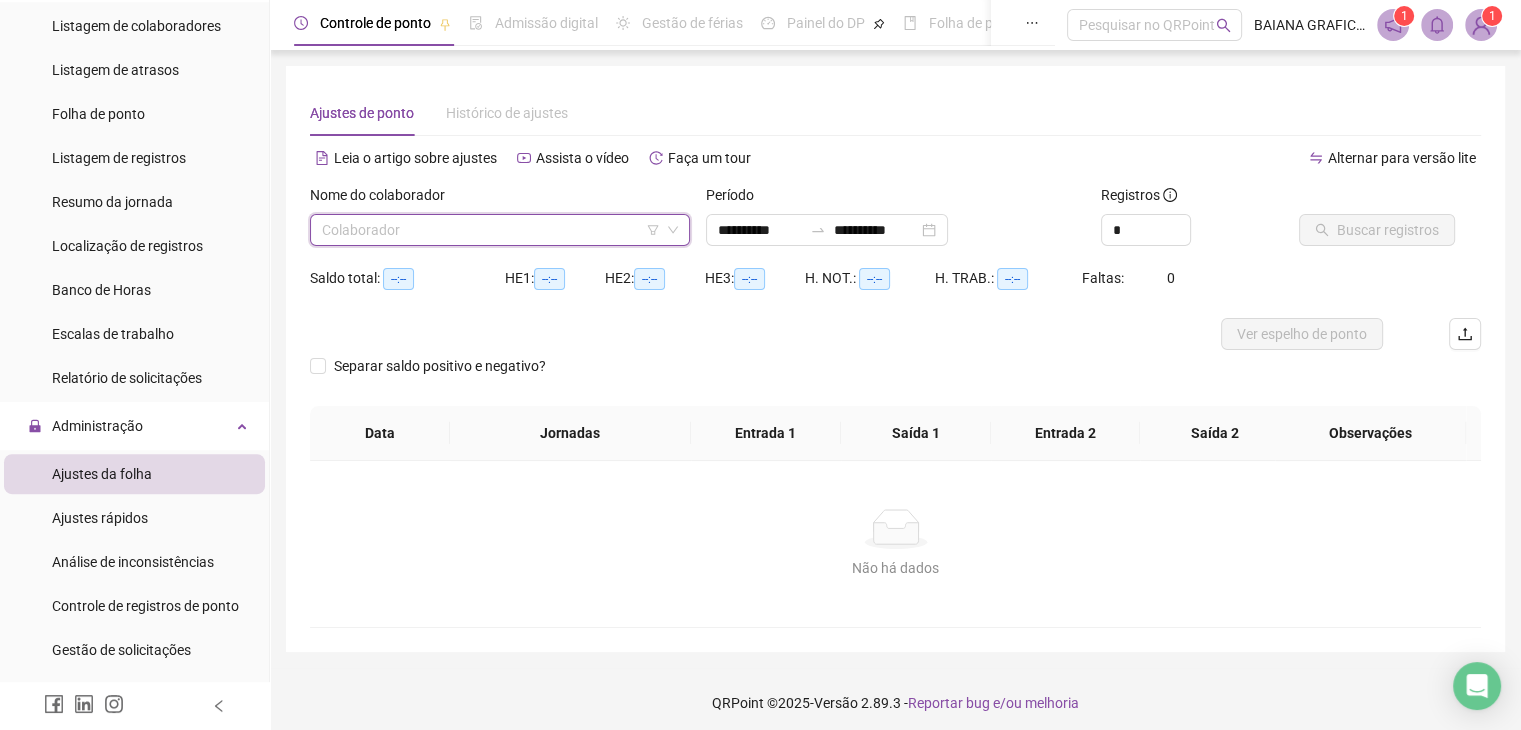 click at bounding box center [491, 230] 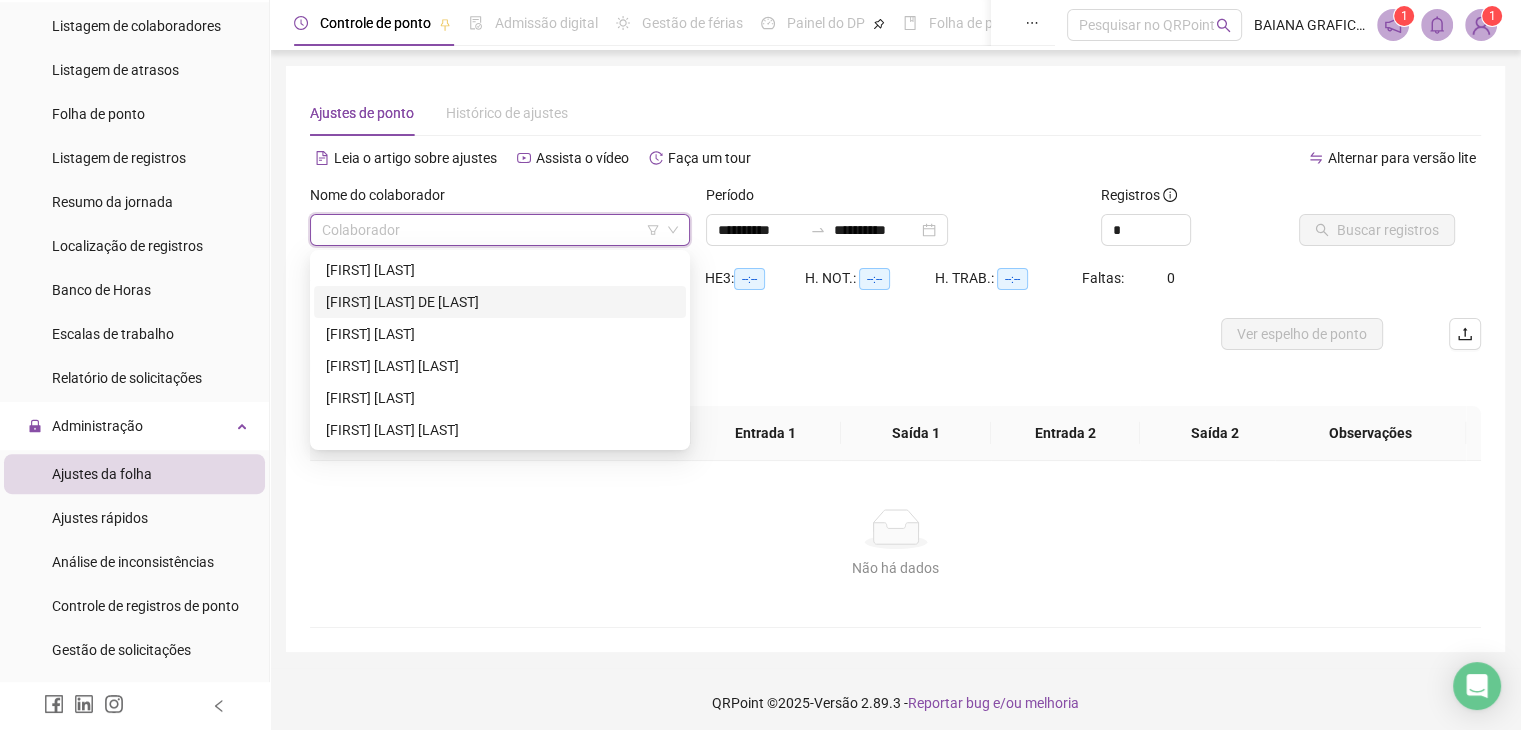 click on "[FIRST] [LAST] DE [LAST]" at bounding box center [500, 302] 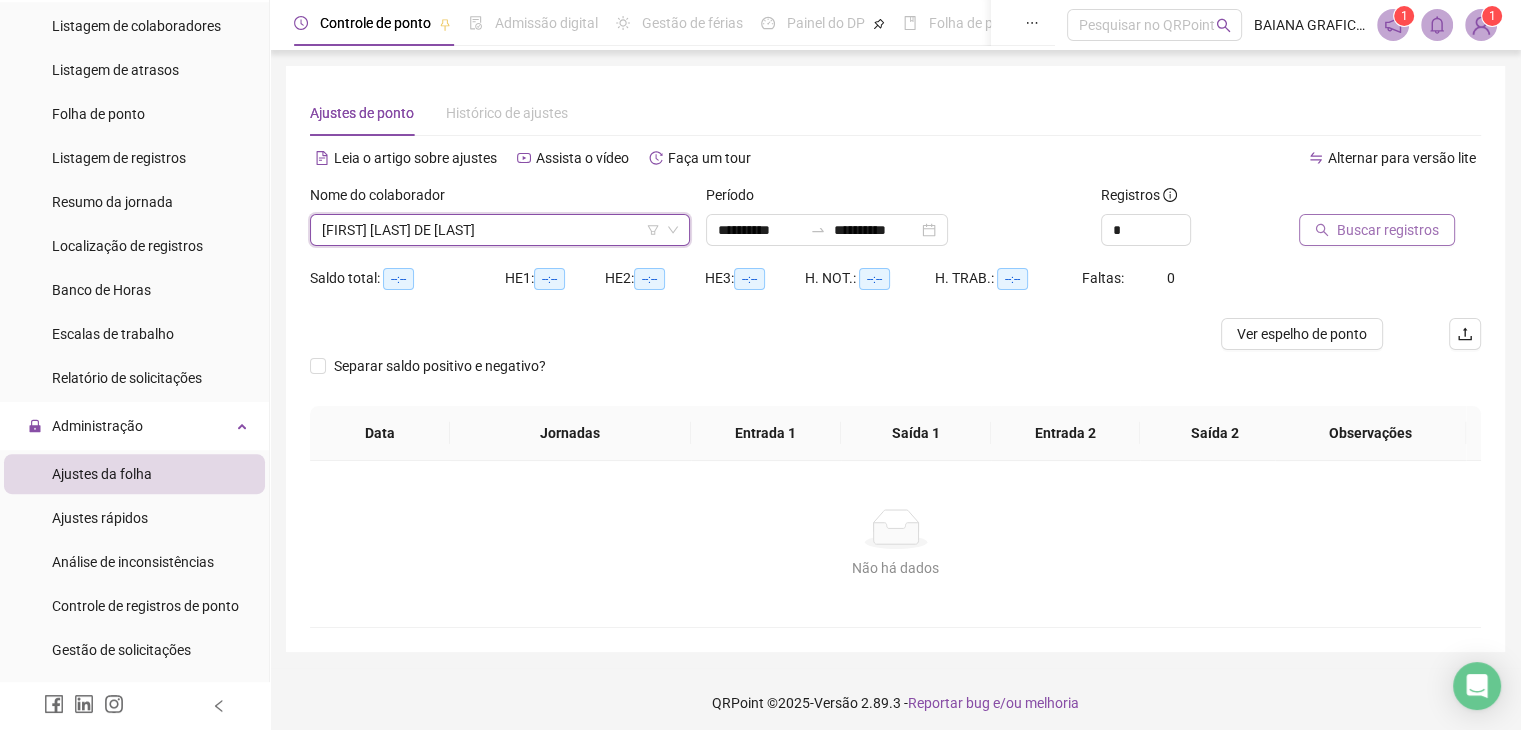 click on "Buscar registros" at bounding box center (1388, 230) 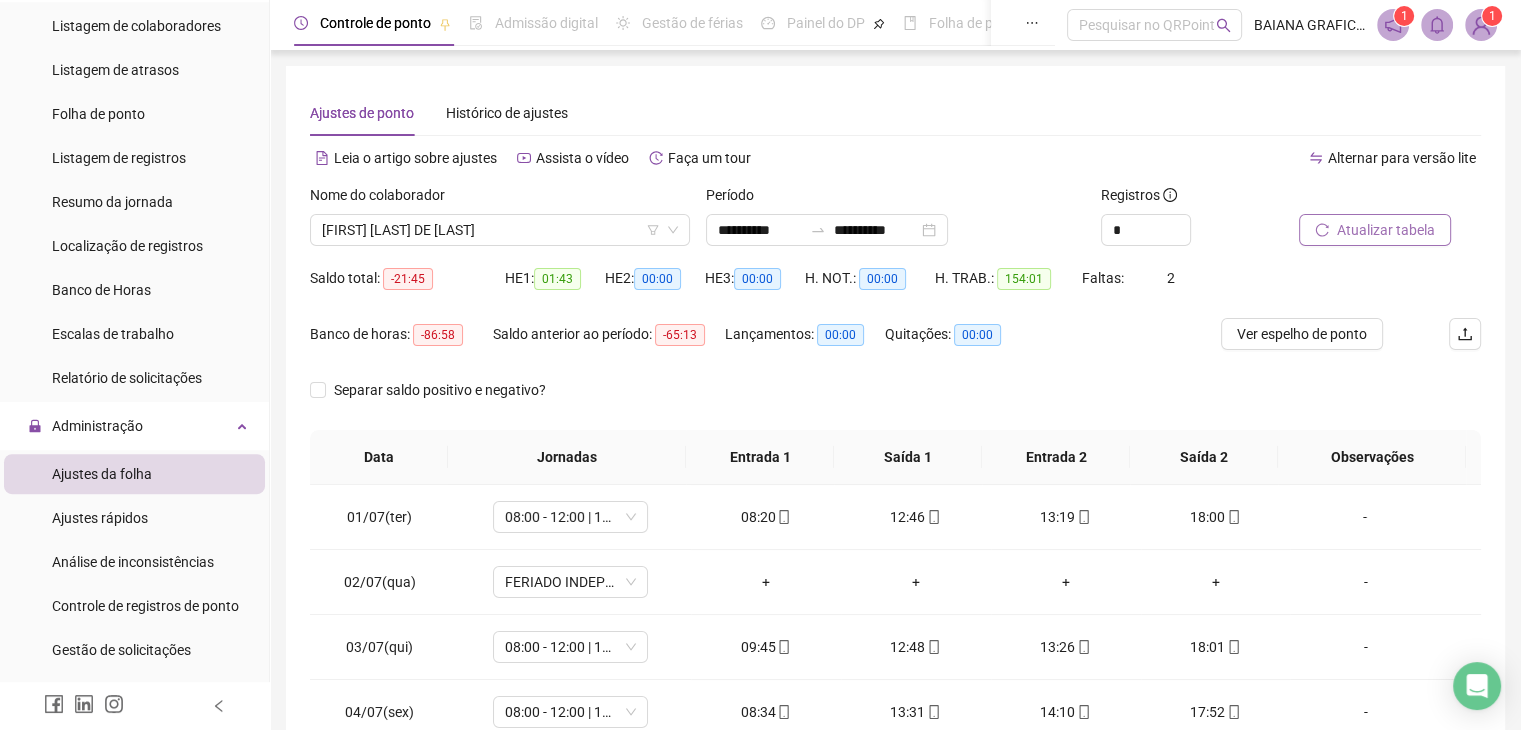 click on "Atualizar tabela" at bounding box center (1386, 230) 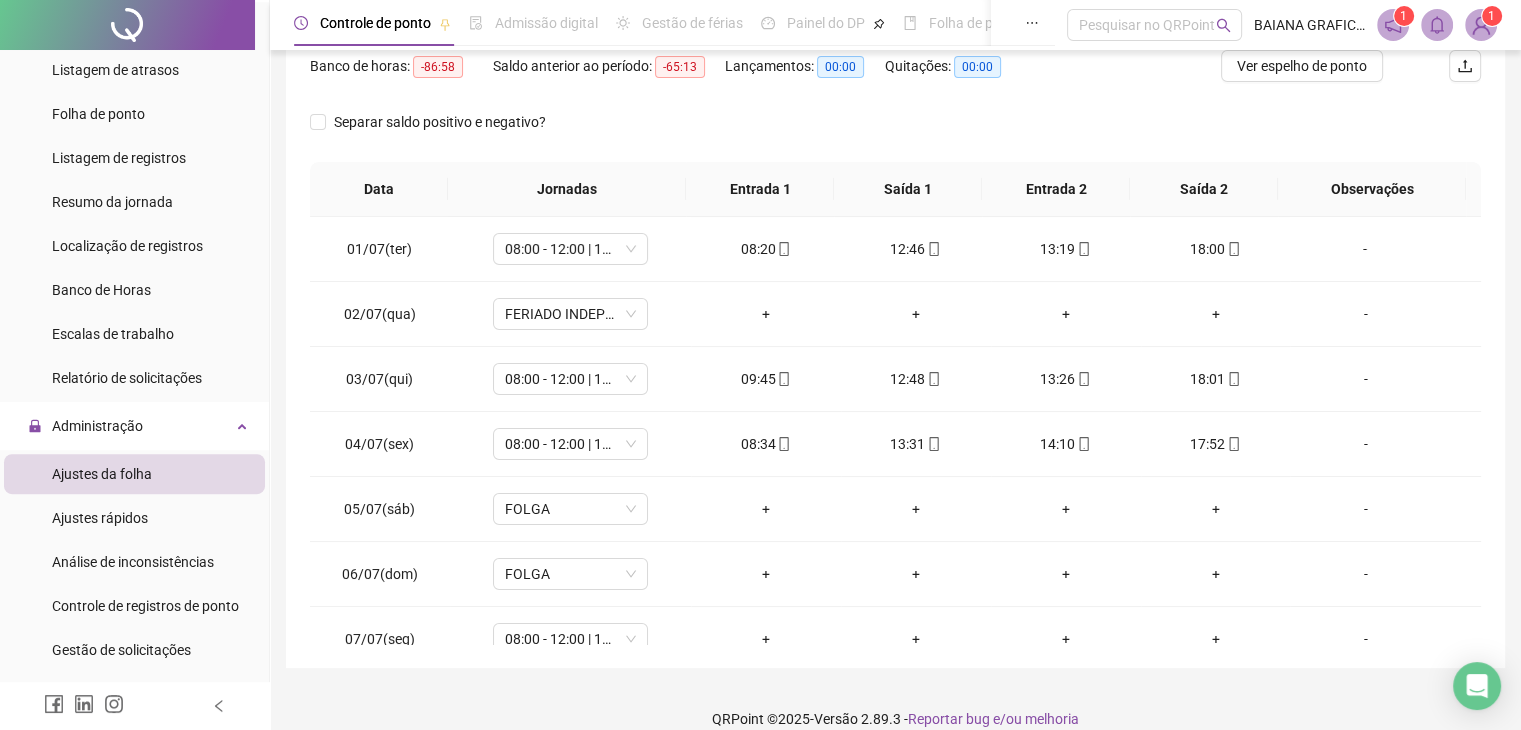 scroll, scrollTop: 292, scrollLeft: 0, axis: vertical 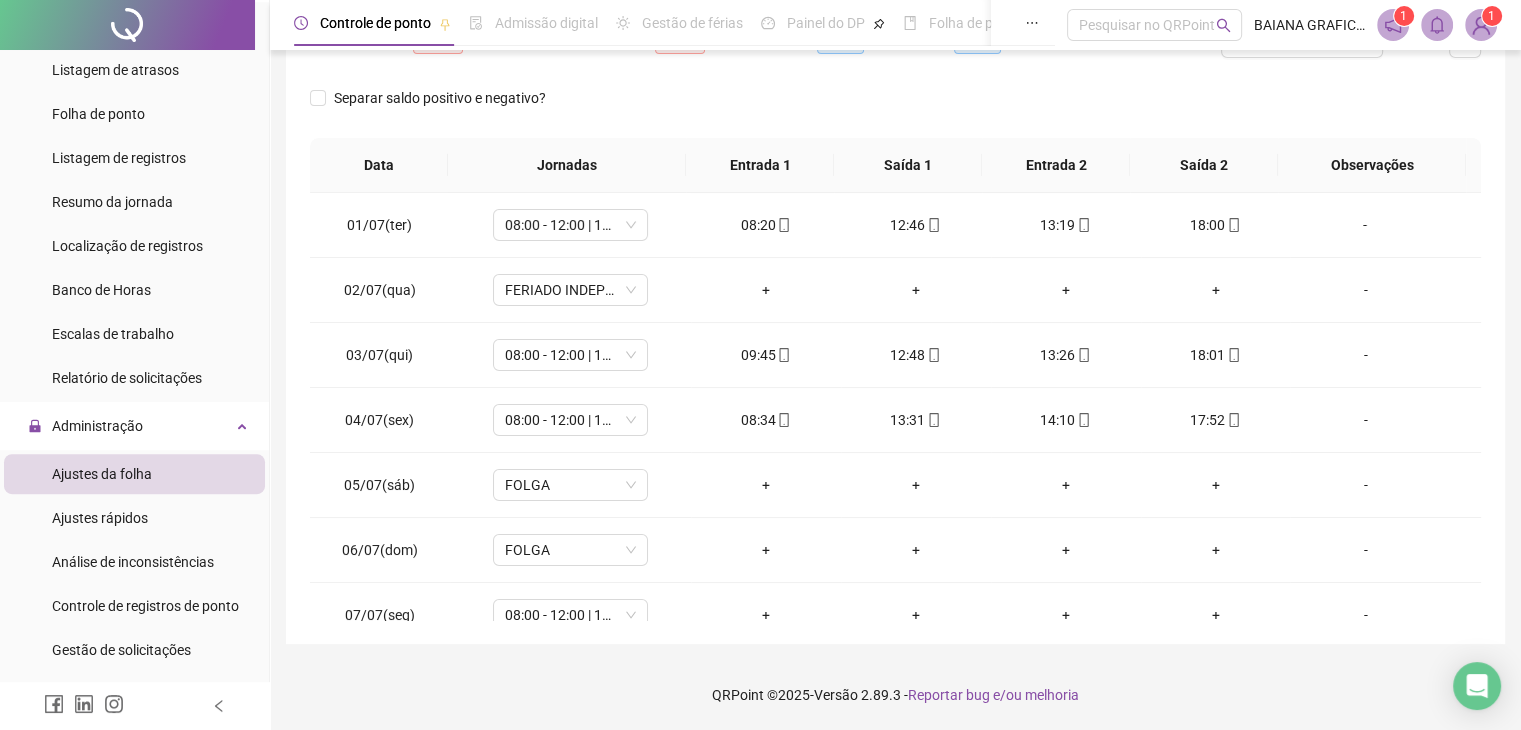 click on "**********" at bounding box center [895, 209] 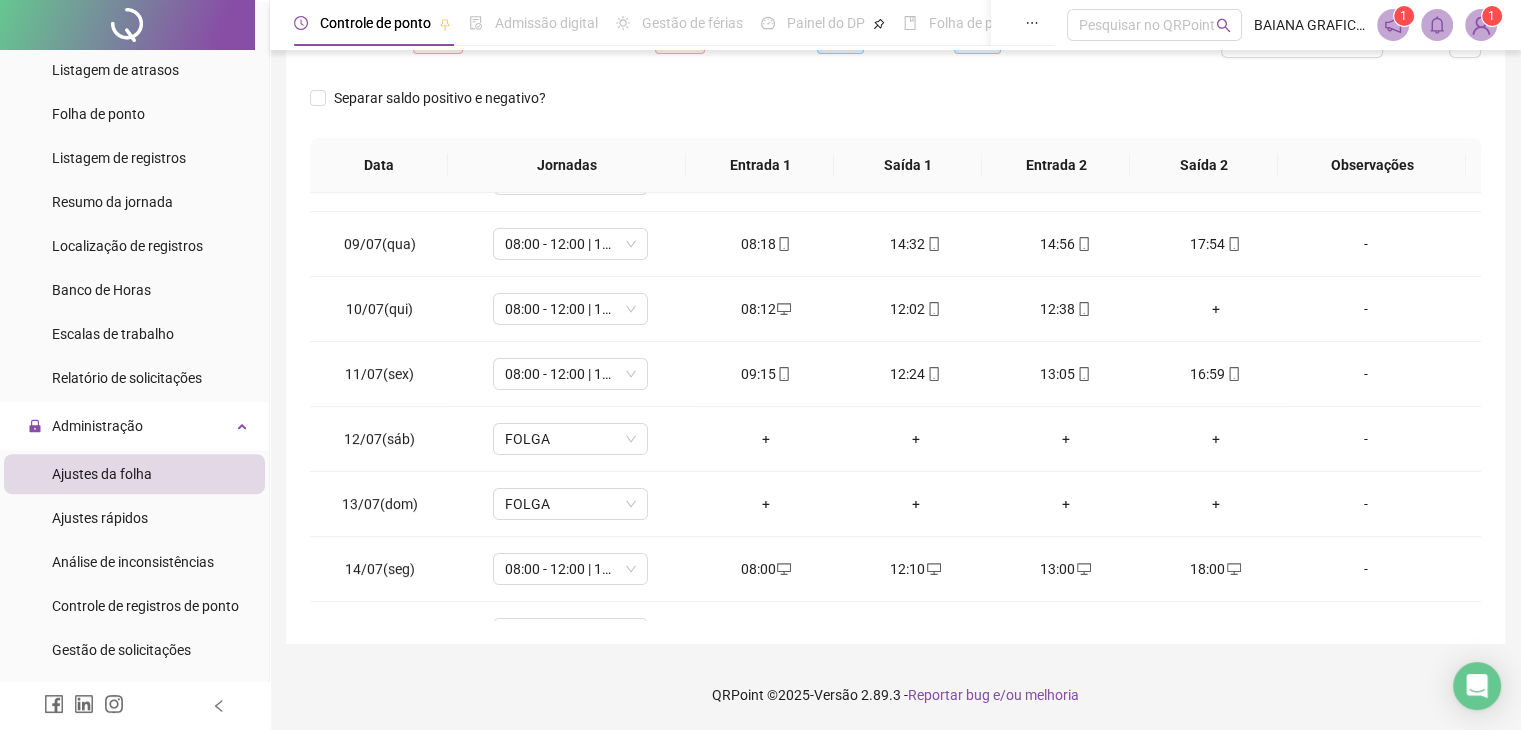 scroll, scrollTop: 452, scrollLeft: 0, axis: vertical 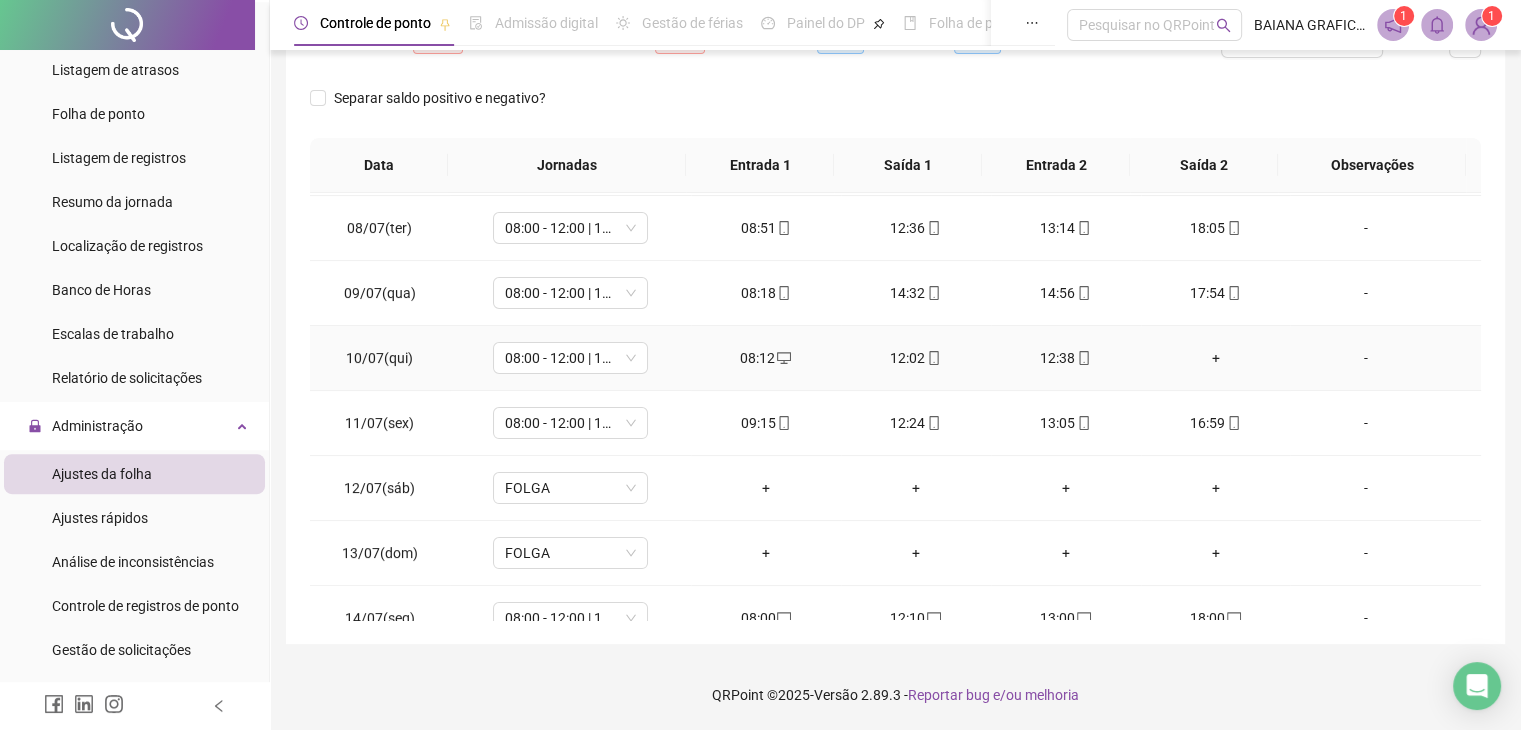 click on "+" at bounding box center (1216, 358) 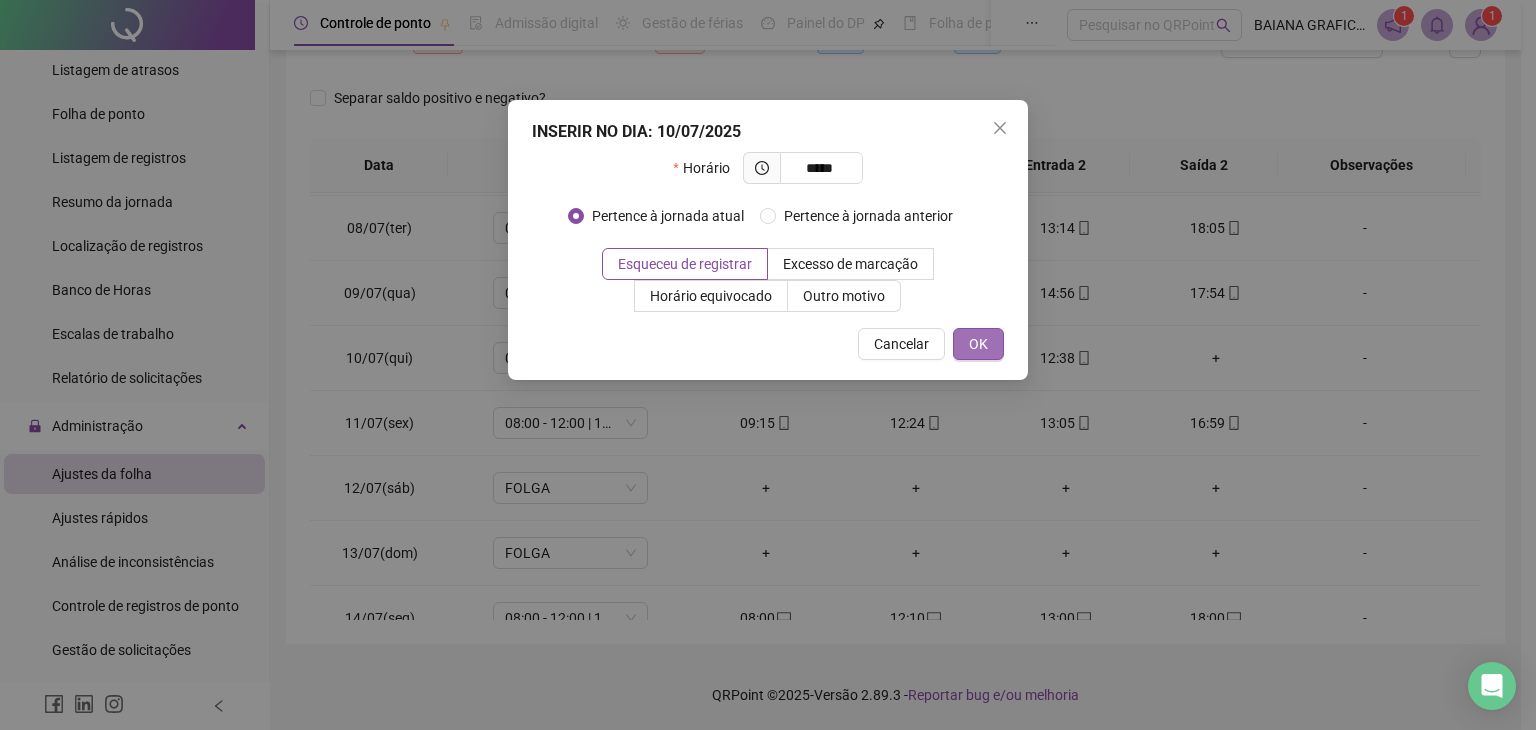 type on "*****" 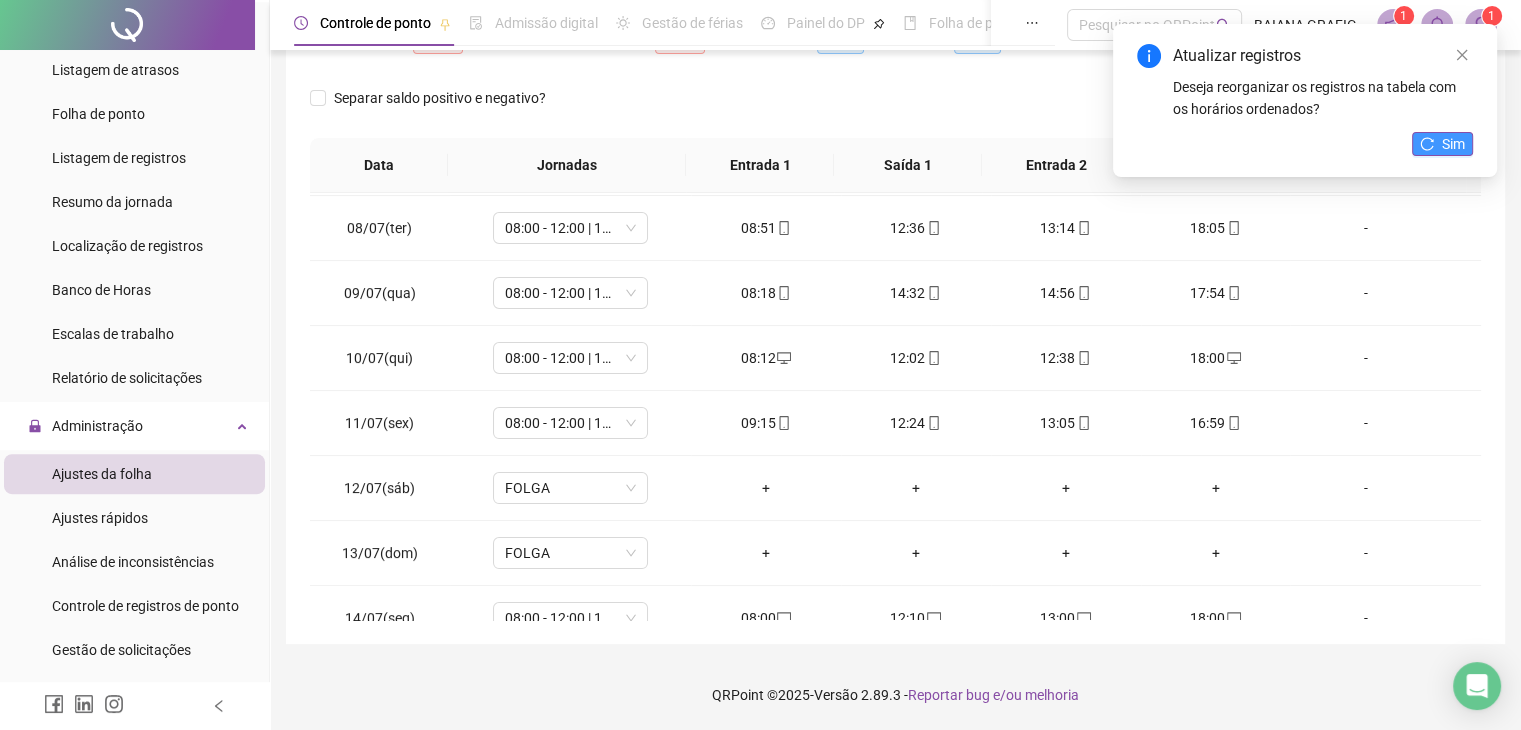 click on "Sim" at bounding box center [1453, 144] 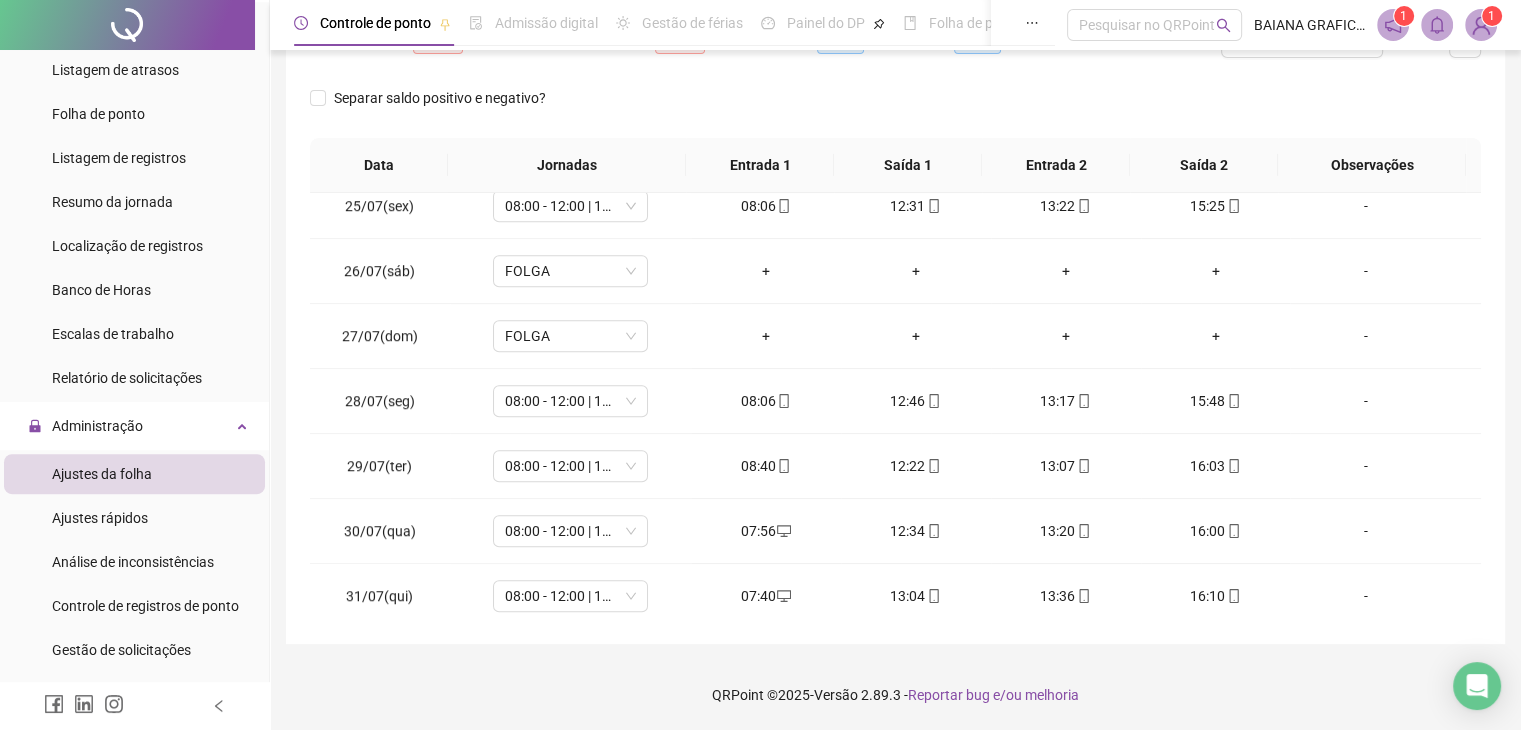 scroll, scrollTop: 1581, scrollLeft: 0, axis: vertical 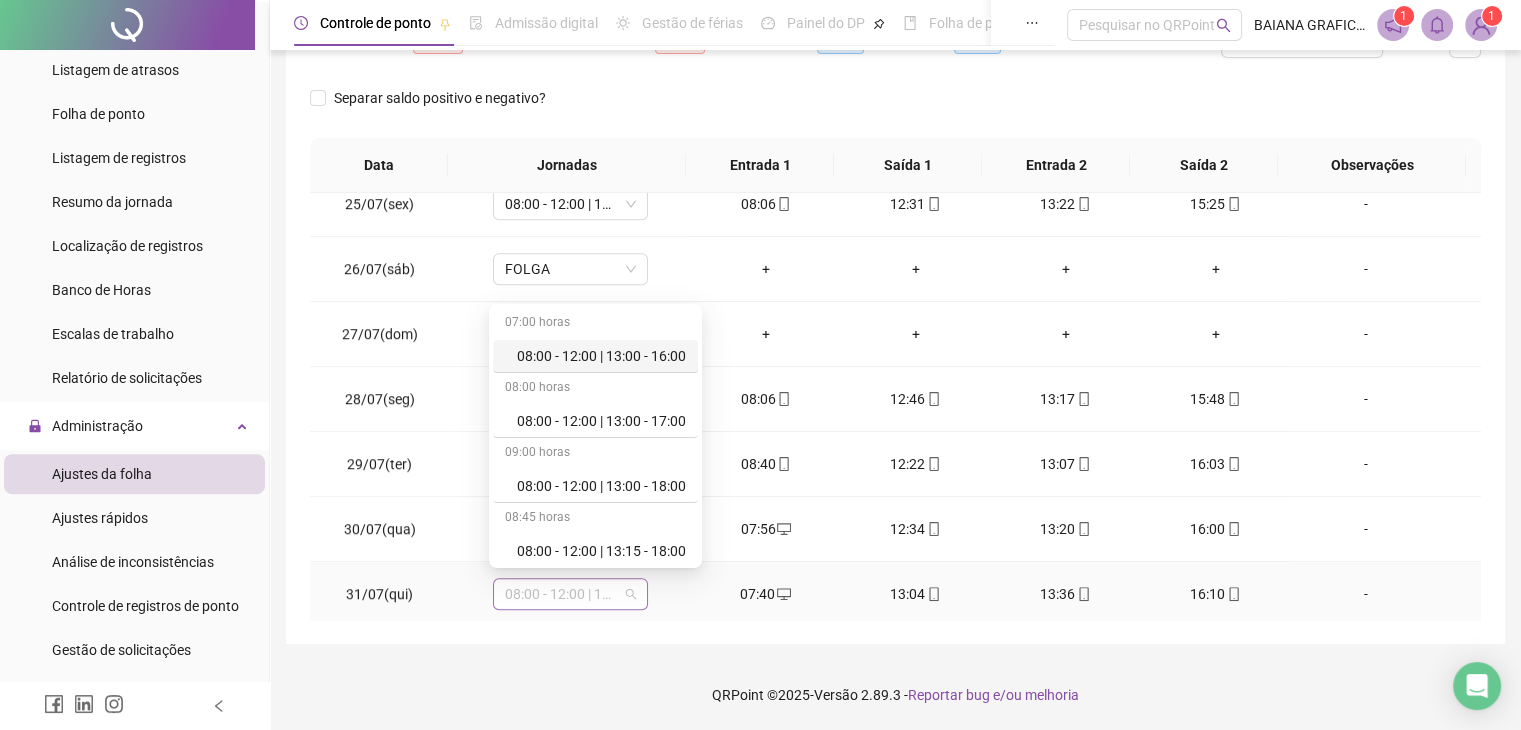 click on "08:00 - 12:00 | 13:15 - 18:00" at bounding box center (570, 594) 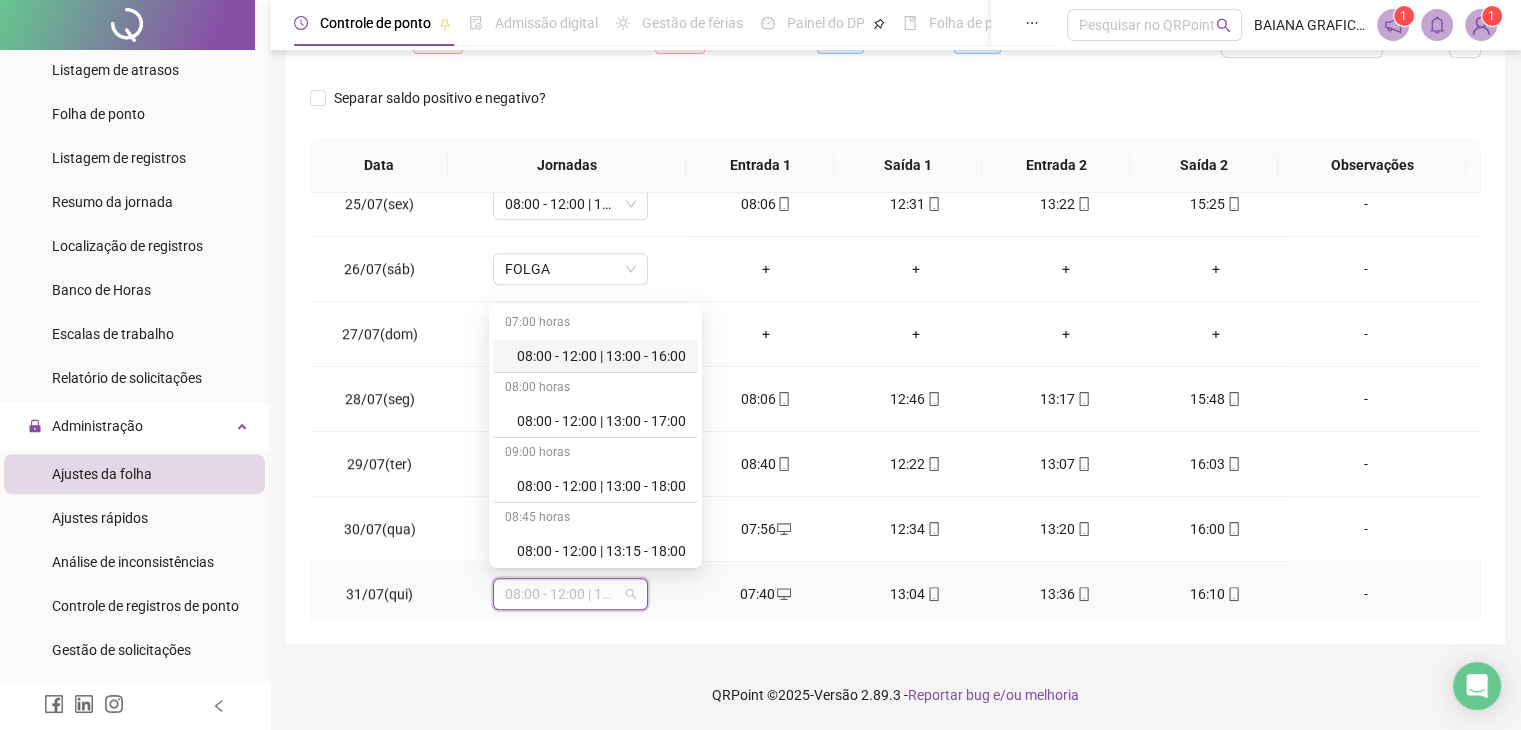 click on "08:00 - 12:00 | 13:00 - 16:00" at bounding box center (601, 356) 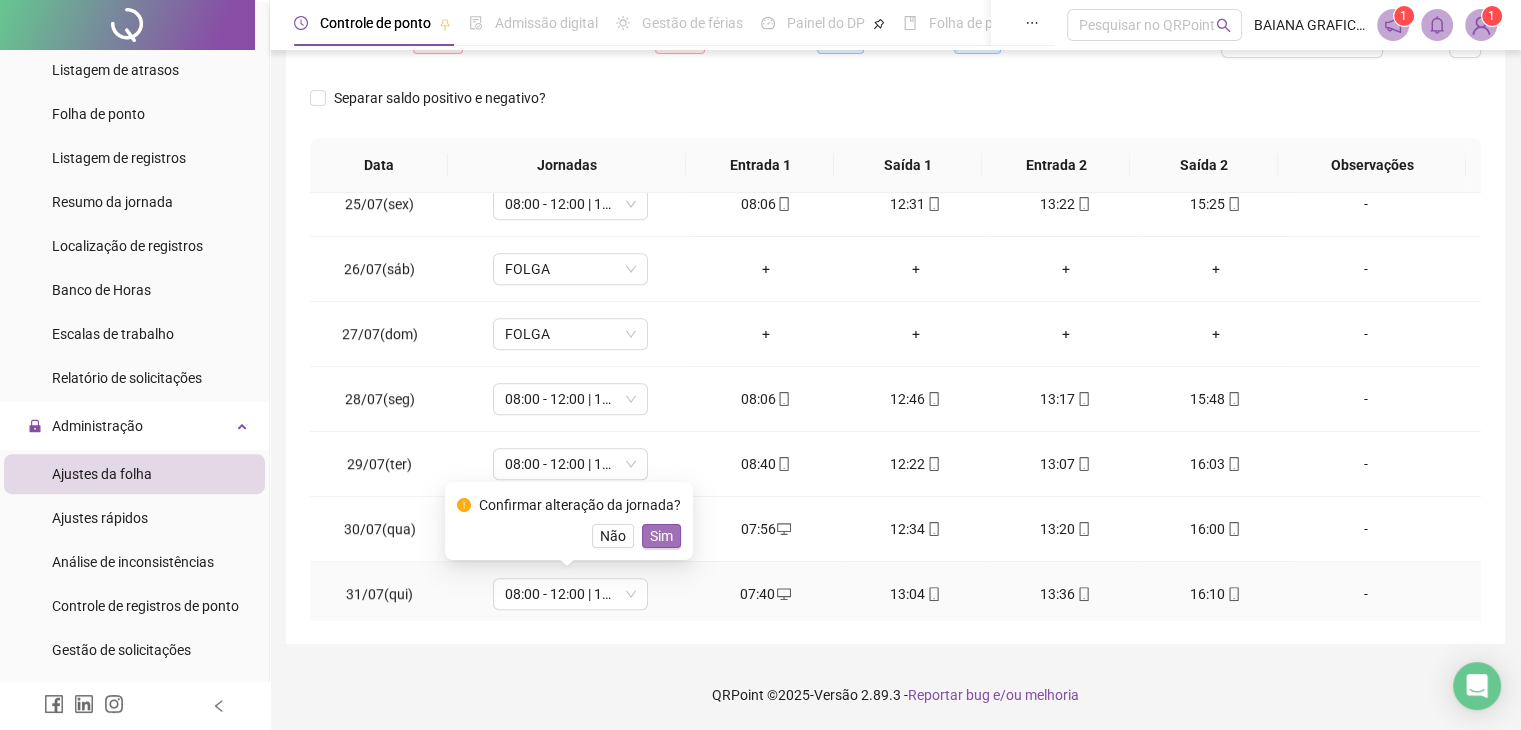click on "Sim" at bounding box center [661, 536] 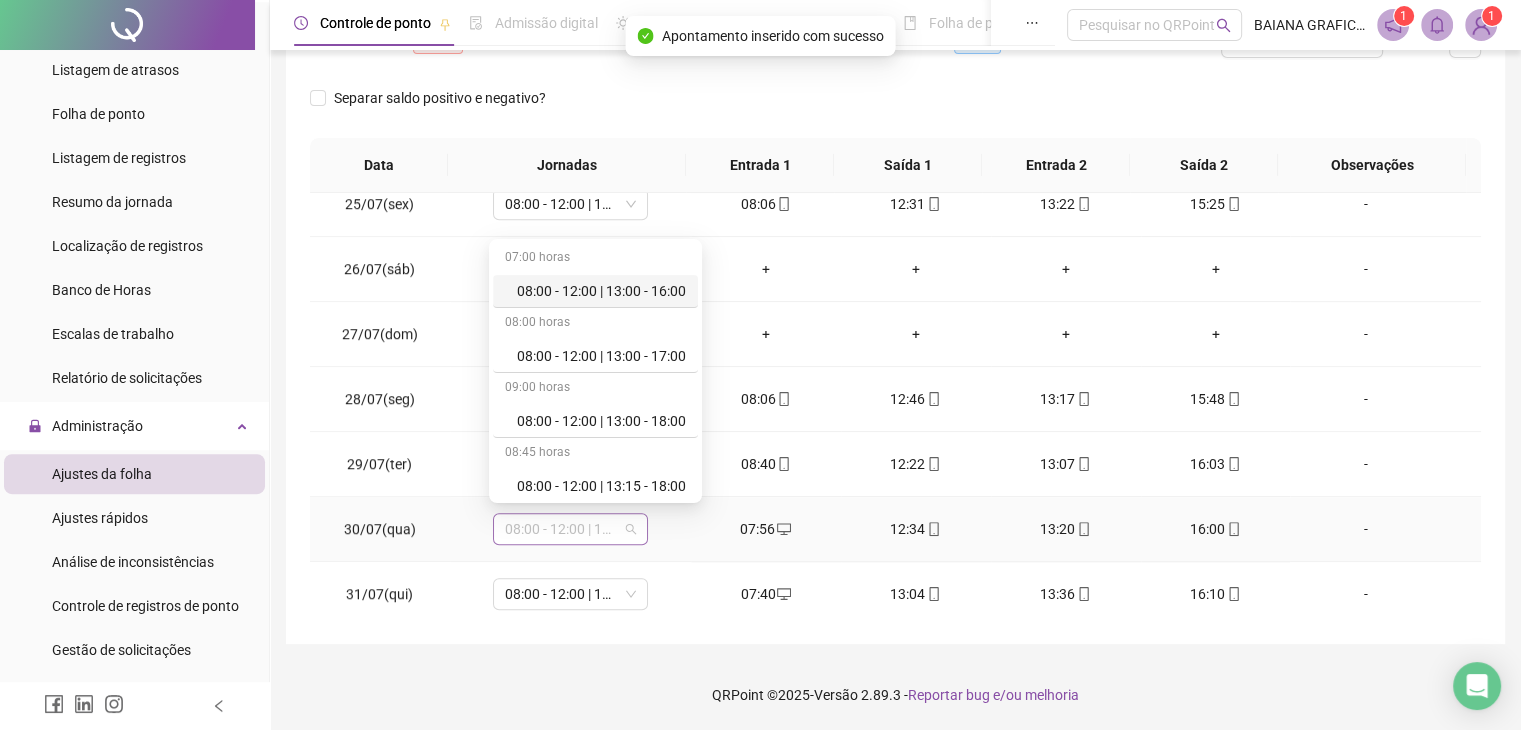 click on "08:00 - 12:00 | 13:15 - 18:00" at bounding box center [570, 529] 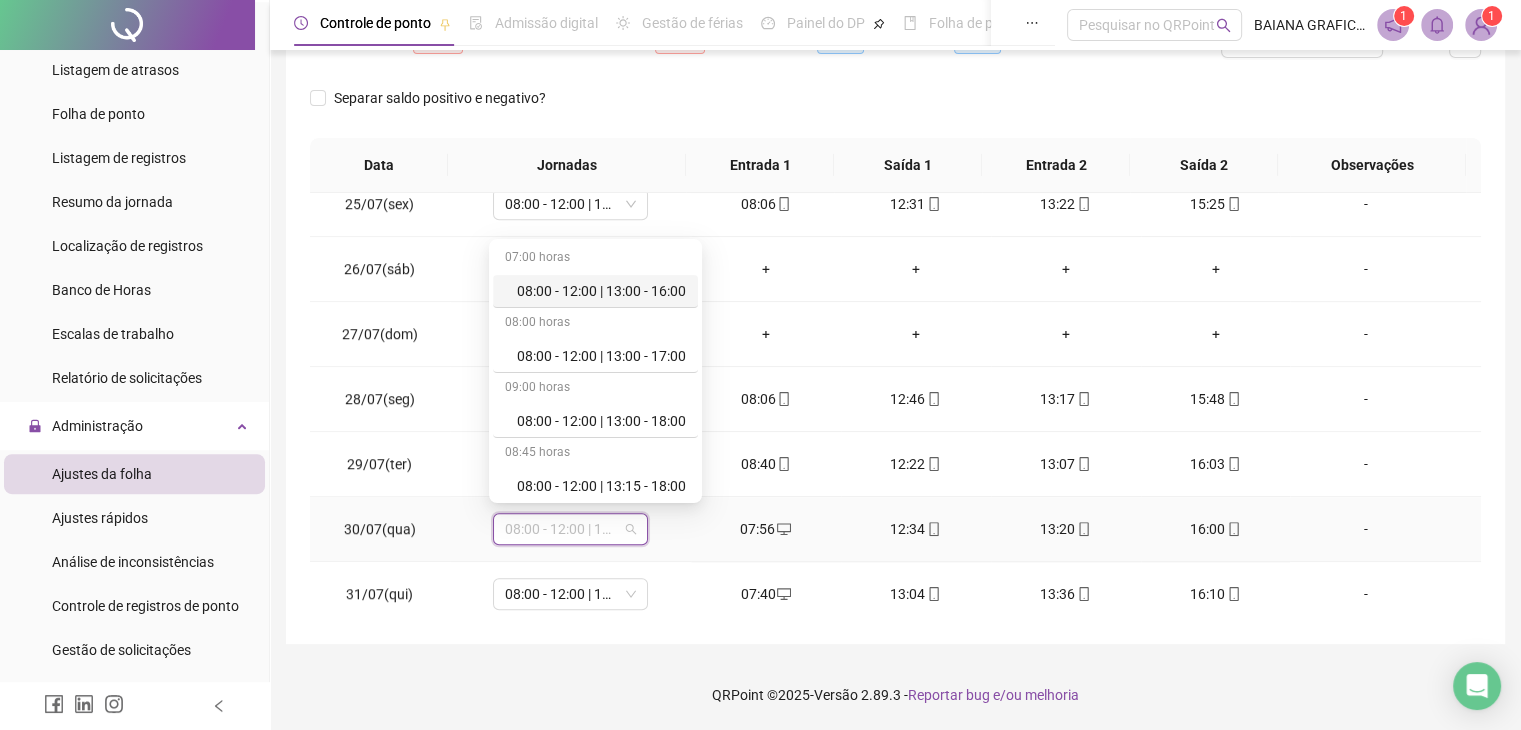 click on "08:00 - 12:00 | 13:00 - 16:00" at bounding box center [601, 291] 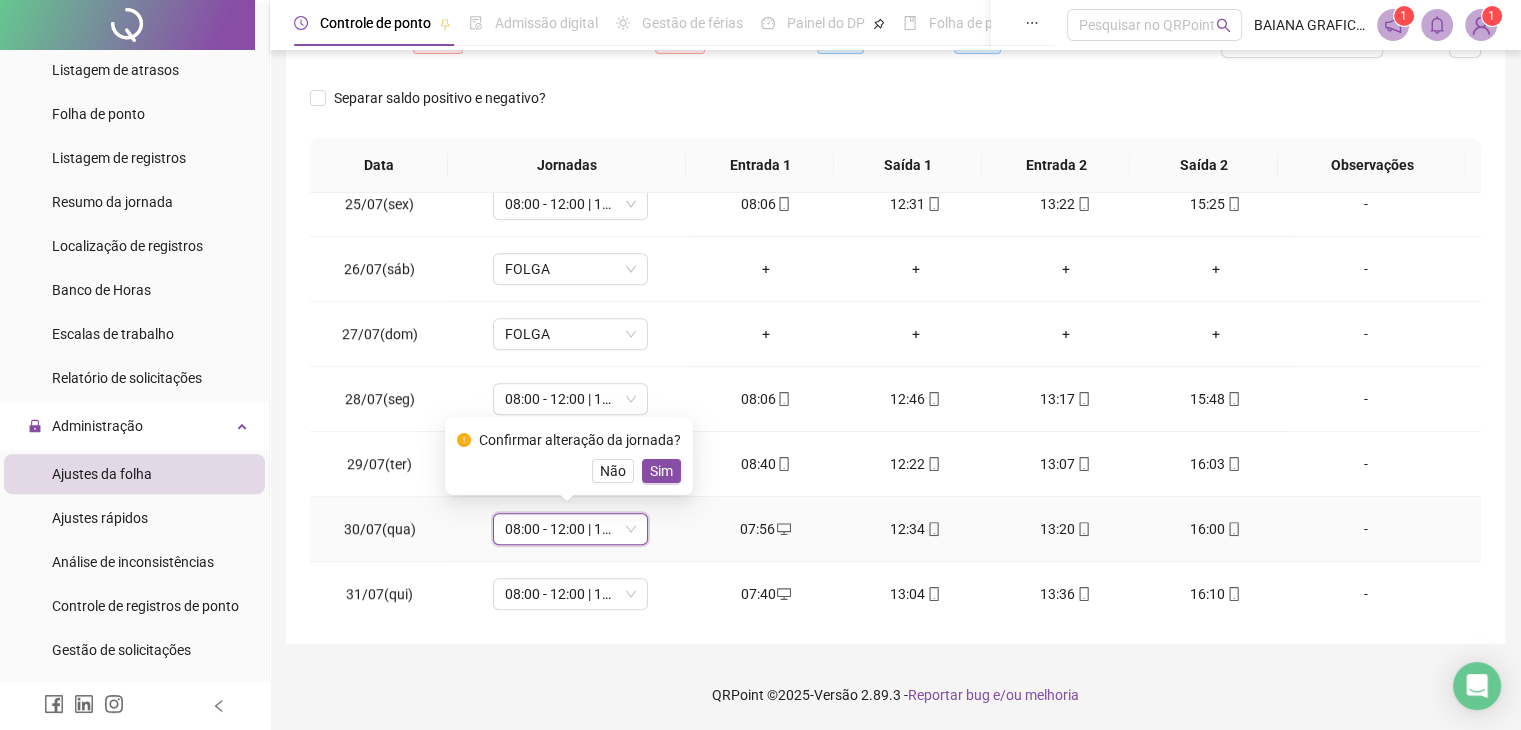 click on "Sim" at bounding box center (661, 471) 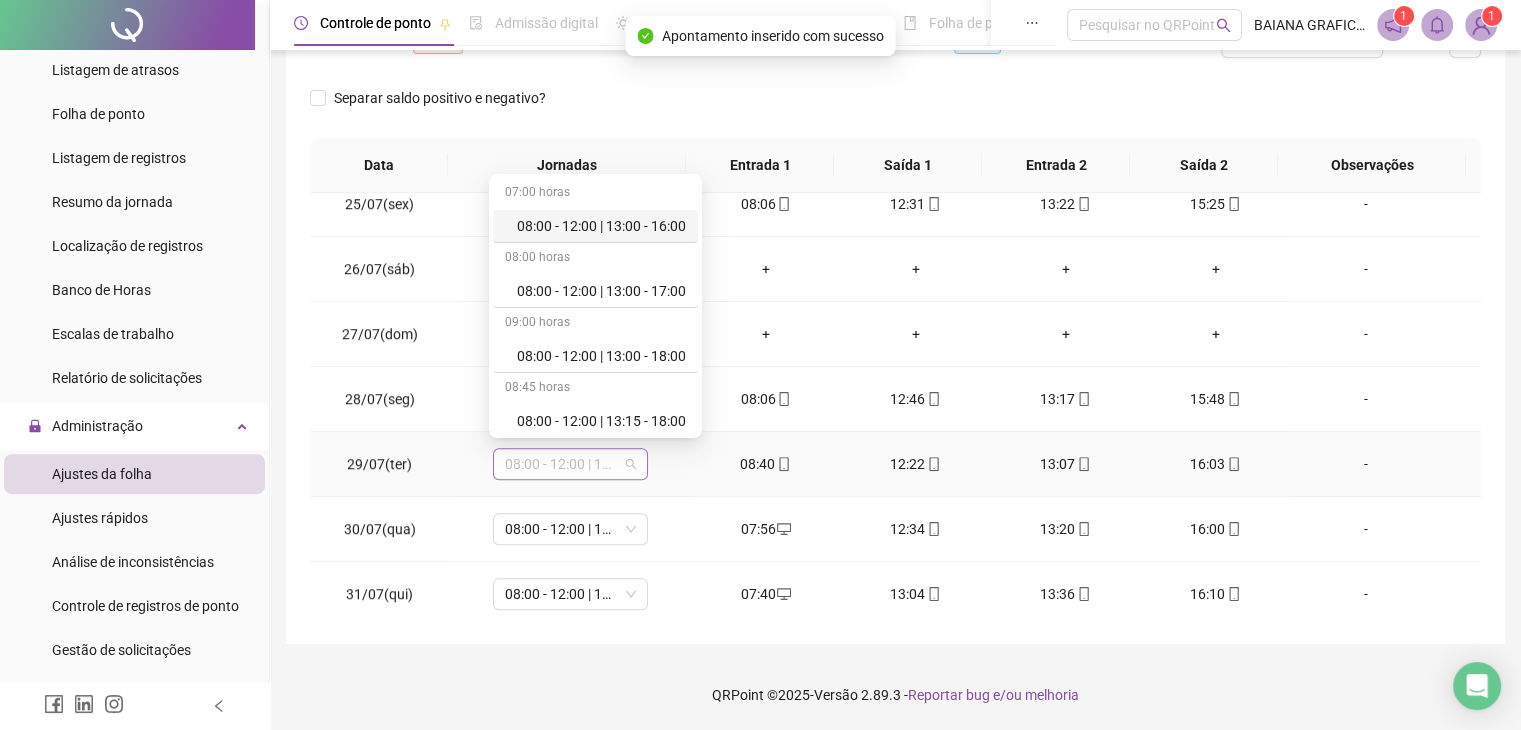click on "08:00 - 12:00 | 13:15 - 18:00" at bounding box center (570, 464) 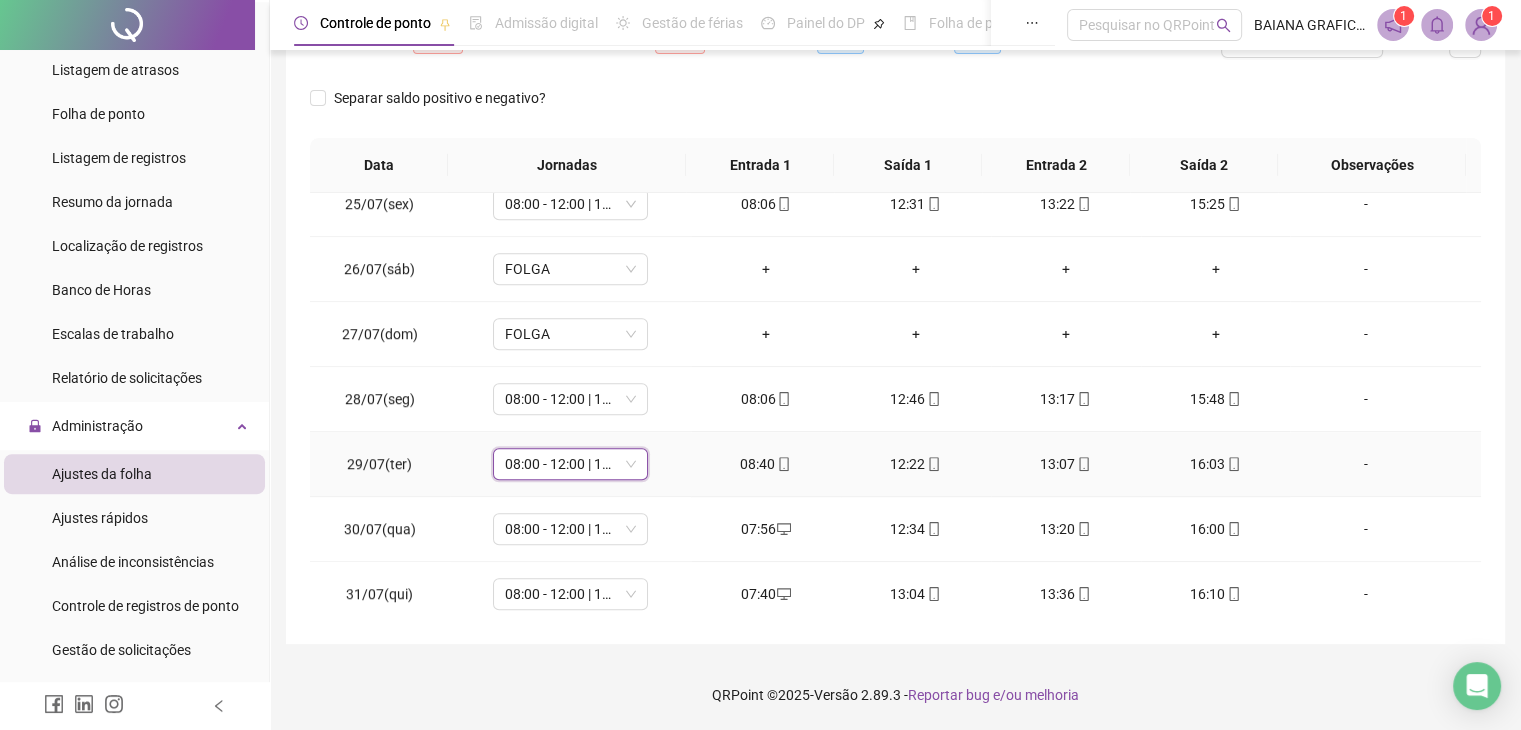 click on "08:00 - 12:00 | 13:15 - 18:00" at bounding box center (570, 464) 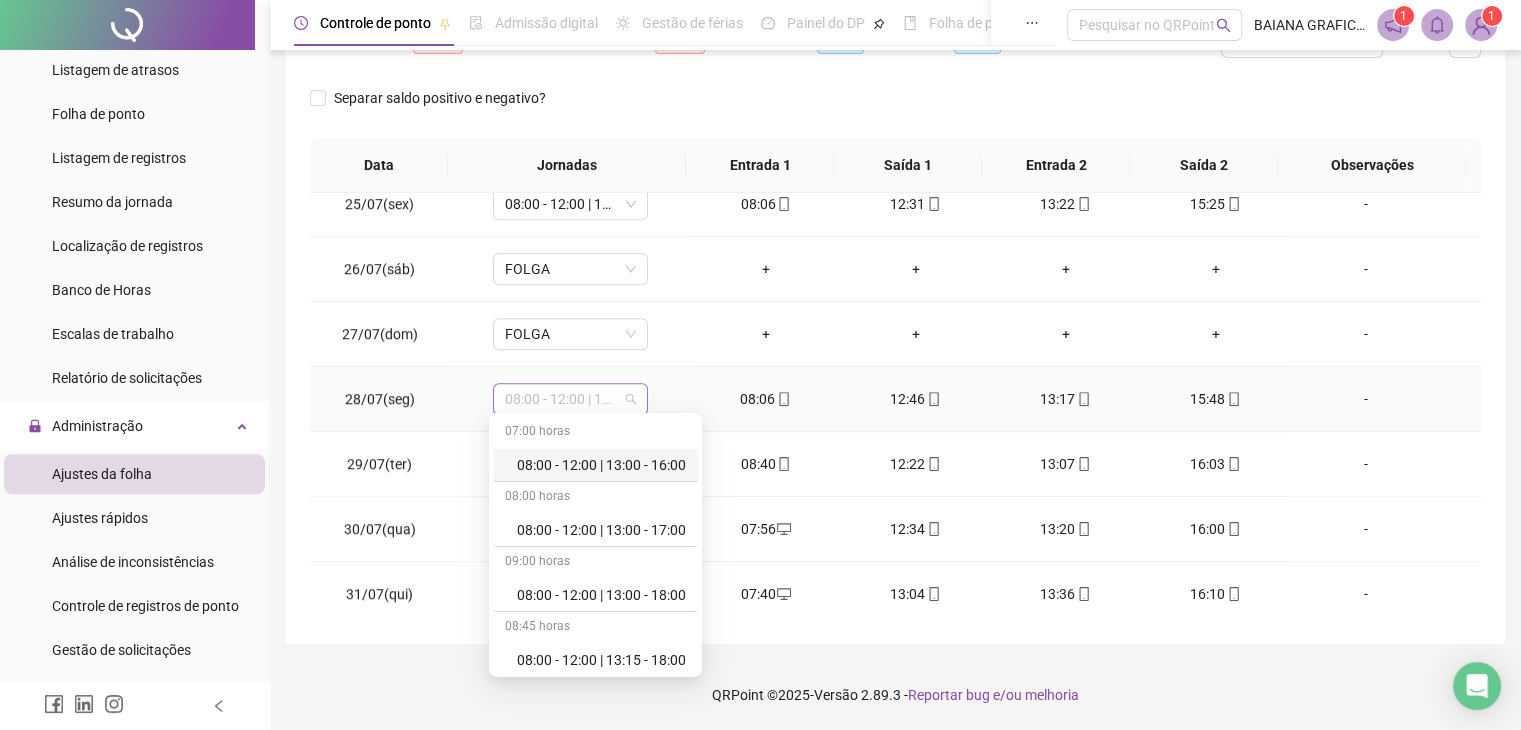 click on "08:00 - 12:00 | 13:15 - 18:00" at bounding box center [570, 399] 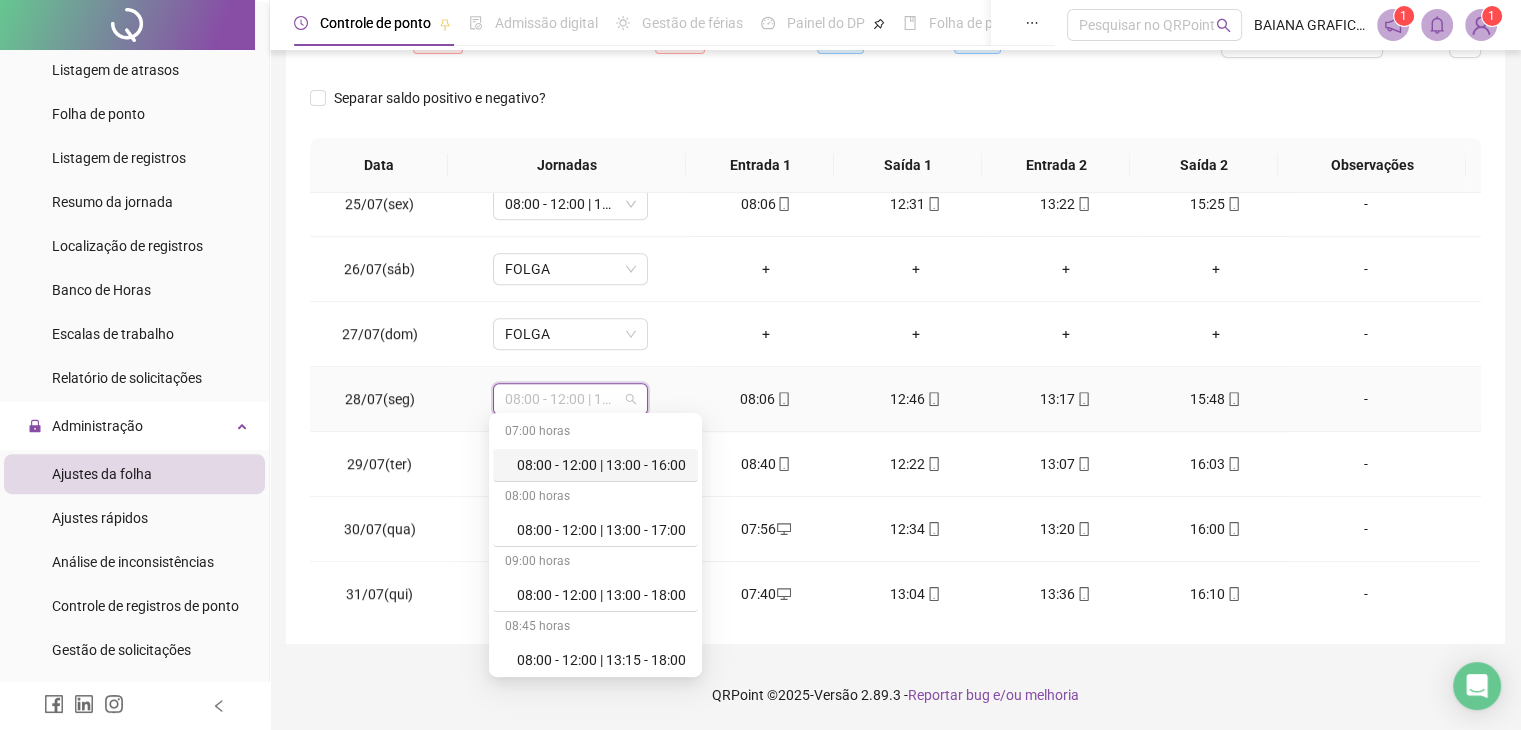 click on "08:00 - 12:00 | 13:00 - 16:00" at bounding box center (601, 465) 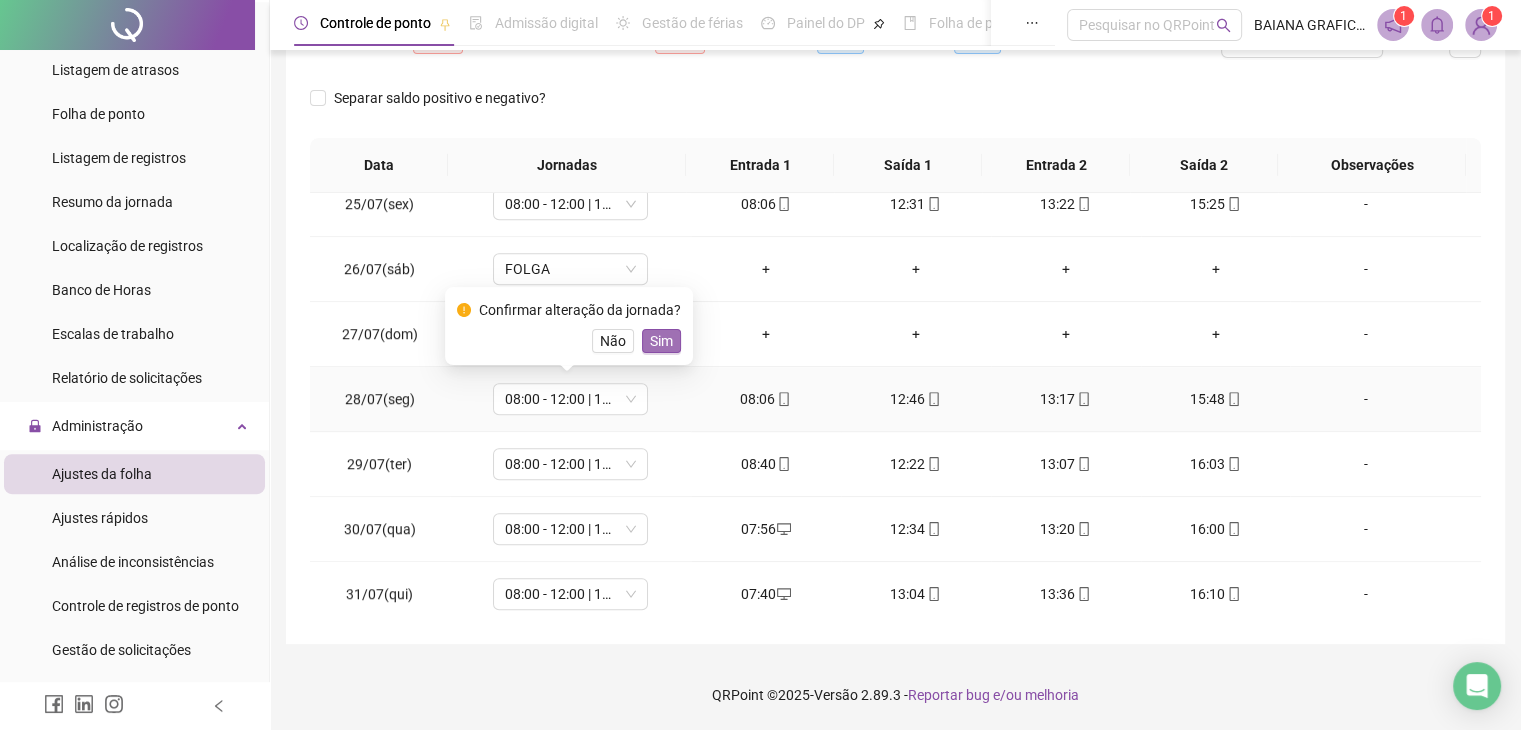 click on "Sim" at bounding box center (661, 341) 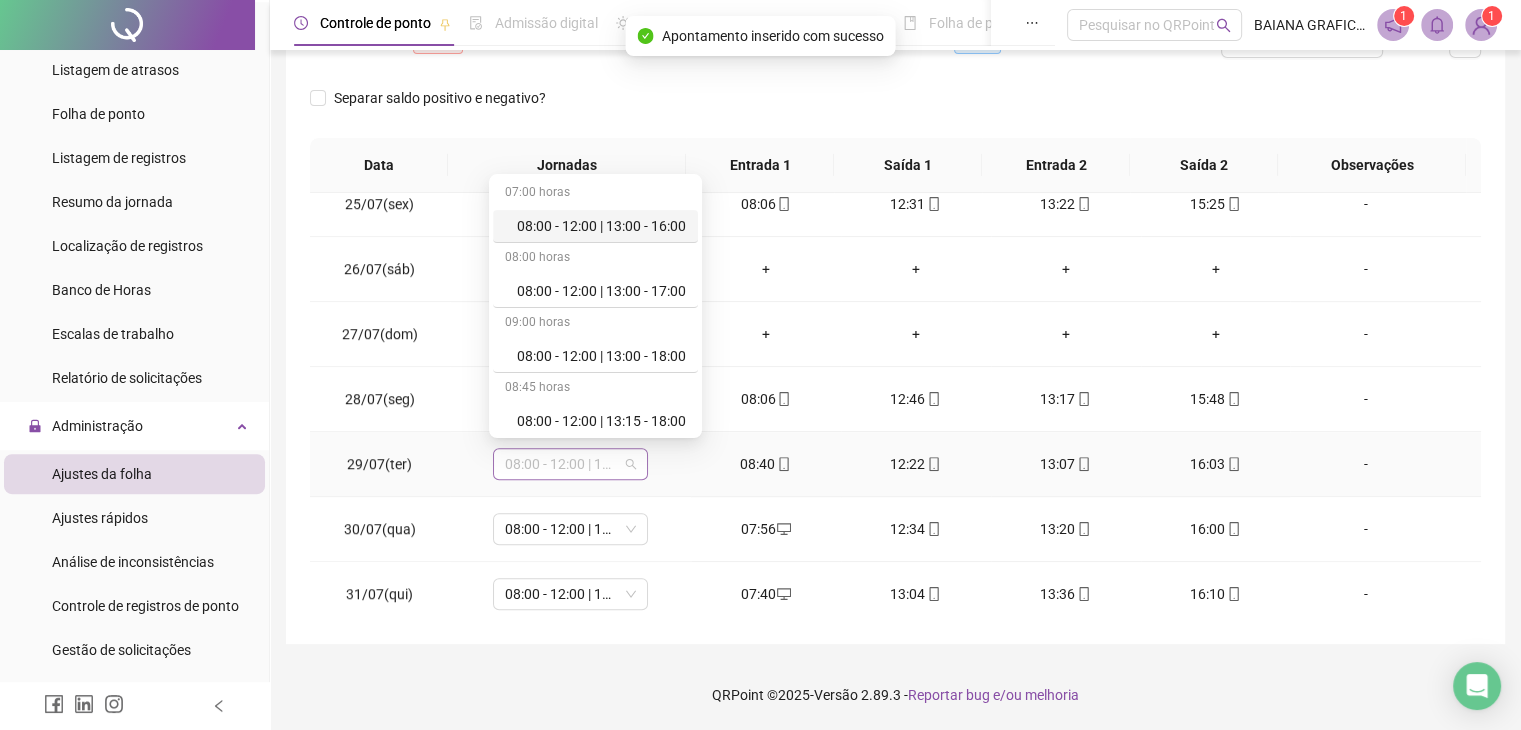 click on "08:00 - 12:00 | 13:15 - 18:00" at bounding box center [570, 464] 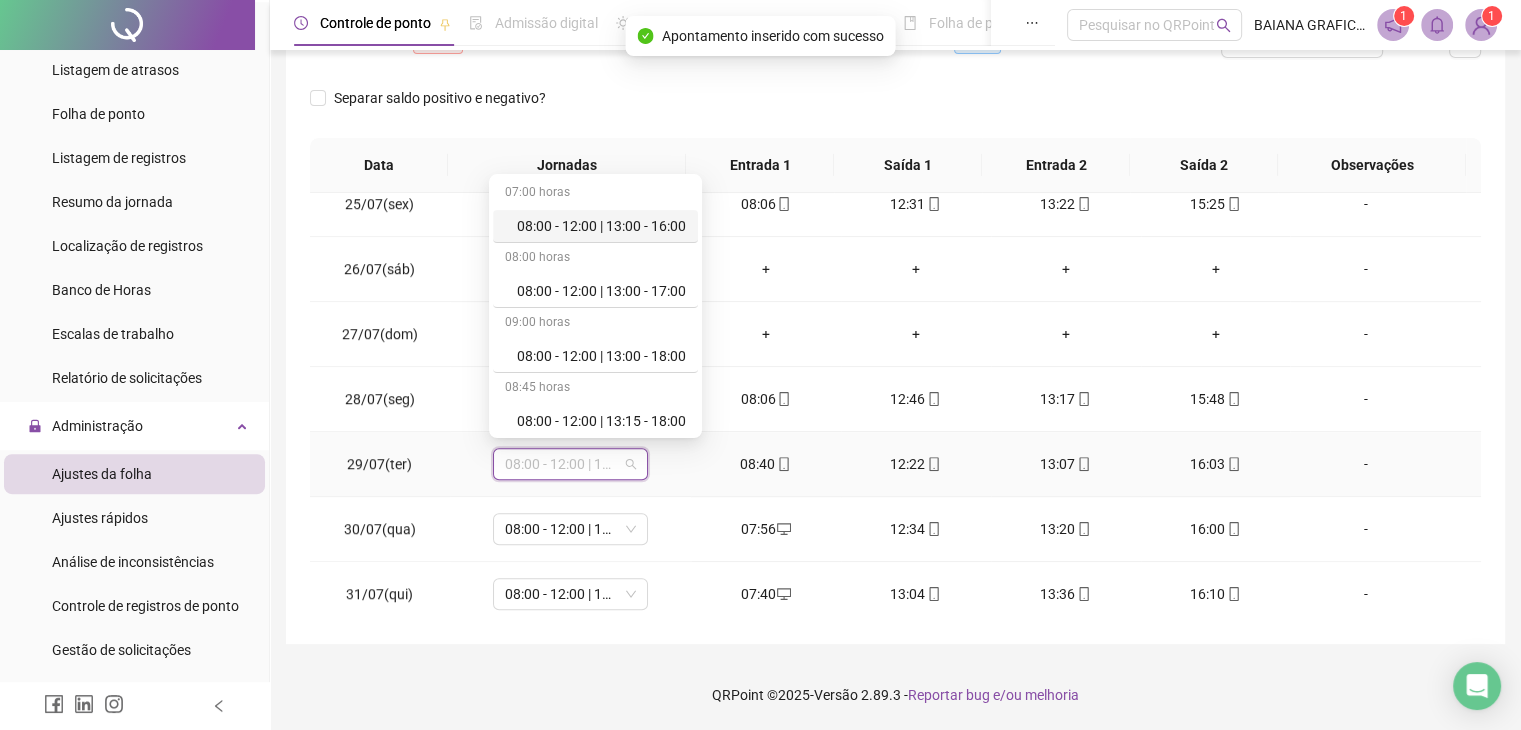 click on "08:00 - 12:00 | 13:00 - 16:00" at bounding box center [601, 226] 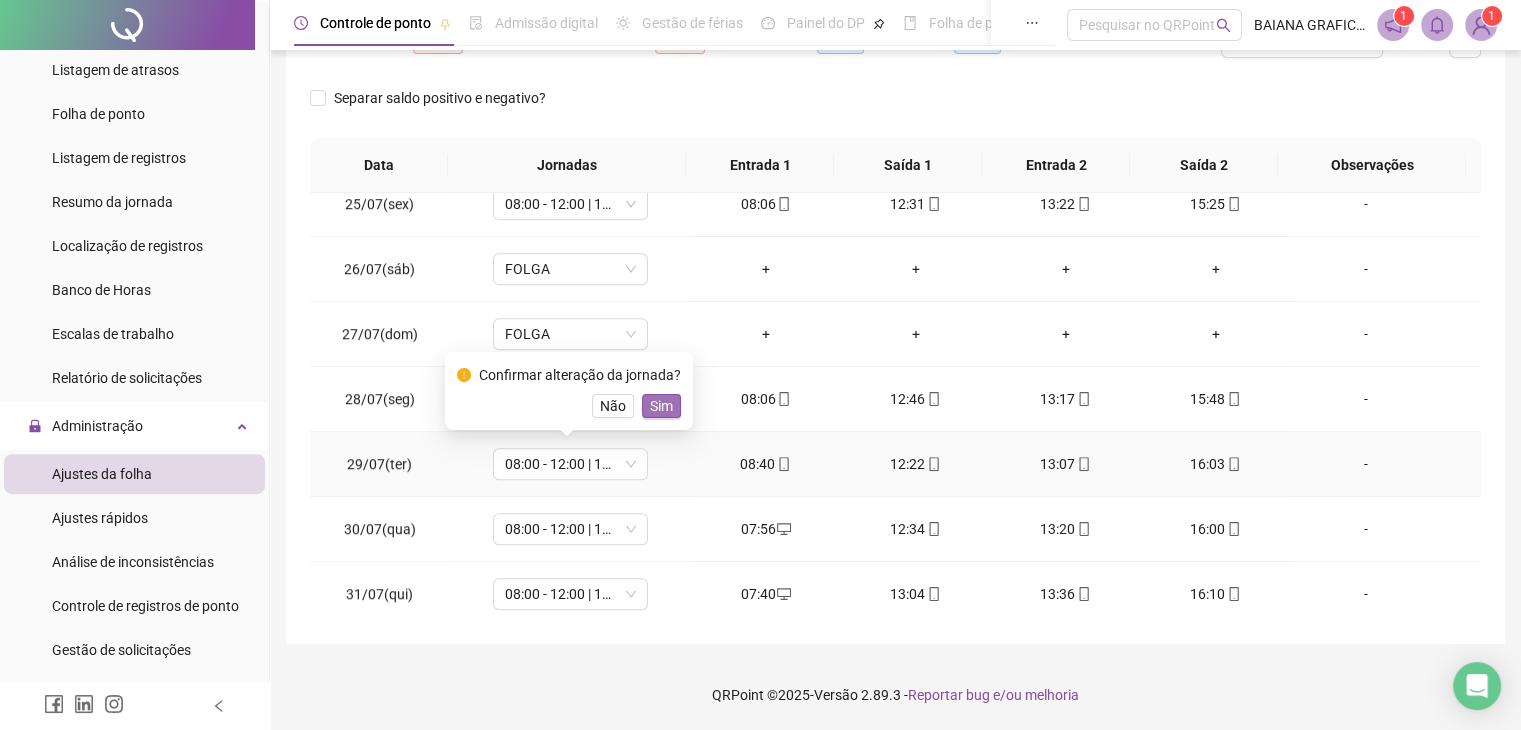 click on "Sim" at bounding box center [661, 406] 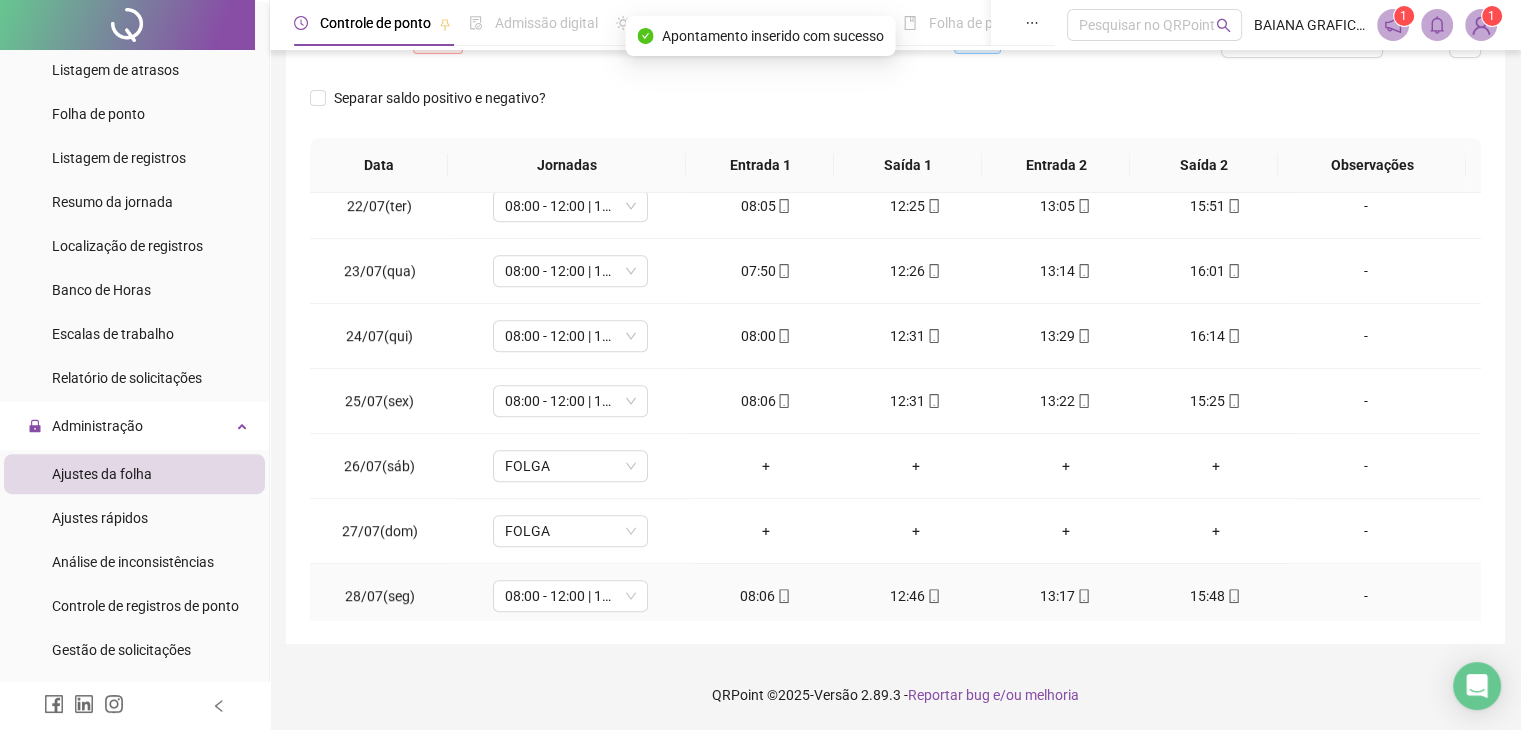 scroll, scrollTop: 1382, scrollLeft: 0, axis: vertical 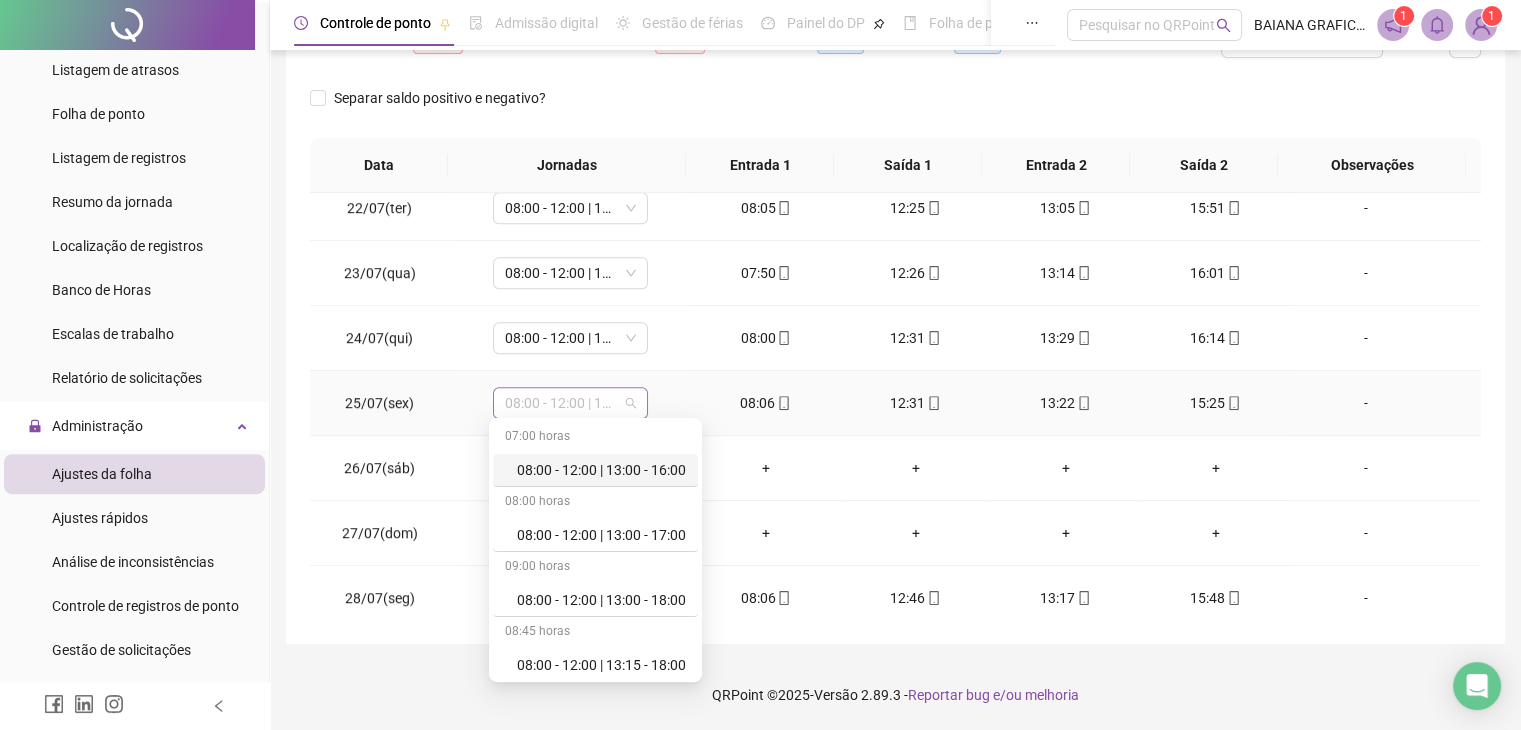 click on "08:00 - 12:00 | 13:00 - 18:00" at bounding box center [570, 403] 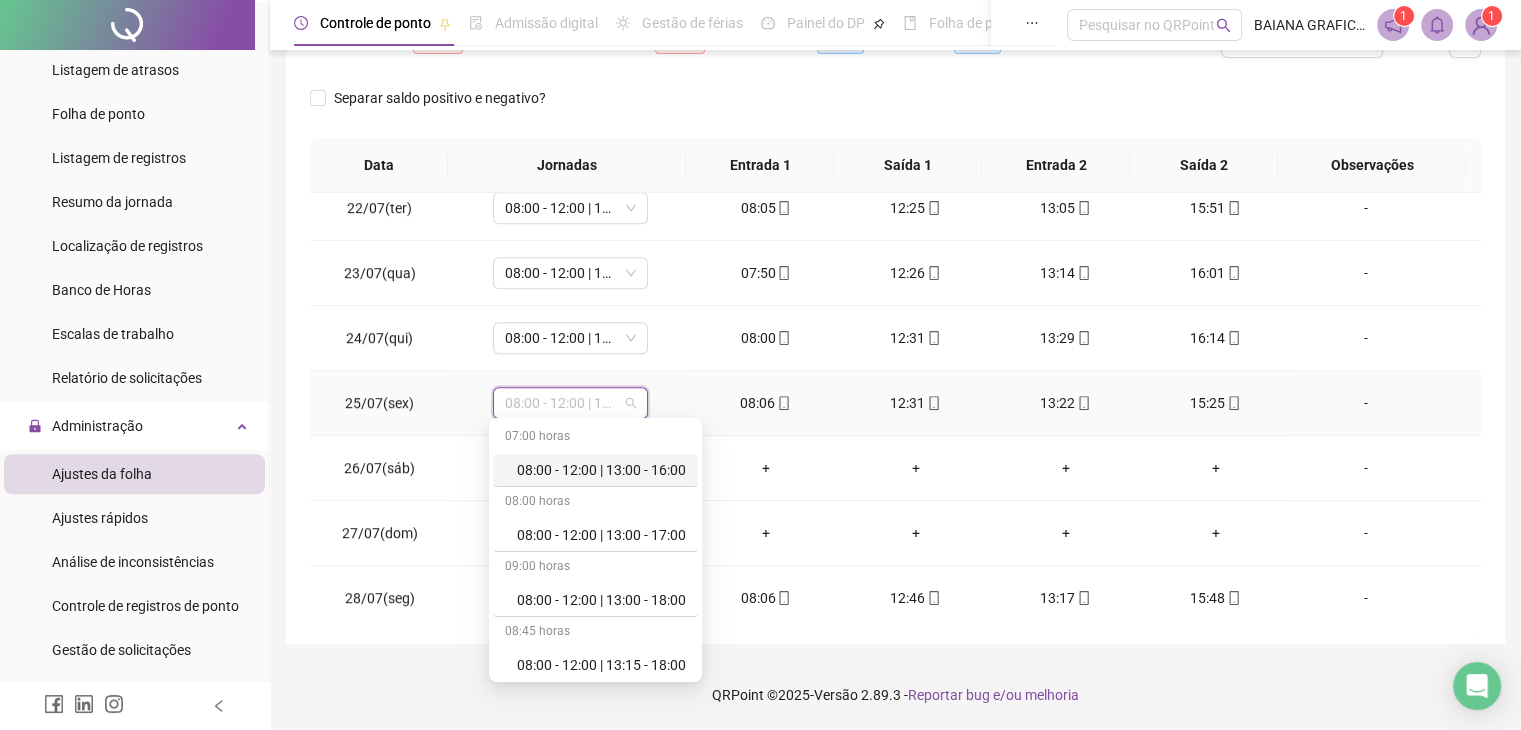 click on "08:00 - 12:00 | 13:00 - 16:00" at bounding box center [601, 470] 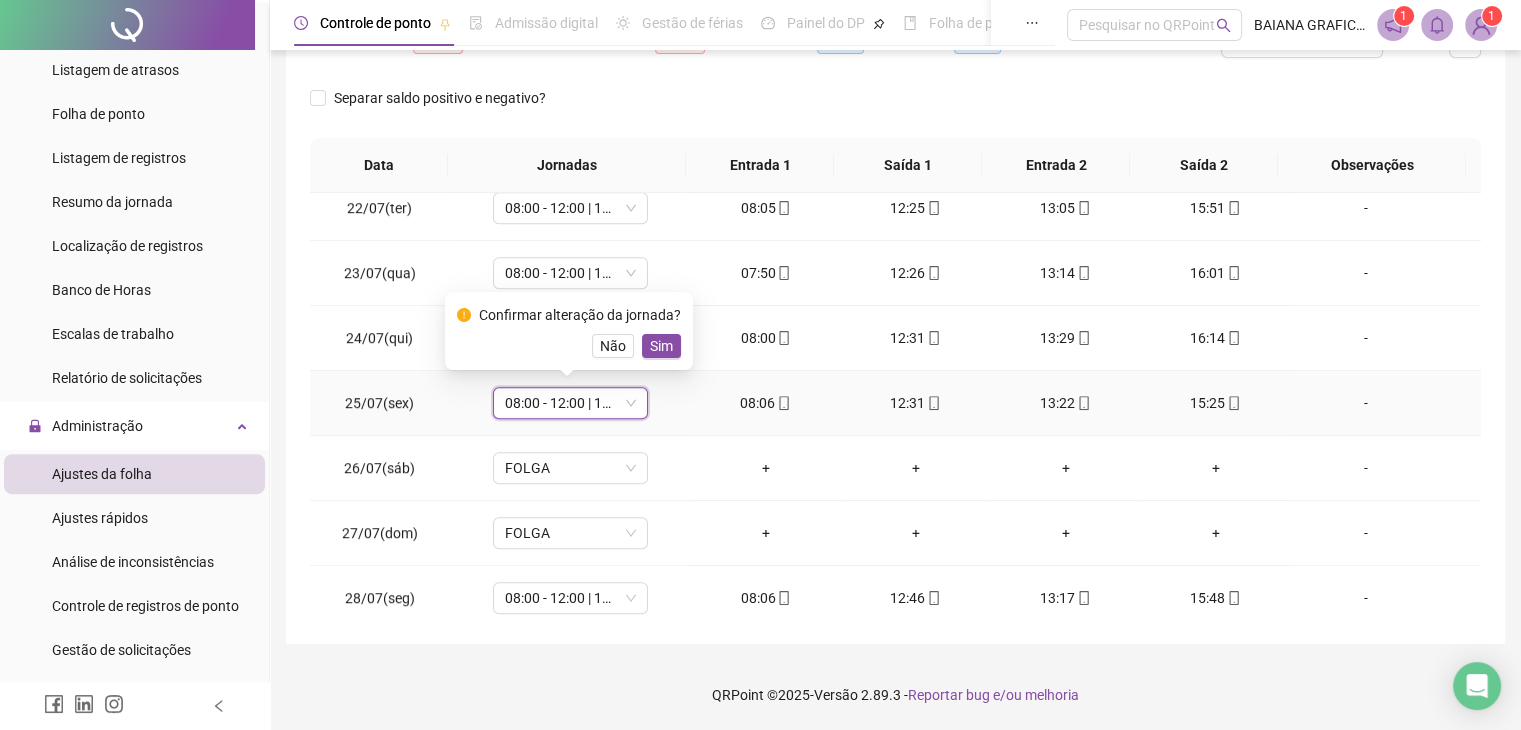 click on "Sim" at bounding box center [661, 346] 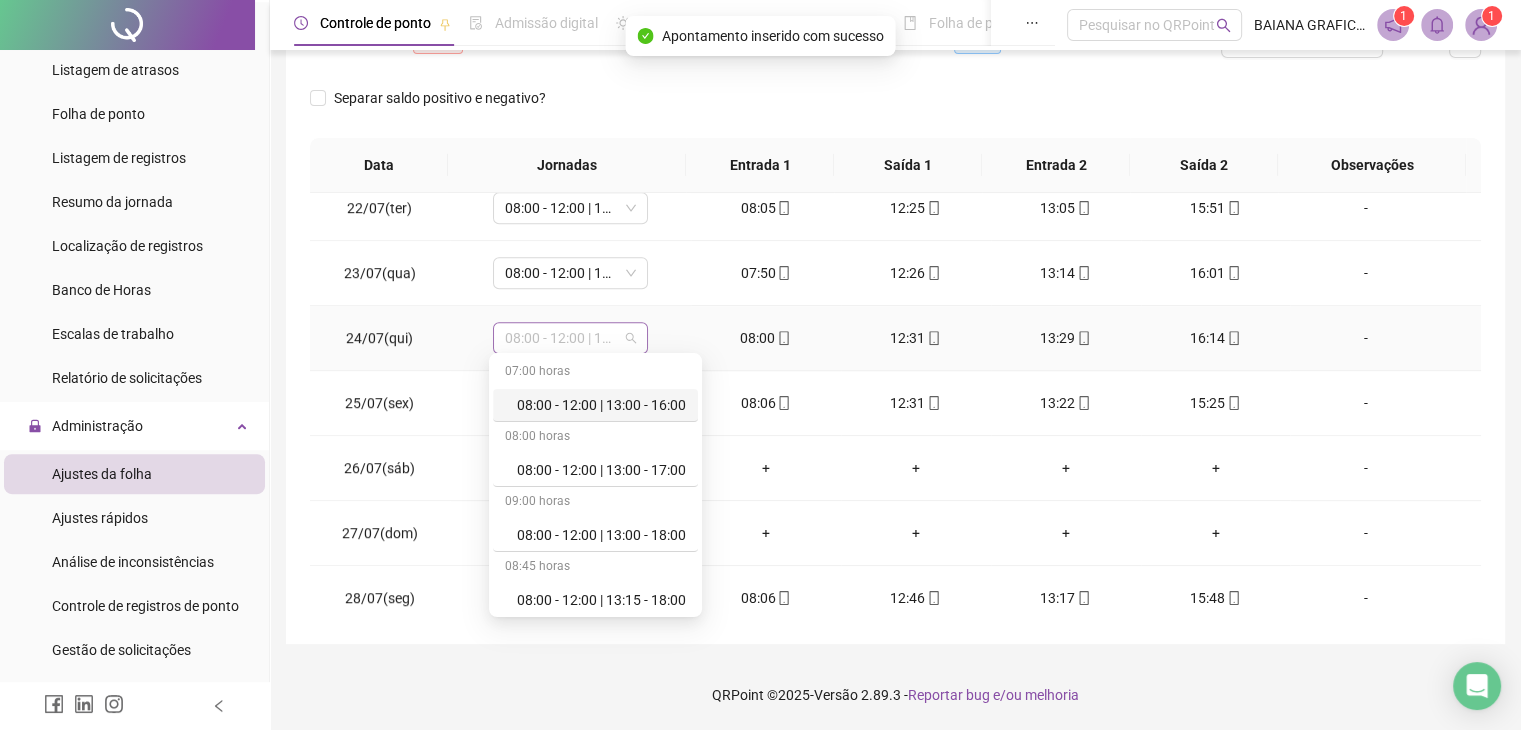 click on "08:00 - 12:00 | 13:15 - 18:00" at bounding box center [570, 338] 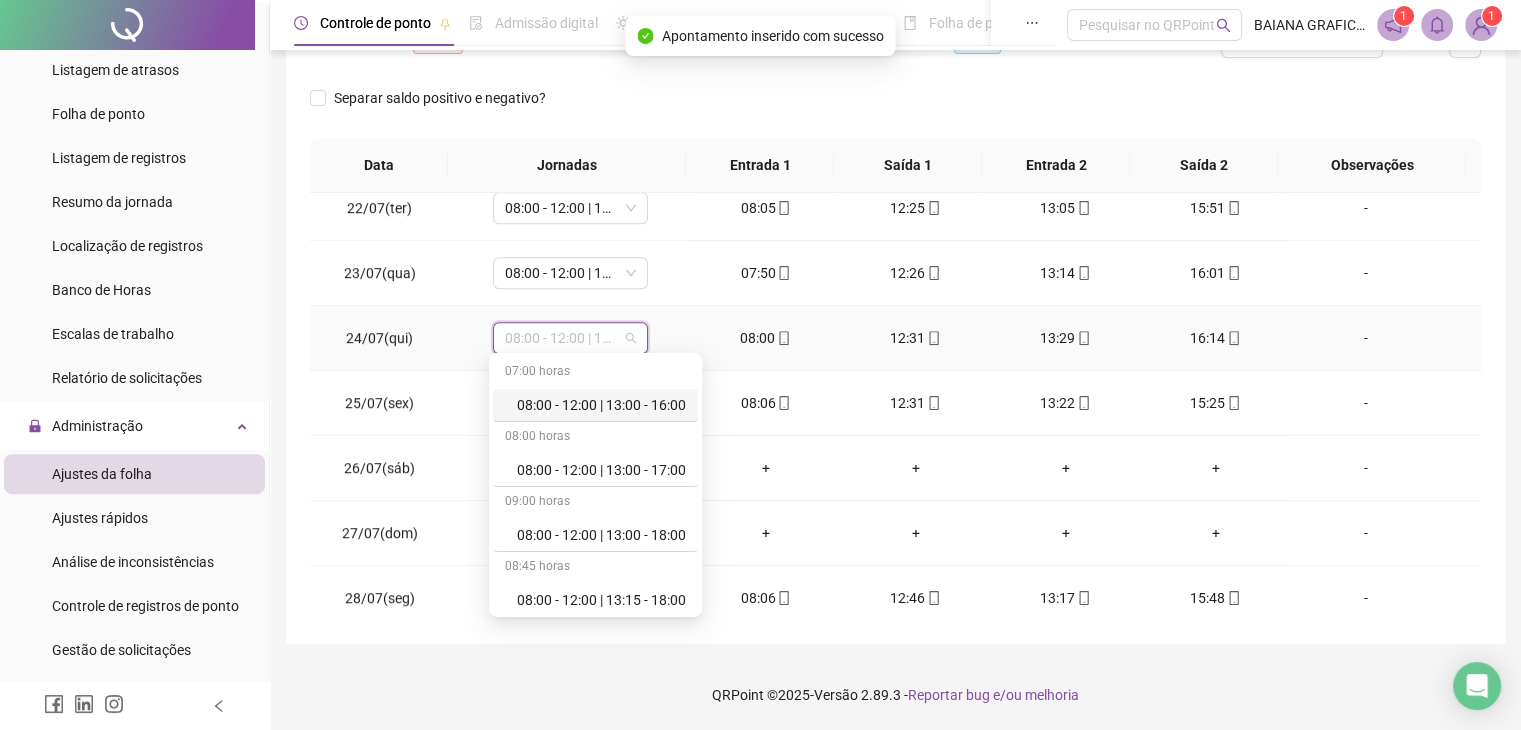 drag, startPoint x: 661, startPoint y: 402, endPoint x: 653, endPoint y: 395, distance: 10.630146 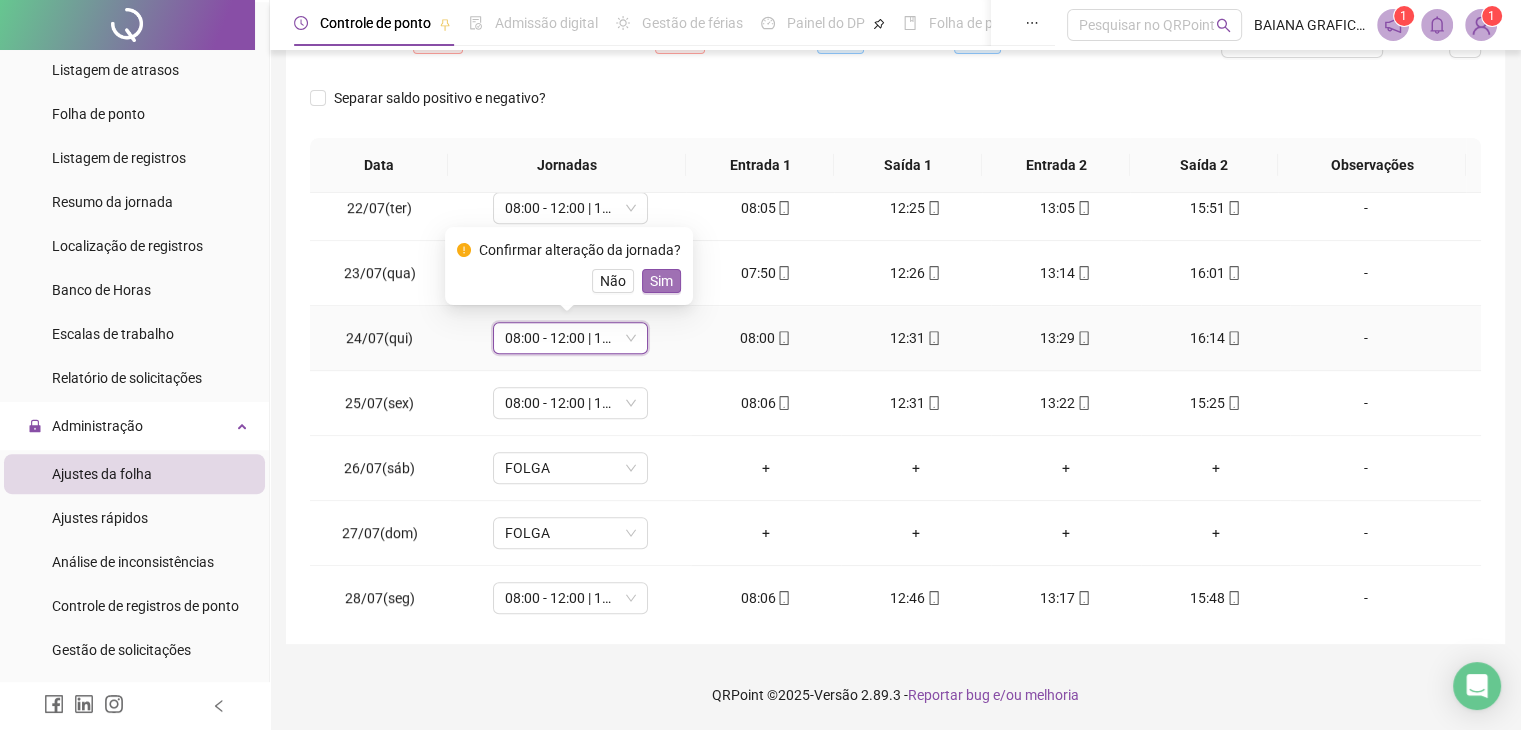 click on "Sim" at bounding box center (661, 281) 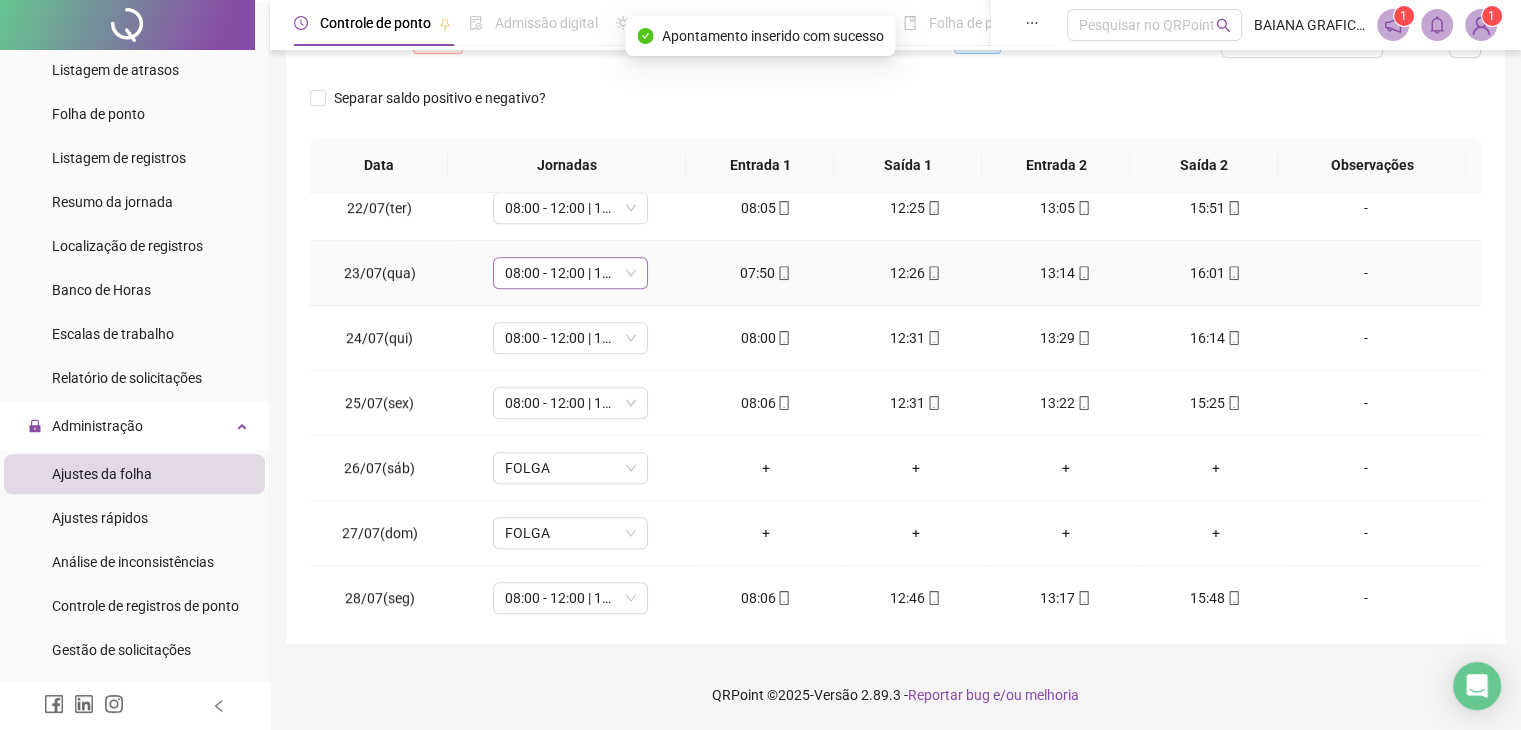 click on "08:00 - 12:00 | 13:15 - 18:00" at bounding box center [570, 273] 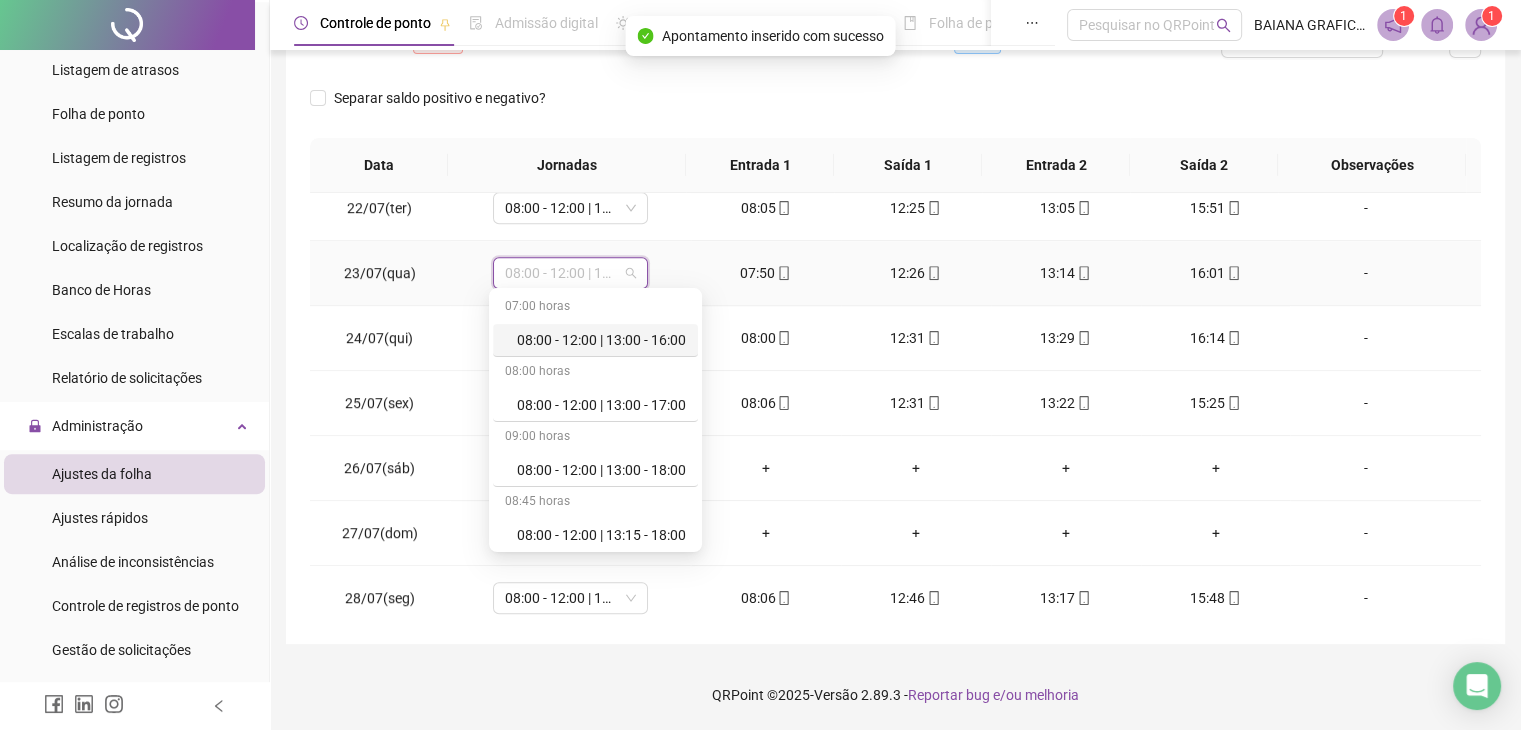click on "08:00 - 12:00 | 13:00 - 16:00" at bounding box center (601, 340) 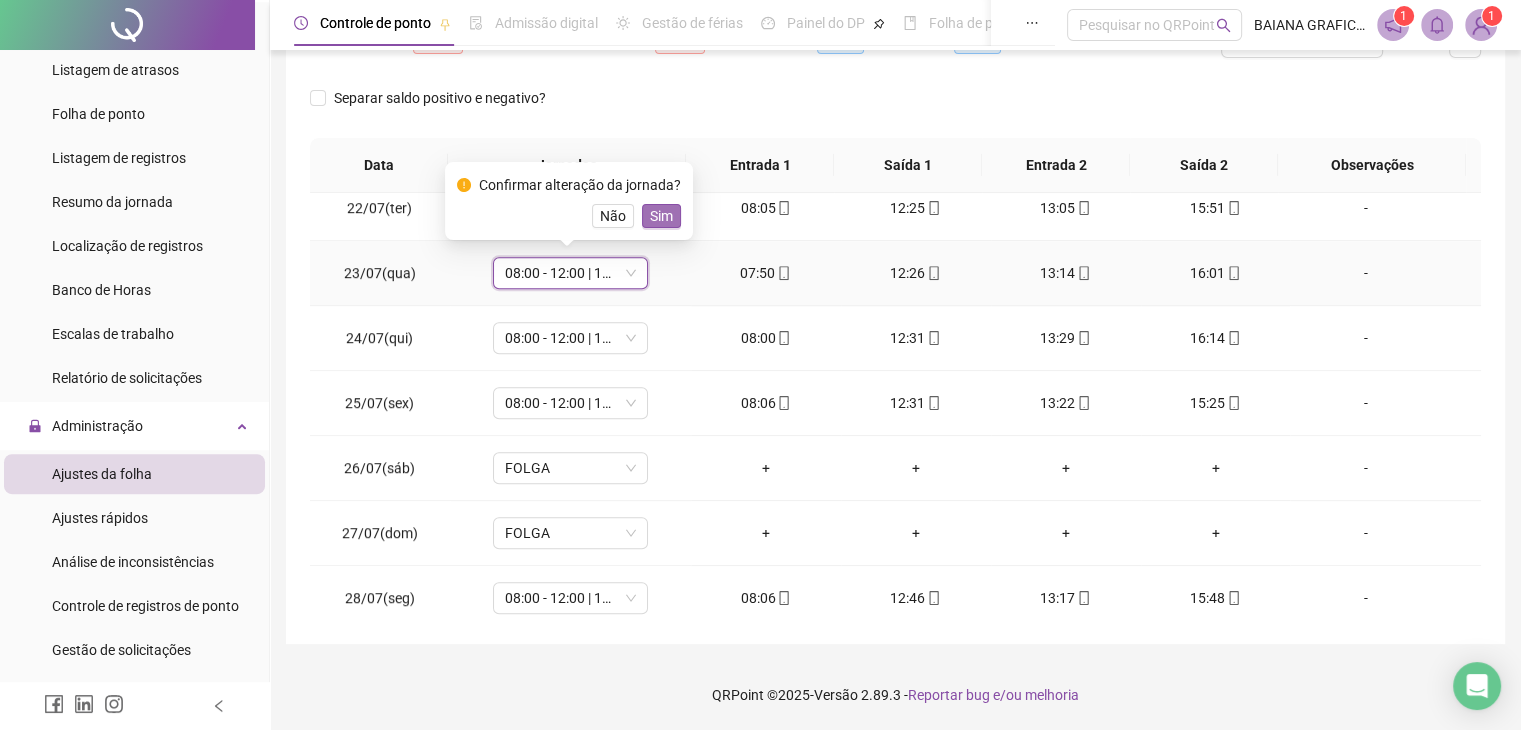 click on "Sim" at bounding box center (661, 216) 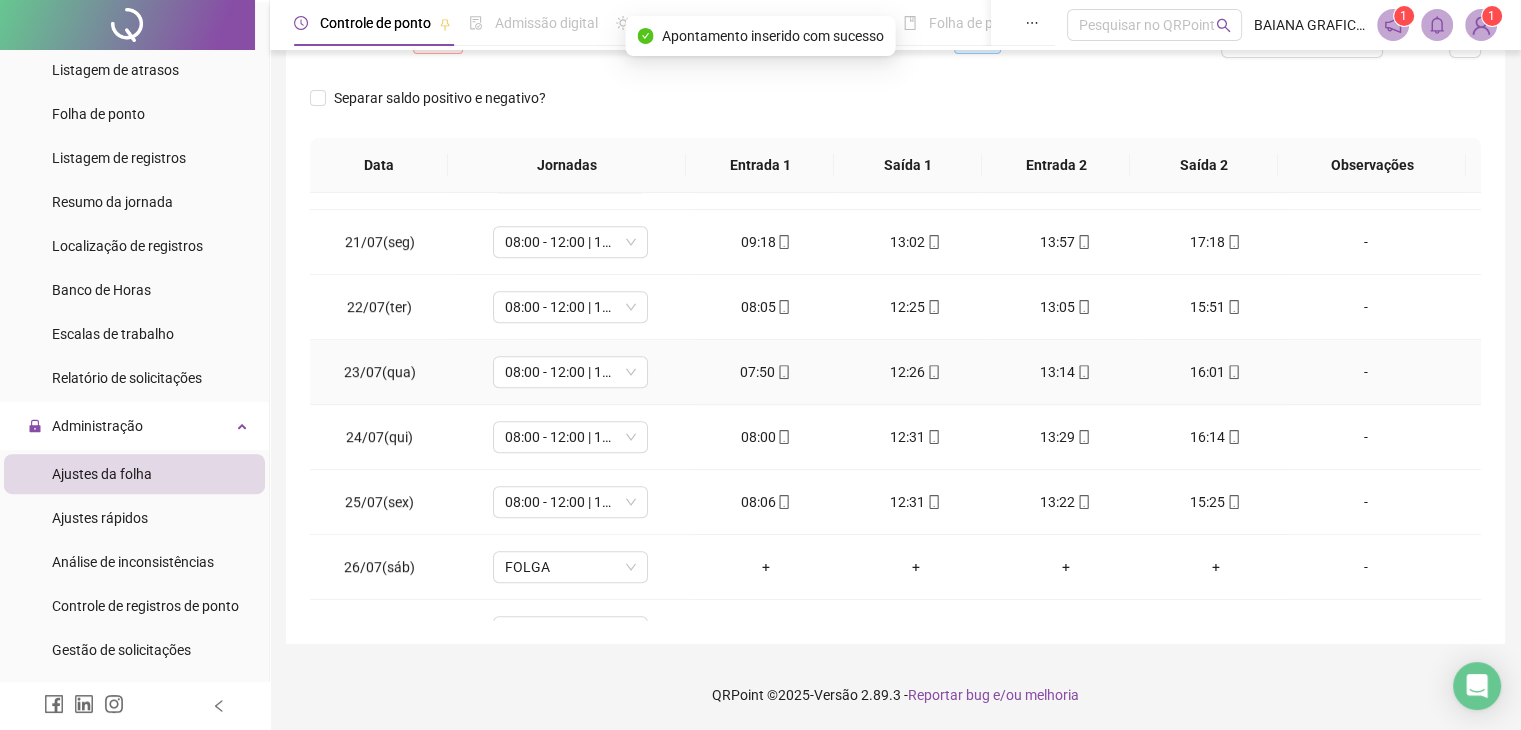 scroll, scrollTop: 1282, scrollLeft: 0, axis: vertical 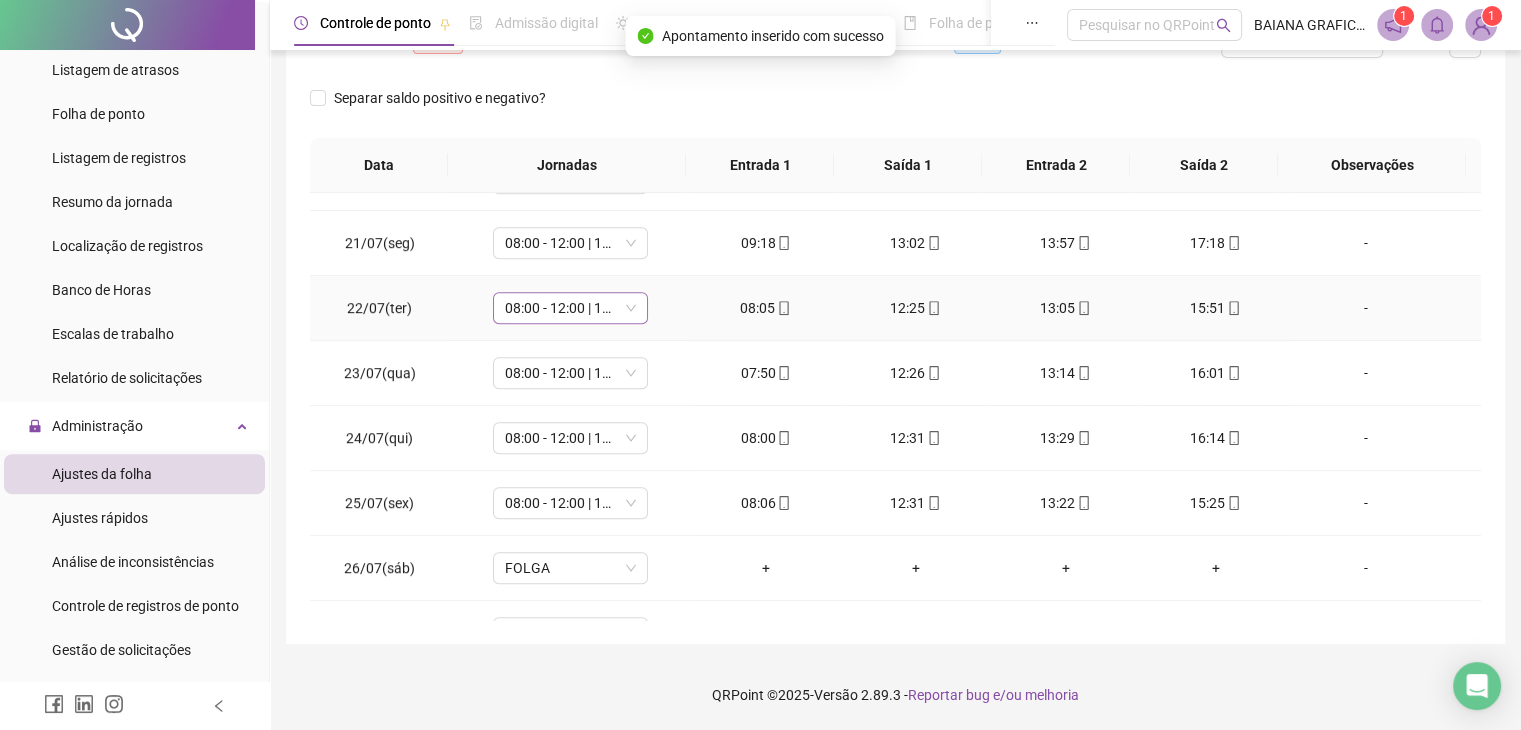 click on "08:00 - 12:00 | 13:15 - 18:00" at bounding box center (570, 308) 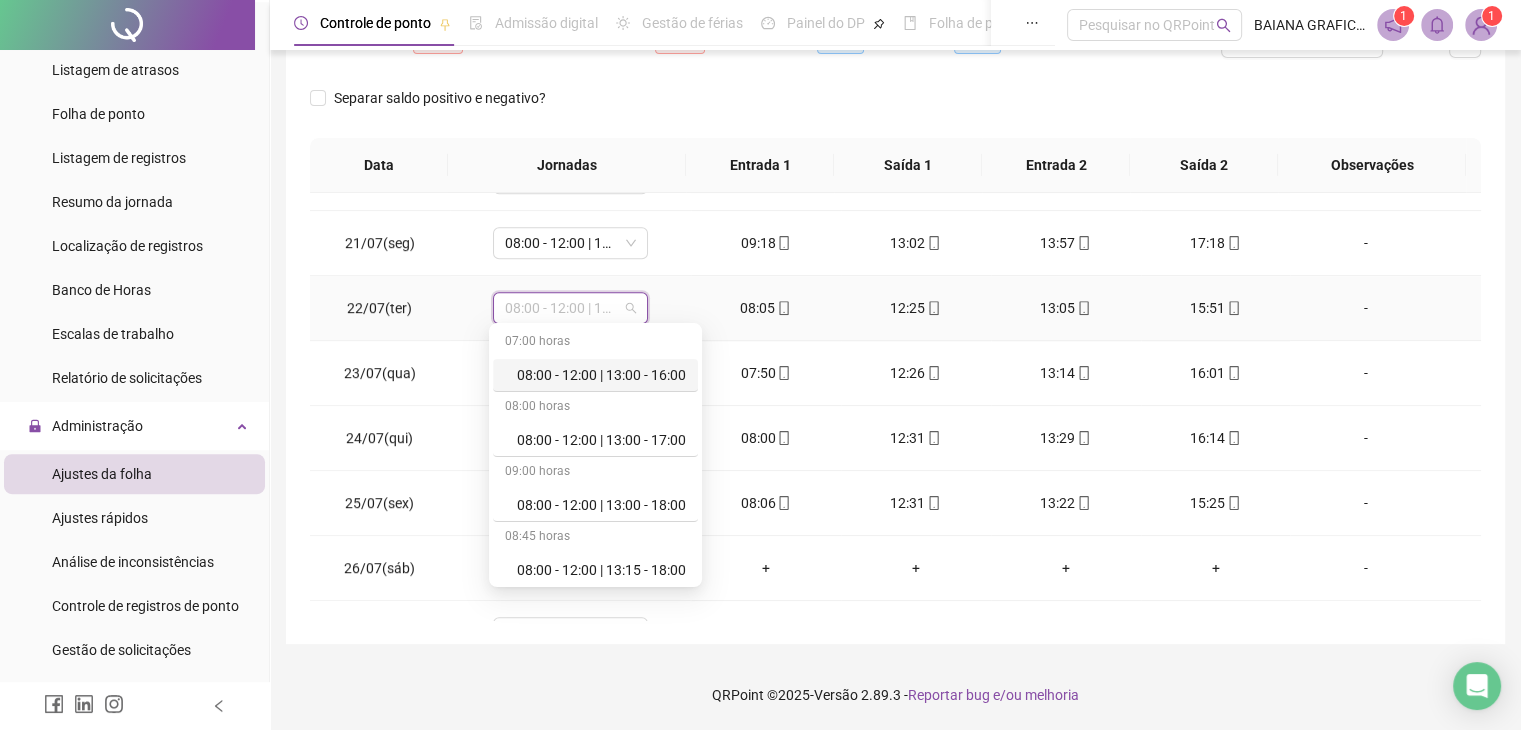 click on "08:00 - 12:00 | 13:00 - 16:00" at bounding box center (601, 375) 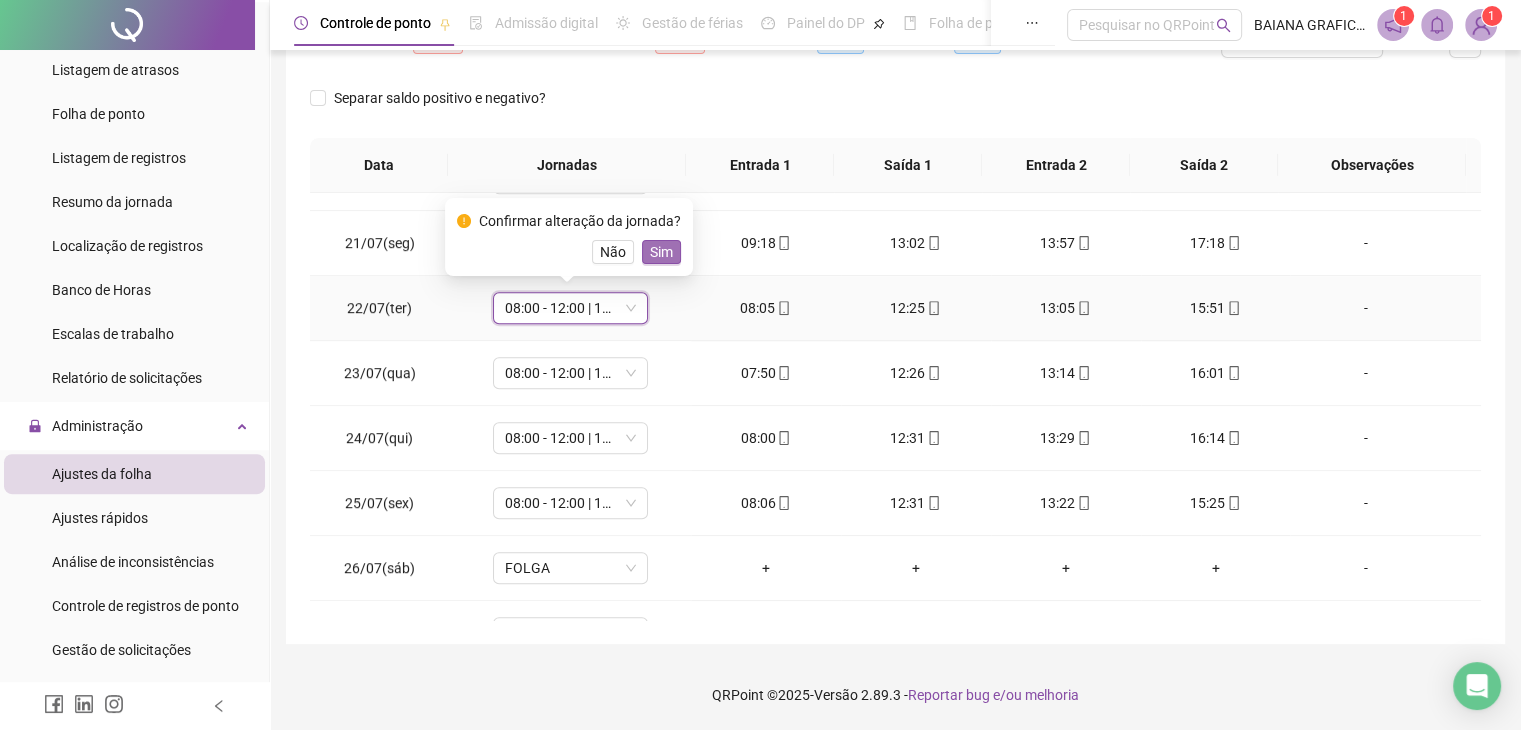 click on "Sim" at bounding box center (661, 252) 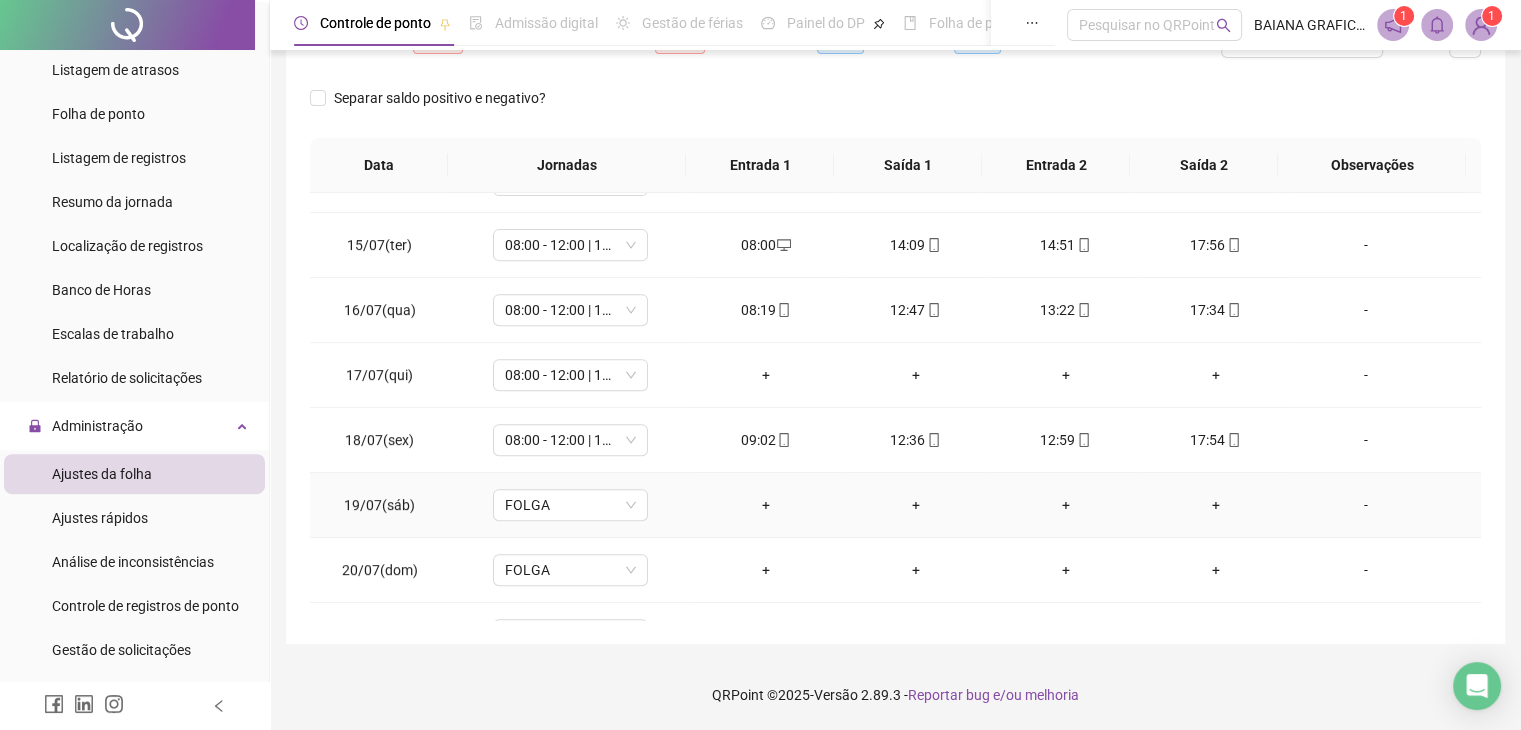 scroll, scrollTop: 889, scrollLeft: 0, axis: vertical 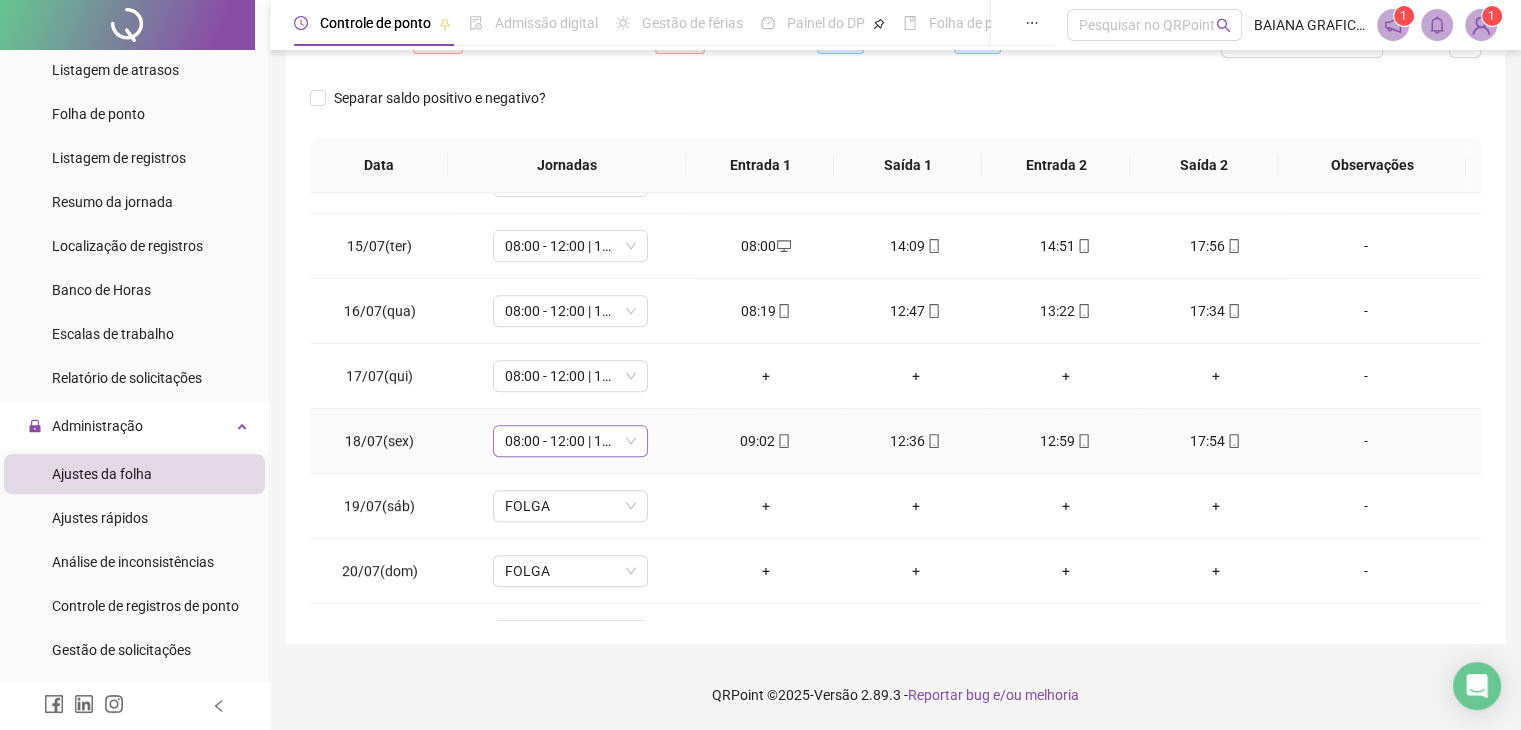 click on "08:00 - 12:00 | 13:00 - 18:00" at bounding box center (570, 441) 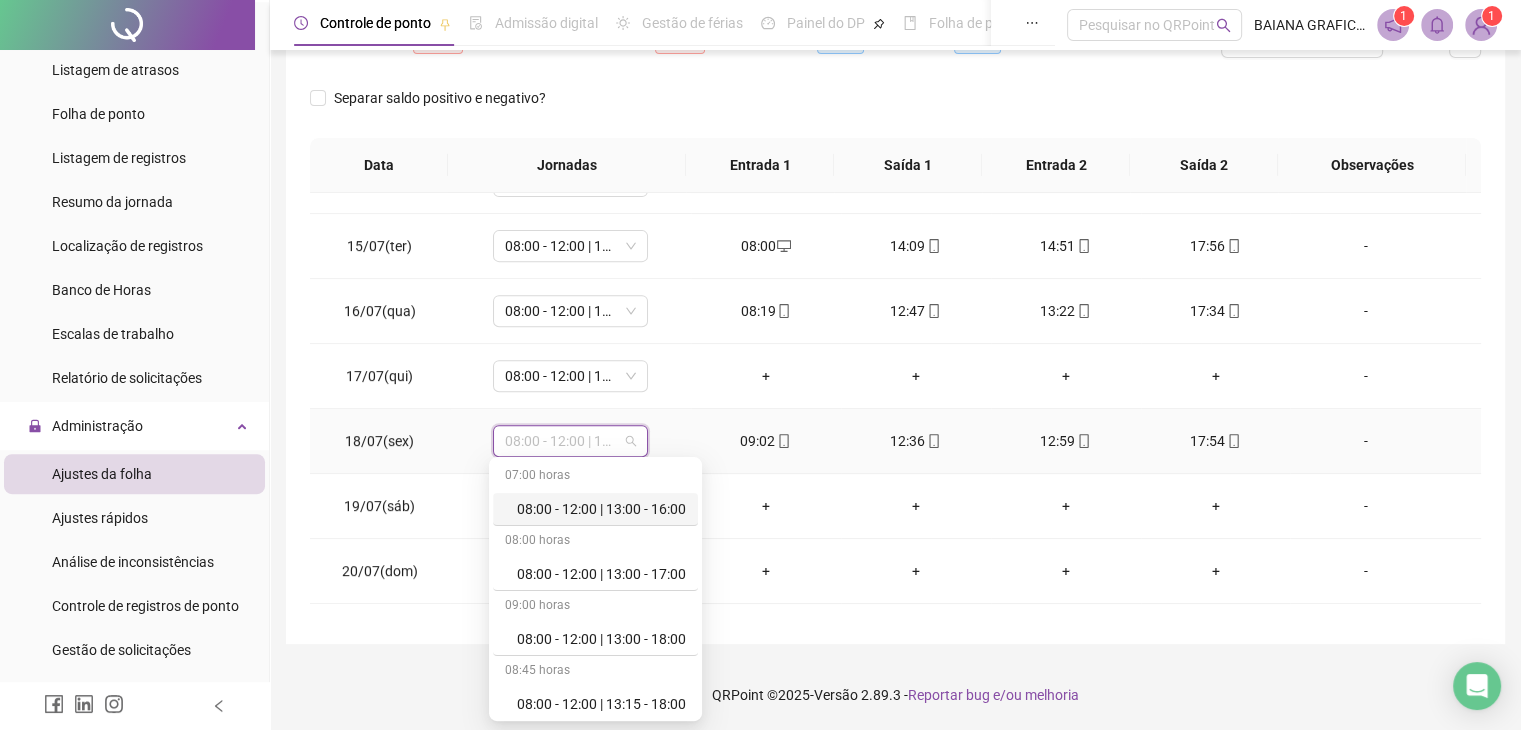 click on "08:00 - 12:00 | 13:00 - 16:00" at bounding box center (601, 509) 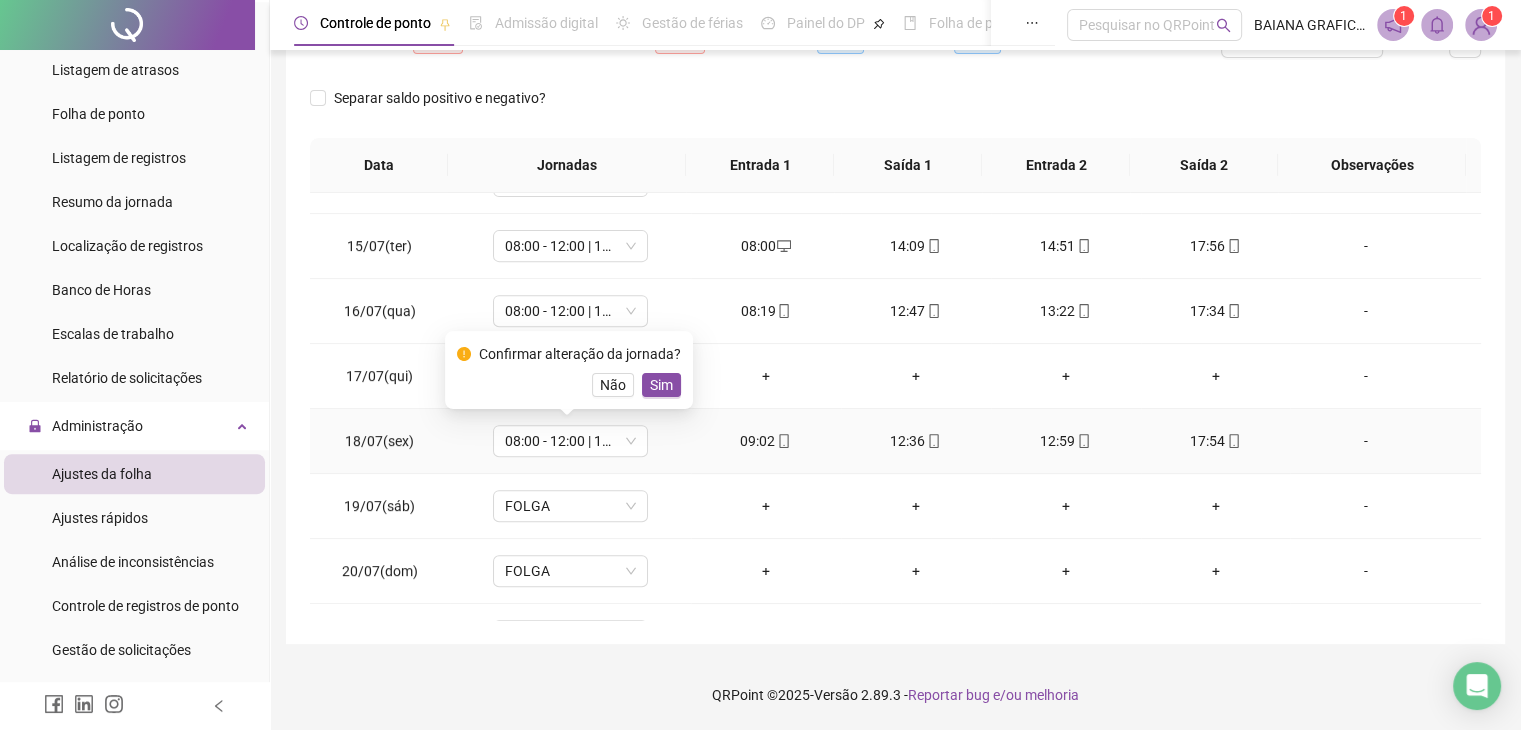 drag, startPoint x: 644, startPoint y: 385, endPoint x: 648, endPoint y: 411, distance: 26.305893 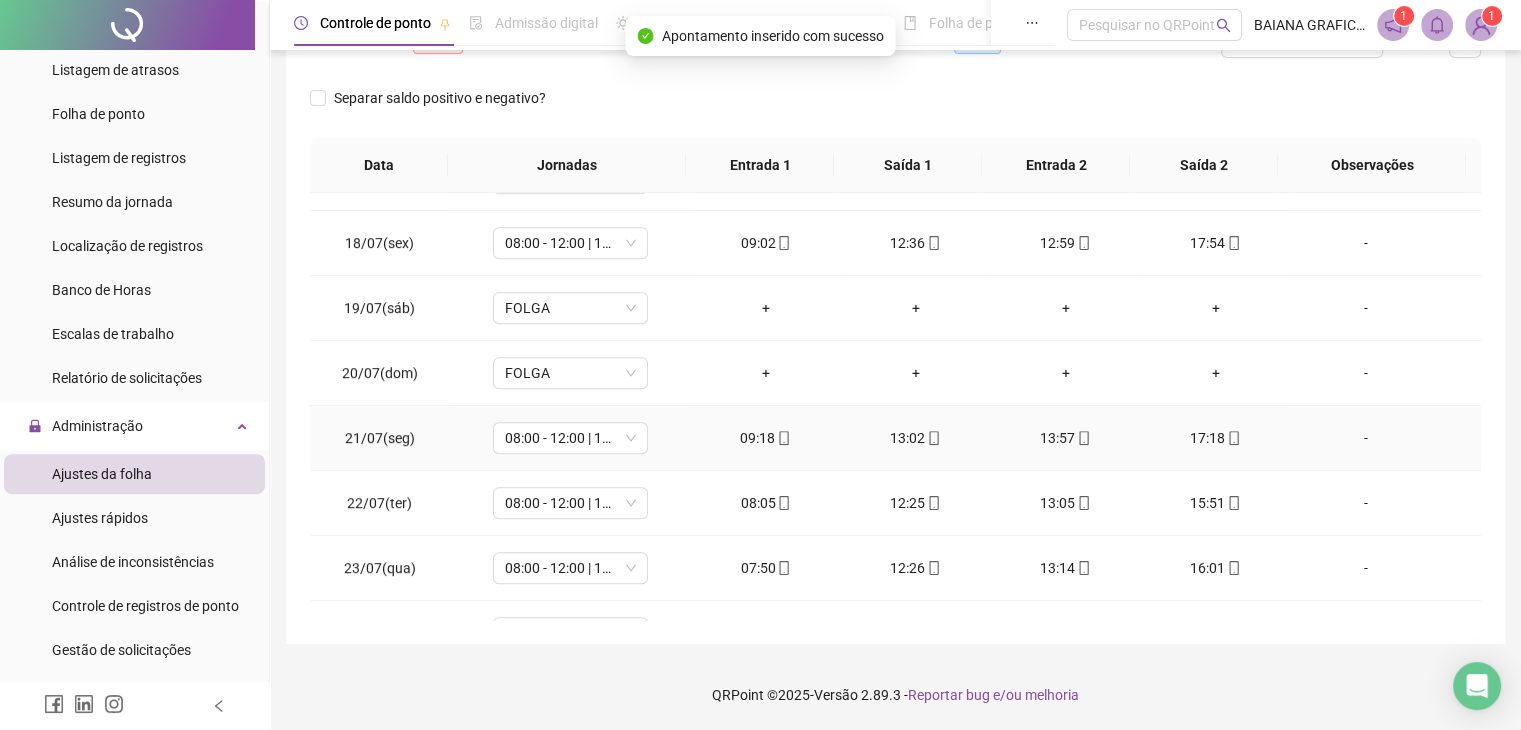 scroll, scrollTop: 1088, scrollLeft: 0, axis: vertical 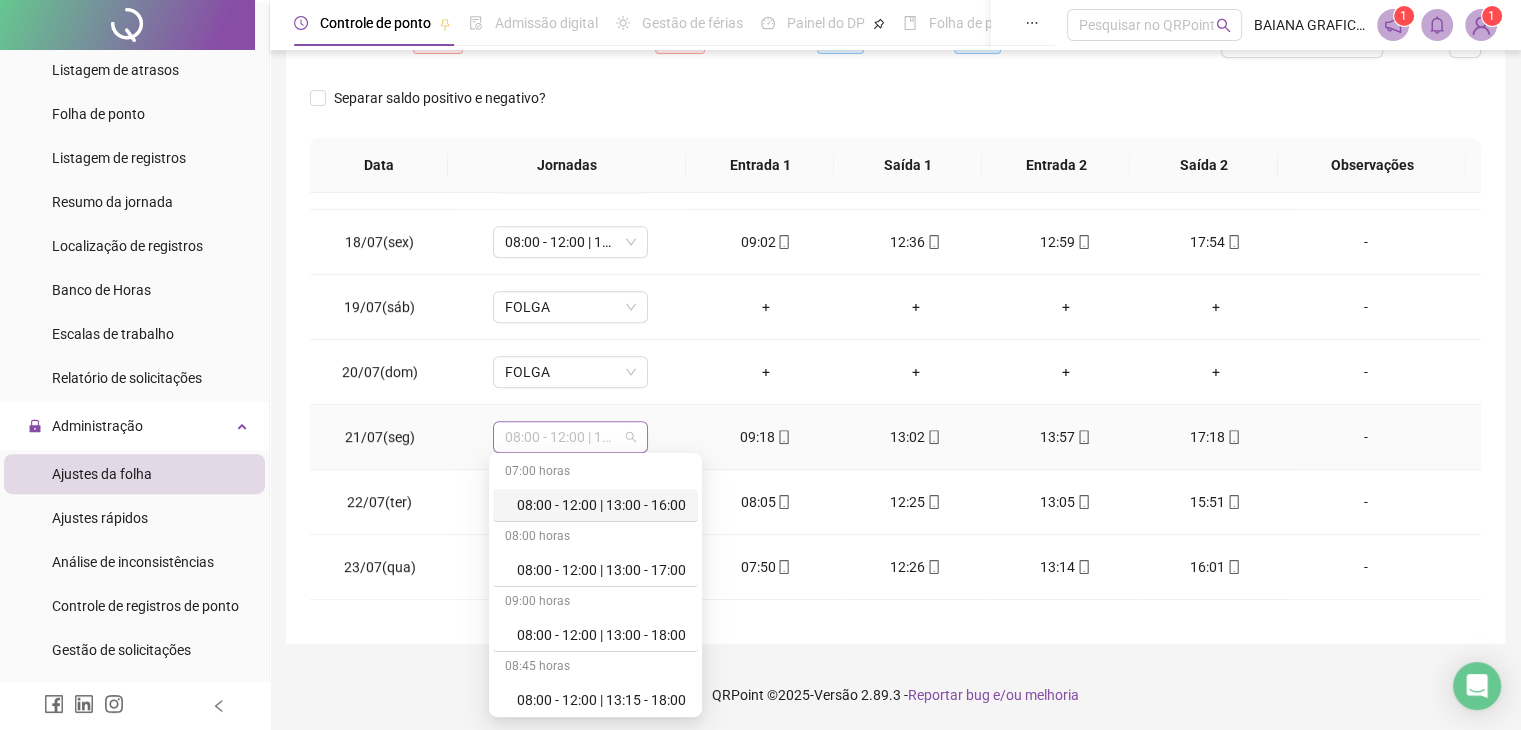 click on "08:00 - 12:00 | 13:15 - 18:00" at bounding box center [570, 437] 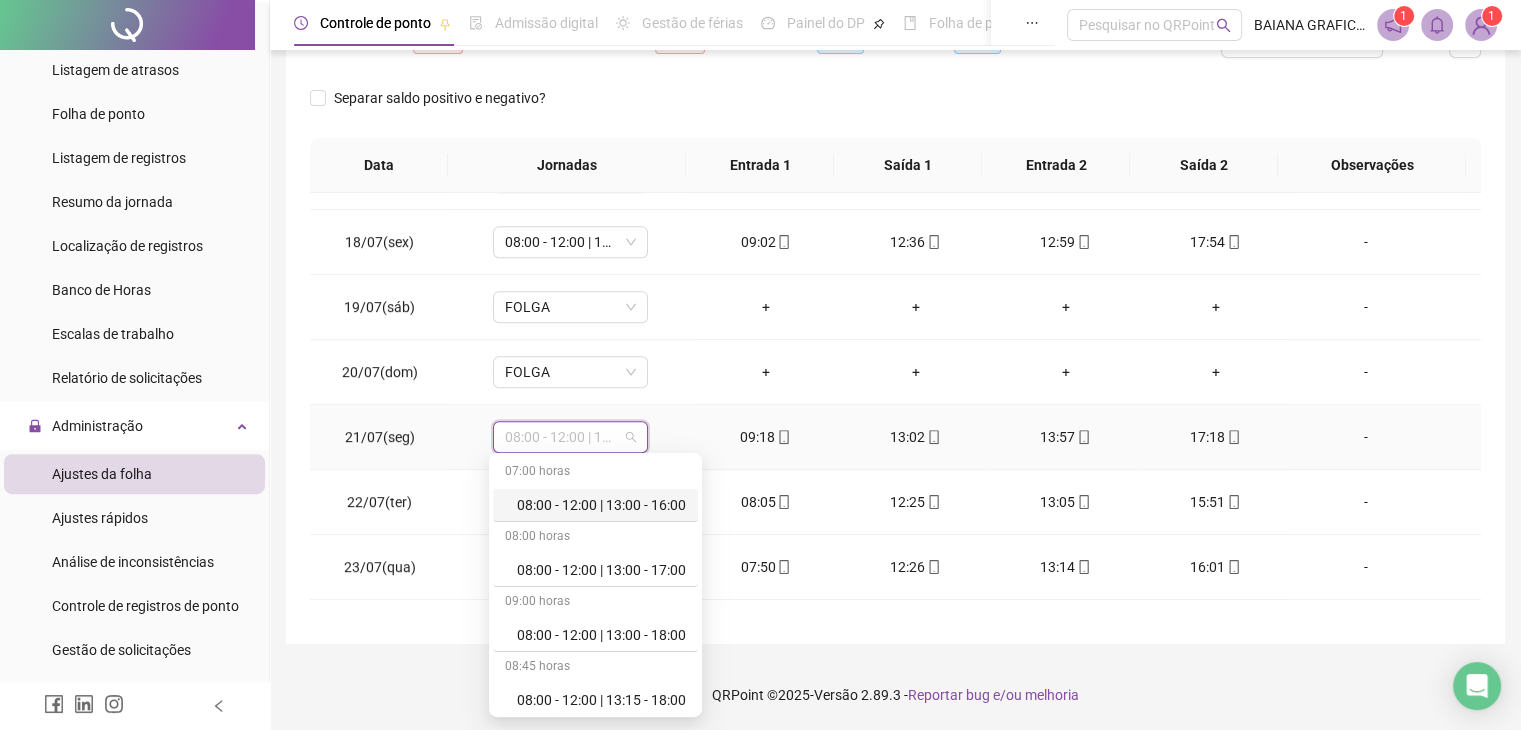 click on "08:00 - 12:00 | 13:00 - 16:00" at bounding box center (601, 505) 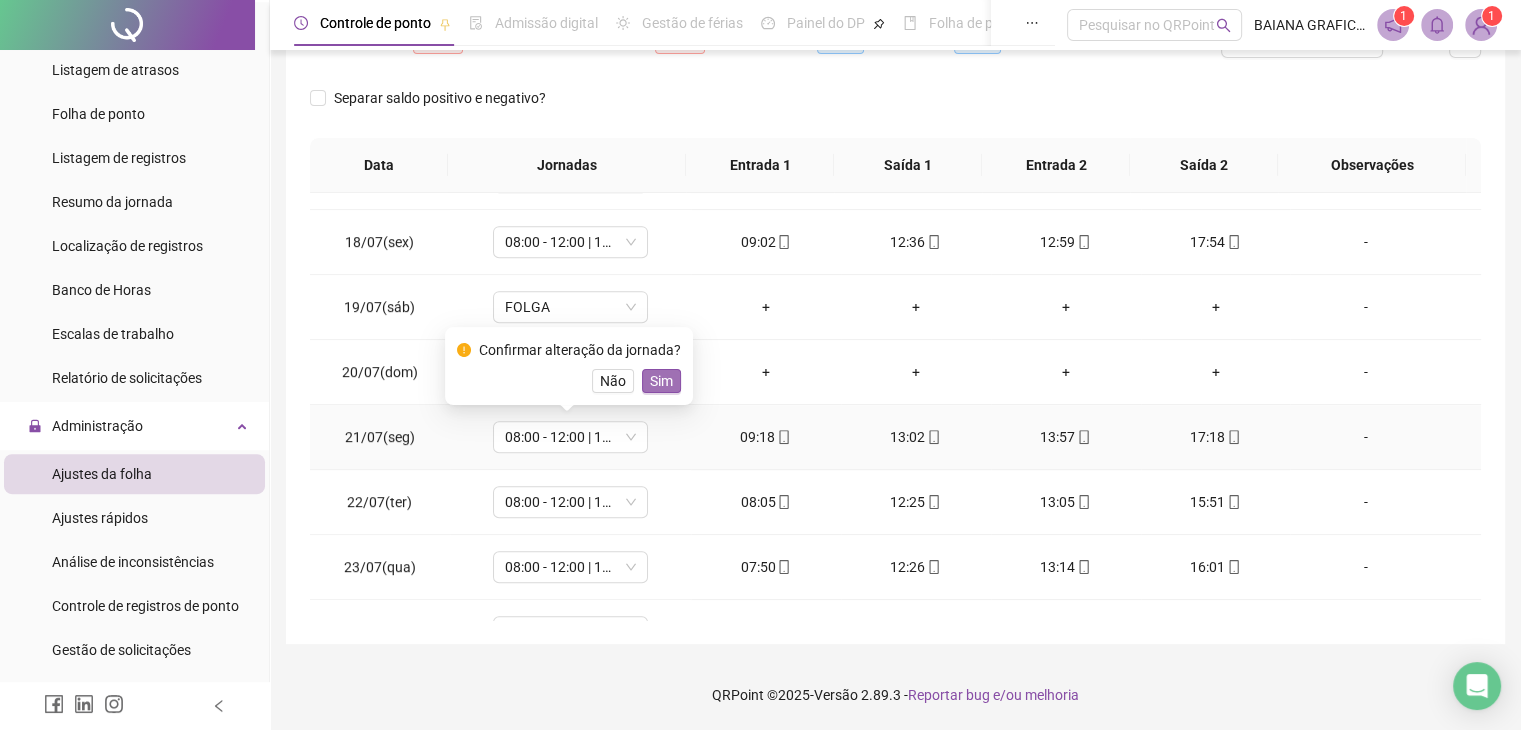click on "Sim" at bounding box center (661, 381) 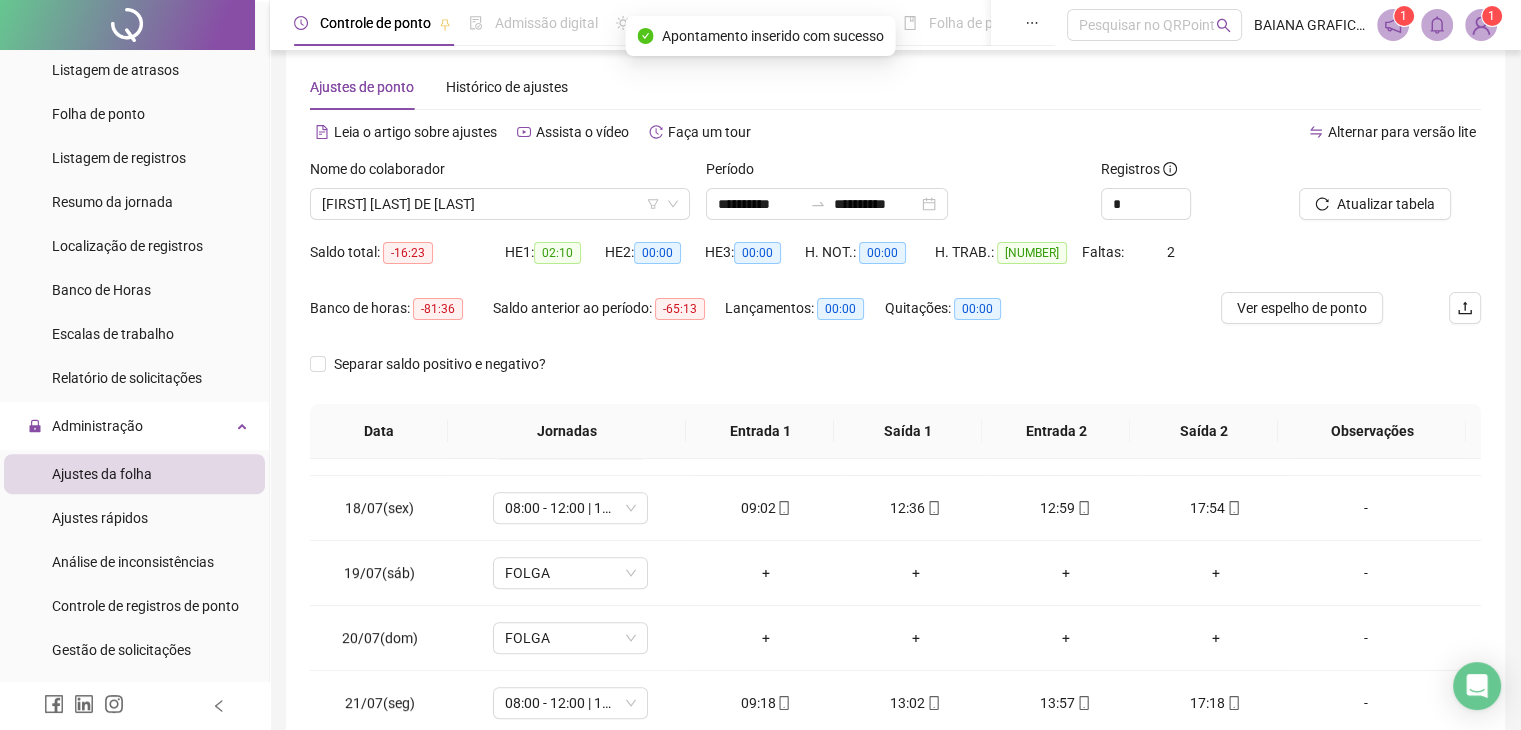 scroll, scrollTop: 0, scrollLeft: 0, axis: both 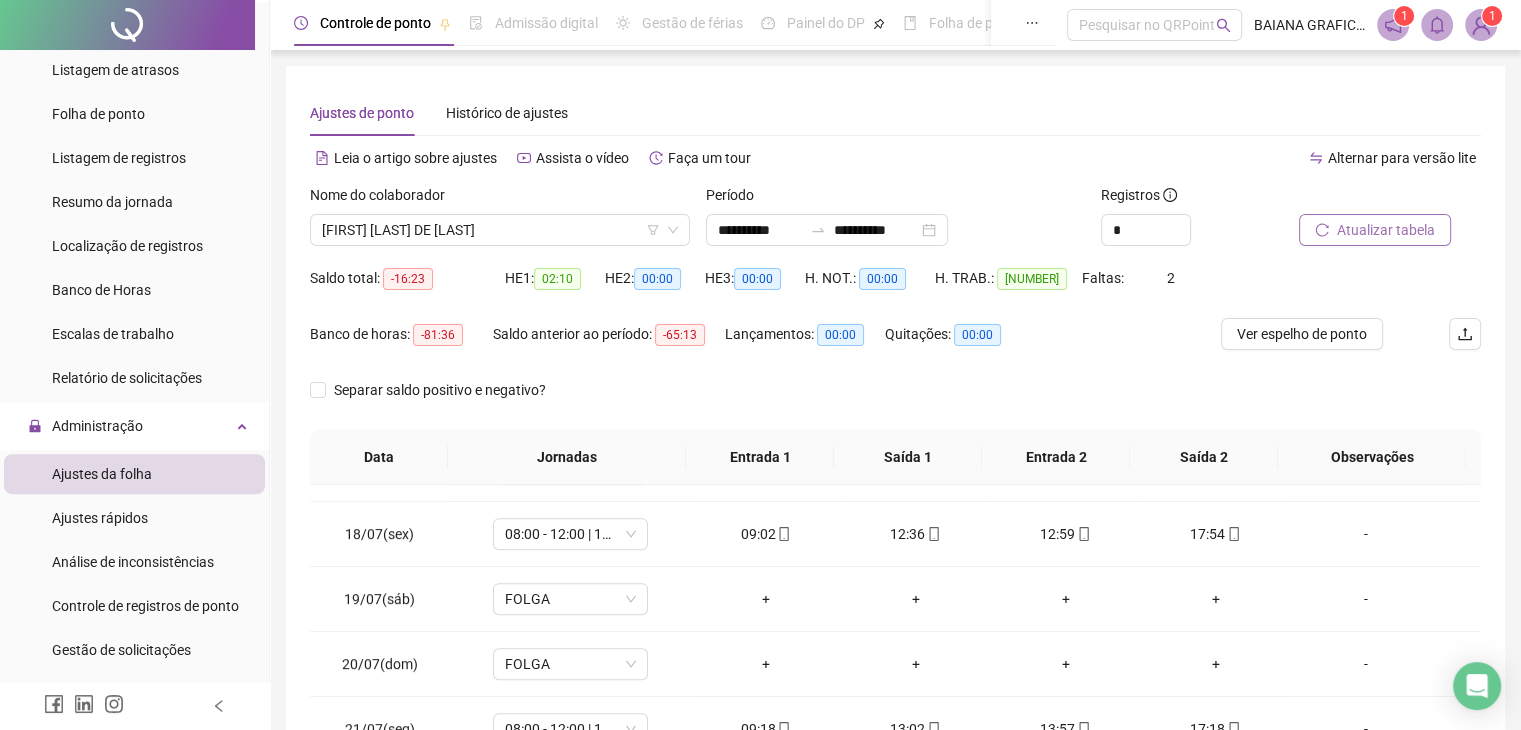 click on "Atualizar tabela" at bounding box center [1386, 230] 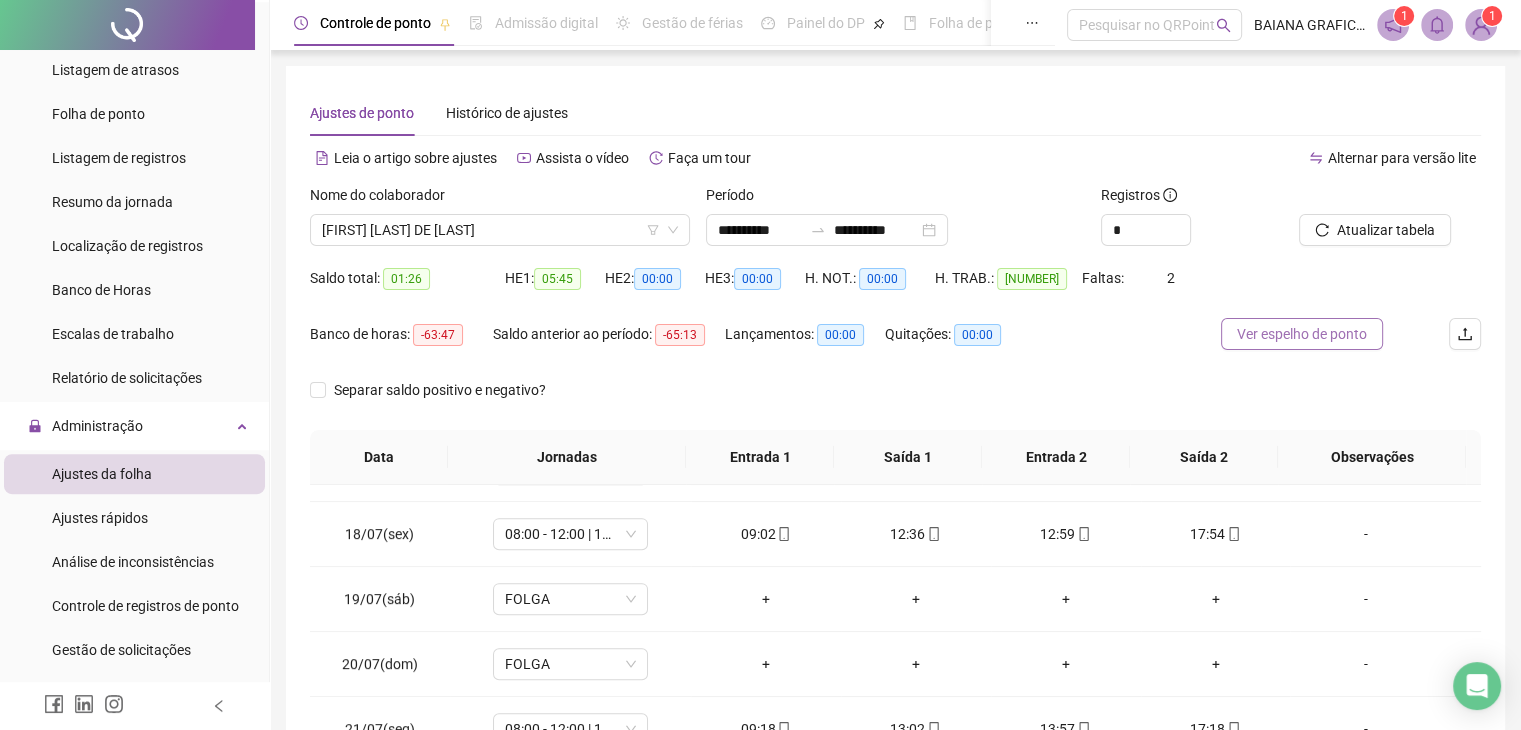 click on "Ver espelho de ponto" at bounding box center (1302, 334) 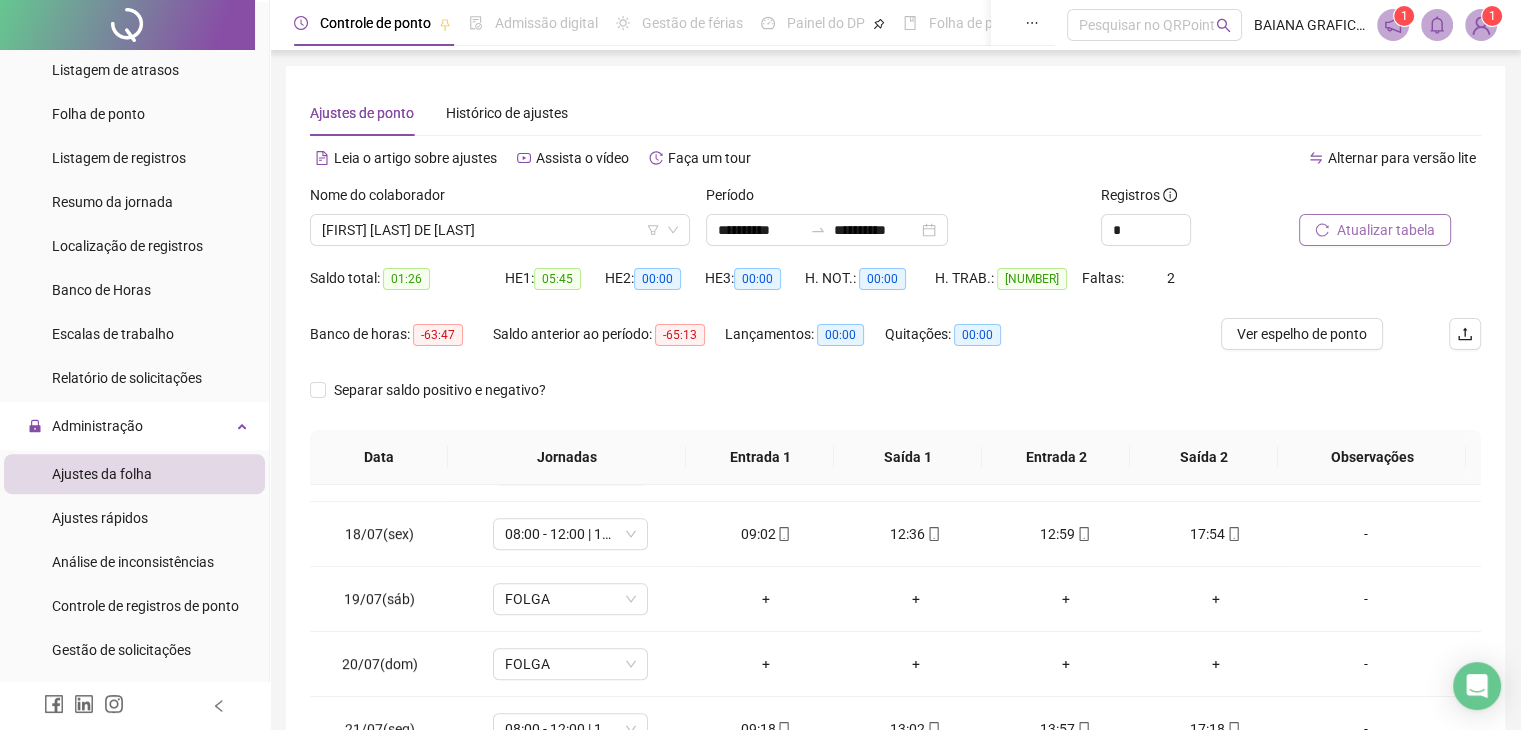 click on "Atualizar tabela" at bounding box center (1386, 230) 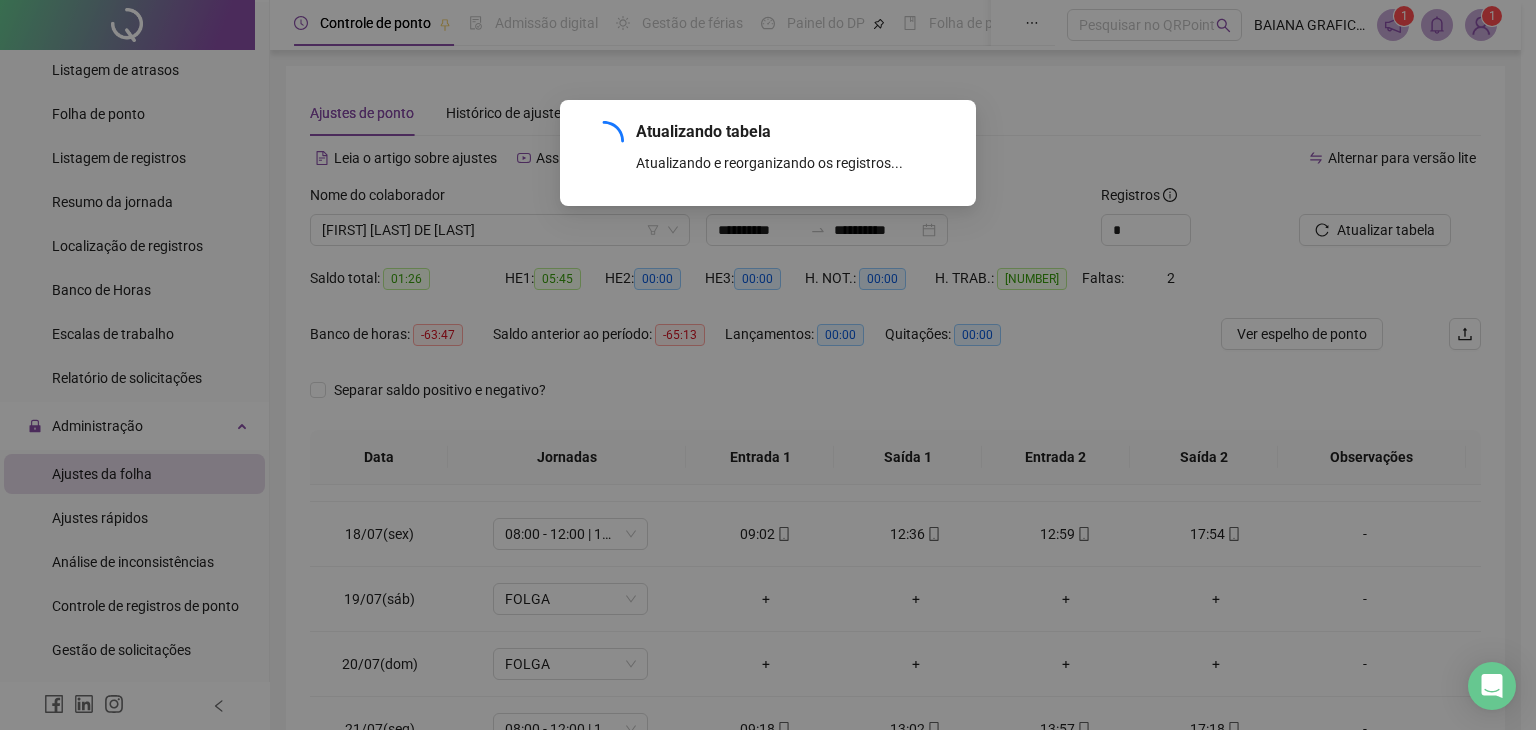 click on "Atualizando tabela Atualizando e reorganizando os registros... OK" at bounding box center (768, 365) 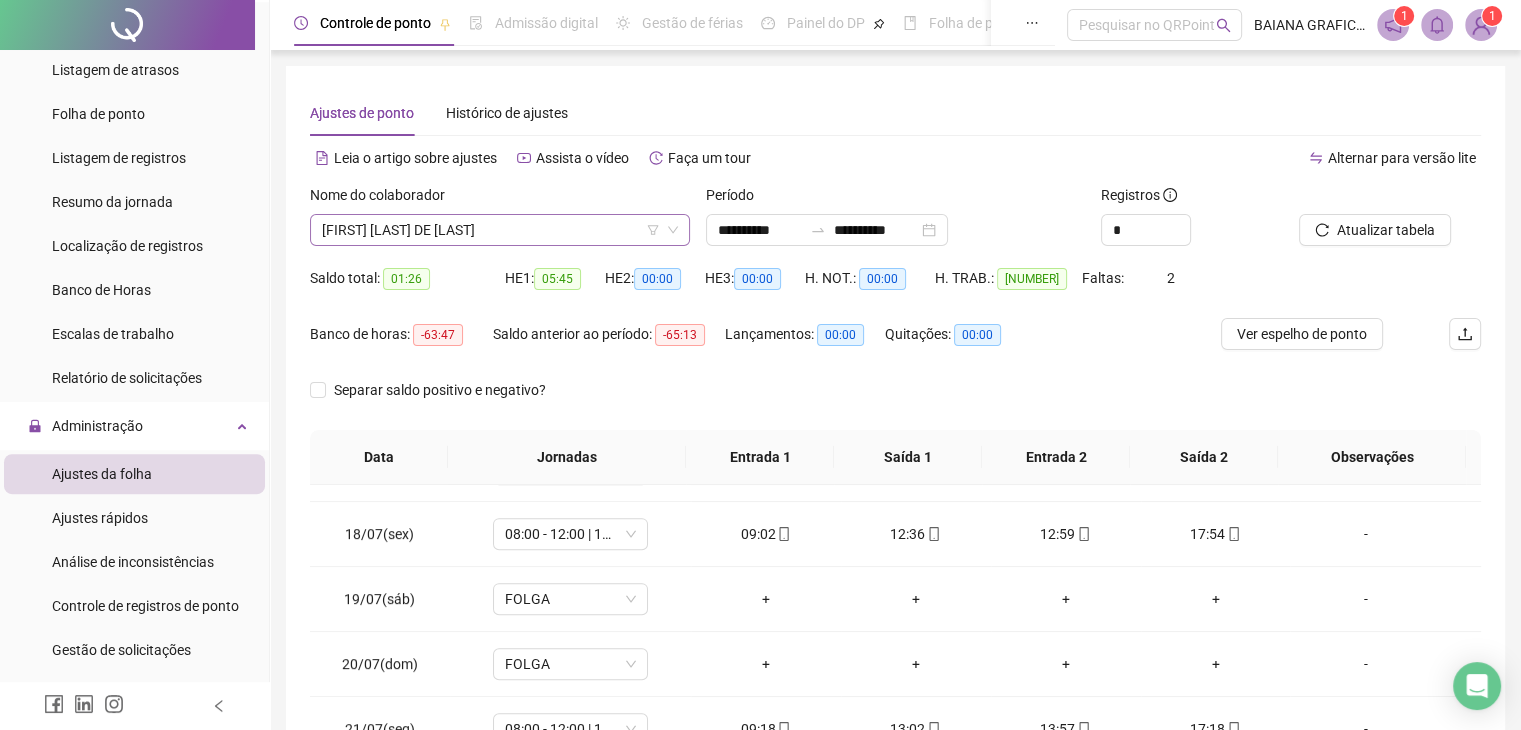 click on "[FIRST] [LAST] DE [LAST]" at bounding box center [500, 230] 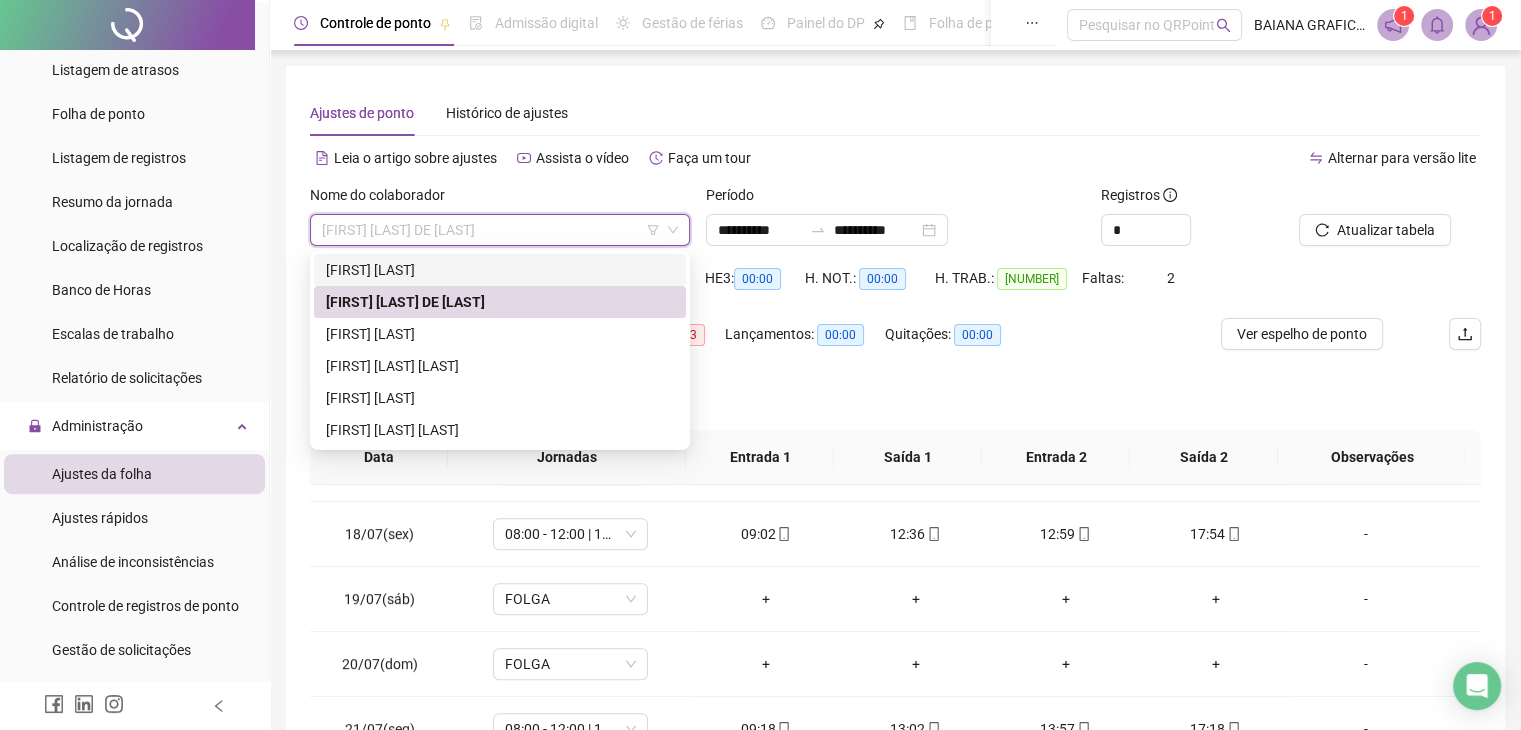 click on "[FIRST] [LAST]" at bounding box center [500, 270] 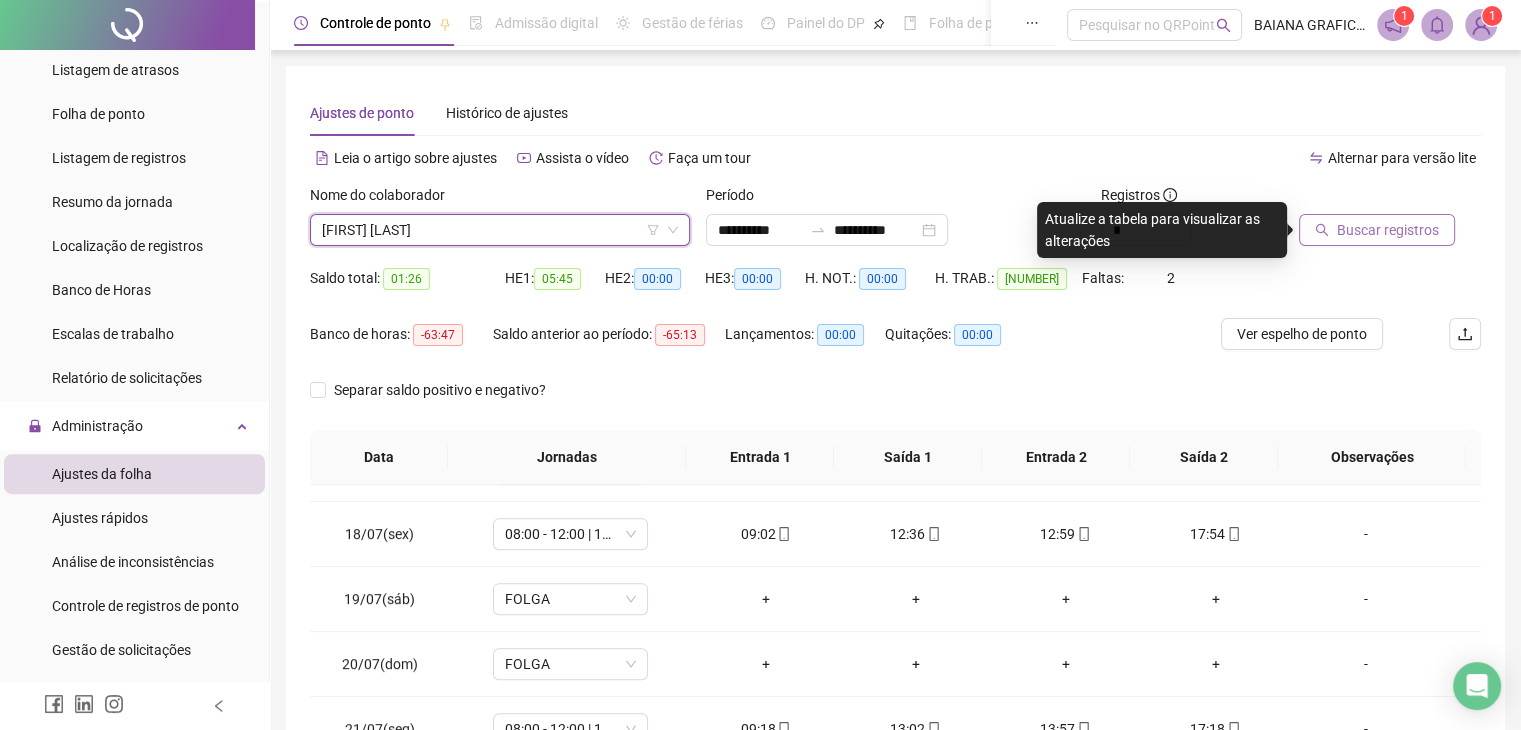 click on "Buscar registros" at bounding box center (1388, 230) 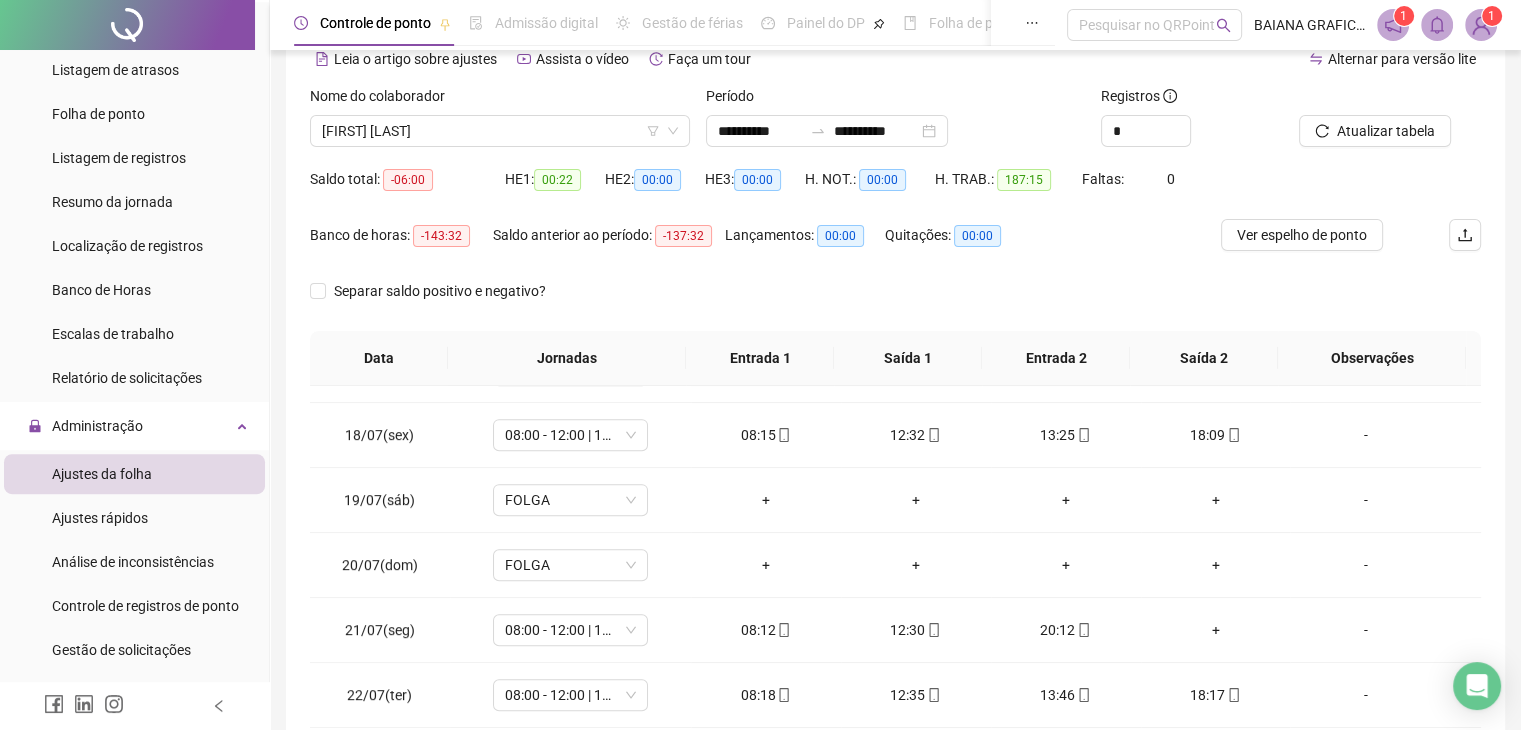 scroll, scrollTop: 100, scrollLeft: 0, axis: vertical 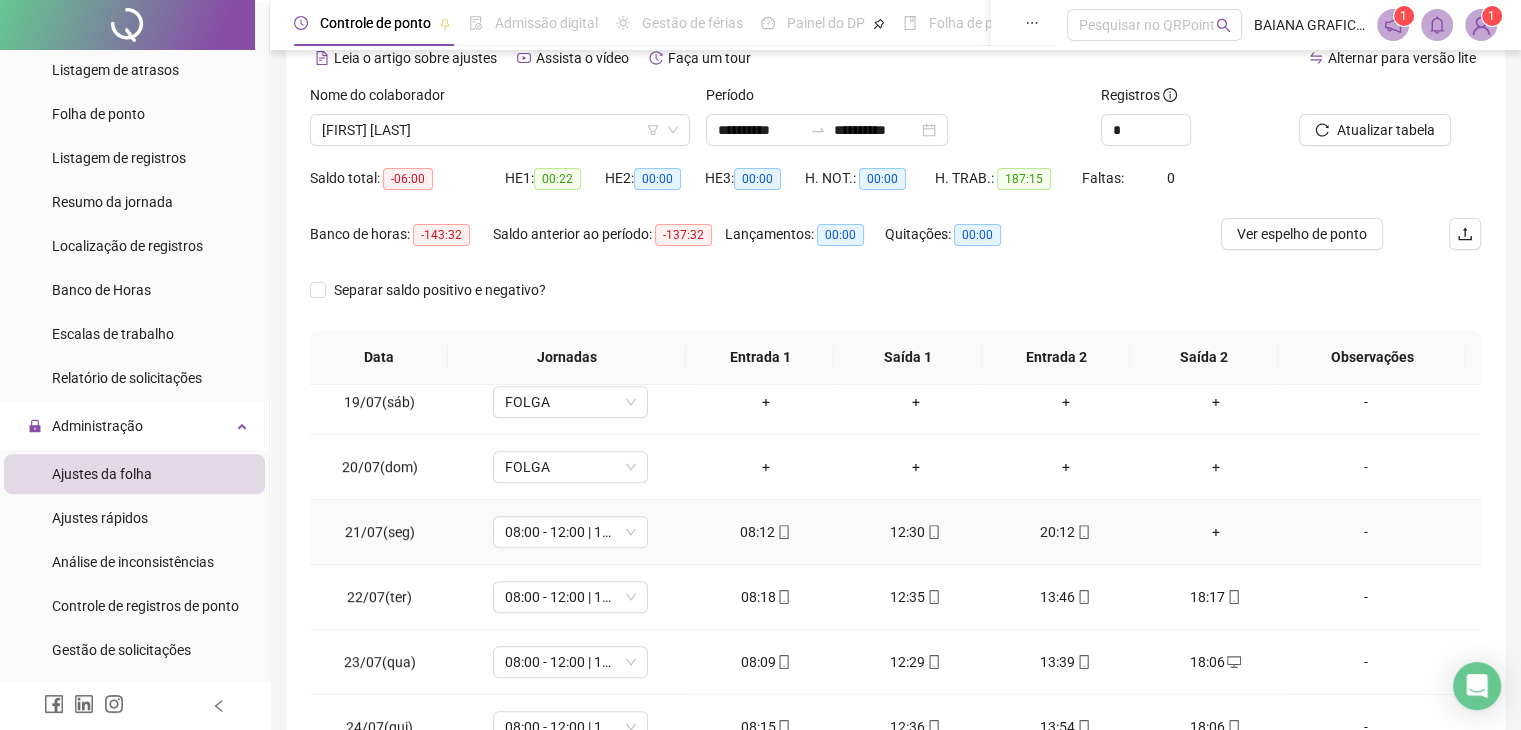 click on "+" at bounding box center [1216, 532] 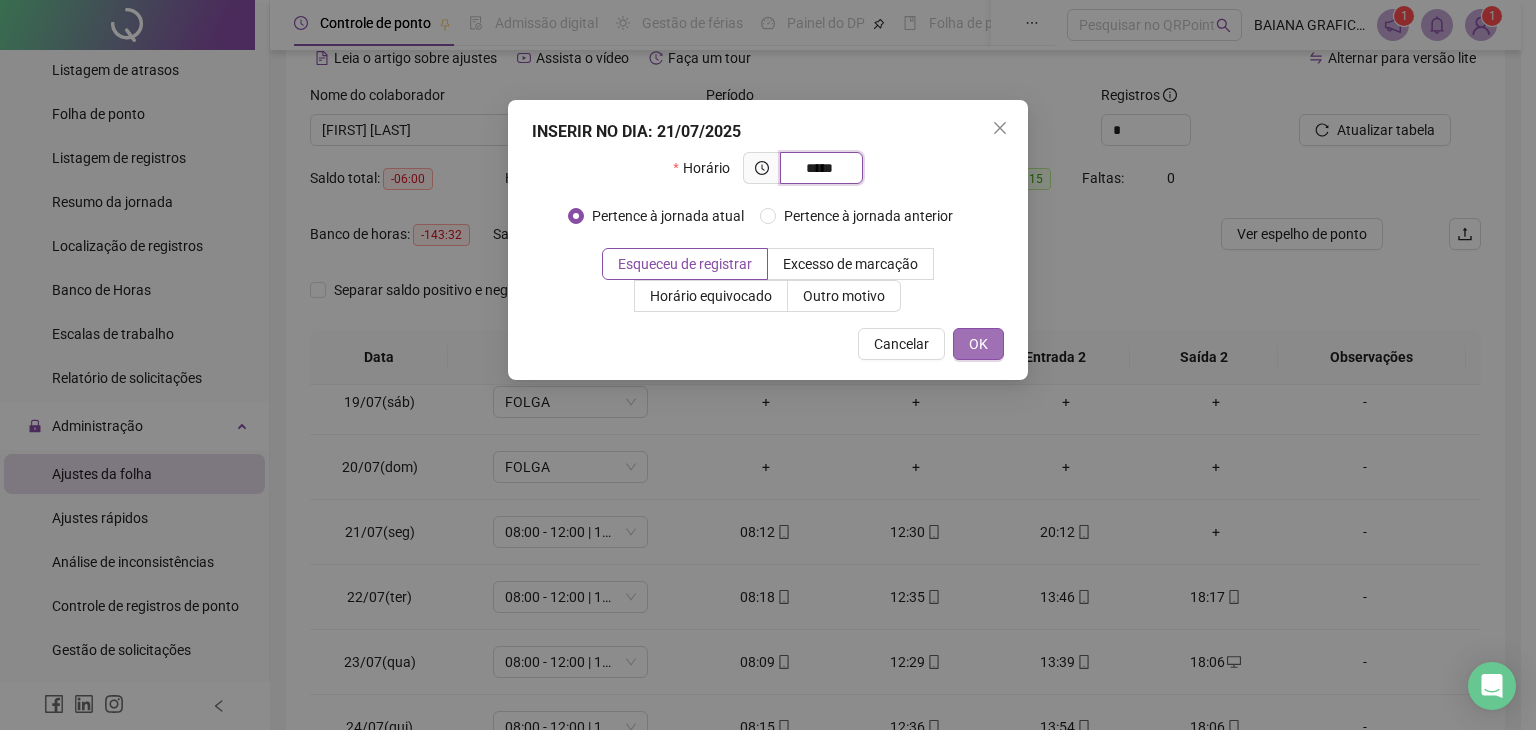 type on "*****" 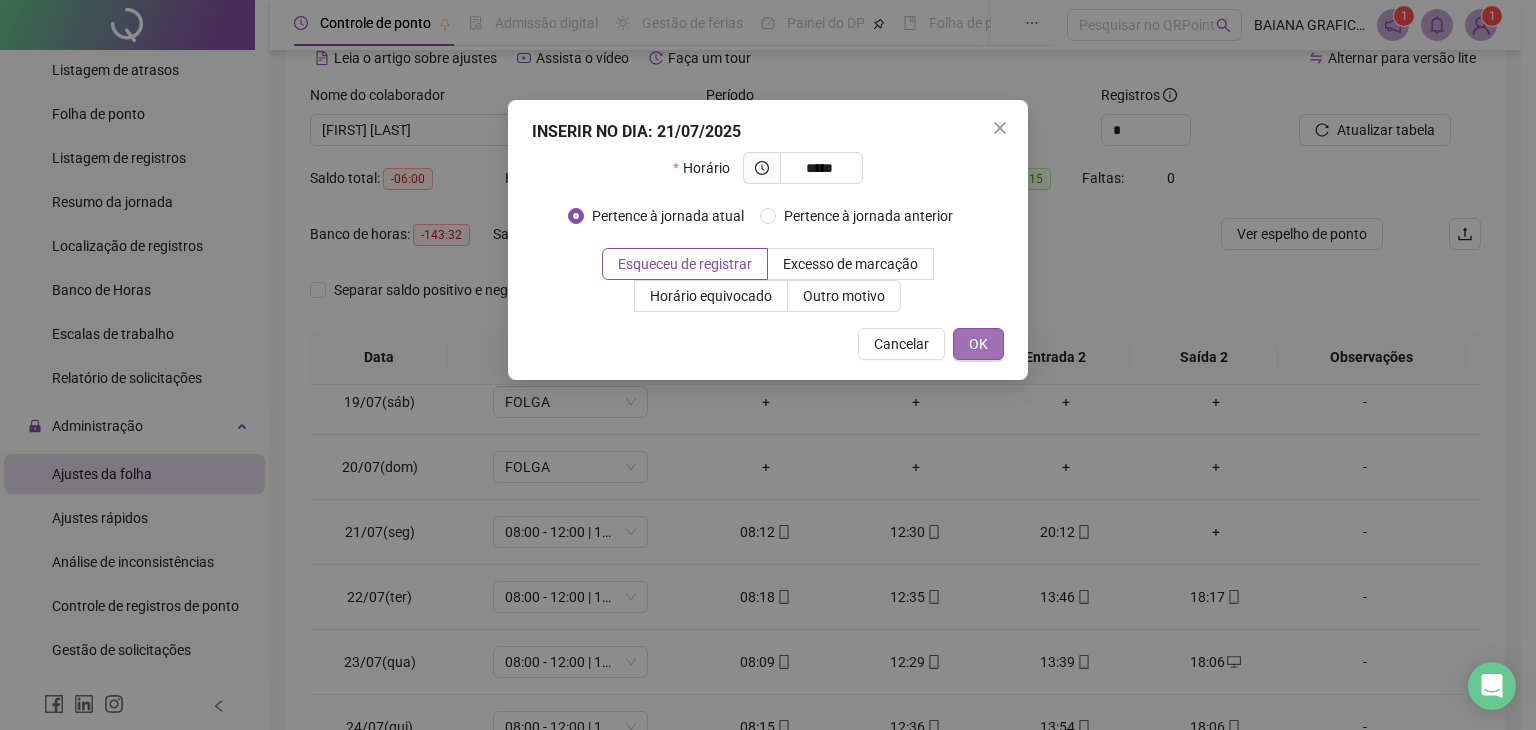 click on "OK" at bounding box center (978, 344) 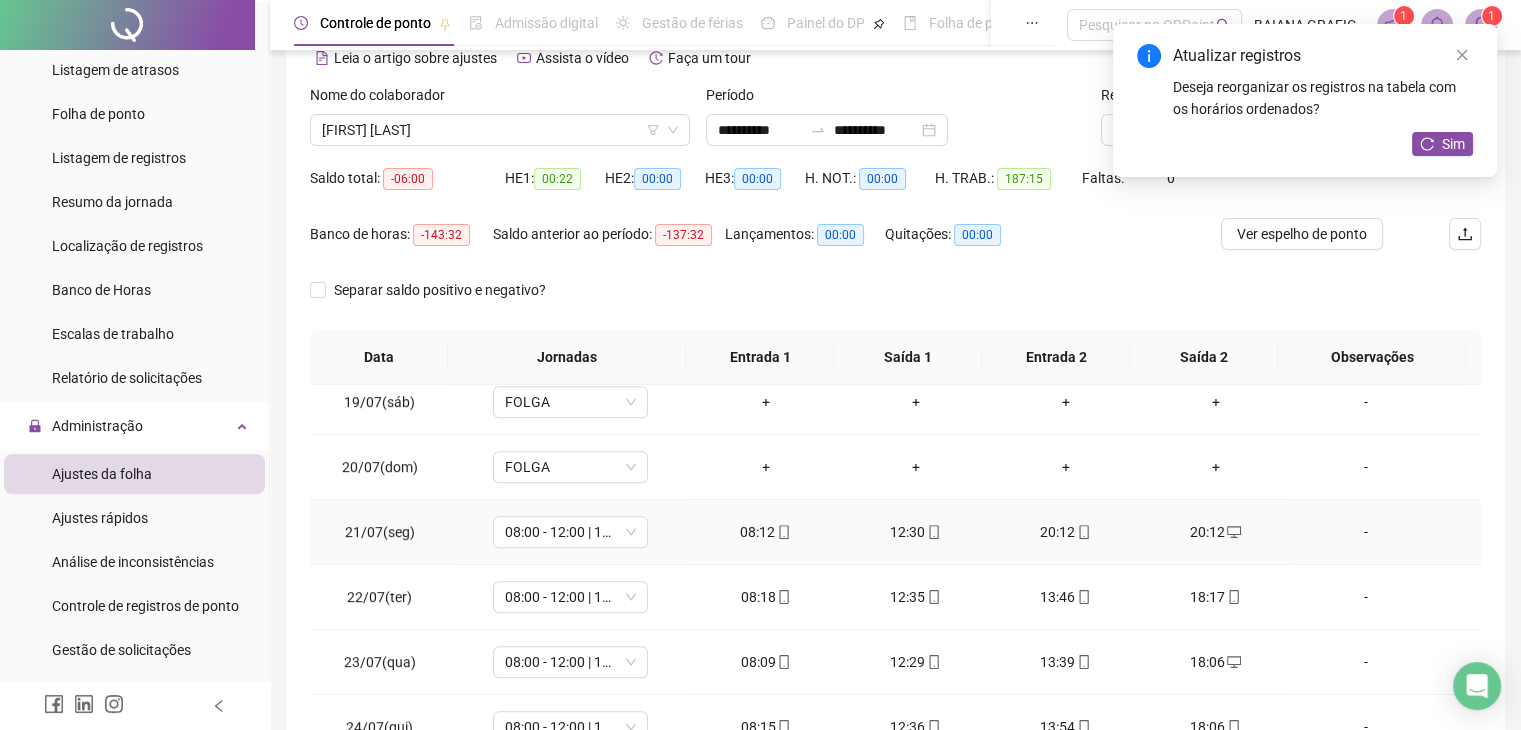 click on "20:12" at bounding box center (1066, 532) 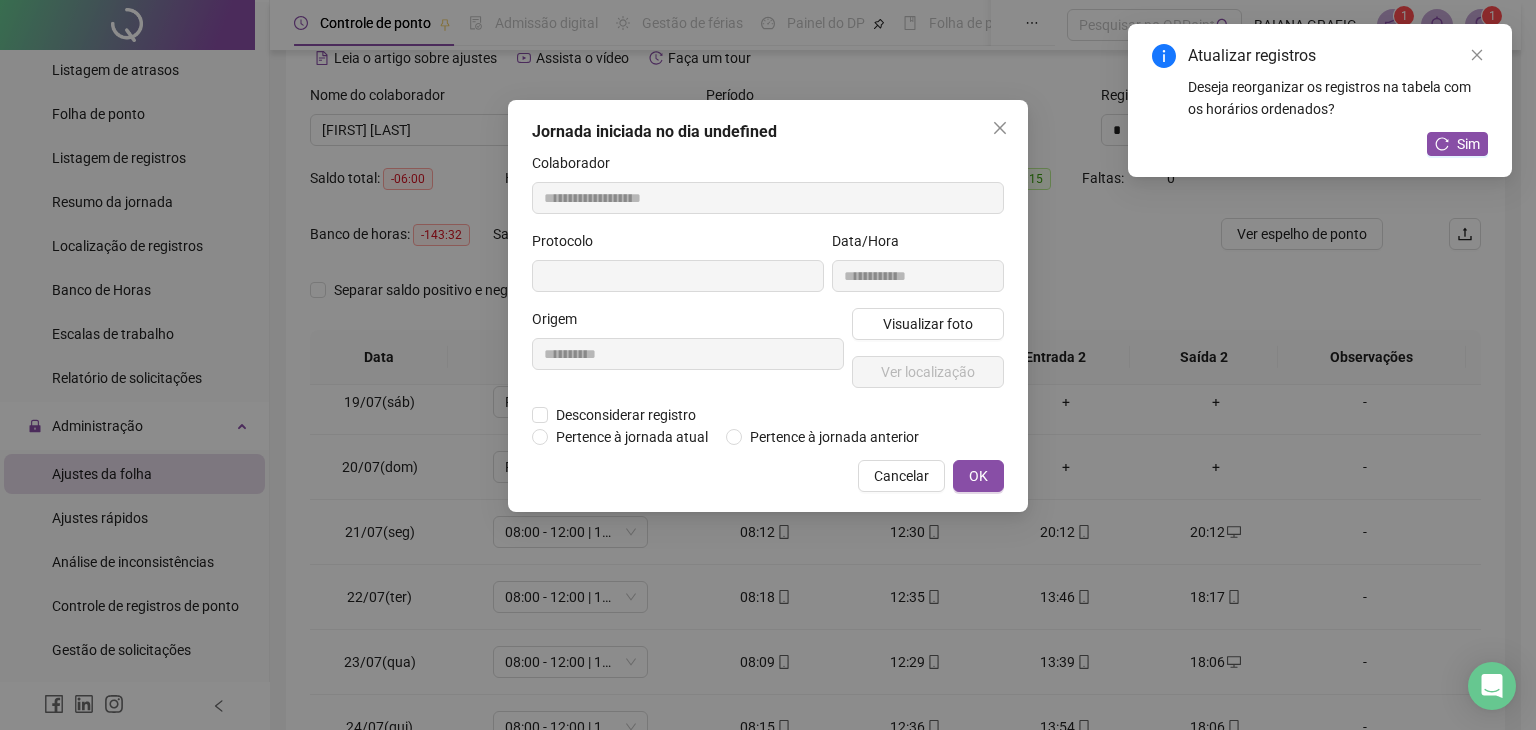 type on "**********" 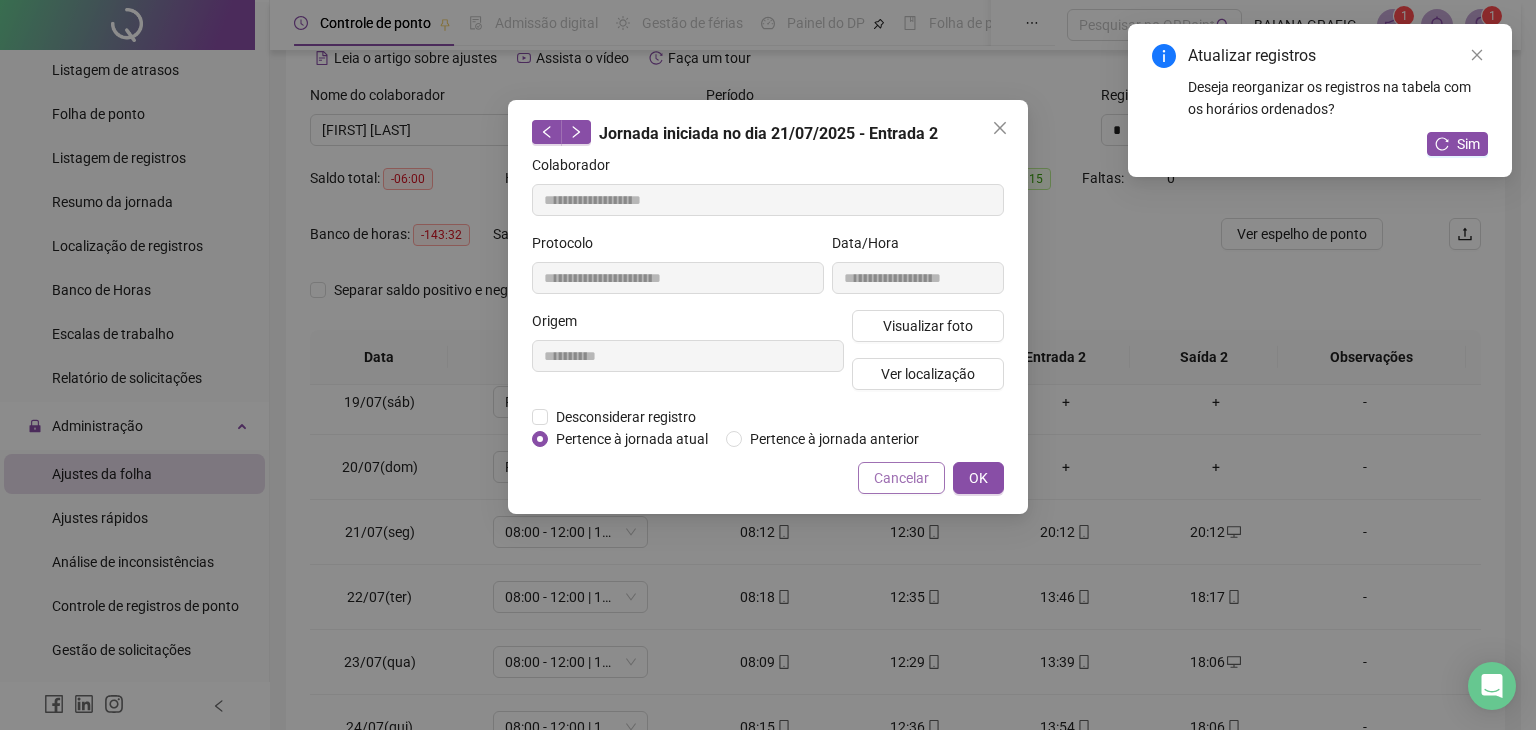 click on "Cancelar" at bounding box center [901, 478] 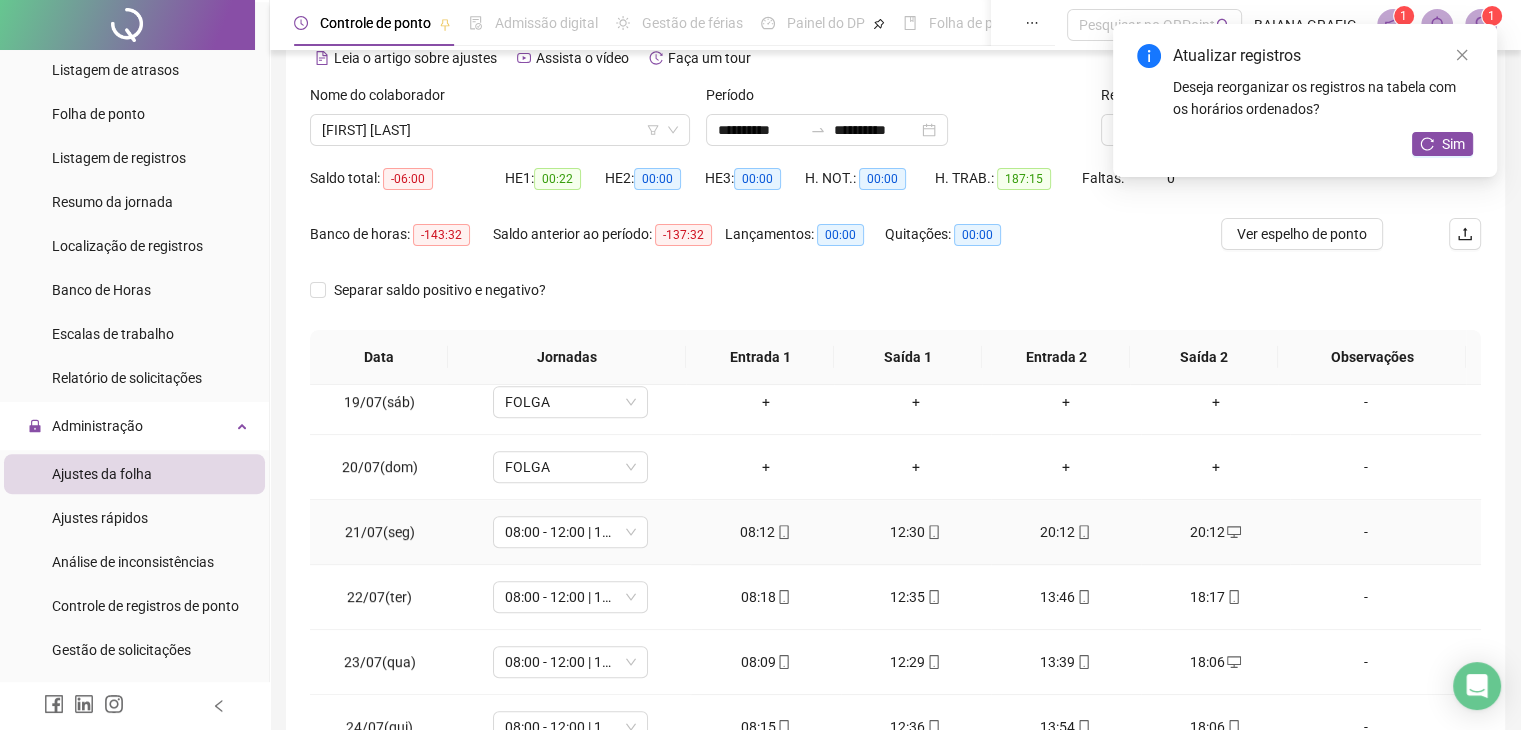 click on "20:12" at bounding box center [1066, 532] 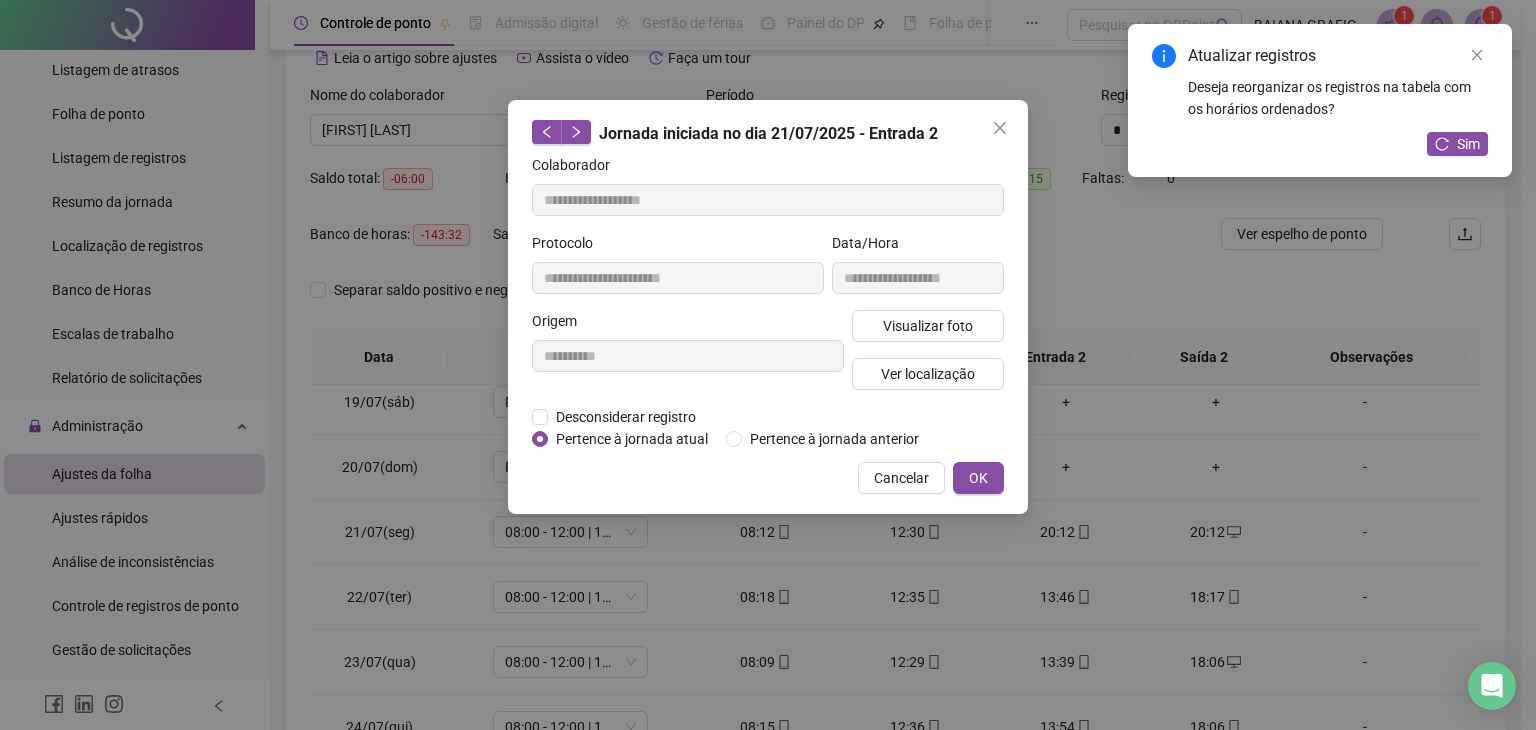 drag, startPoint x: 913, startPoint y: 476, endPoint x: 953, endPoint y: 487, distance: 41.484936 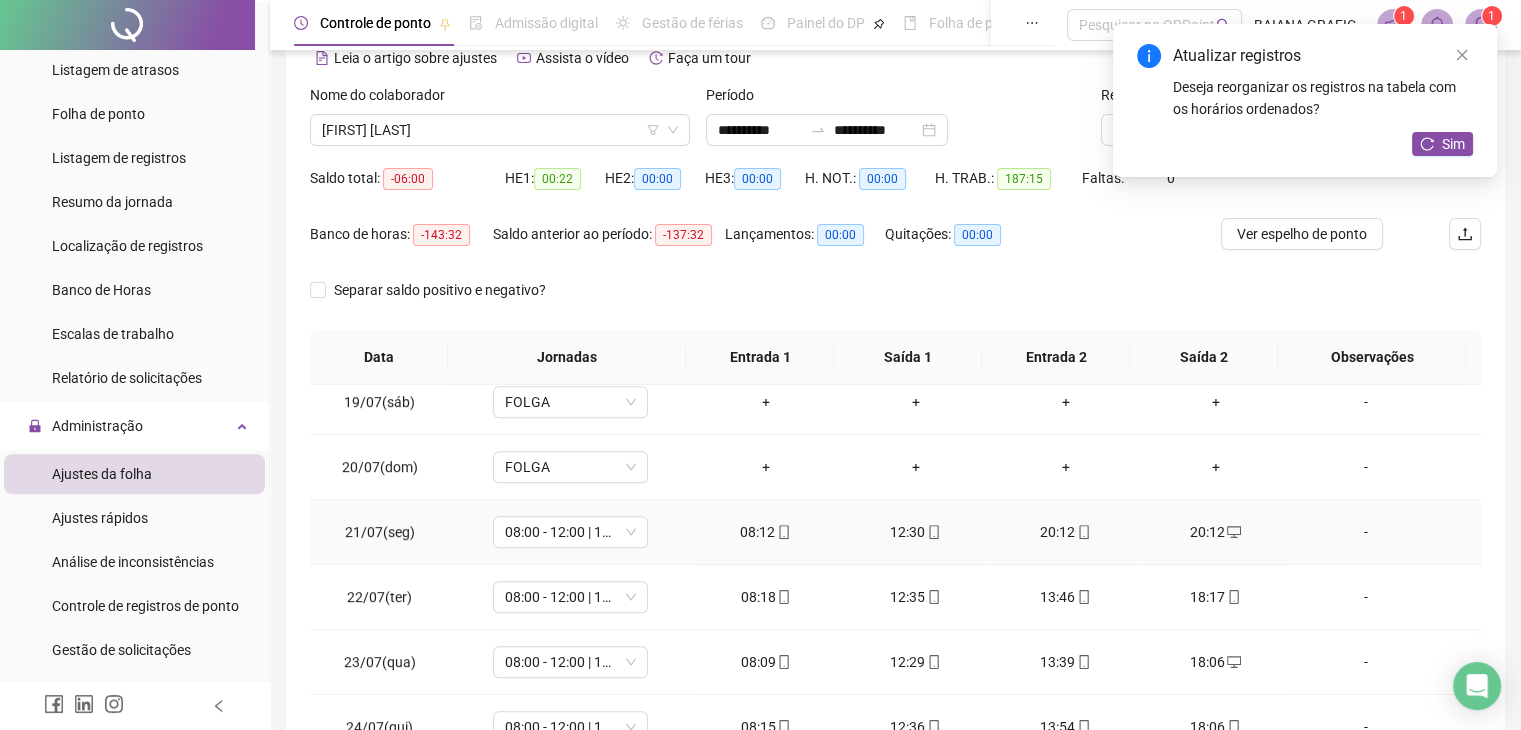 click on "20:12" at bounding box center (1066, 532) 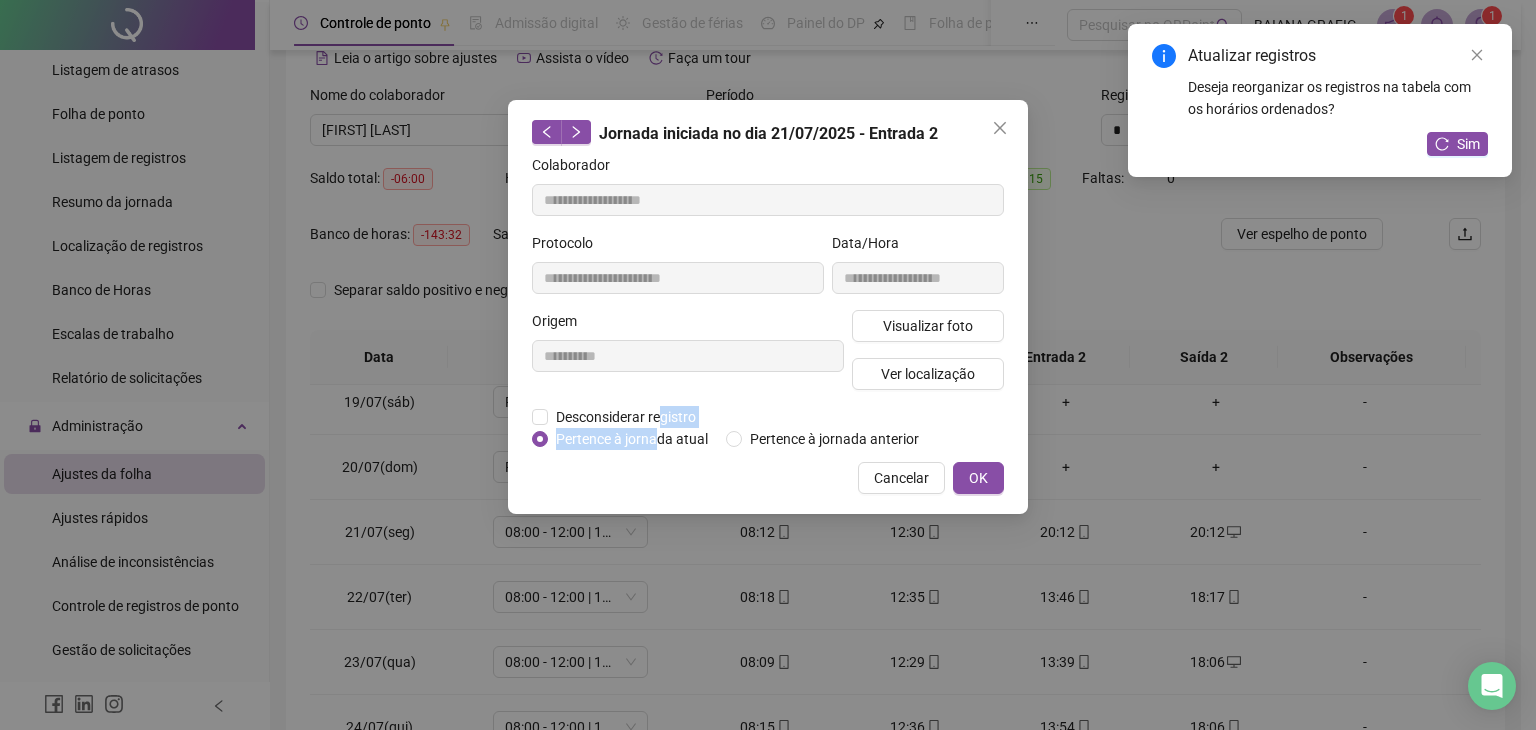 click on "**********" at bounding box center (768, 302) 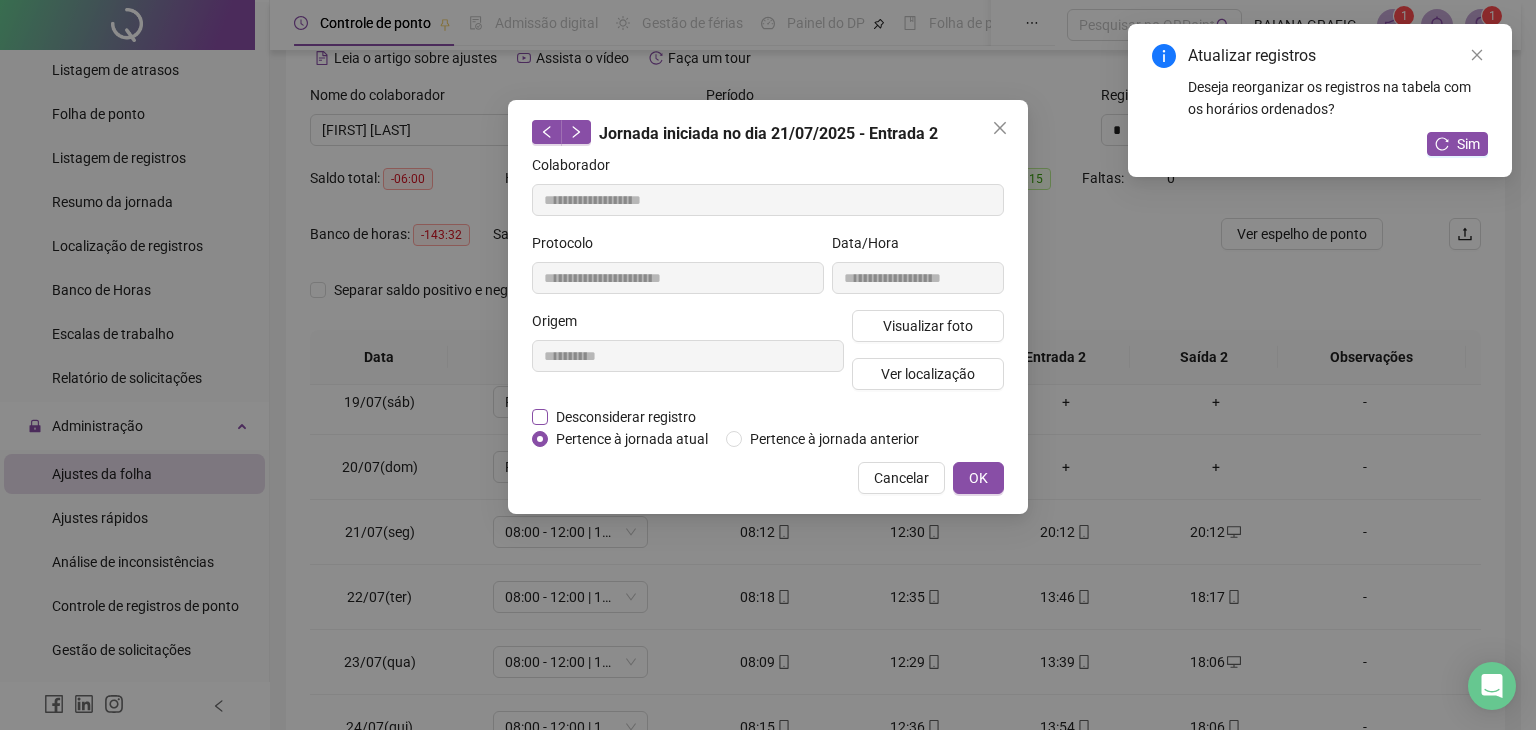 click on "Desconsiderar registro" at bounding box center [626, 417] 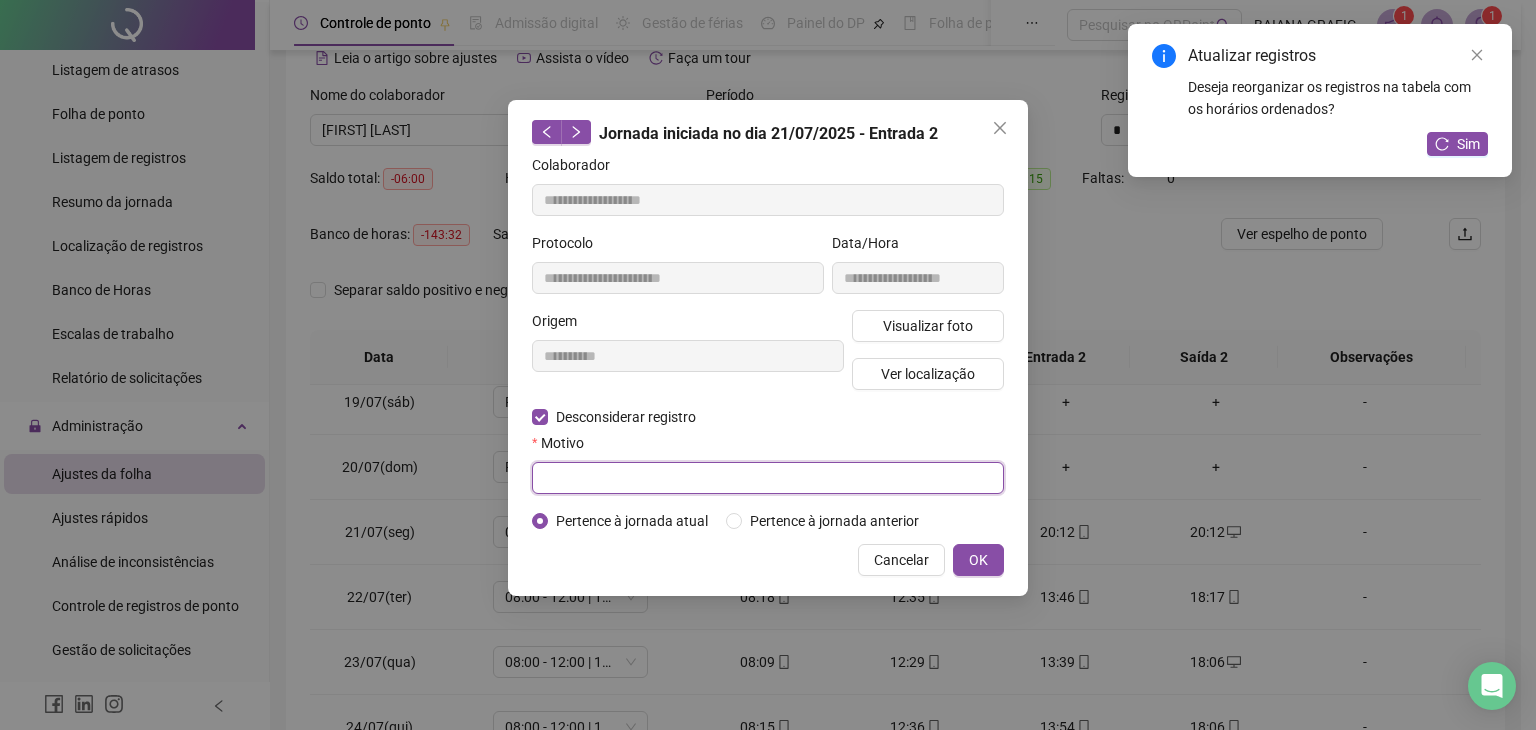 click at bounding box center (768, 478) 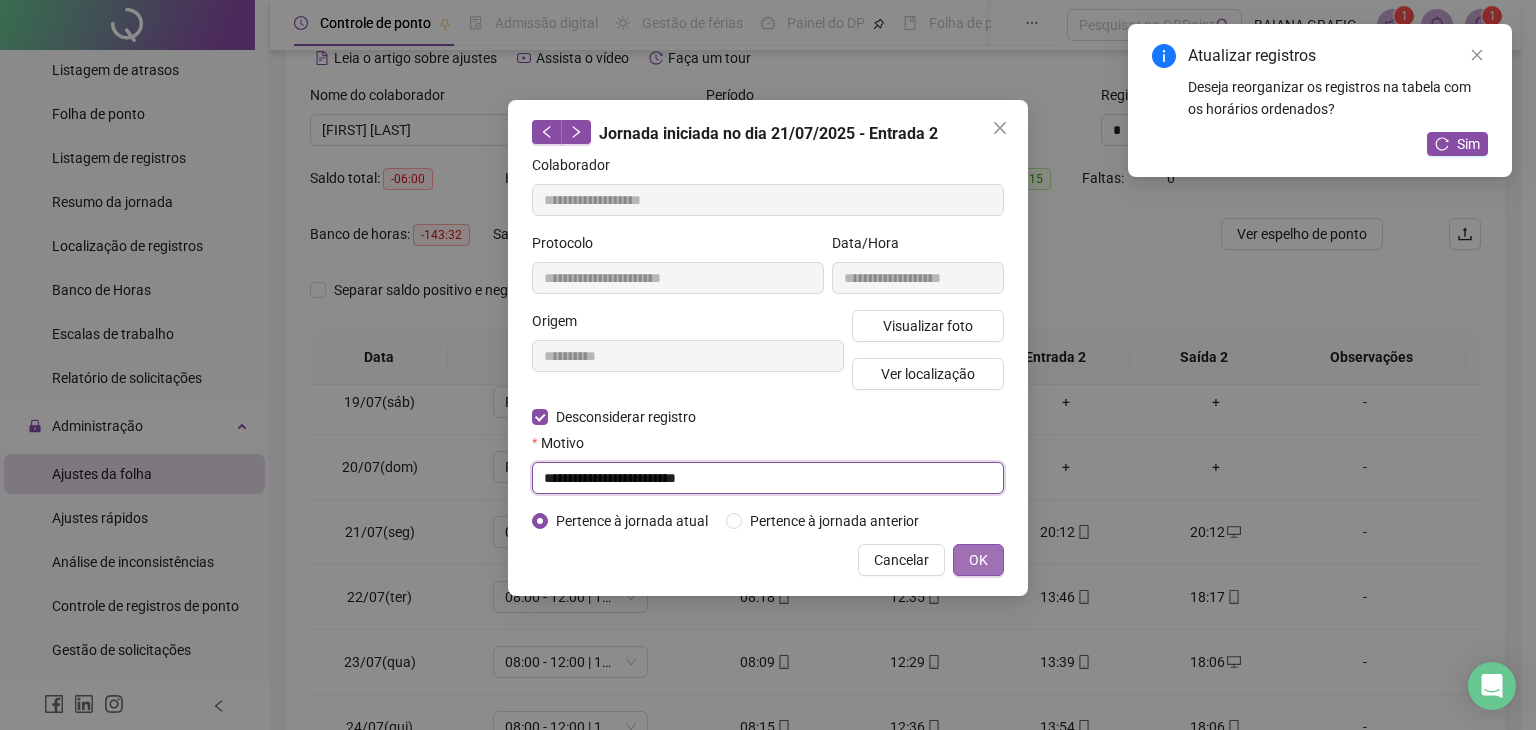 type on "**********" 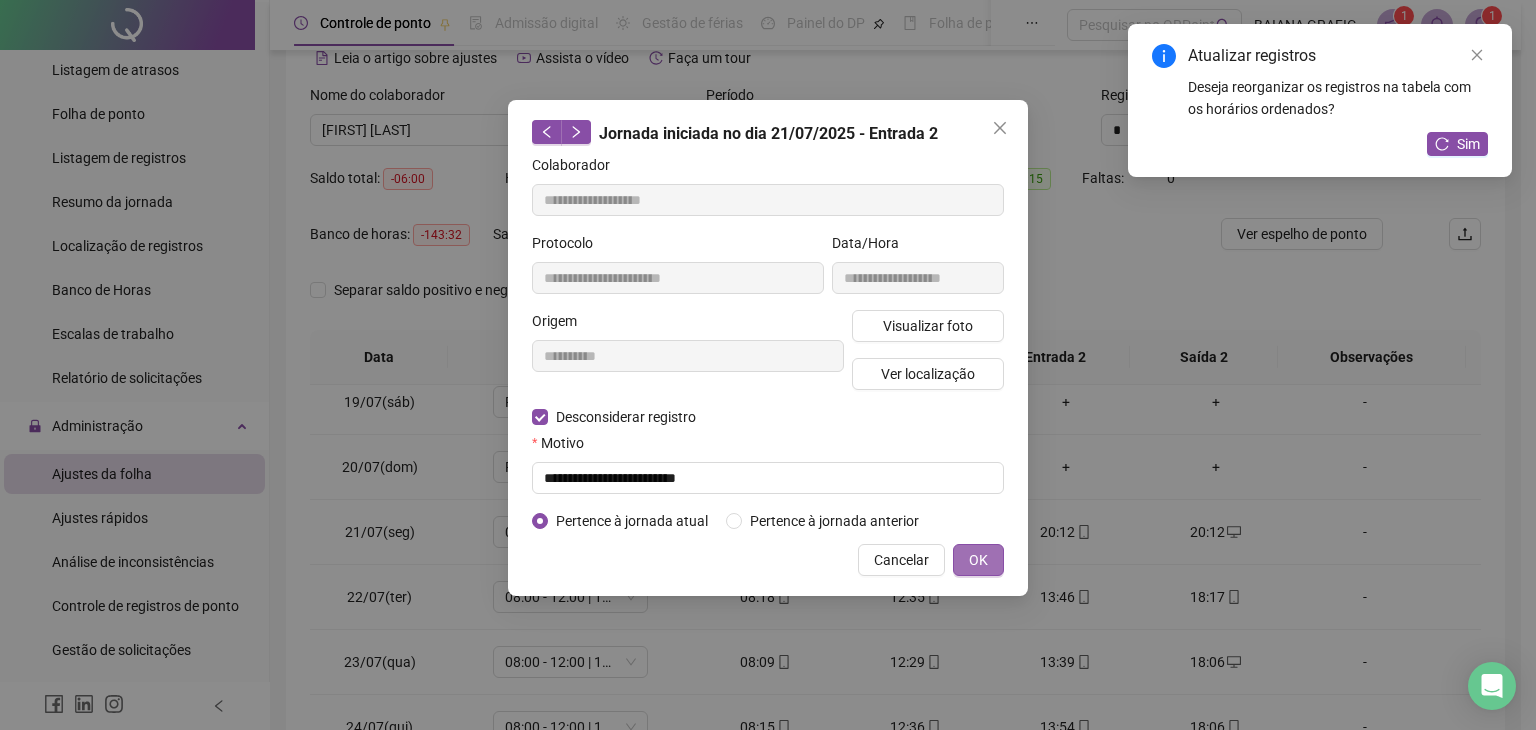 click on "OK" at bounding box center (978, 560) 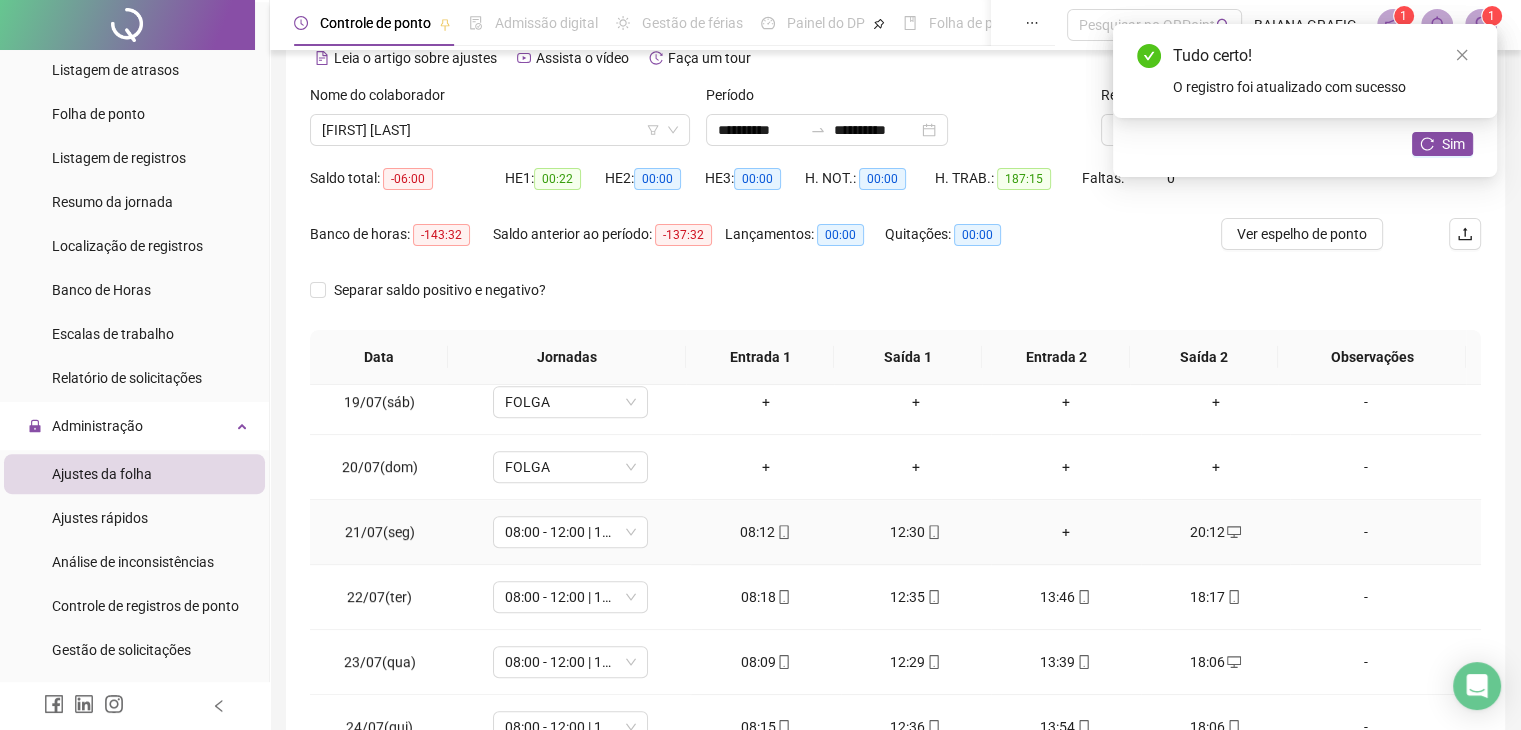 click on "+" at bounding box center [1066, 532] 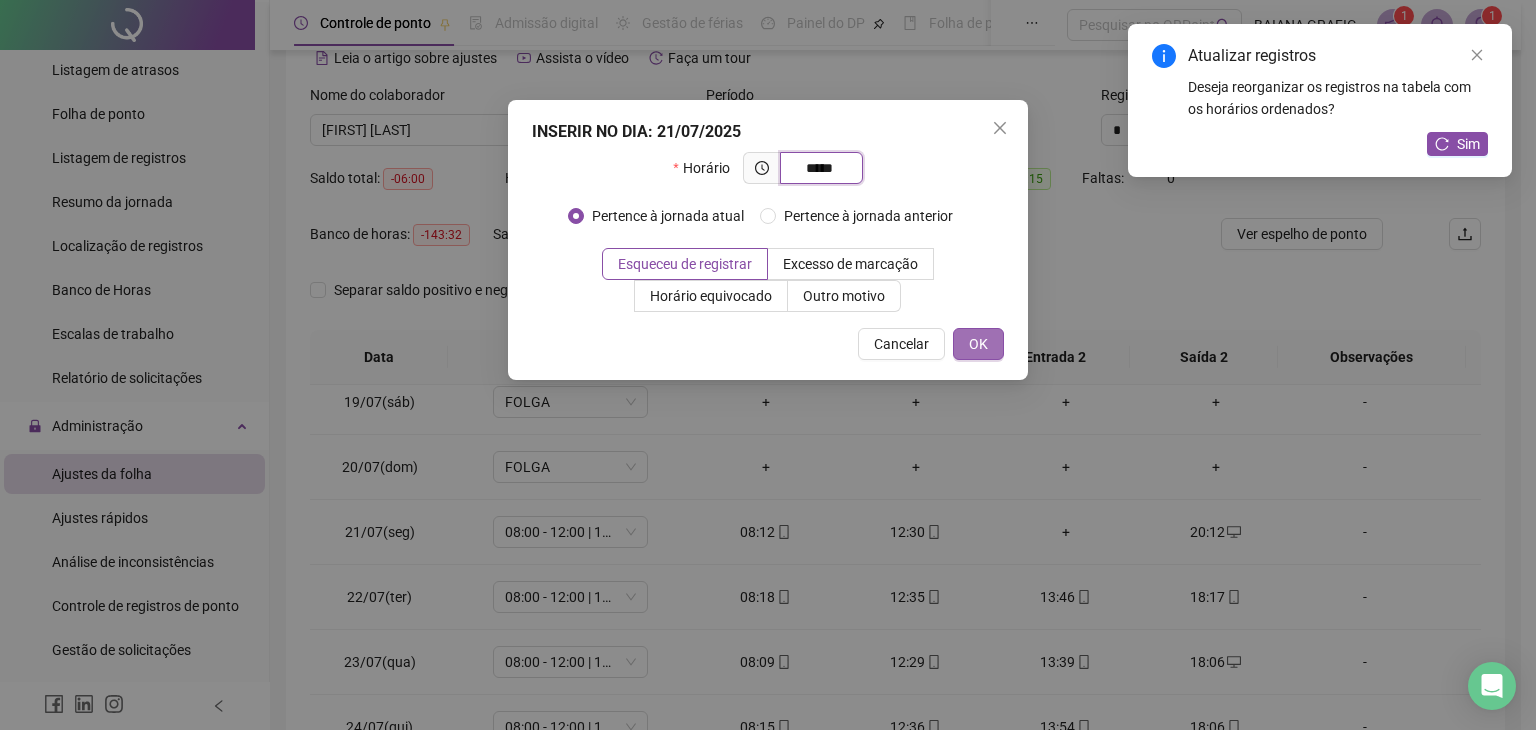 type on "*****" 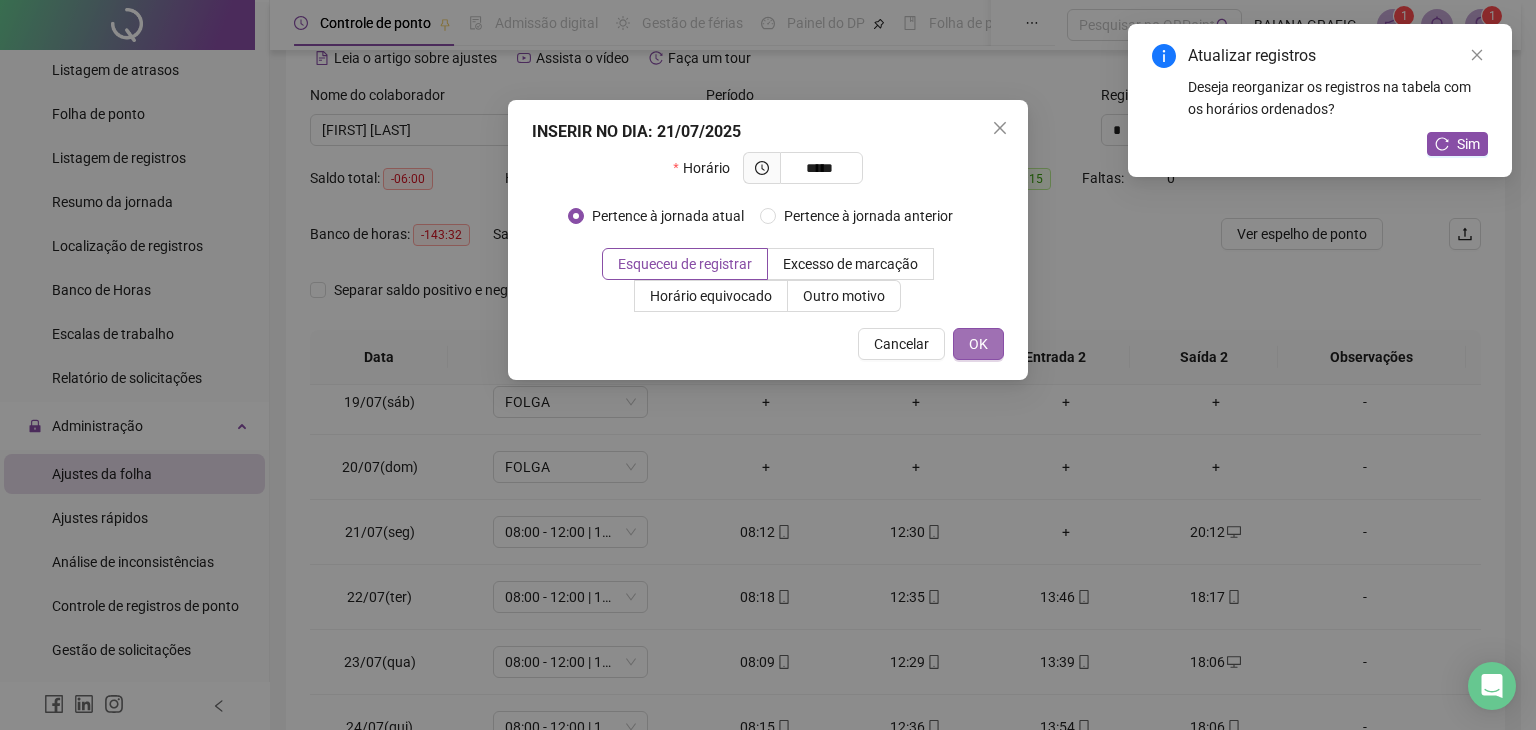 click on "OK" at bounding box center [978, 344] 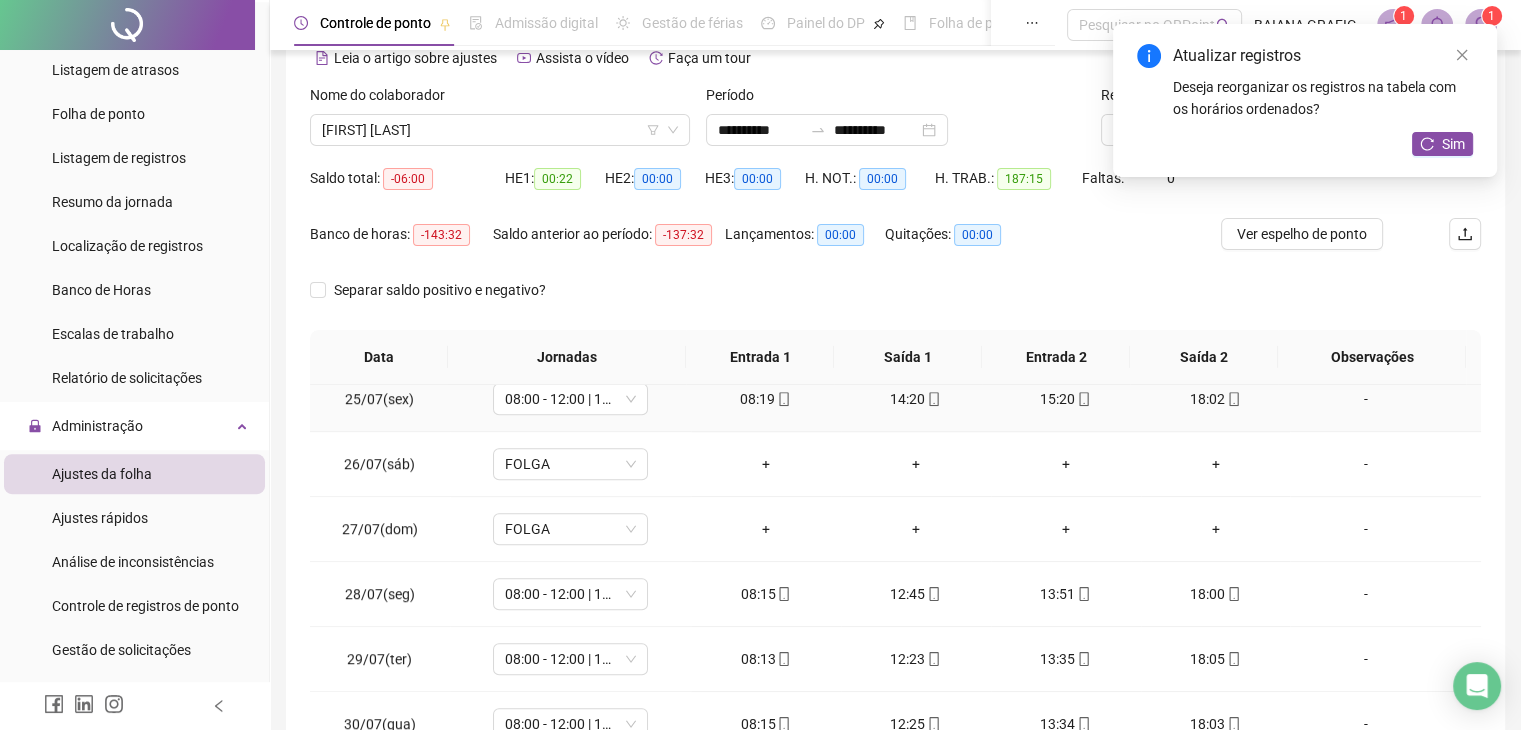 scroll, scrollTop: 1581, scrollLeft: 0, axis: vertical 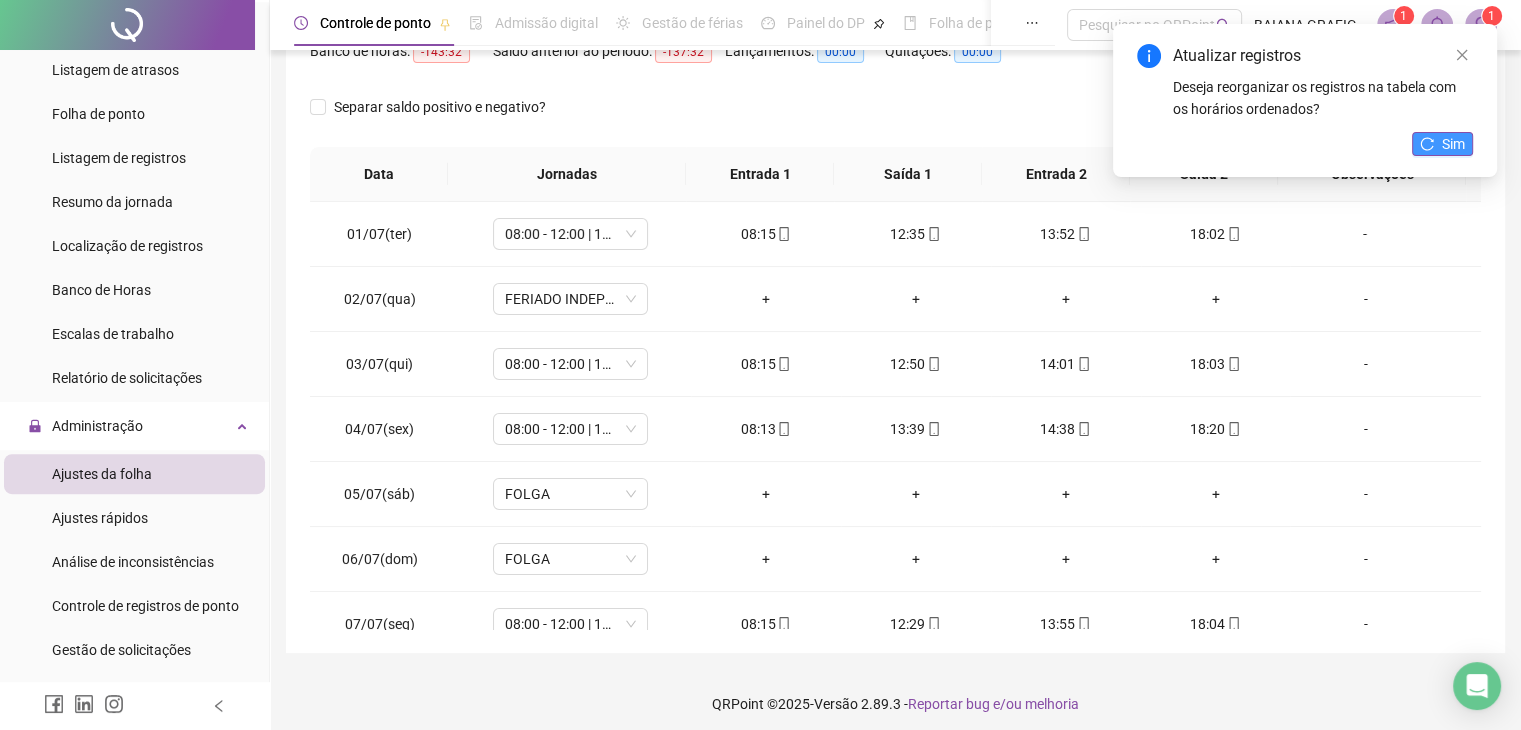 click 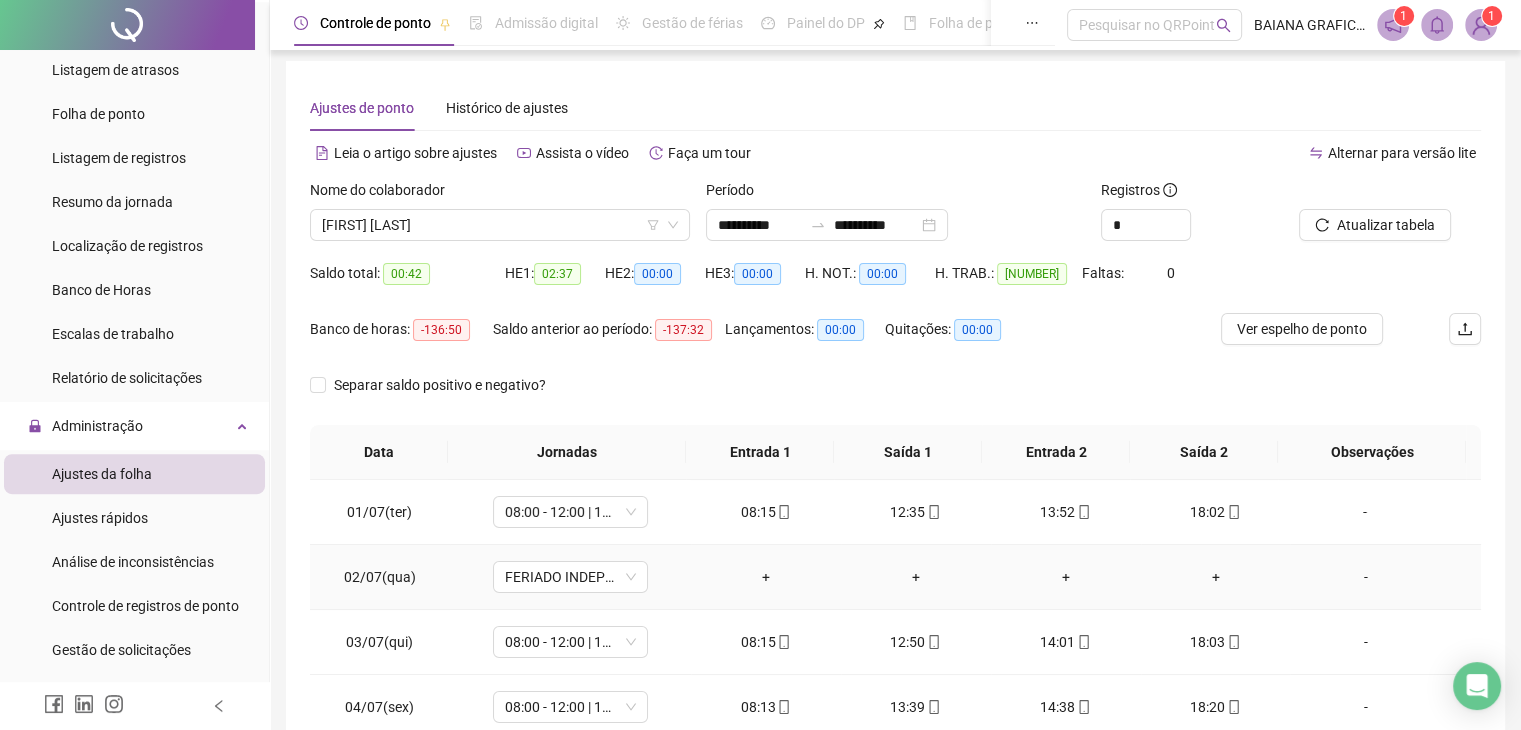 scroll, scrollTop: 0, scrollLeft: 0, axis: both 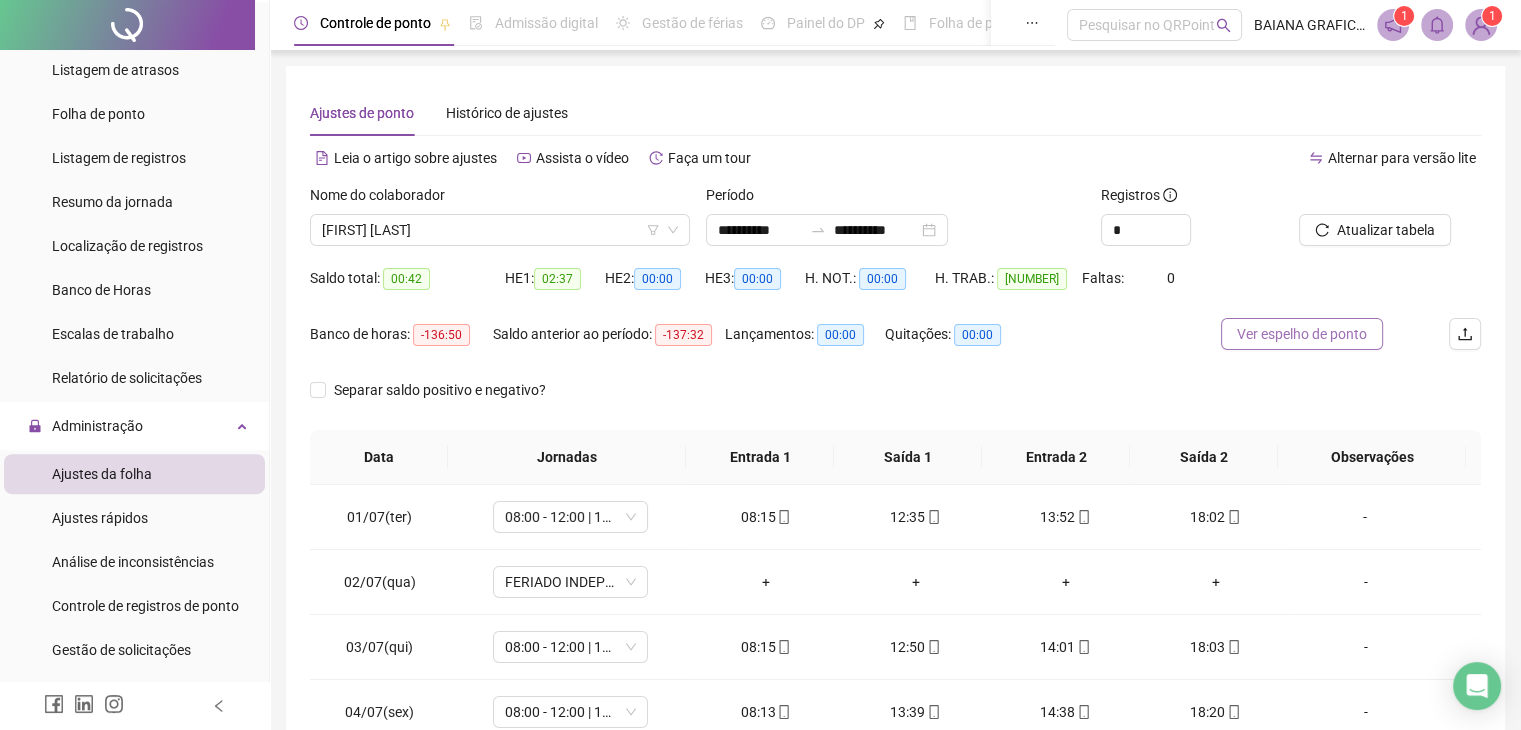 click on "Ver espelho de ponto" at bounding box center (1302, 334) 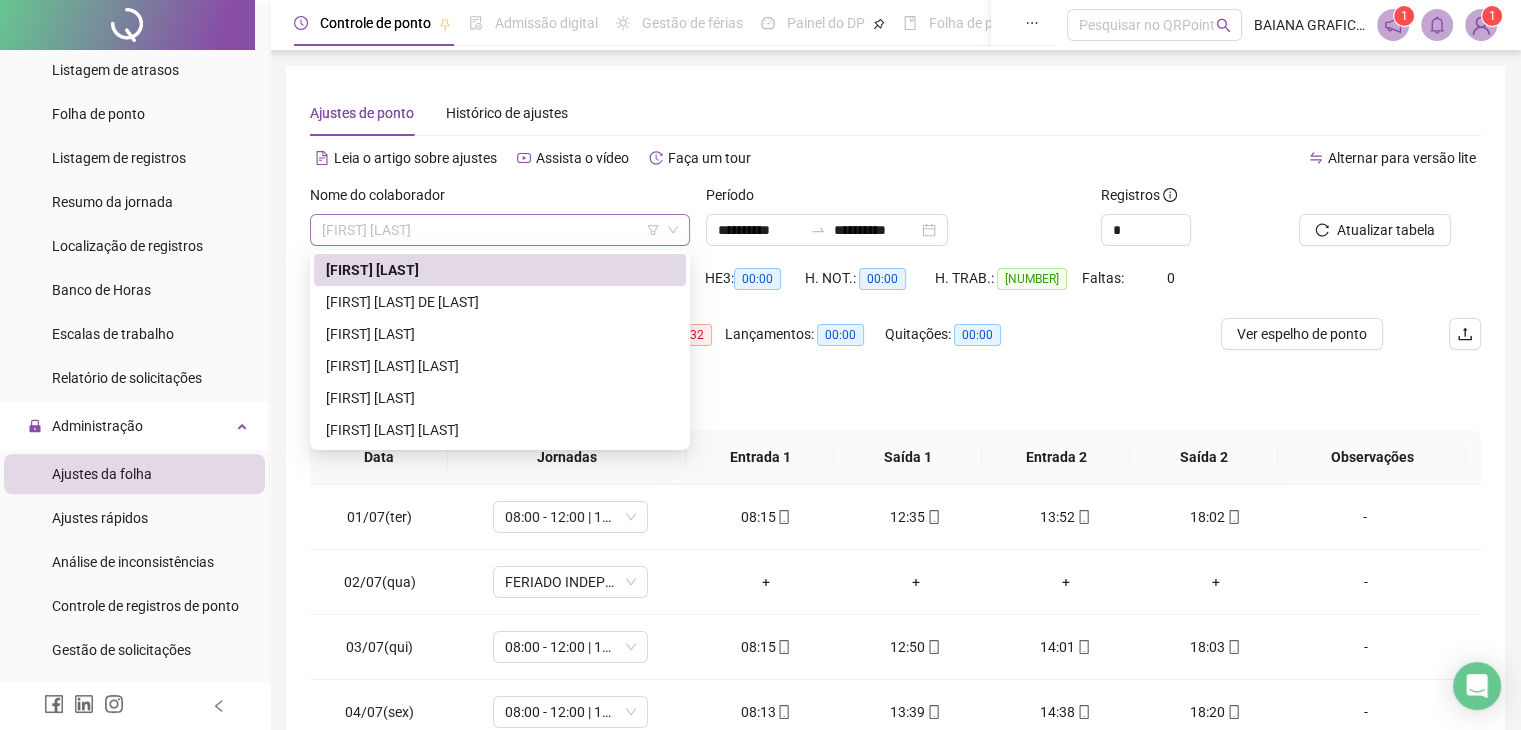 click on "[FIRST] [LAST]" at bounding box center (500, 230) 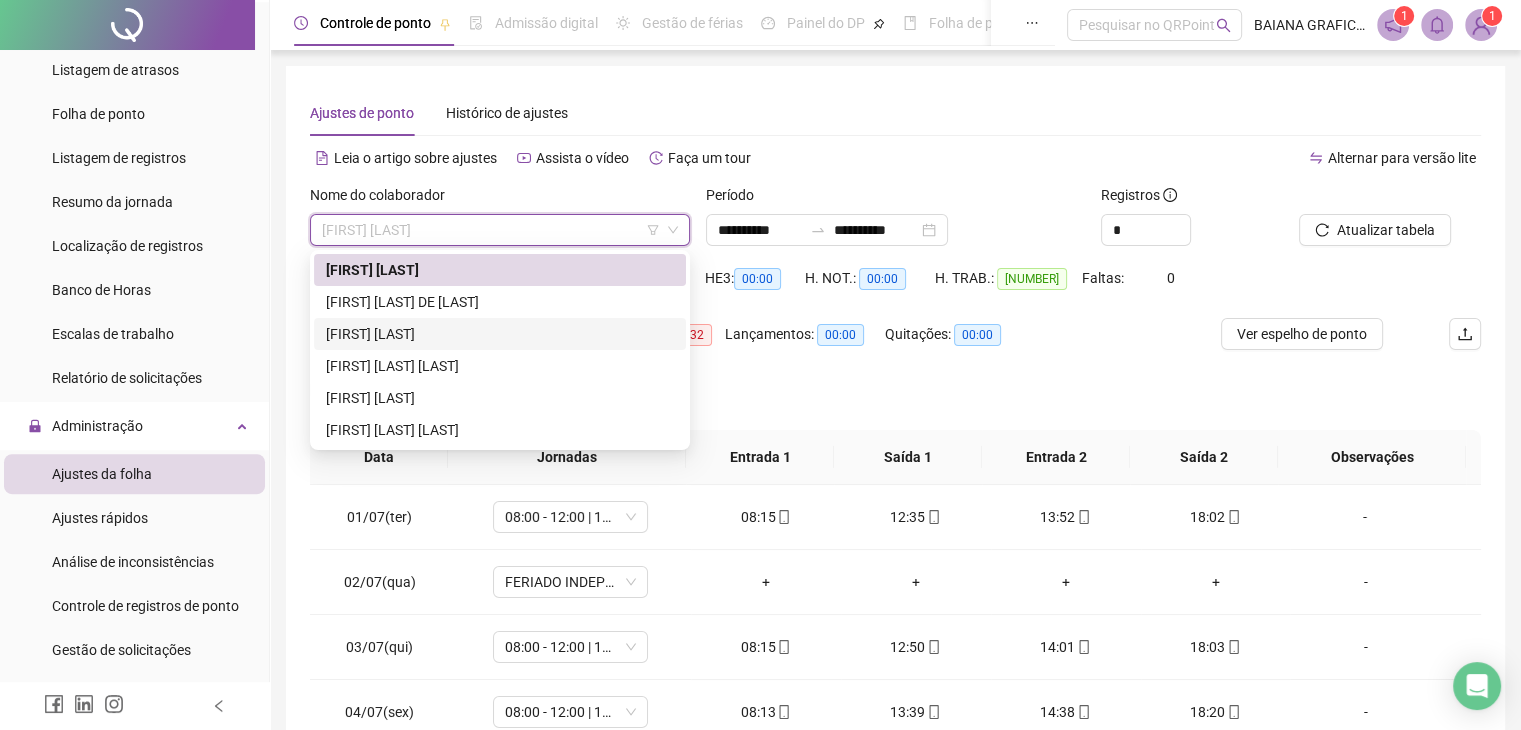click on "[FIRST] [LAST]" at bounding box center [500, 334] 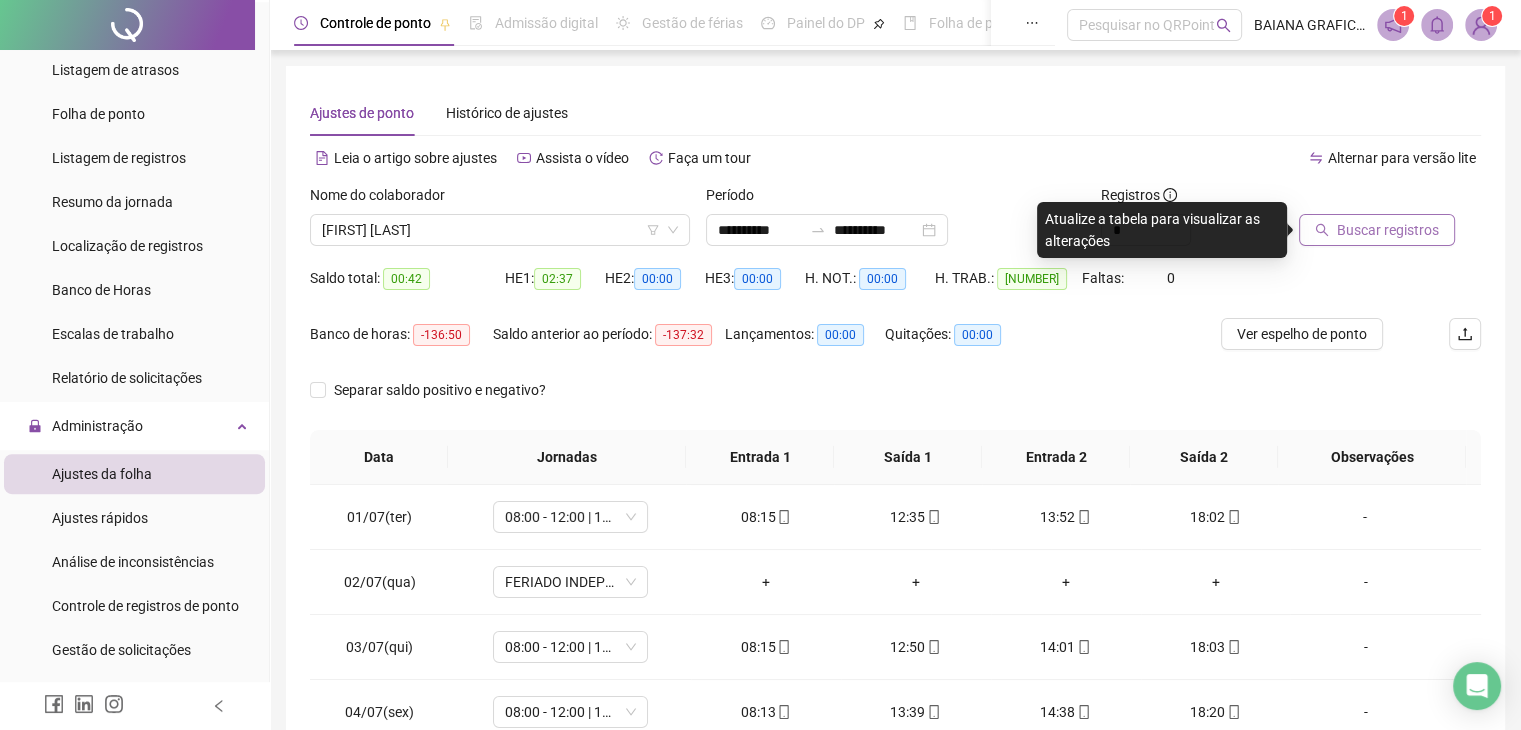 click on "Buscar registros" at bounding box center [1388, 230] 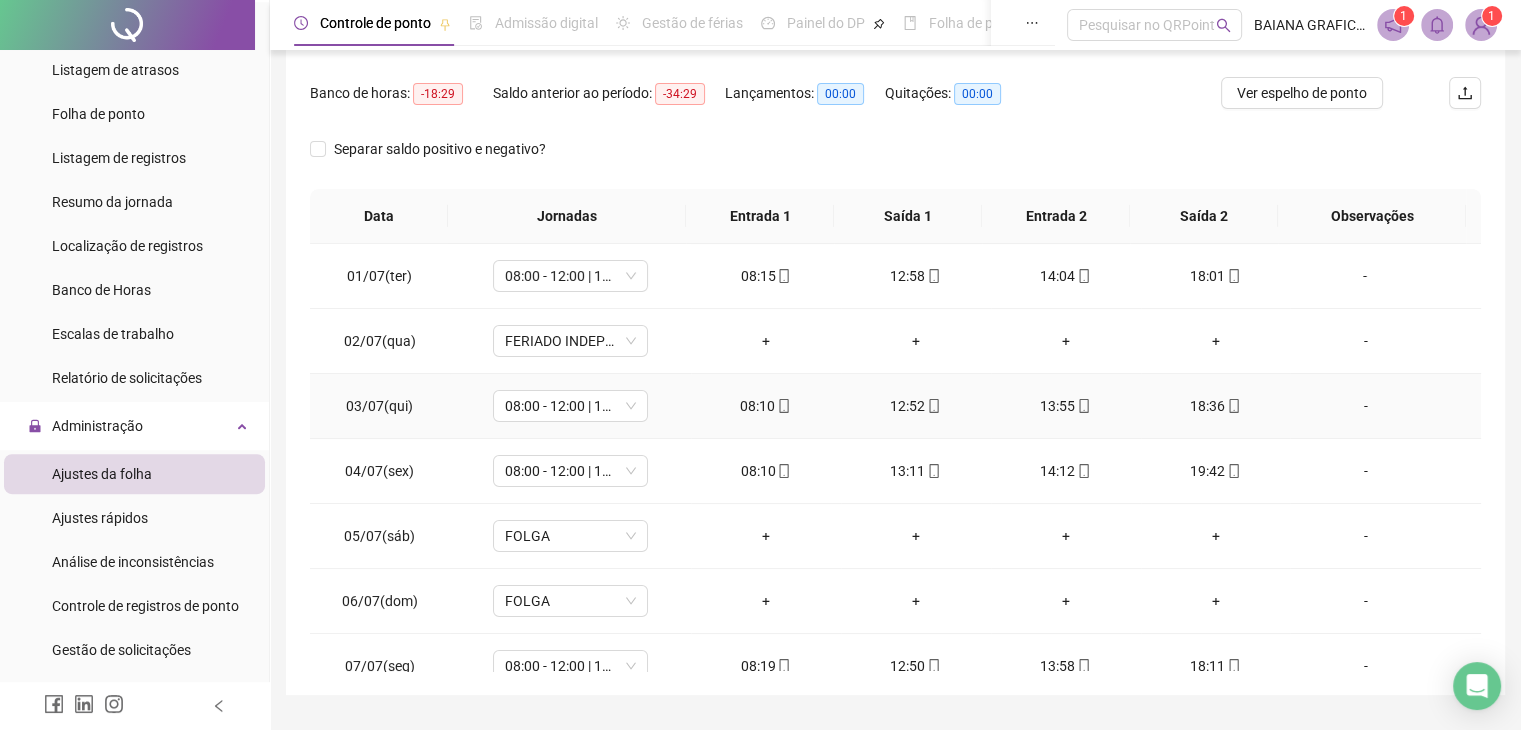 scroll, scrollTop: 292, scrollLeft: 0, axis: vertical 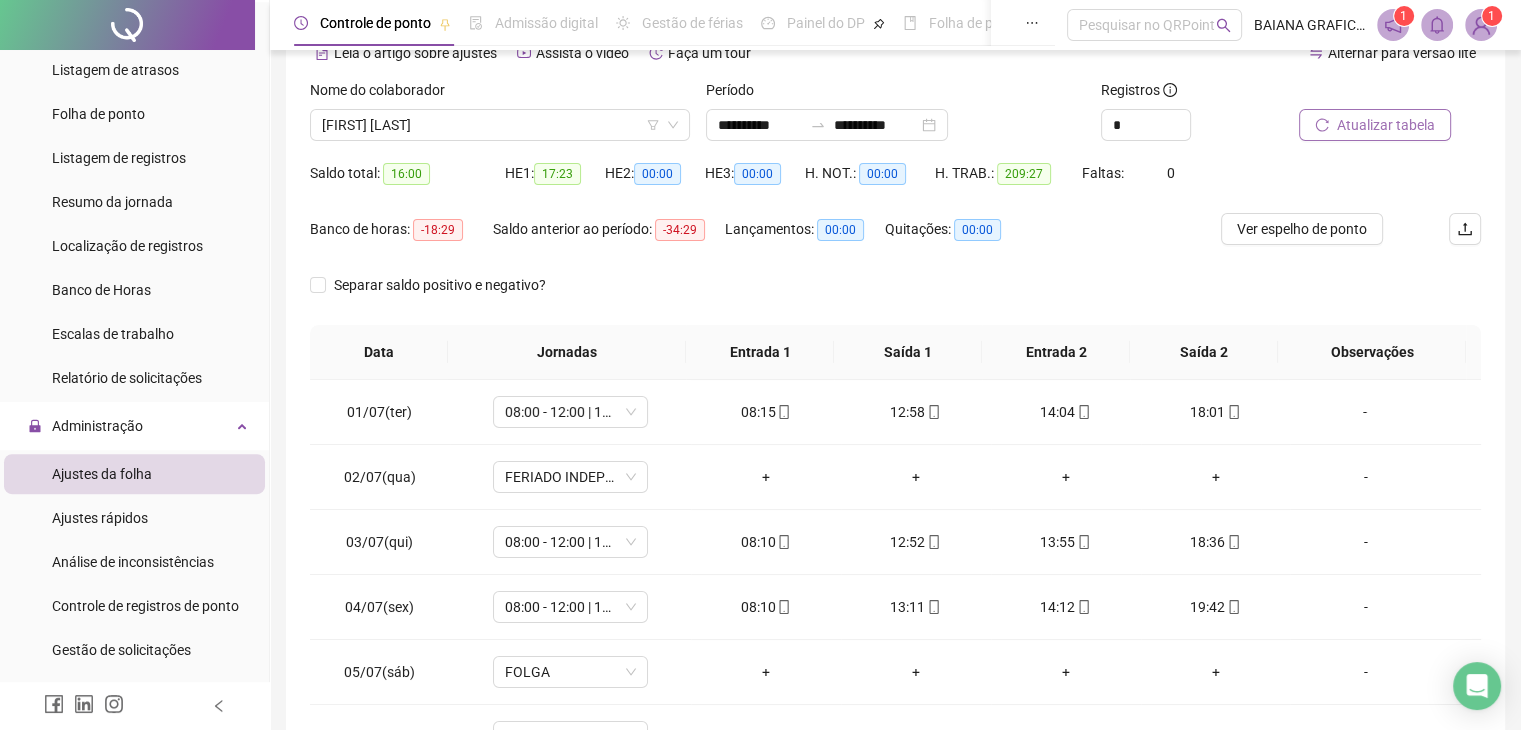 click on "Atualizar tabela" at bounding box center (1386, 125) 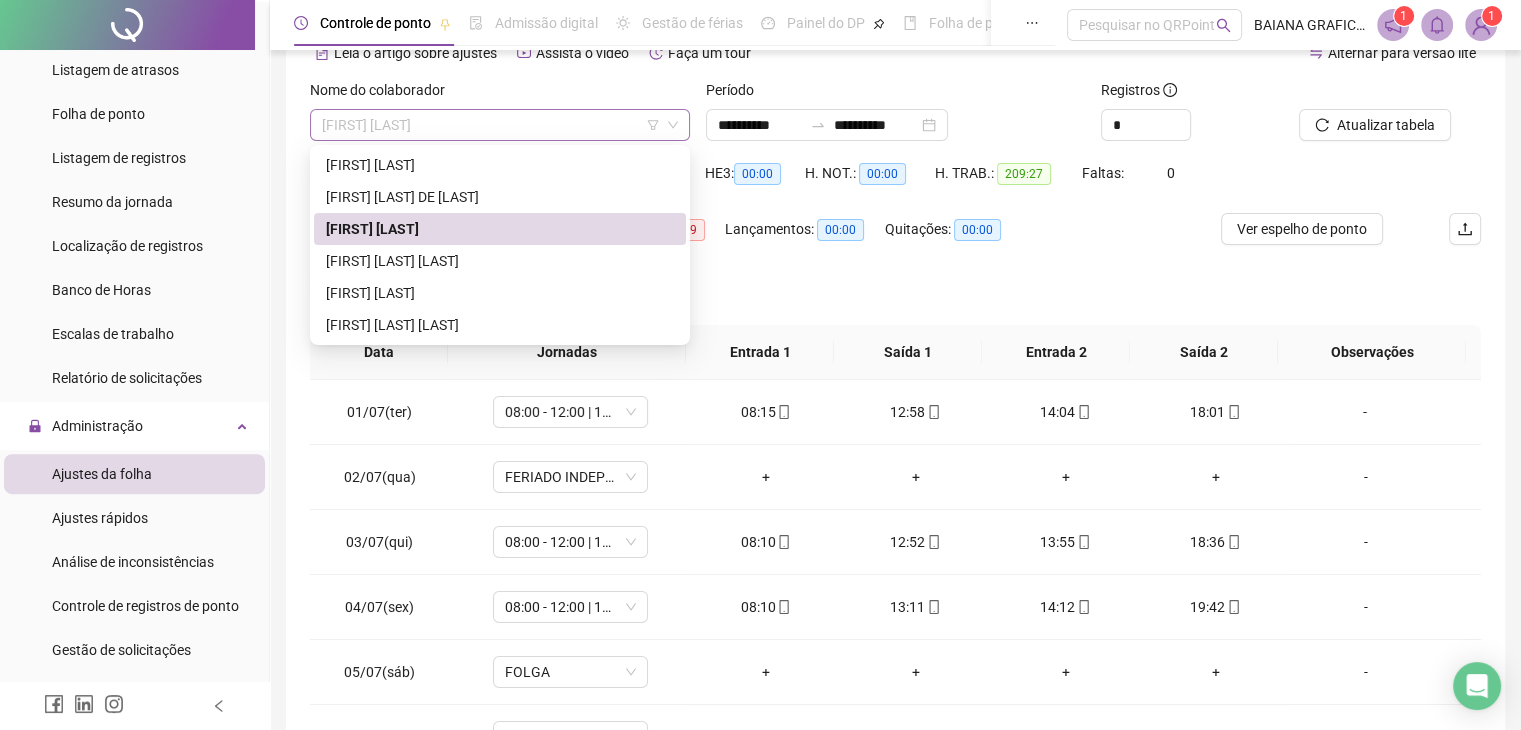 click on "[FIRST] [LAST]" at bounding box center (500, 125) 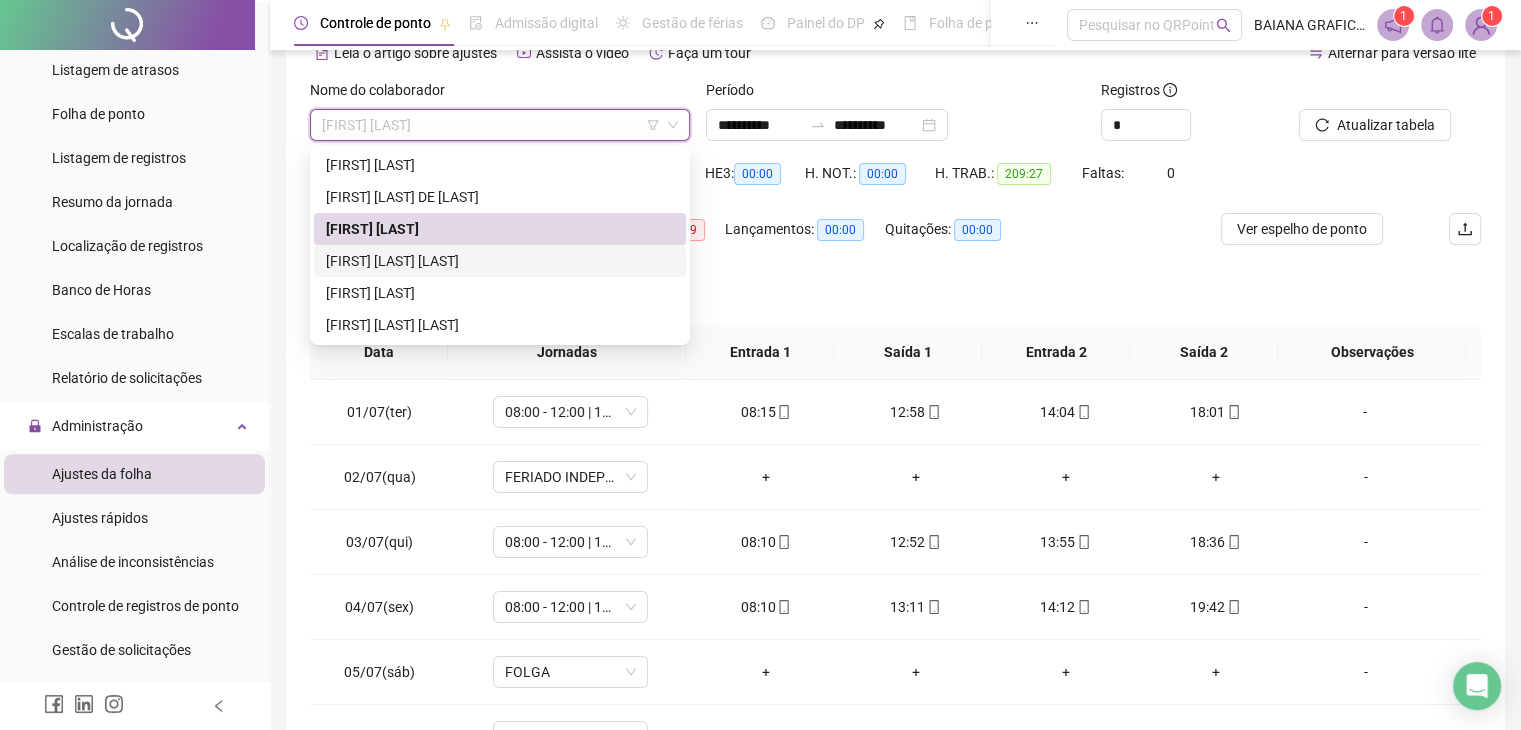 click on "[FIRST] [LAST] [LAST]" at bounding box center (500, 261) 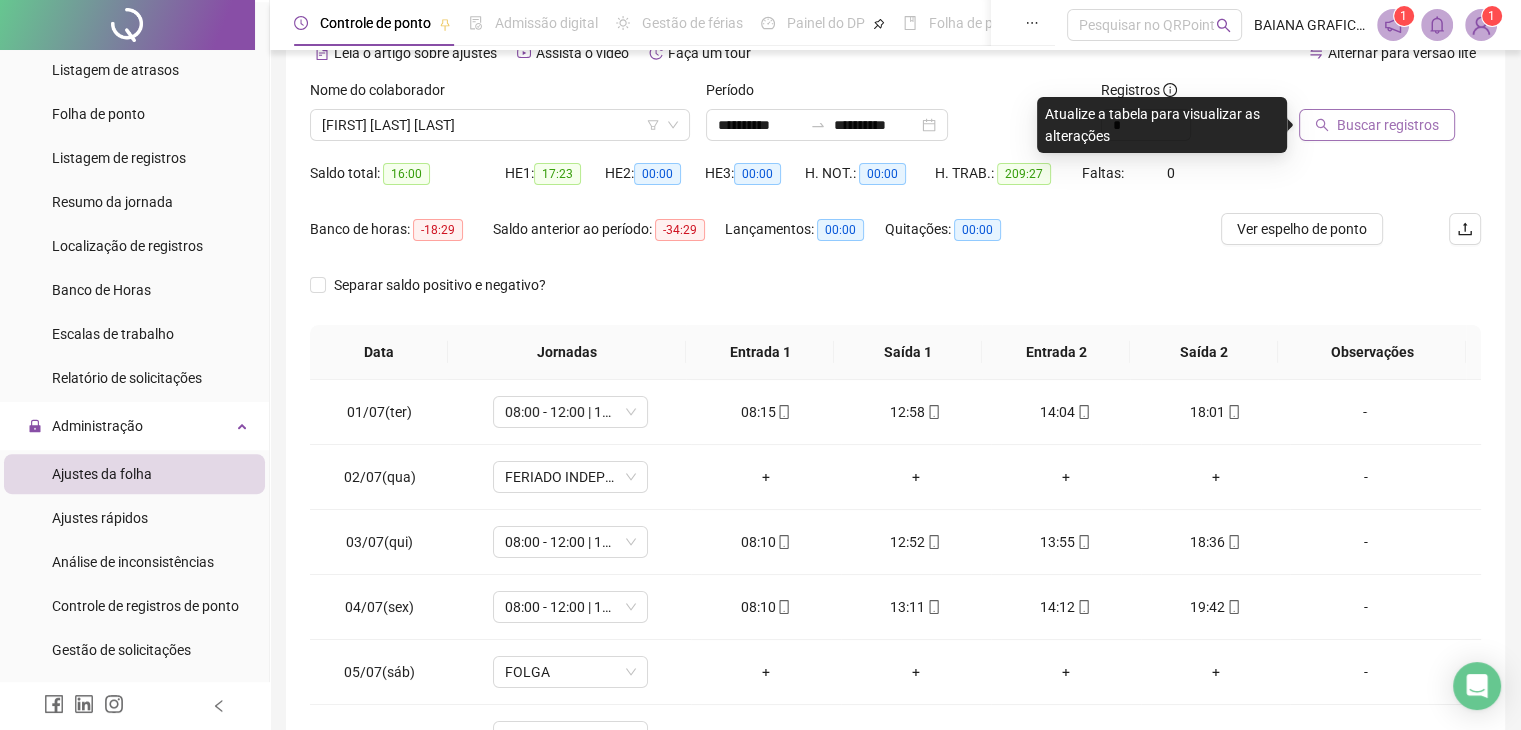 click on "Buscar registros" at bounding box center (1388, 125) 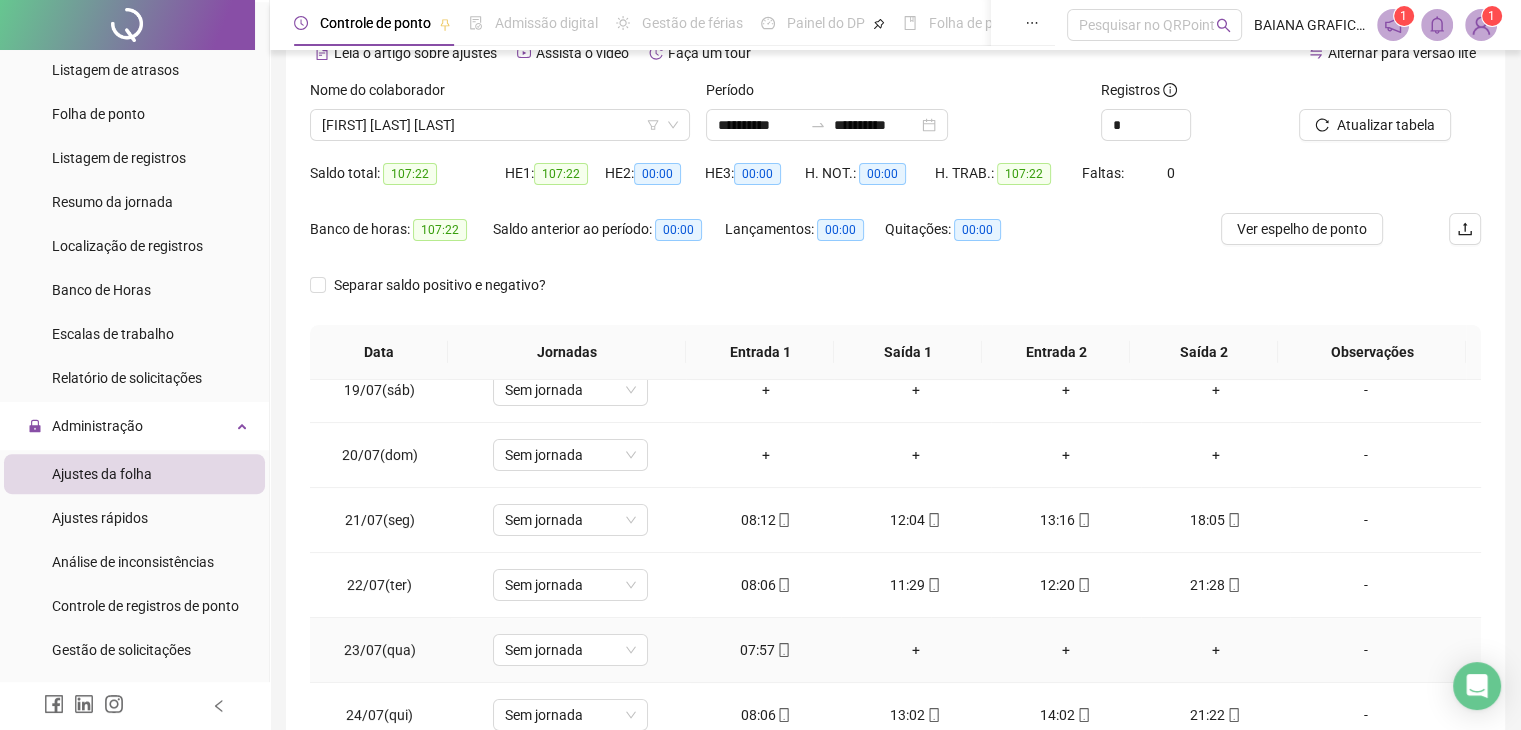 scroll, scrollTop: 0, scrollLeft: 0, axis: both 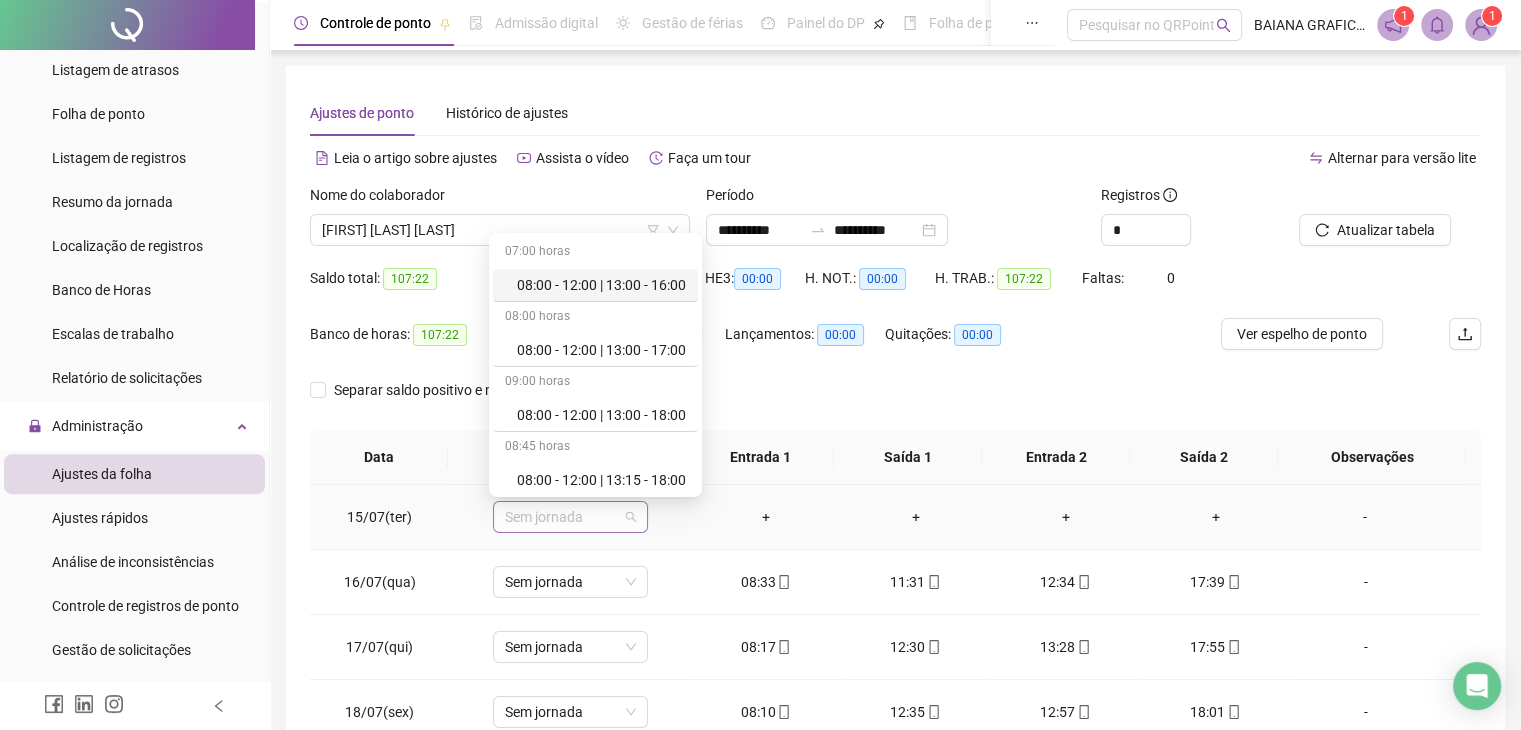 click on "Sem jornada" at bounding box center [570, 517] 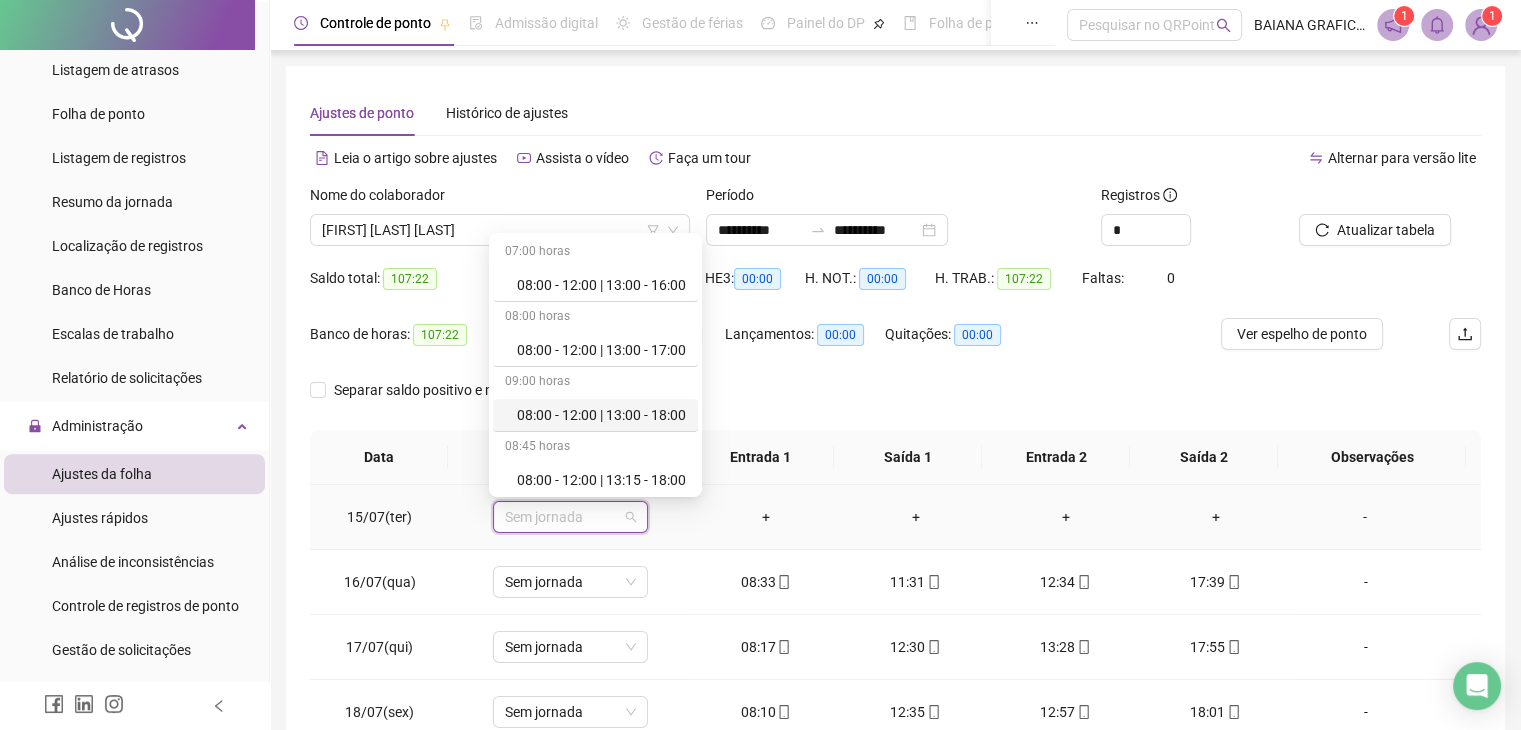 click on "08:00 - 12:00 | 13:00 - 18:00" at bounding box center [601, 415] 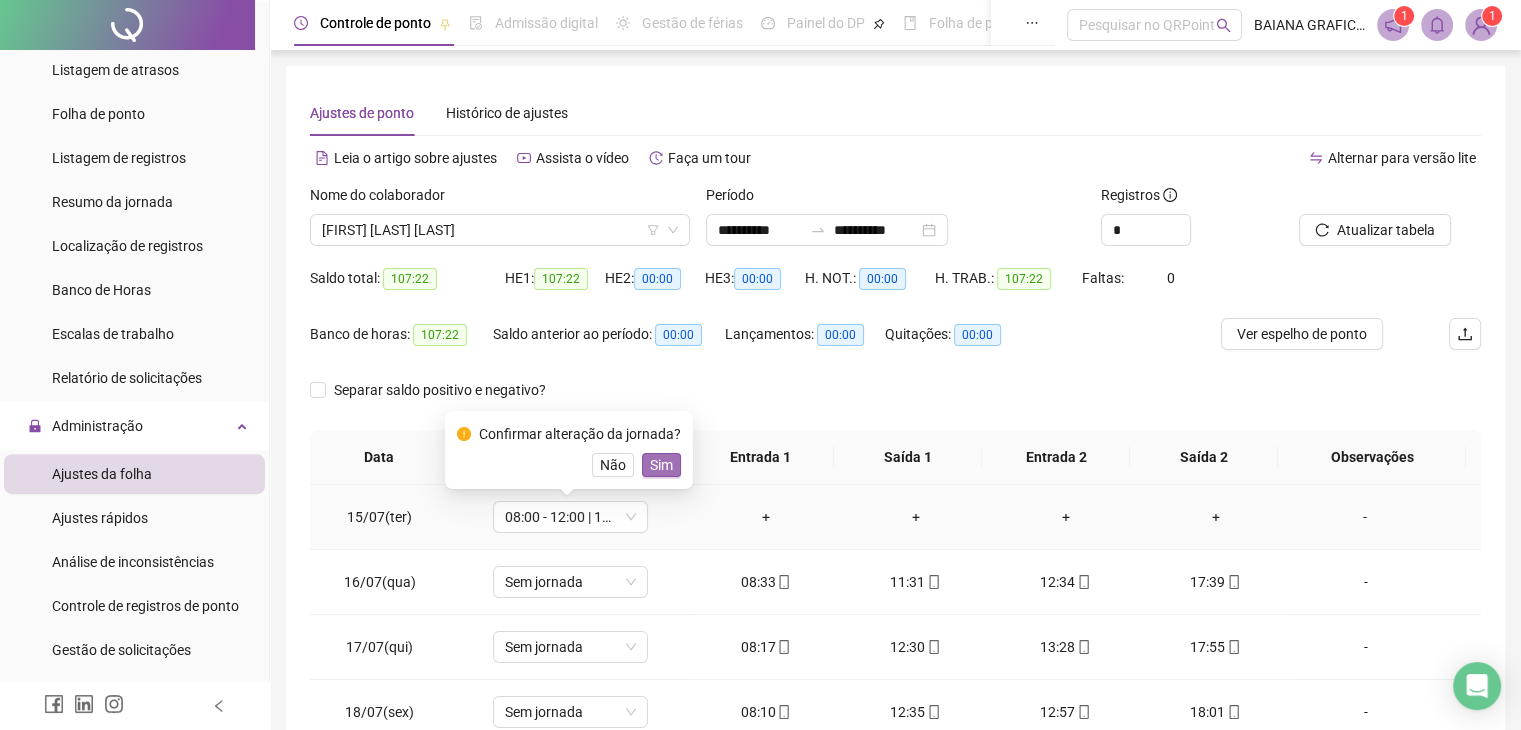 click on "Sim" at bounding box center (661, 465) 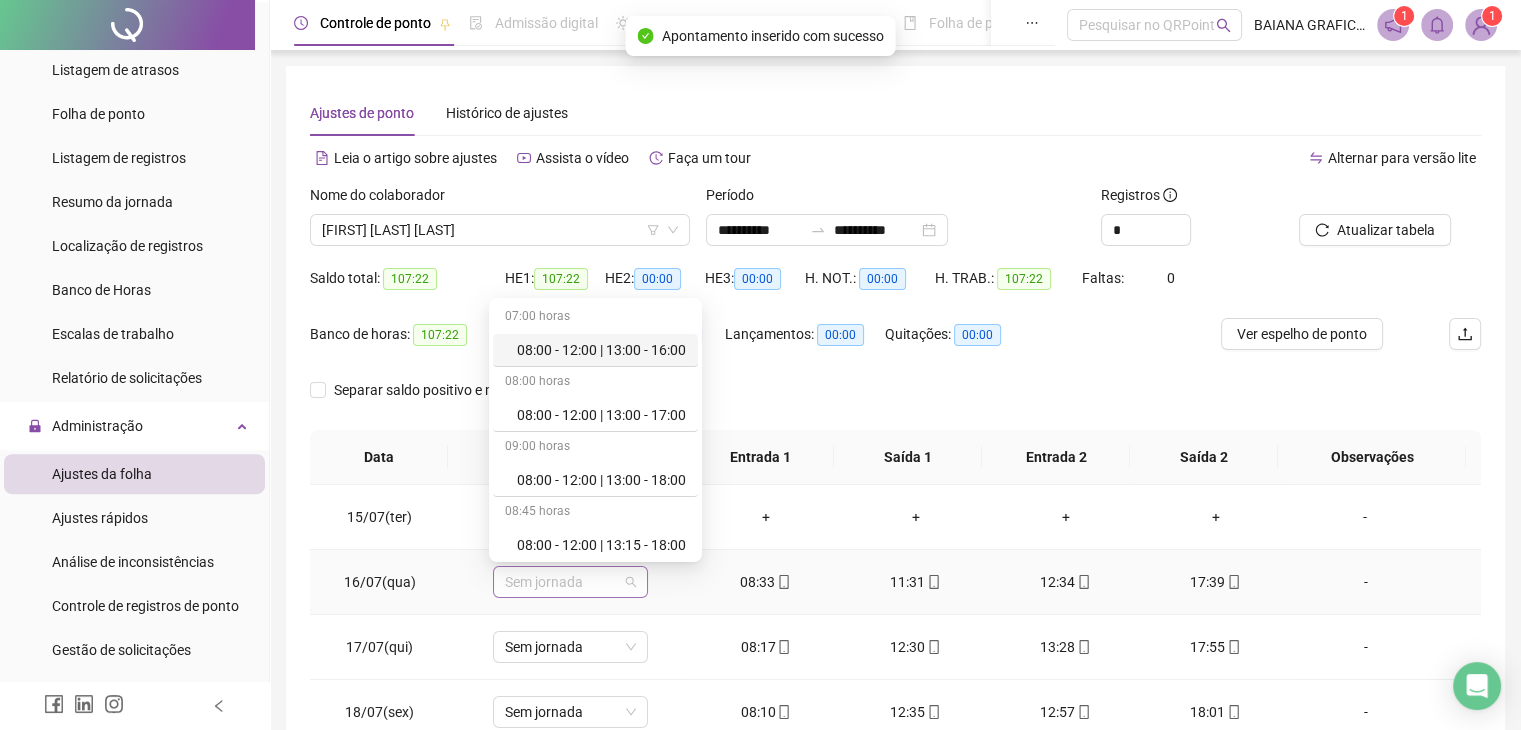 click on "Sem jornada" at bounding box center (570, 582) 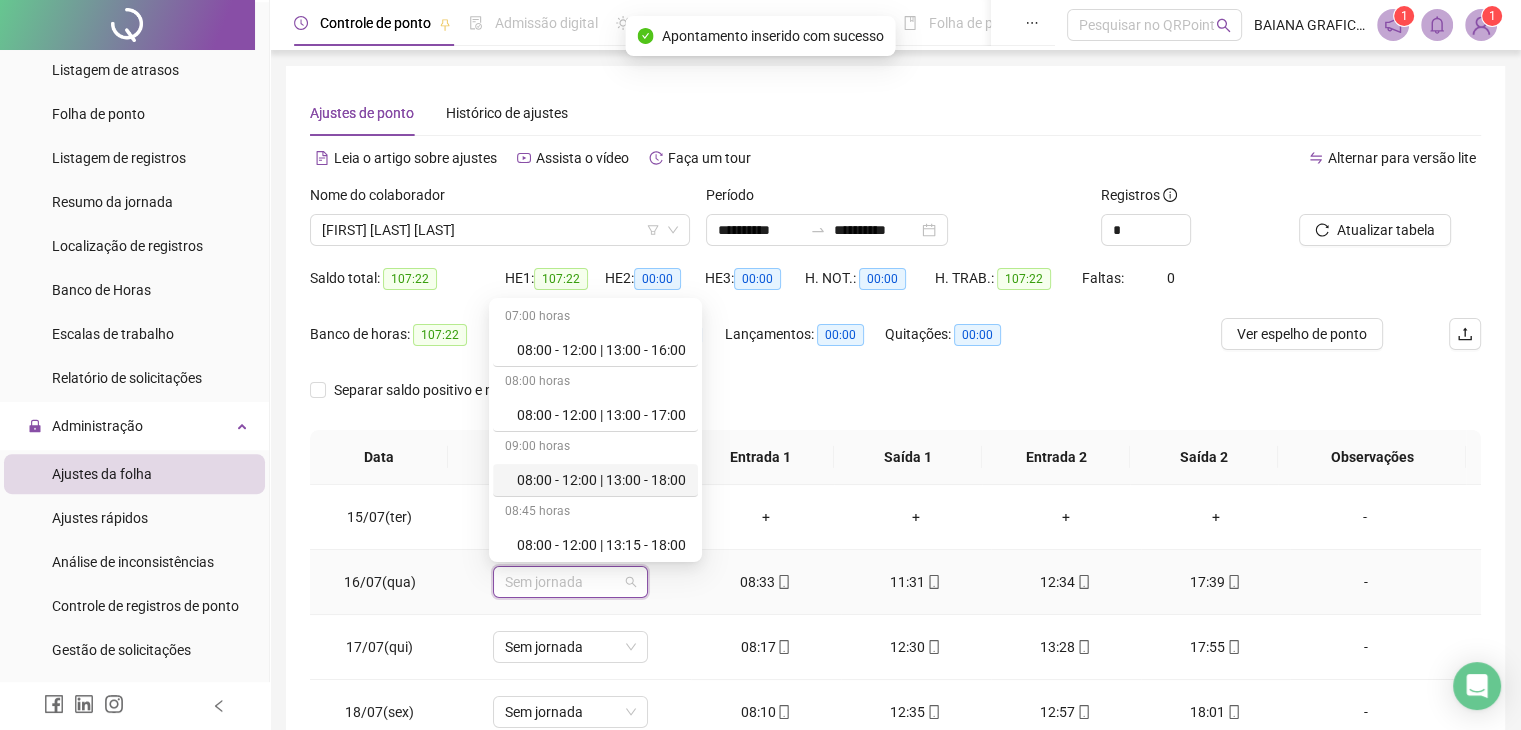 click on "08:00 - 12:00 | 13:00 - 18:00" at bounding box center (601, 480) 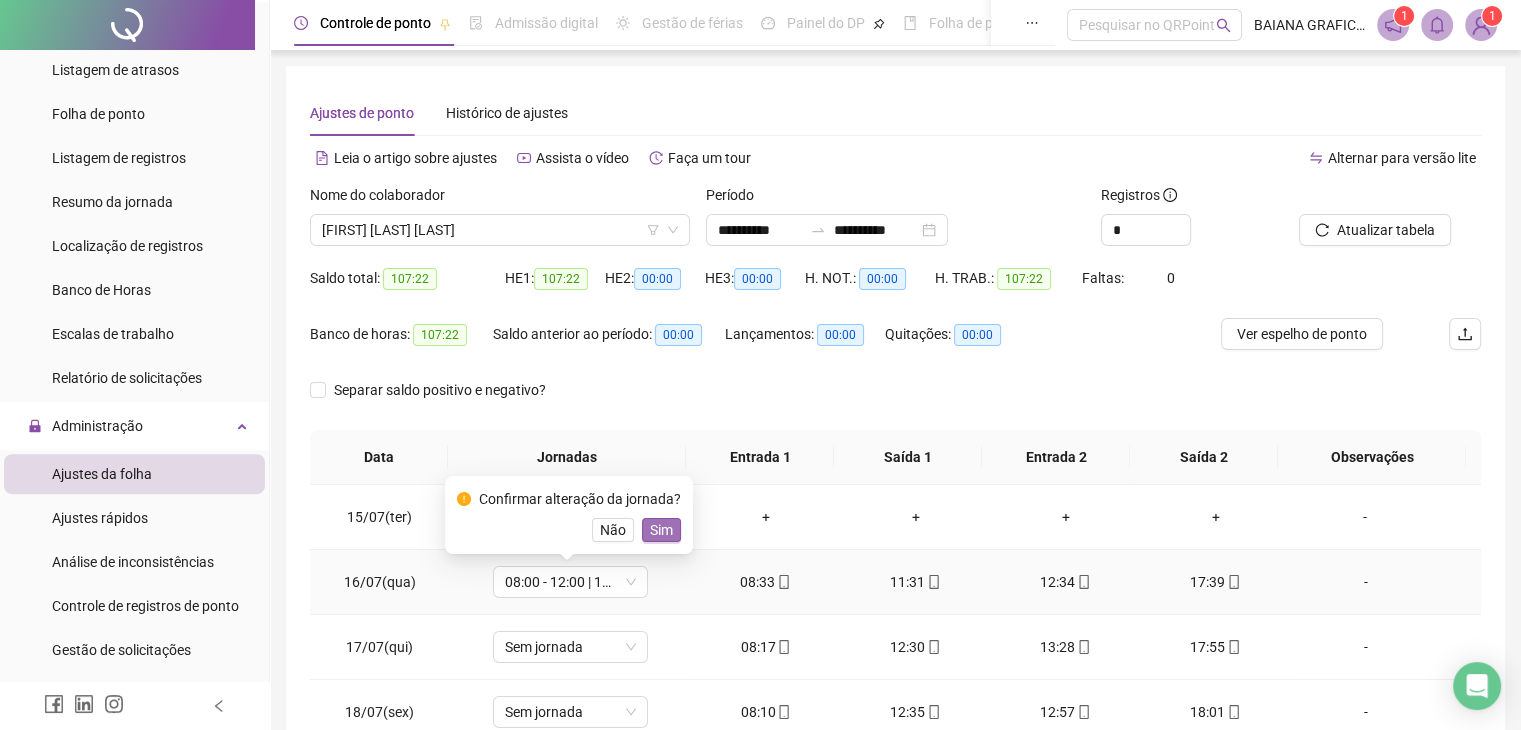 click on "Sim" at bounding box center [661, 530] 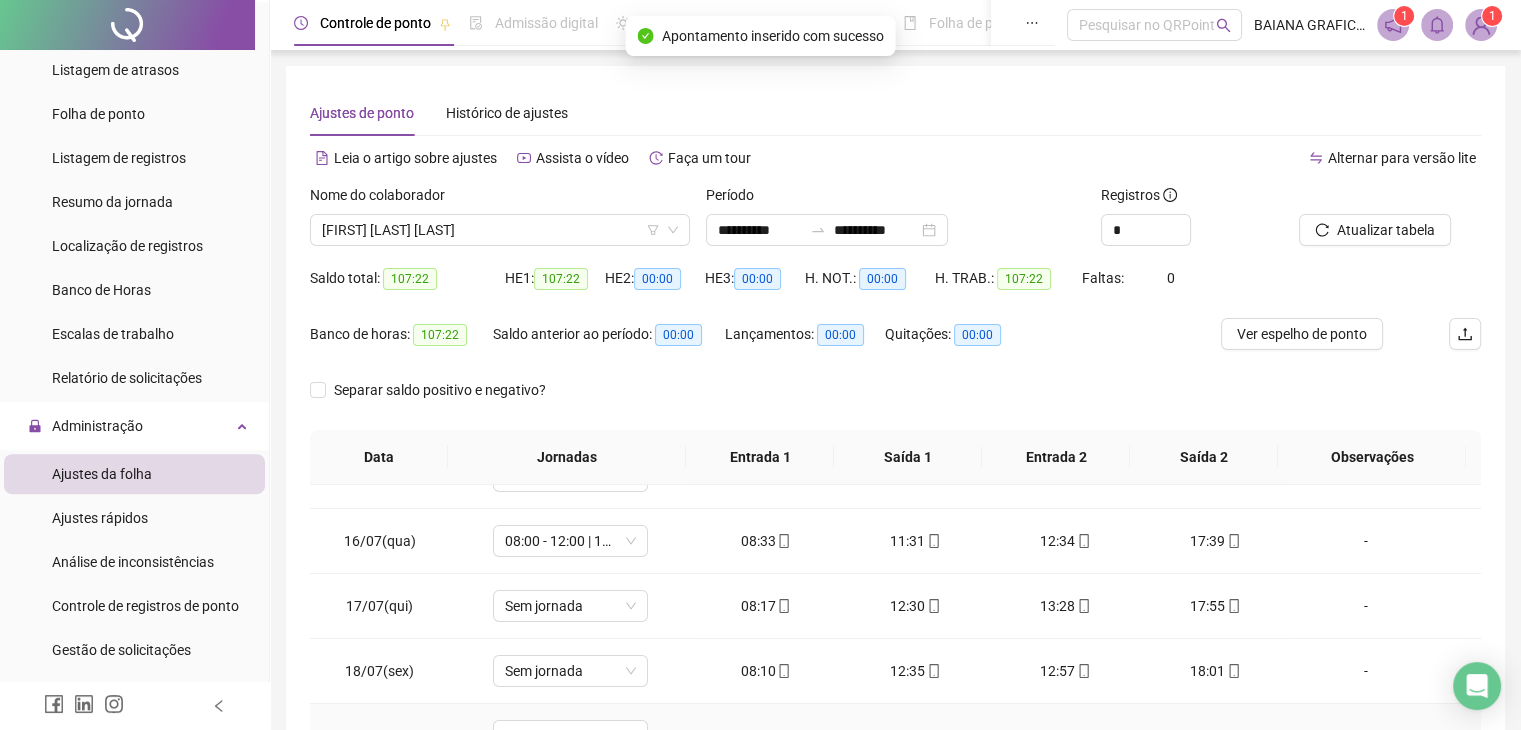 scroll, scrollTop: 0, scrollLeft: 0, axis: both 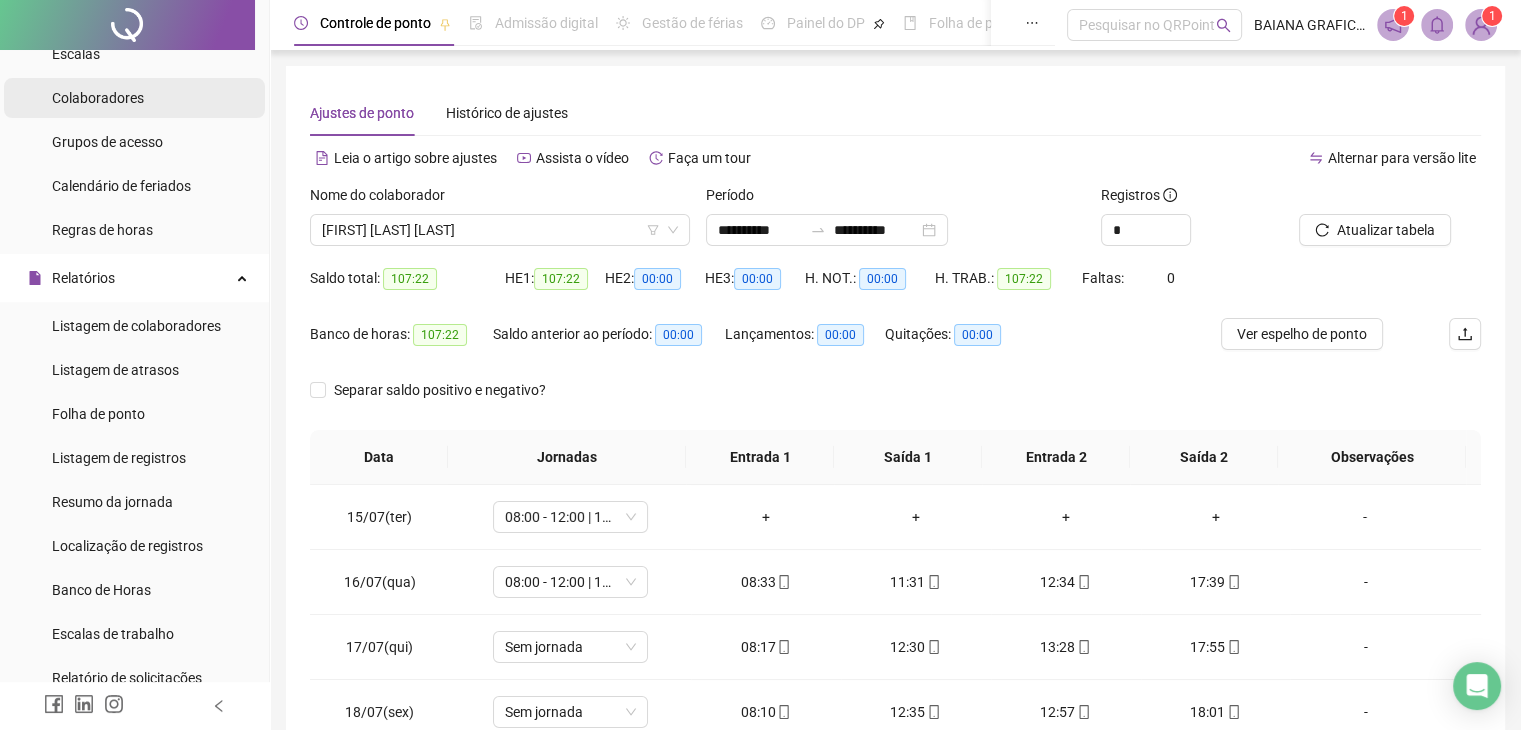 click on "Colaboradores" at bounding box center [98, 98] 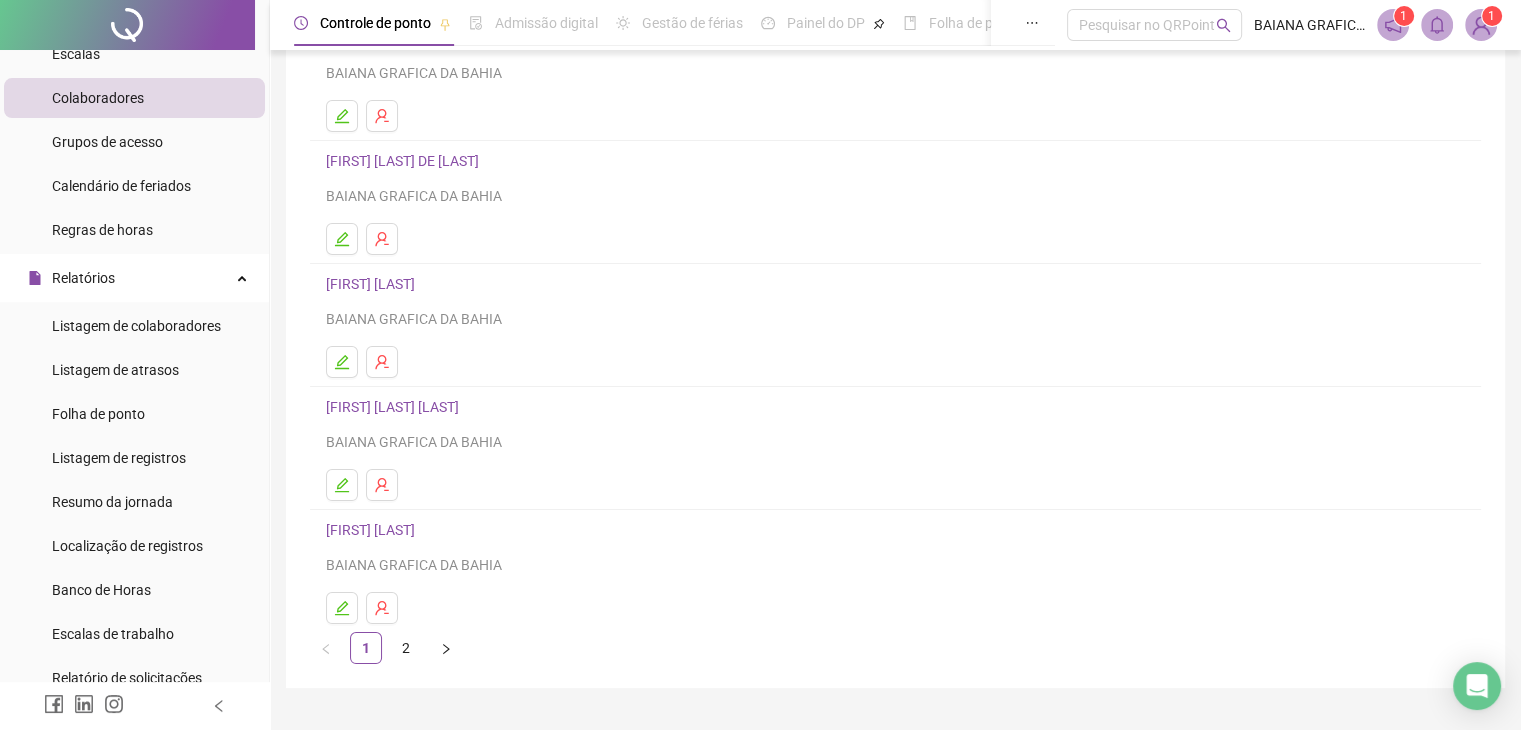 scroll, scrollTop: 236, scrollLeft: 0, axis: vertical 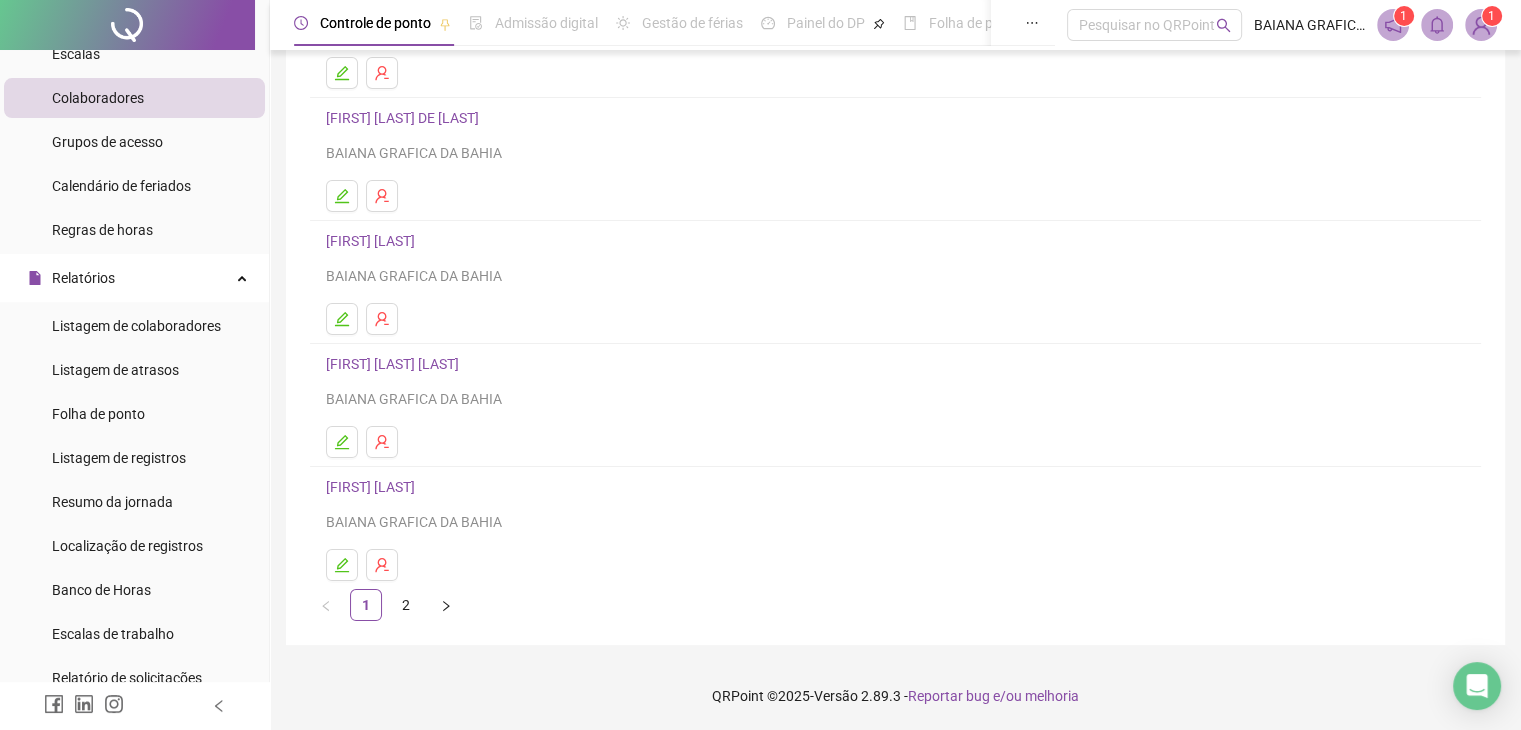 click at bounding box center (342, 442) 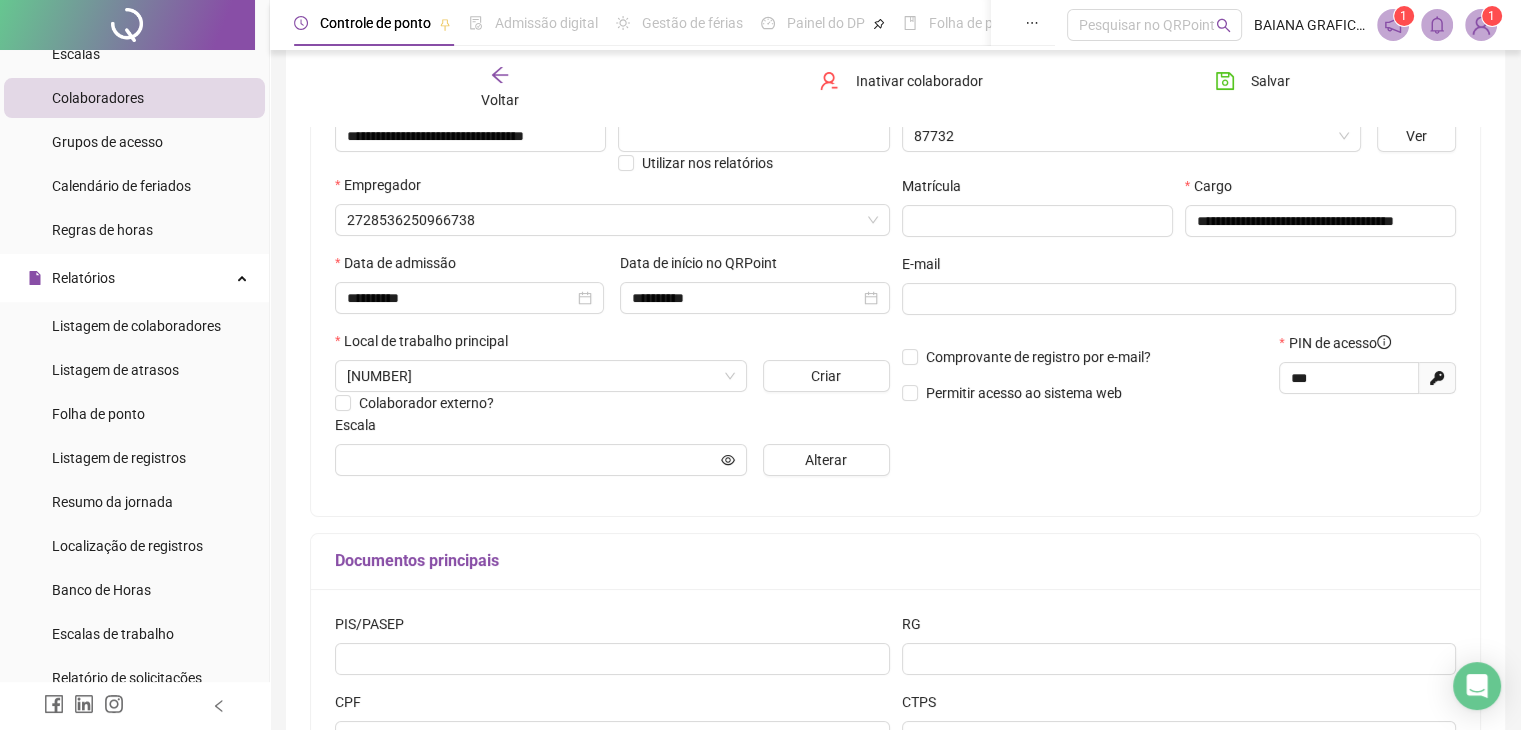 scroll, scrollTop: 247, scrollLeft: 0, axis: vertical 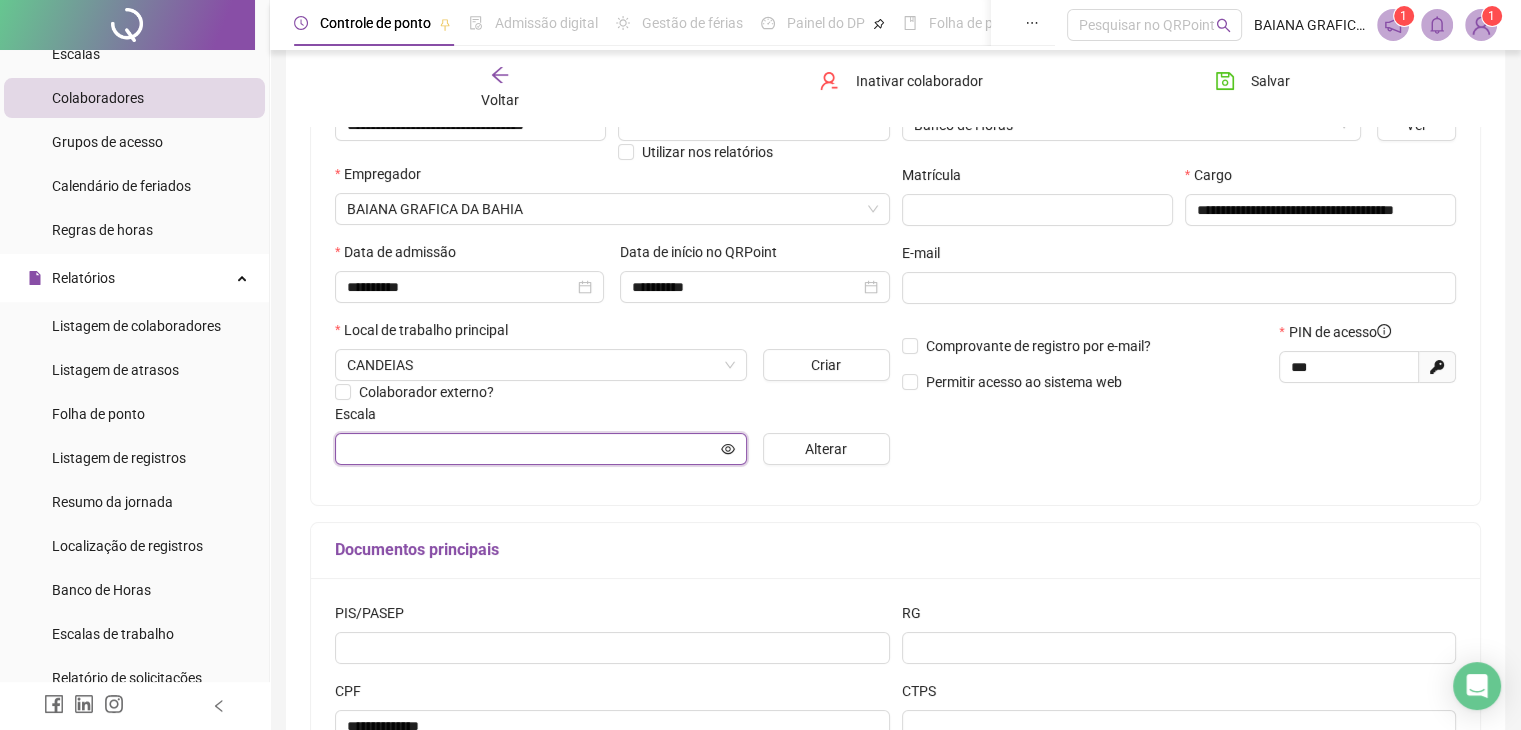 click at bounding box center (532, 449) 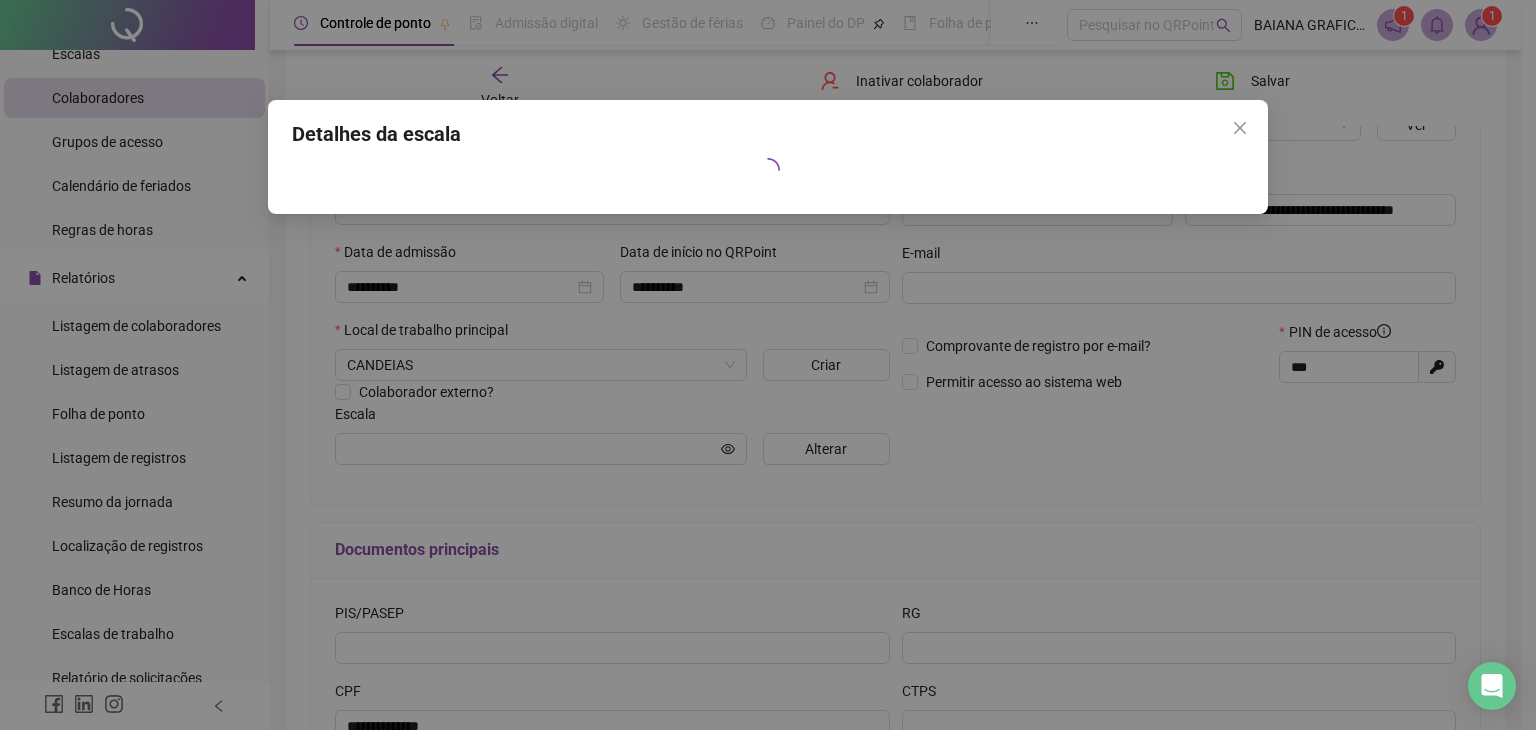 click 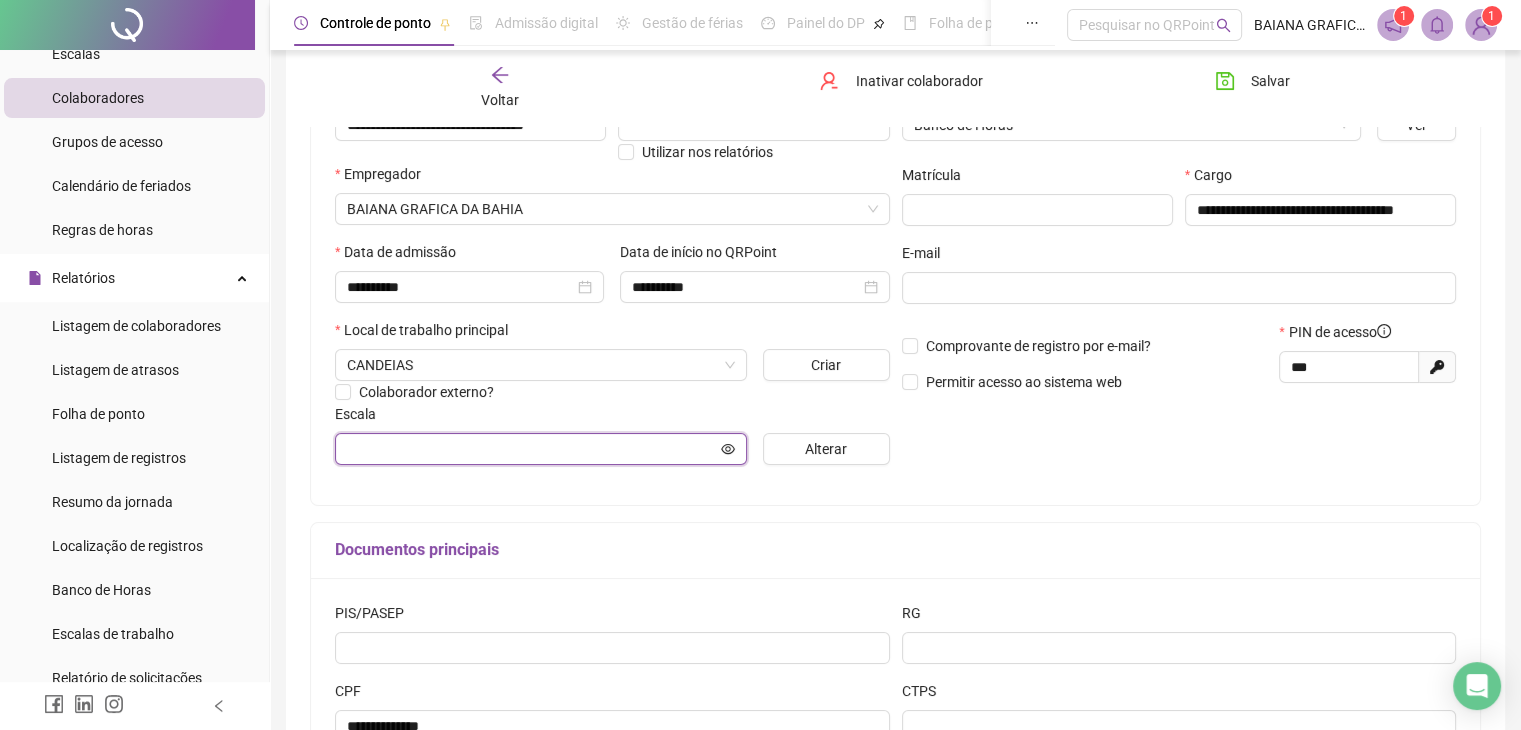 click at bounding box center [532, 449] 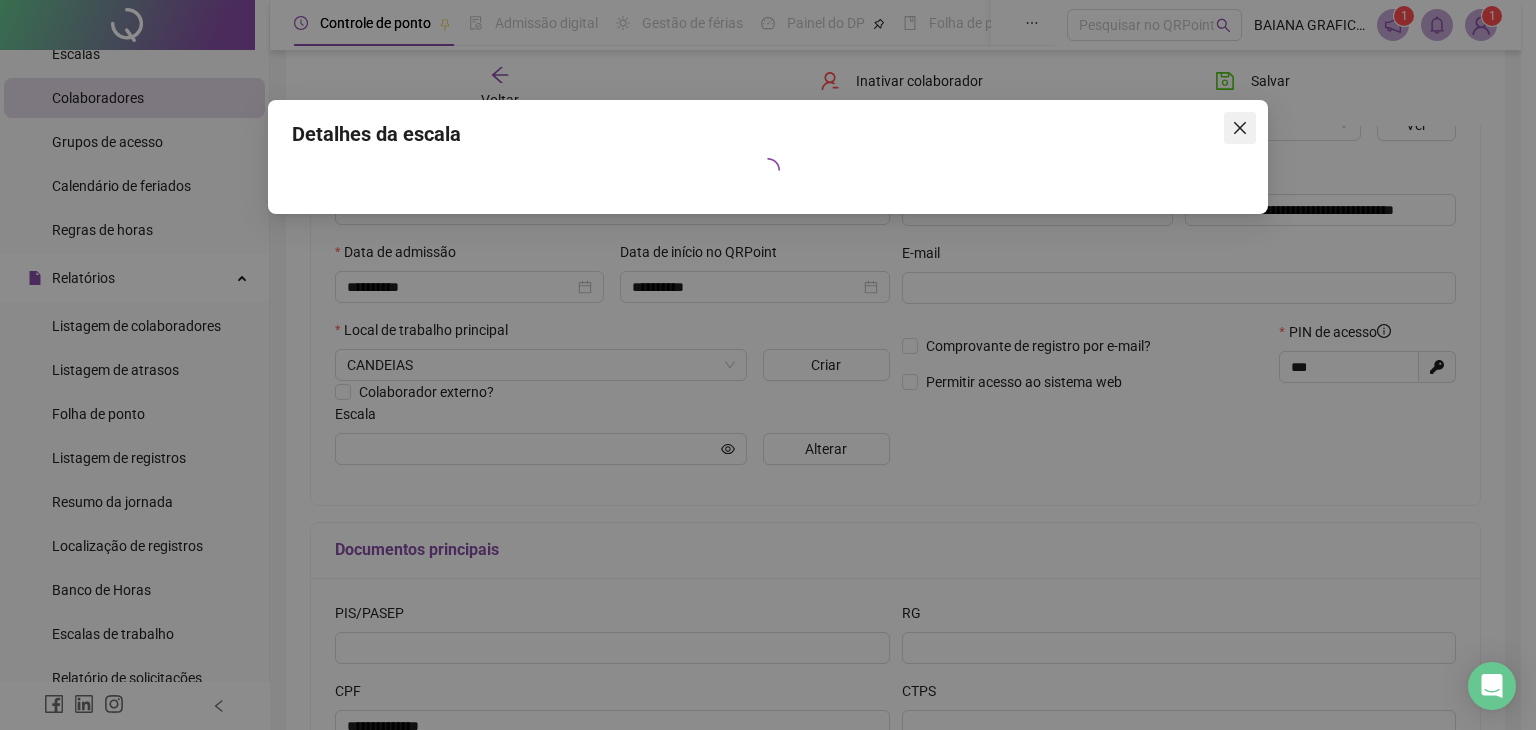 click 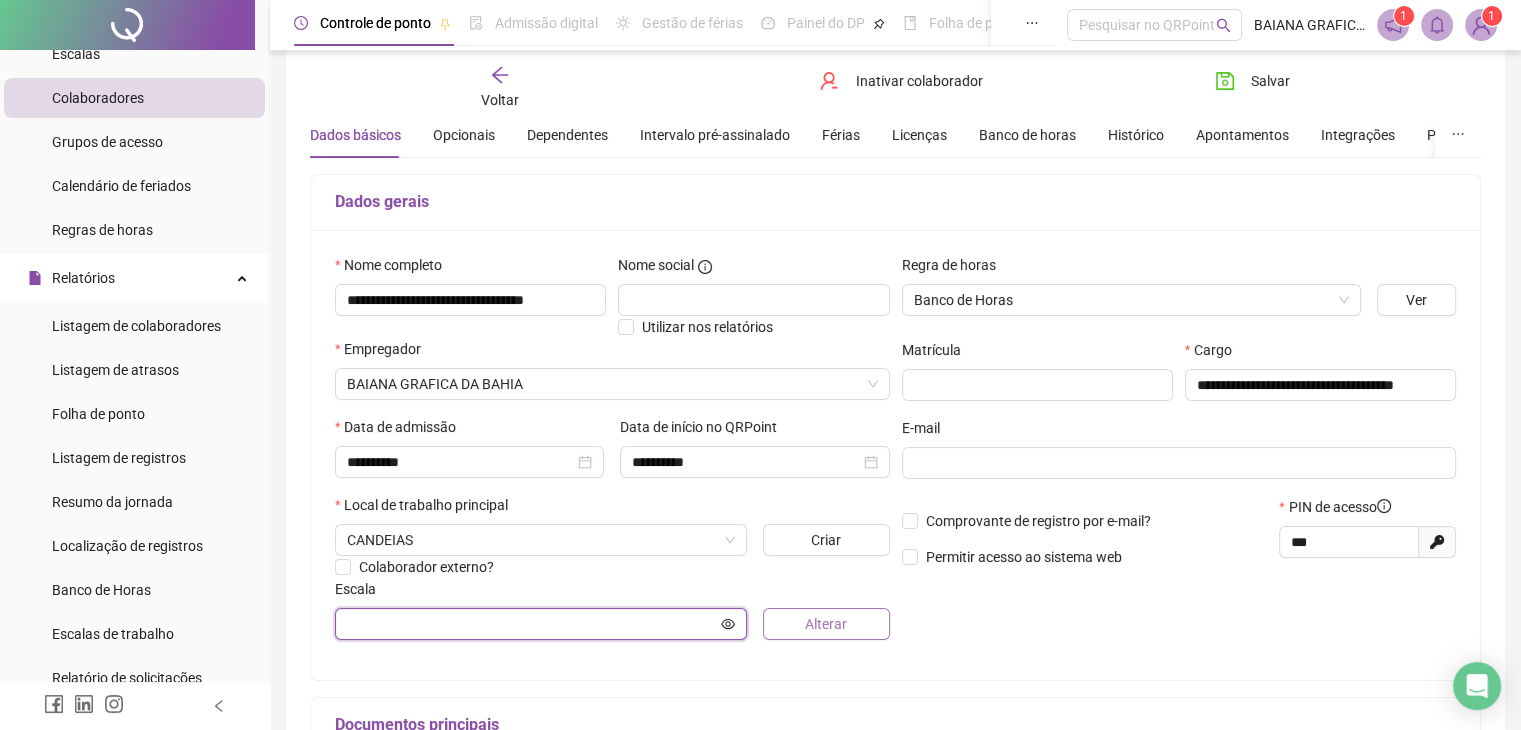 scroll, scrollTop: 0, scrollLeft: 0, axis: both 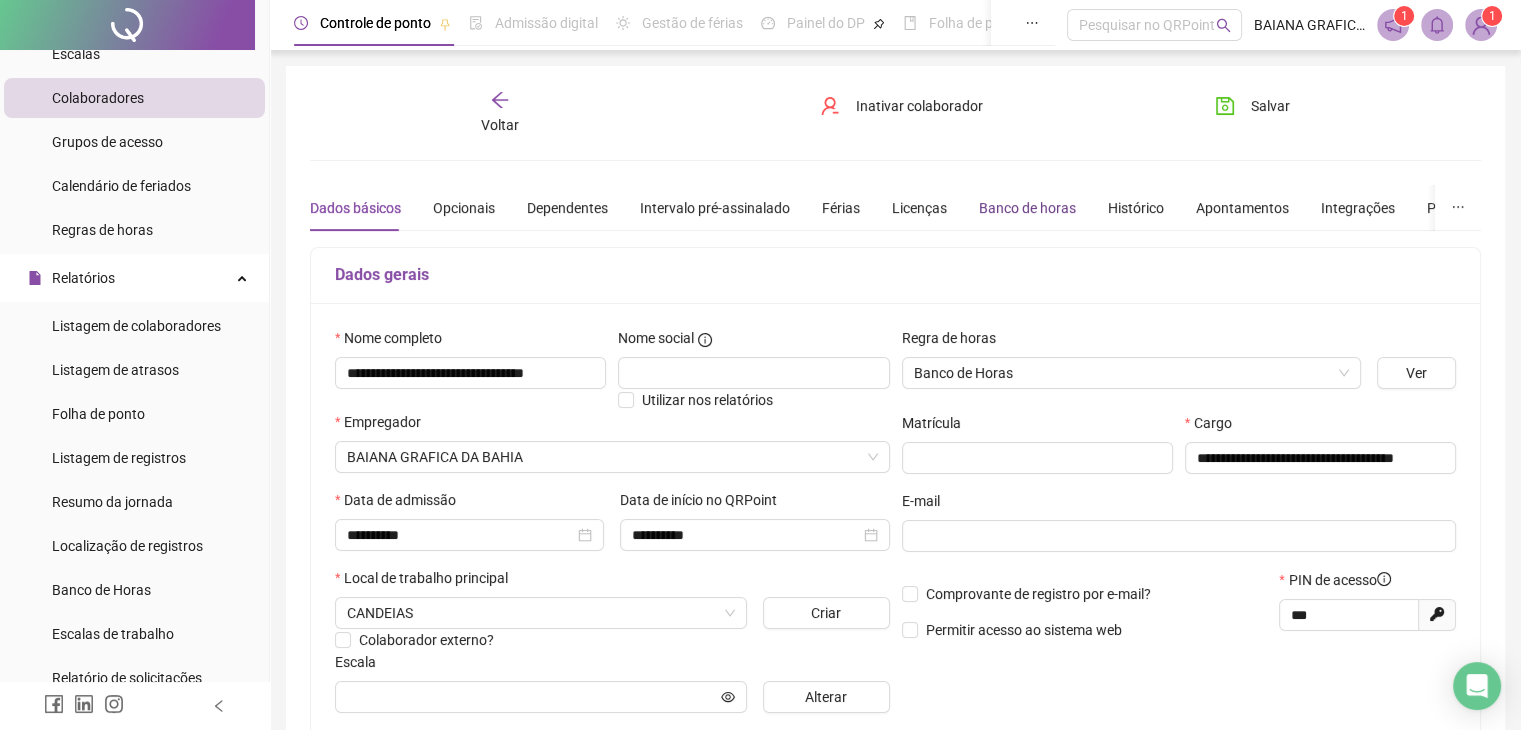click on "Banco de horas" at bounding box center [1027, 208] 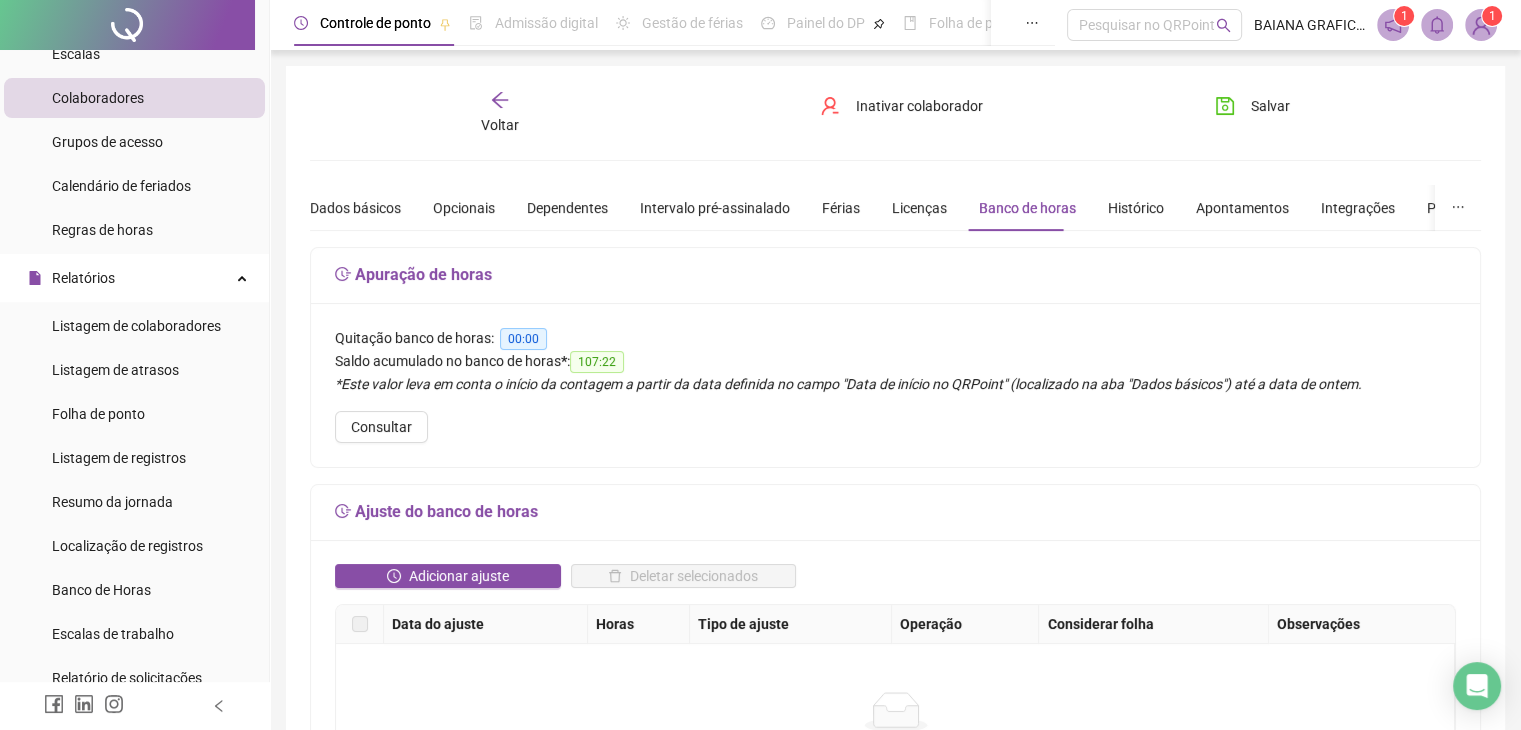 scroll, scrollTop: 0, scrollLeft: 0, axis: both 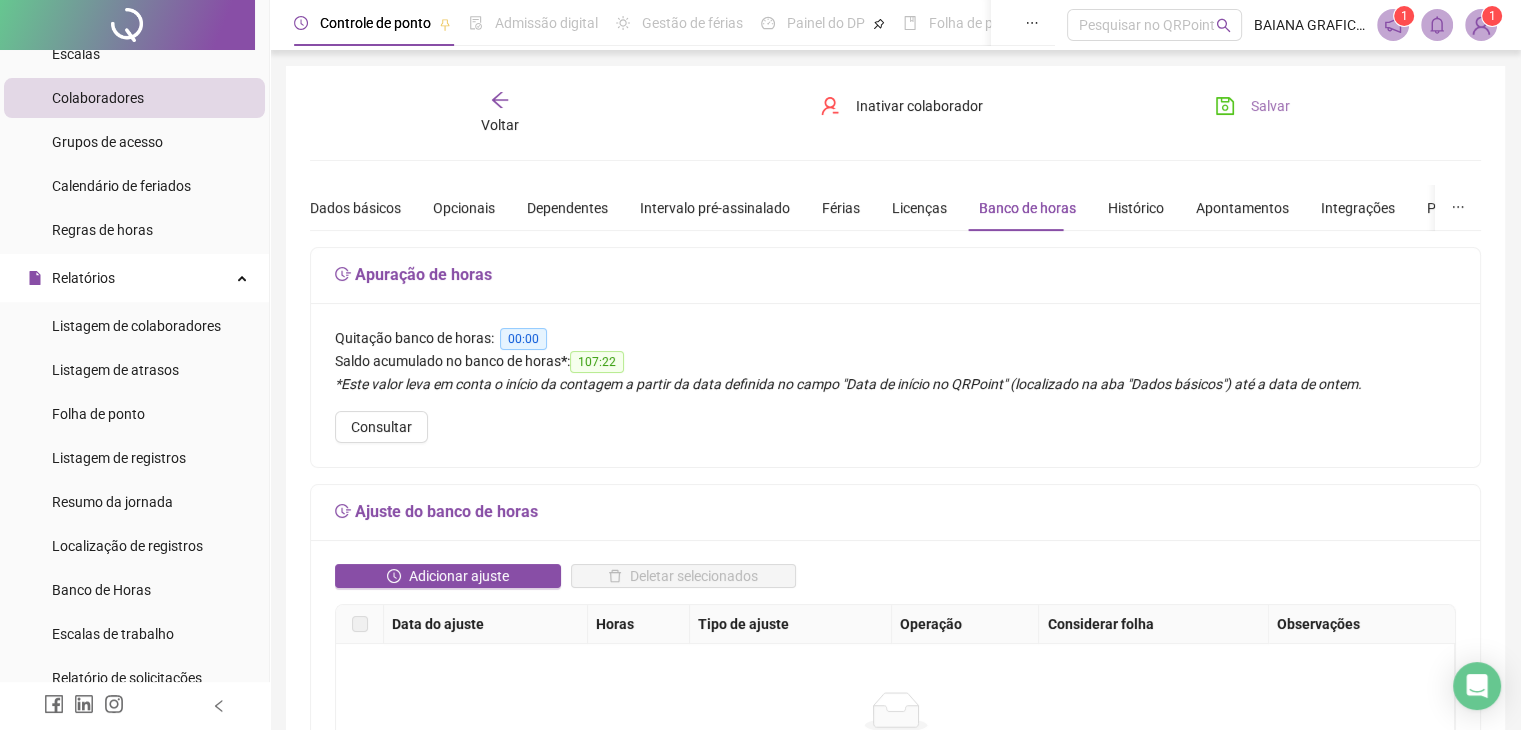 click on "Salvar" at bounding box center [1270, 106] 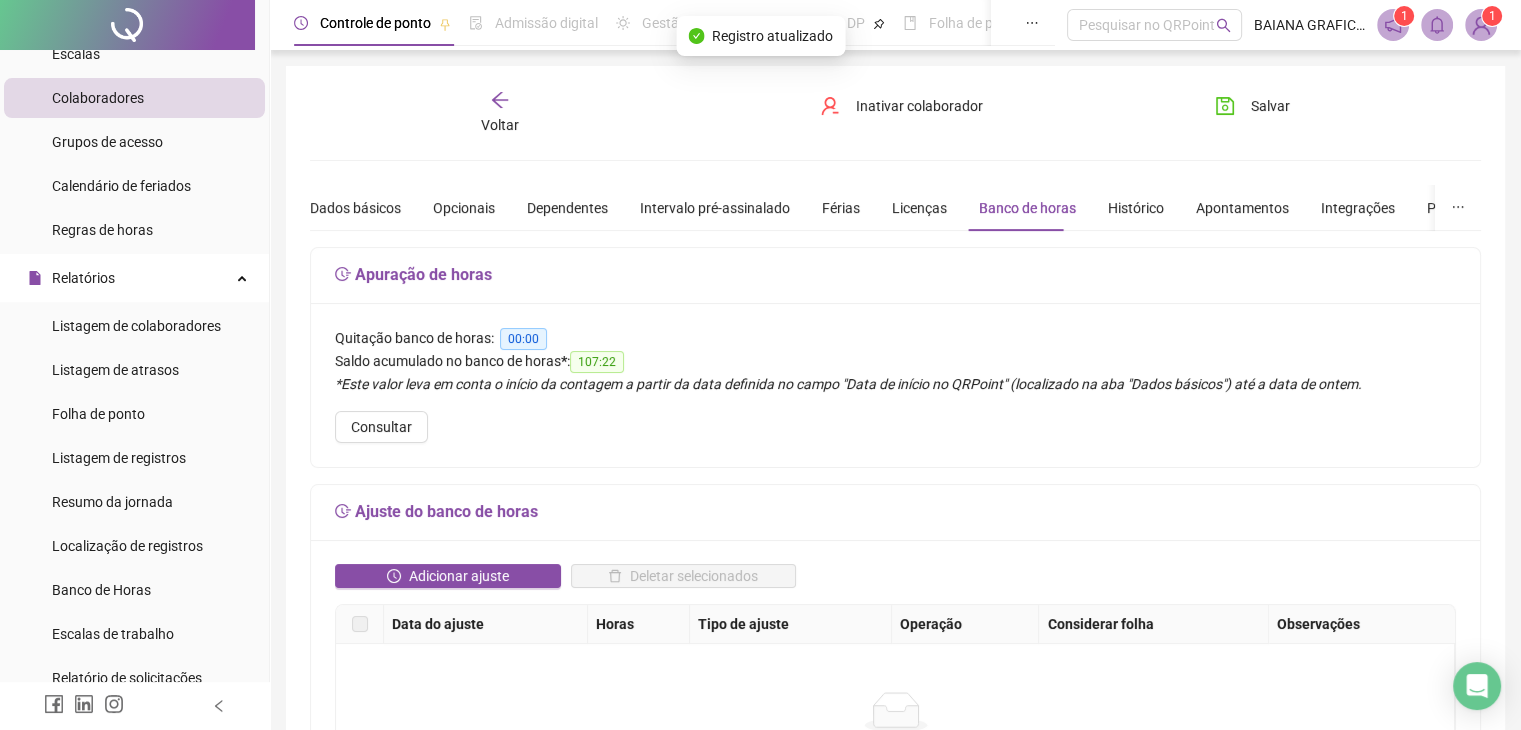 click on "Voltar" at bounding box center (500, 113) 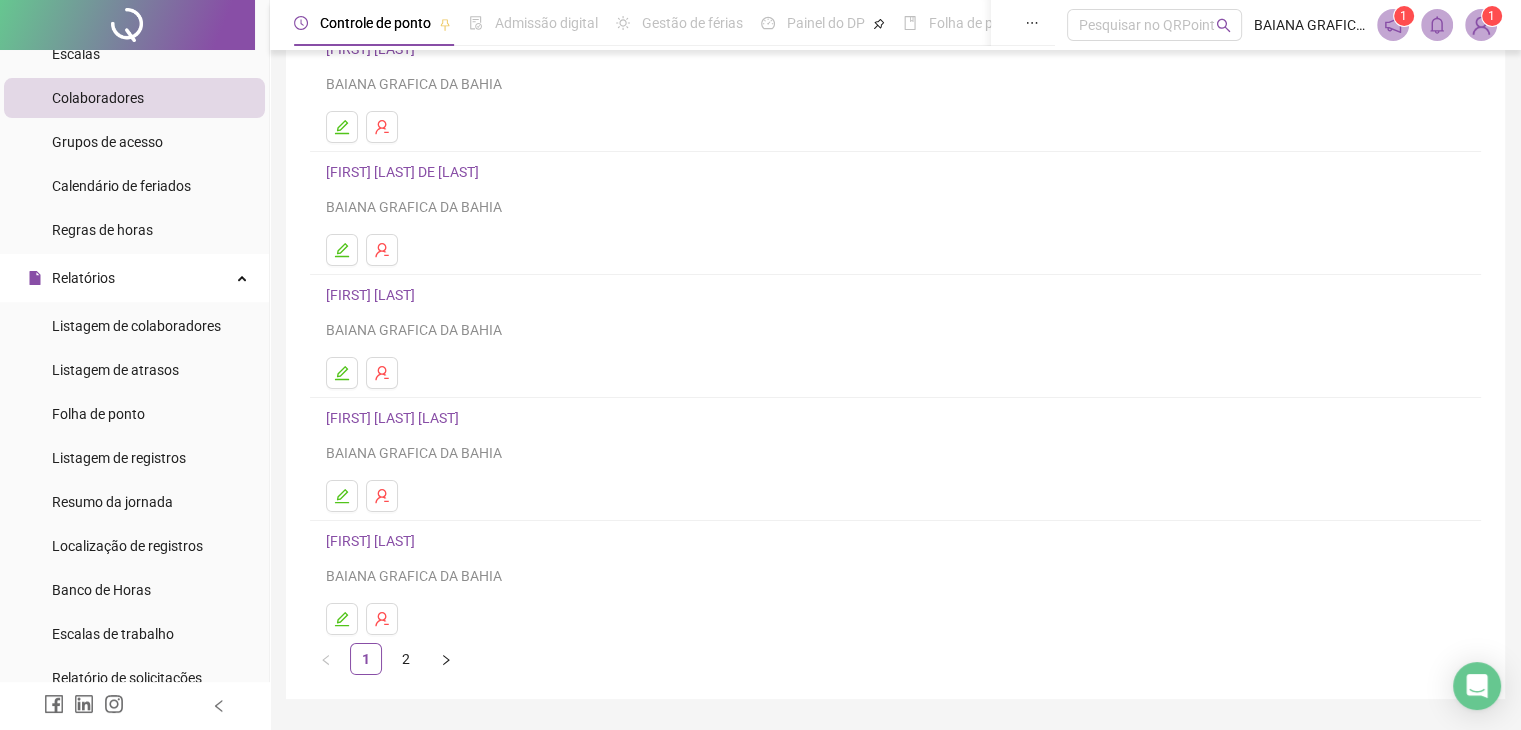 scroll, scrollTop: 236, scrollLeft: 0, axis: vertical 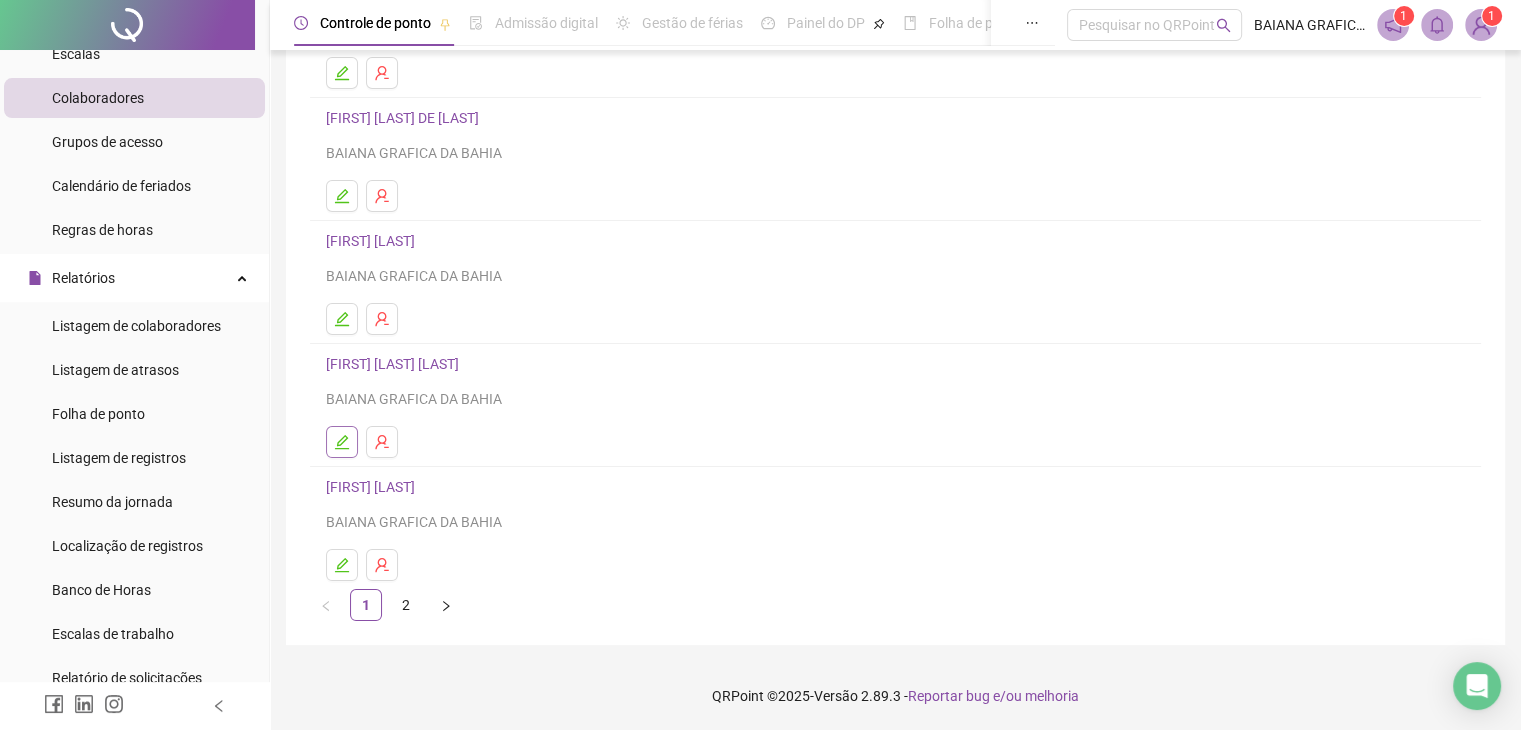 click 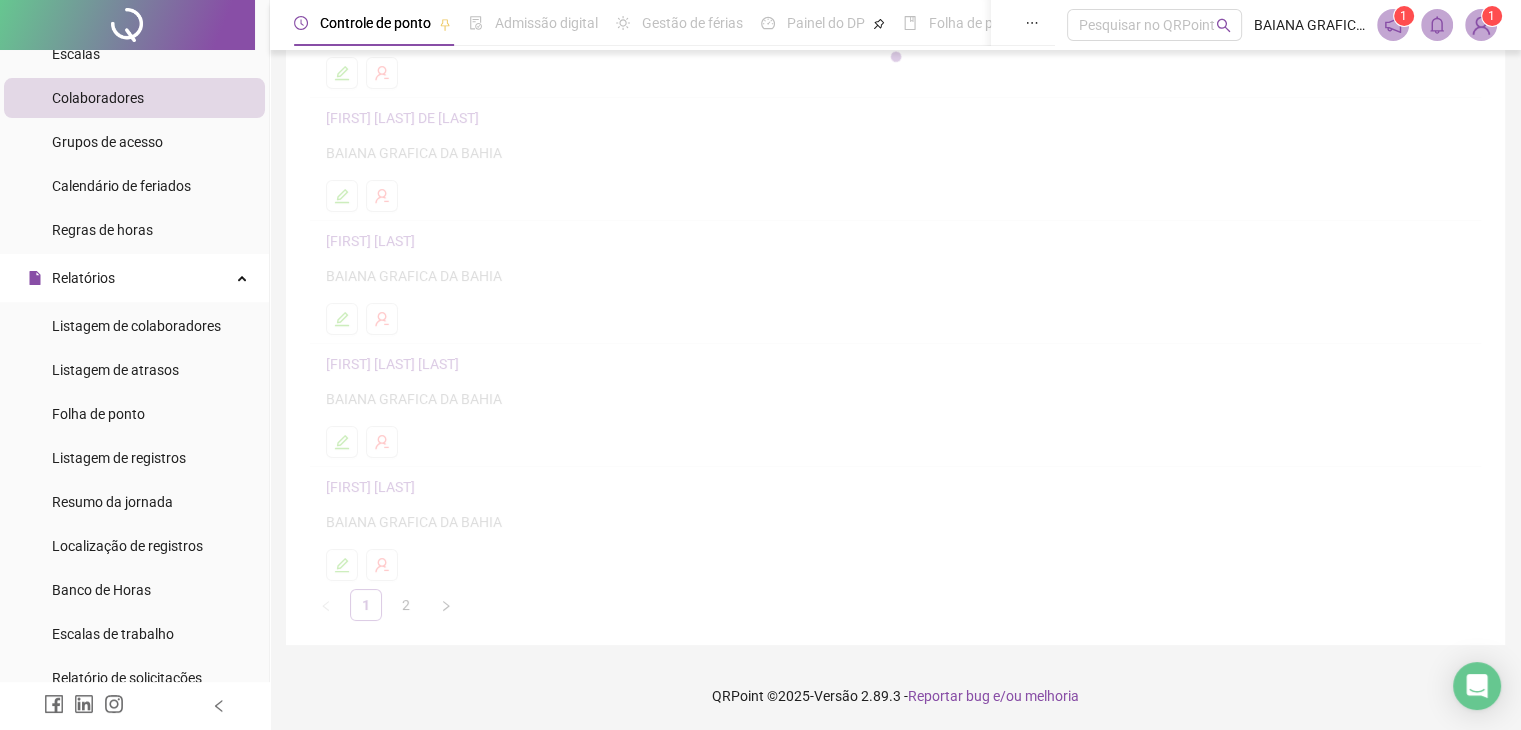 scroll, scrollTop: 247, scrollLeft: 0, axis: vertical 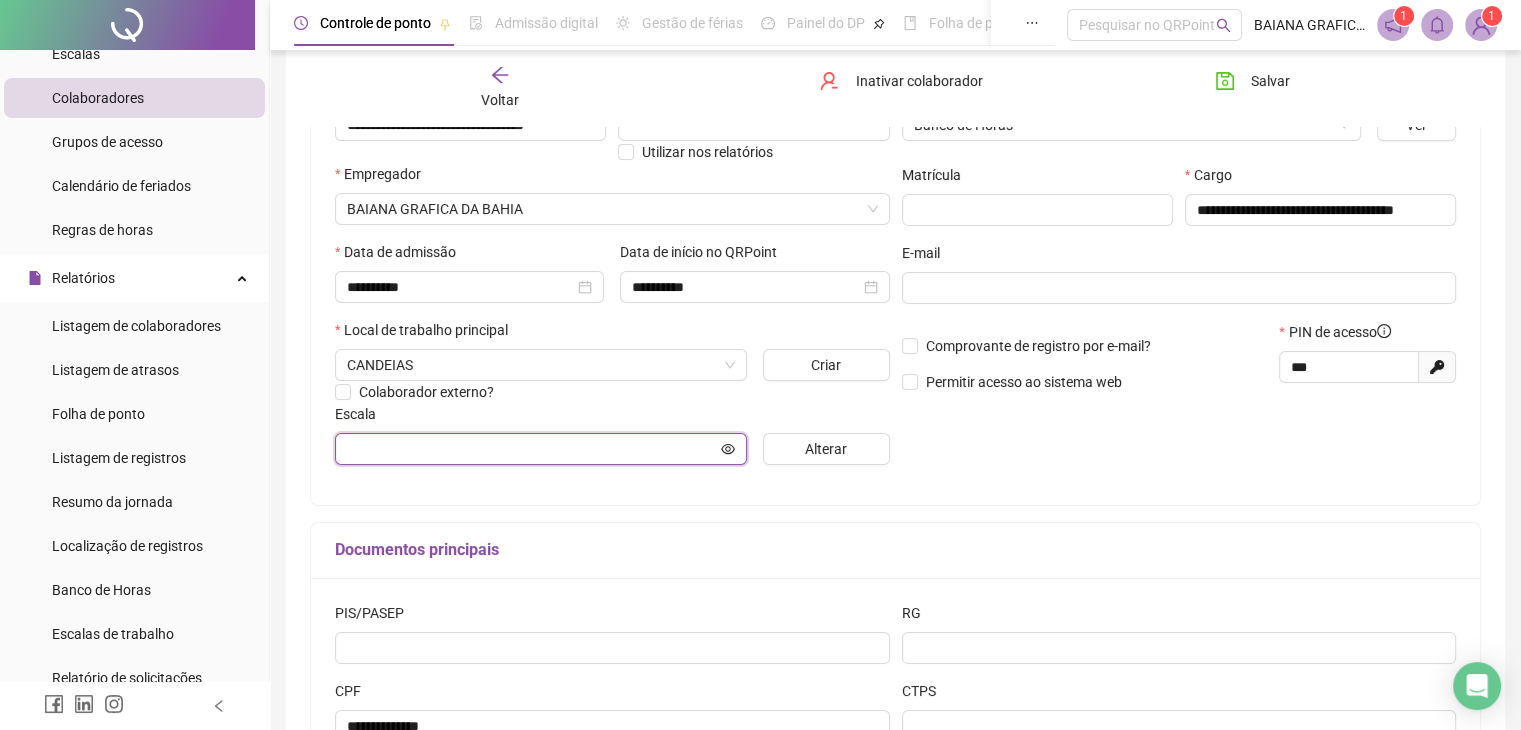 click at bounding box center (532, 449) 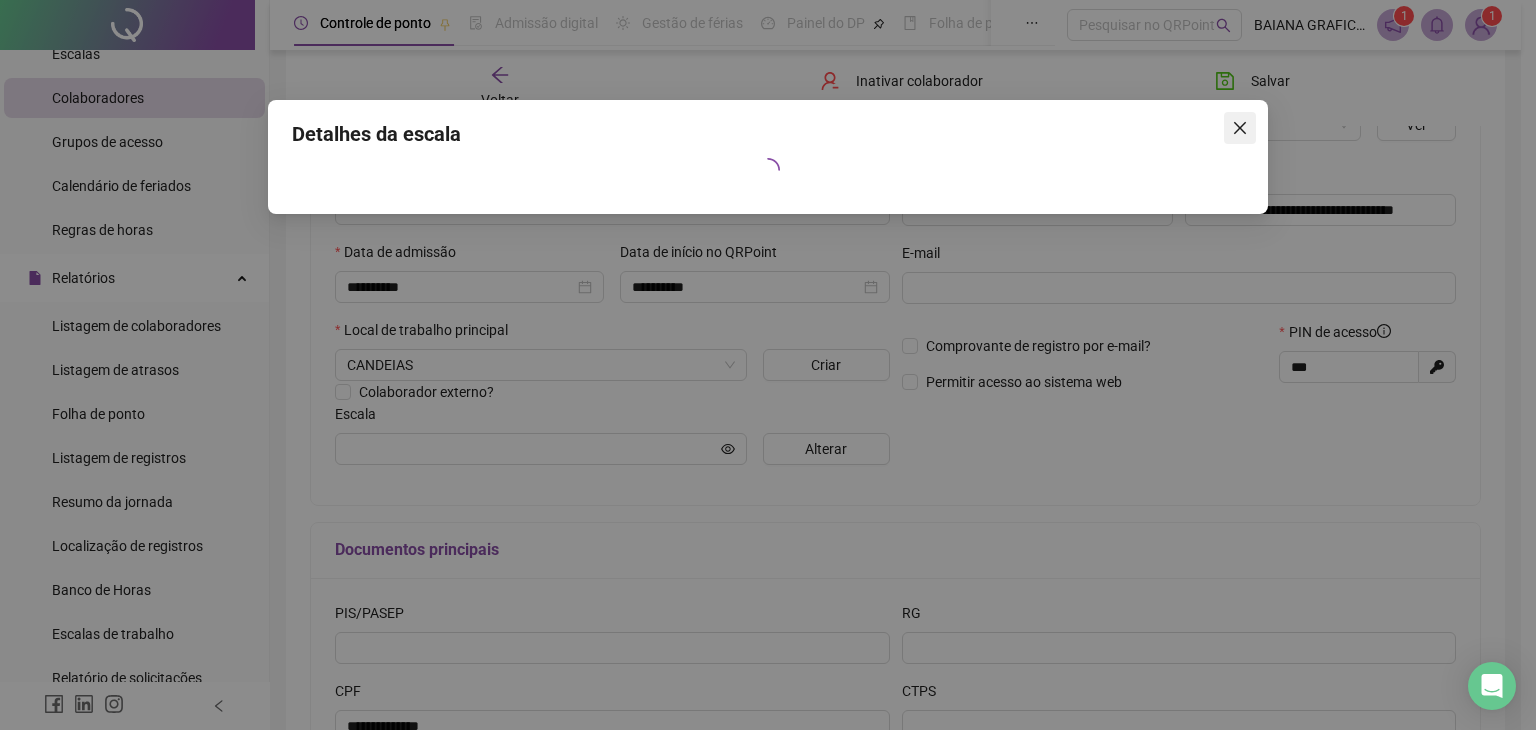 click 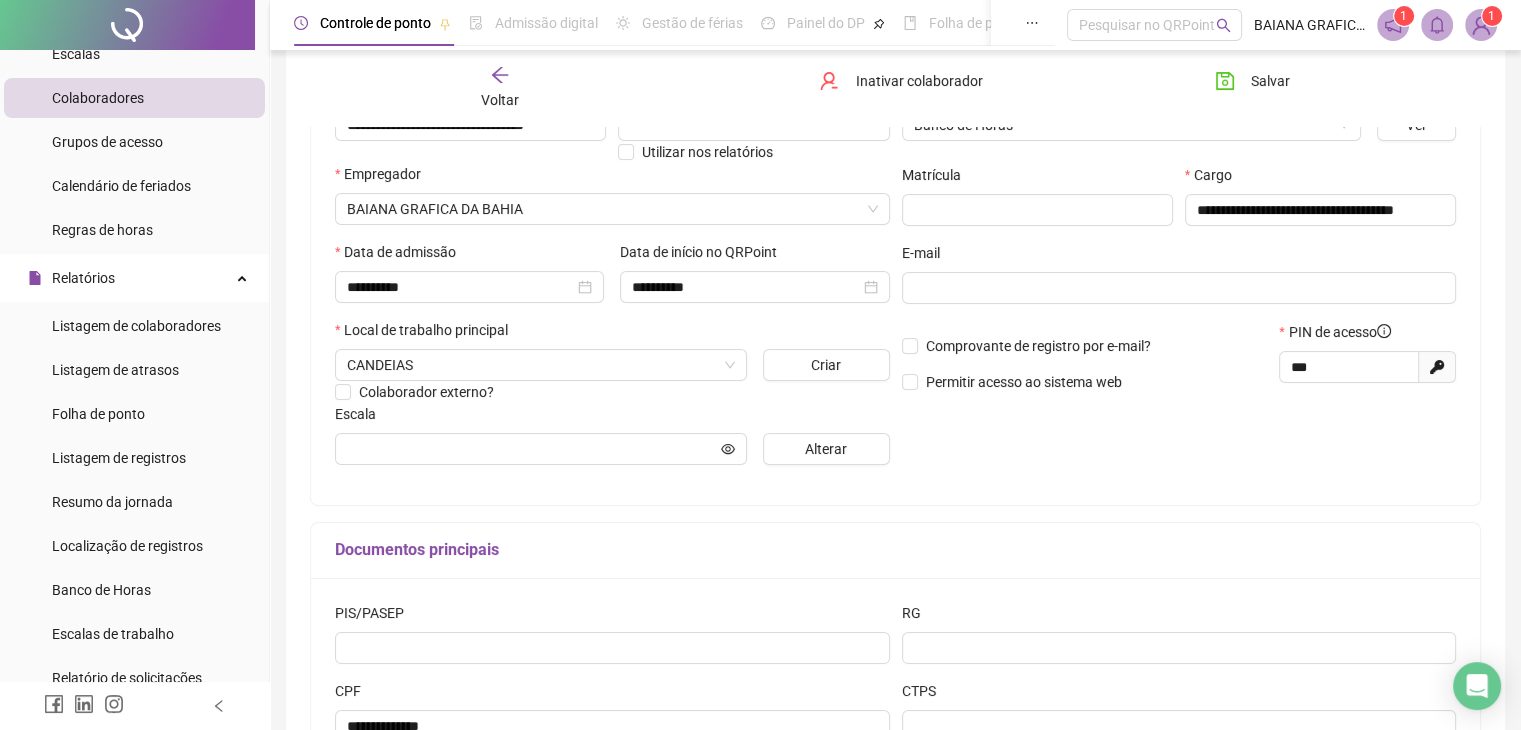click on "Escala Alterar" at bounding box center (612, 434) 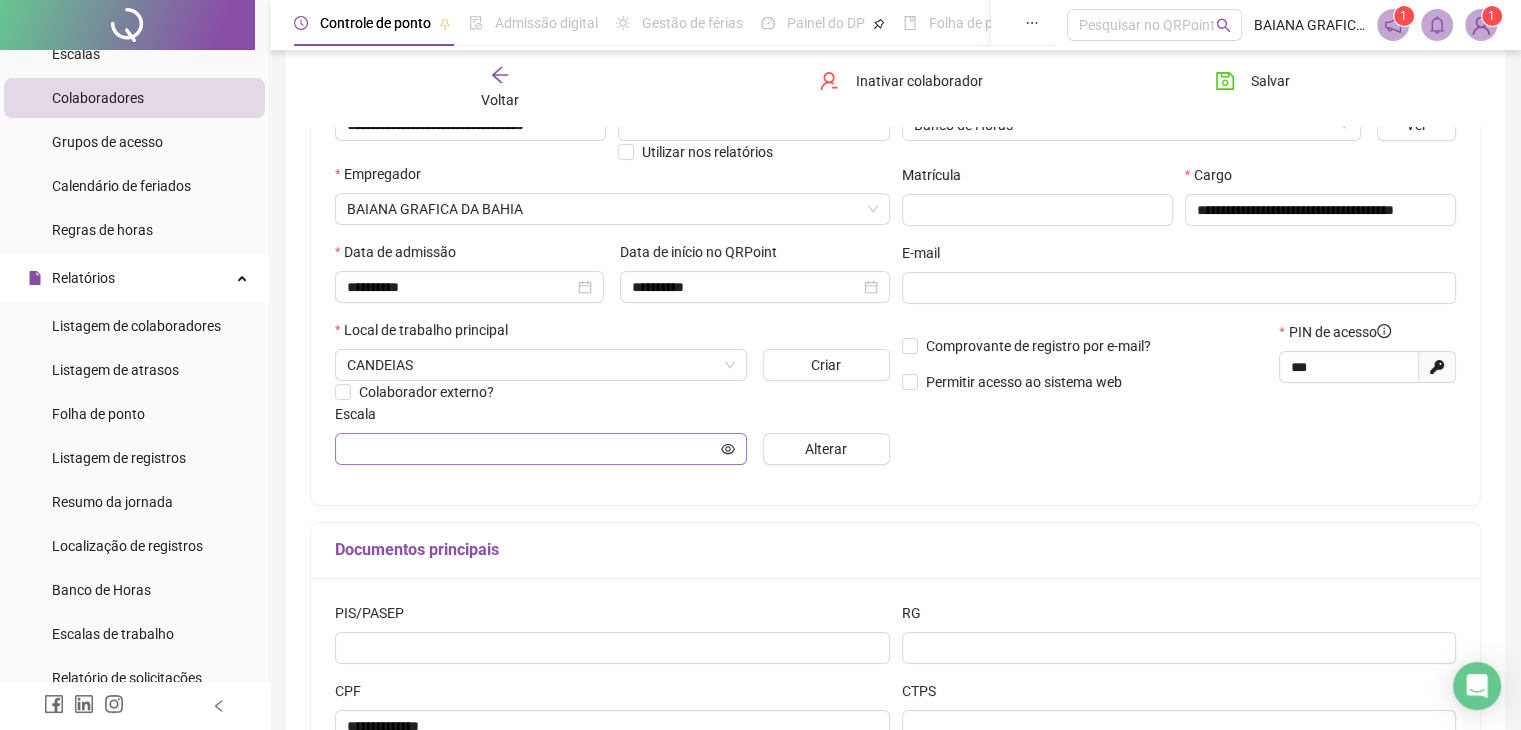 click at bounding box center (541, 449) 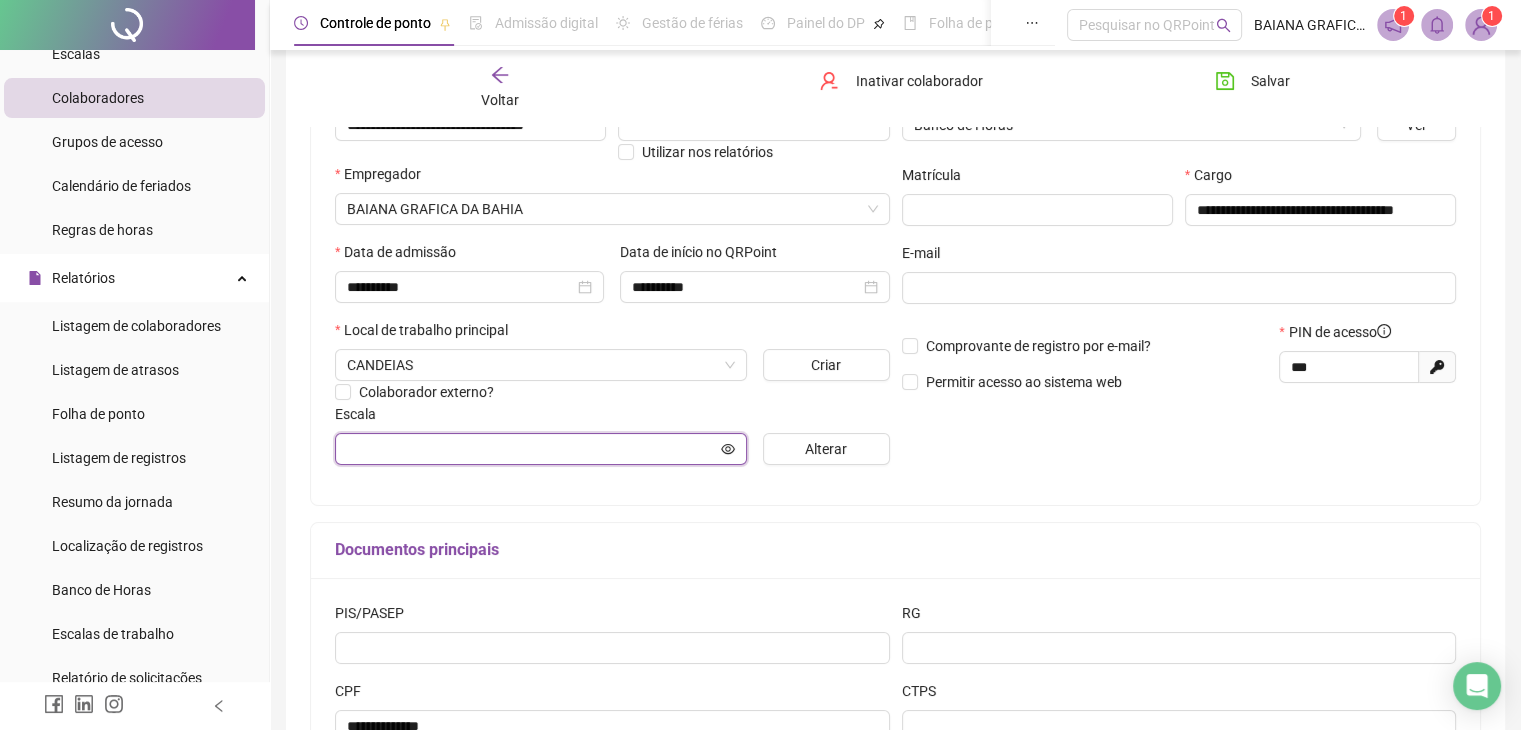 click at bounding box center (541, 449) 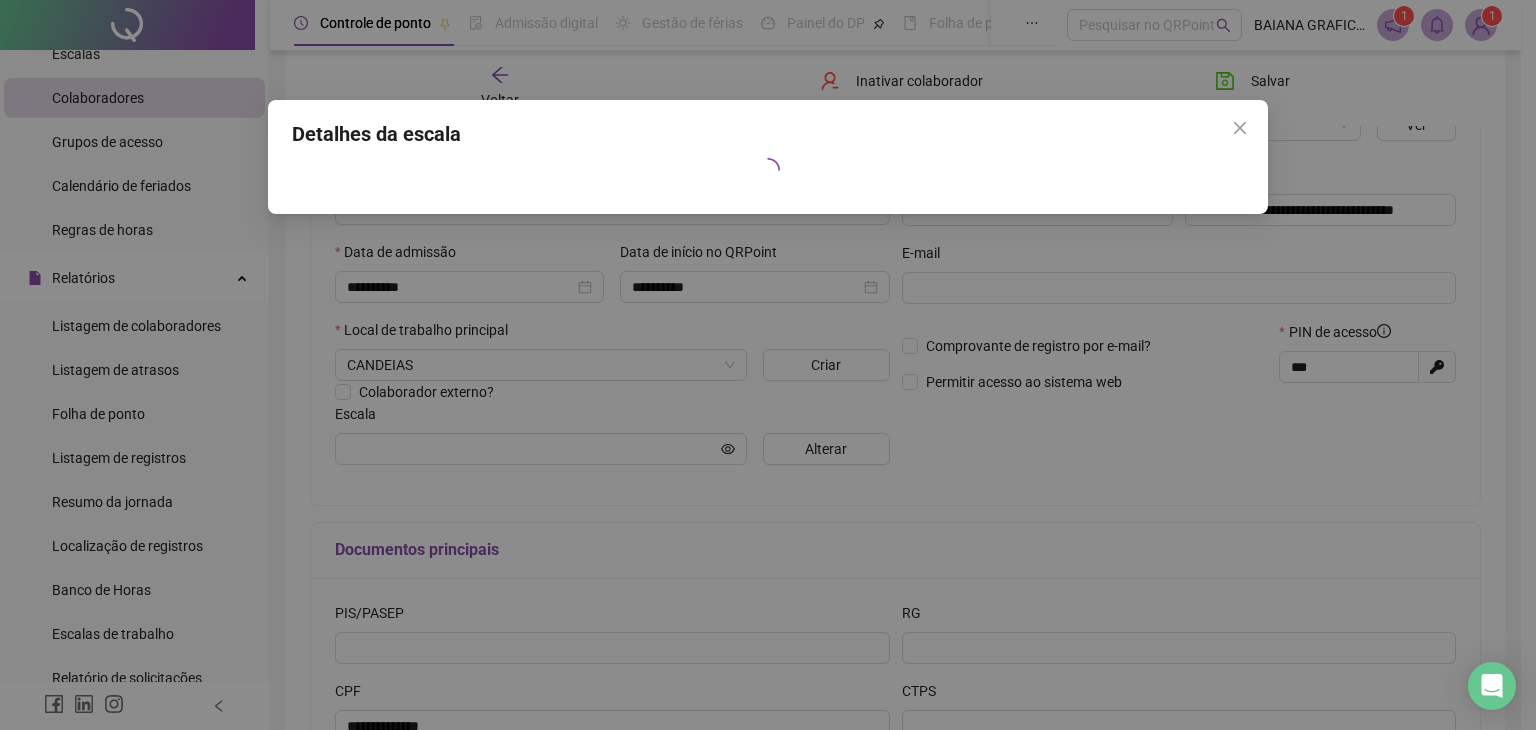 click 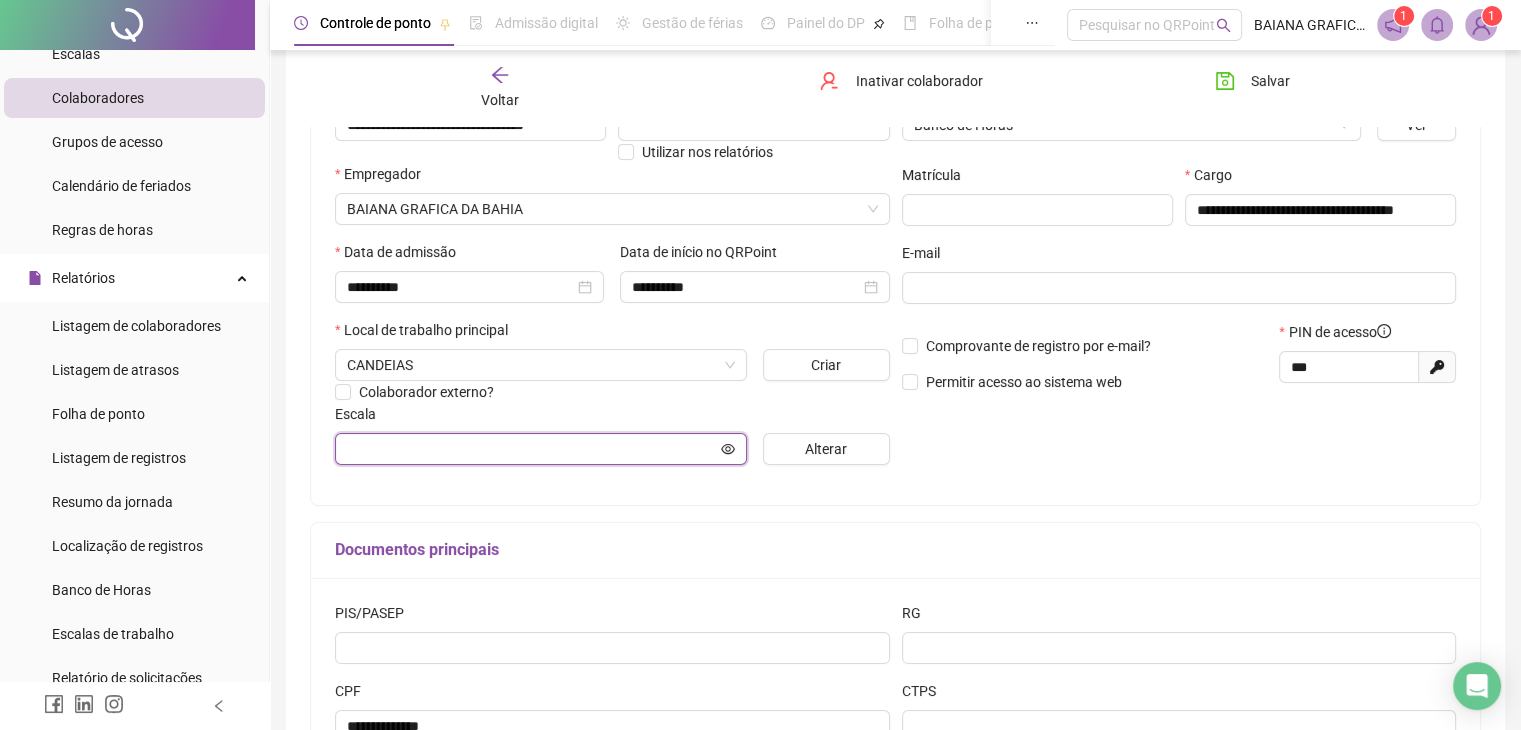 click at bounding box center (541, 449) 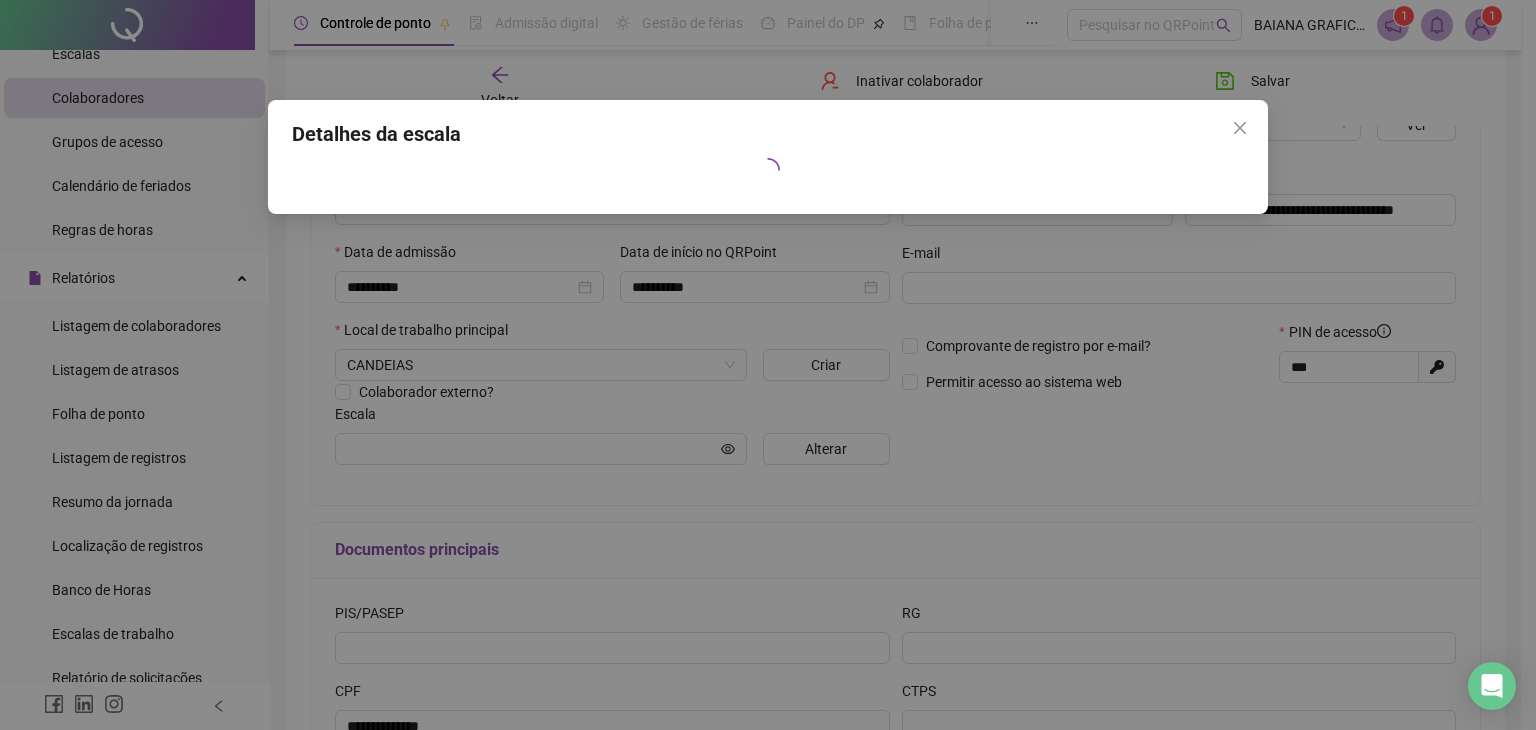 click on "Detalhes da escala" at bounding box center [768, 365] 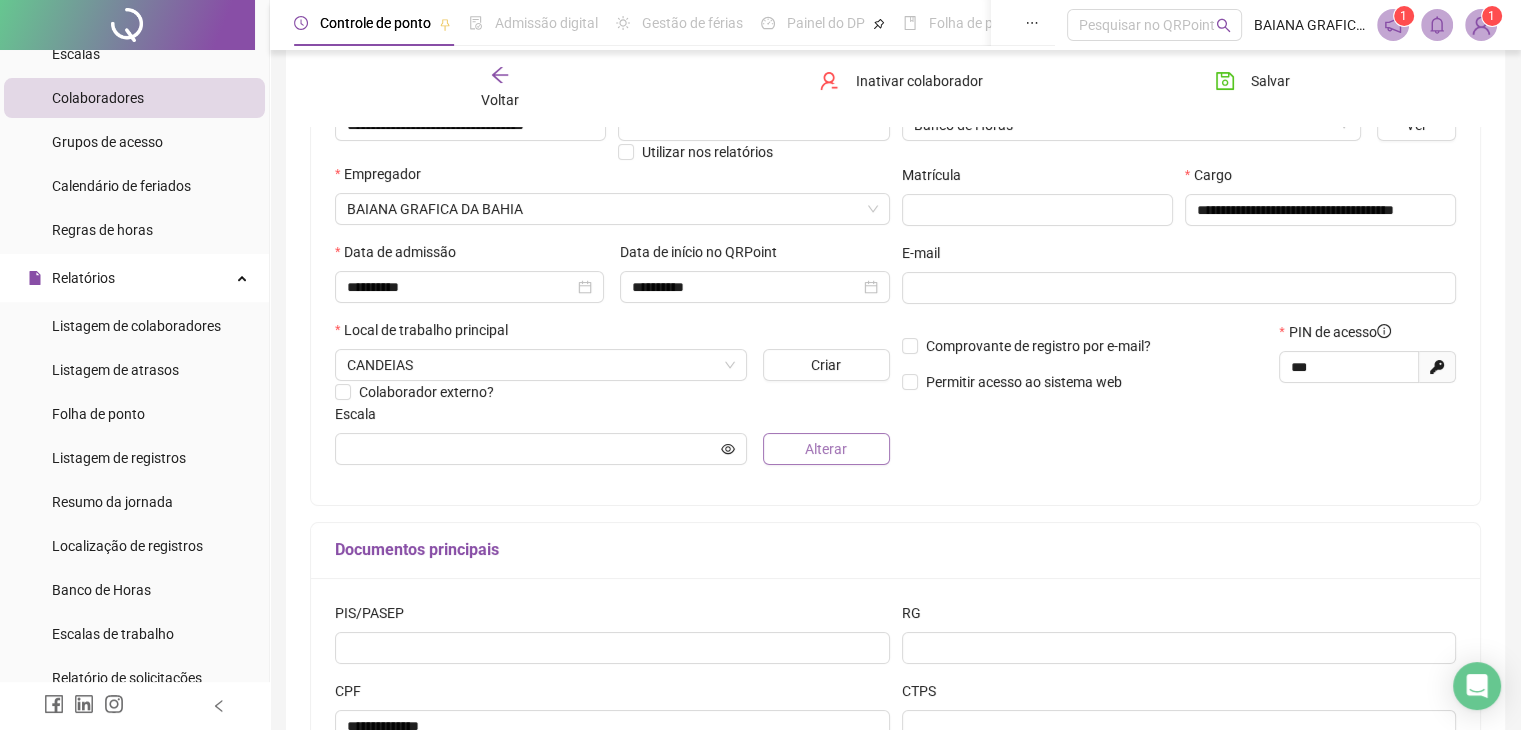 click on "Alterar" at bounding box center (826, 449) 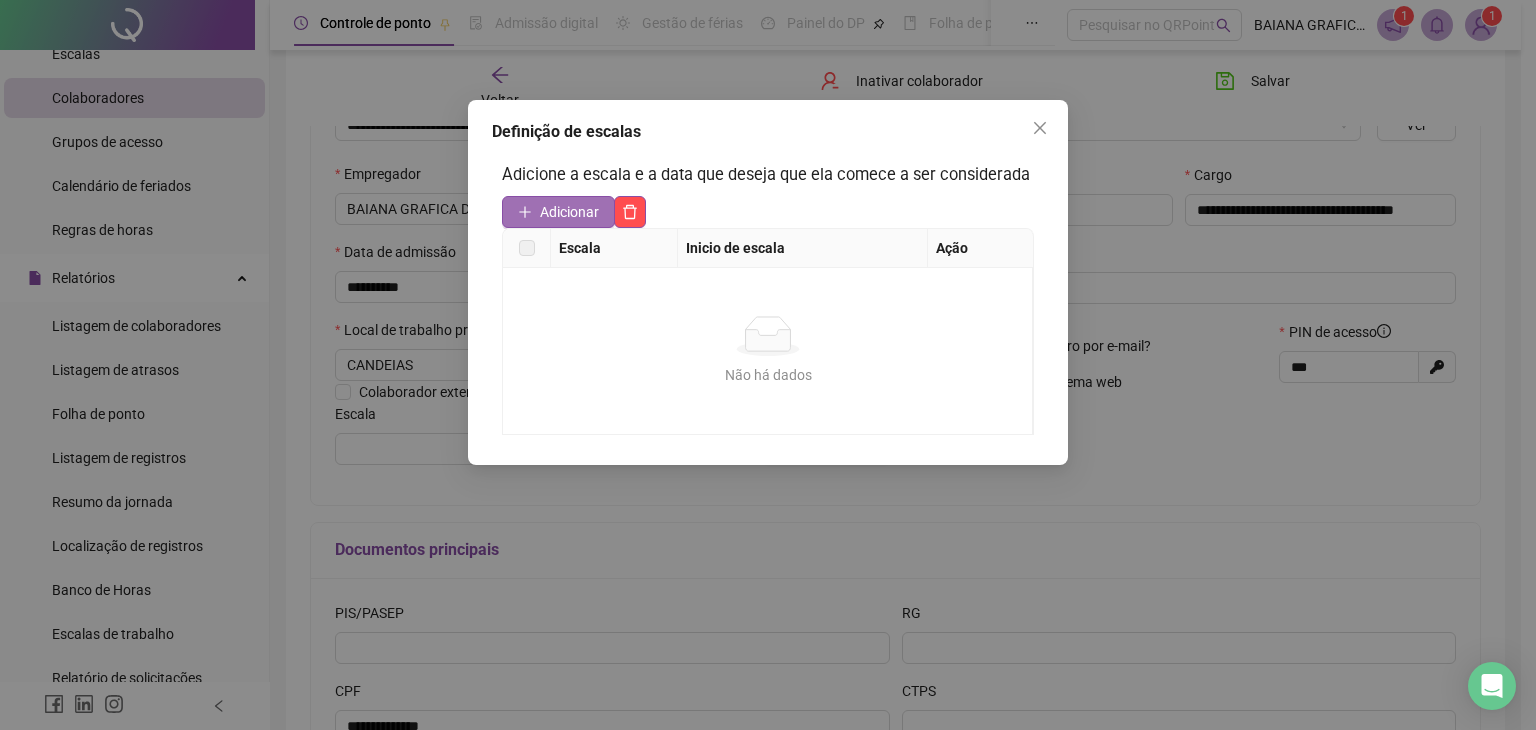 click on "Adicionar" at bounding box center (569, 212) 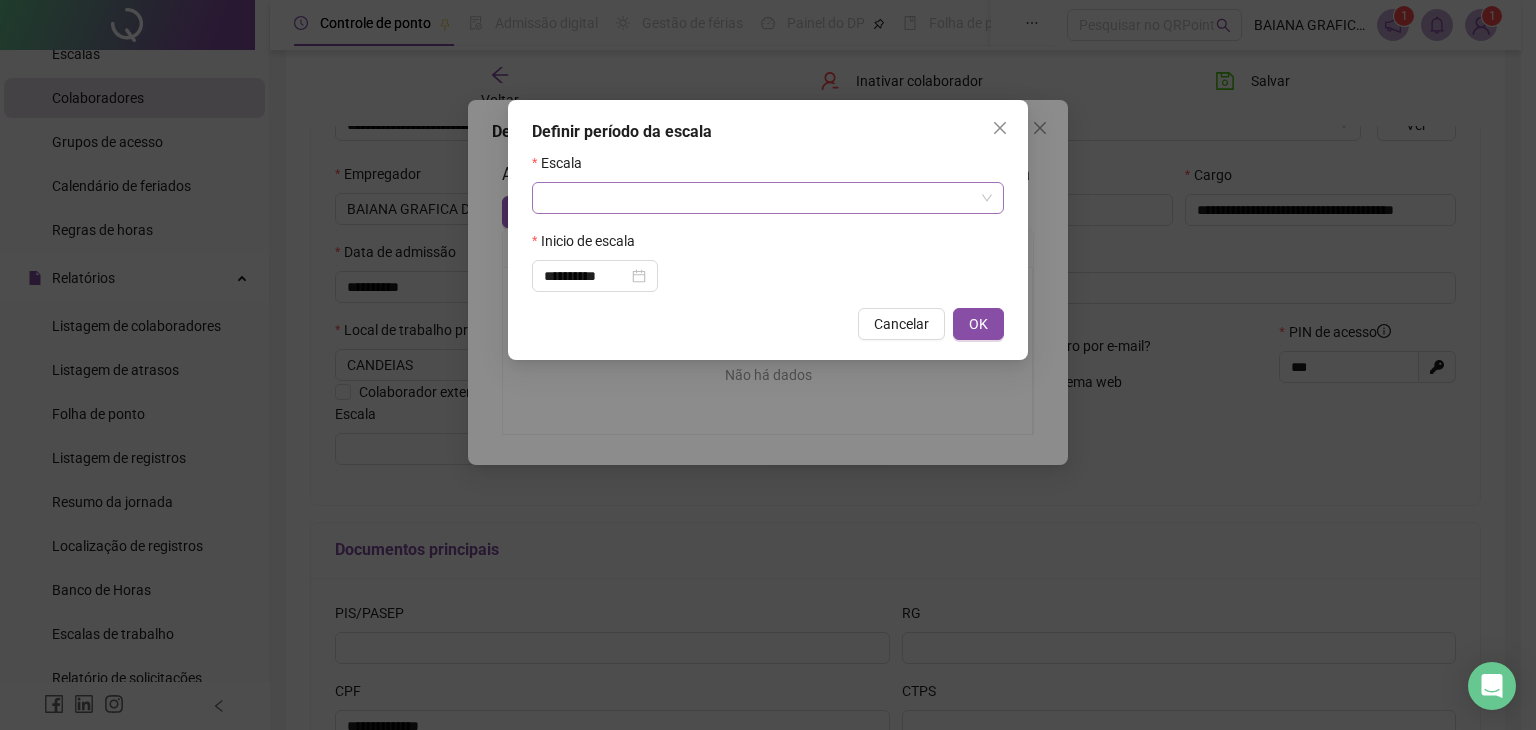 click at bounding box center [759, 198] 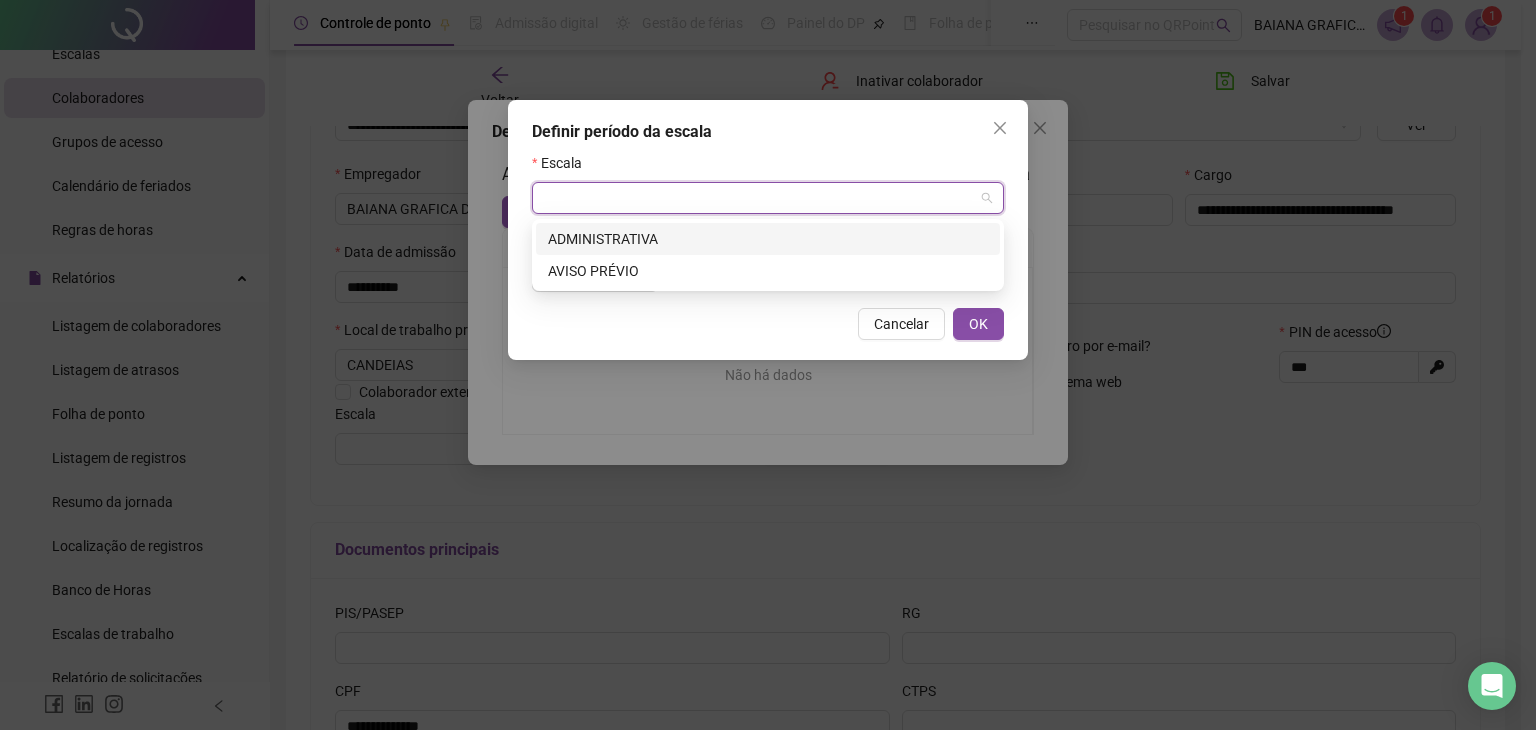 click on "ADMINISTRATIVA" at bounding box center [768, 239] 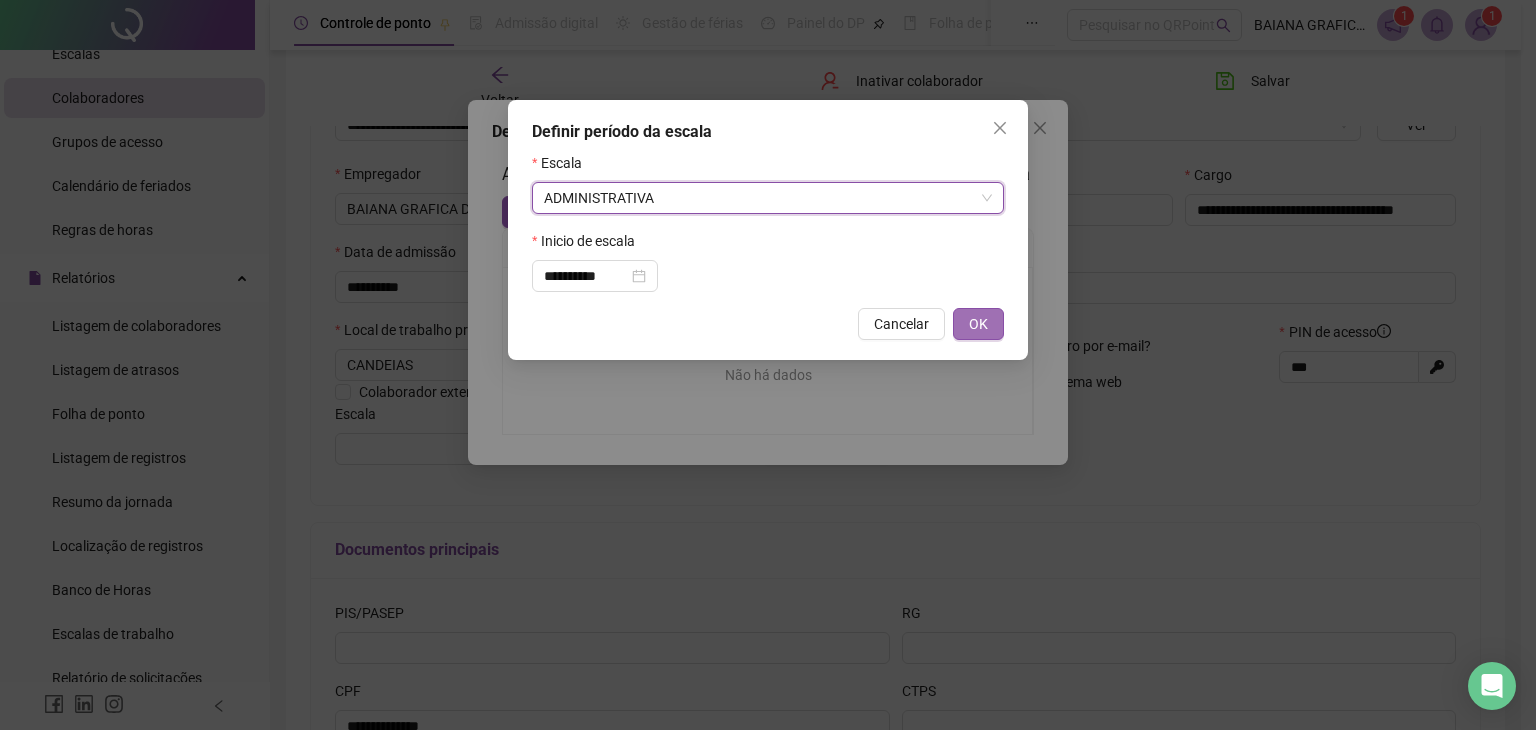 click on "OK" at bounding box center [978, 324] 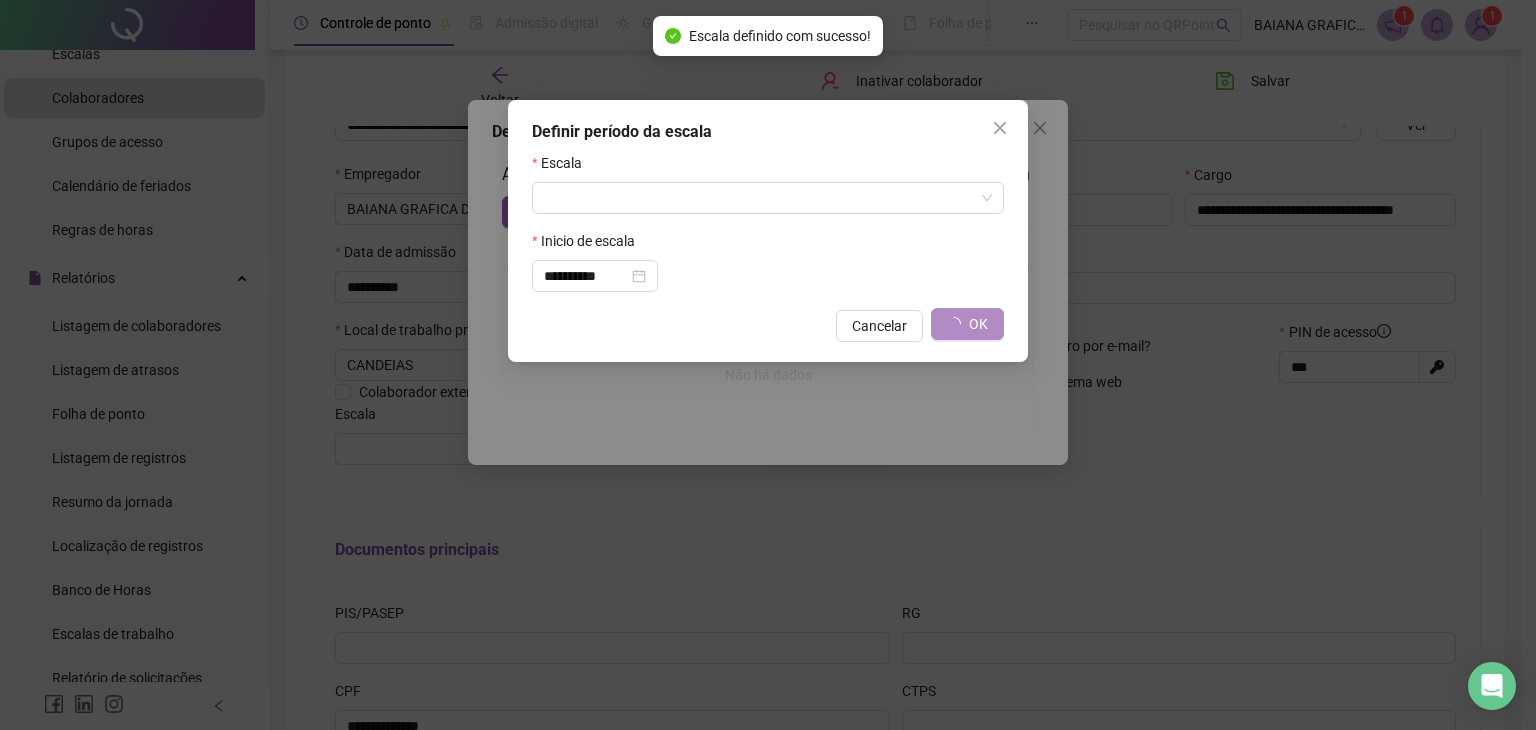 type on "**********" 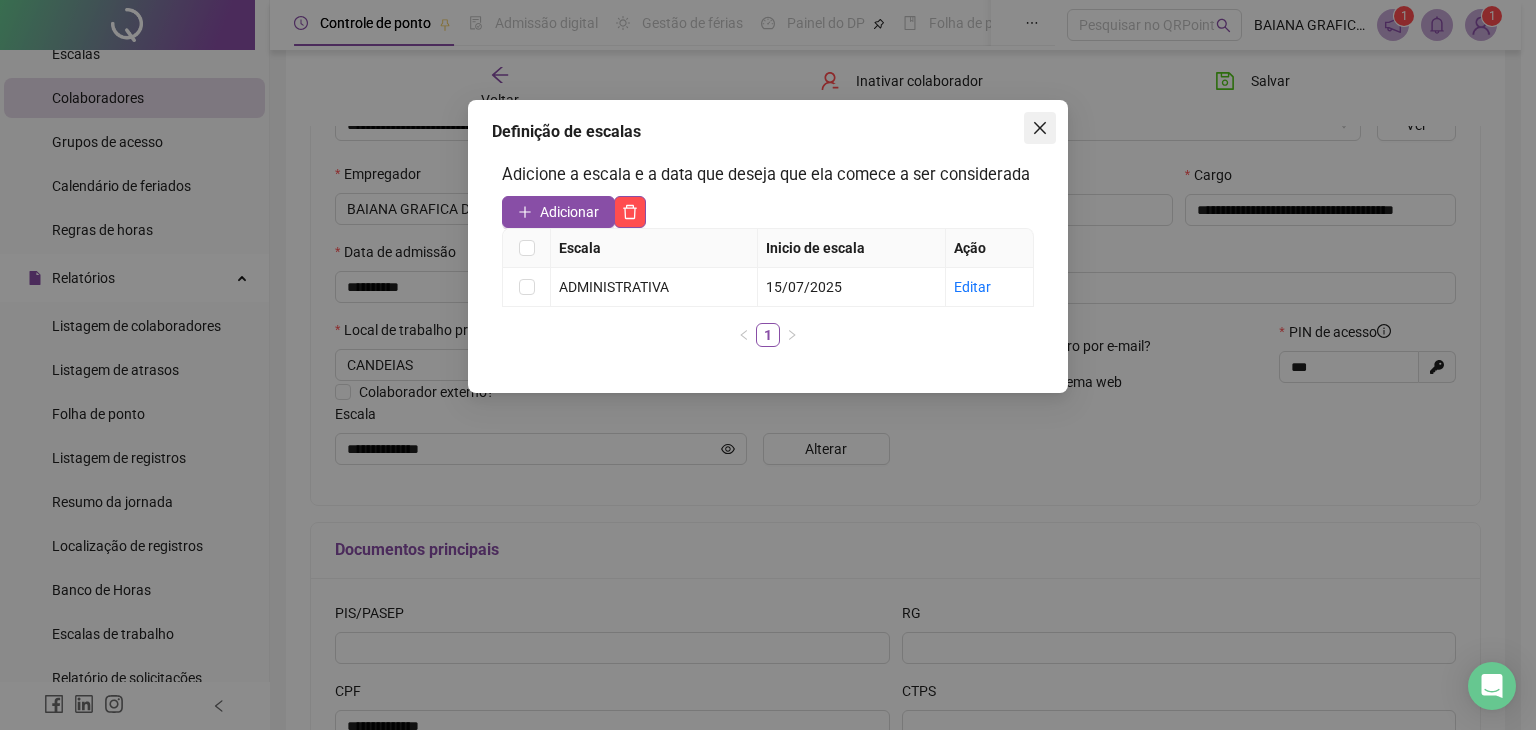 click at bounding box center [1040, 128] 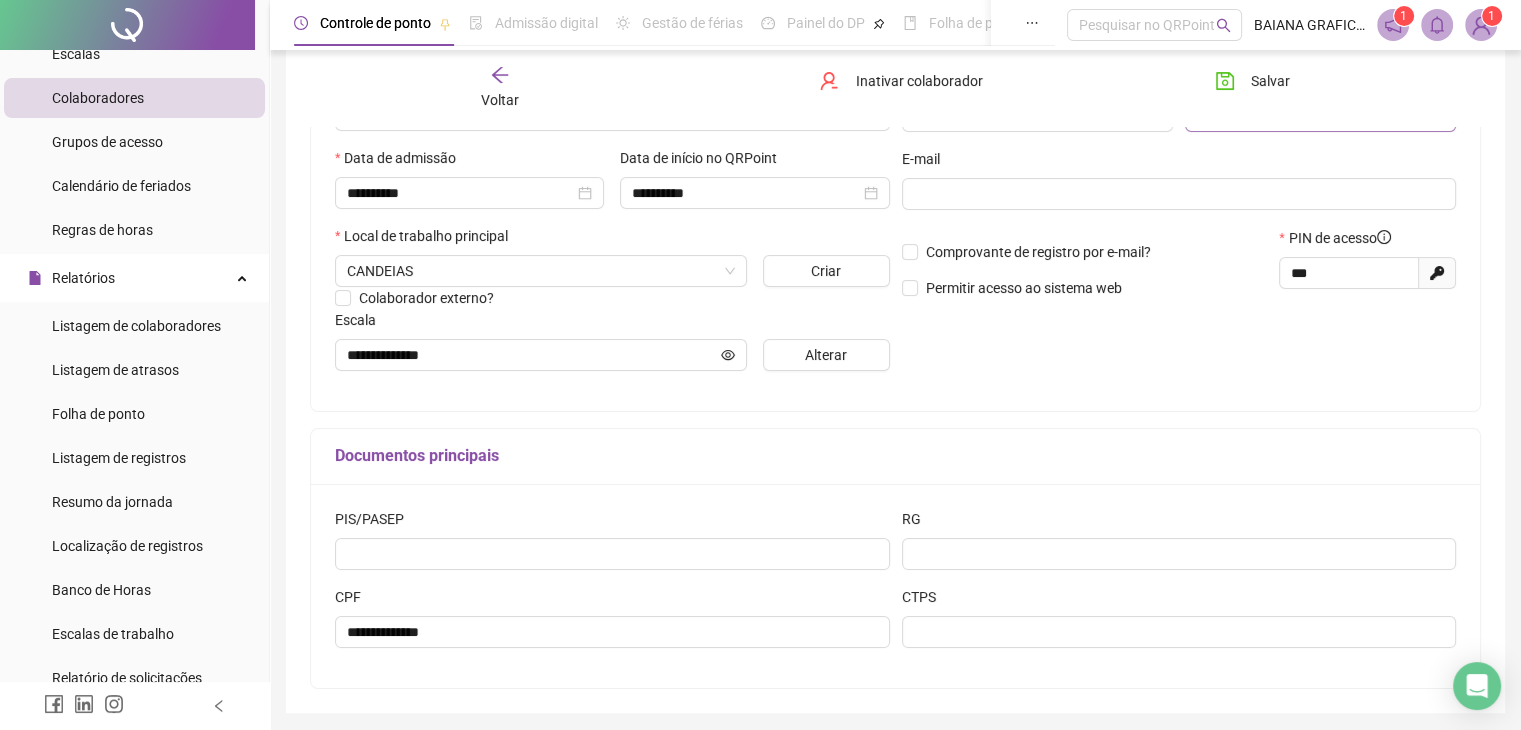 scroll, scrollTop: 12, scrollLeft: 0, axis: vertical 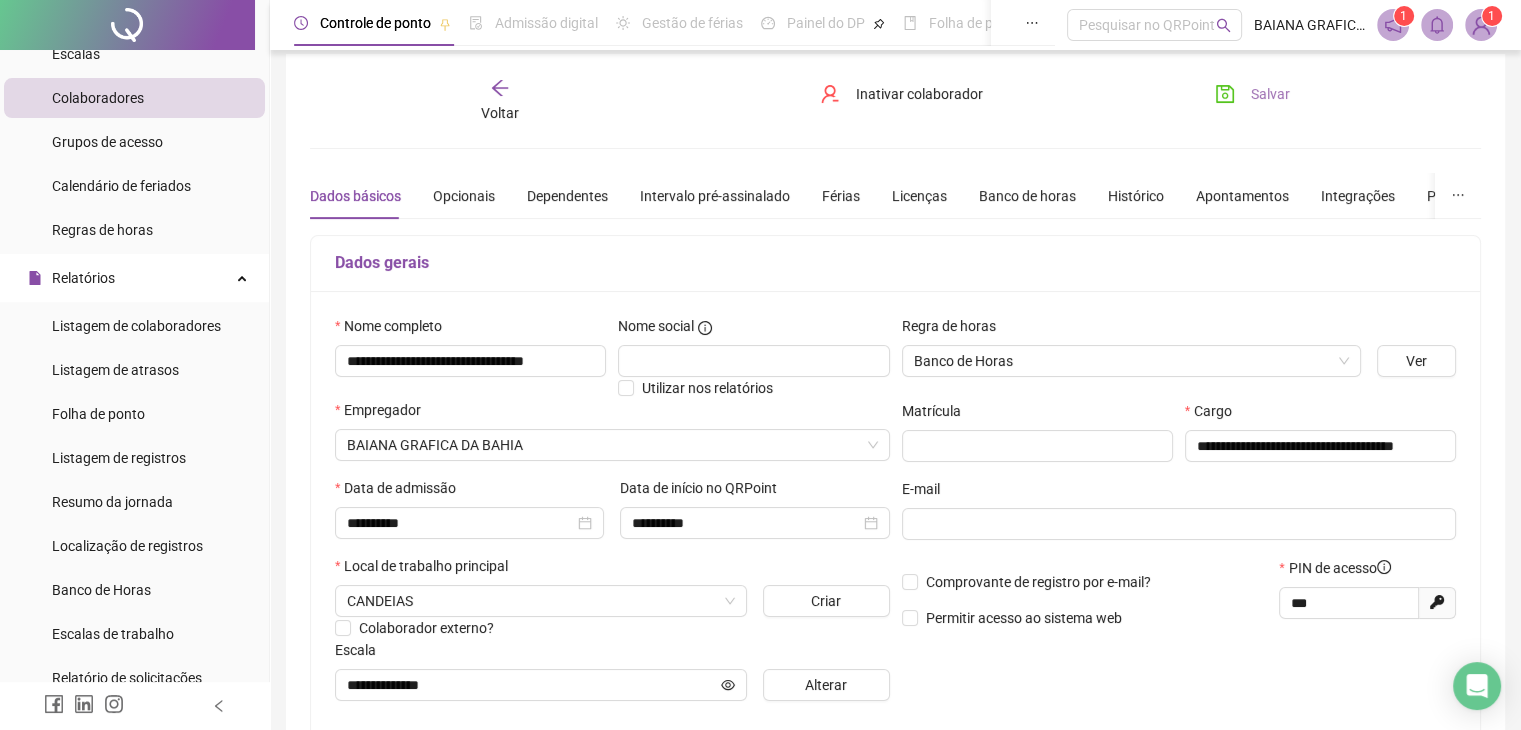 click on "Salvar" at bounding box center [1270, 94] 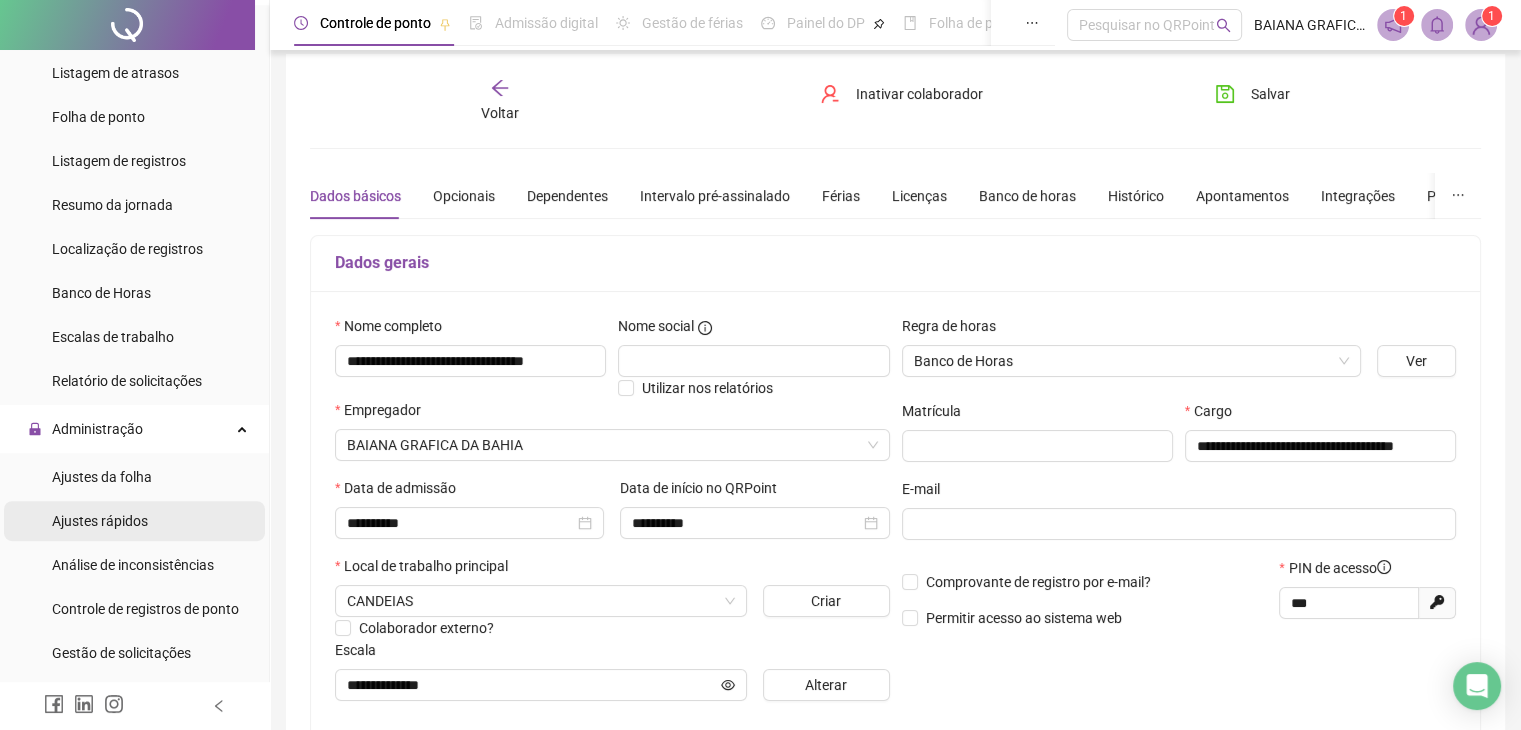 scroll, scrollTop: 498, scrollLeft: 0, axis: vertical 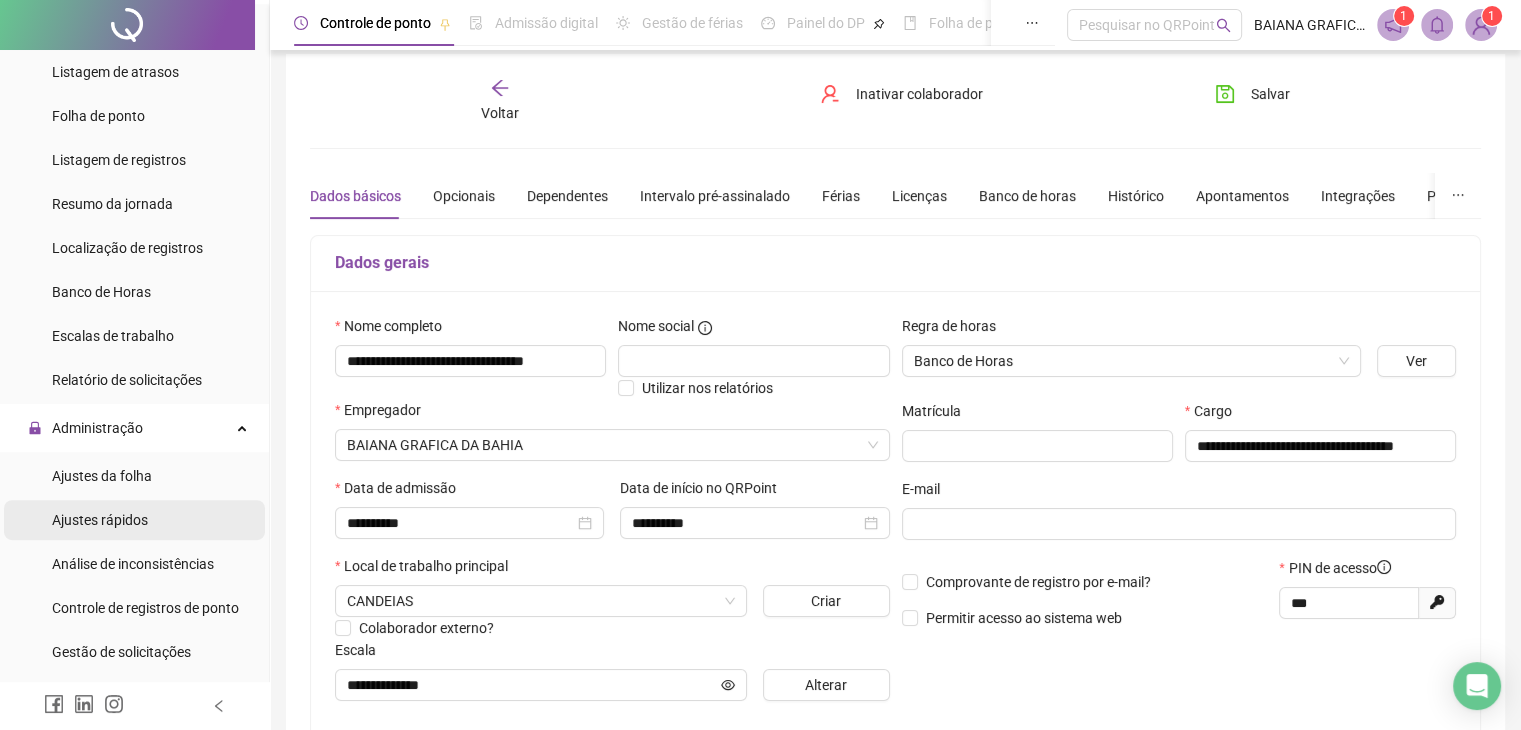 click on "Ajustes rápidos" at bounding box center (134, 520) 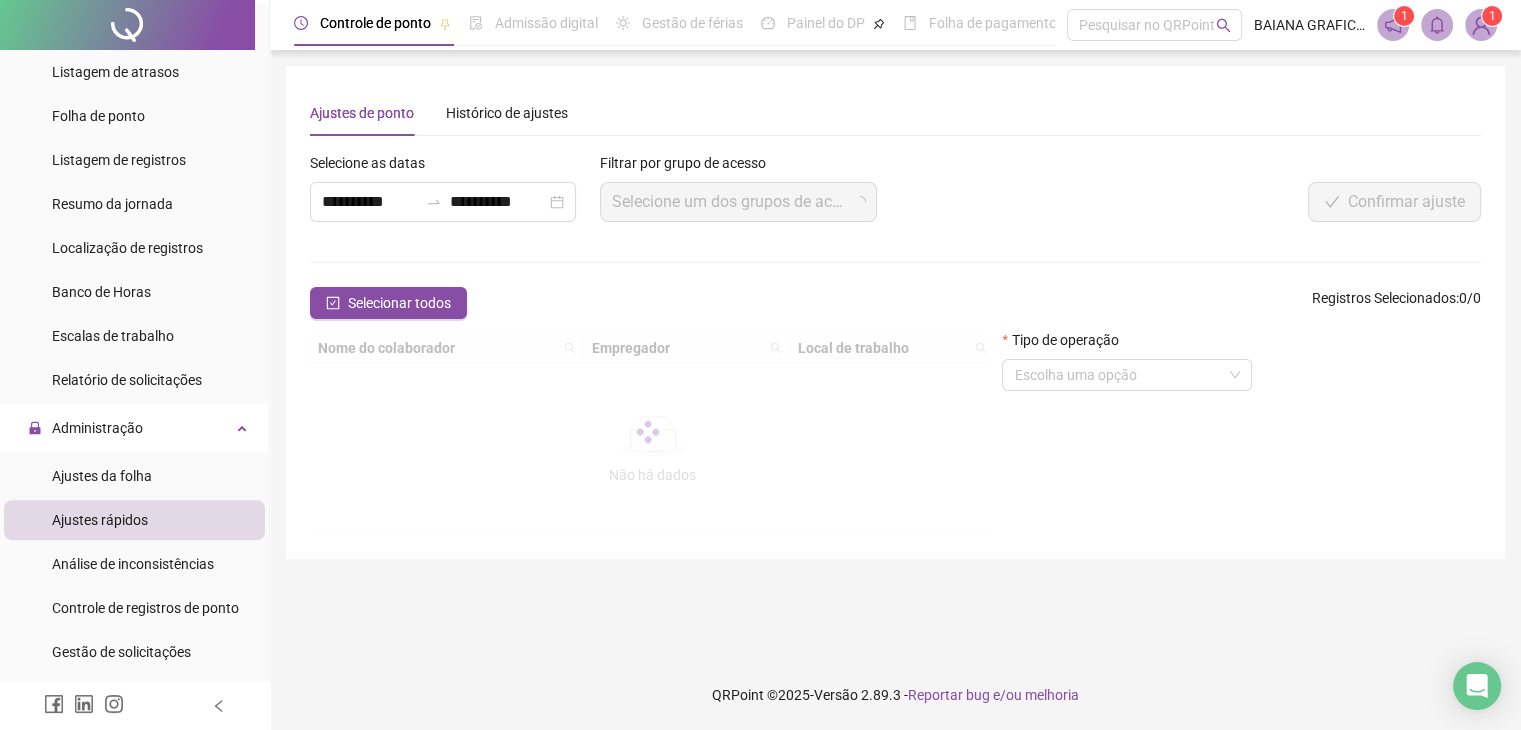 scroll, scrollTop: 0, scrollLeft: 0, axis: both 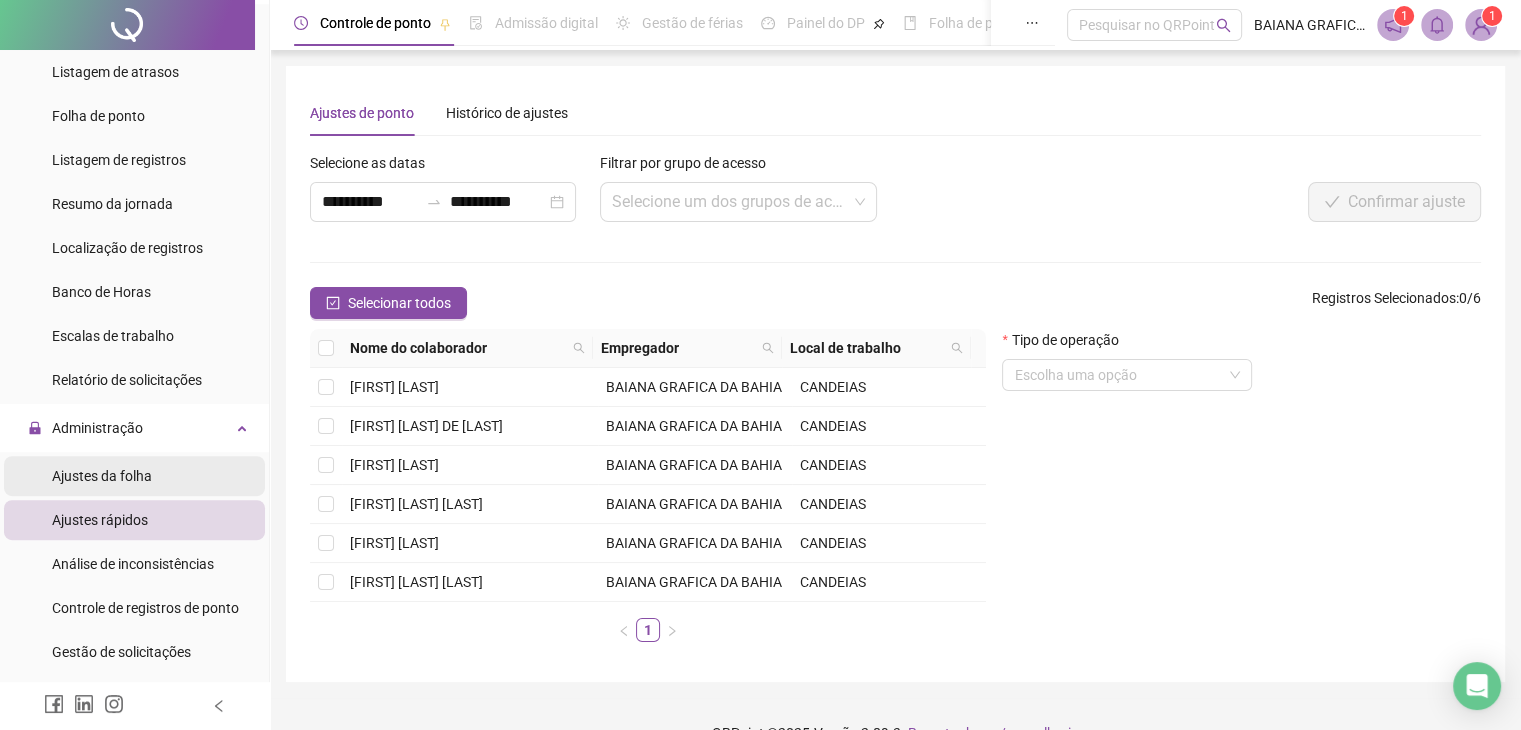 click on "Ajustes da folha" at bounding box center (102, 476) 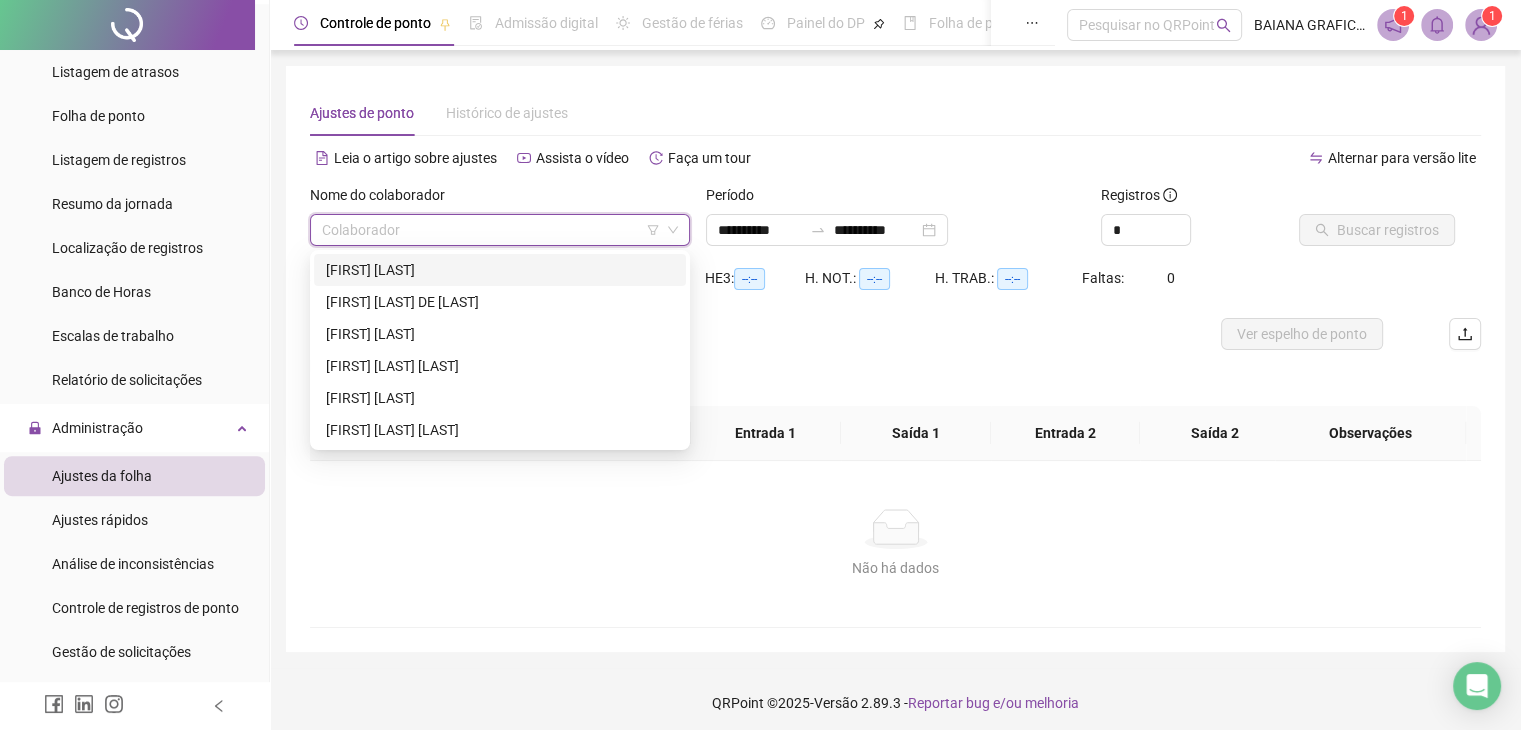 click at bounding box center (491, 230) 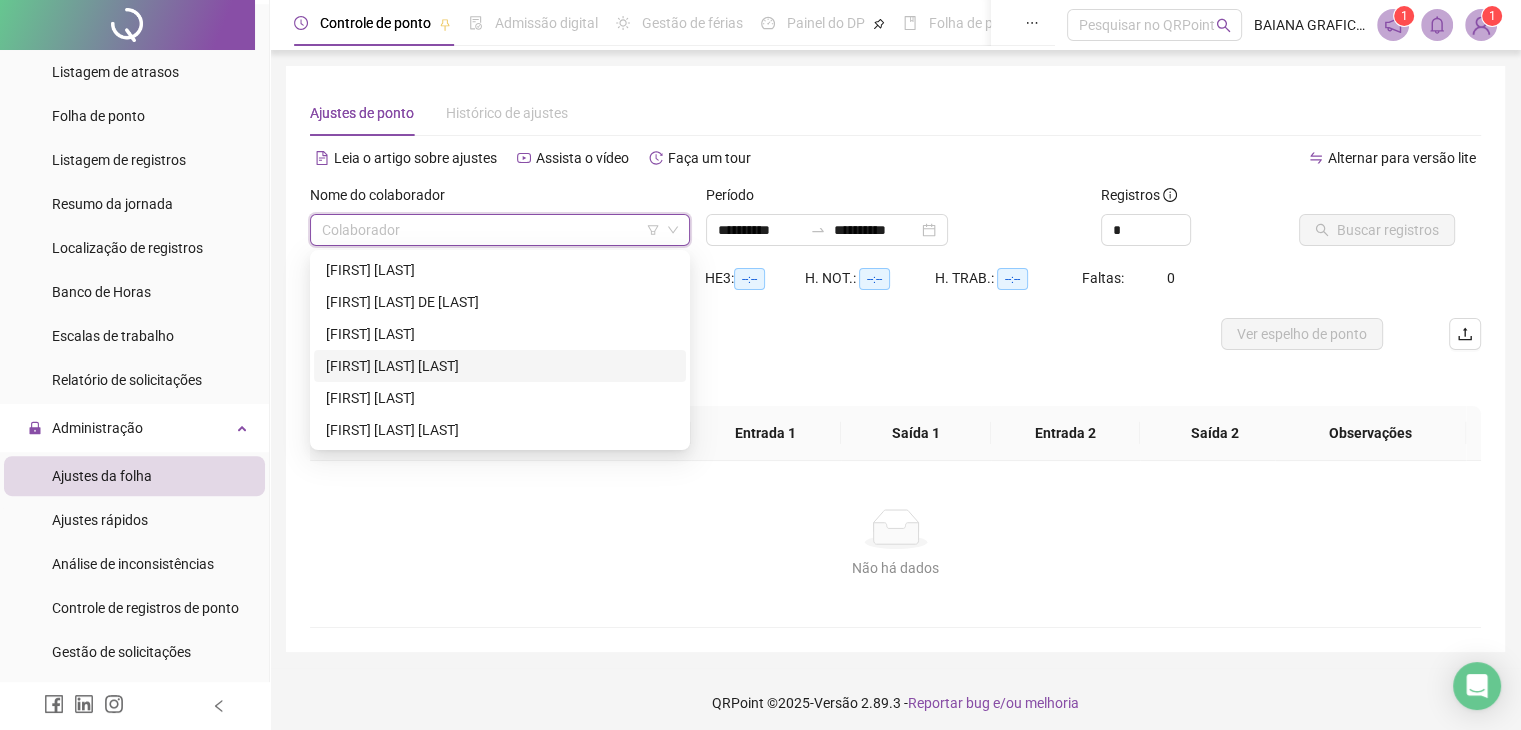 click on "[FIRST] [LAST] [LAST]" at bounding box center [500, 366] 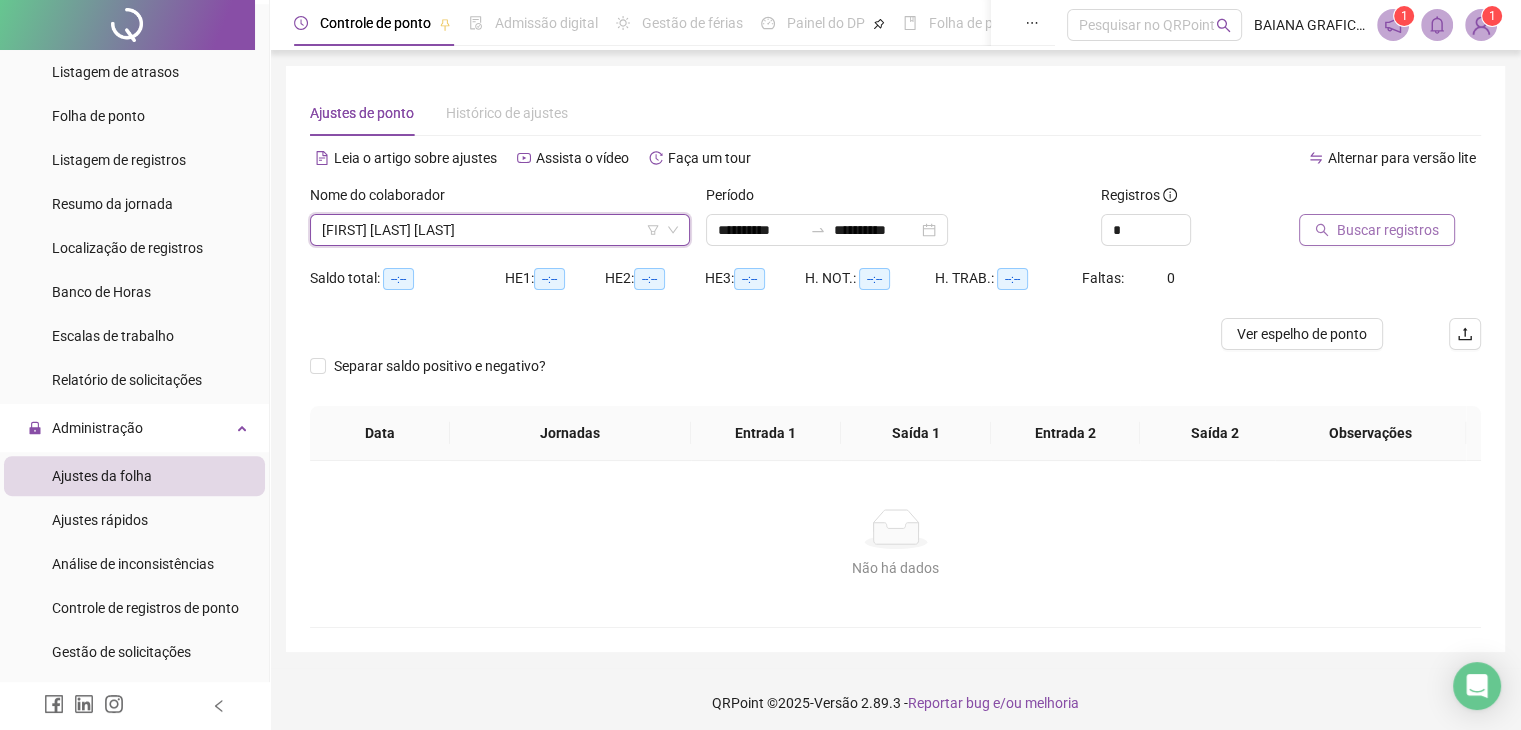click on "Buscar registros" at bounding box center [1388, 230] 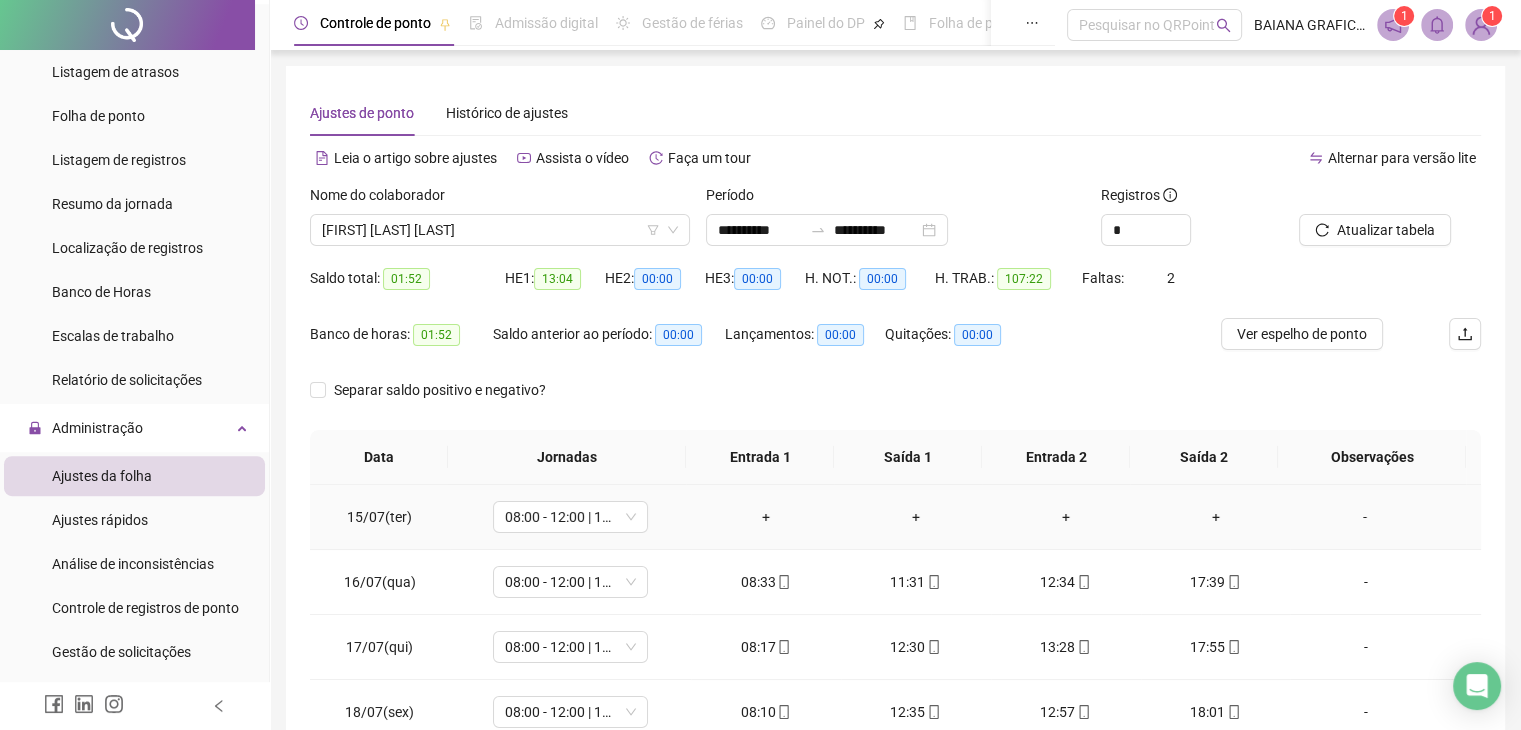 click on "+" at bounding box center [766, 517] 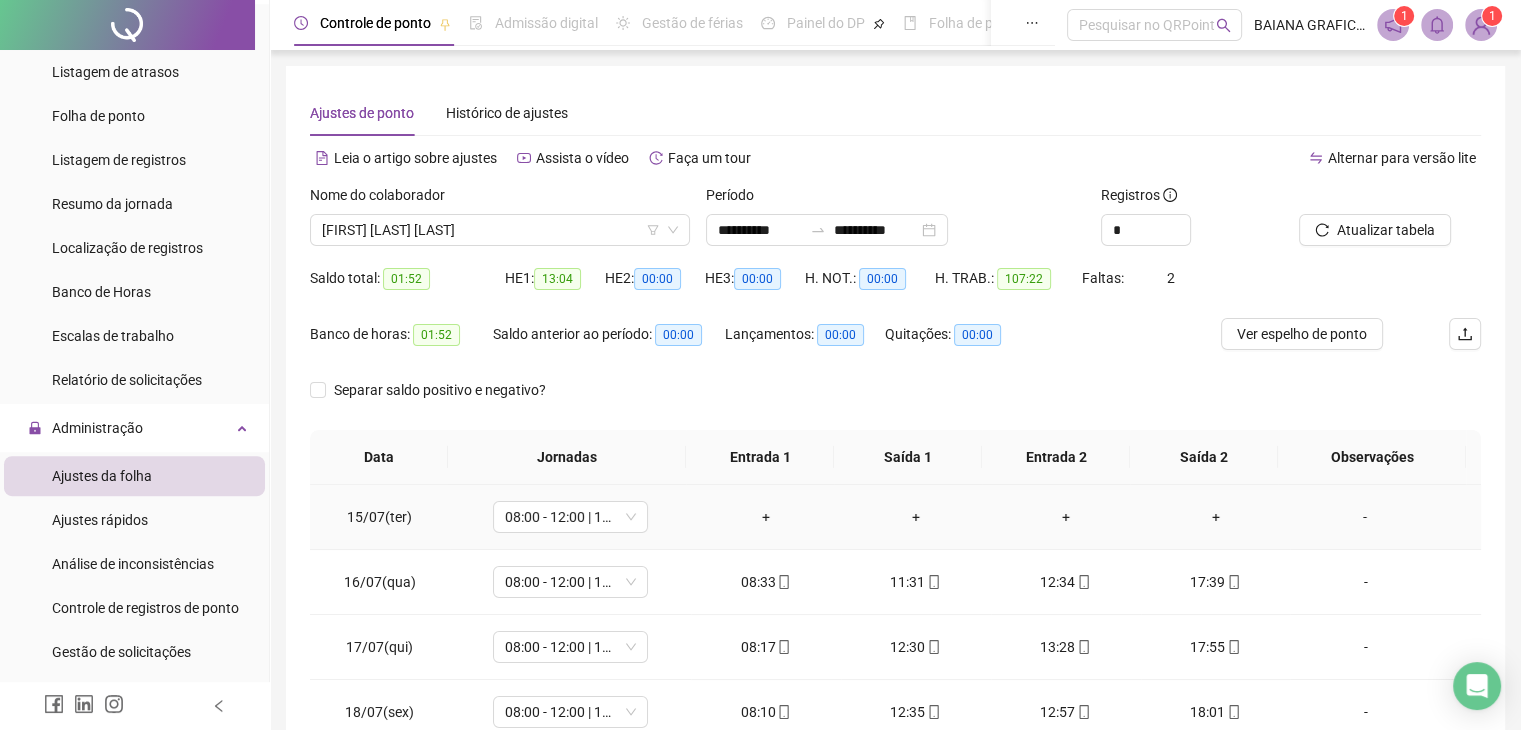 click on "+" at bounding box center (766, 517) 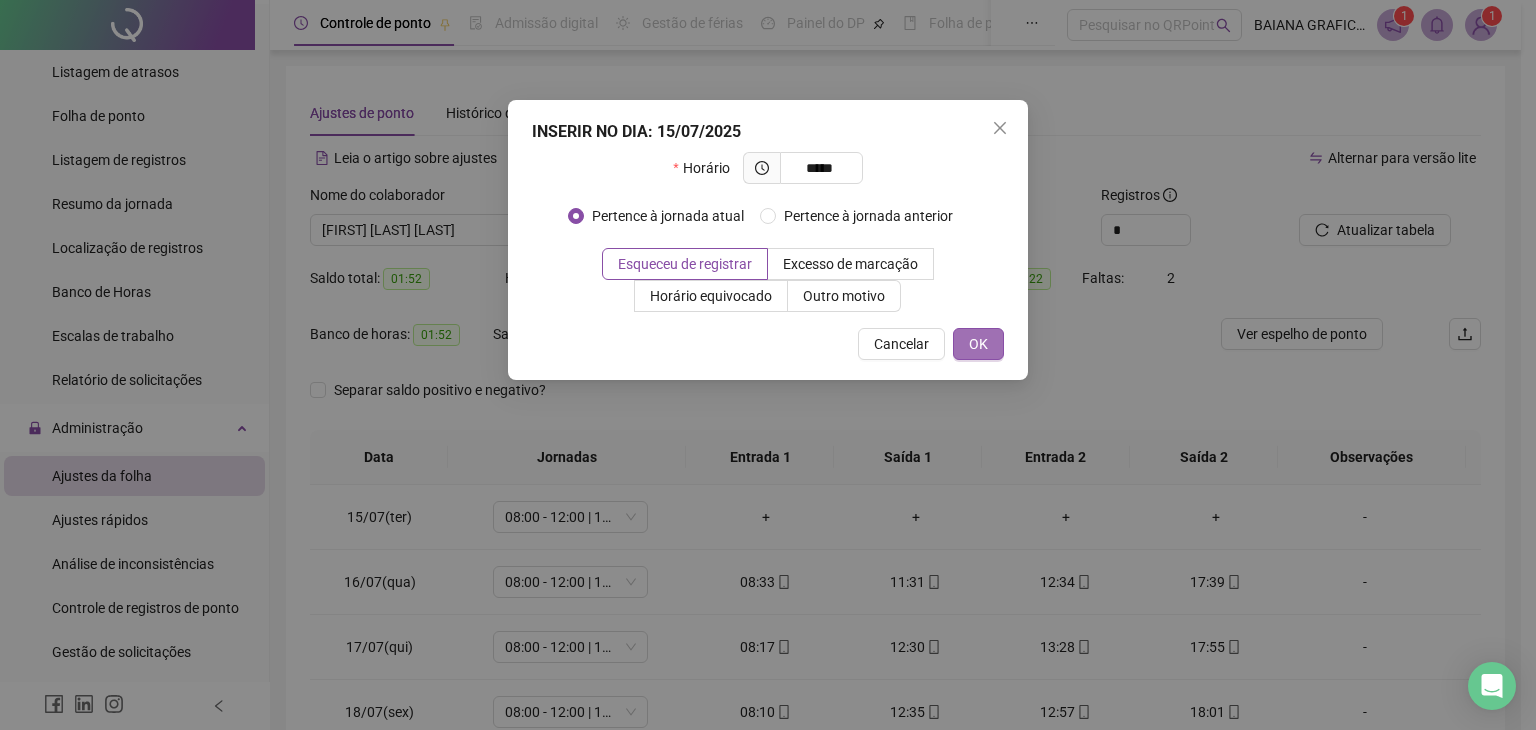 type on "*****" 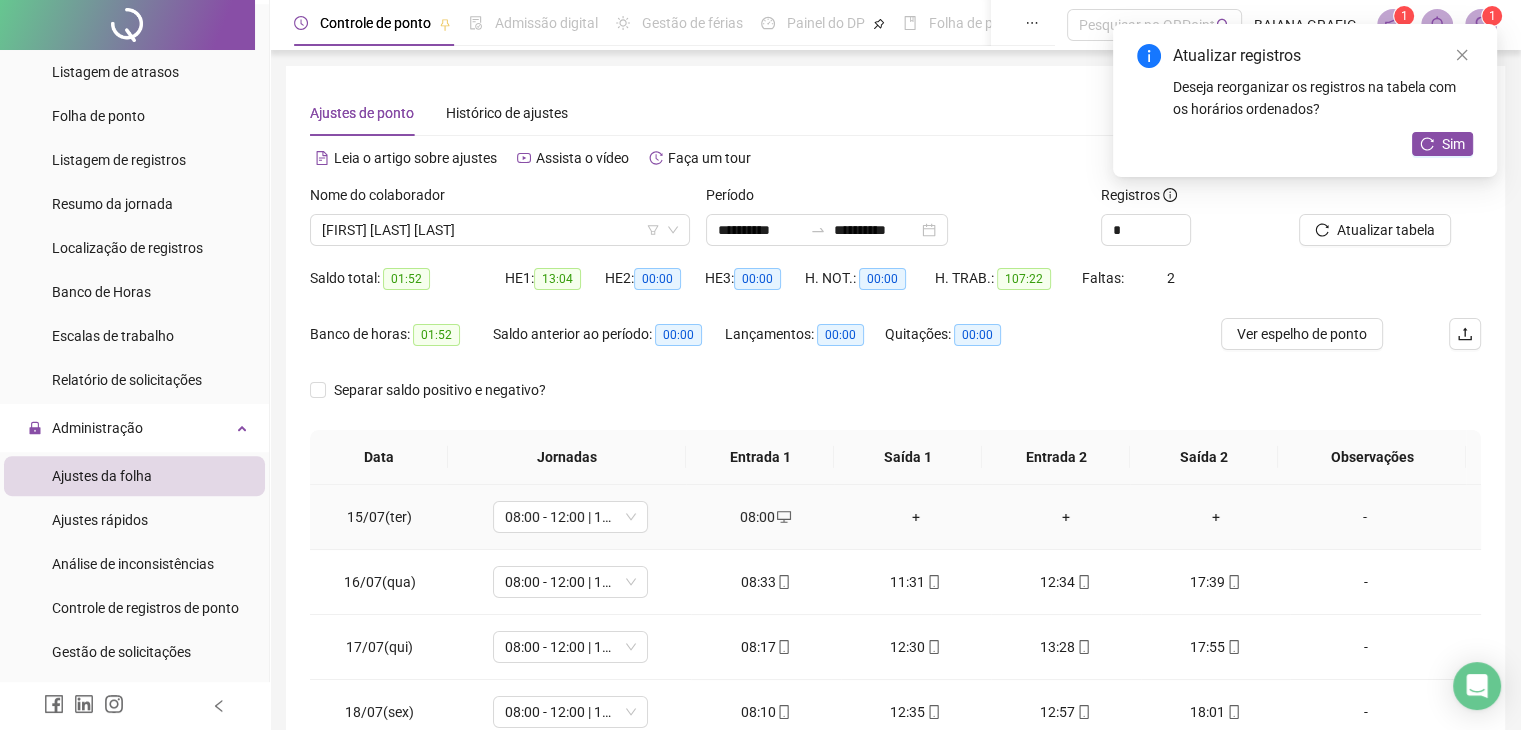 click on "+" at bounding box center (916, 517) 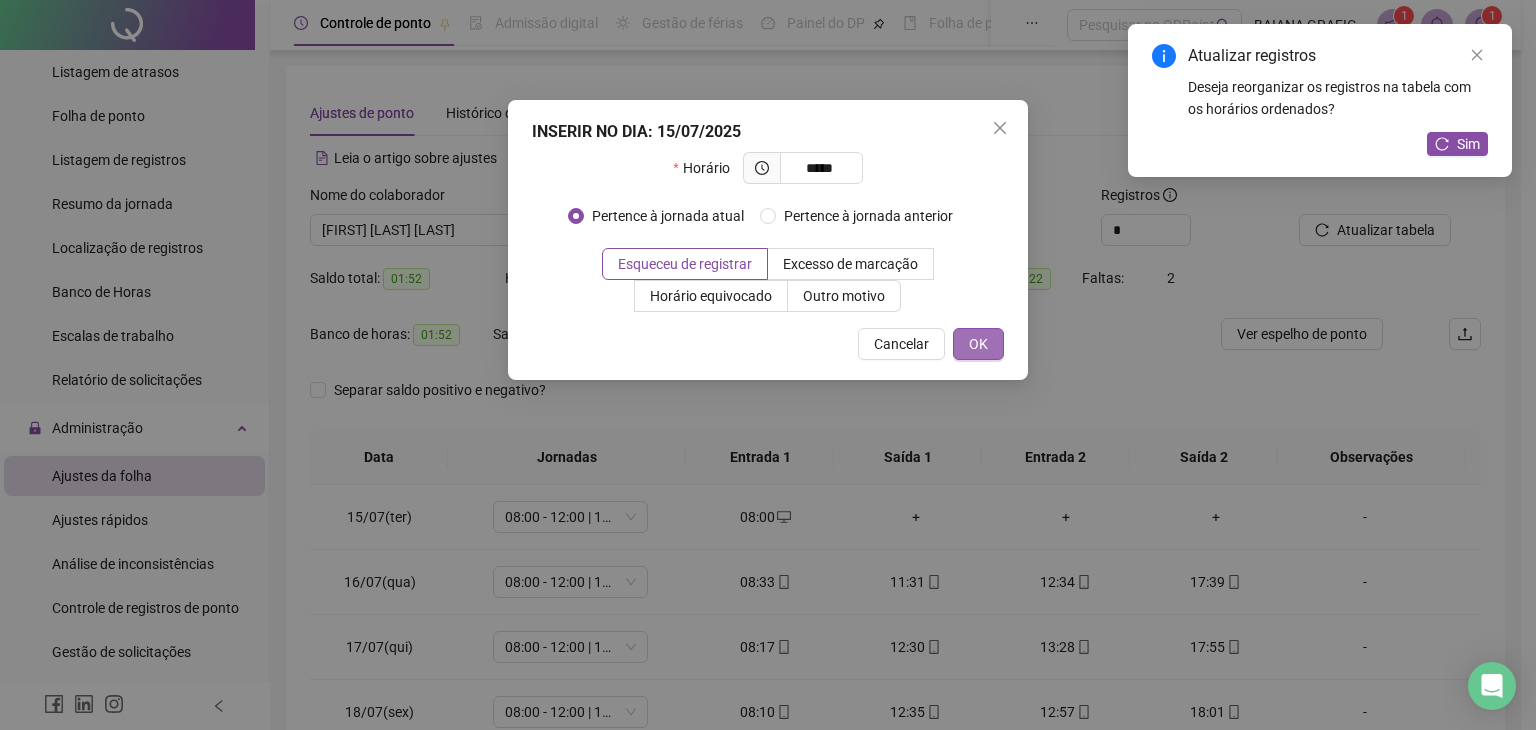 type on "*****" 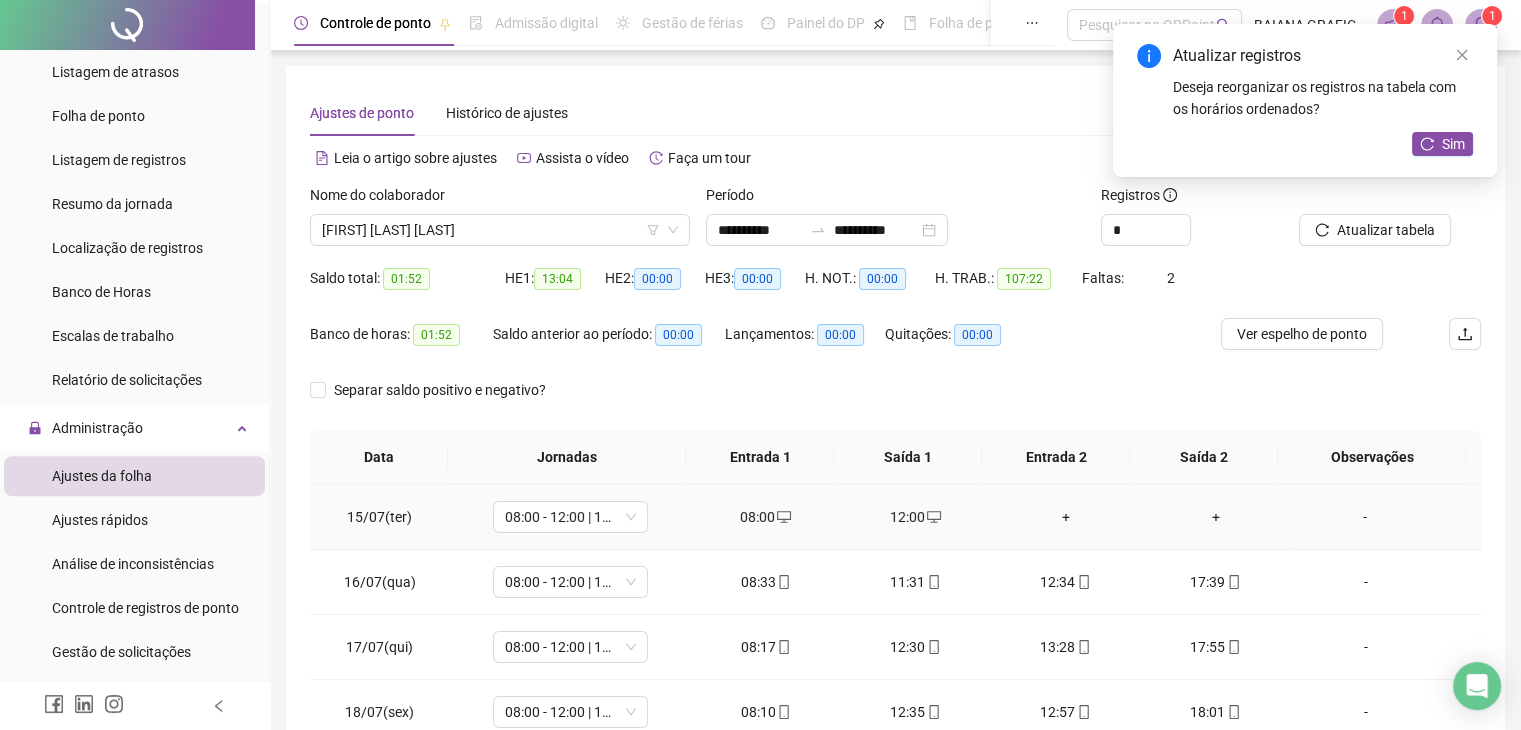 click on "+" at bounding box center [1066, 517] 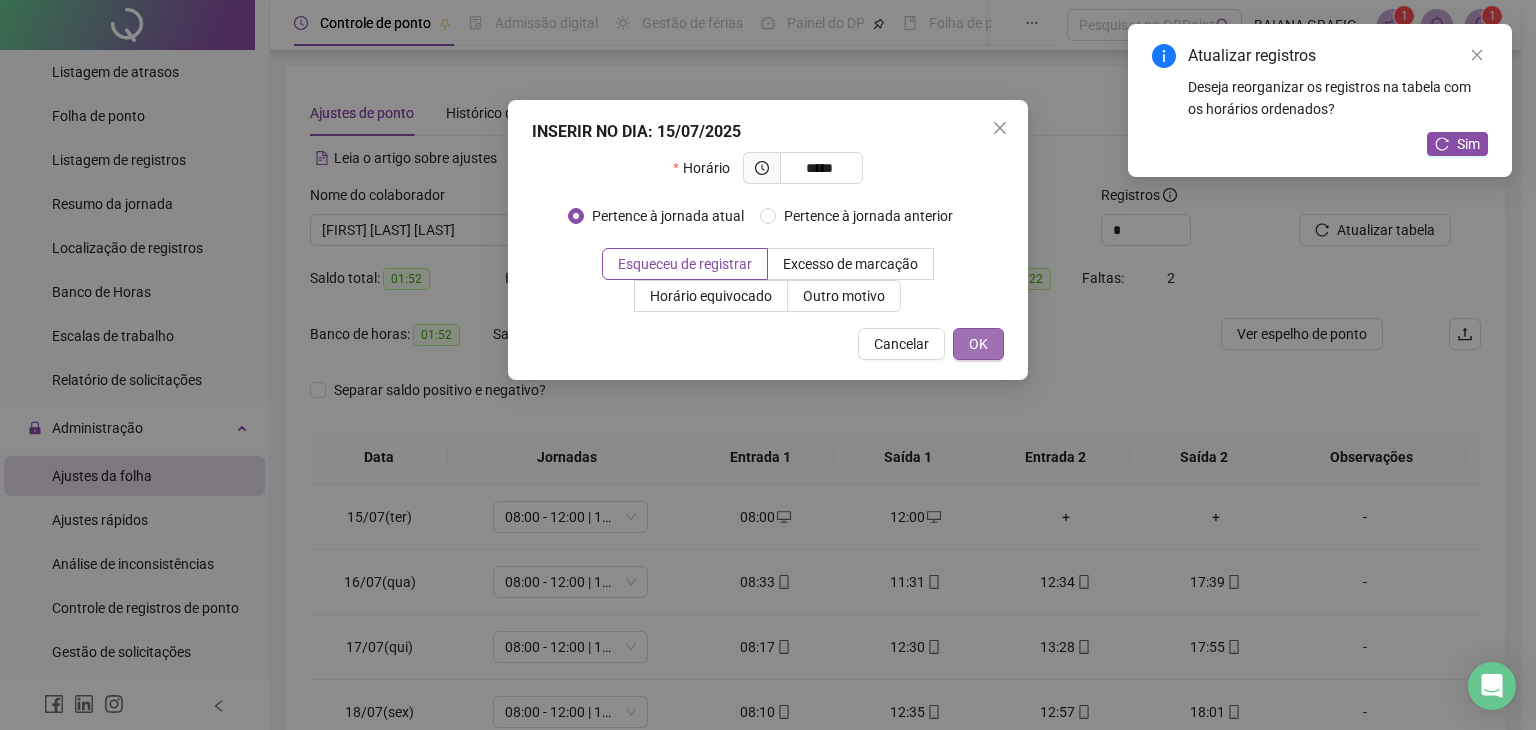 type on "*****" 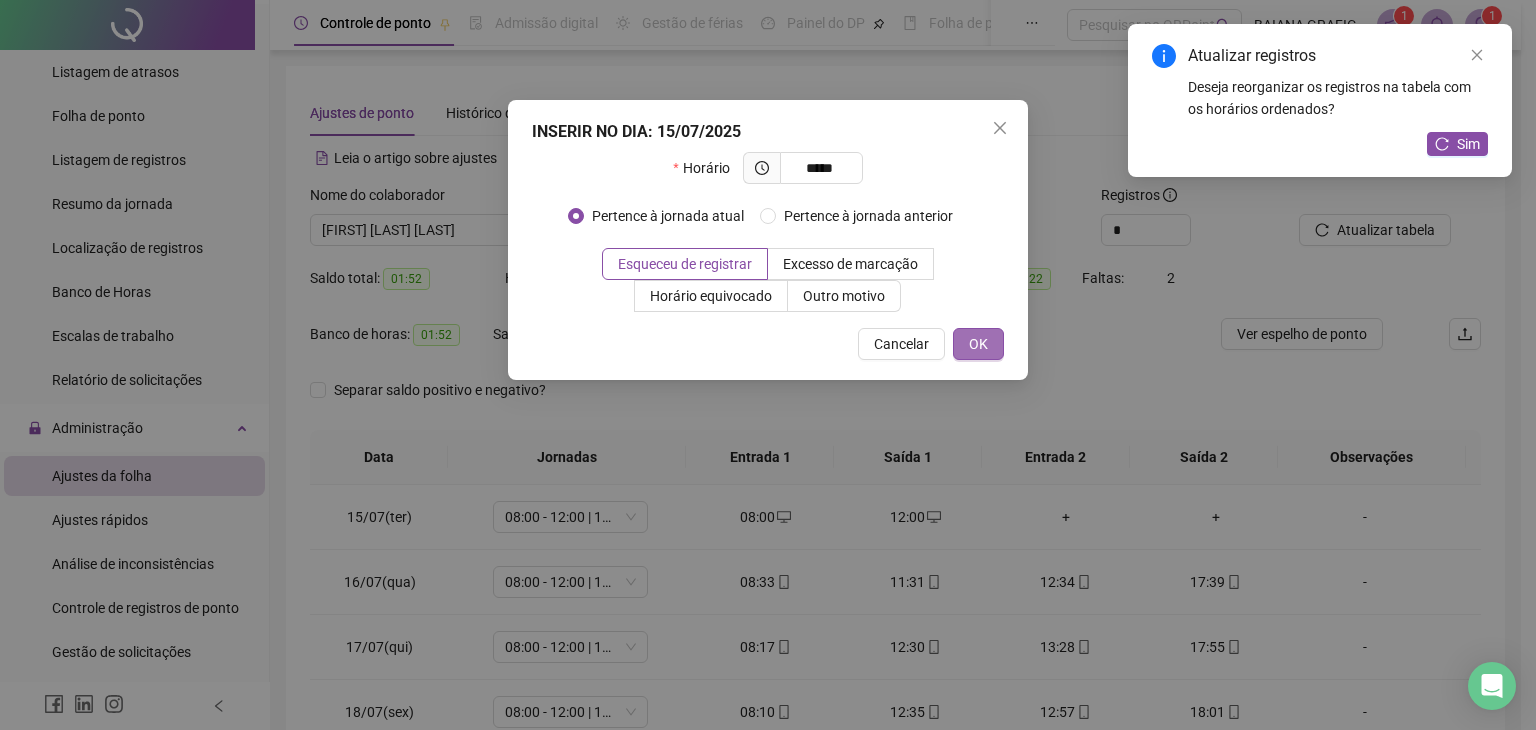 click on "OK" at bounding box center [978, 344] 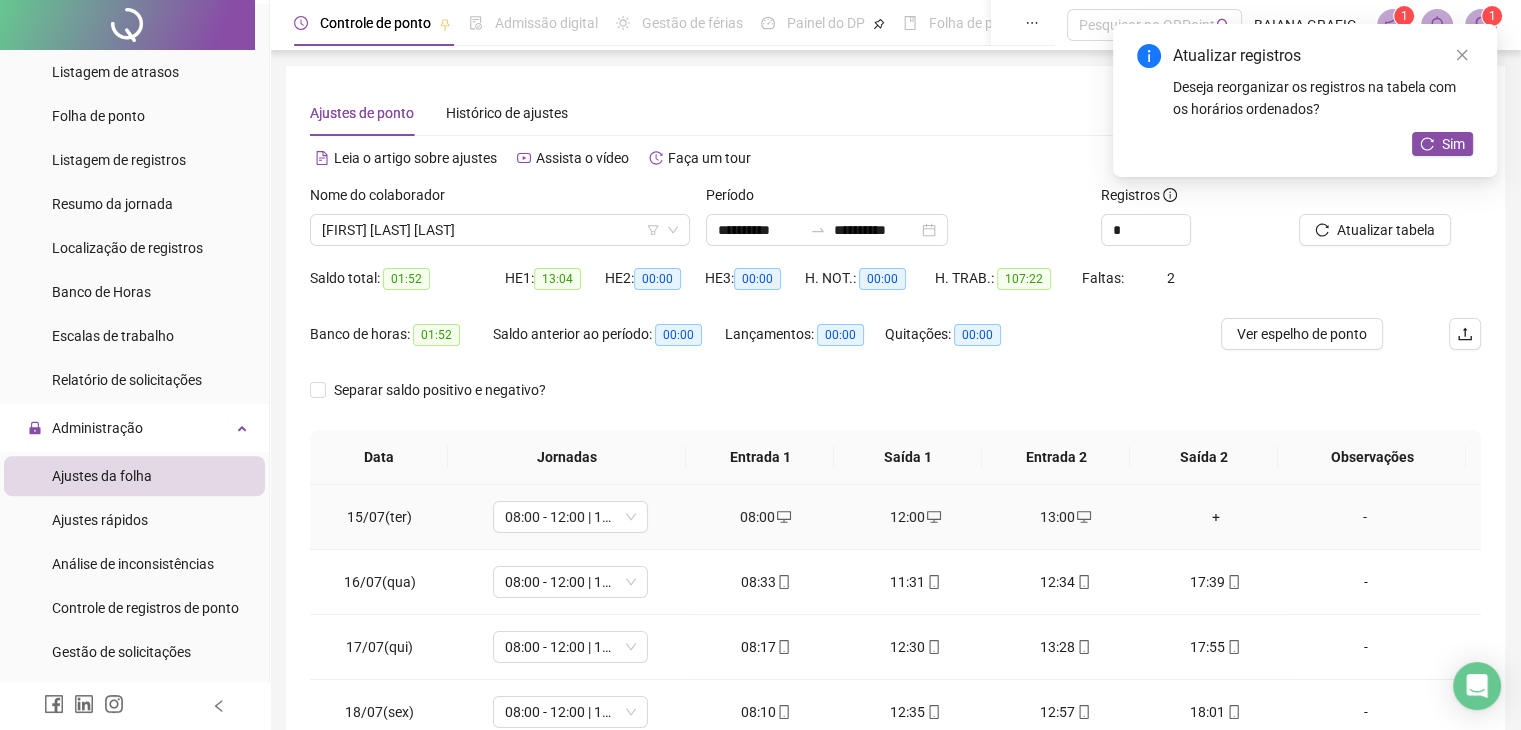 click on "+" at bounding box center (1216, 517) 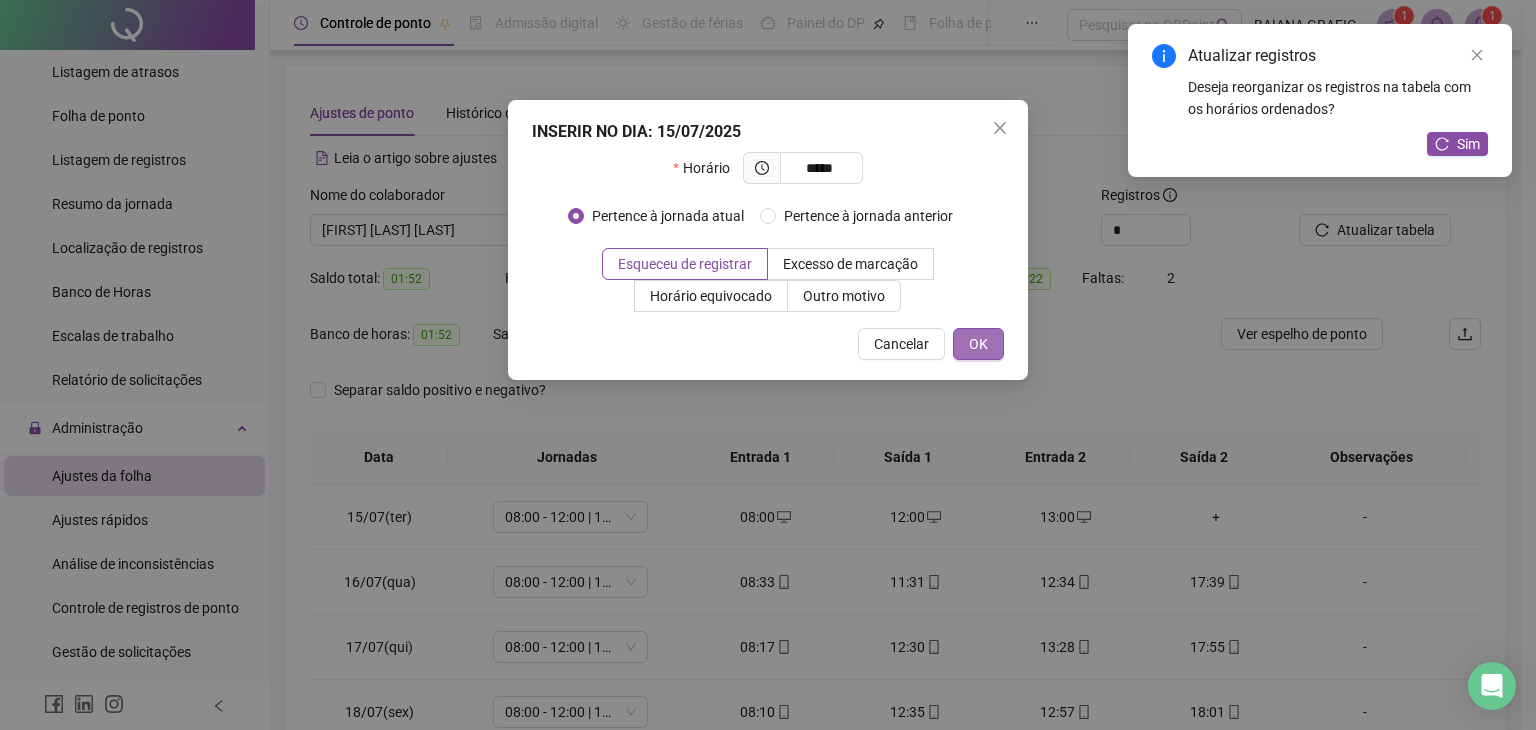 type on "*****" 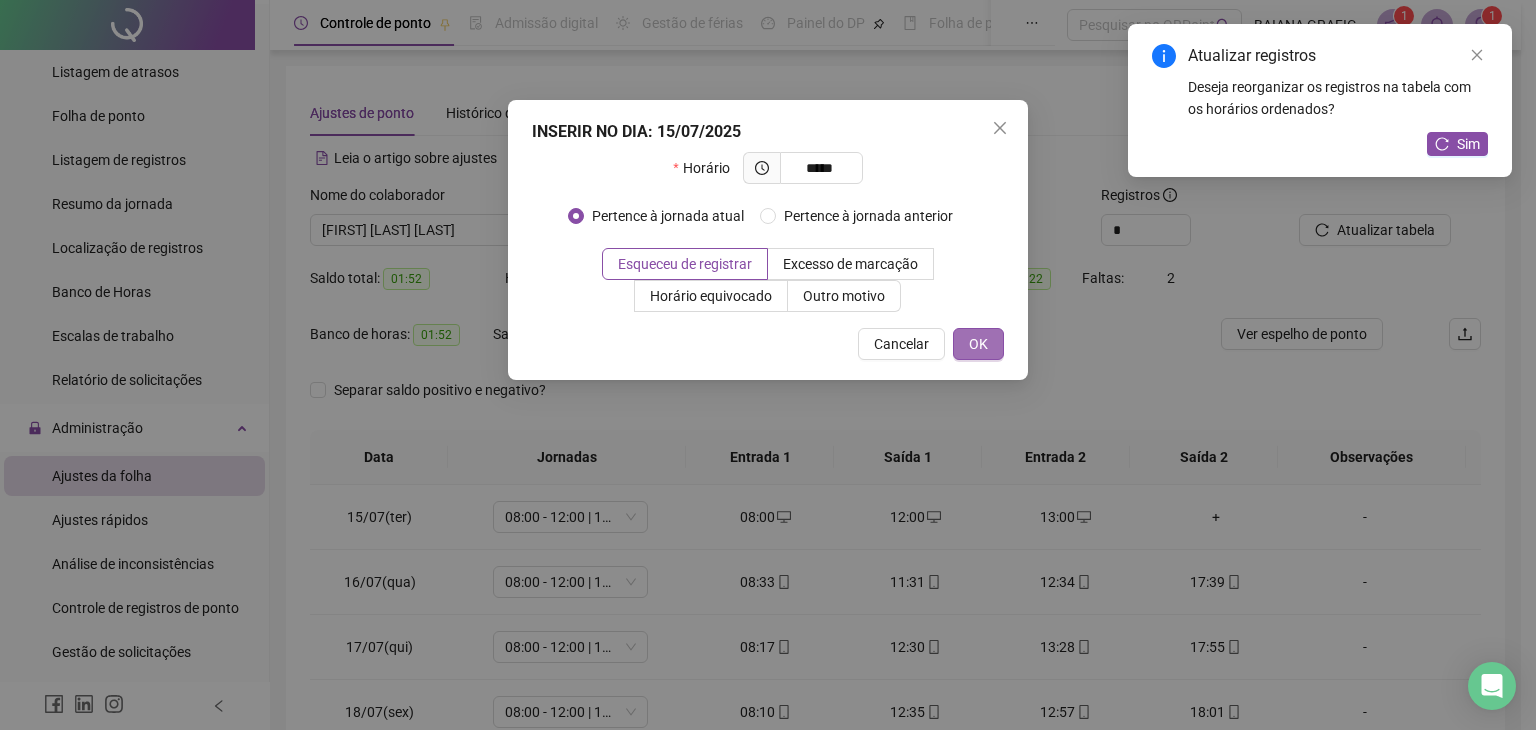 click on "OK" at bounding box center (978, 344) 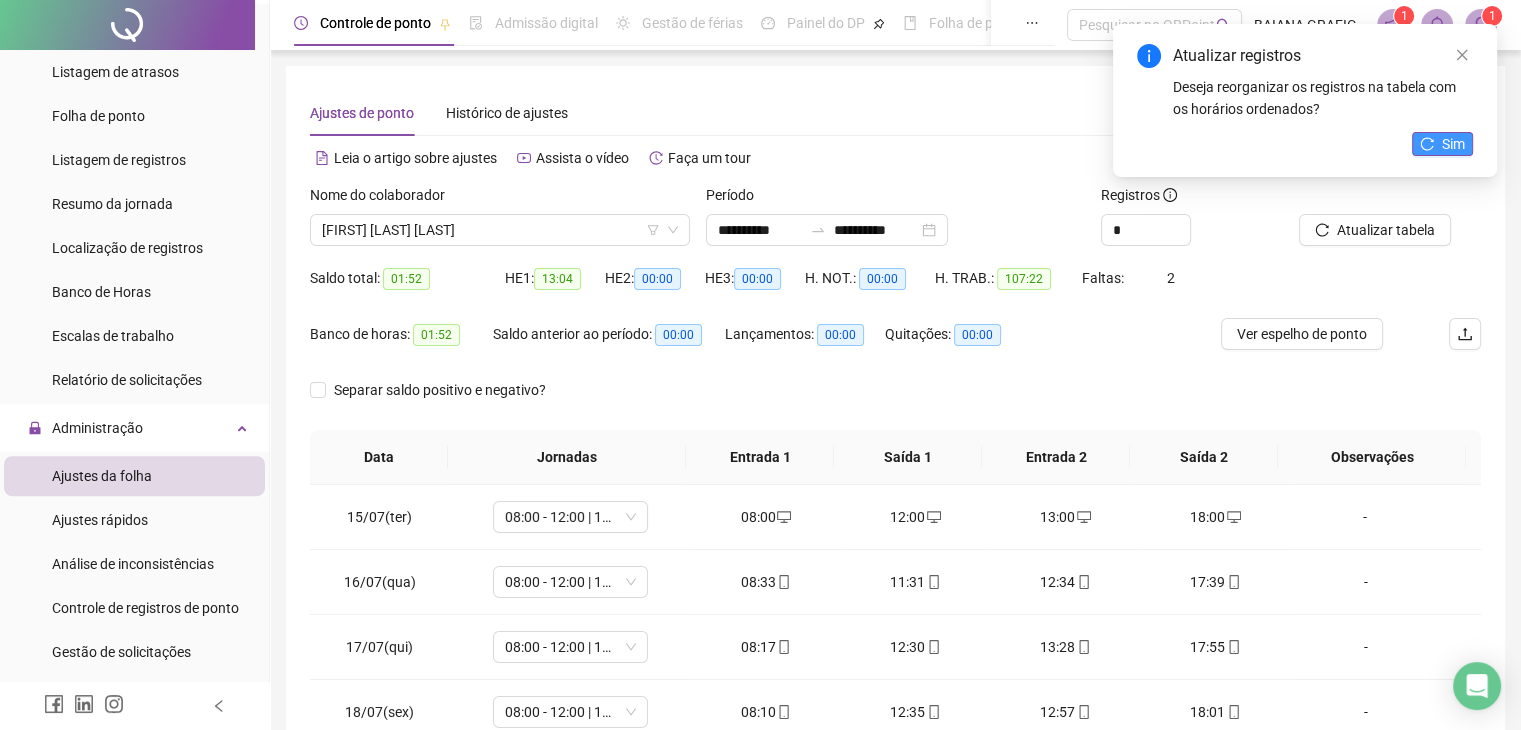 click on "Sim" at bounding box center (1453, 144) 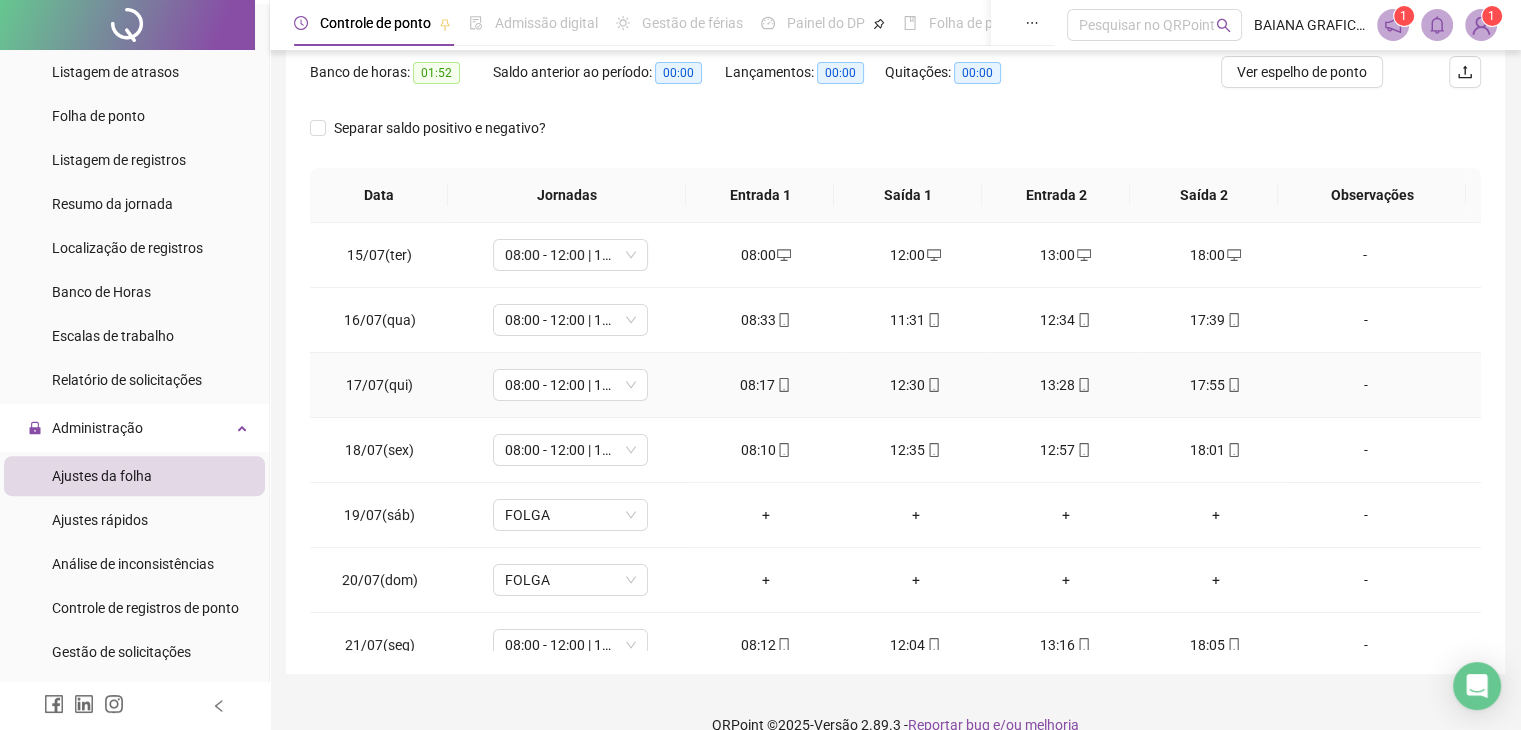scroll, scrollTop: 292, scrollLeft: 0, axis: vertical 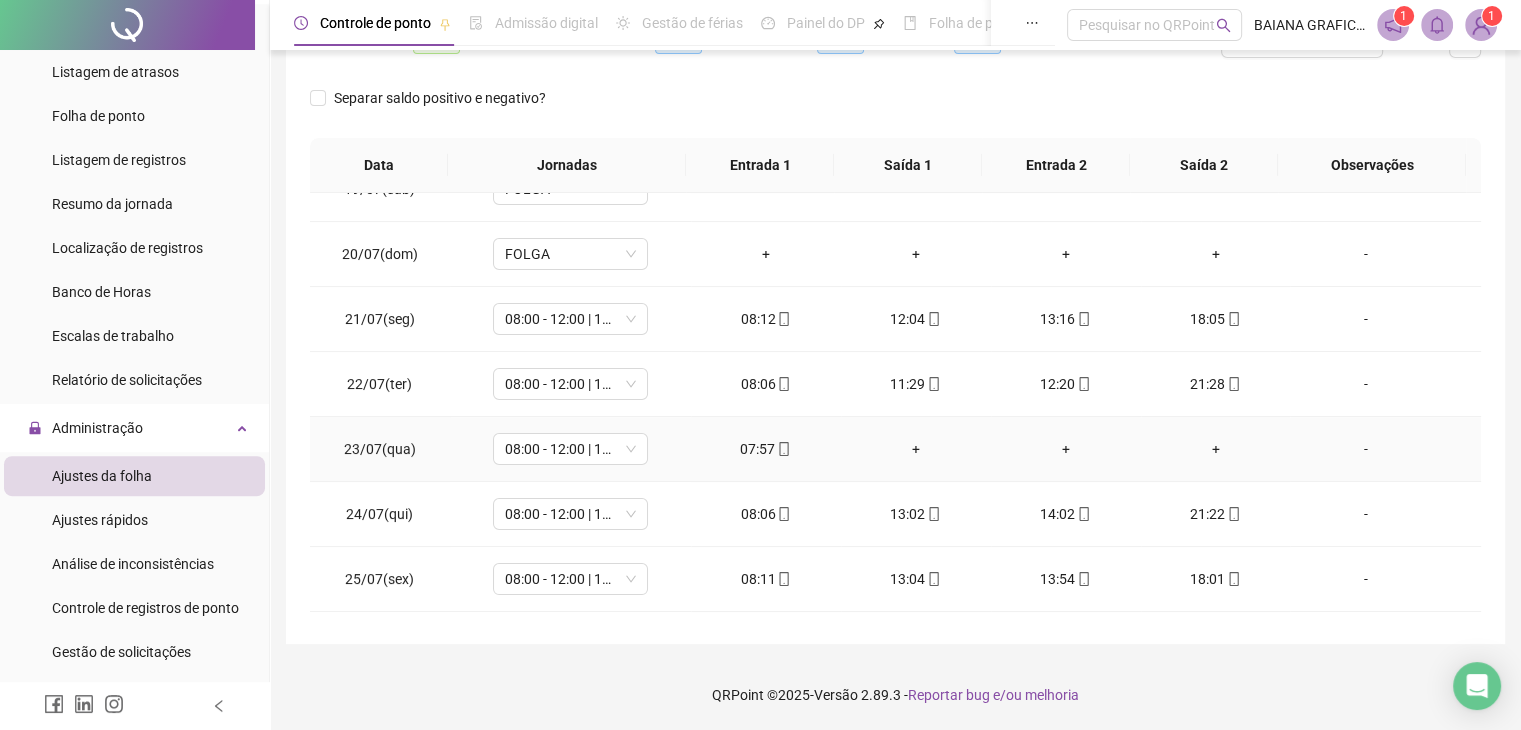 click on "+" at bounding box center (916, 449) 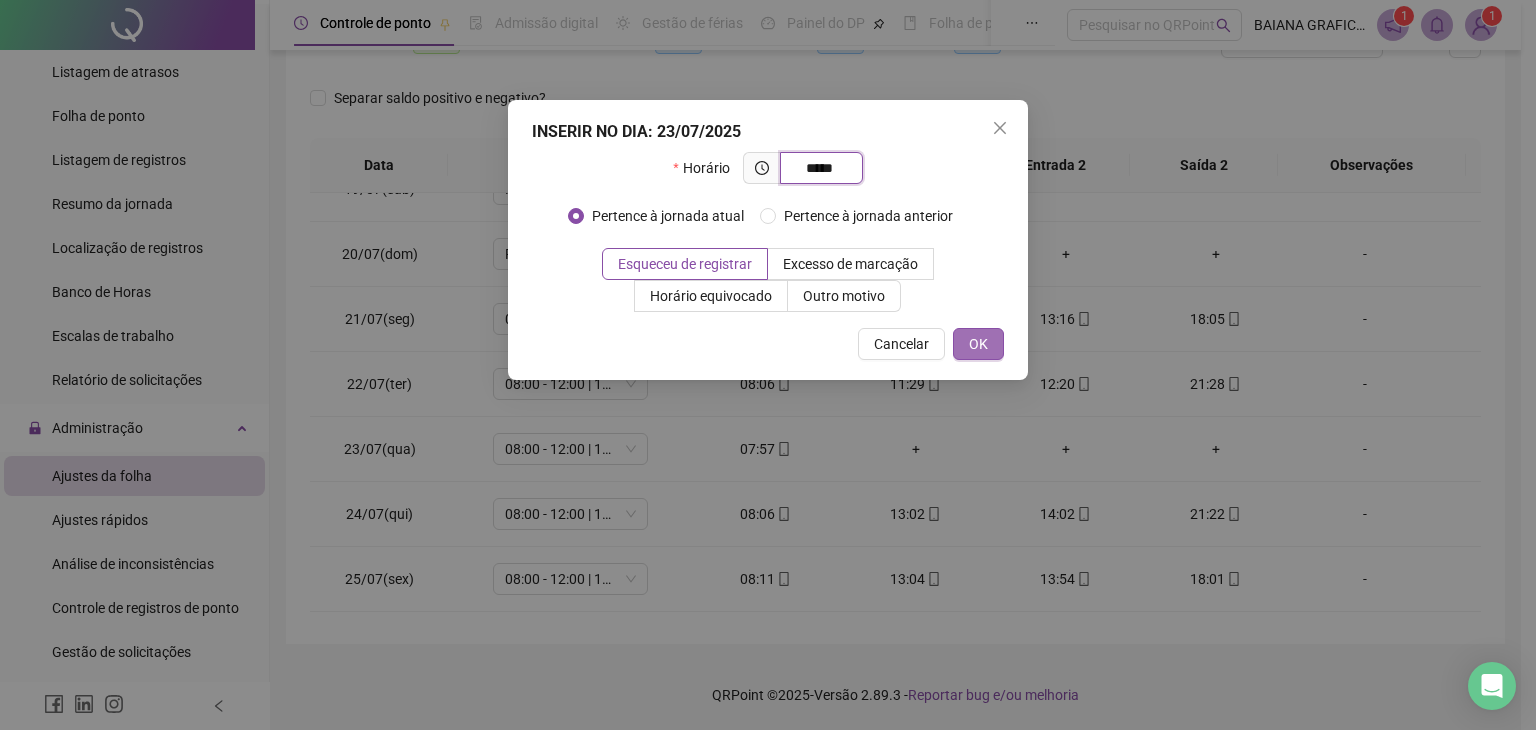 type on "*****" 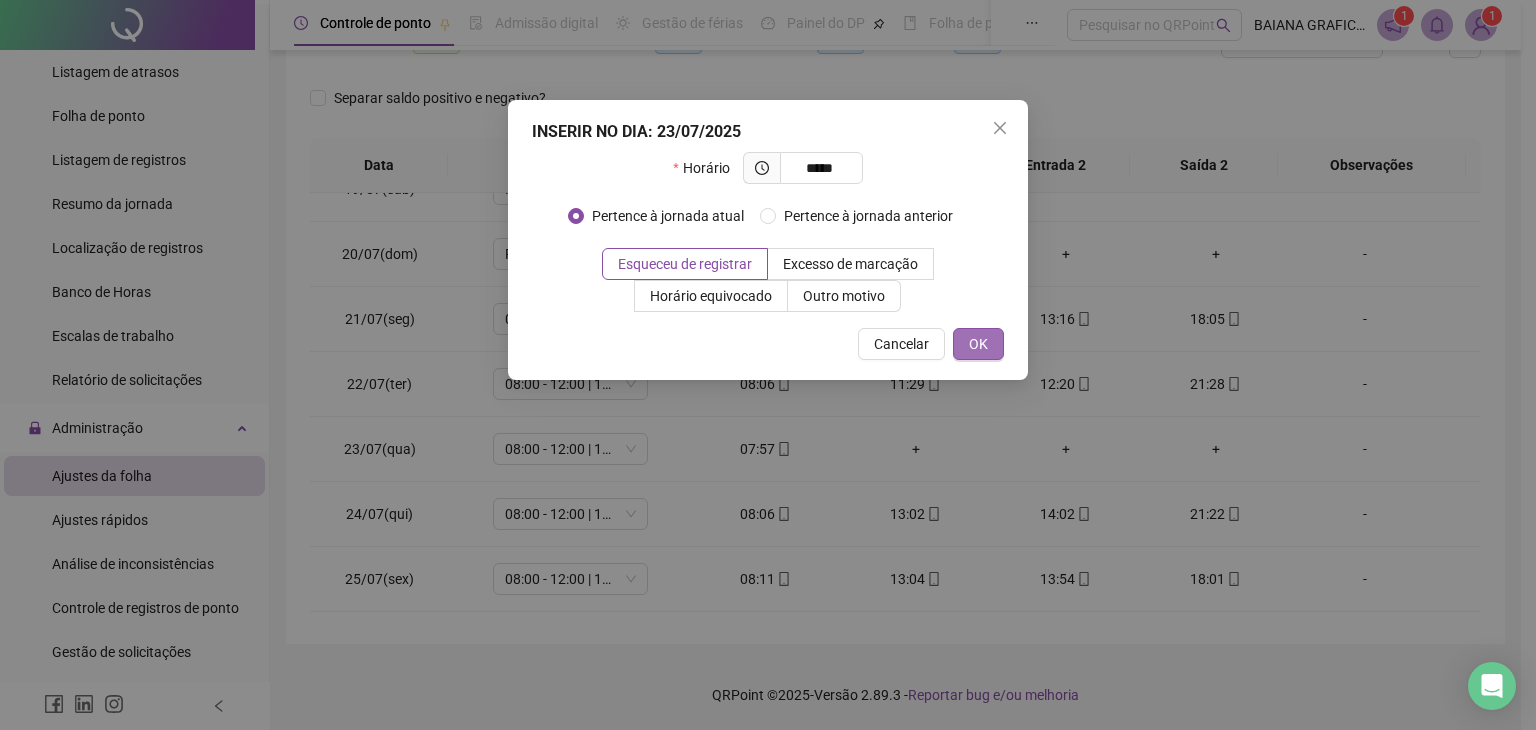 click on "OK" at bounding box center [978, 344] 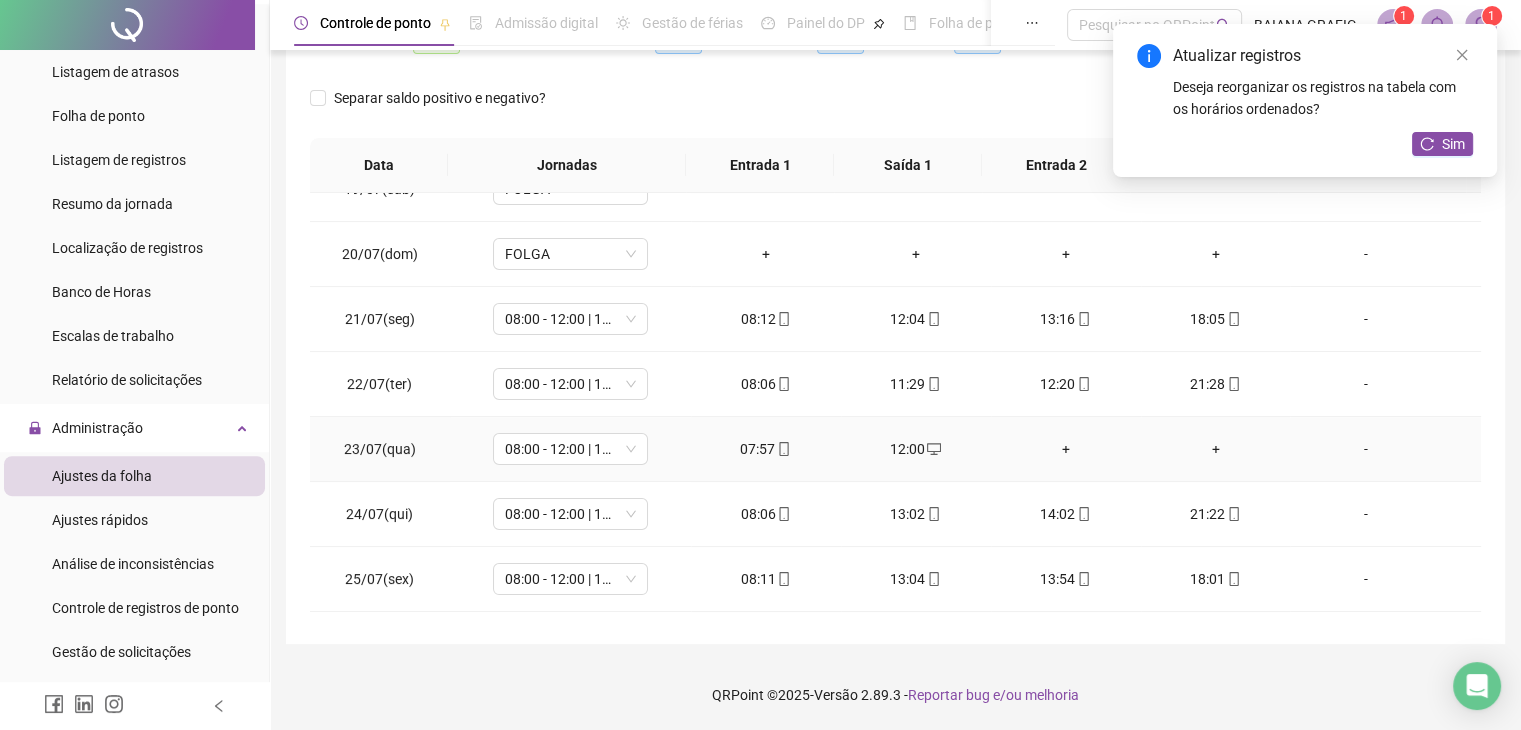 click on "+" at bounding box center (1066, 449) 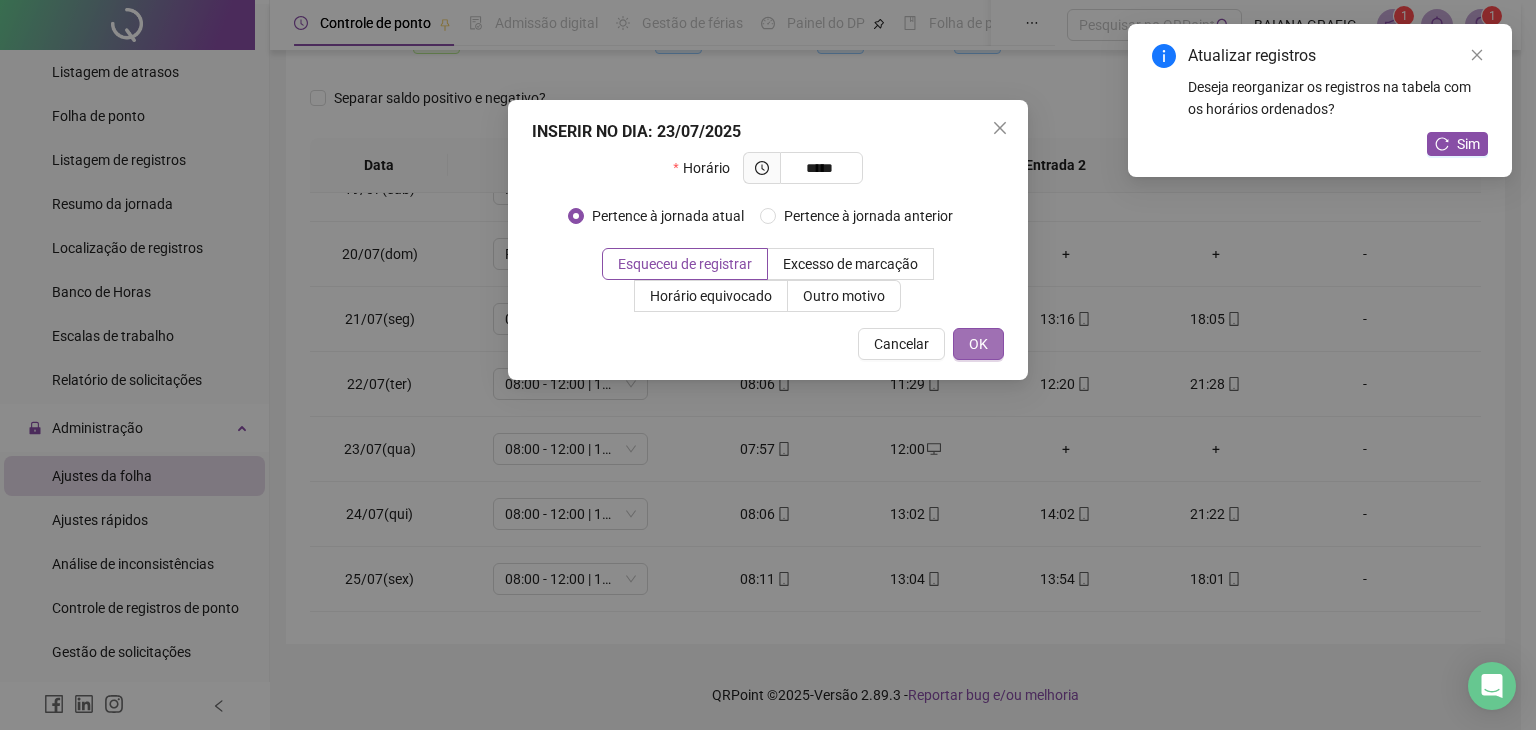 type on "*****" 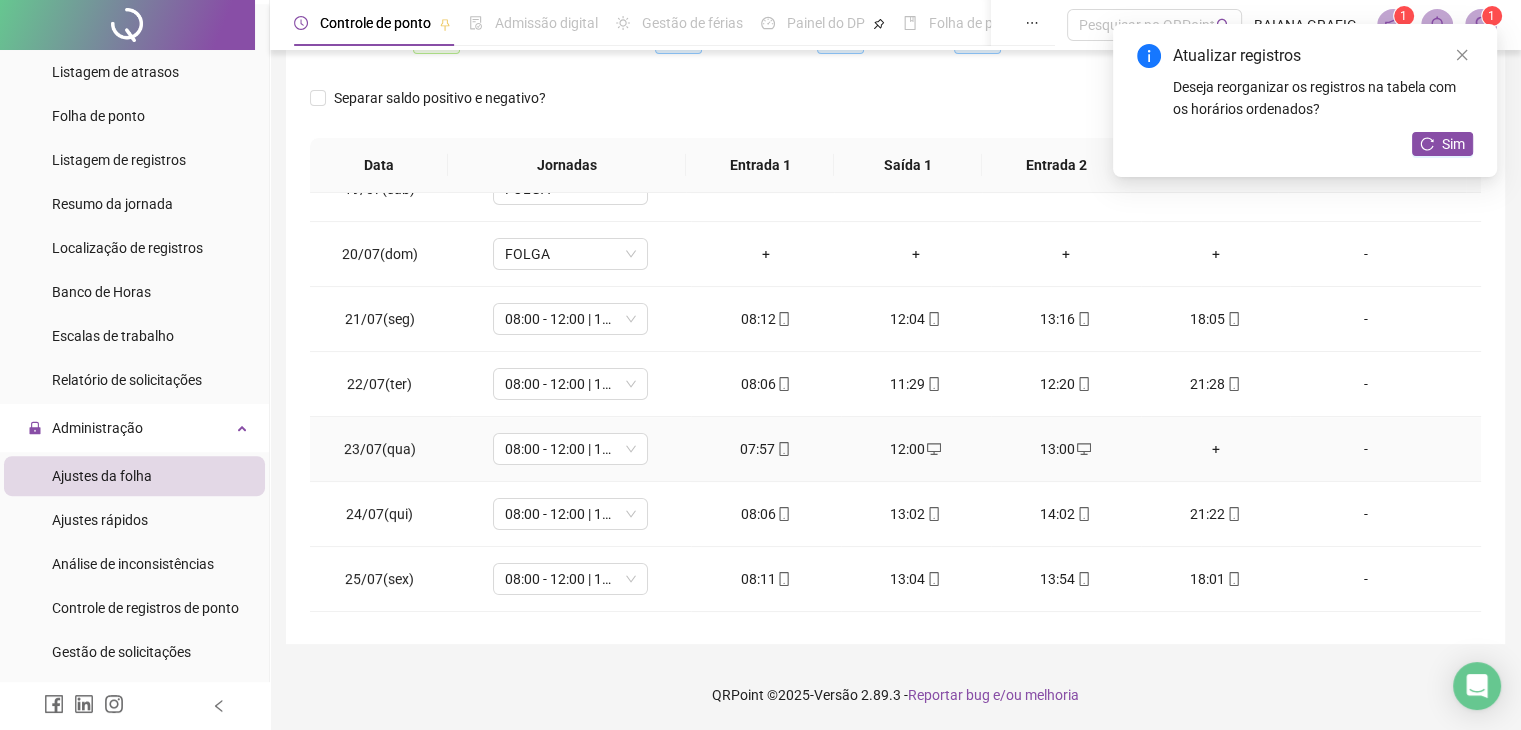 click on "+" at bounding box center [1216, 449] 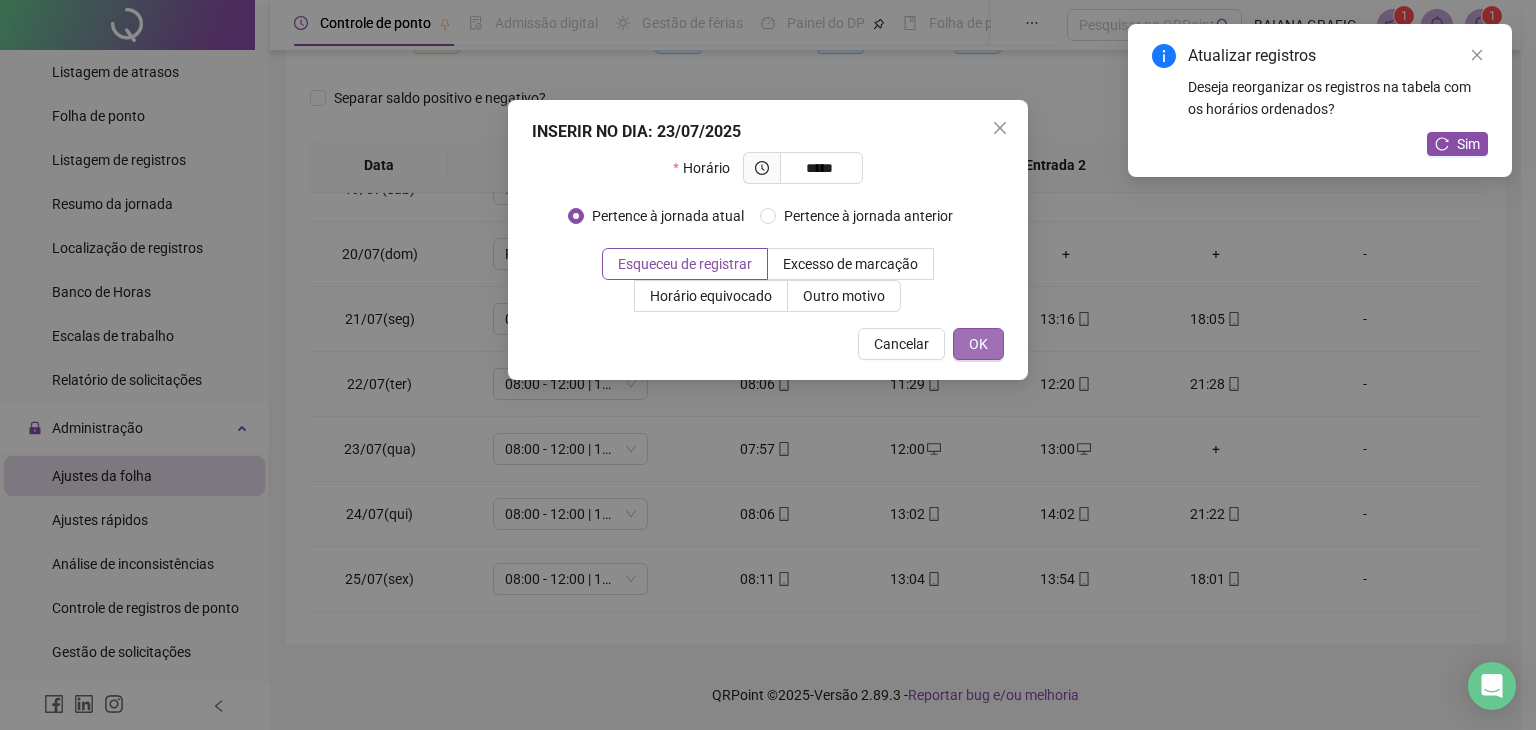 type on "*****" 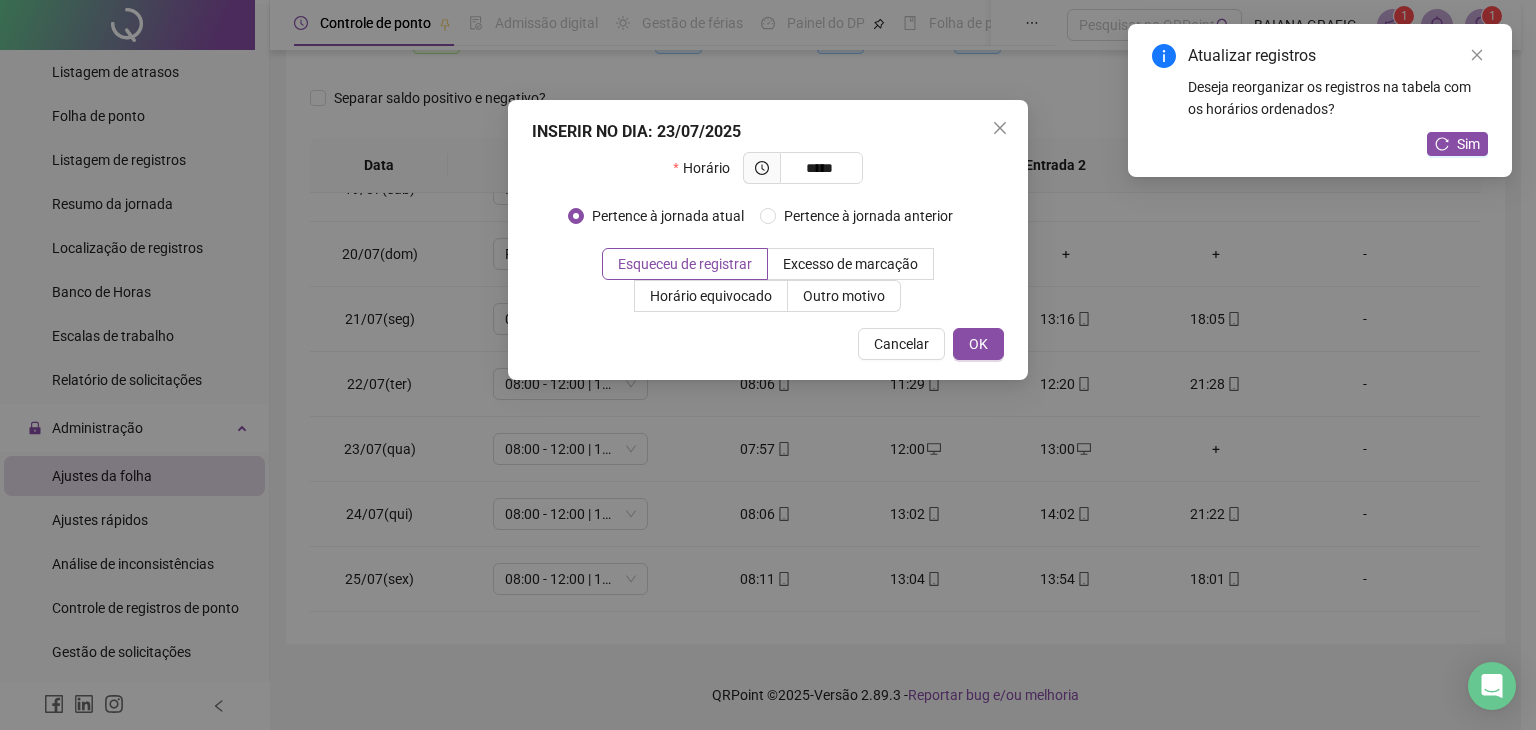 drag, startPoint x: 991, startPoint y: 331, endPoint x: 1005, endPoint y: 329, distance: 14.142136 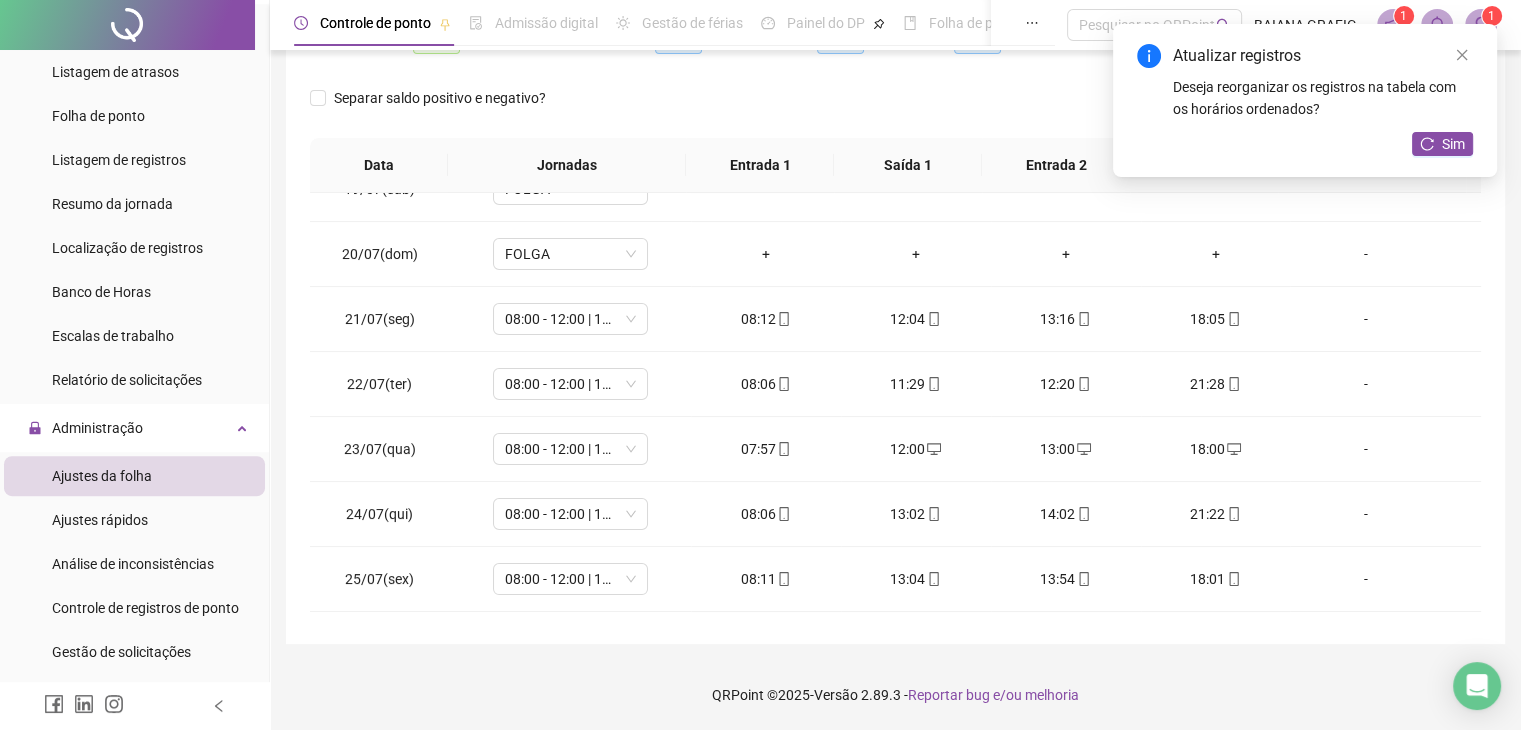 click on "Atualizar registros Deseja reorganizar os registros na tabela com os horários ordenados? Sim" at bounding box center [1305, 100] 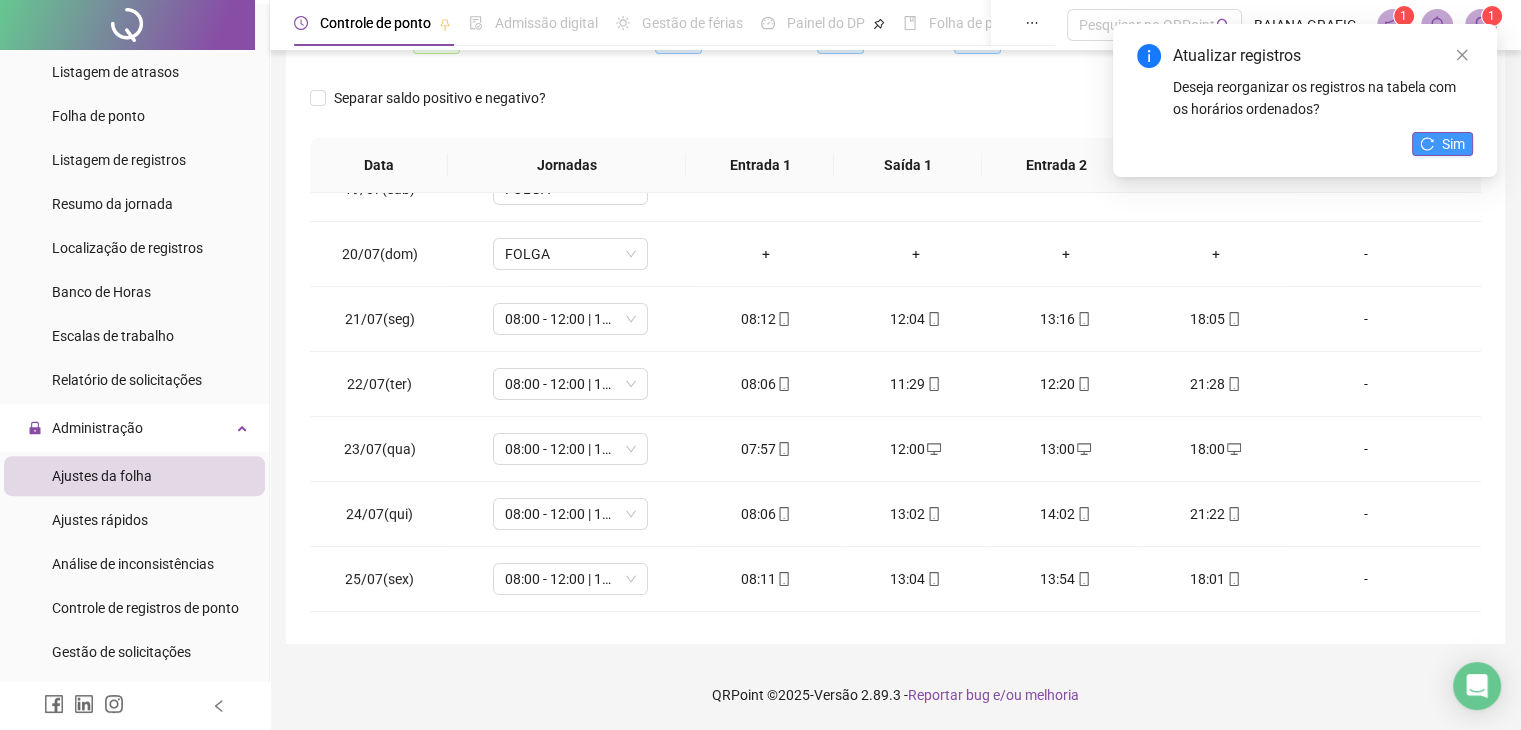 click on "Sim" at bounding box center (1453, 144) 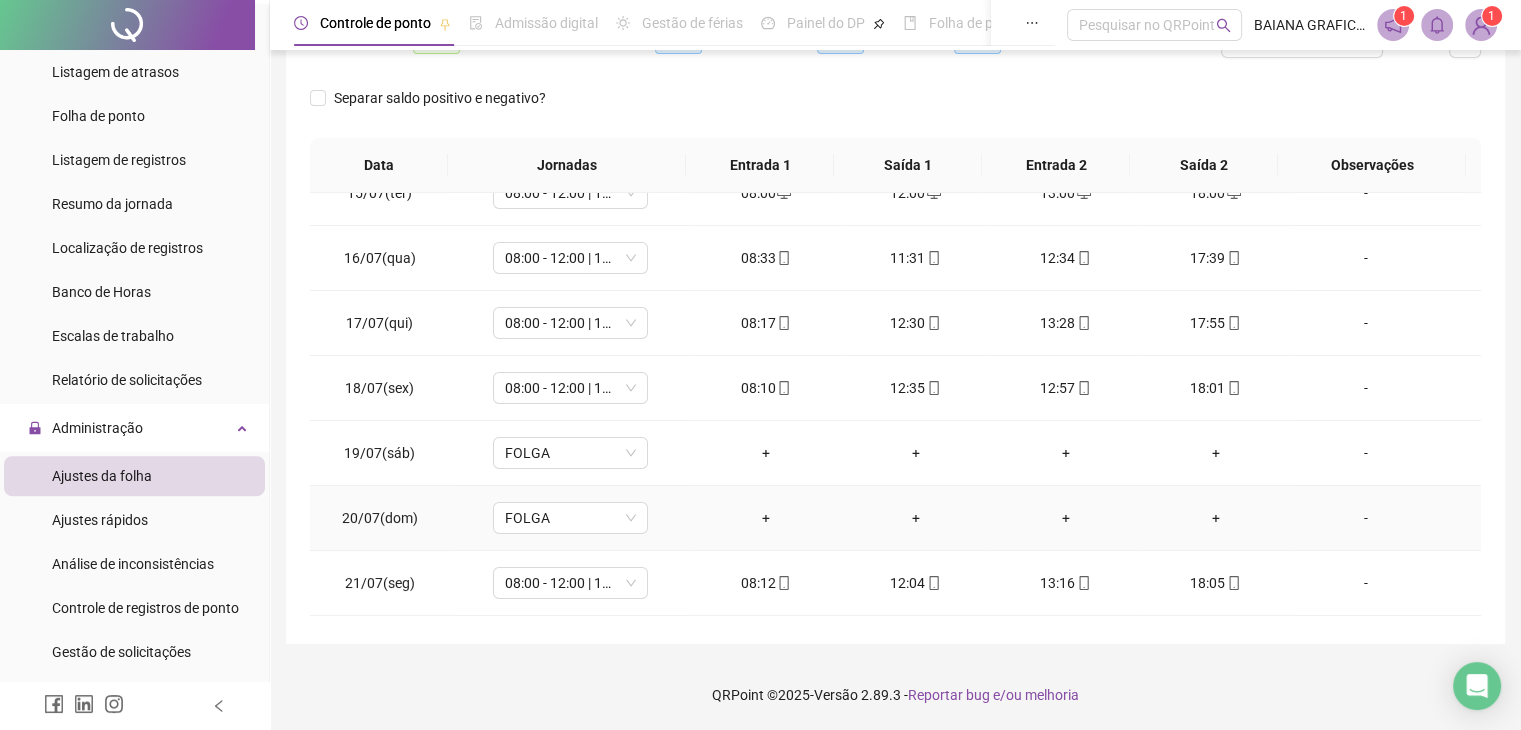 scroll, scrollTop: 0, scrollLeft: 0, axis: both 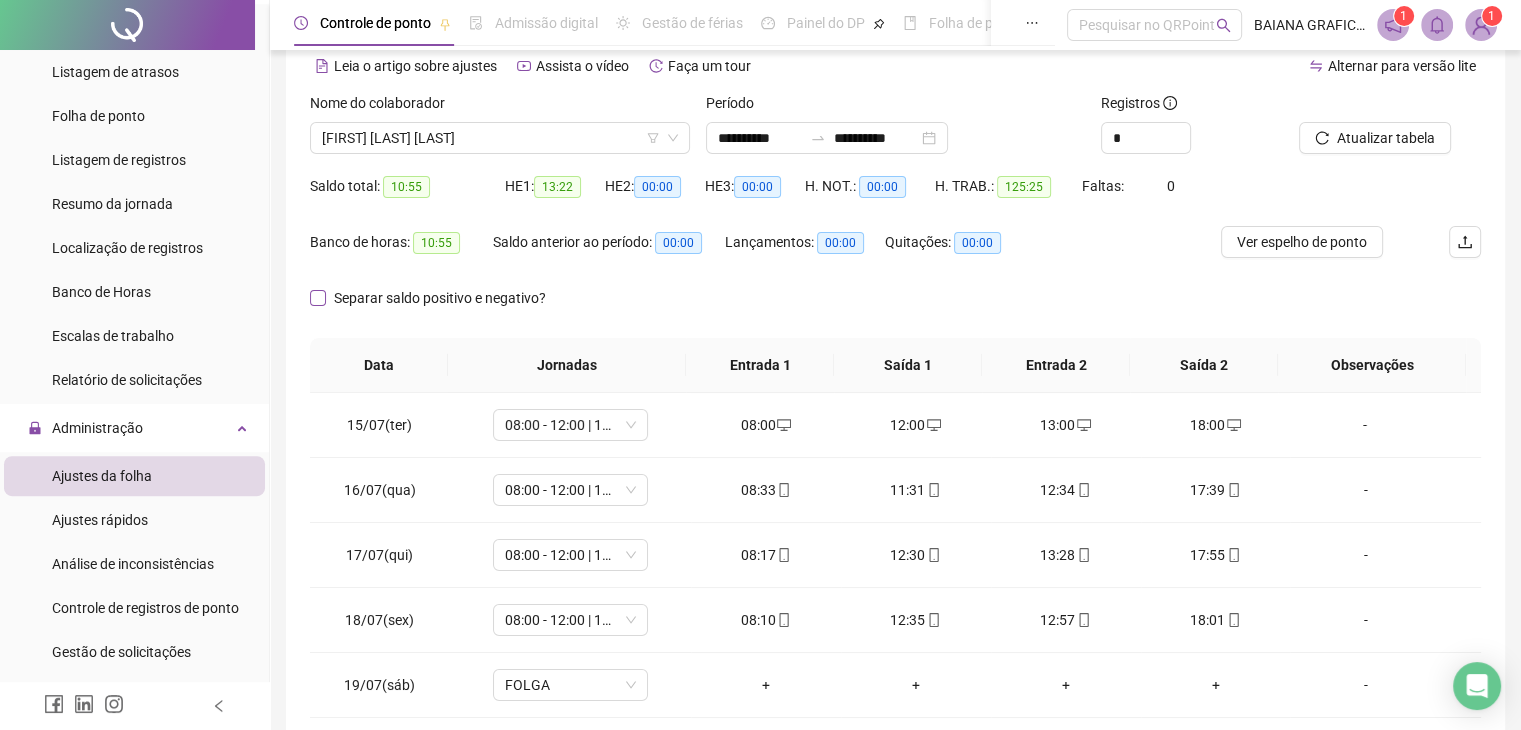 click on "Separar saldo positivo e negativo?" at bounding box center (440, 298) 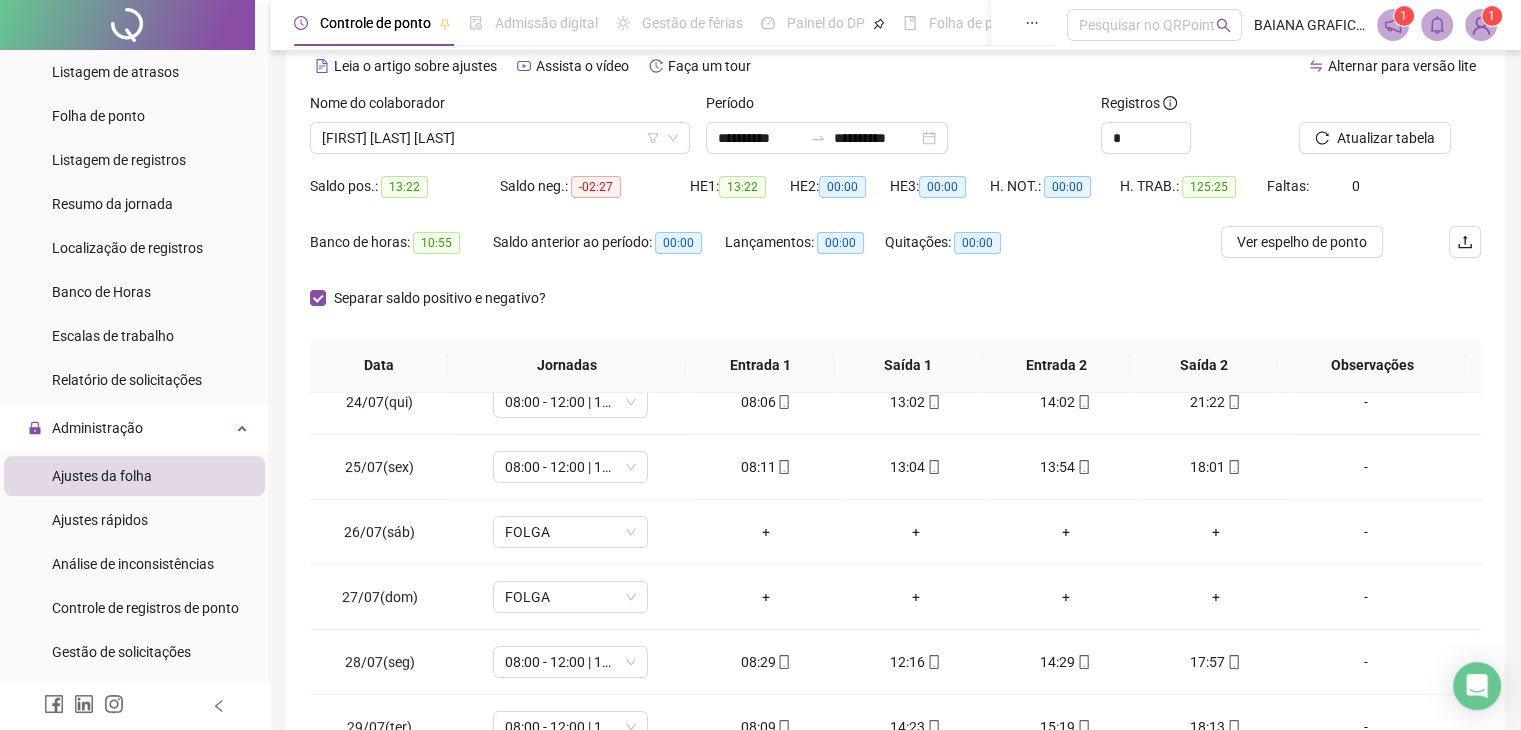 scroll, scrollTop: 674, scrollLeft: 0, axis: vertical 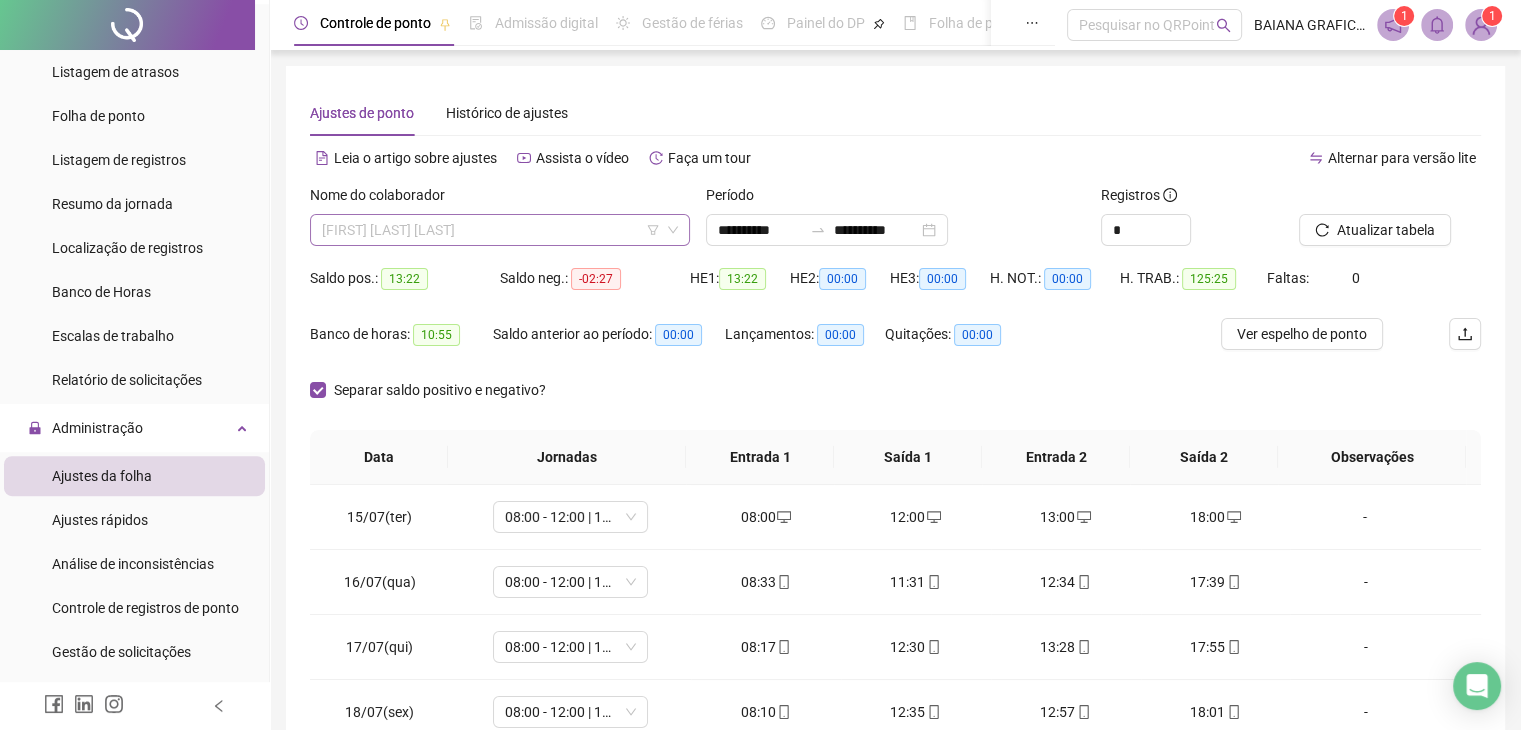 click on "[FIRST] [LAST] [LAST]" at bounding box center [500, 230] 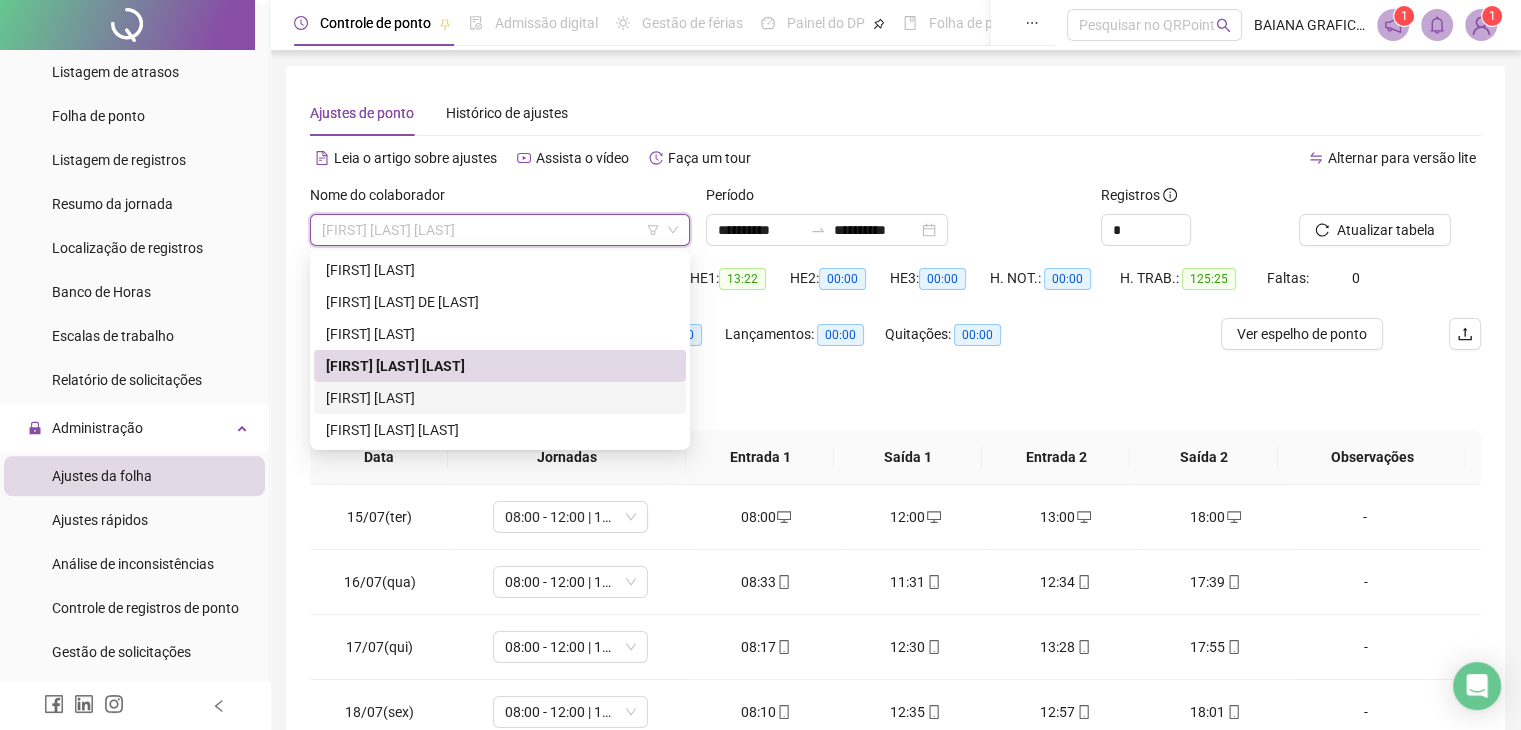 click on "[FIRST] [LAST]" at bounding box center (500, 398) 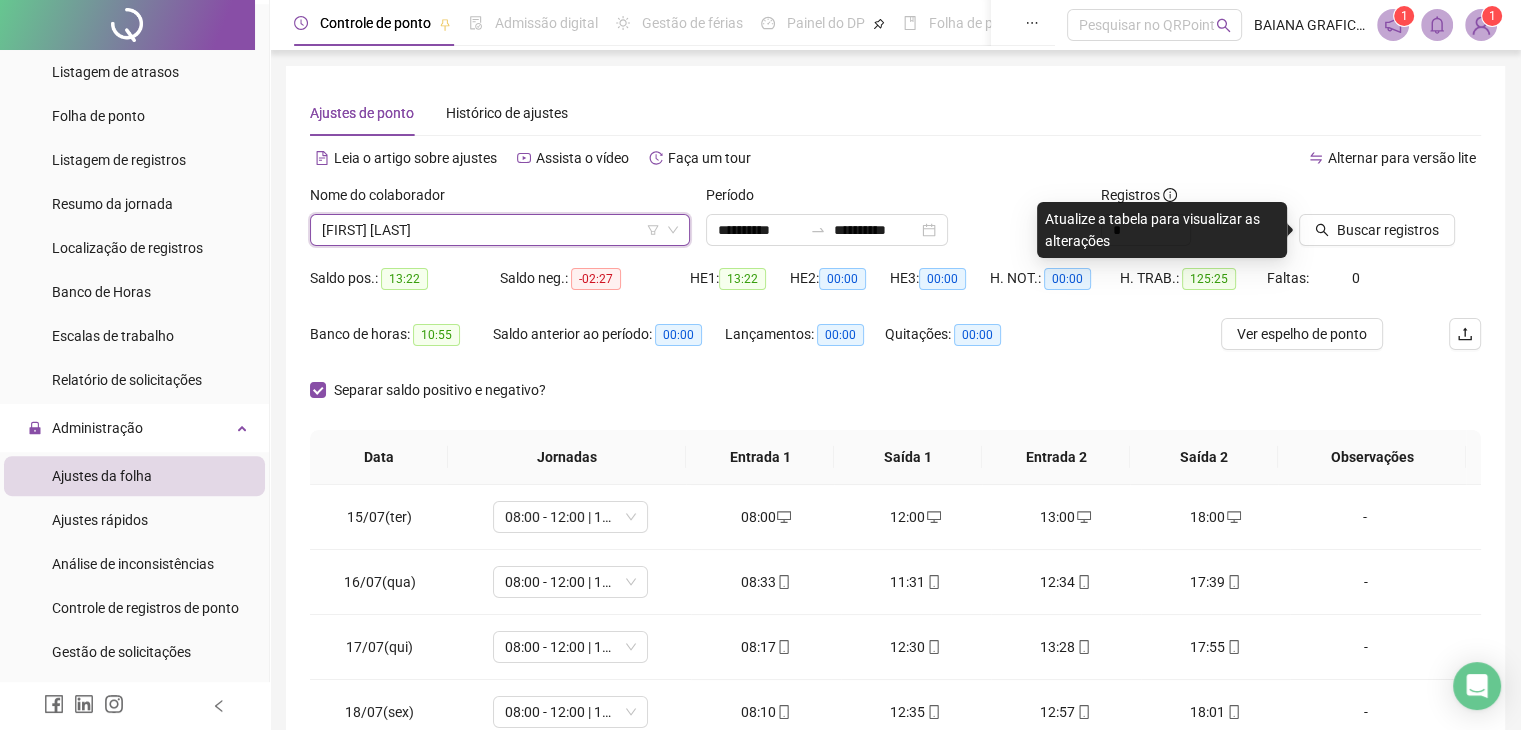 drag, startPoint x: 1352, startPoint y: 234, endPoint x: 1251, endPoint y: 269, distance: 106.89247 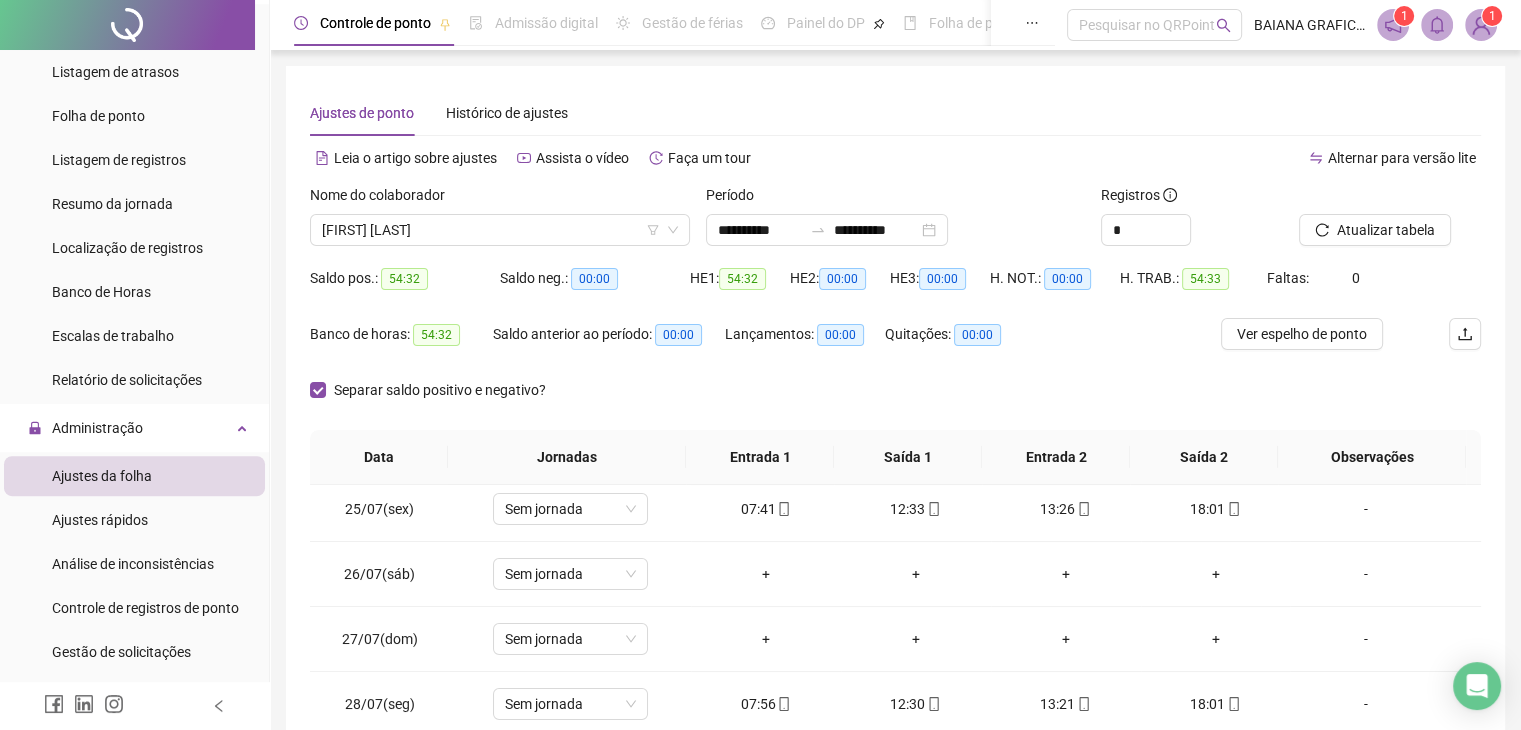scroll, scrollTop: 156, scrollLeft: 0, axis: vertical 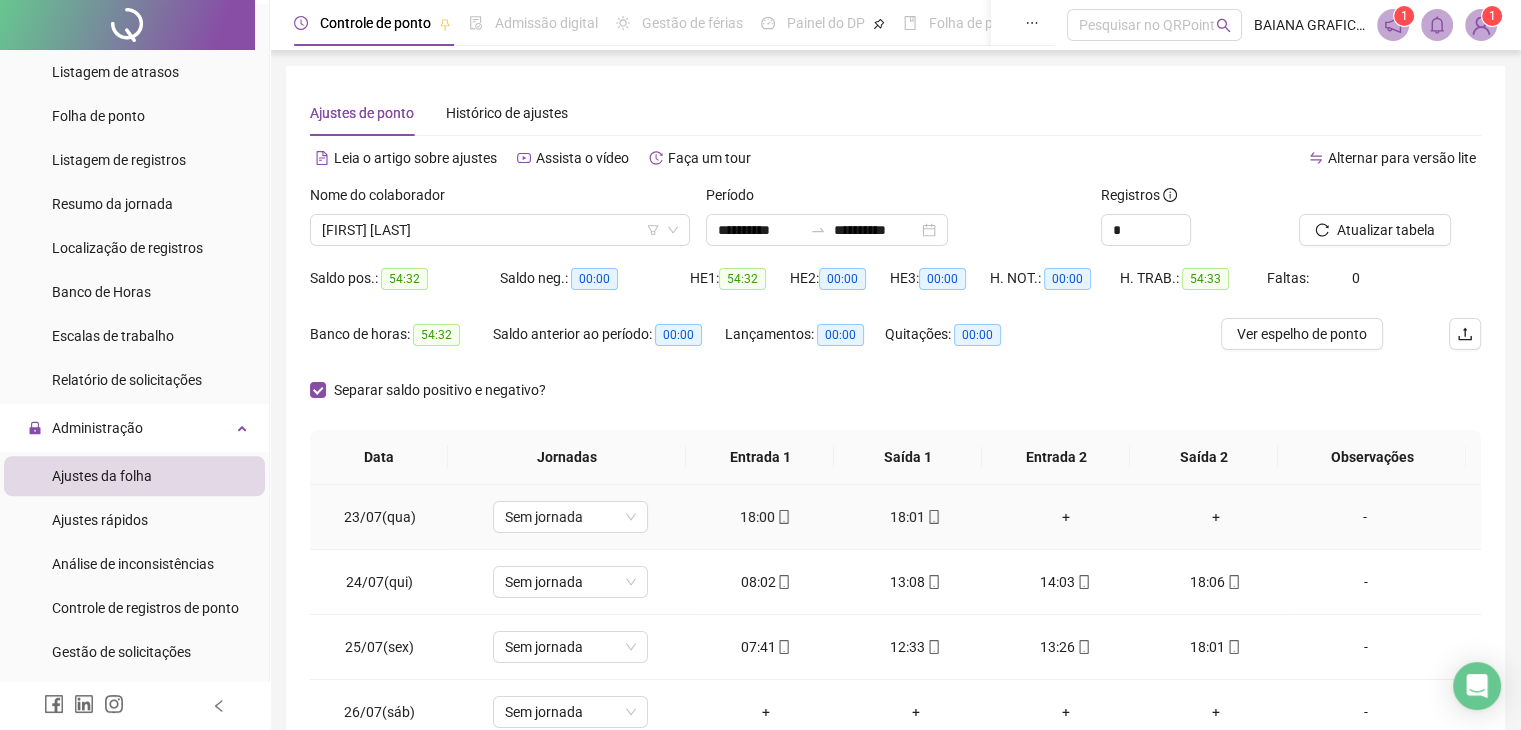 click on "+" at bounding box center [1216, 517] 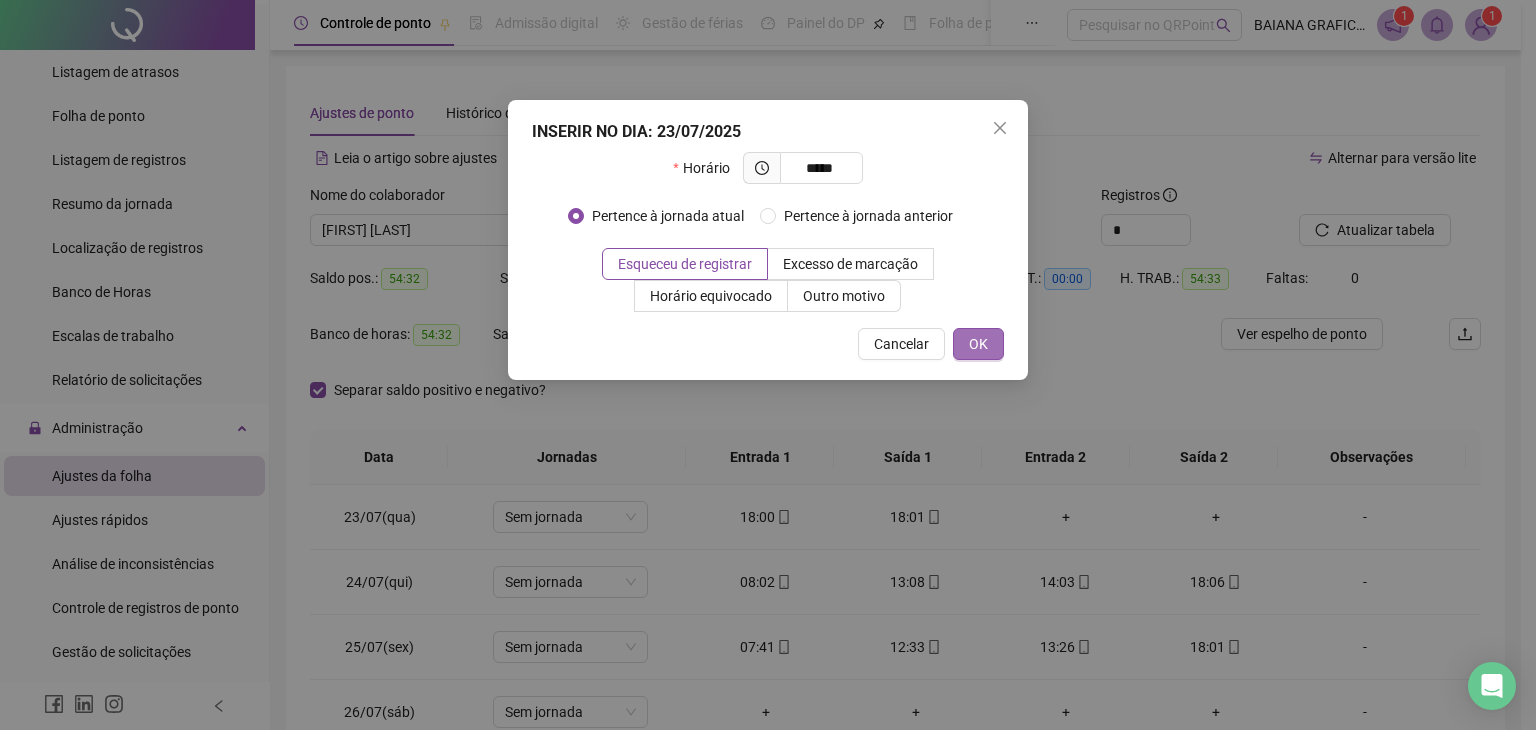 type on "*****" 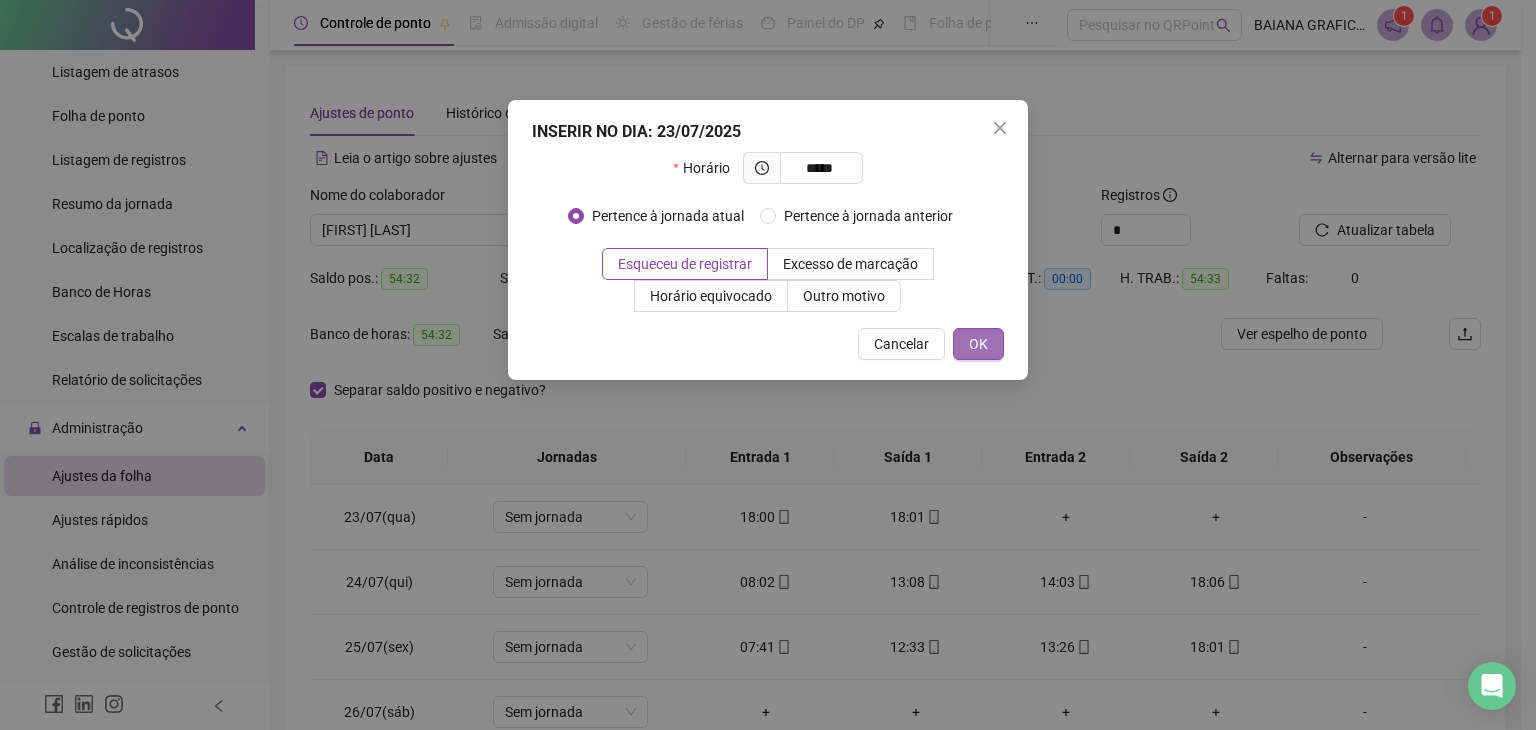 click on "OK" at bounding box center [978, 344] 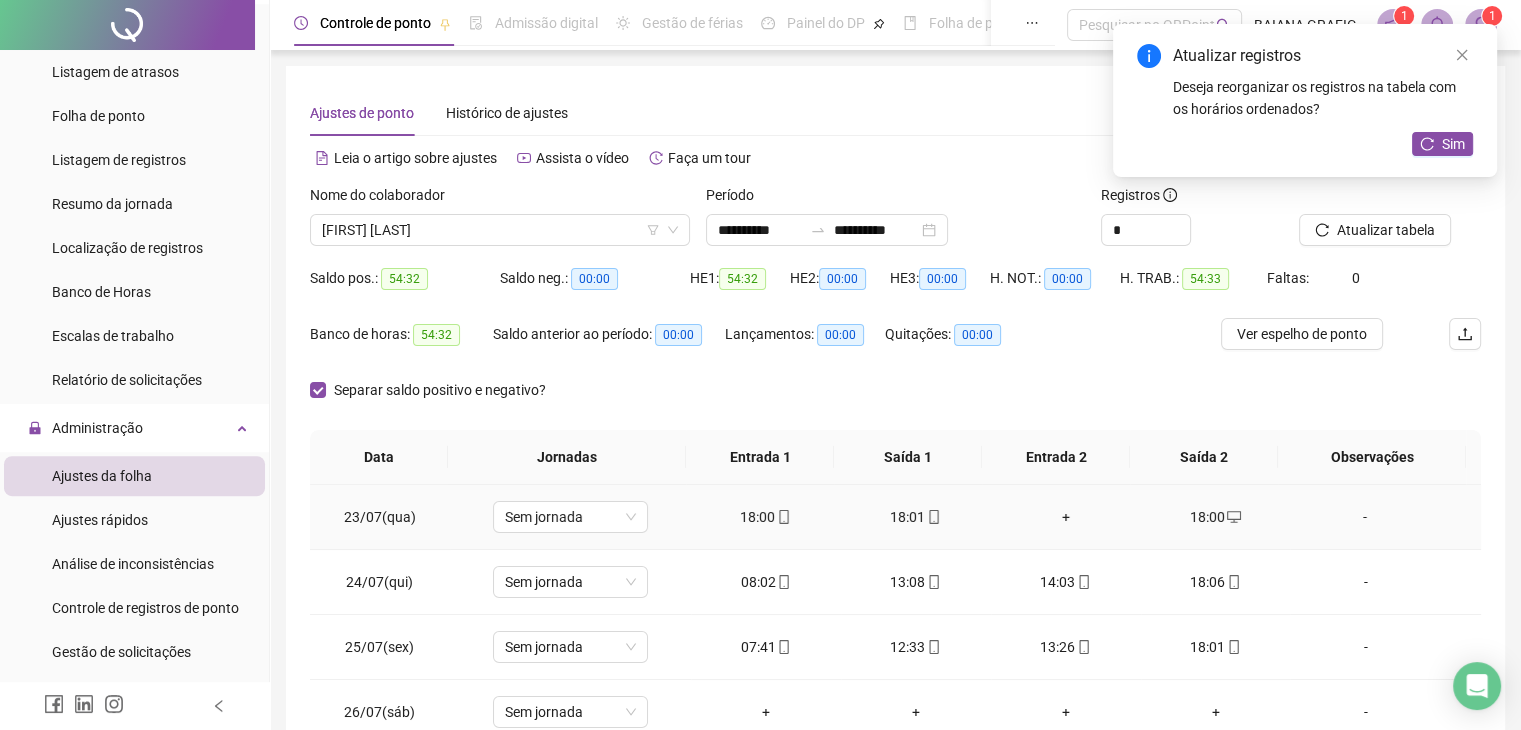 click on "+" at bounding box center [1066, 517] 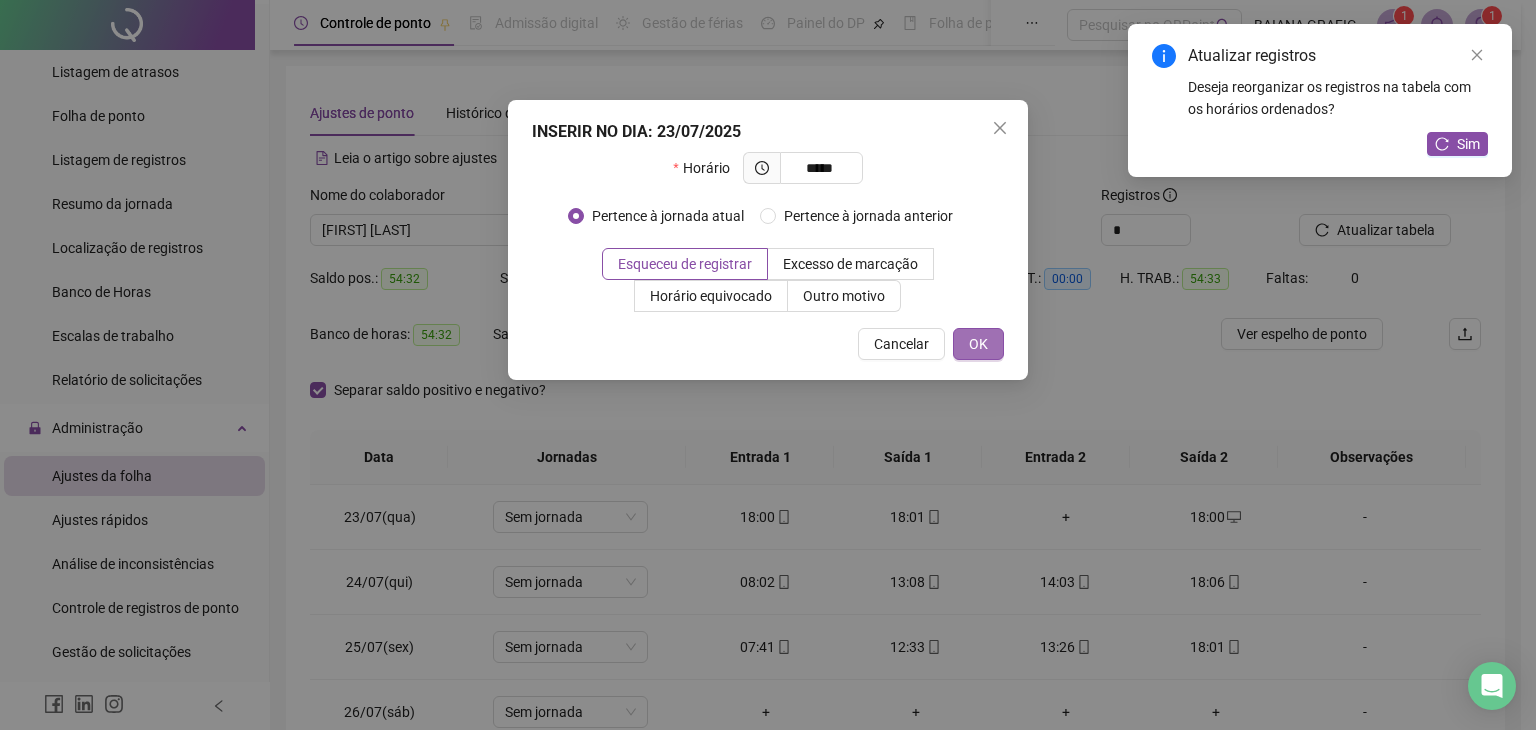 type on "*****" 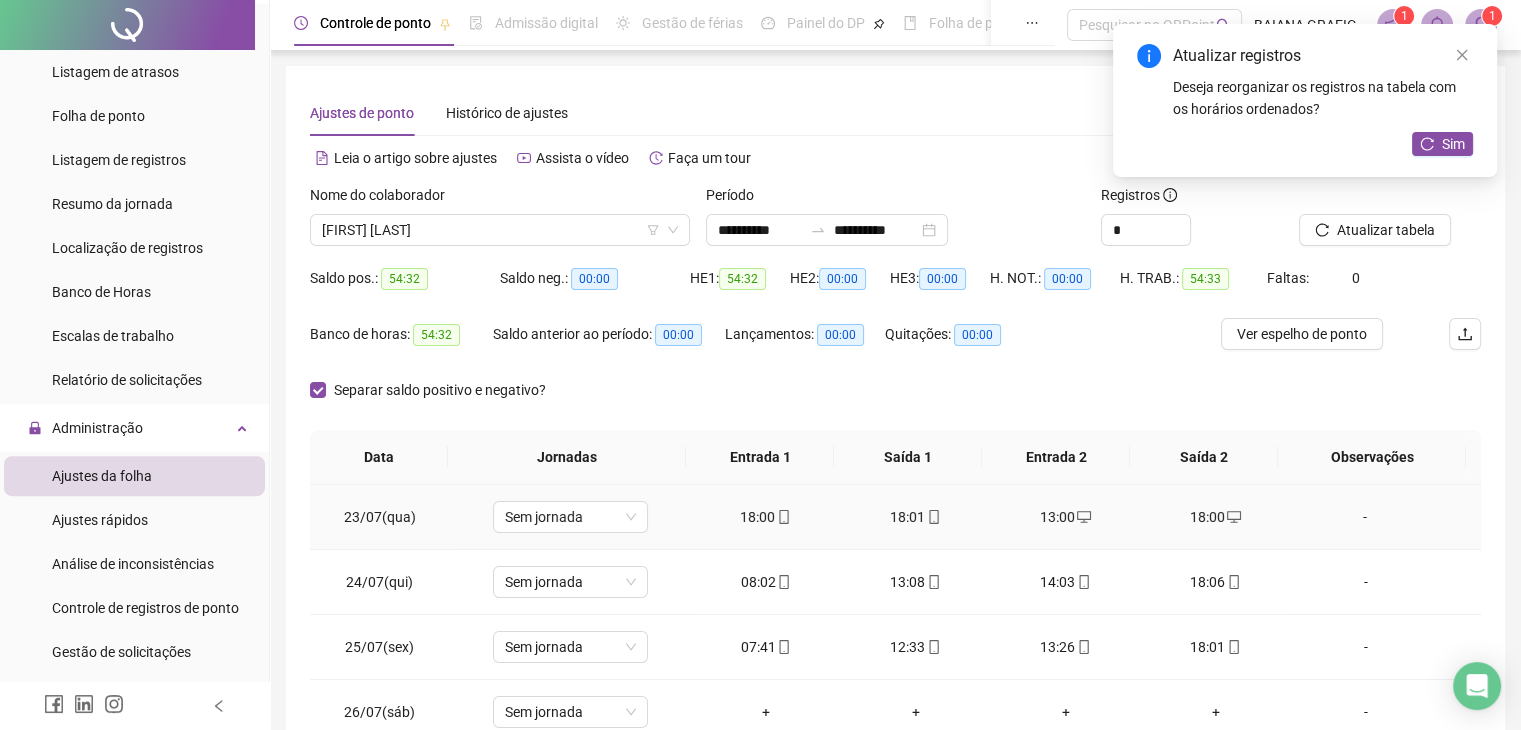 click on "18:01" at bounding box center (916, 517) 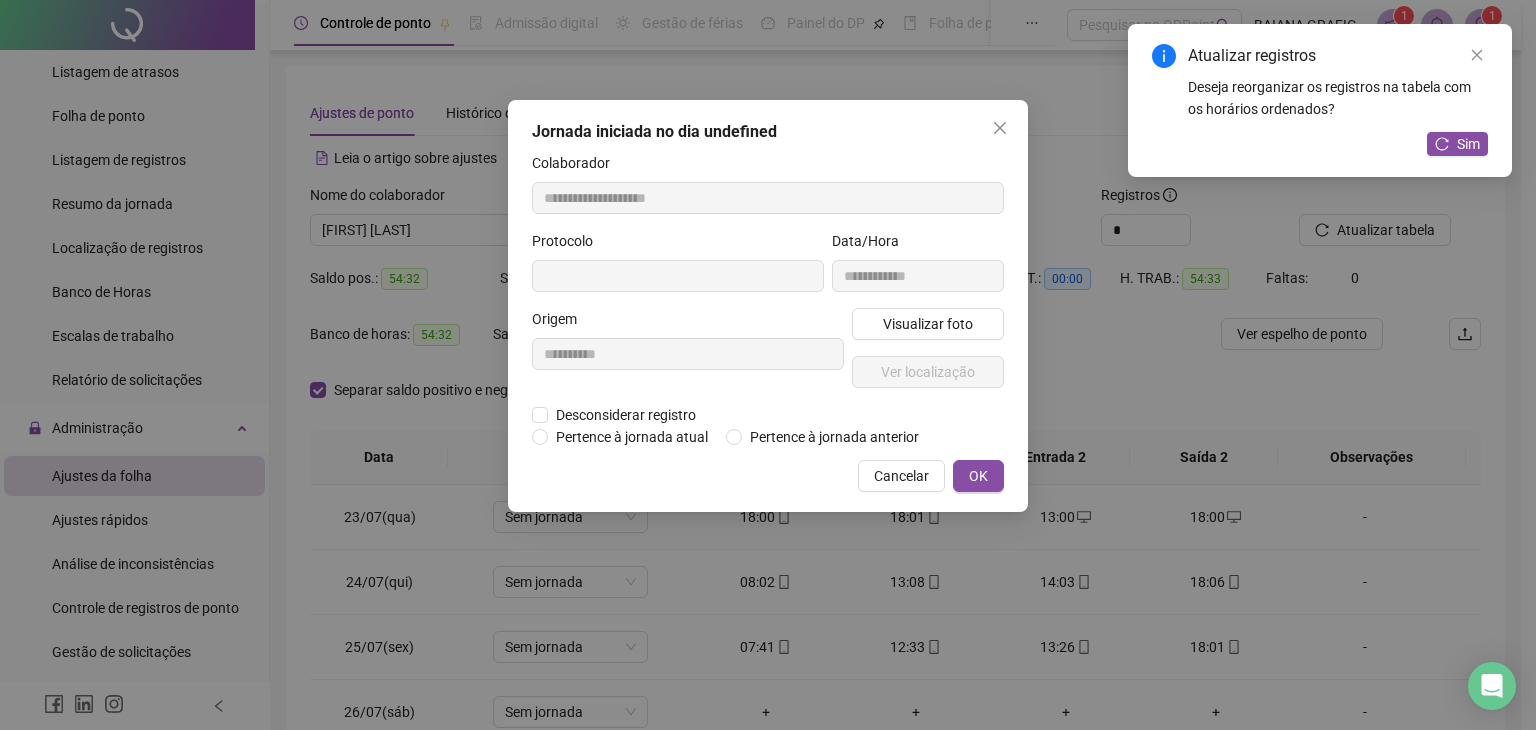 type on "**********" 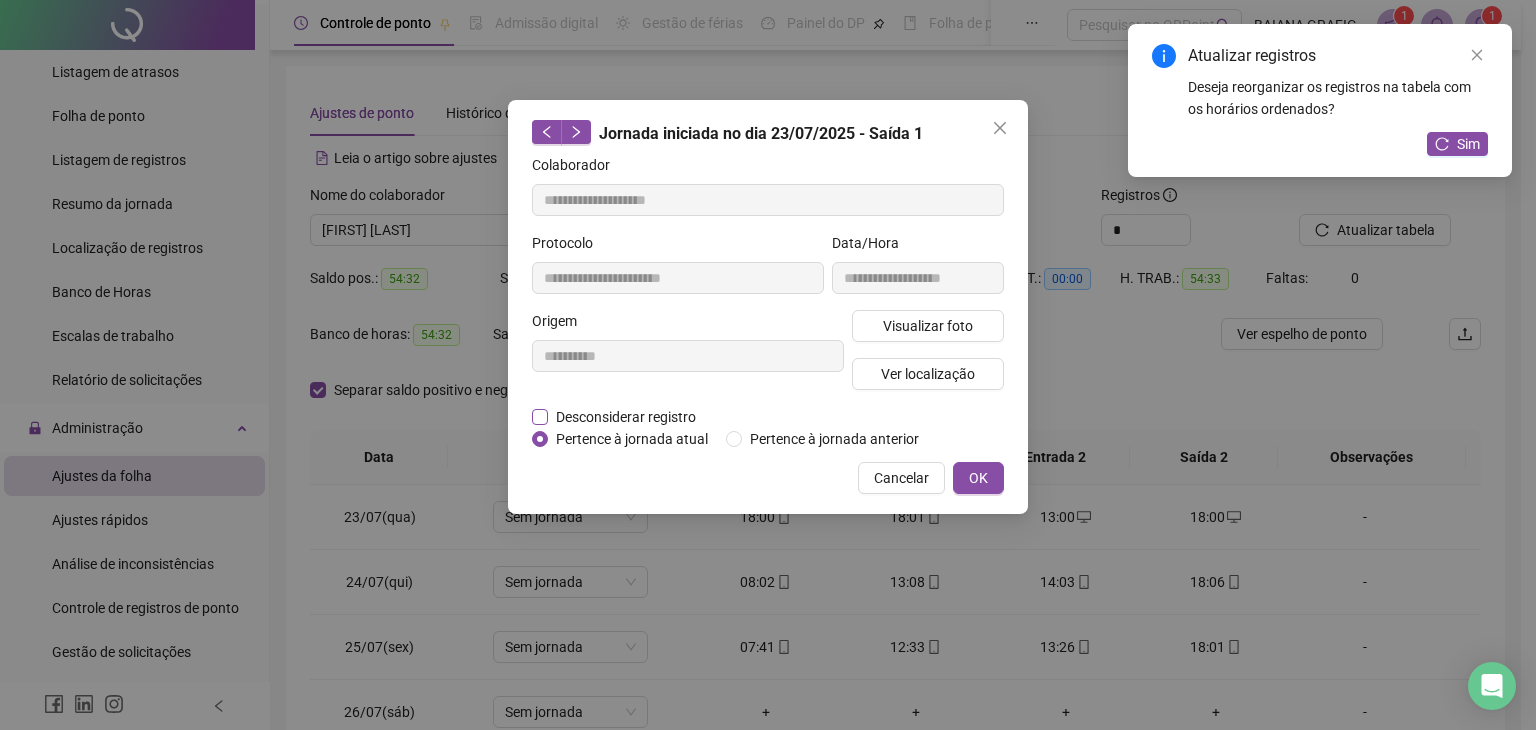 click on "Desconsiderar registro" at bounding box center [626, 417] 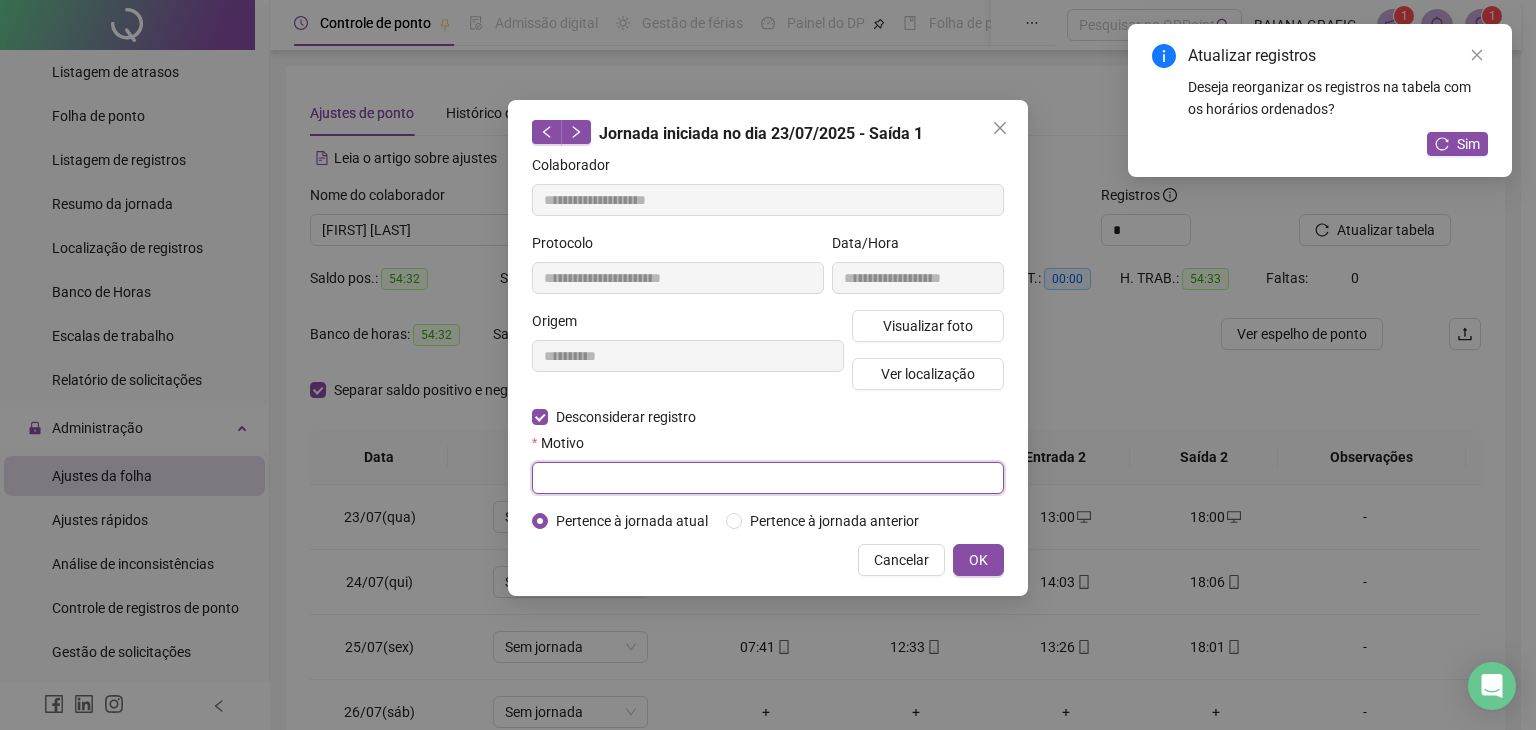 click at bounding box center [768, 478] 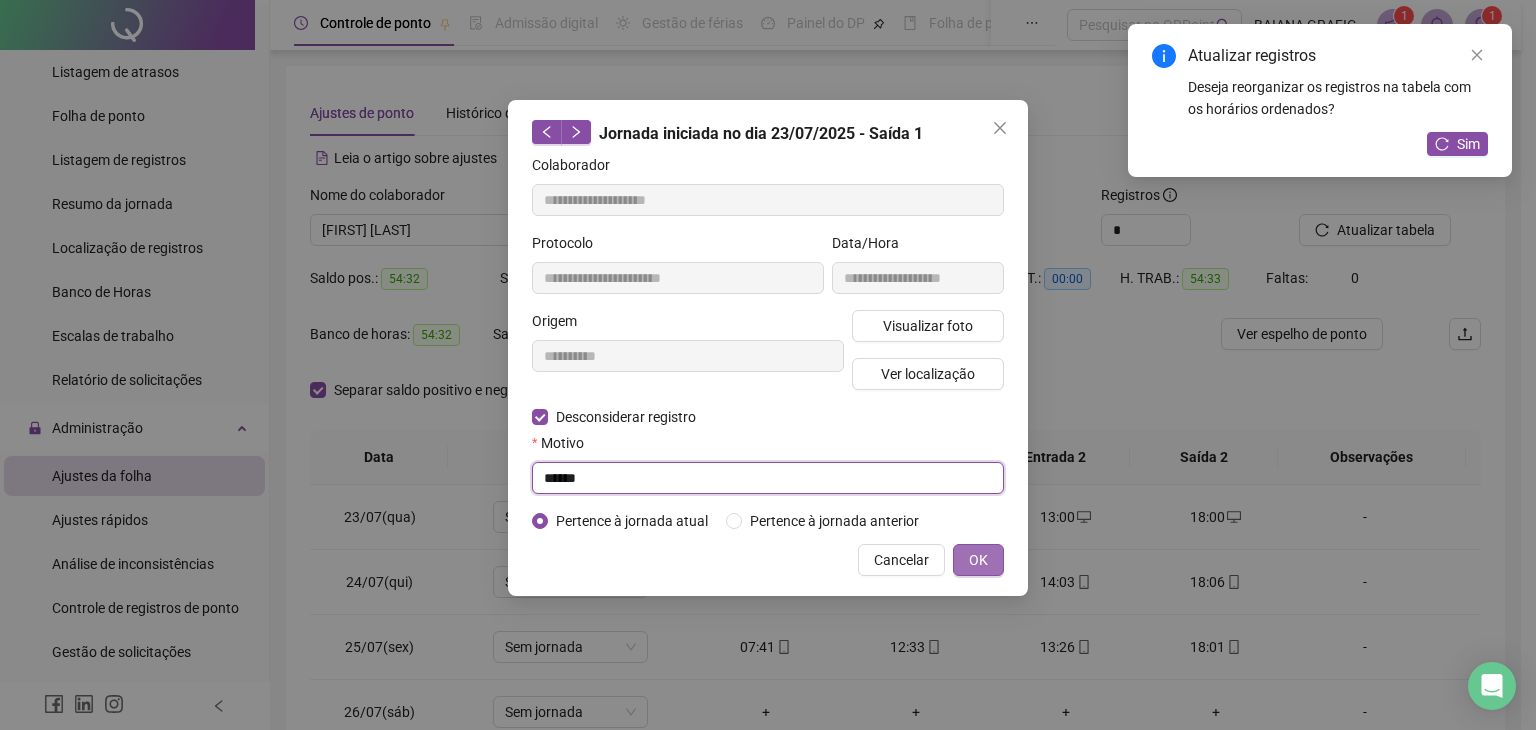 type on "******" 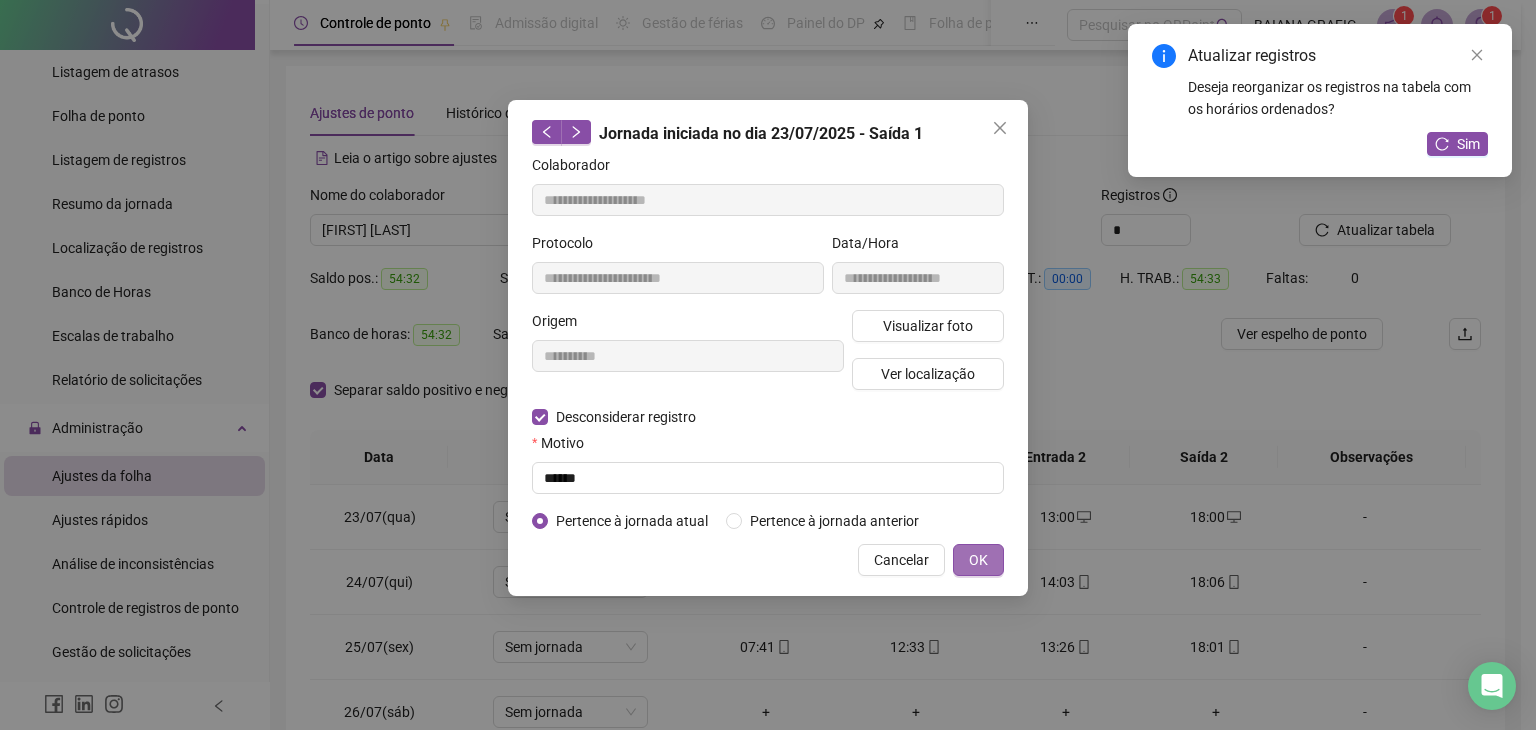 click on "OK" at bounding box center (978, 560) 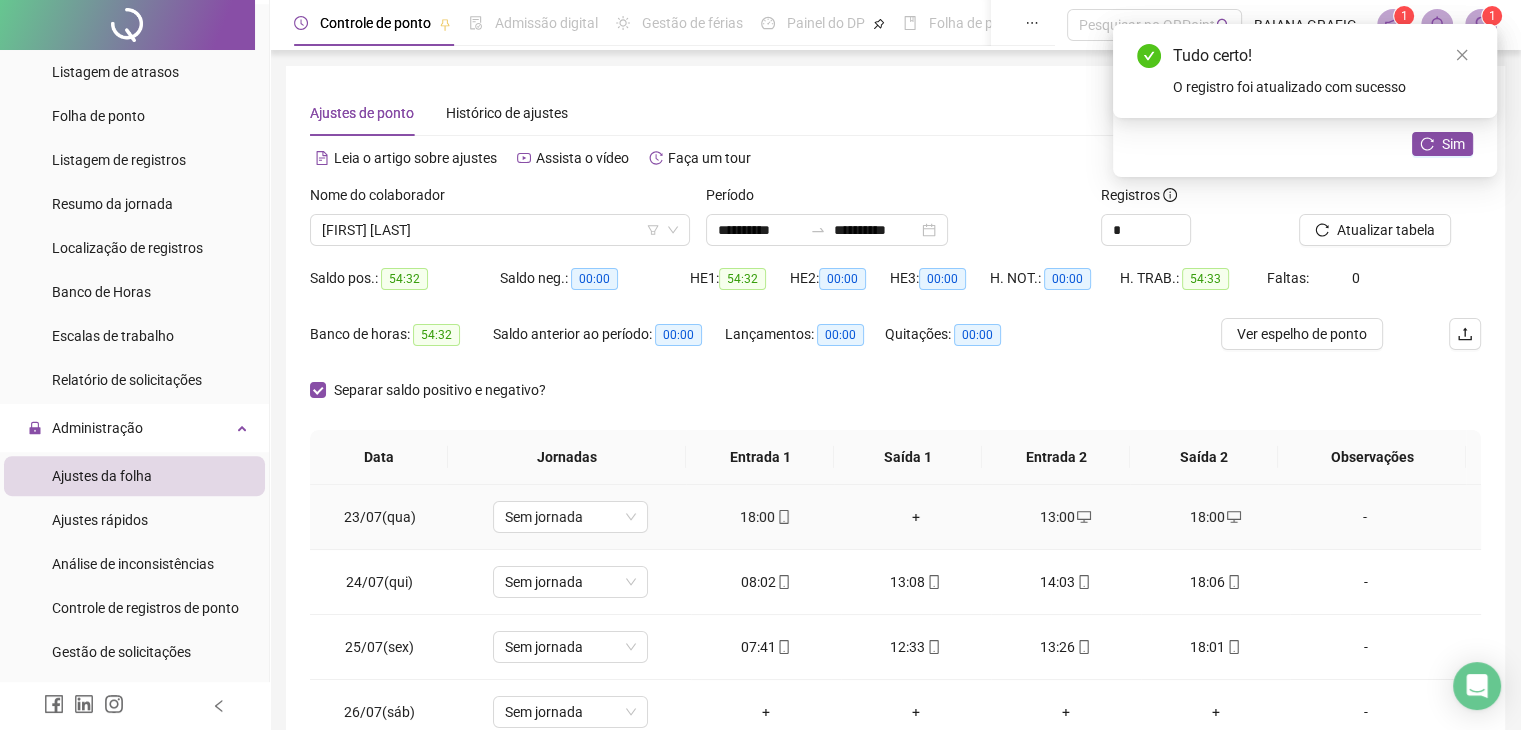 click on "+" at bounding box center [916, 517] 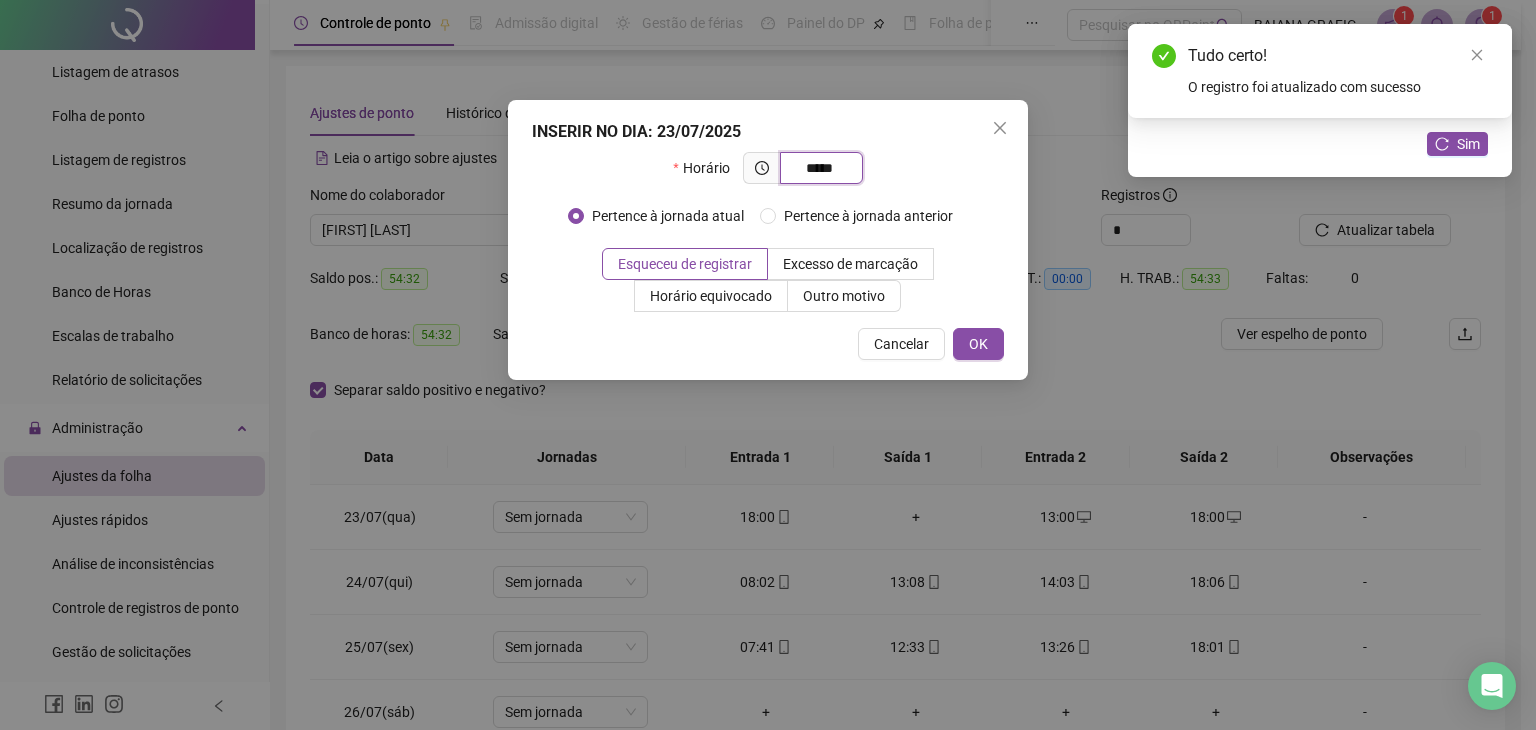 type on "*****" 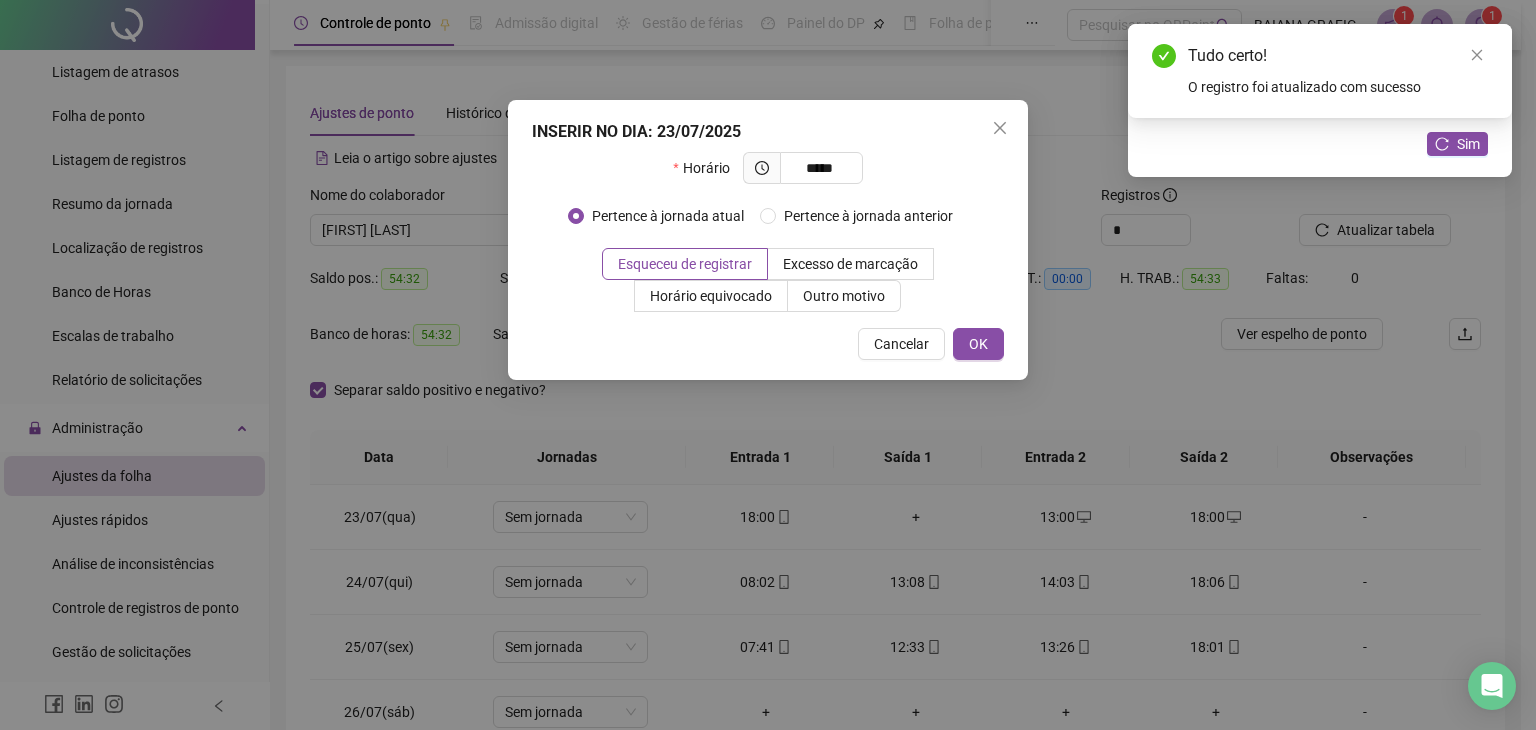 click on "INSERIR NO DIA :   23/07/2025 Horário ***** Pertence à jornada atual Pertence à jornada anterior Esqueceu de registrar Excesso de marcação Horário equivocado Outro motivo Motivo Cancelar OK" at bounding box center [768, 240] 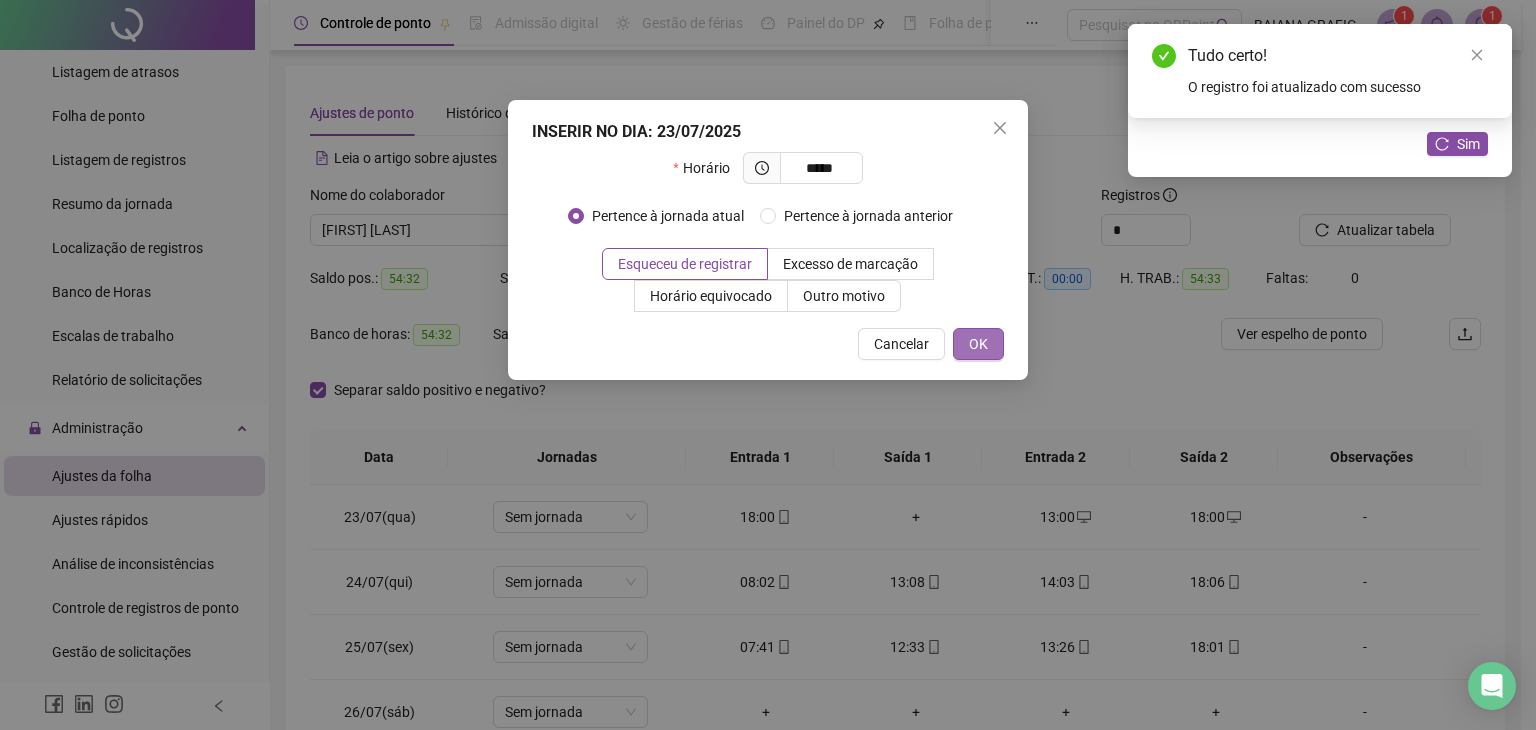 click on "OK" at bounding box center [978, 344] 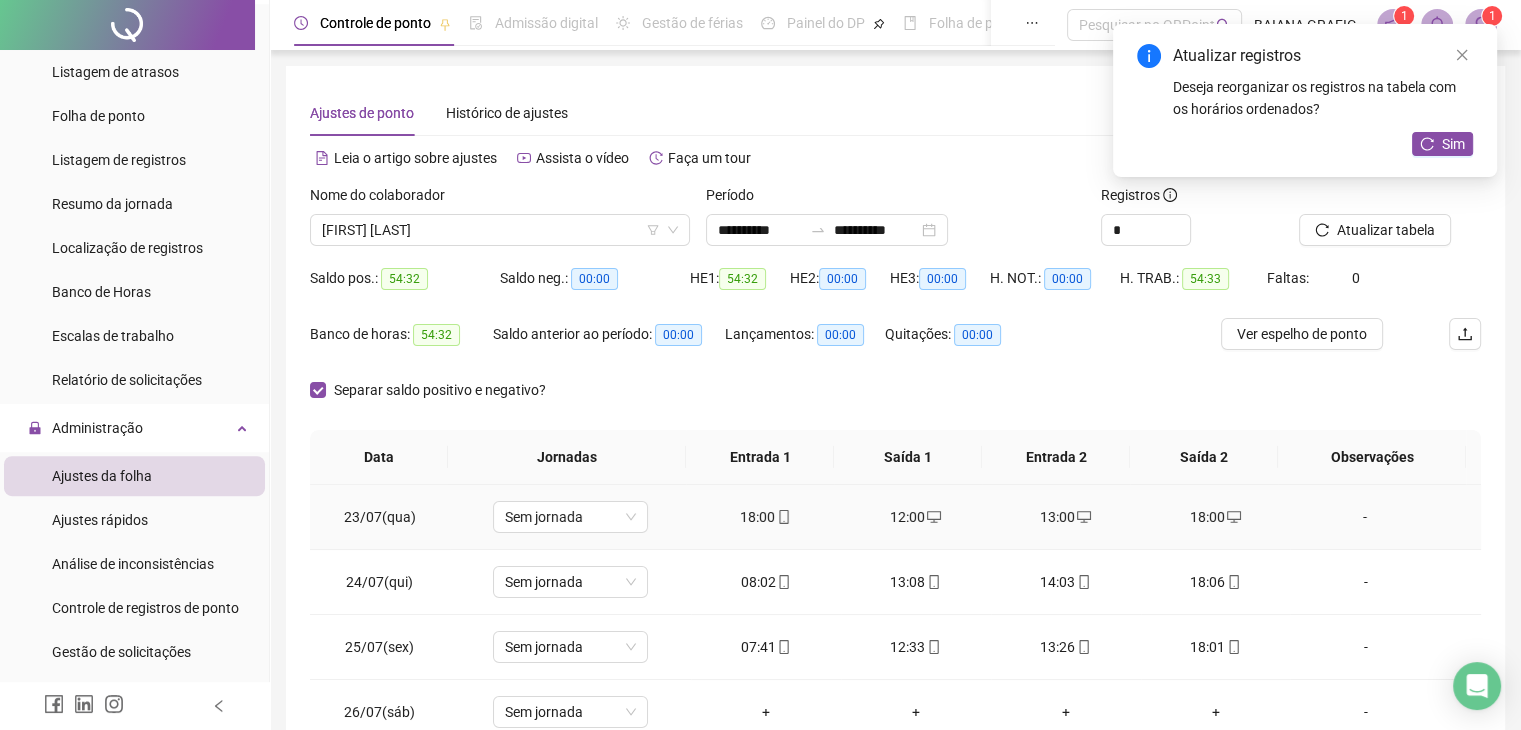 click on "18:00" at bounding box center [766, 517] 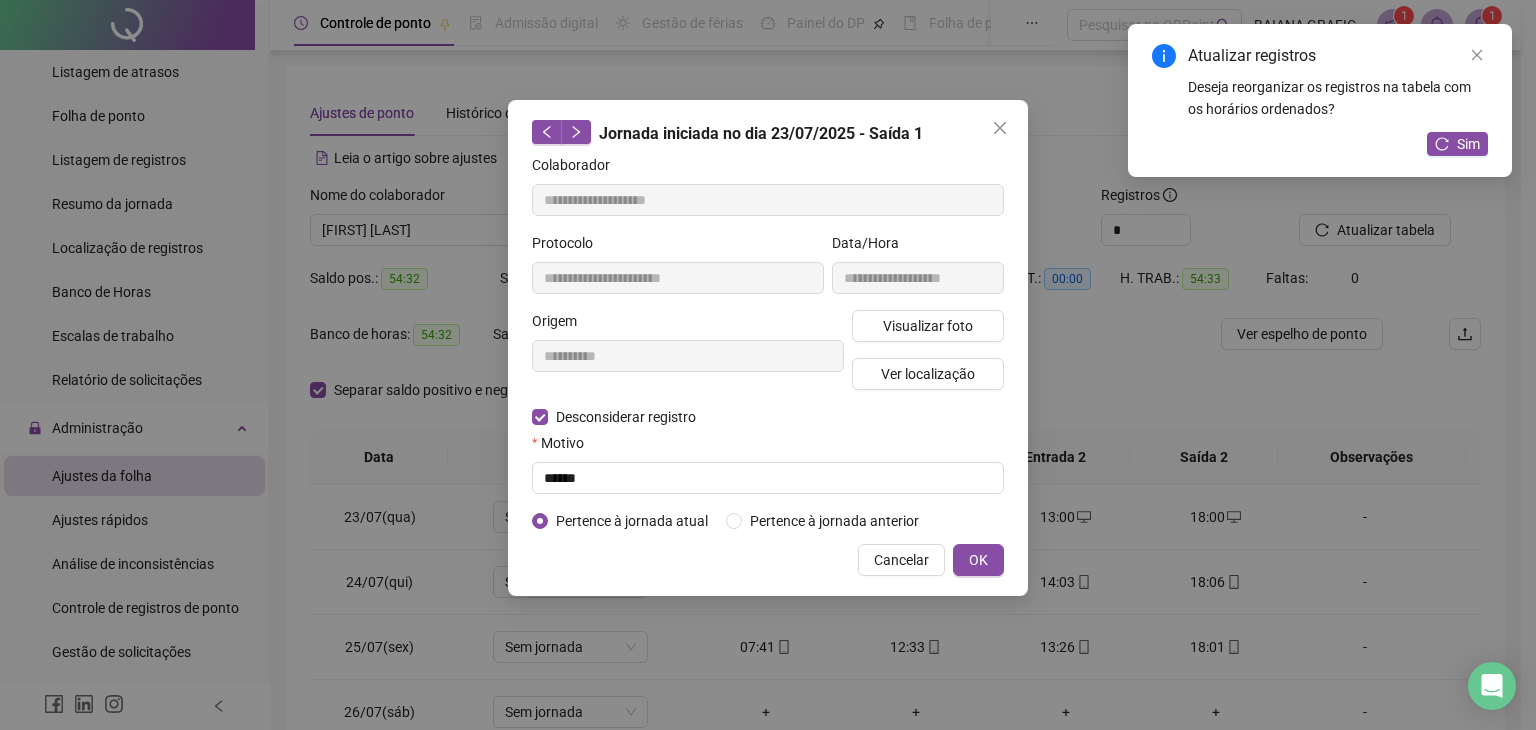 type on "**********" 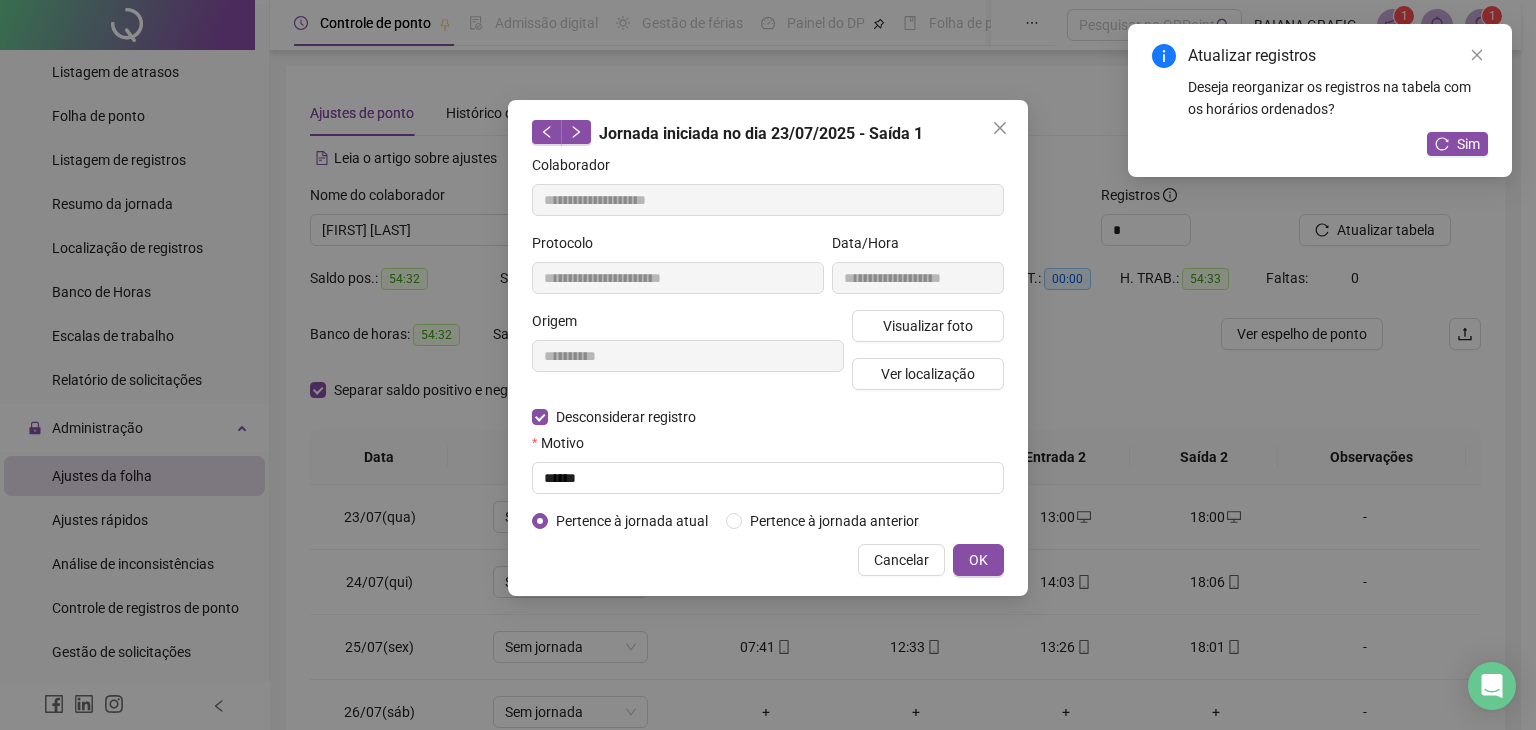 type on "**********" 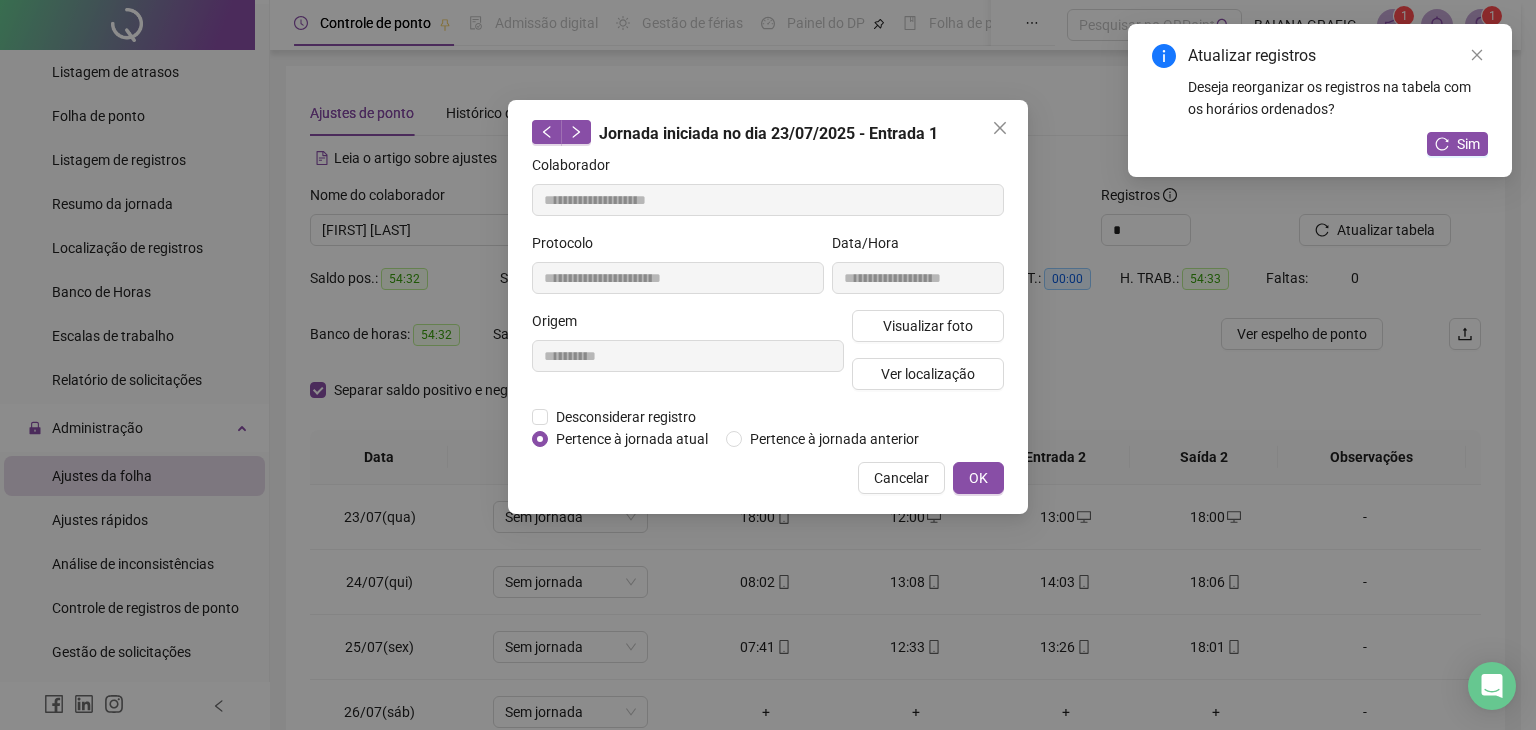 click on "**********" at bounding box center (688, 358) 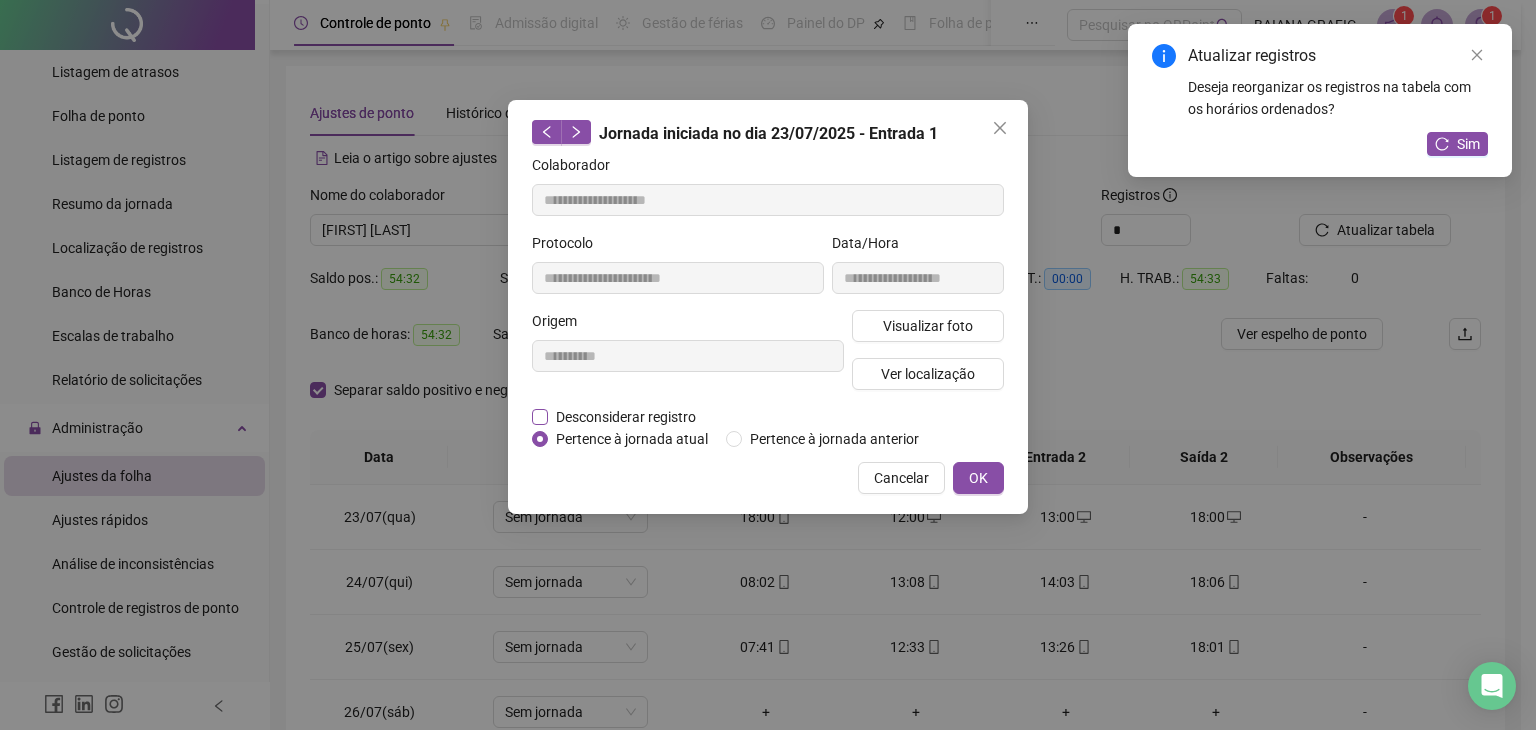 click on "Desconsiderar registro" at bounding box center [626, 417] 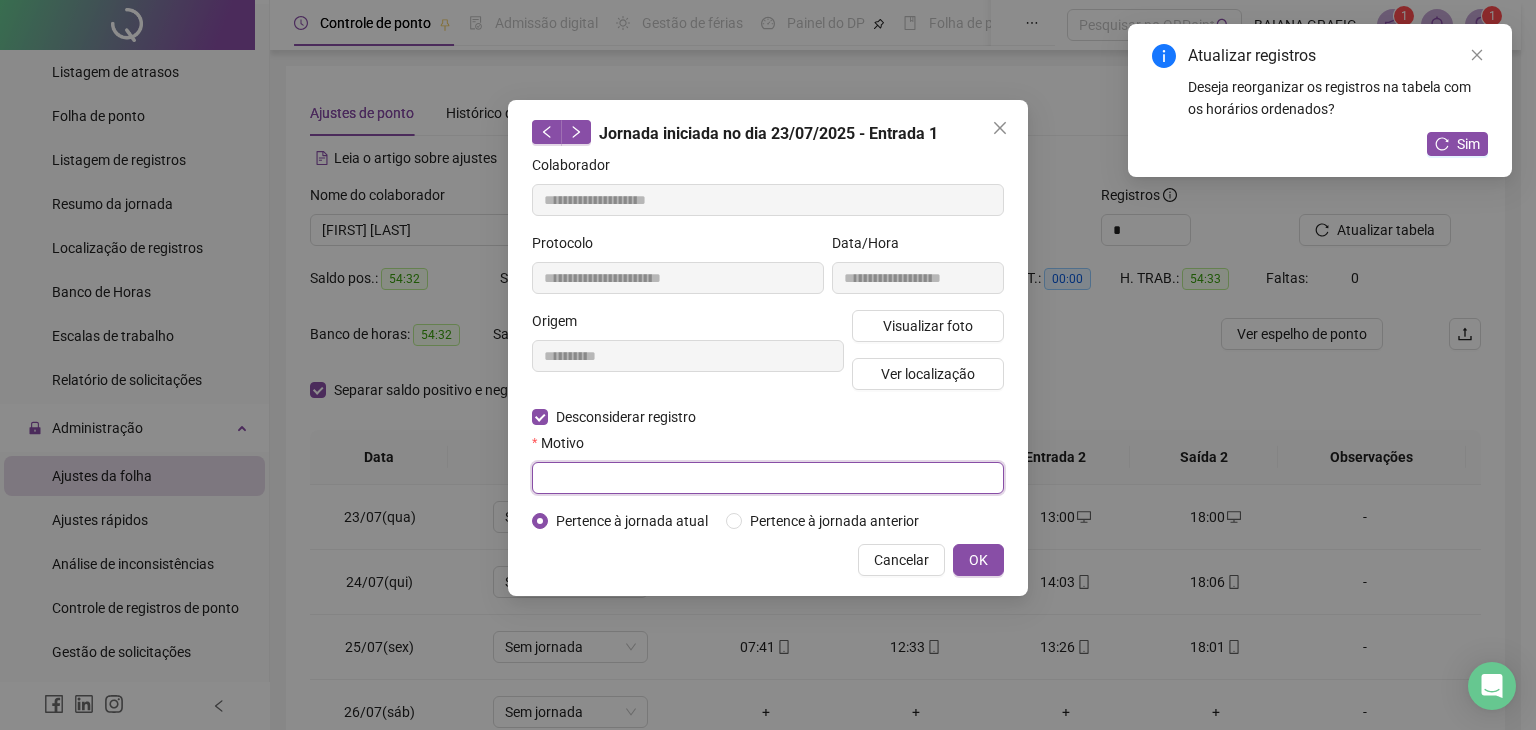 click at bounding box center (768, 478) 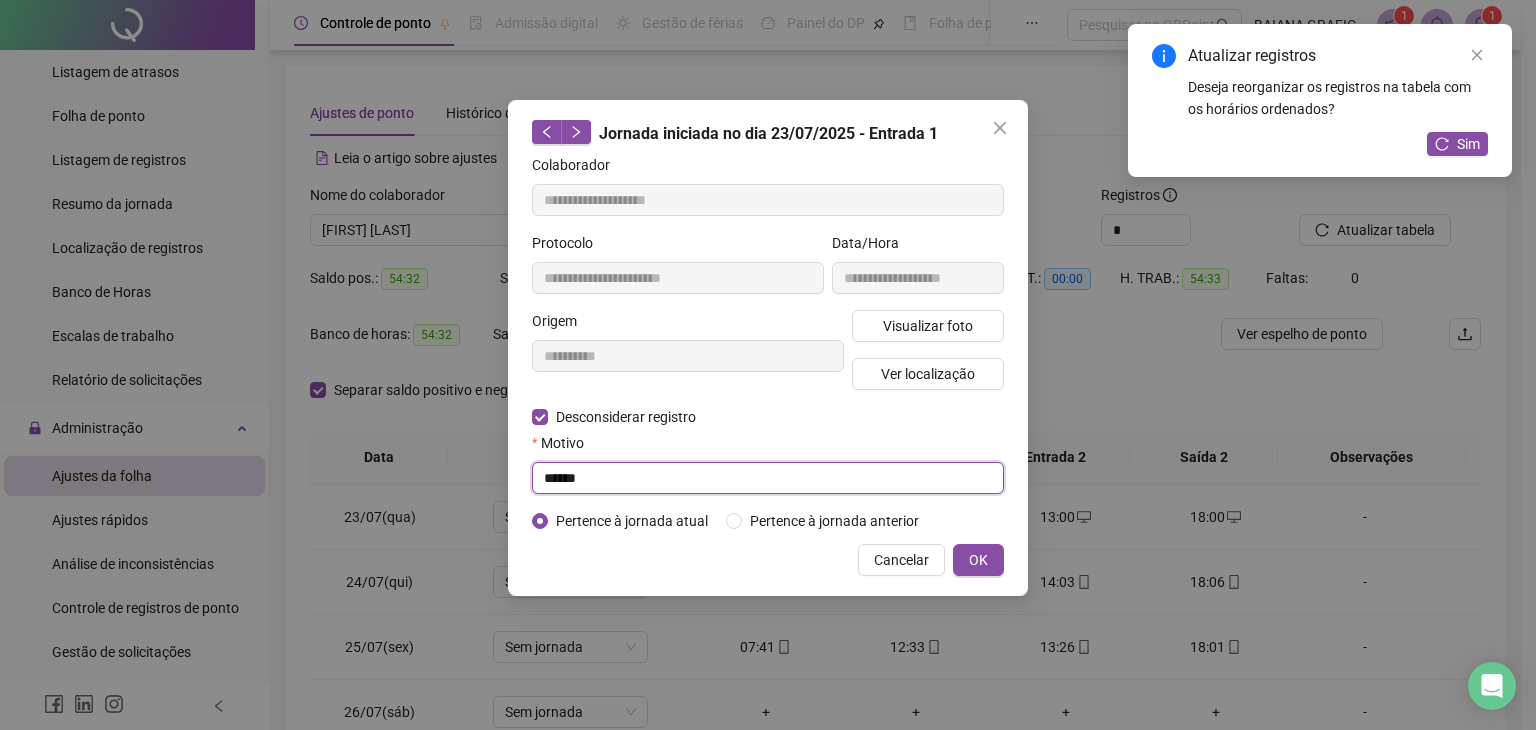 type on "******" 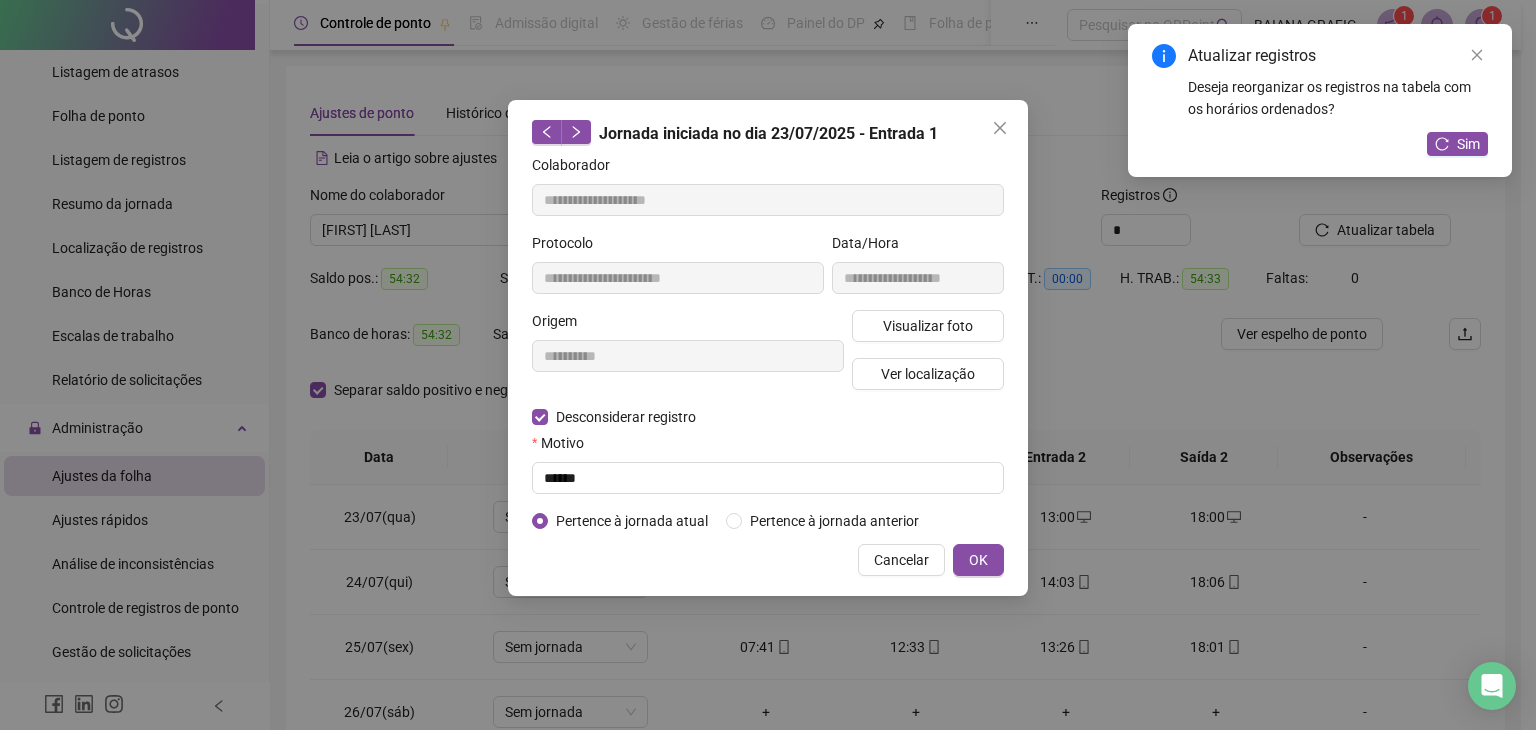 click on "**********" at bounding box center (768, 348) 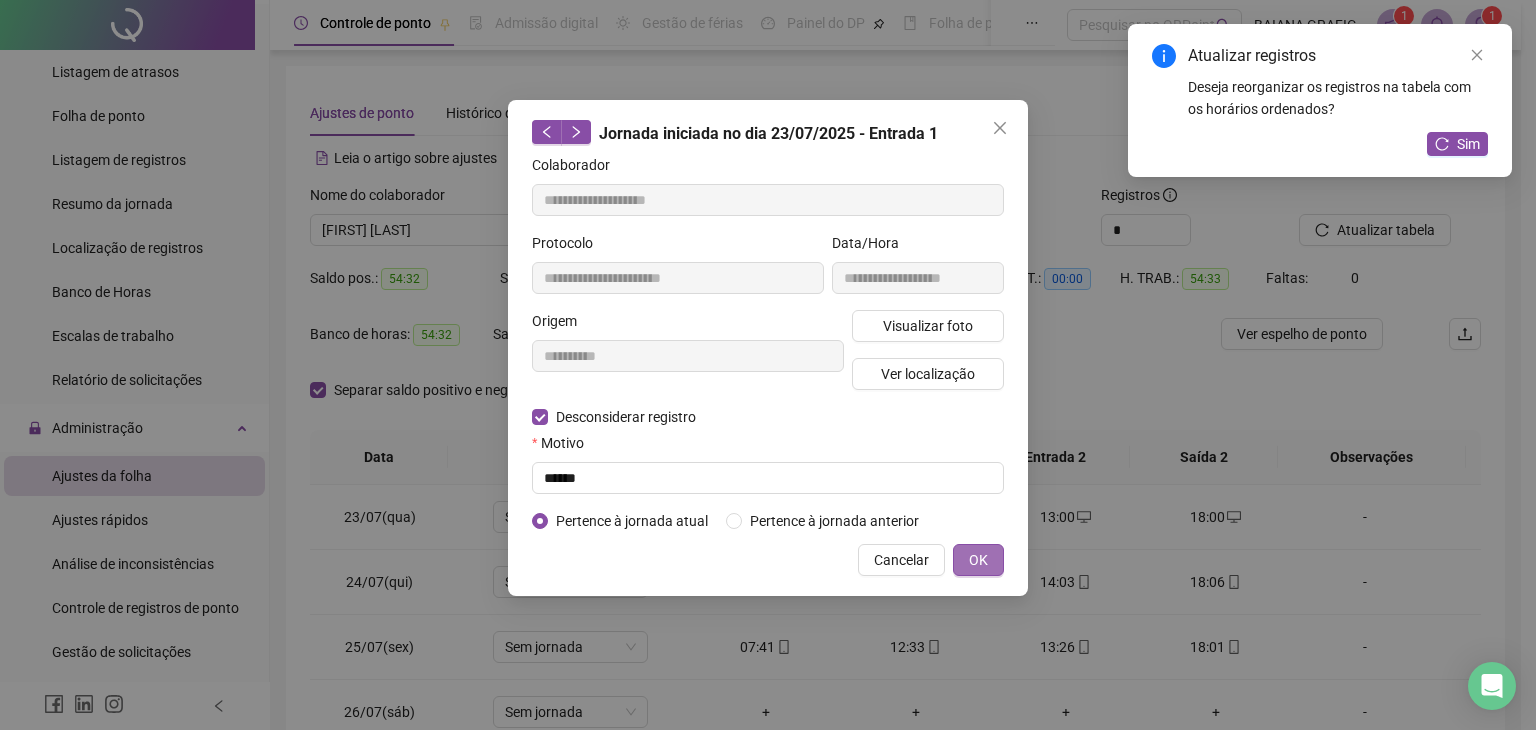 click on "OK" at bounding box center (978, 560) 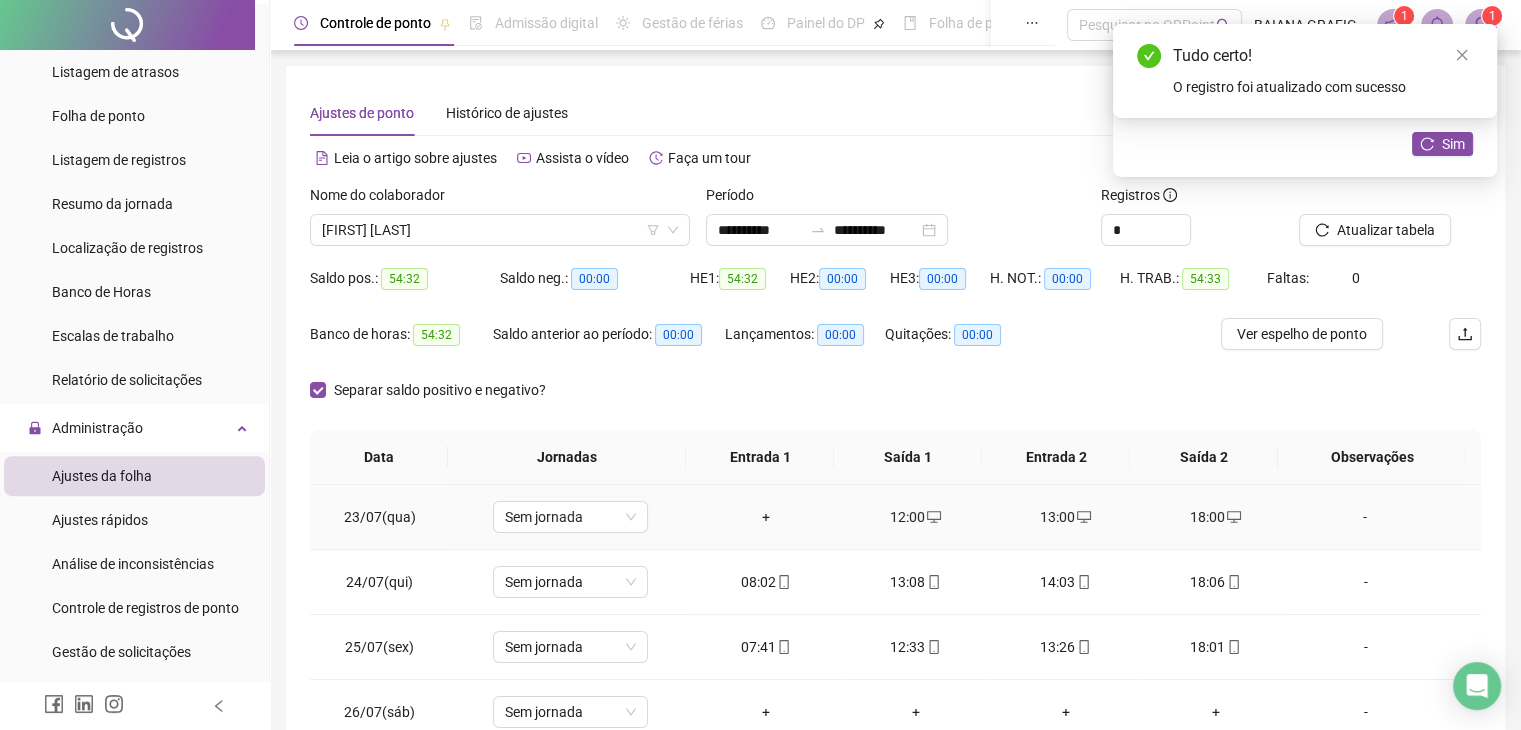 click on "+" at bounding box center [766, 517] 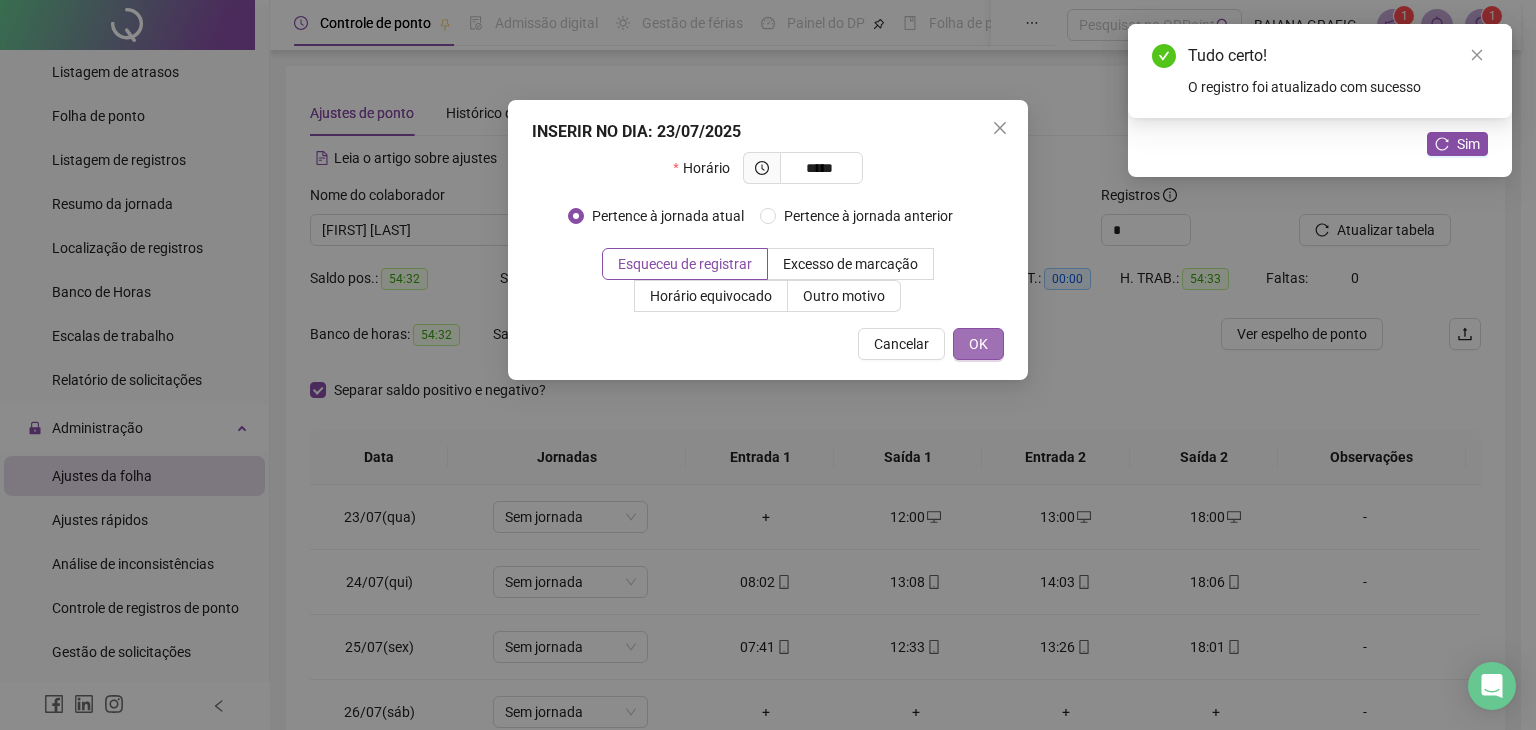 type on "*****" 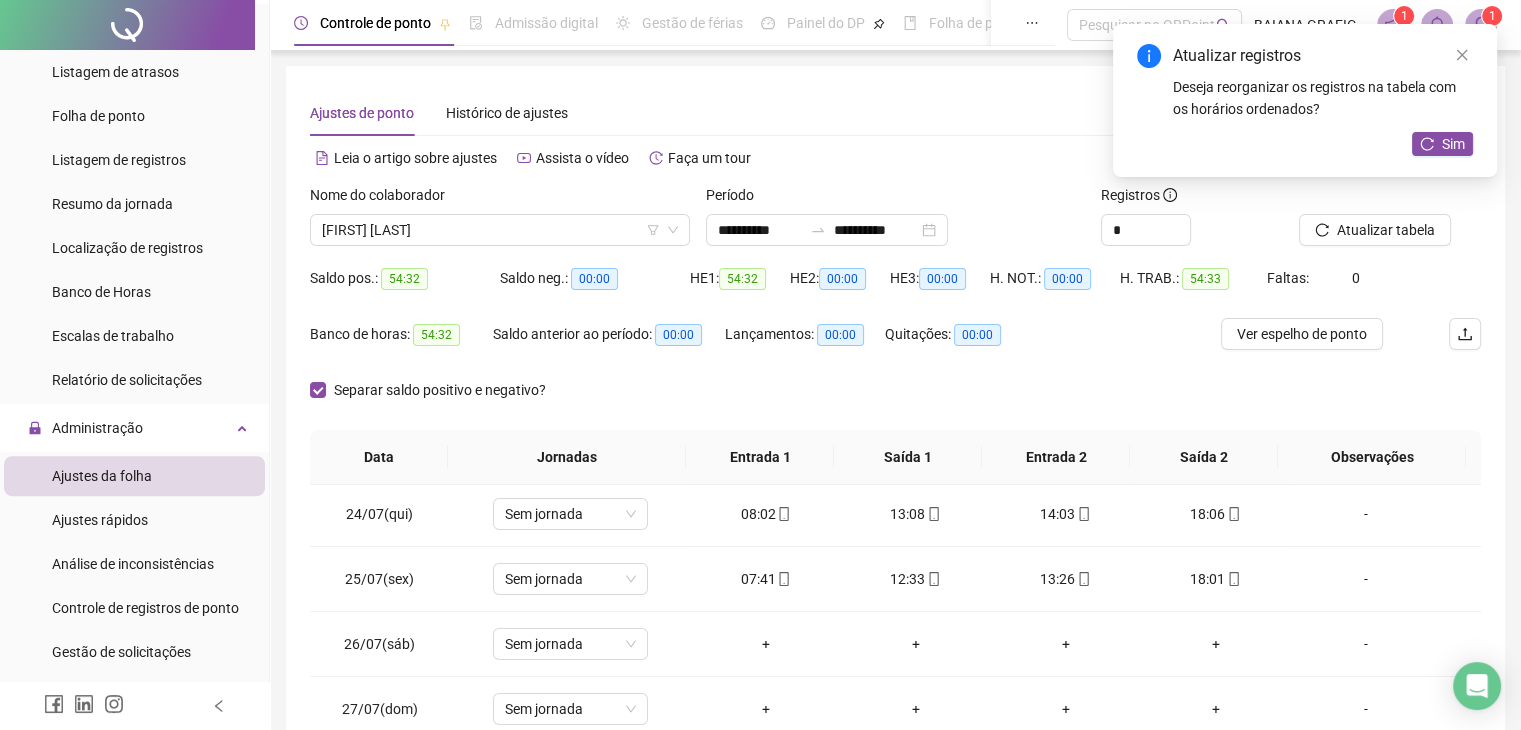 scroll, scrollTop: 156, scrollLeft: 0, axis: vertical 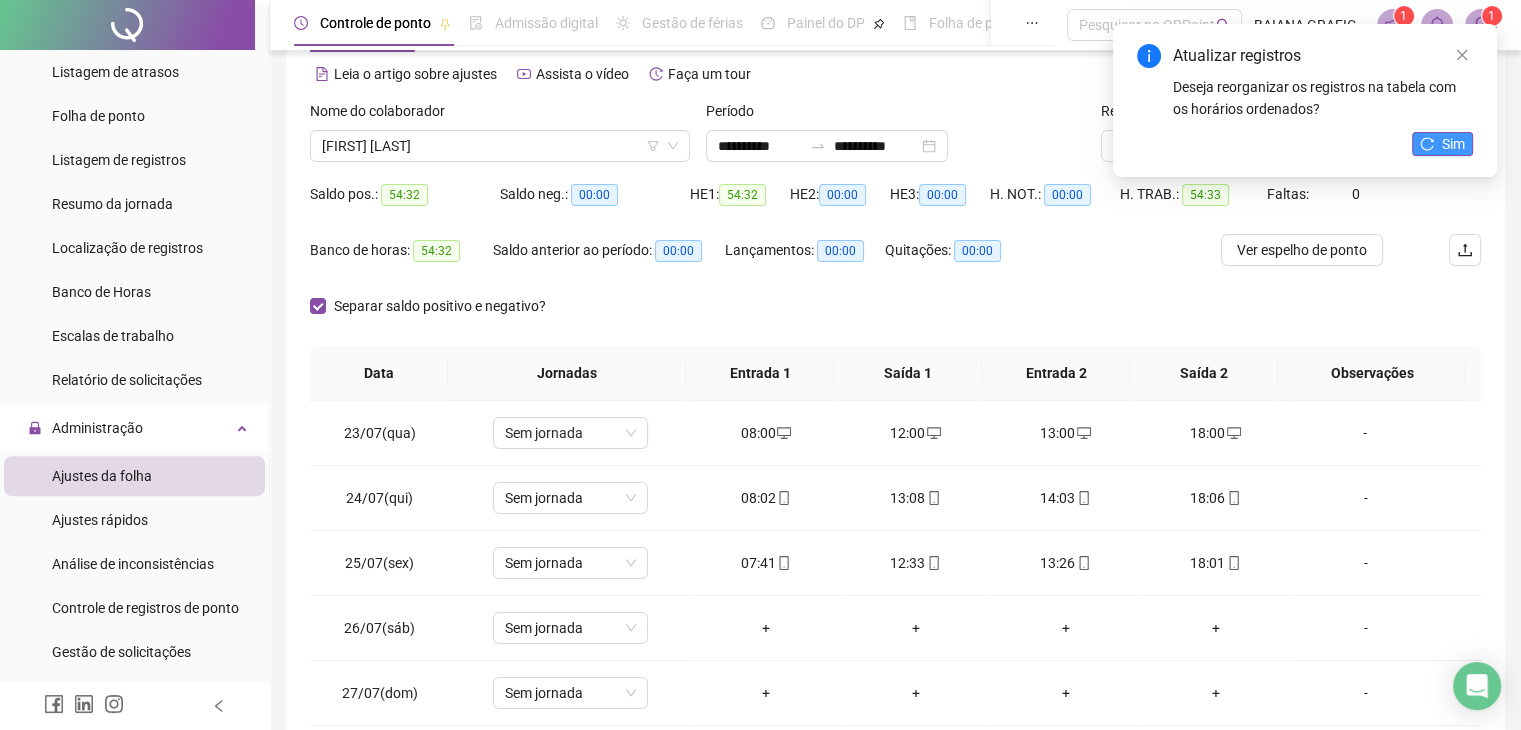 click on "Sim" at bounding box center (1453, 144) 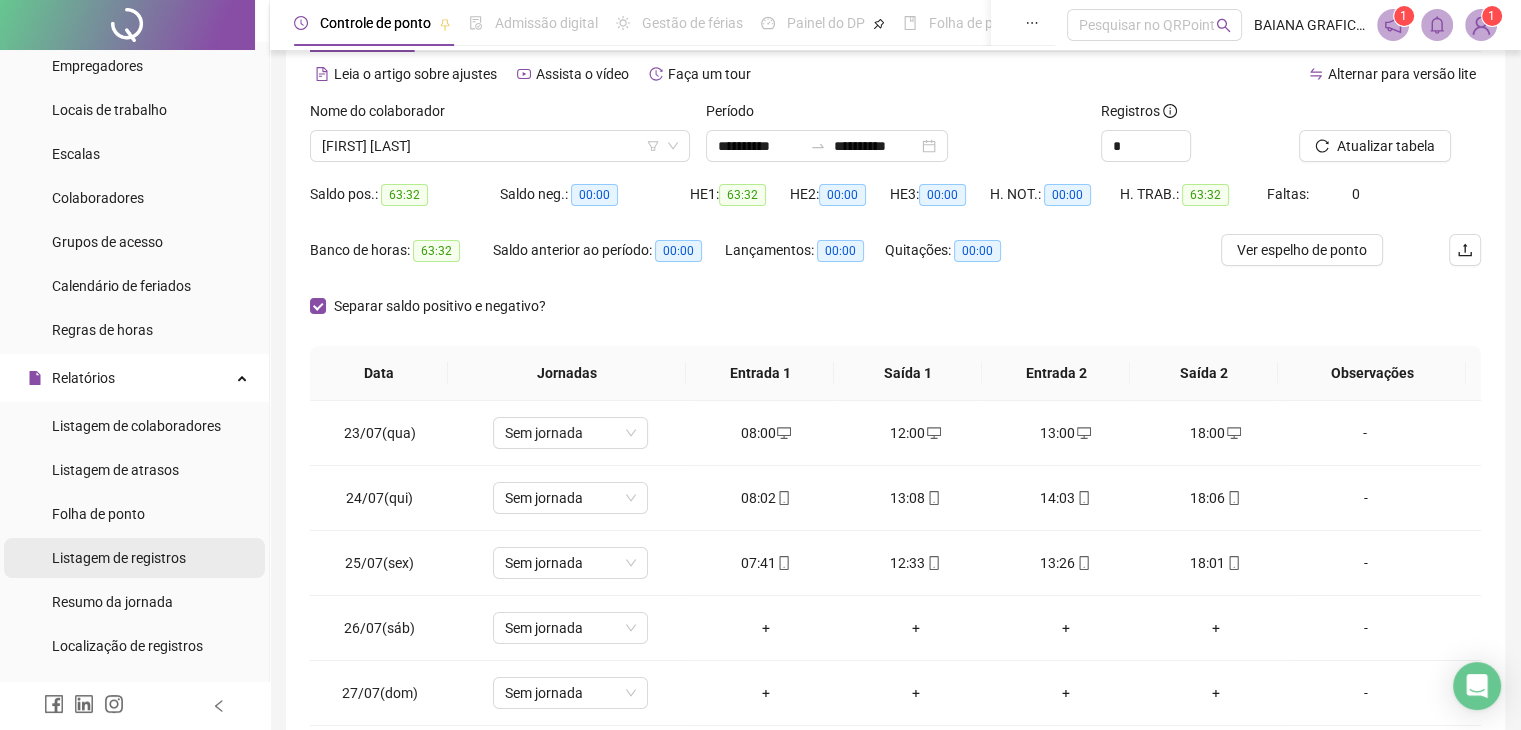 scroll, scrollTop: 99, scrollLeft: 0, axis: vertical 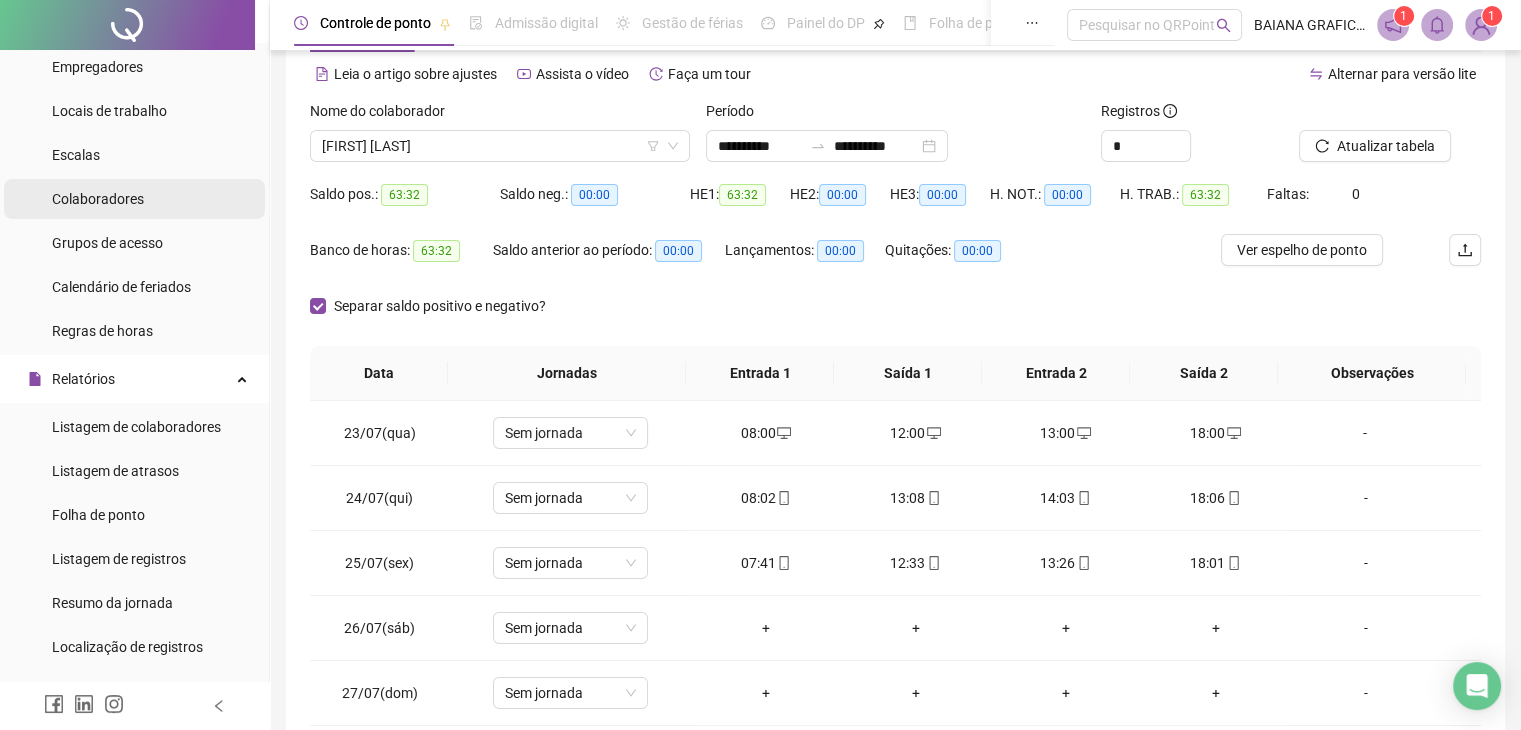click on "Colaboradores" at bounding box center [134, 199] 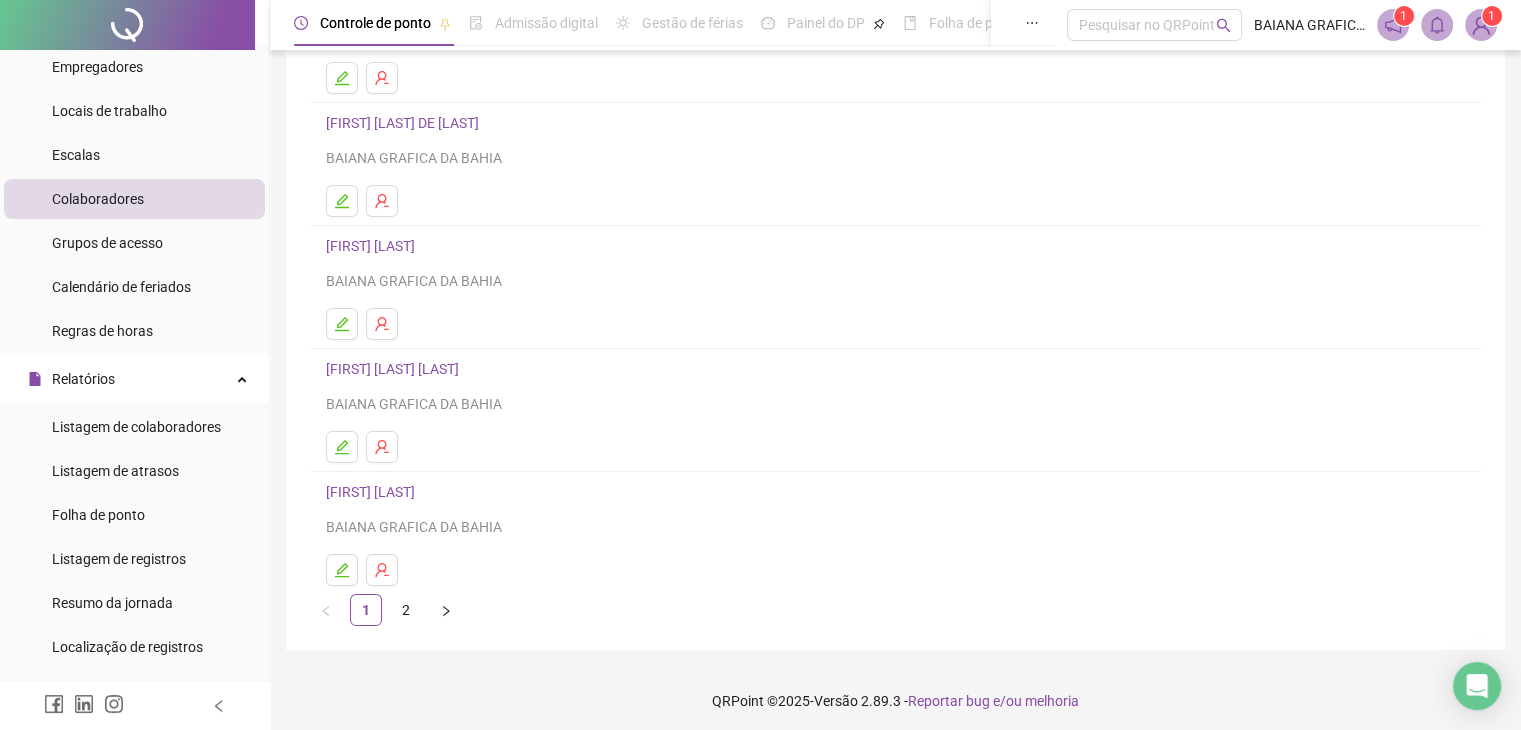 scroll, scrollTop: 236, scrollLeft: 0, axis: vertical 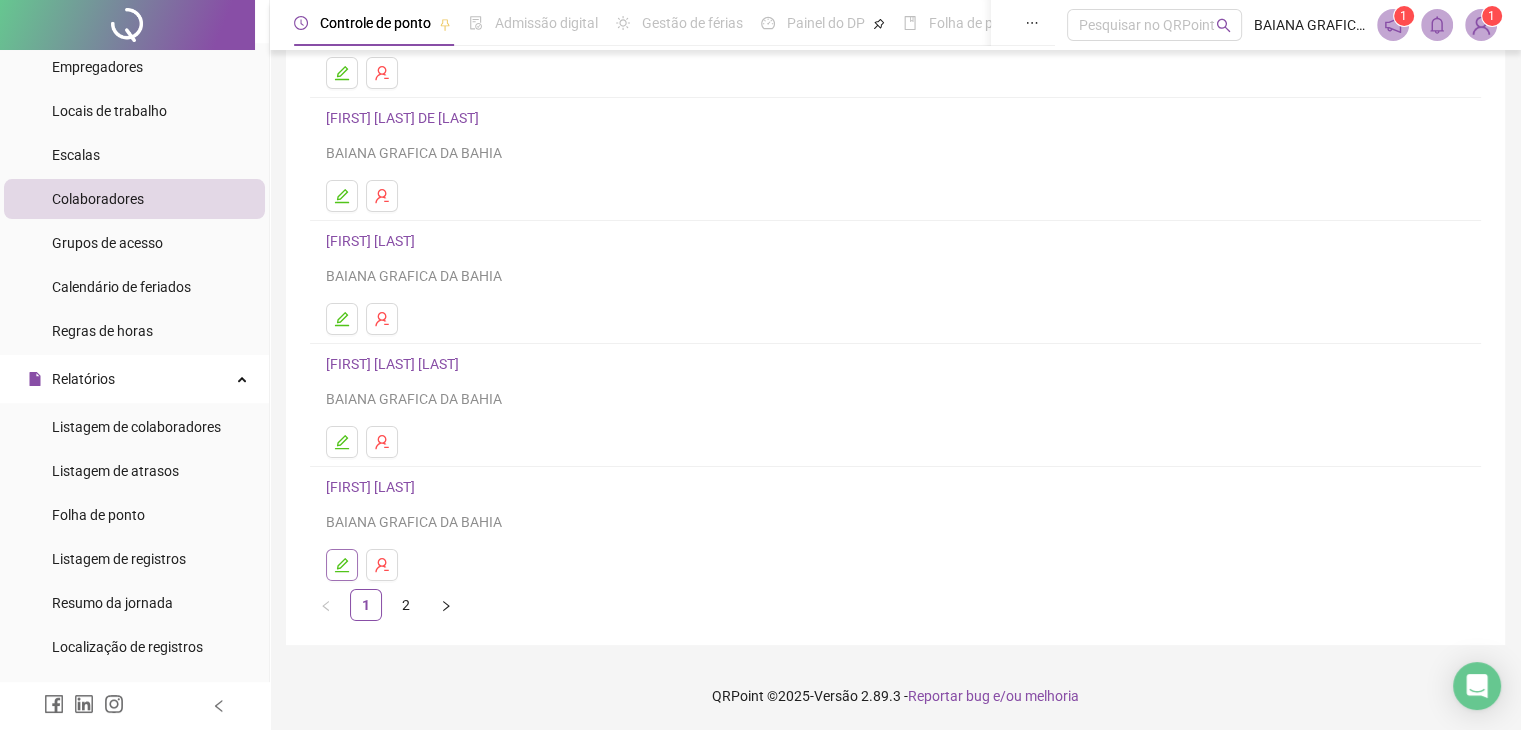 click 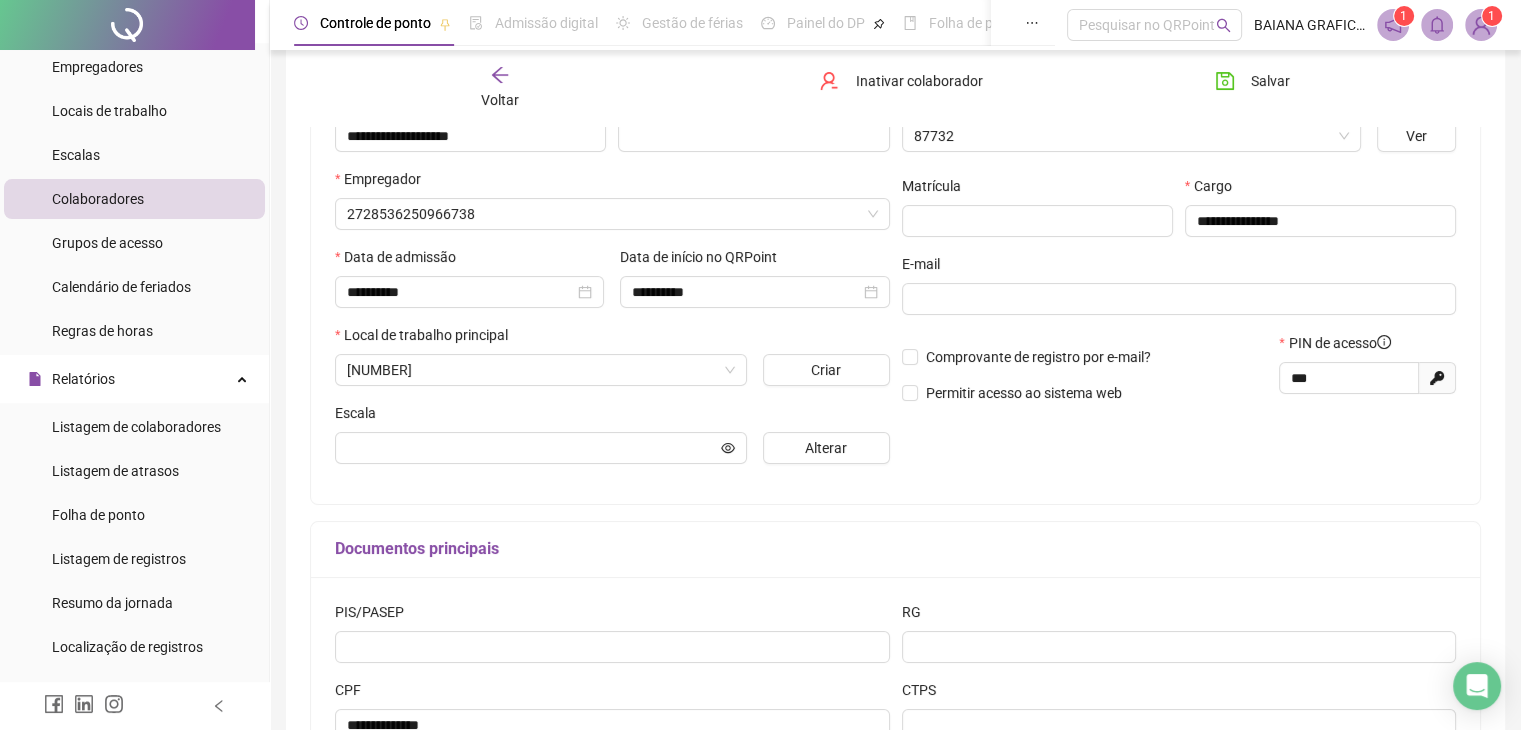 scroll, scrollTop: 247, scrollLeft: 0, axis: vertical 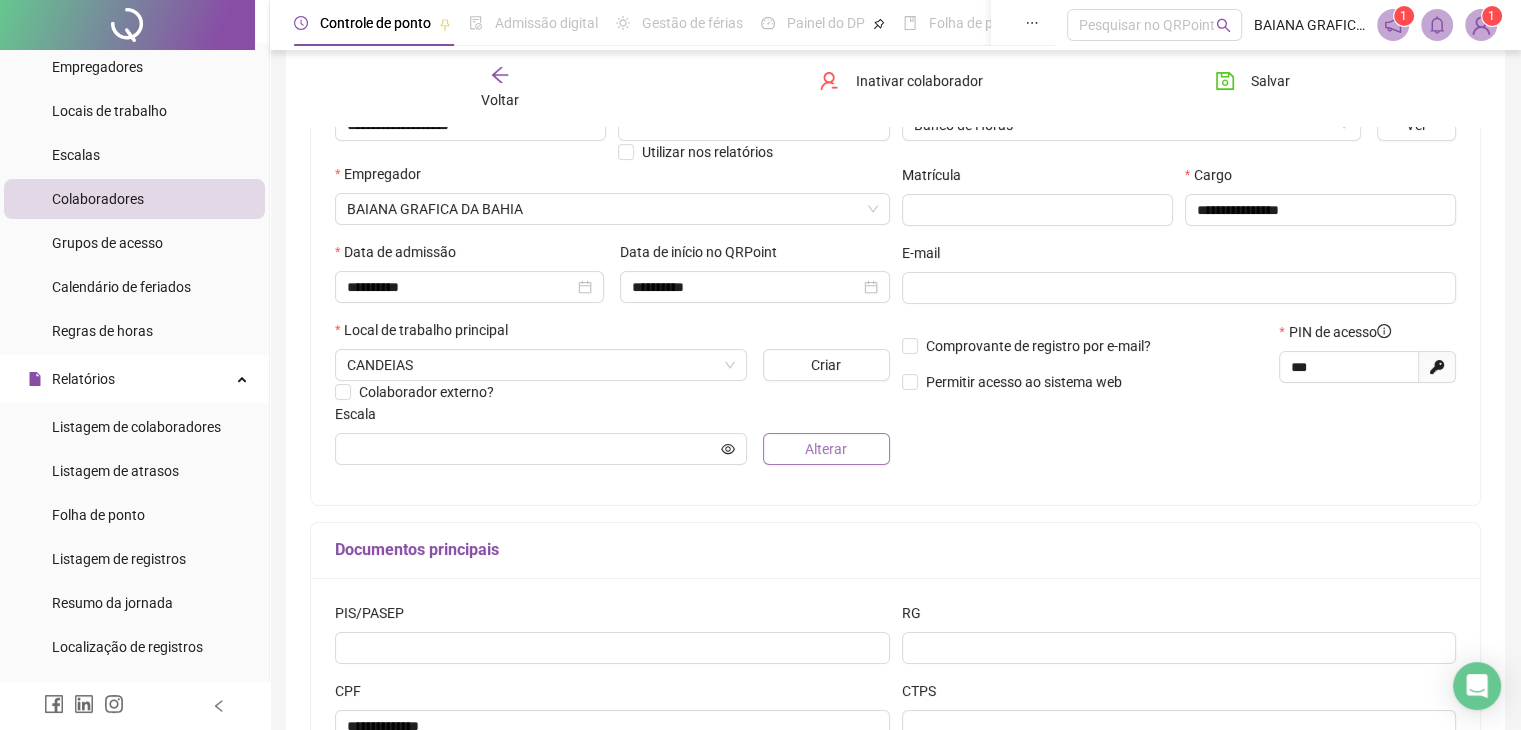 click on "Alterar" at bounding box center [826, 449] 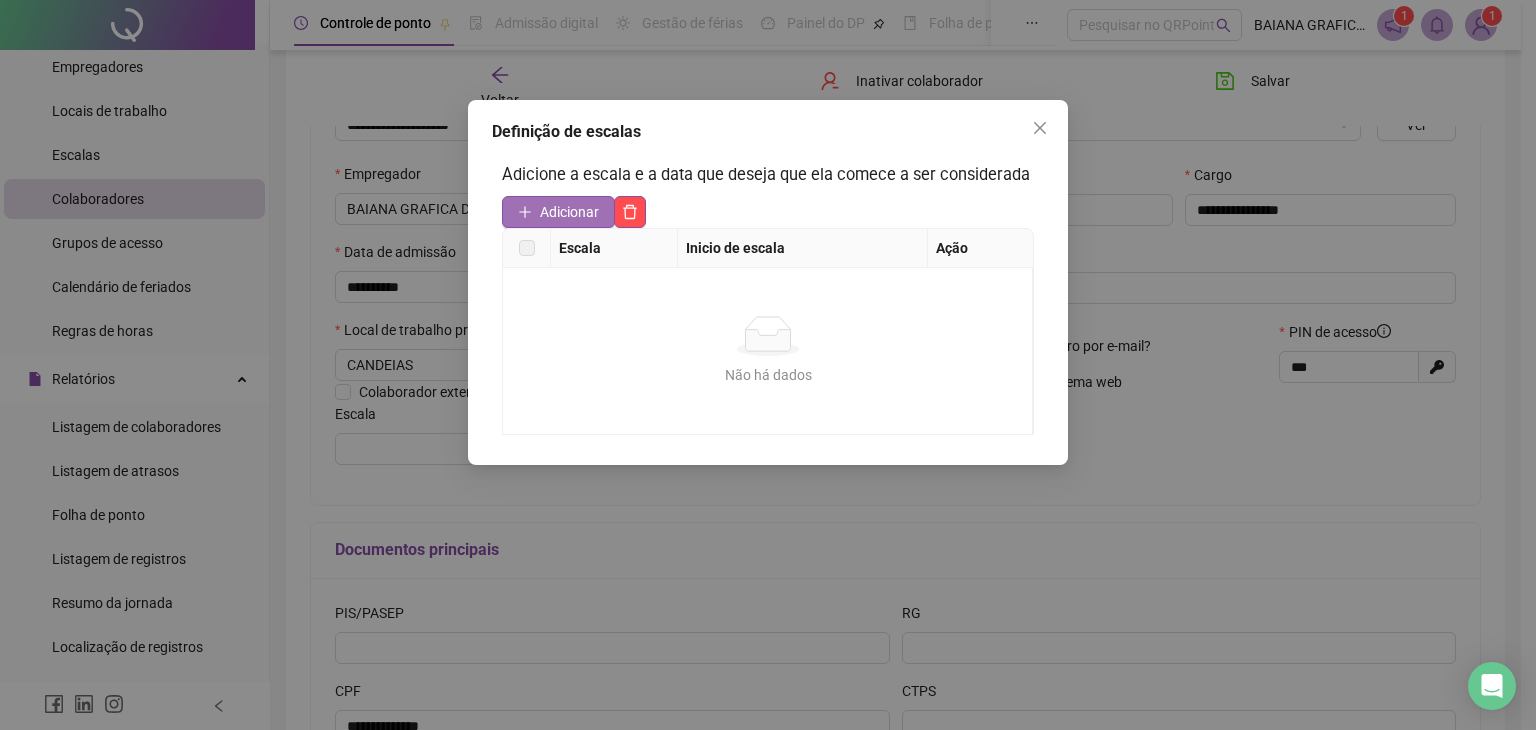 click on "Adicionar" at bounding box center (569, 212) 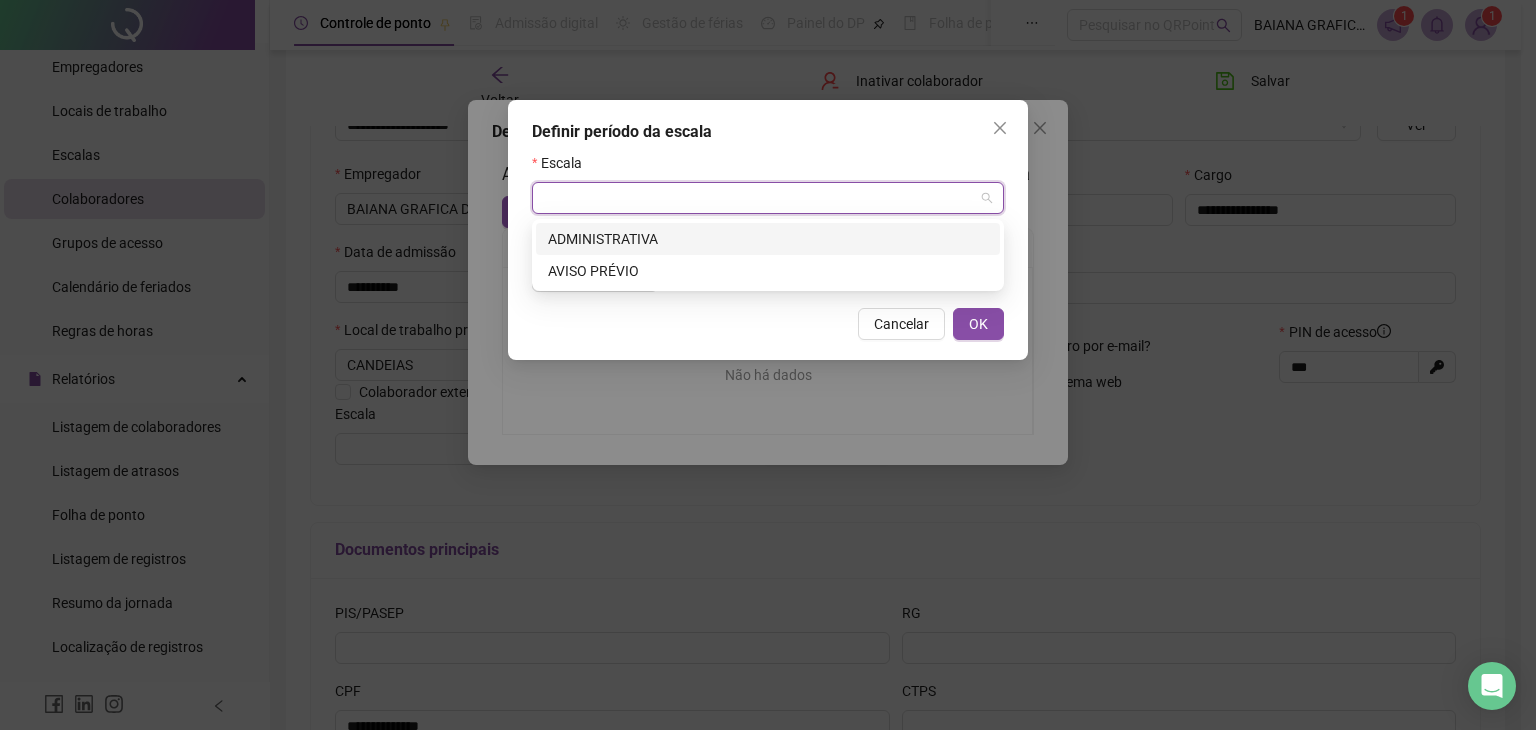 click at bounding box center [759, 198] 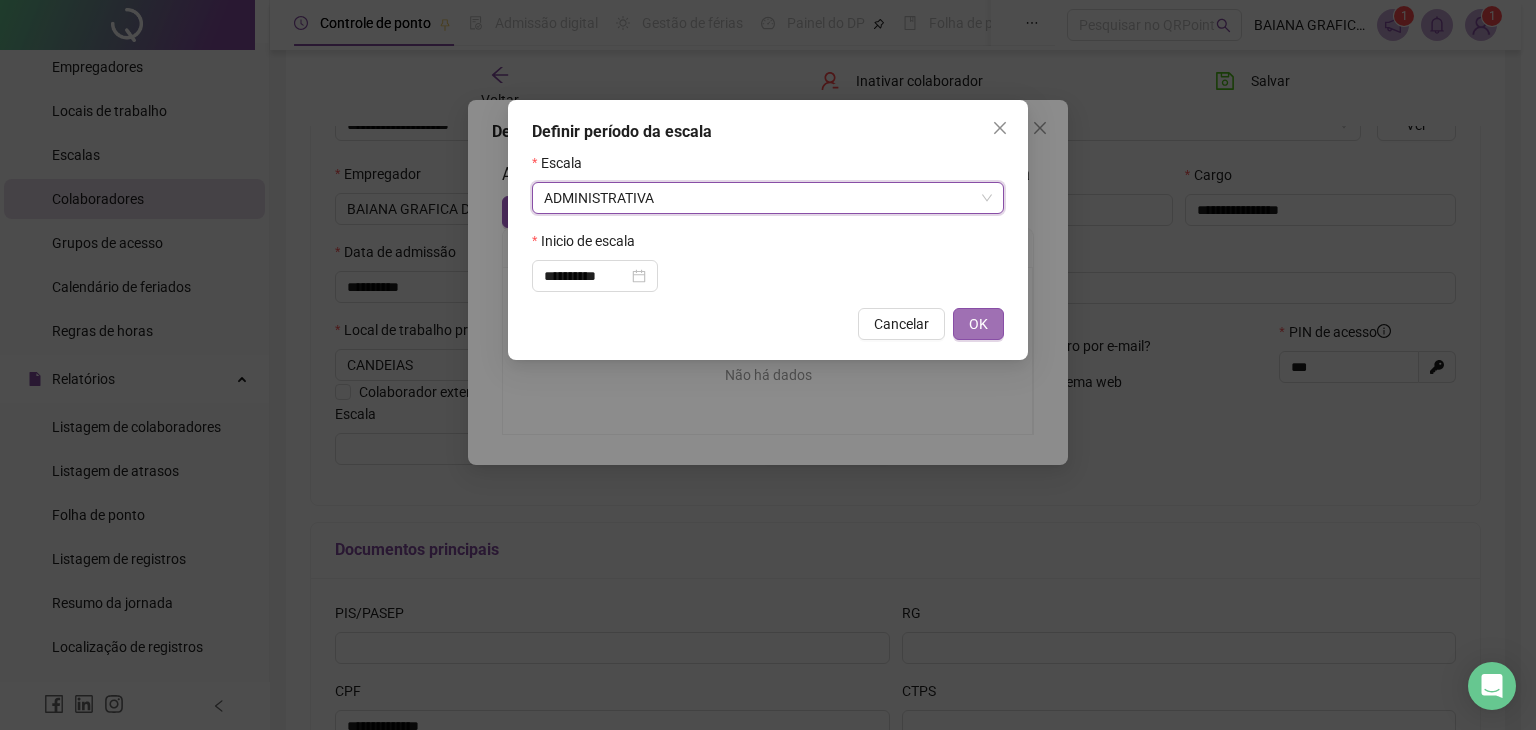 click on "OK" at bounding box center [978, 324] 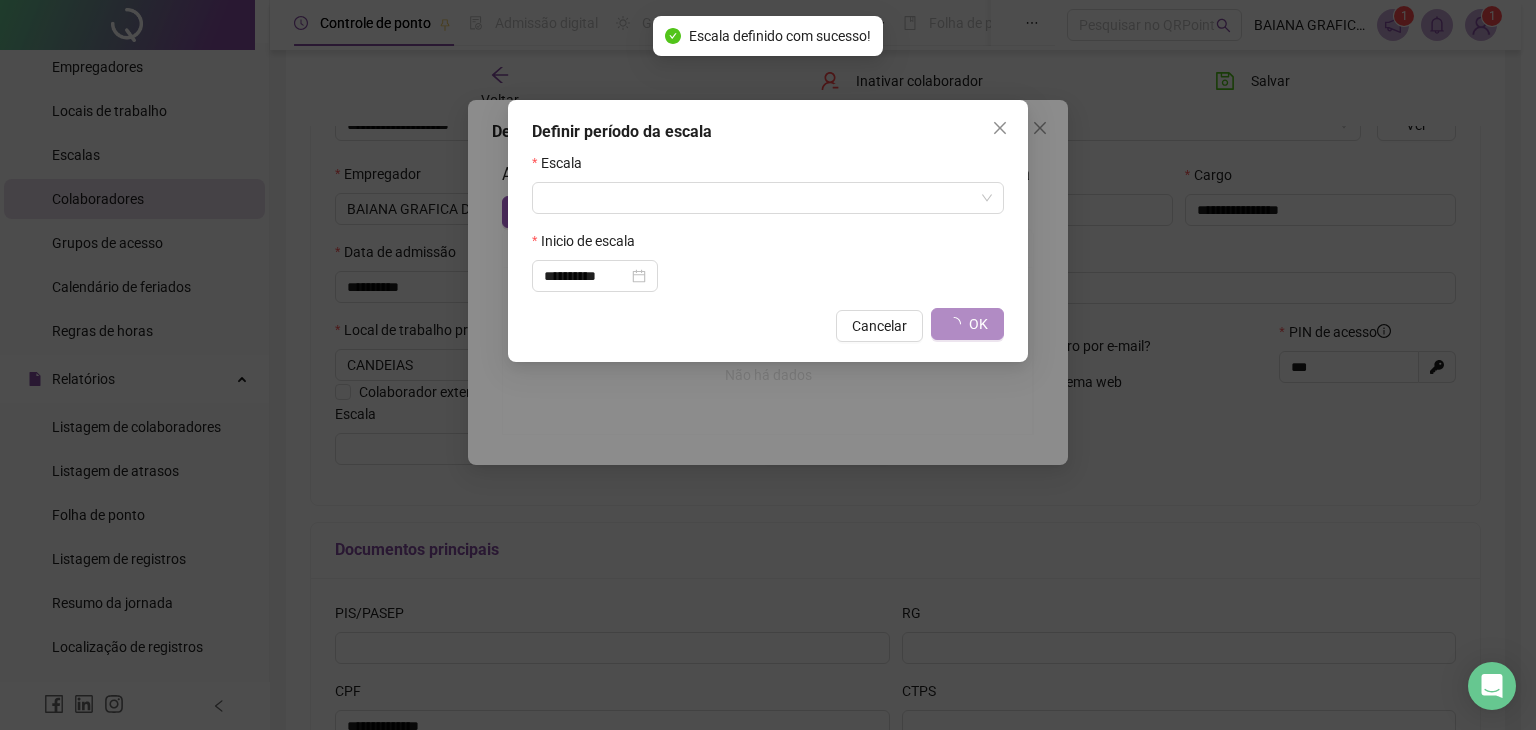 type on "**********" 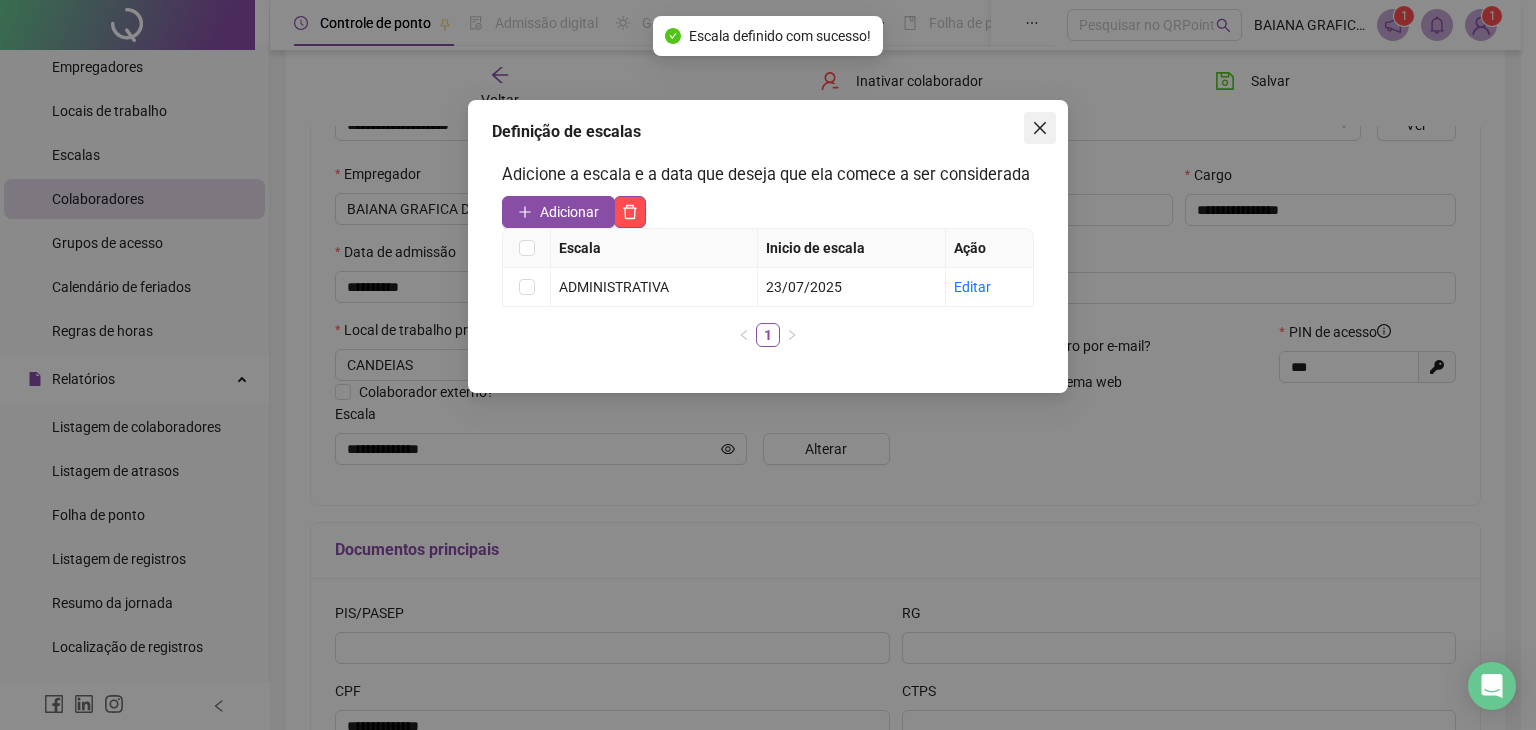 drag, startPoint x: 1042, startPoint y: 135, endPoint x: 1200, endPoint y: 74, distance: 169.36647 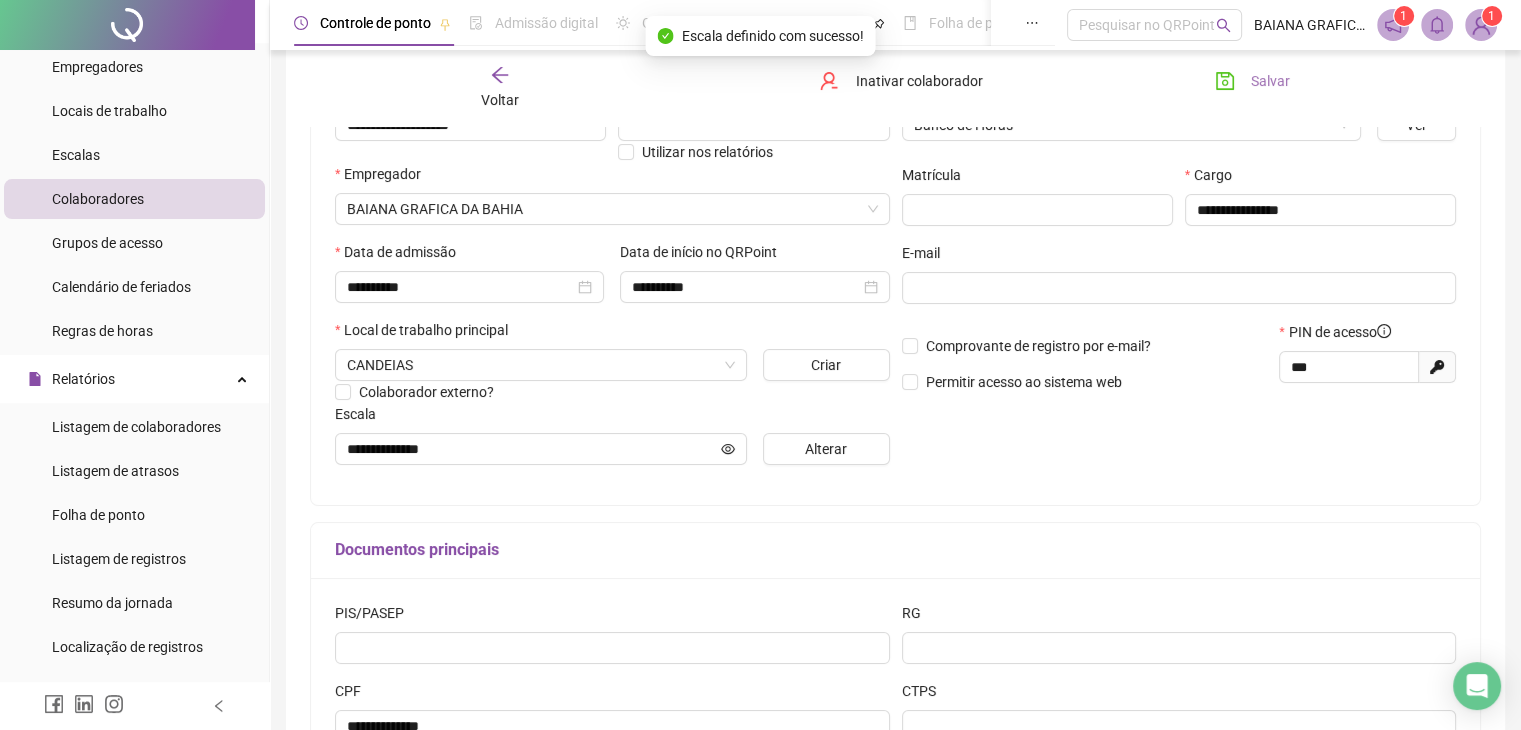 click on "Salvar" at bounding box center (1270, 81) 